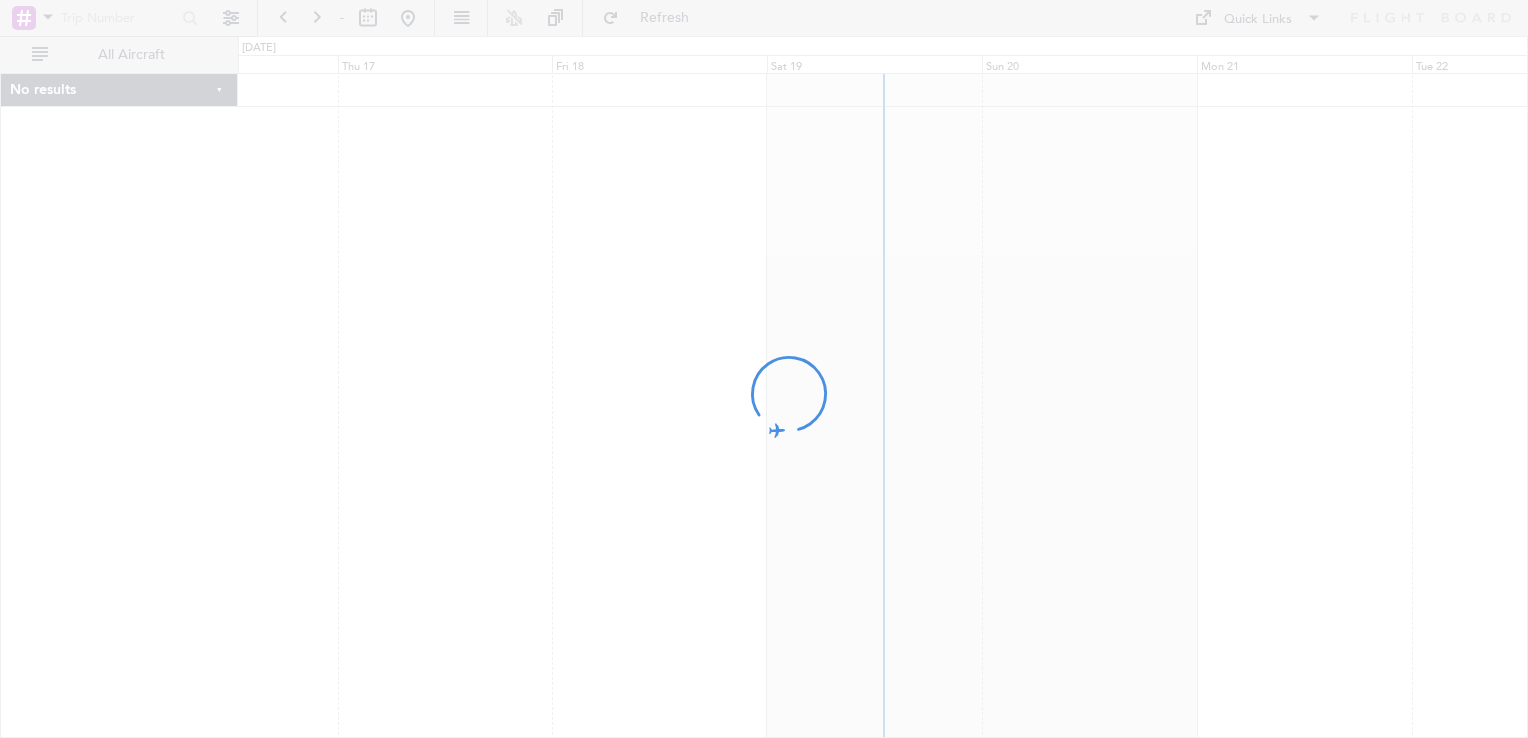 scroll, scrollTop: 0, scrollLeft: 0, axis: both 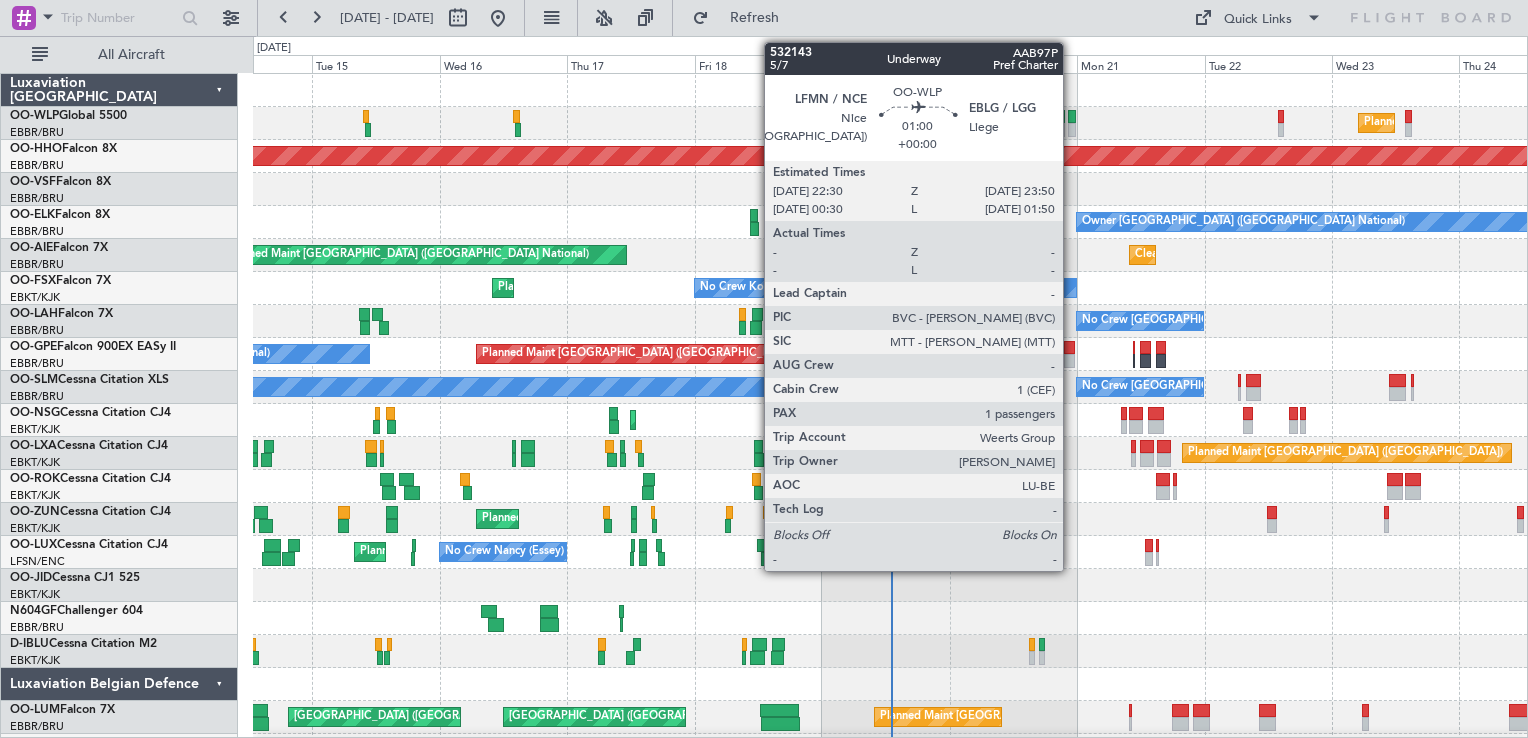 click 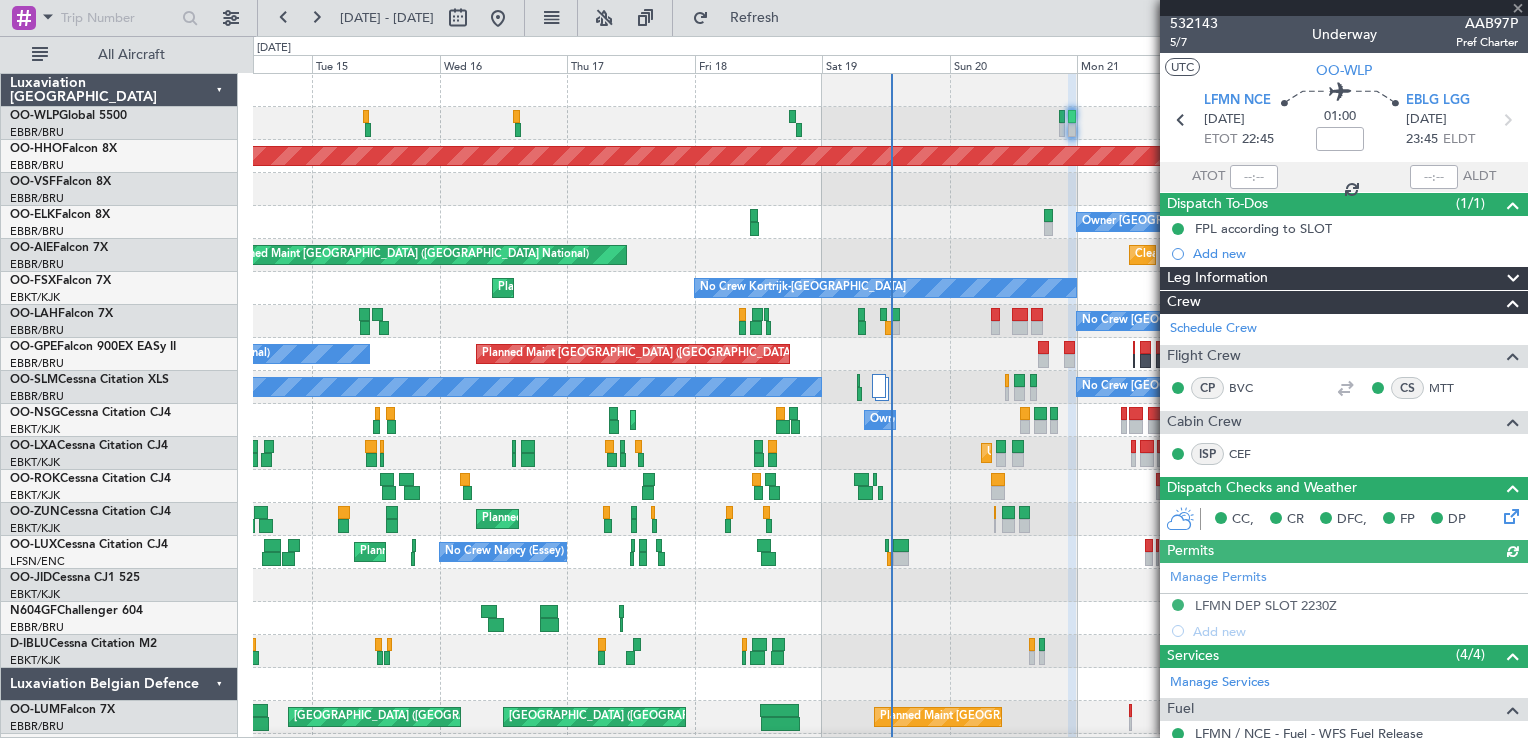 scroll, scrollTop: 0, scrollLeft: 0, axis: both 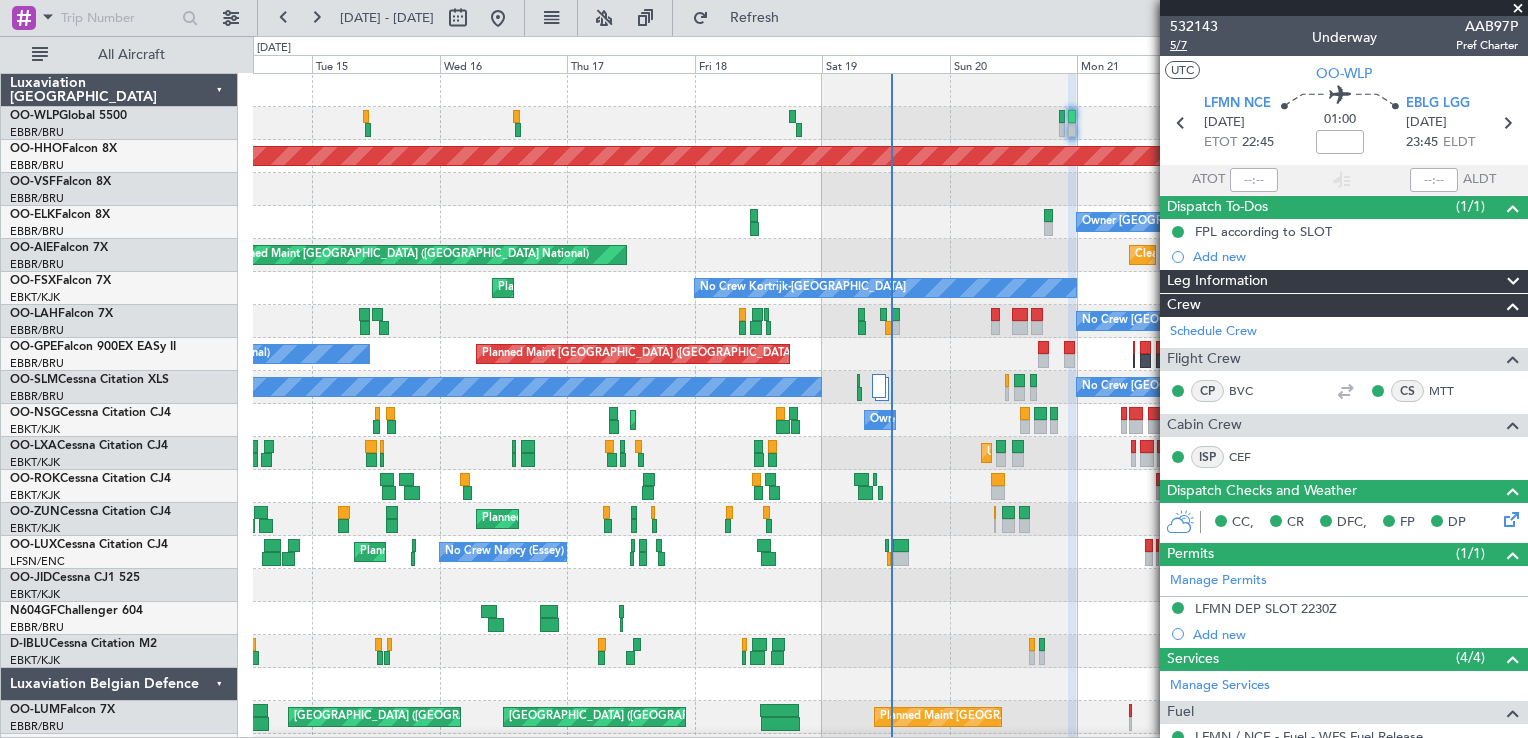 click on "5/7" at bounding box center (1194, 45) 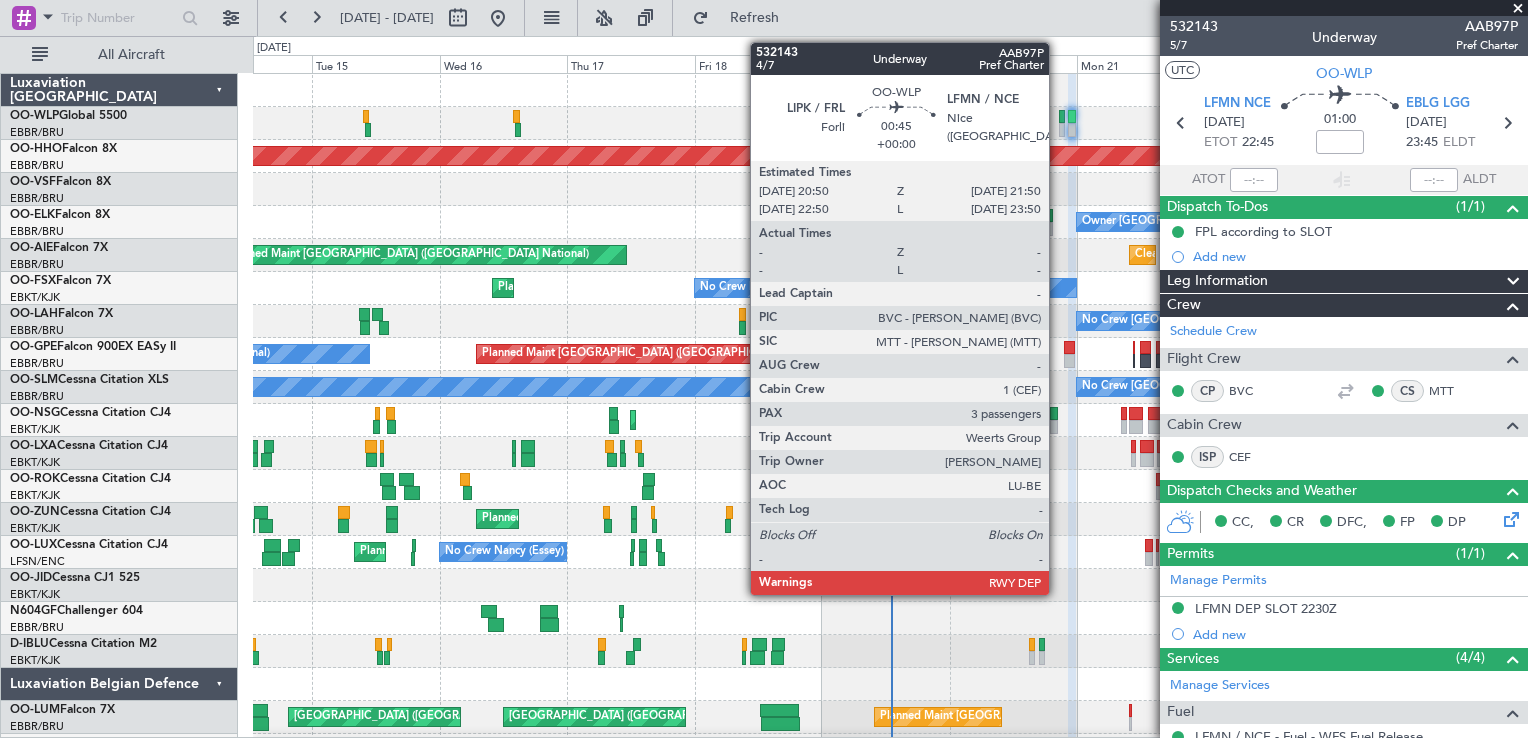 click 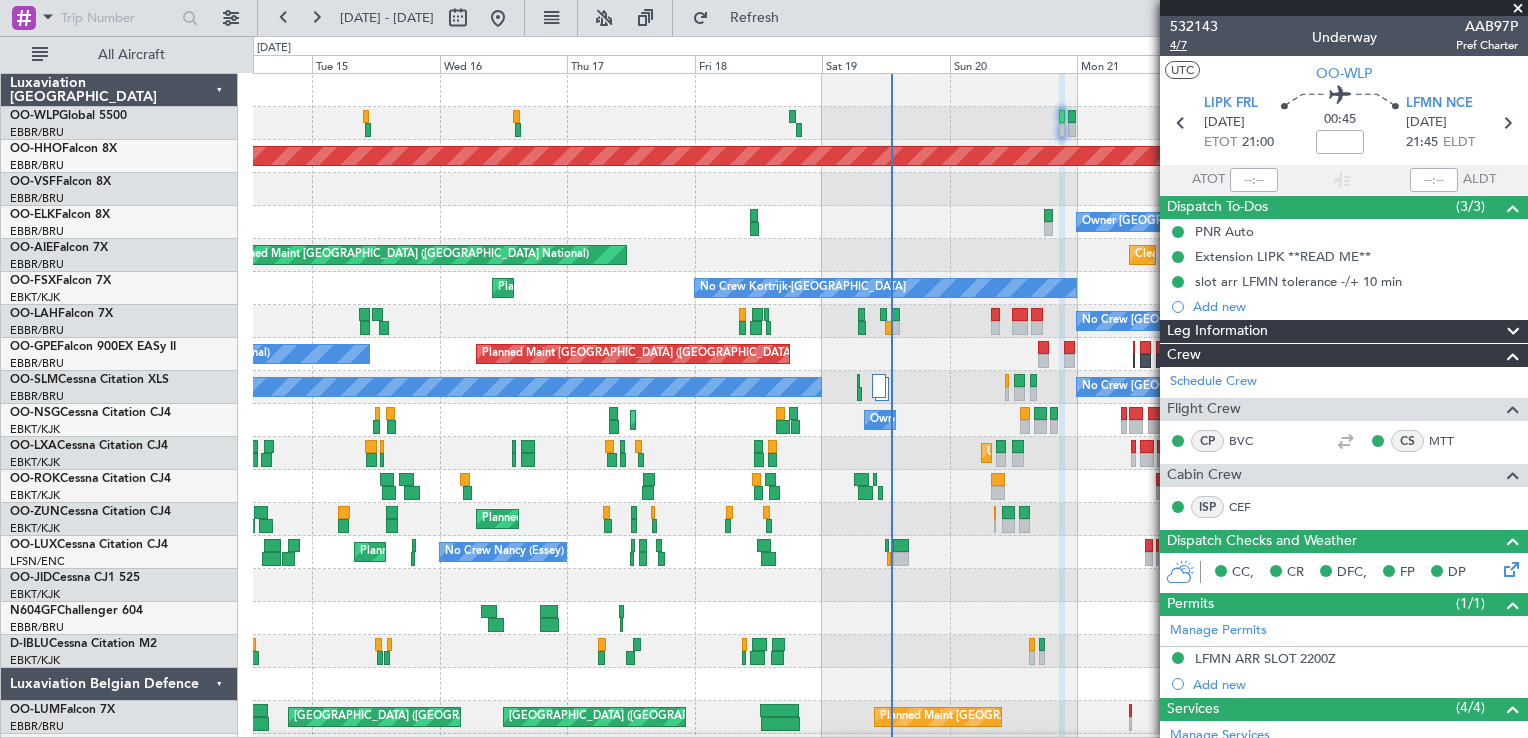 click on "4/7" at bounding box center (1194, 45) 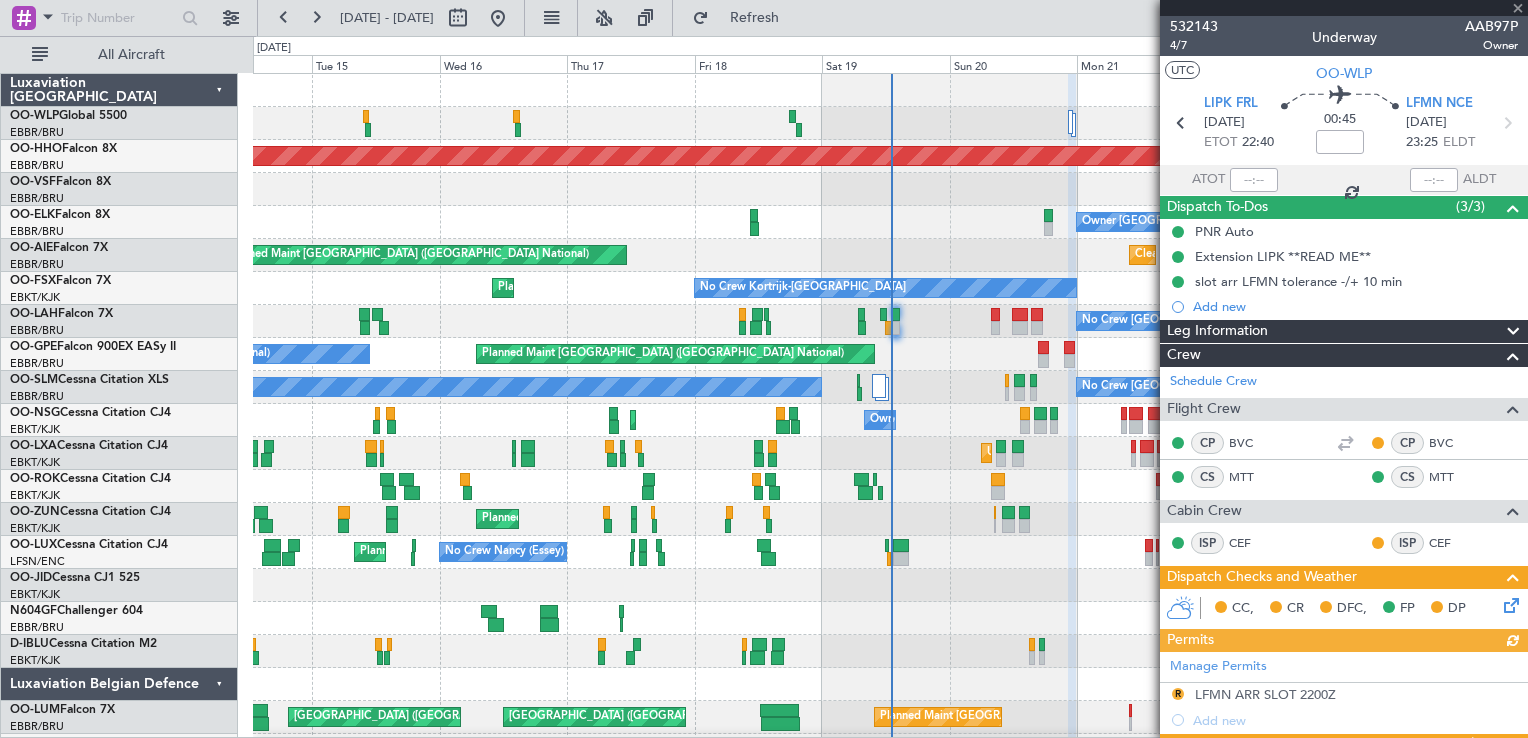click on "No Crew [GEOGRAPHIC_DATA] ([GEOGRAPHIC_DATA] National)
No Crew [GEOGRAPHIC_DATA] (Brussels National)
No Crew [GEOGRAPHIC_DATA] (Brussels National)" 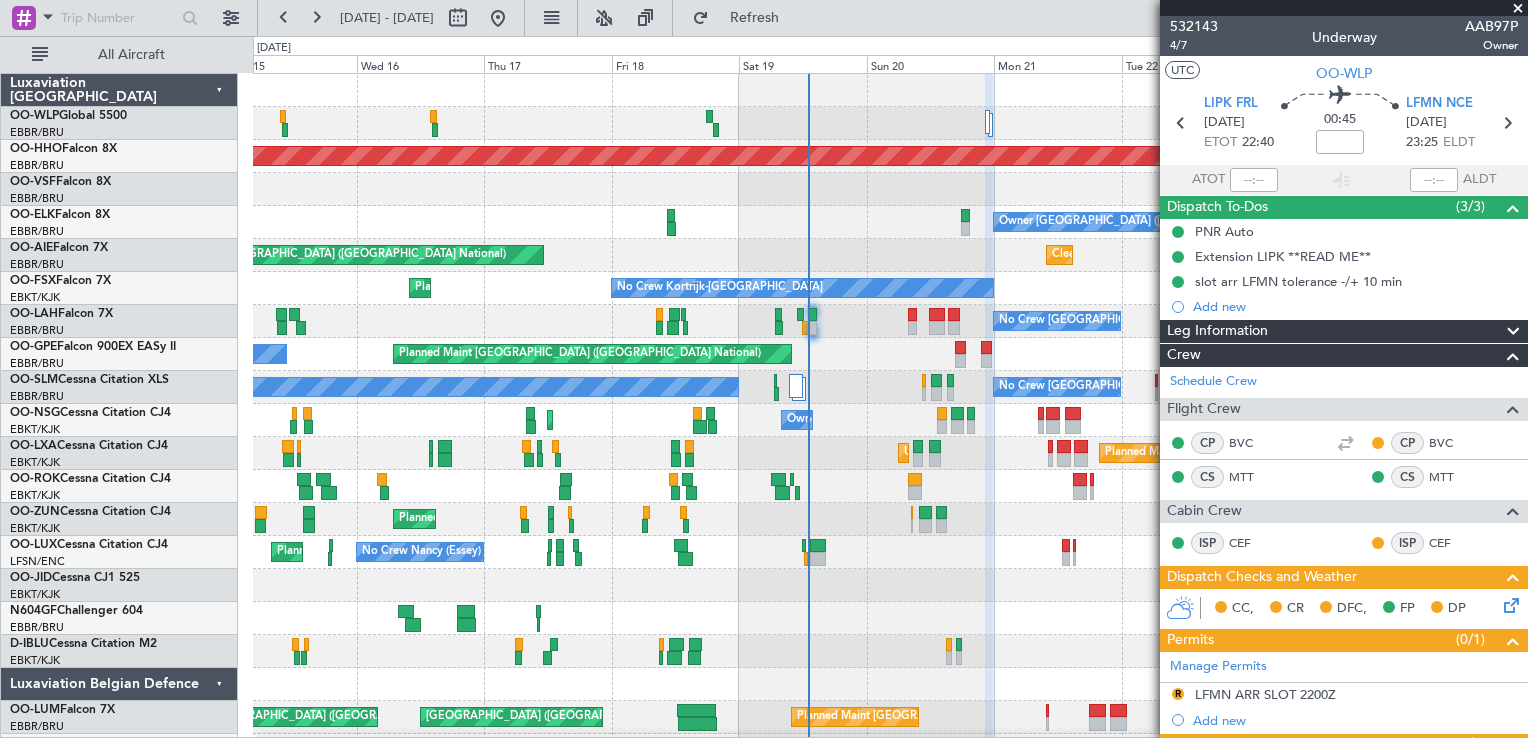 click on "Planned Maint [GEOGRAPHIC_DATA] ([GEOGRAPHIC_DATA] National)
No Crew [GEOGRAPHIC_DATA] (Brussels National)" 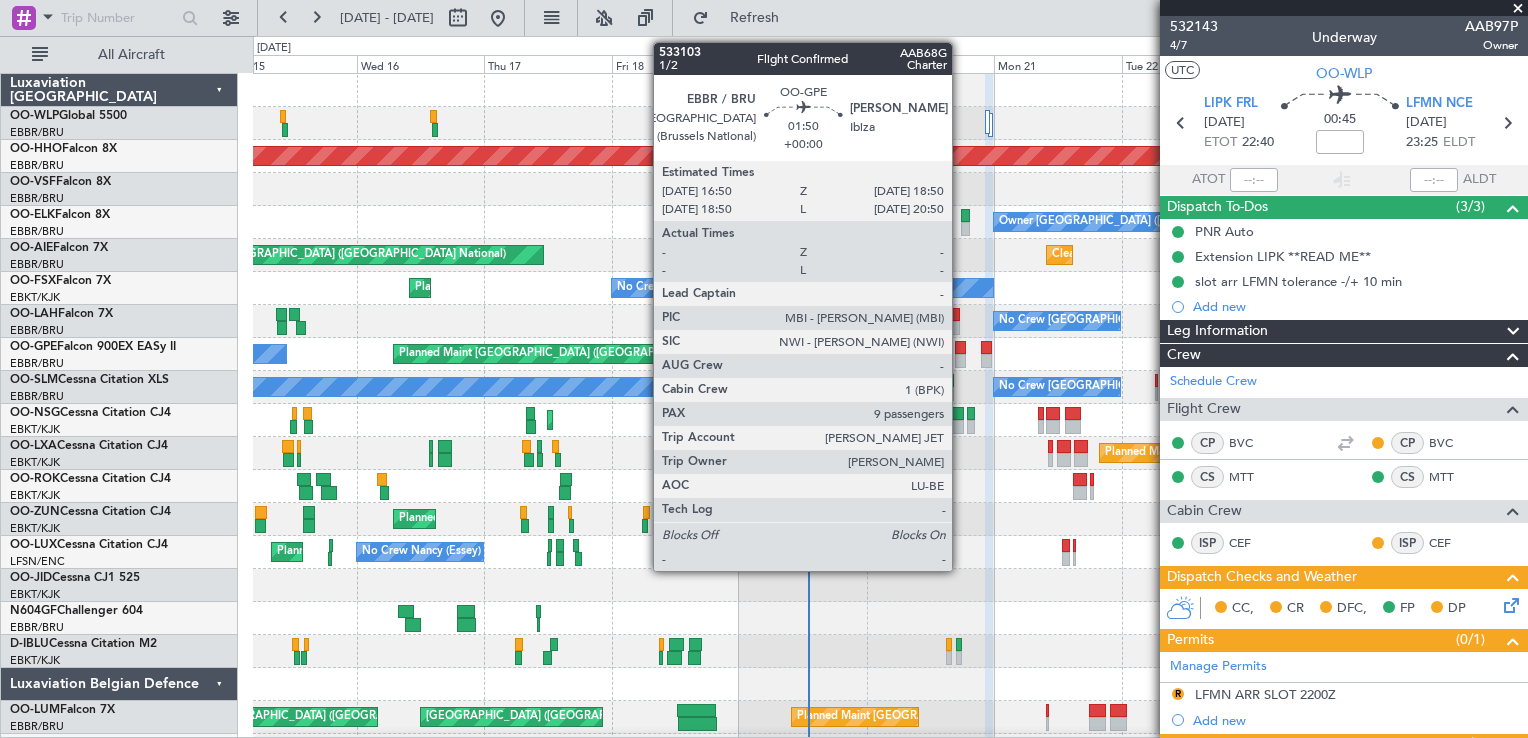 click 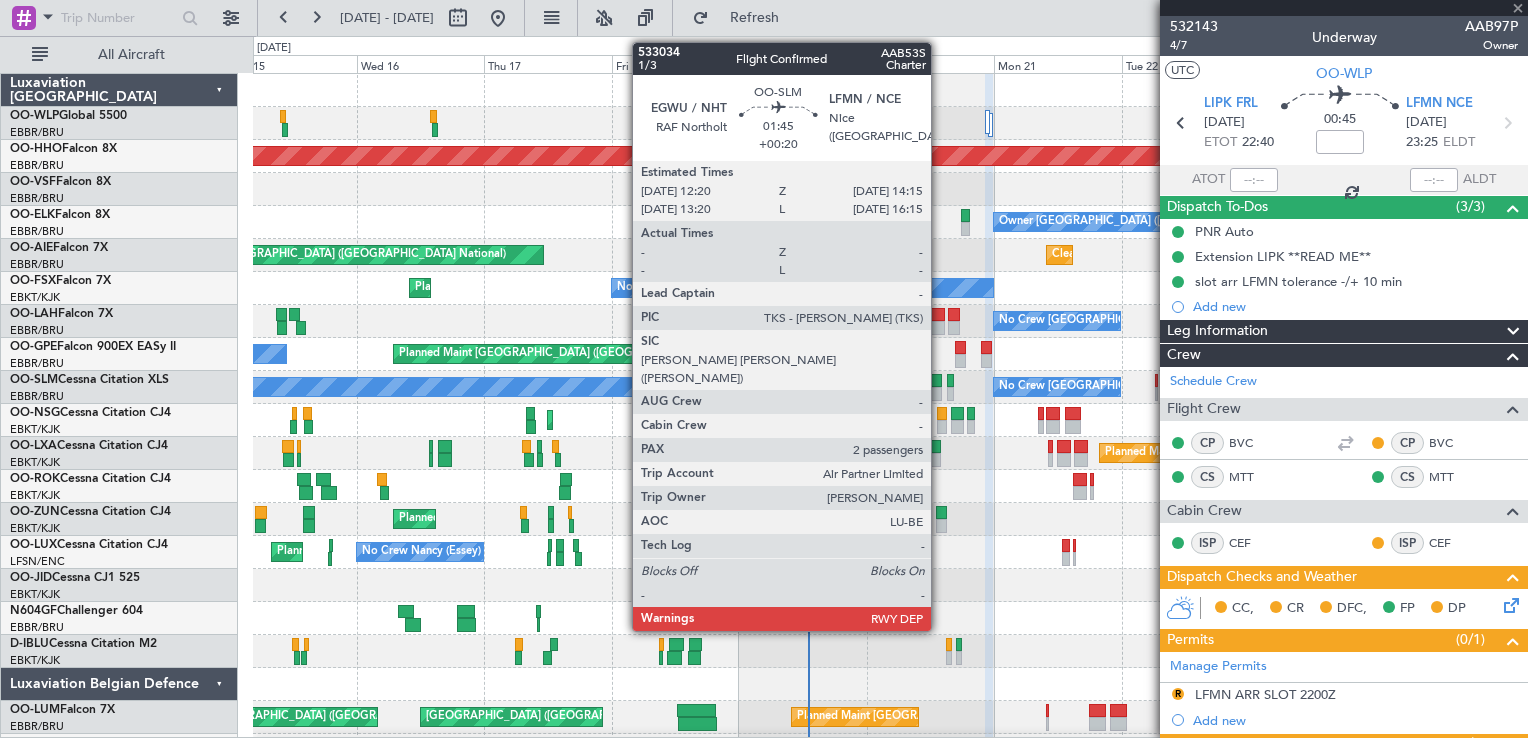 click on "Planned Maint Milan (Linate)
Planned Maint Geneva ([GEOGRAPHIC_DATA])
Planned Maint Geneva ([GEOGRAPHIC_DATA])
Owner [GEOGRAPHIC_DATA] (Brussels National)
Cleaning [GEOGRAPHIC_DATA] ([GEOGRAPHIC_DATA])
Planned Maint [GEOGRAPHIC_DATA] ([GEOGRAPHIC_DATA])
Planned Maint [GEOGRAPHIC_DATA]-[GEOGRAPHIC_DATA]
No Crew Kortrijk-[GEOGRAPHIC_DATA]
No Crew [GEOGRAPHIC_DATA] (Brussels National)
Planned Maint [GEOGRAPHIC_DATA] ([GEOGRAPHIC_DATA])
No Crew [GEOGRAPHIC_DATA] (Brussels National)
No Crew [GEOGRAPHIC_DATA] (Brussels National)
No Crew [GEOGRAPHIC_DATA] (Brussels National)
No Crew [GEOGRAPHIC_DATA] (Brussels National)
Planned Maint [GEOGRAPHIC_DATA]-[GEOGRAPHIC_DATA]
Owner [GEOGRAPHIC_DATA]-[GEOGRAPHIC_DATA]
Planned Maint [GEOGRAPHIC_DATA] ([GEOGRAPHIC_DATA])
Unplanned Maint [GEOGRAPHIC_DATA] ([GEOGRAPHIC_DATA] National)" 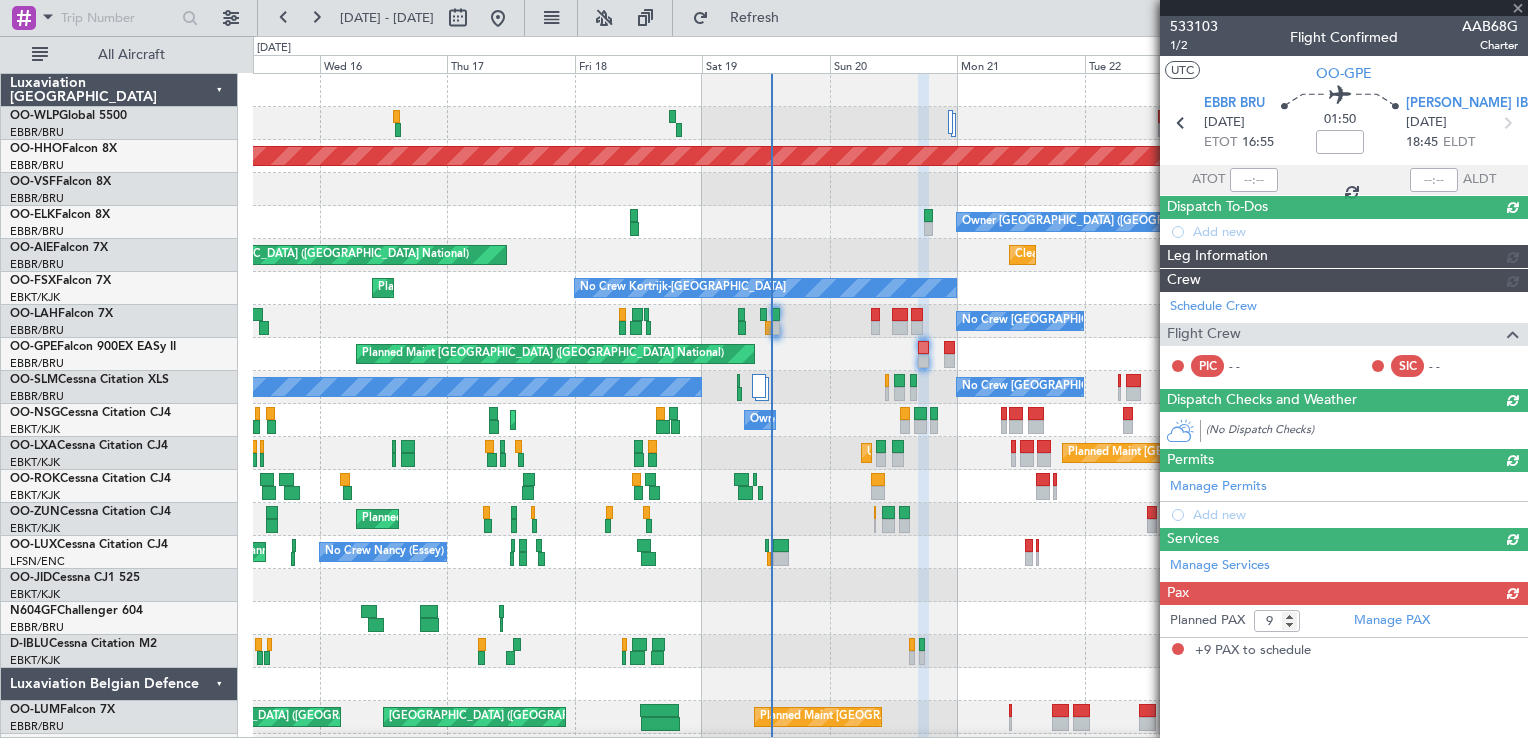 click on "No Crew [GEOGRAPHIC_DATA] ([GEOGRAPHIC_DATA] National)" at bounding box center (-160, 387) 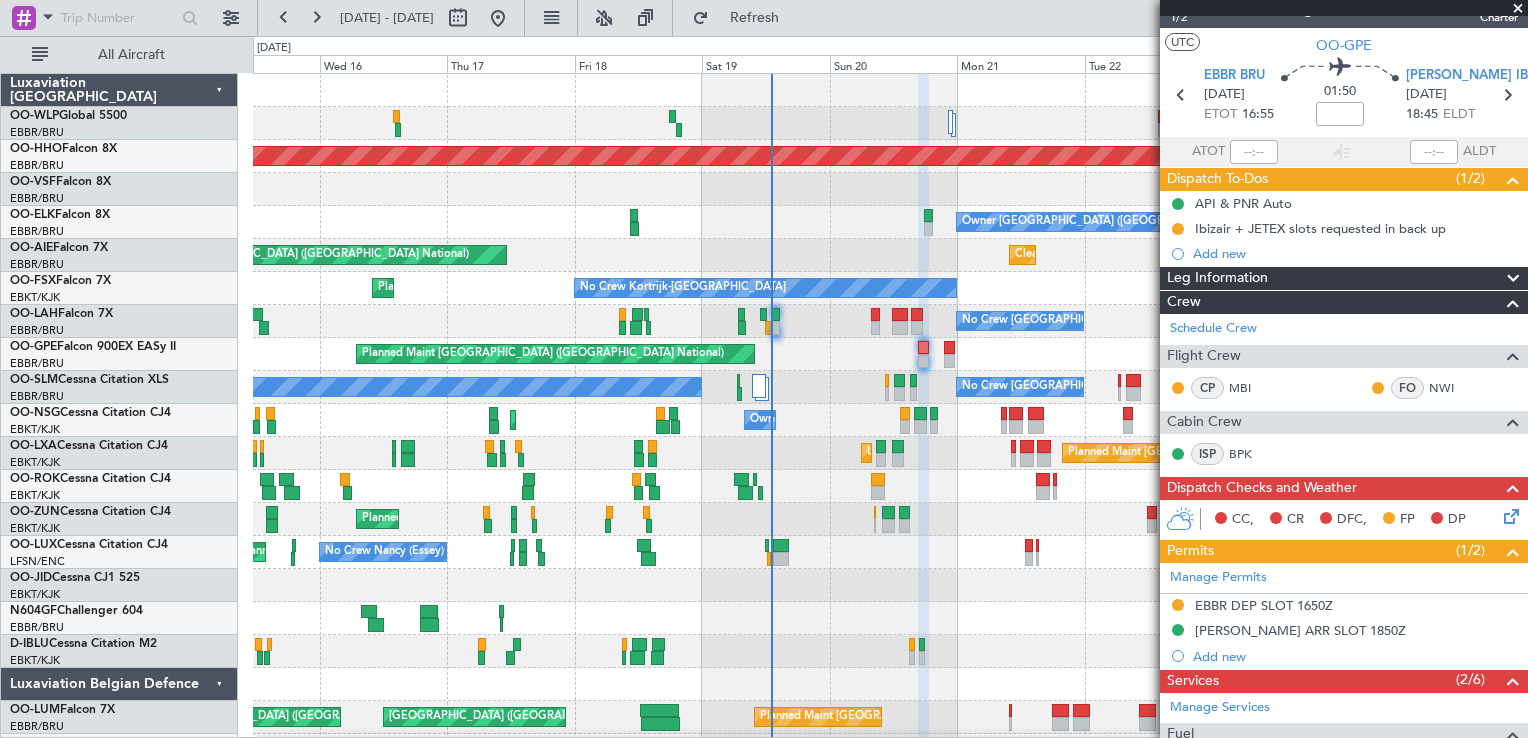 scroll, scrollTop: 0, scrollLeft: 0, axis: both 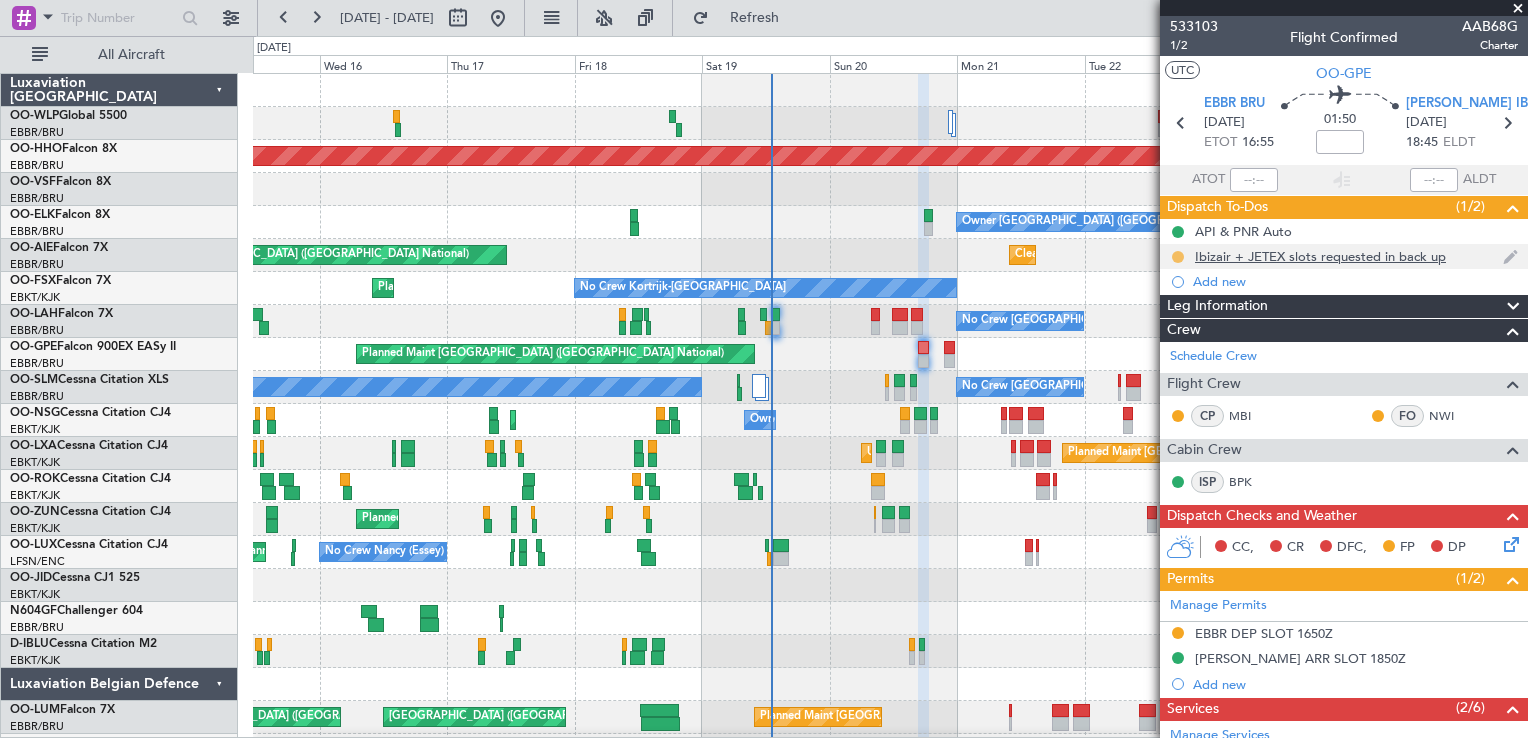 click 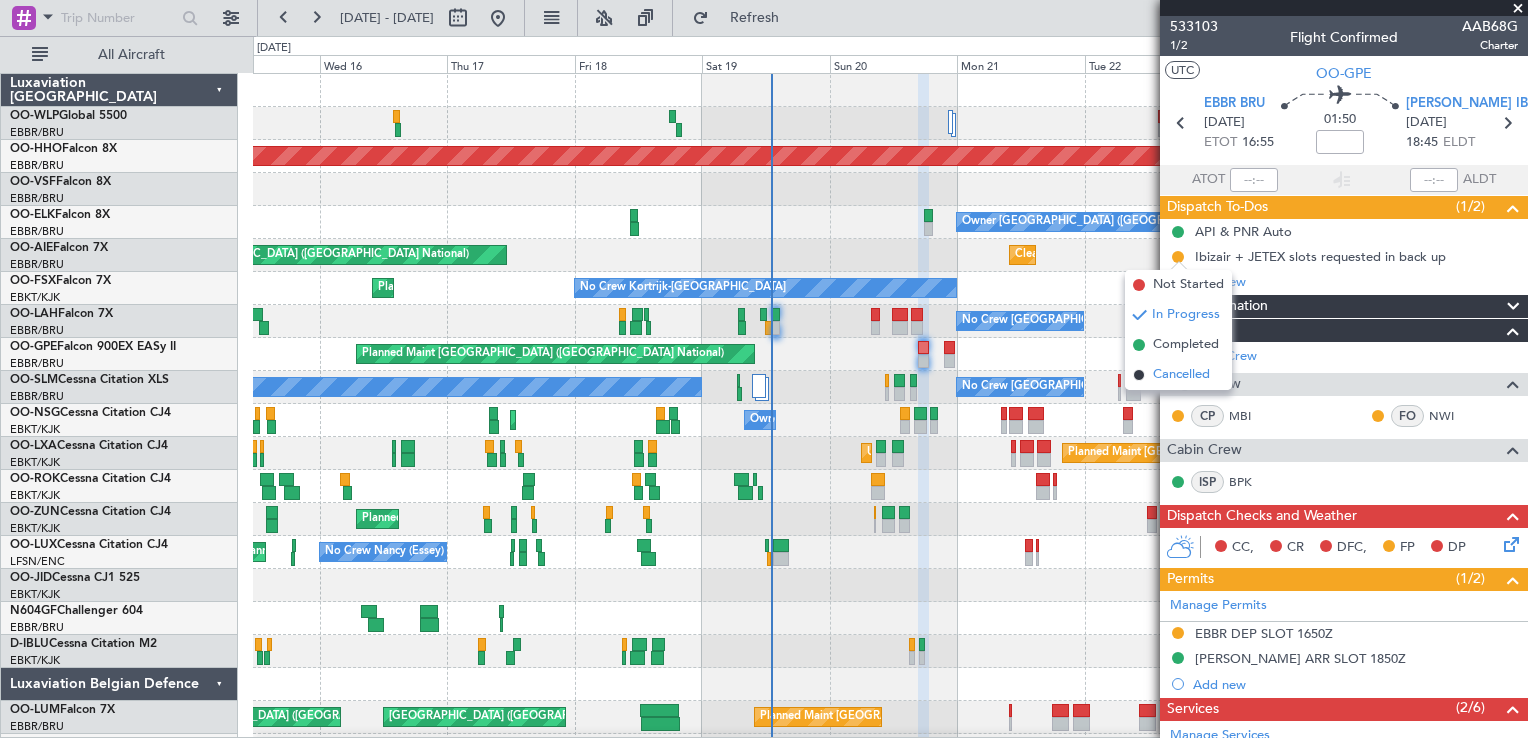 click on "Cancelled" at bounding box center [1181, 375] 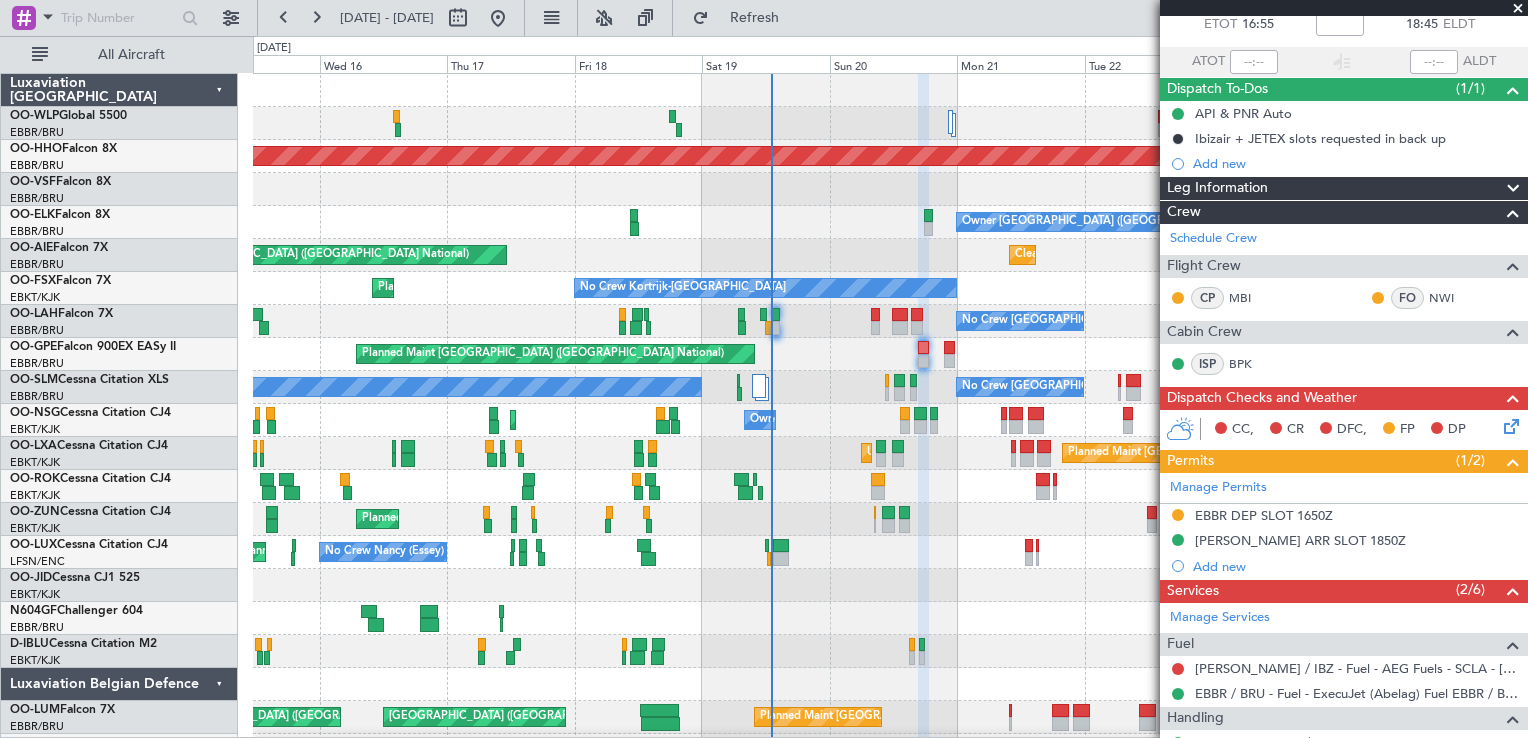 scroll, scrollTop: 100, scrollLeft: 0, axis: vertical 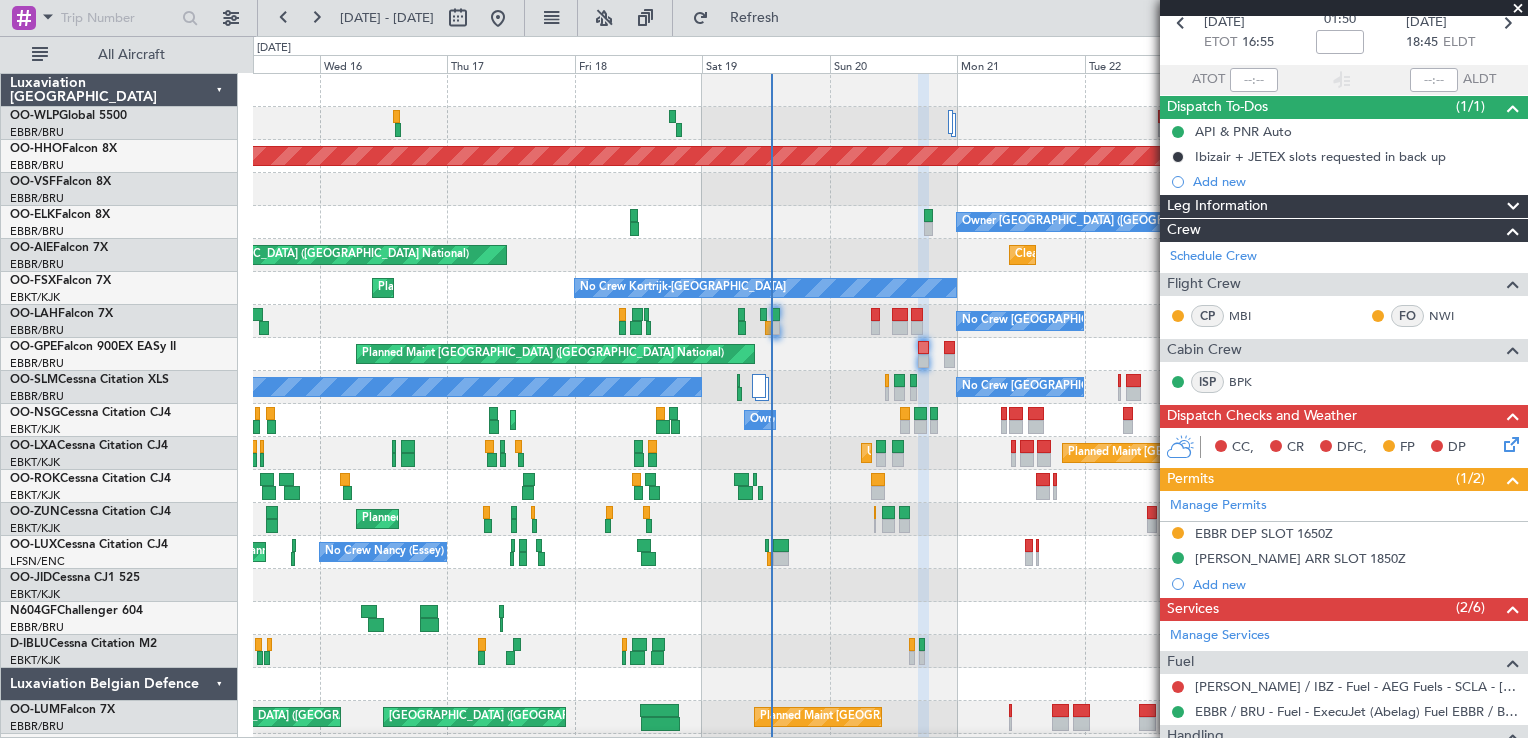 click on "EBBR / BRU - Fuel - ExecuJet (Abelag) Fuel EBBR / BRU" at bounding box center (1349, 674) 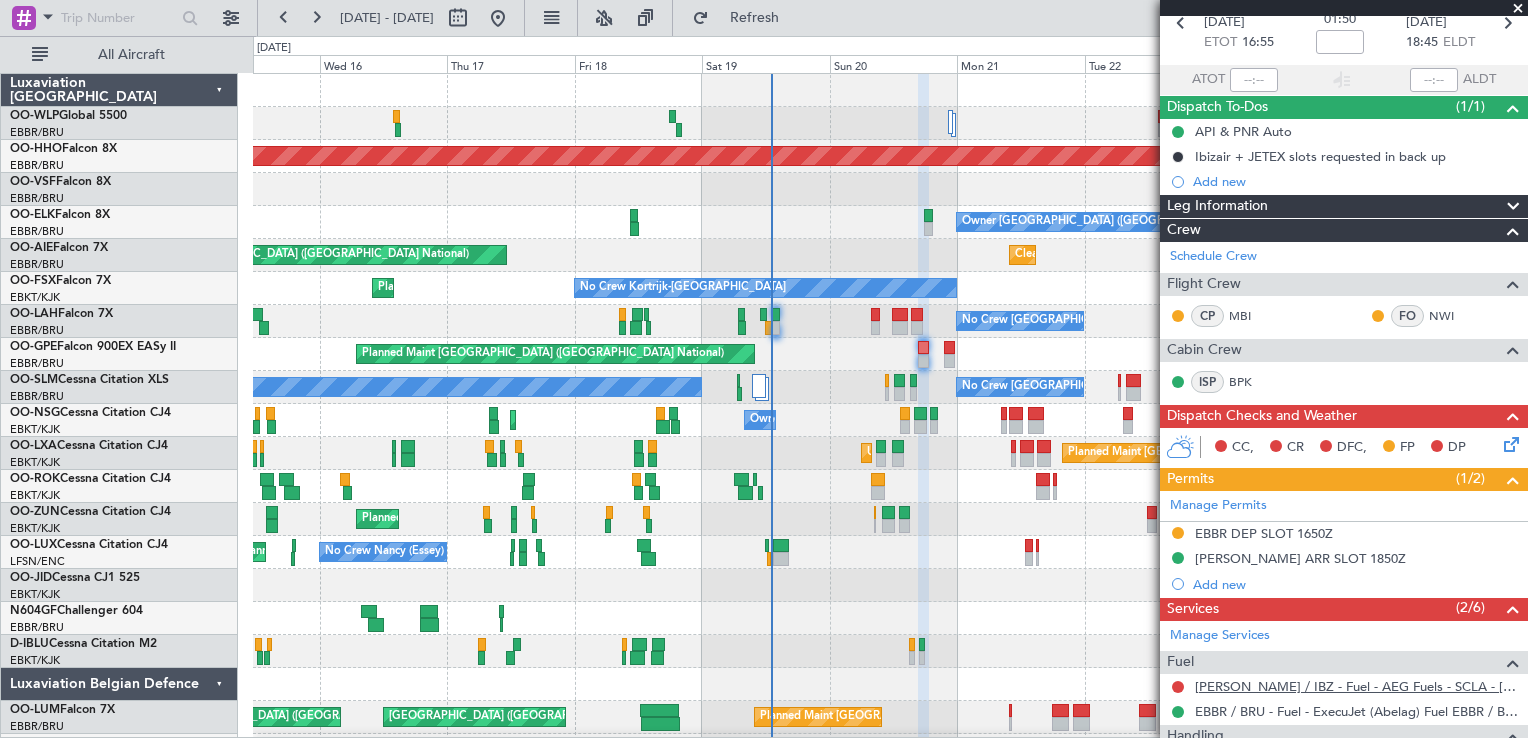 click on "[PERSON_NAME] / IBZ - Fuel - AEG Fuels - SCLA - [PERSON_NAME] / IBZ" at bounding box center [1356, 686] 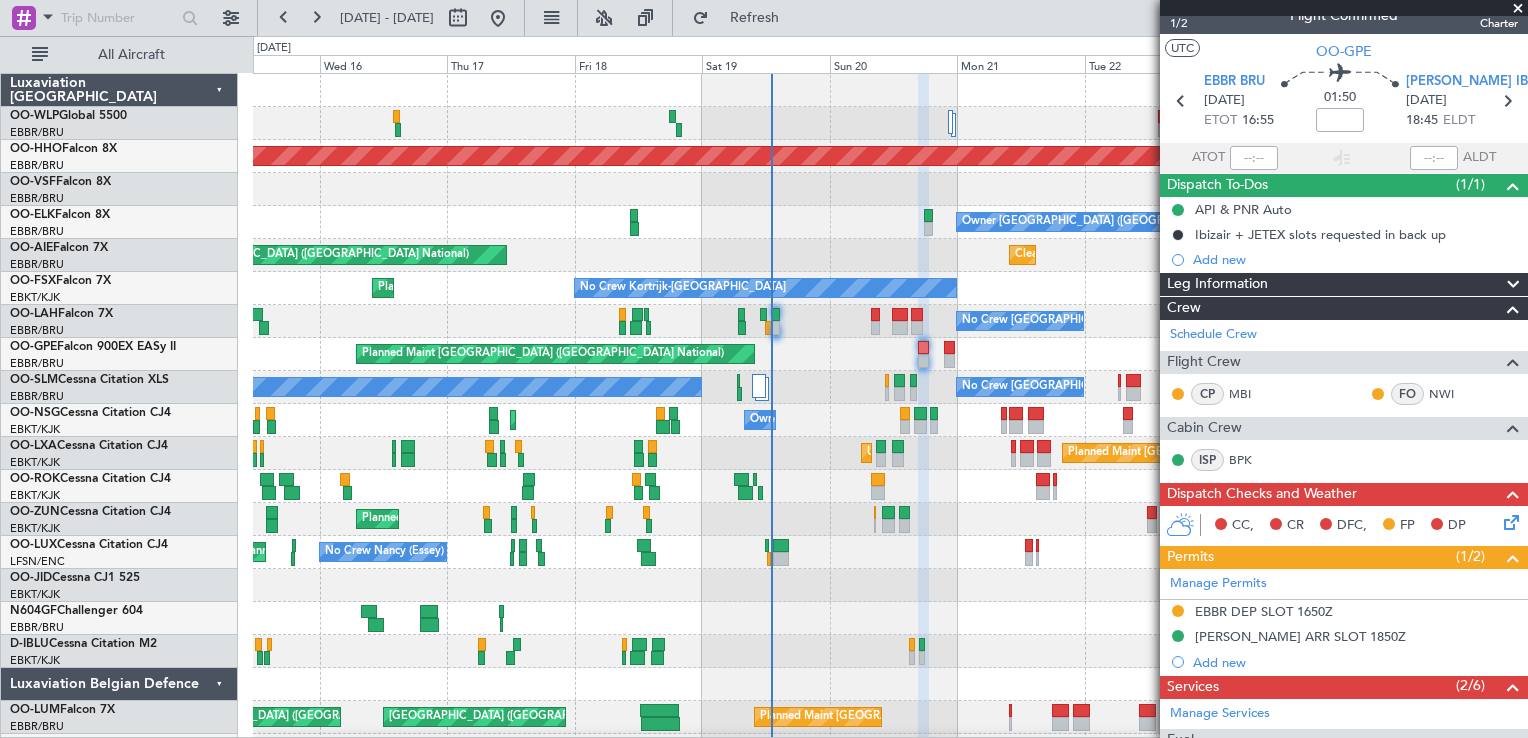 scroll, scrollTop: 0, scrollLeft: 0, axis: both 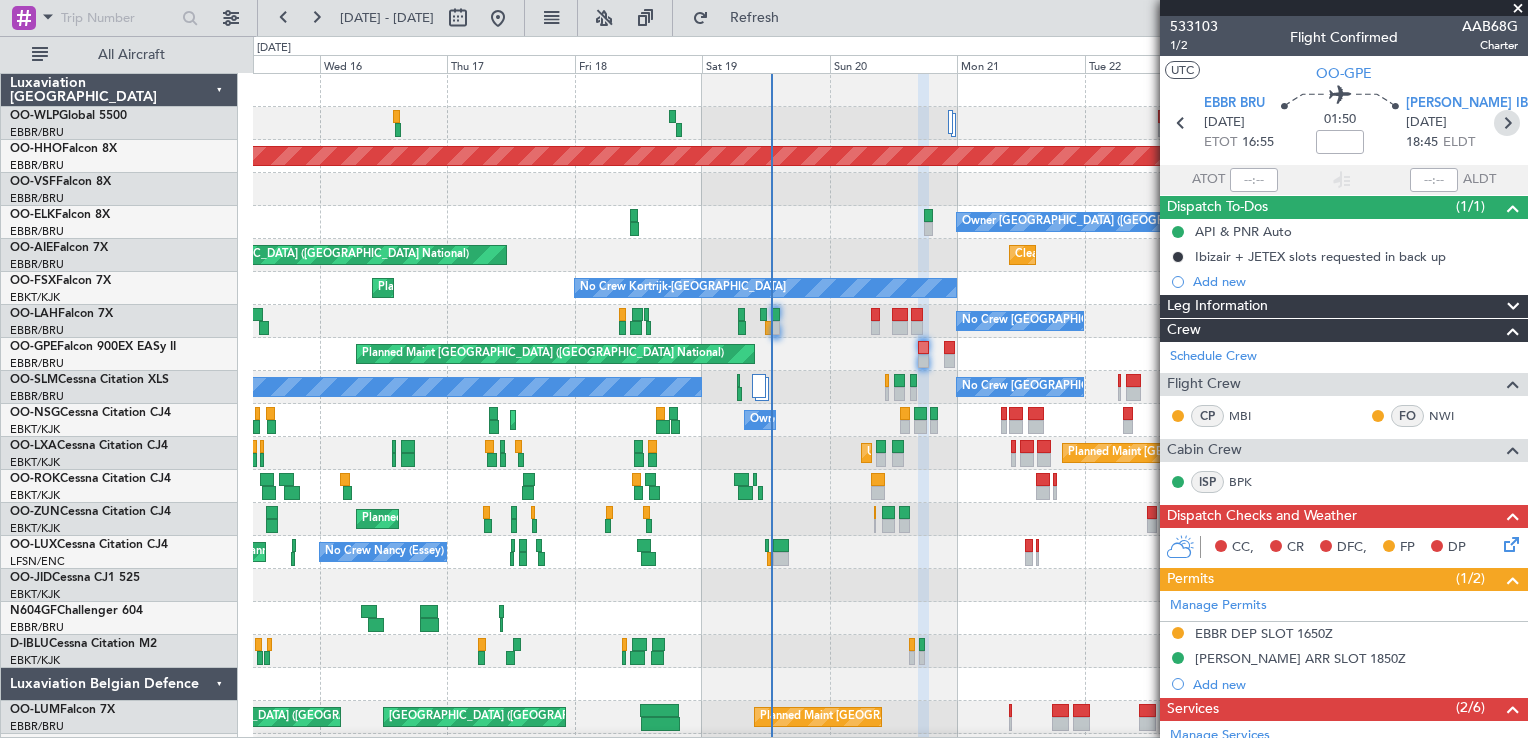 click at bounding box center (1507, 123) 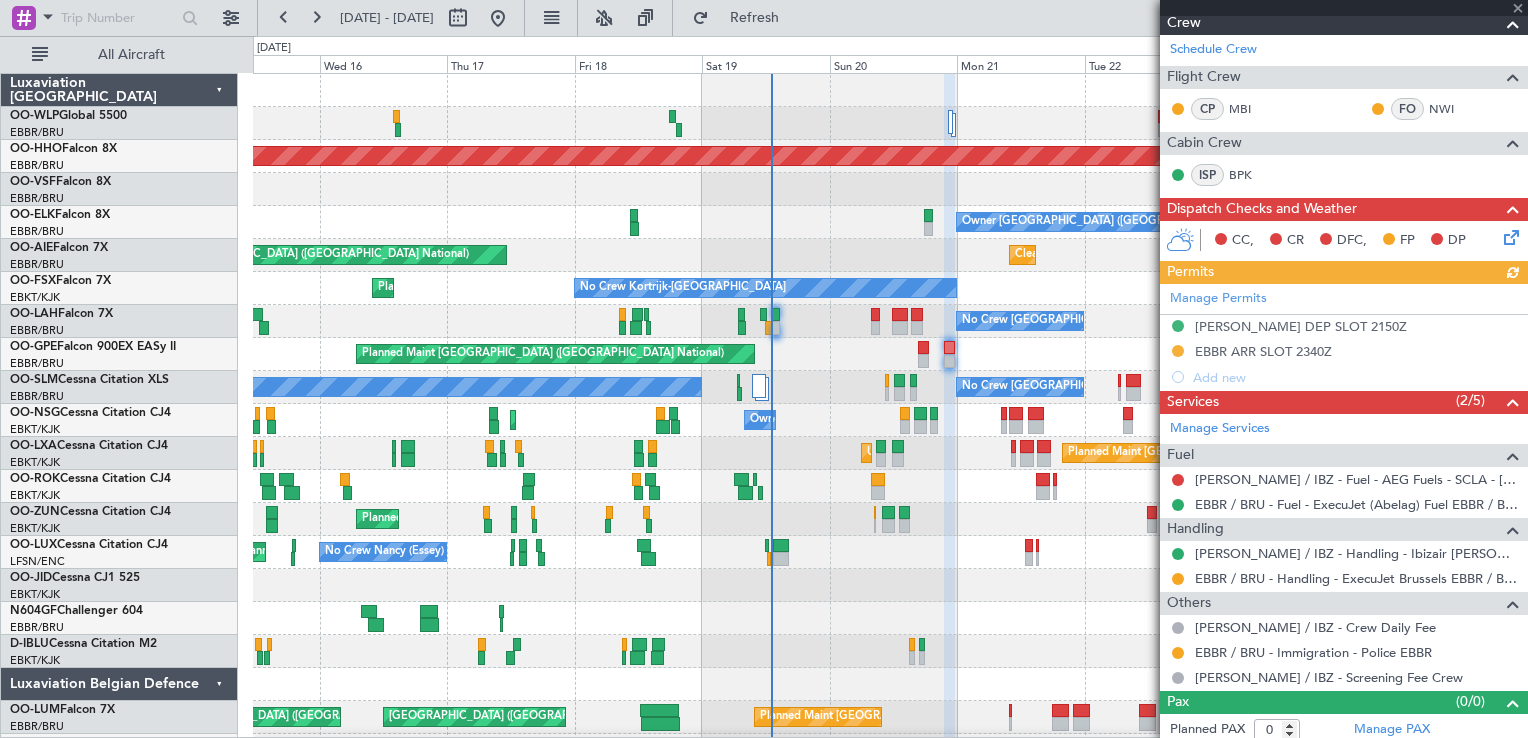 scroll, scrollTop: 287, scrollLeft: 0, axis: vertical 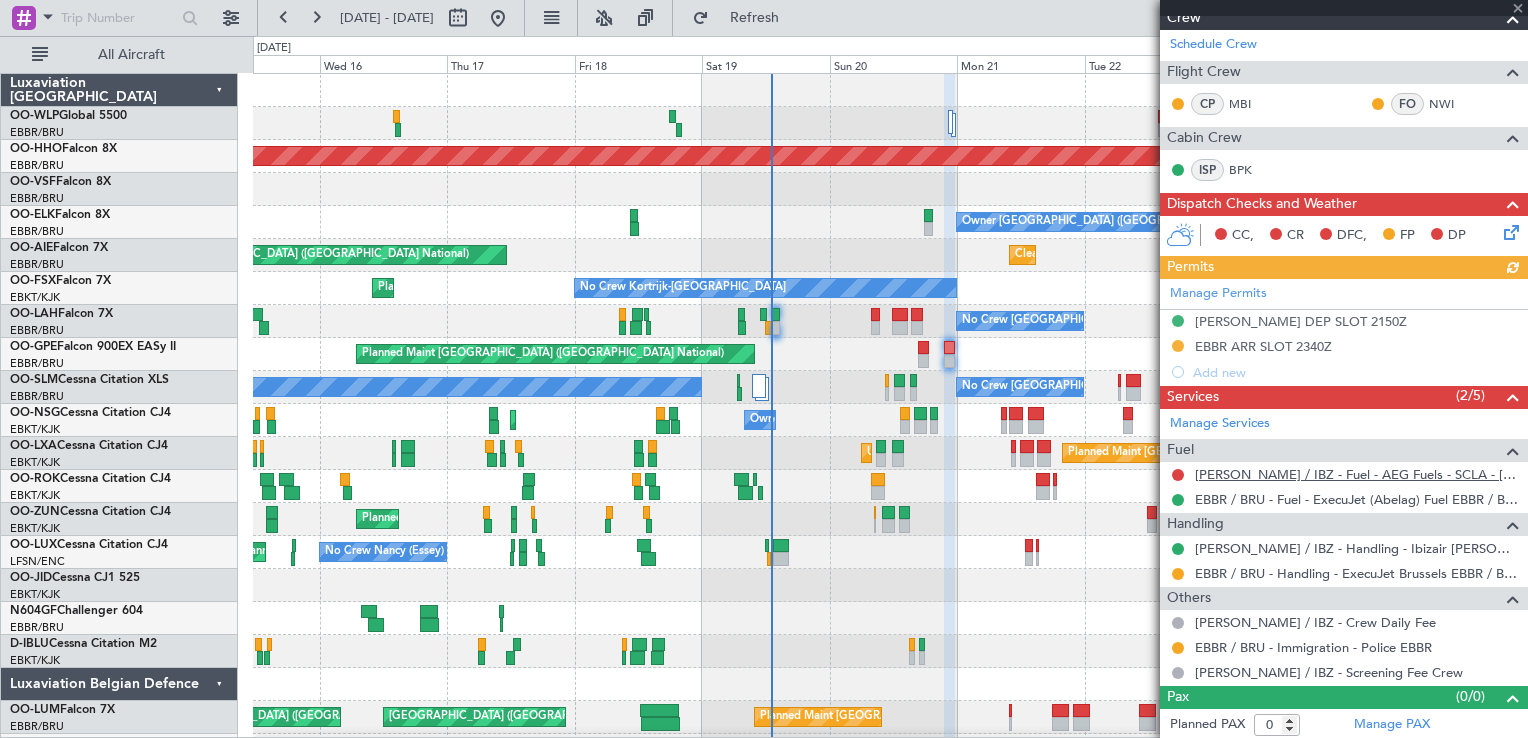 click on "[PERSON_NAME] / IBZ - Fuel - AEG Fuels - SCLA - [PERSON_NAME] / IBZ" at bounding box center (1356, 474) 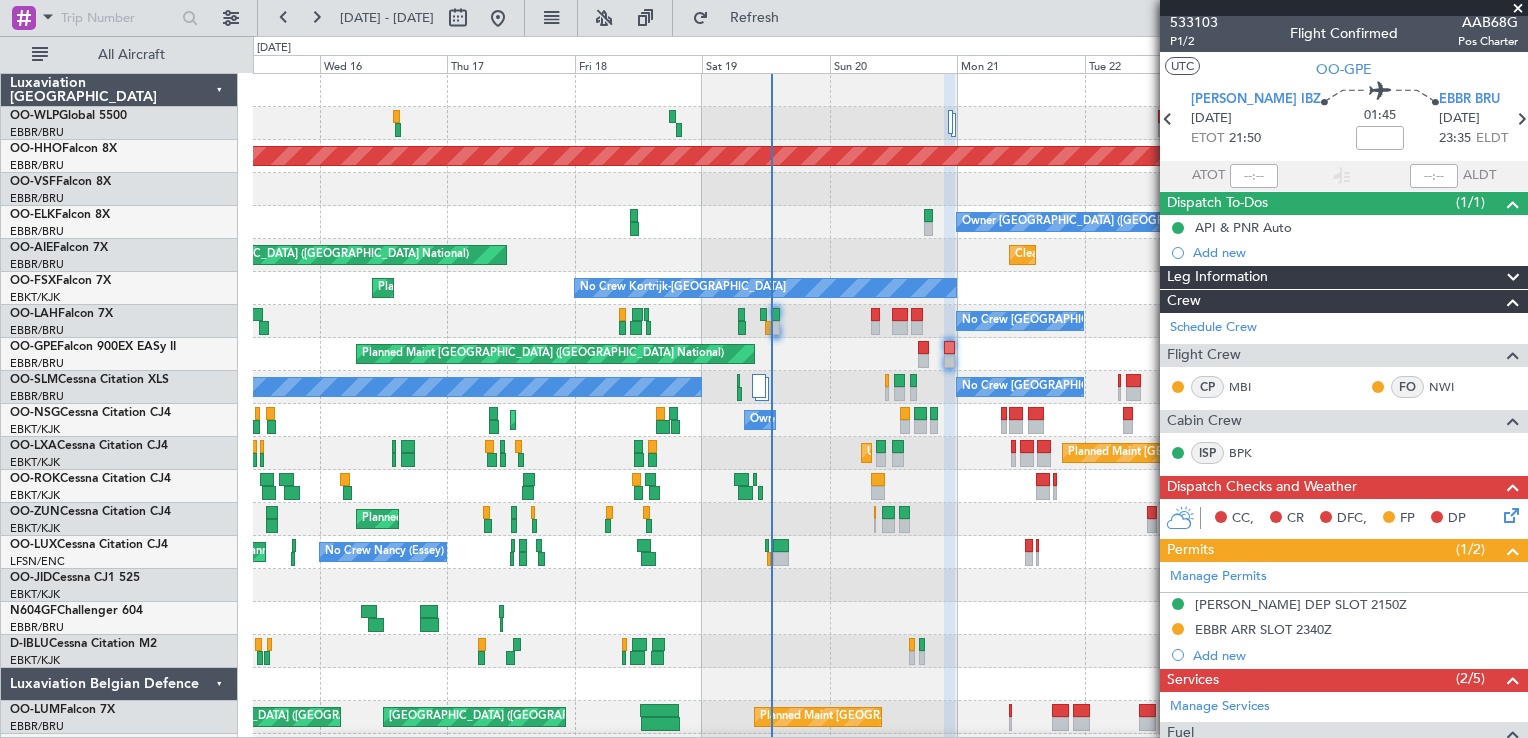 scroll, scrollTop: 0, scrollLeft: 0, axis: both 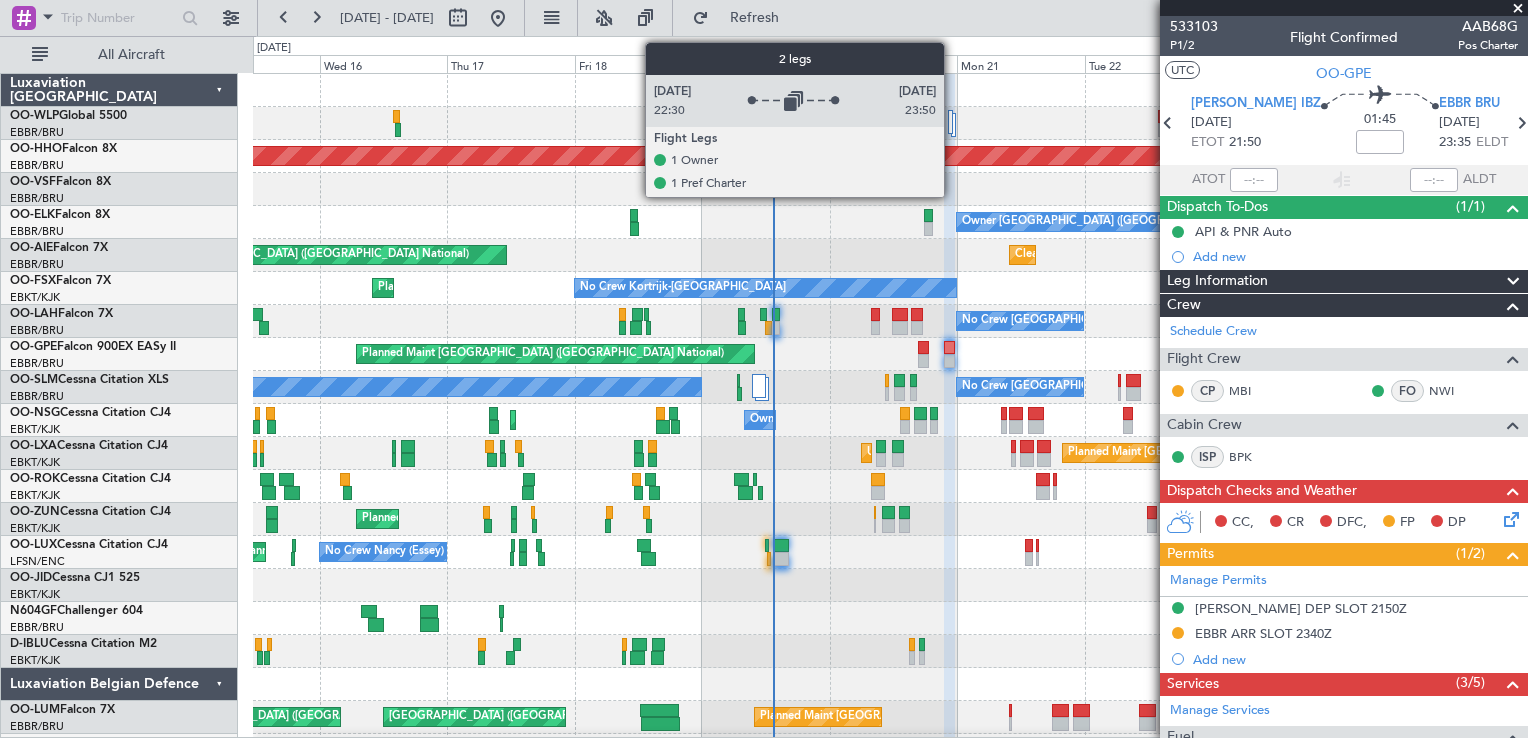 click 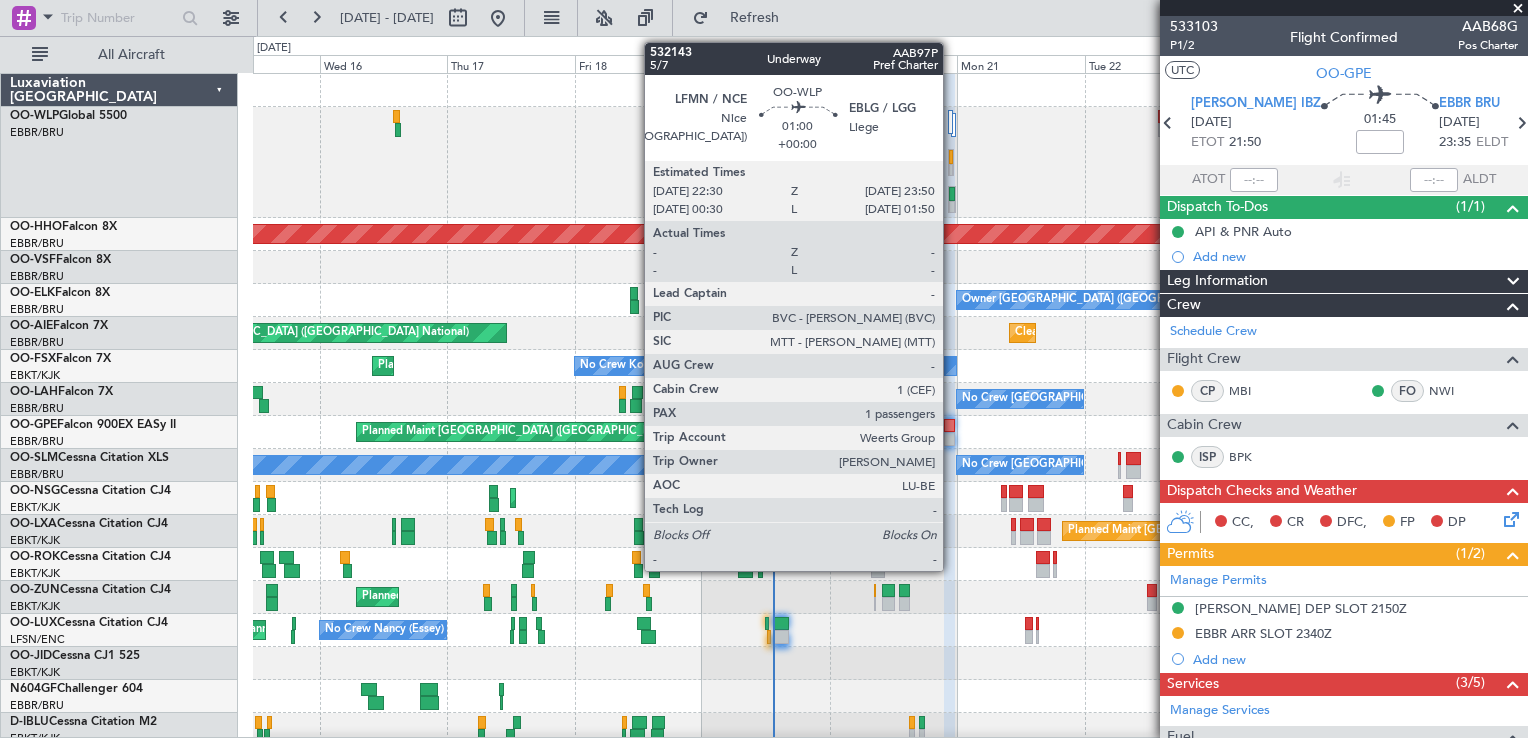 click 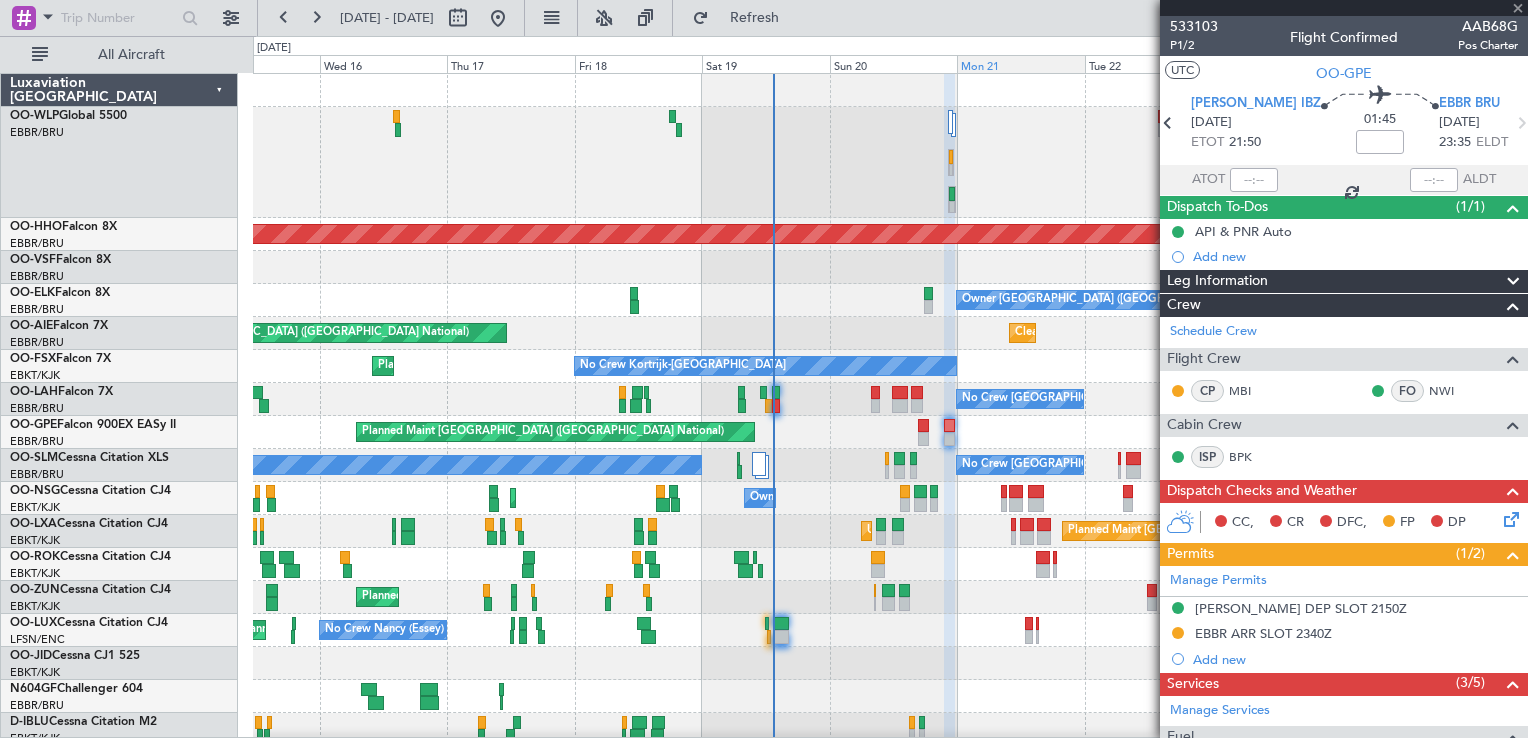 type on "1" 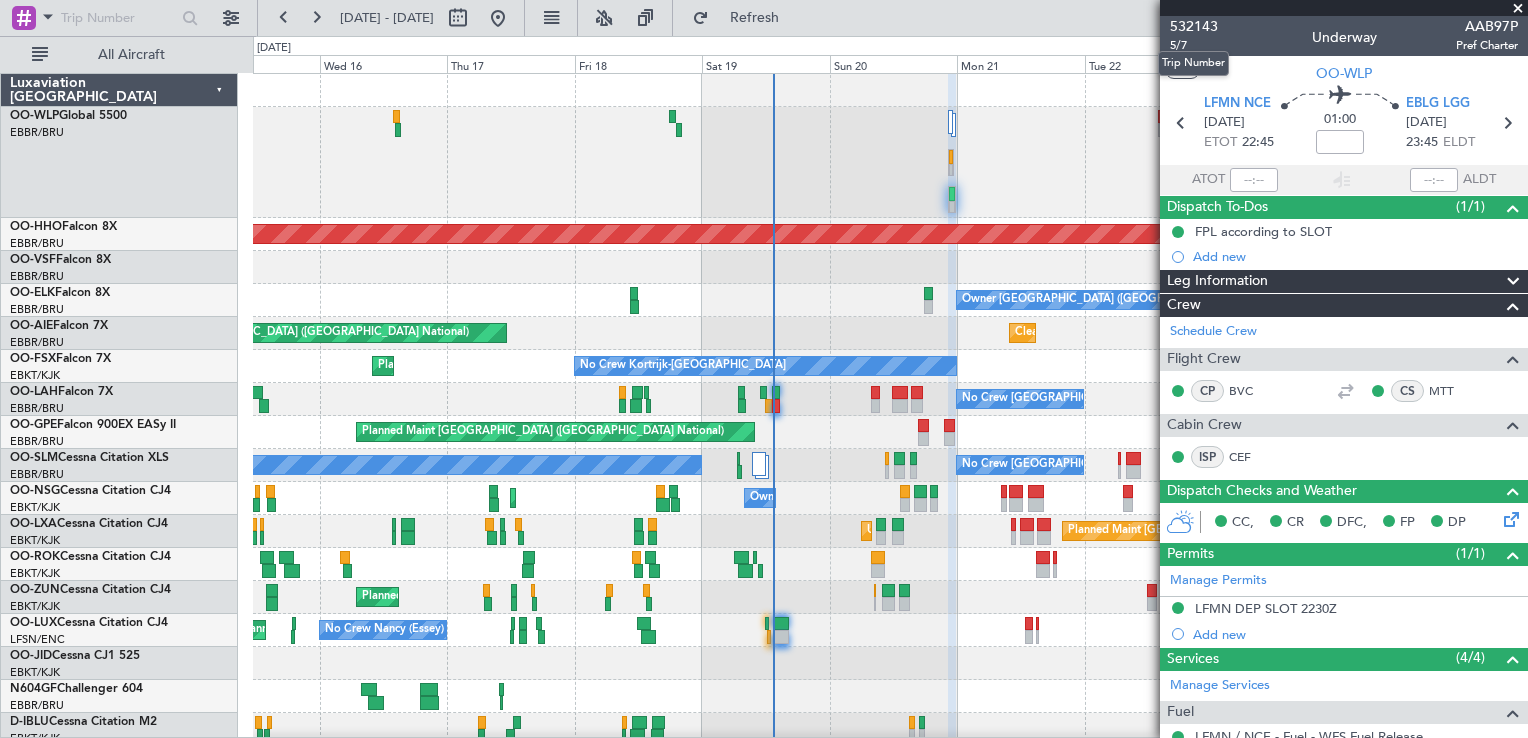 click on "Trip Number" at bounding box center [1193, 63] 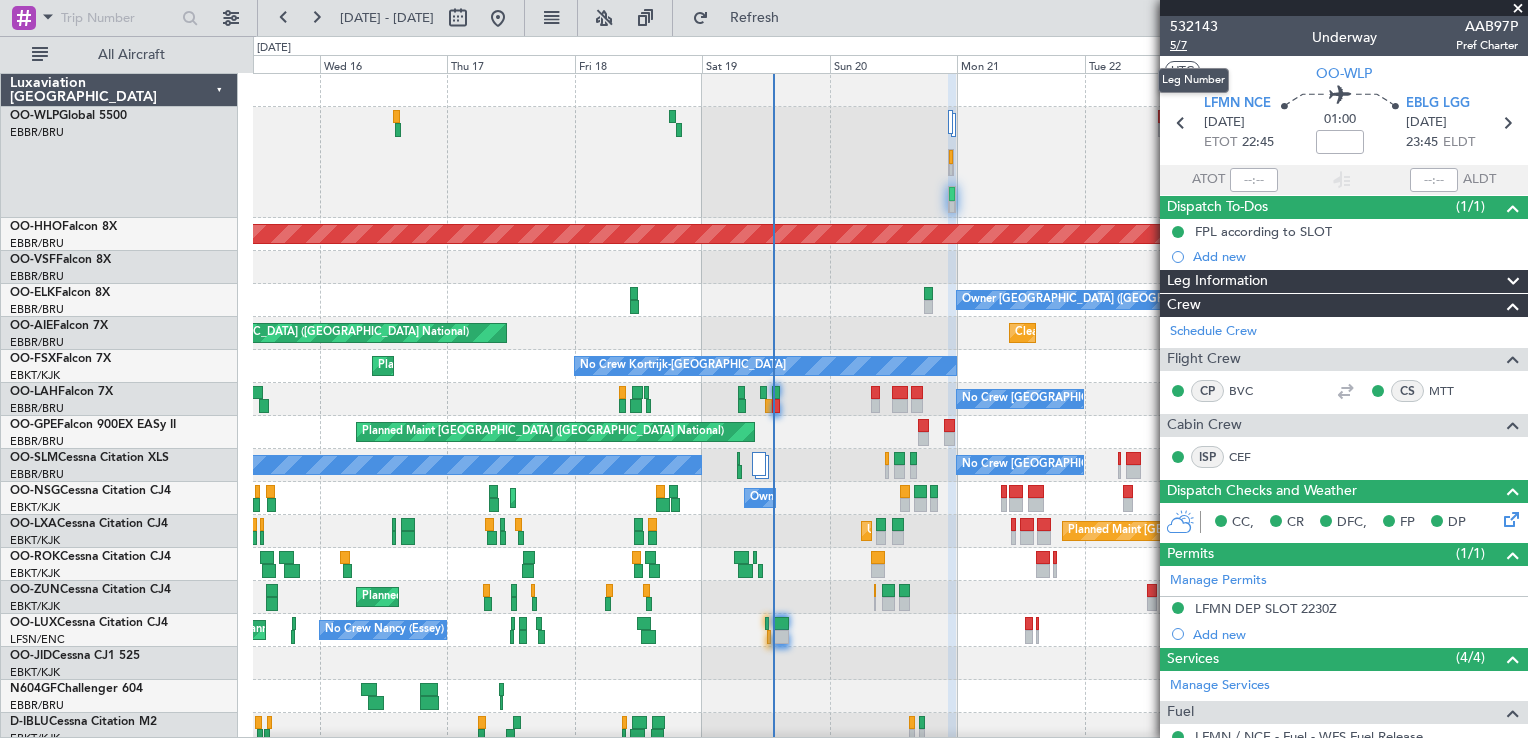 click on "5/7" at bounding box center (1194, 45) 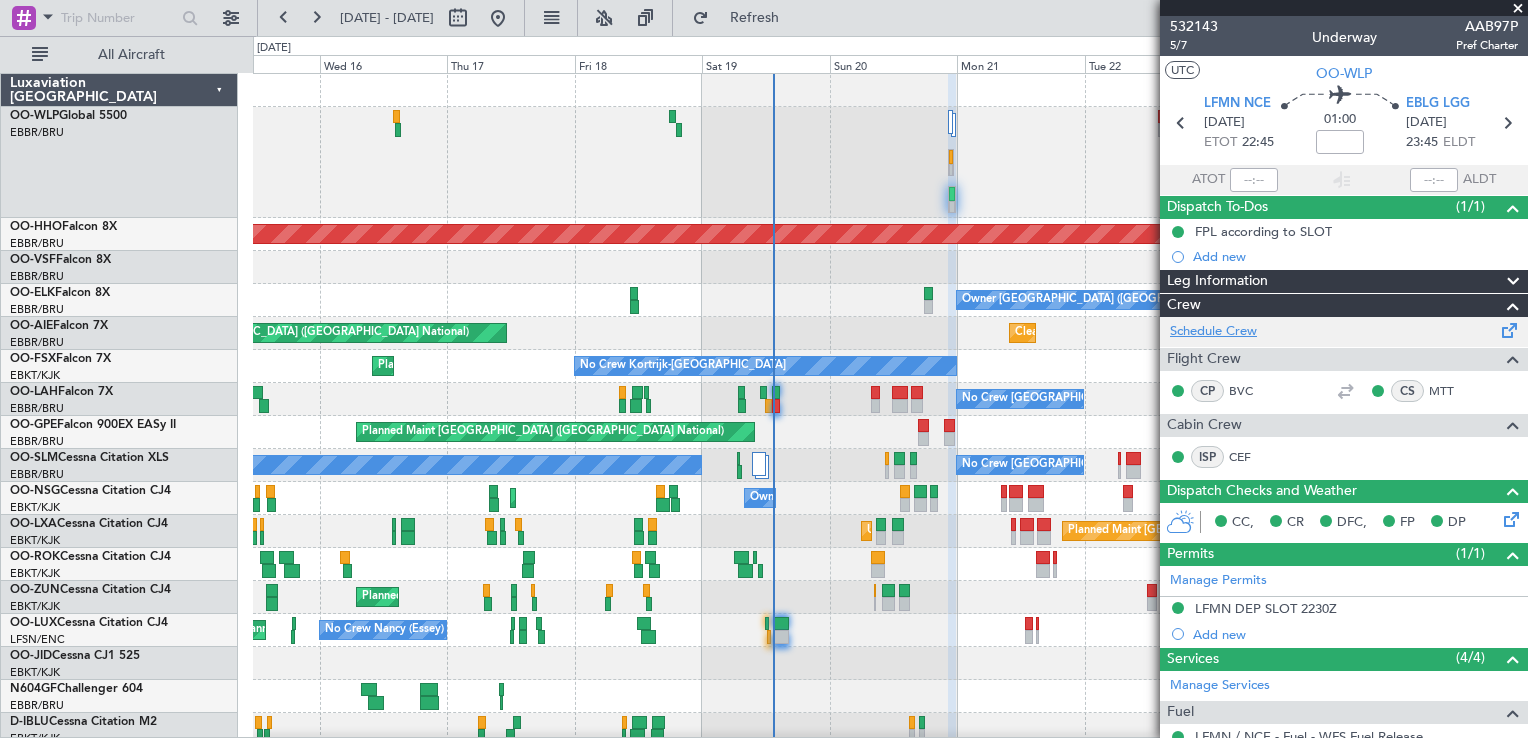 click on "Schedule Crew" 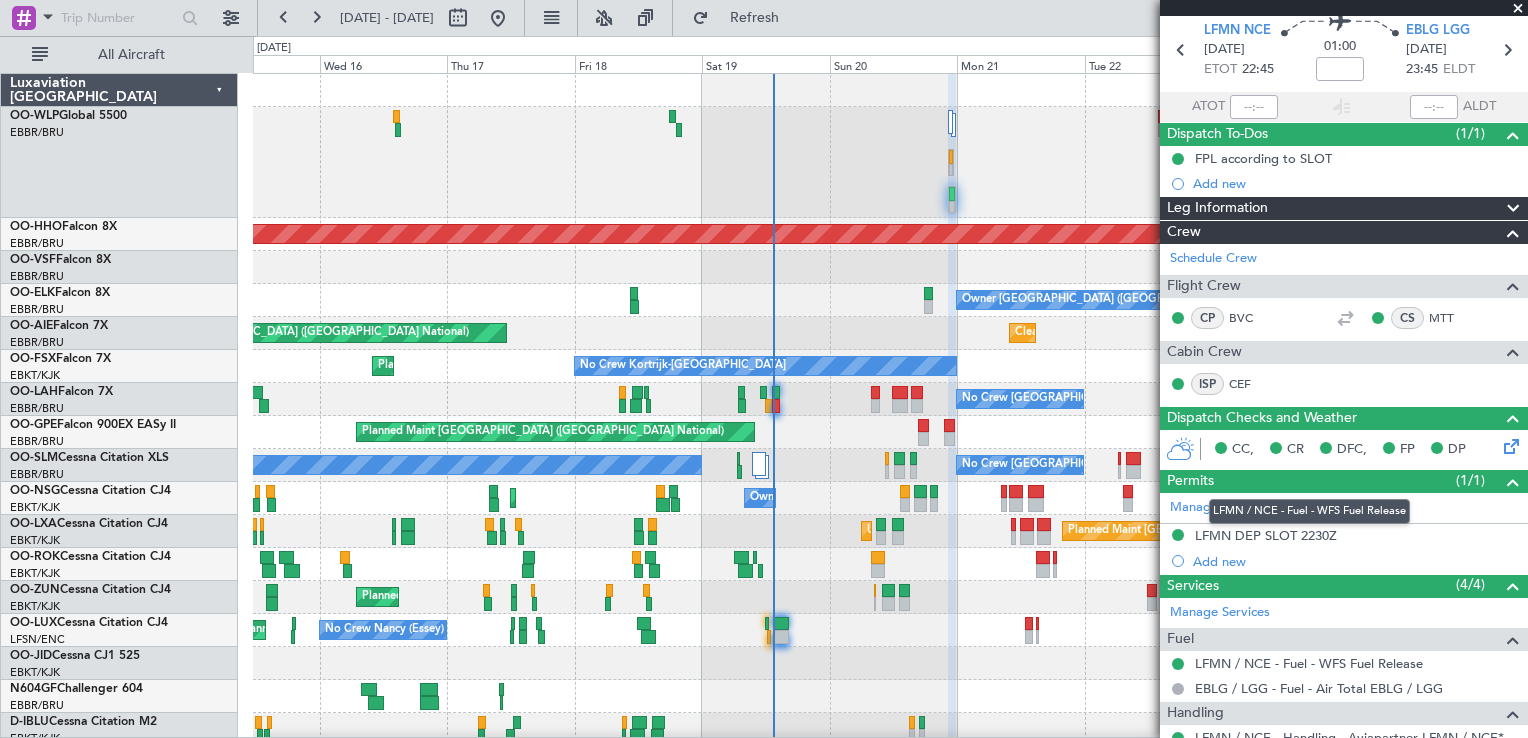 scroll, scrollTop: 0, scrollLeft: 0, axis: both 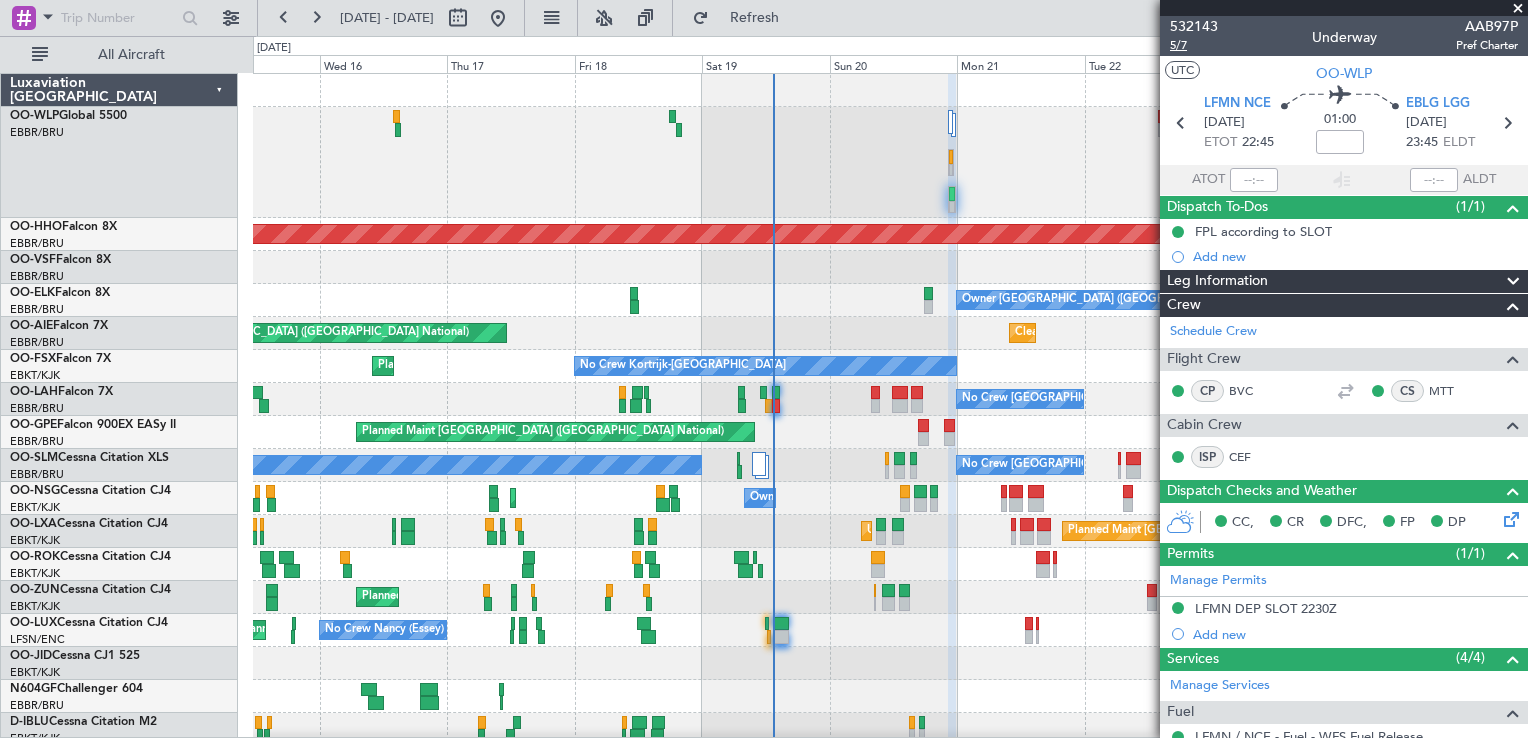 click on "532143 5/7  Underway  AAB97P Pref Charter" at bounding box center (1344, 36) 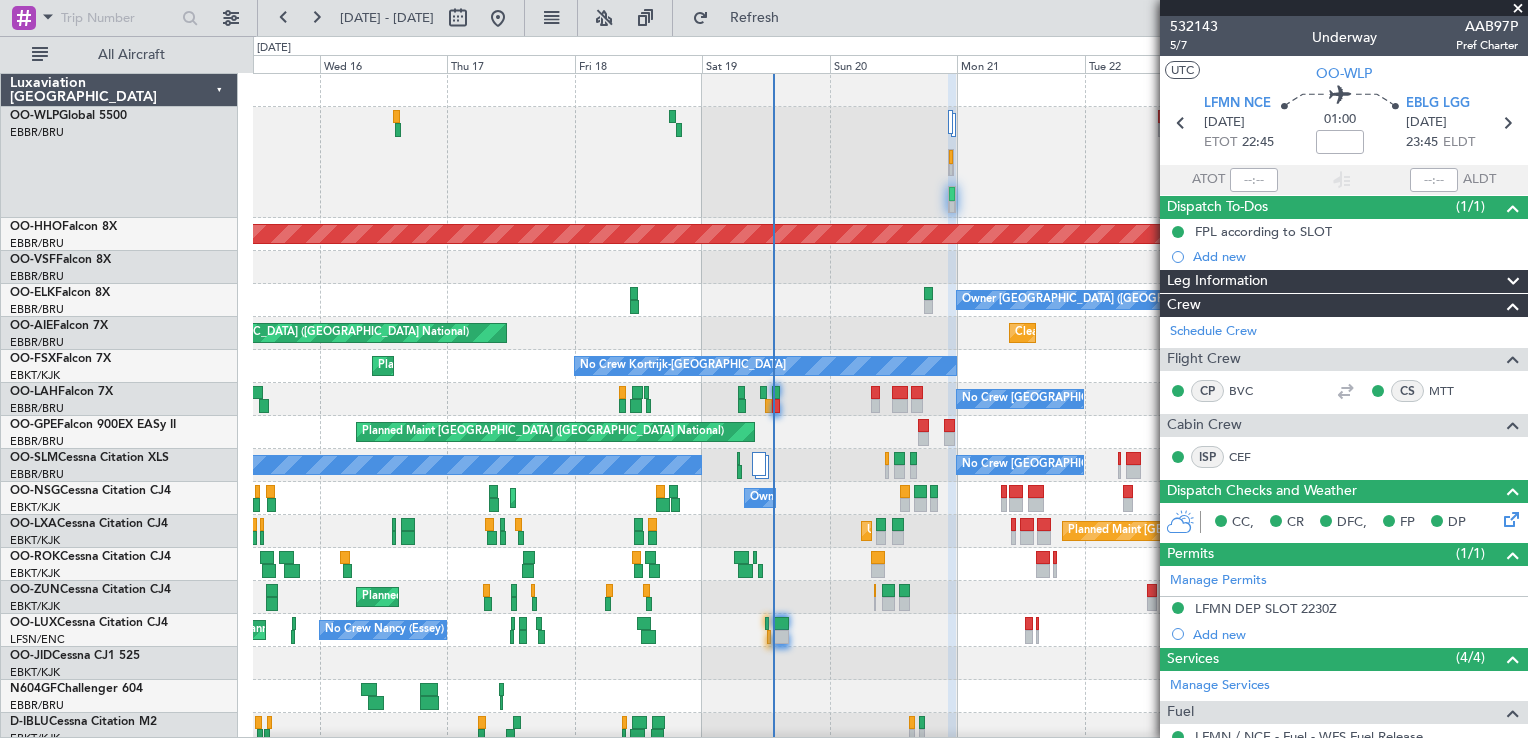 drag, startPoint x: 1510, startPoint y: 2, endPoint x: 1189, endPoint y: 83, distance: 331.06192 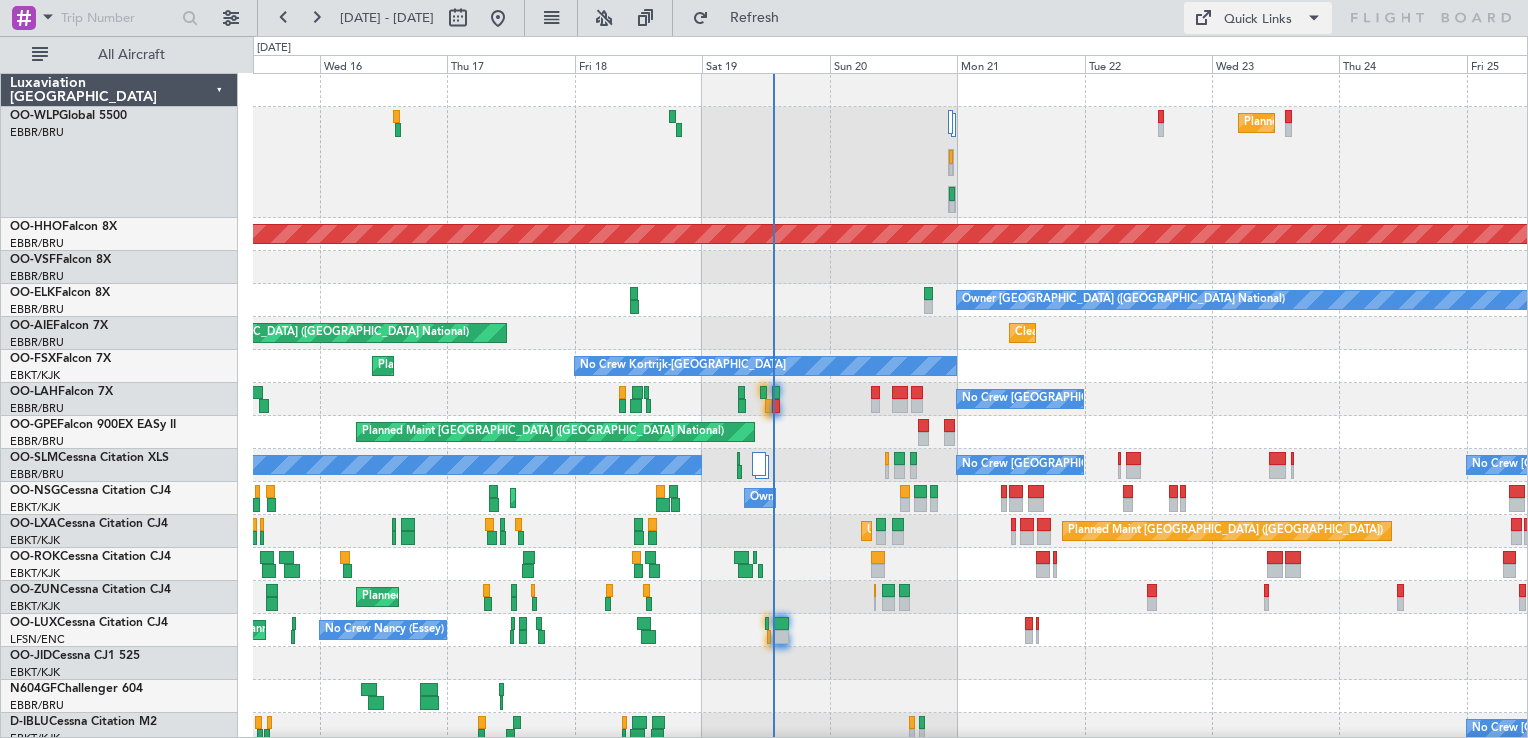 click on "Quick Links" at bounding box center [1258, 20] 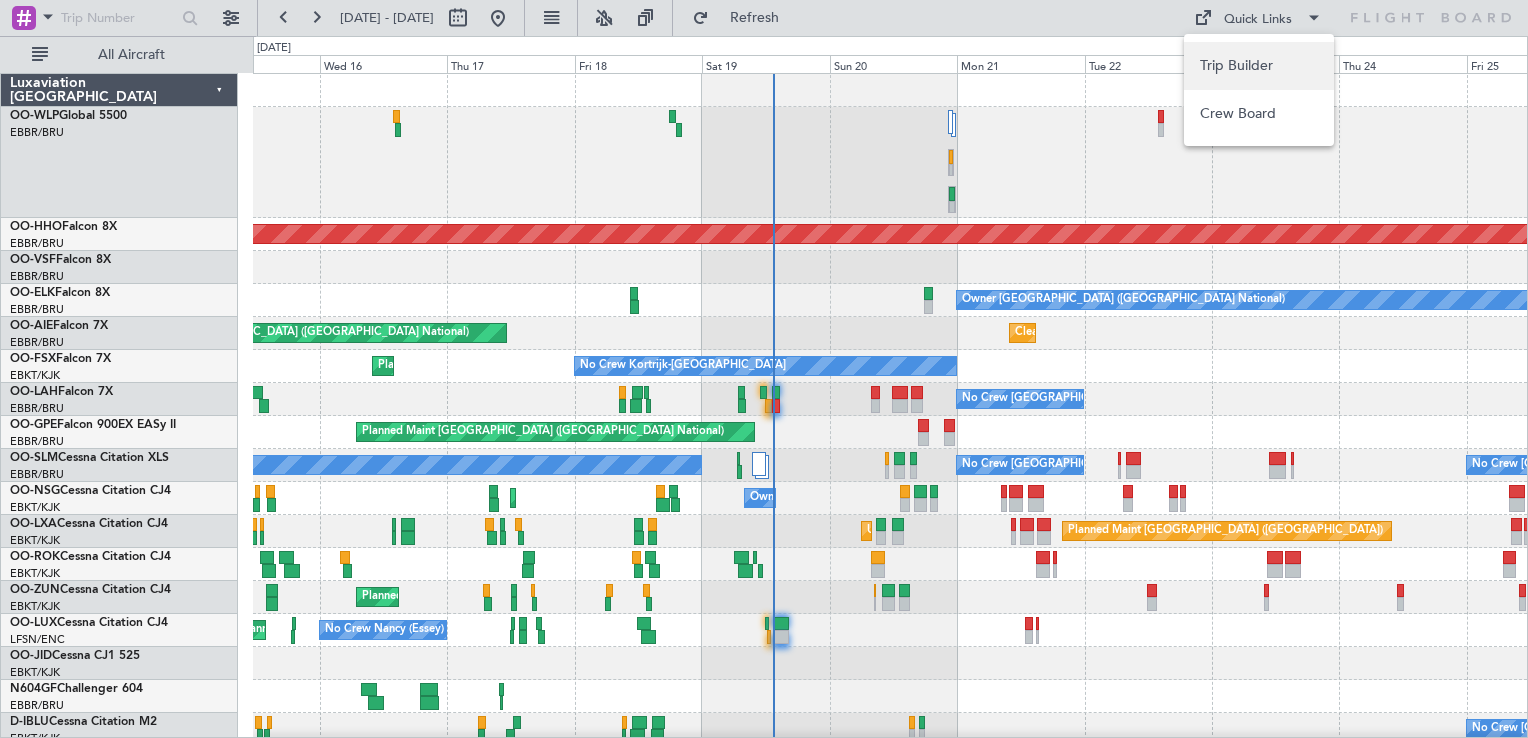 click on "Trip Builder" at bounding box center (1259, 66) 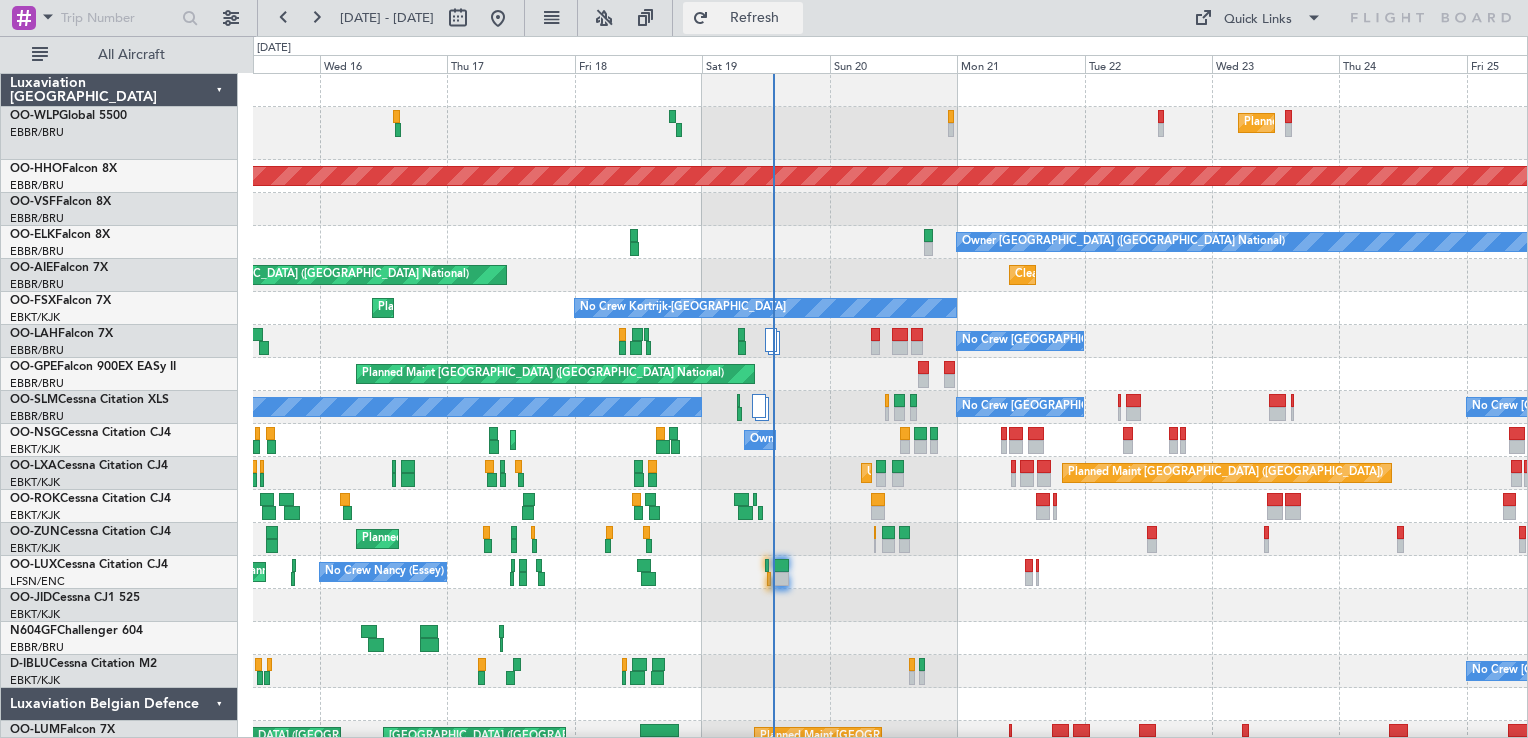 click on "Refresh" 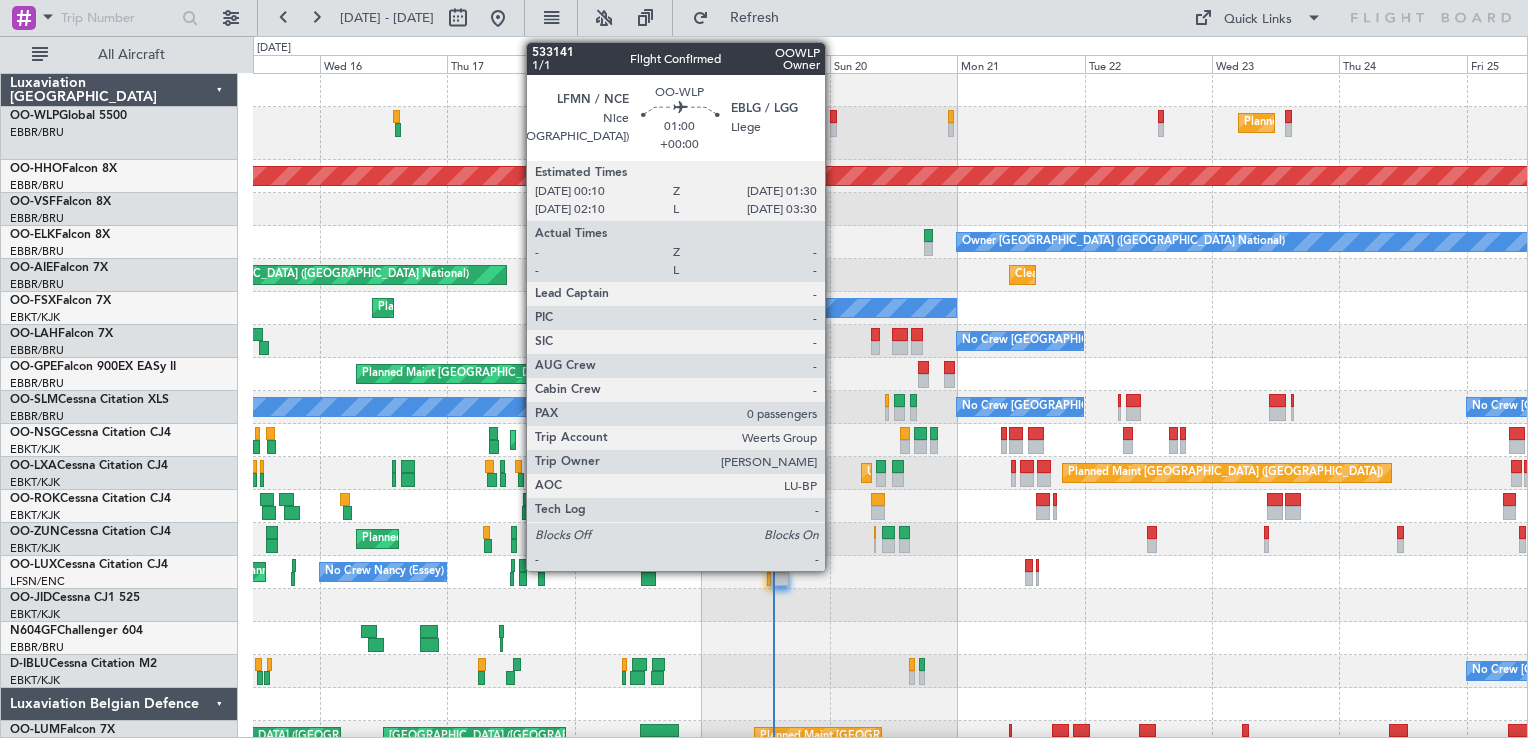 click 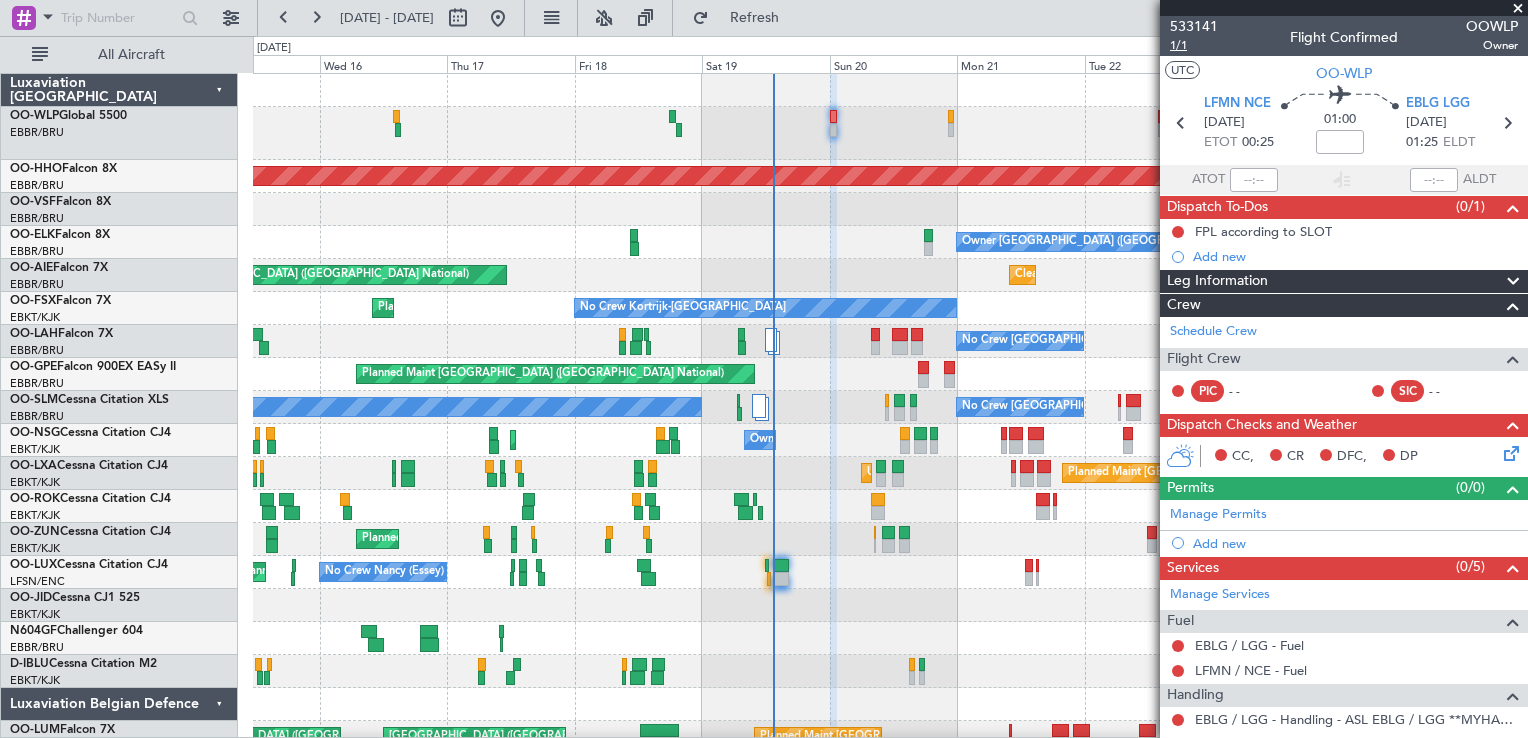 click on "1/1" at bounding box center (1194, 45) 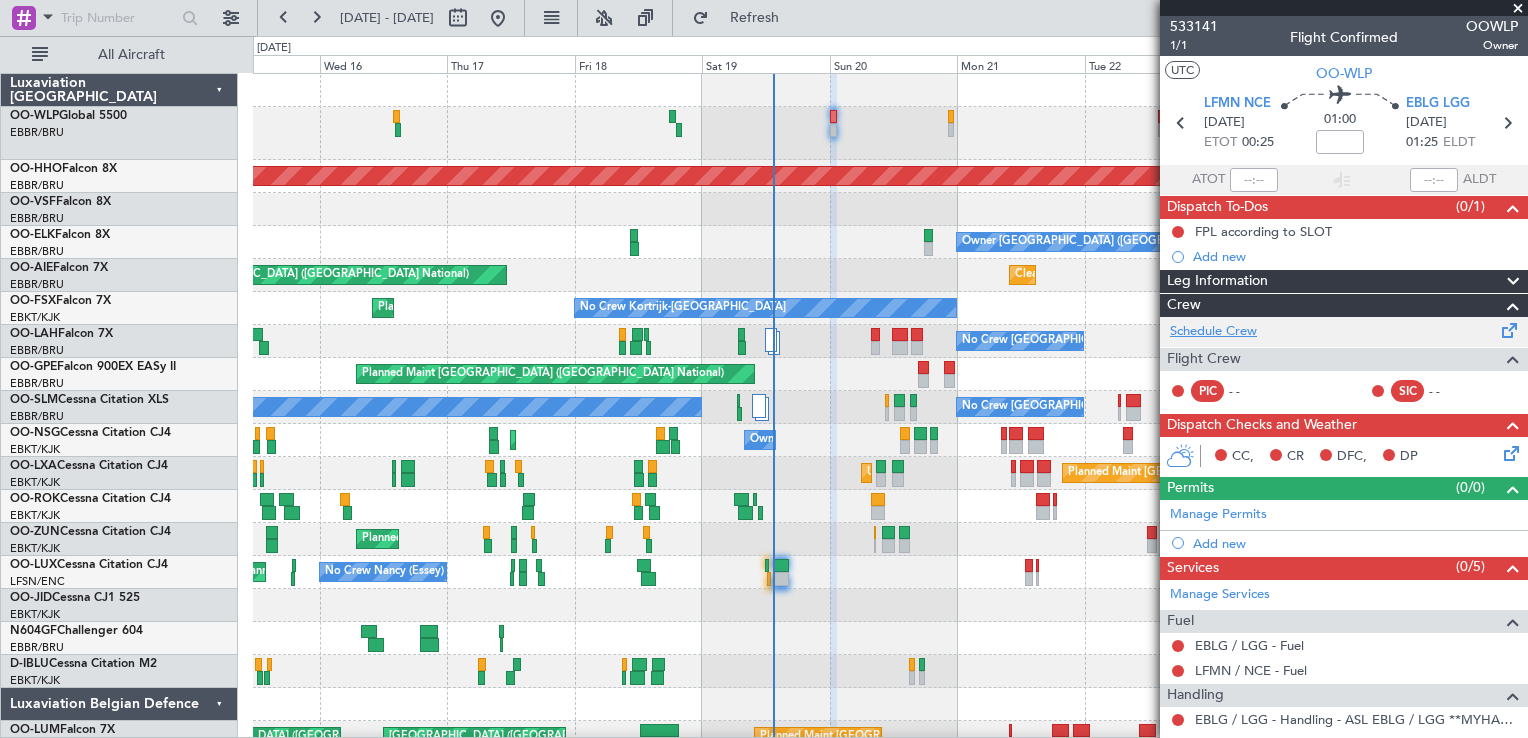 click on "Schedule Crew" 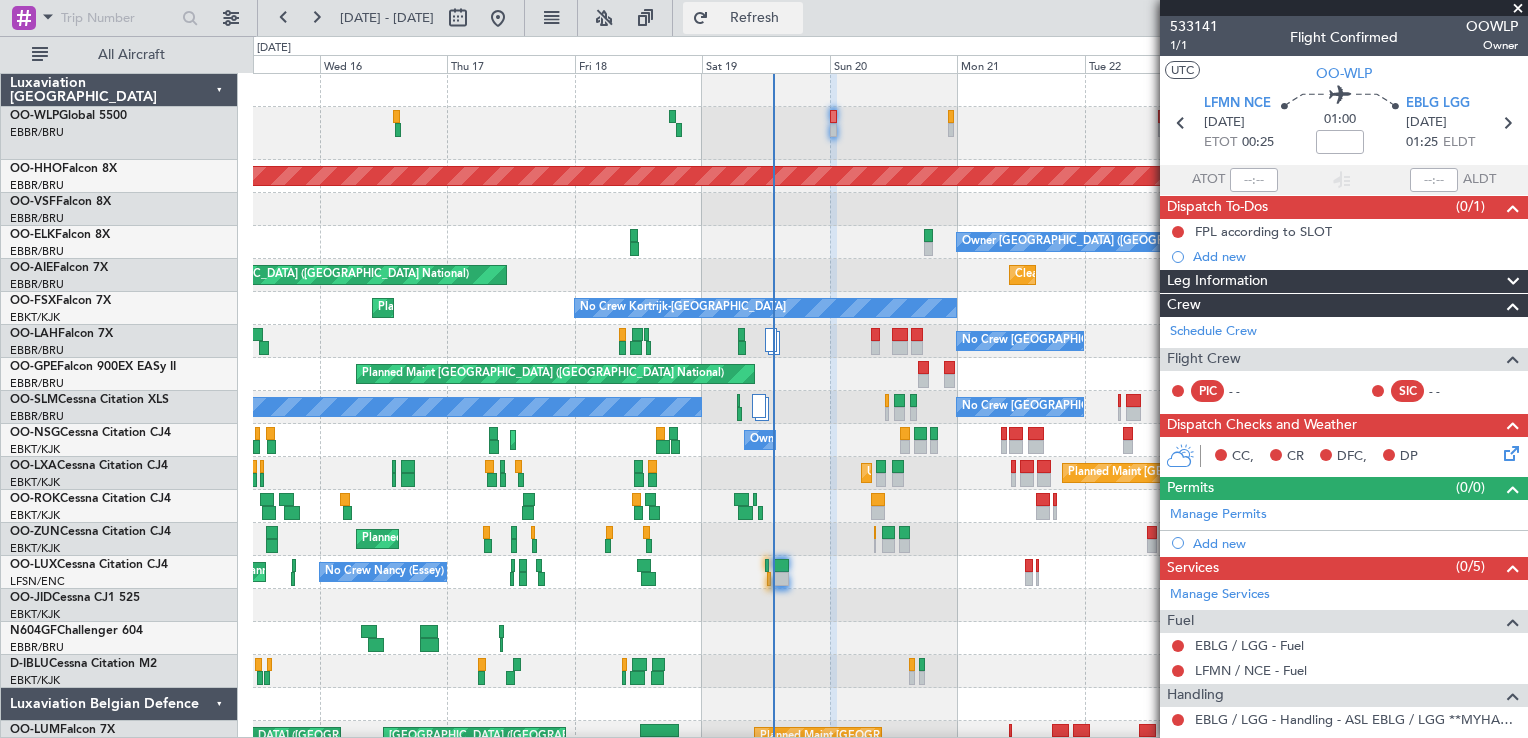 click on "Refresh" 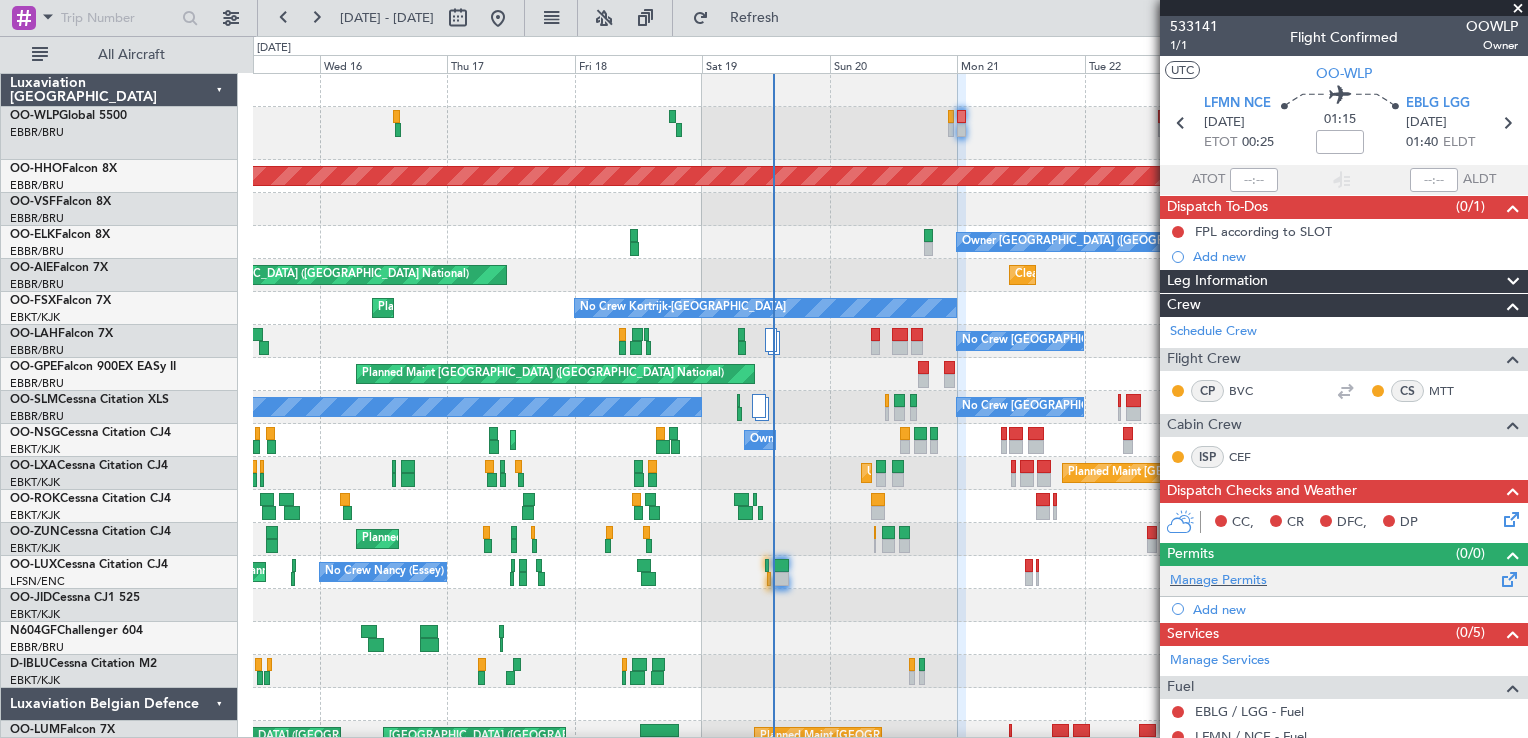 scroll, scrollTop: 187, scrollLeft: 0, axis: vertical 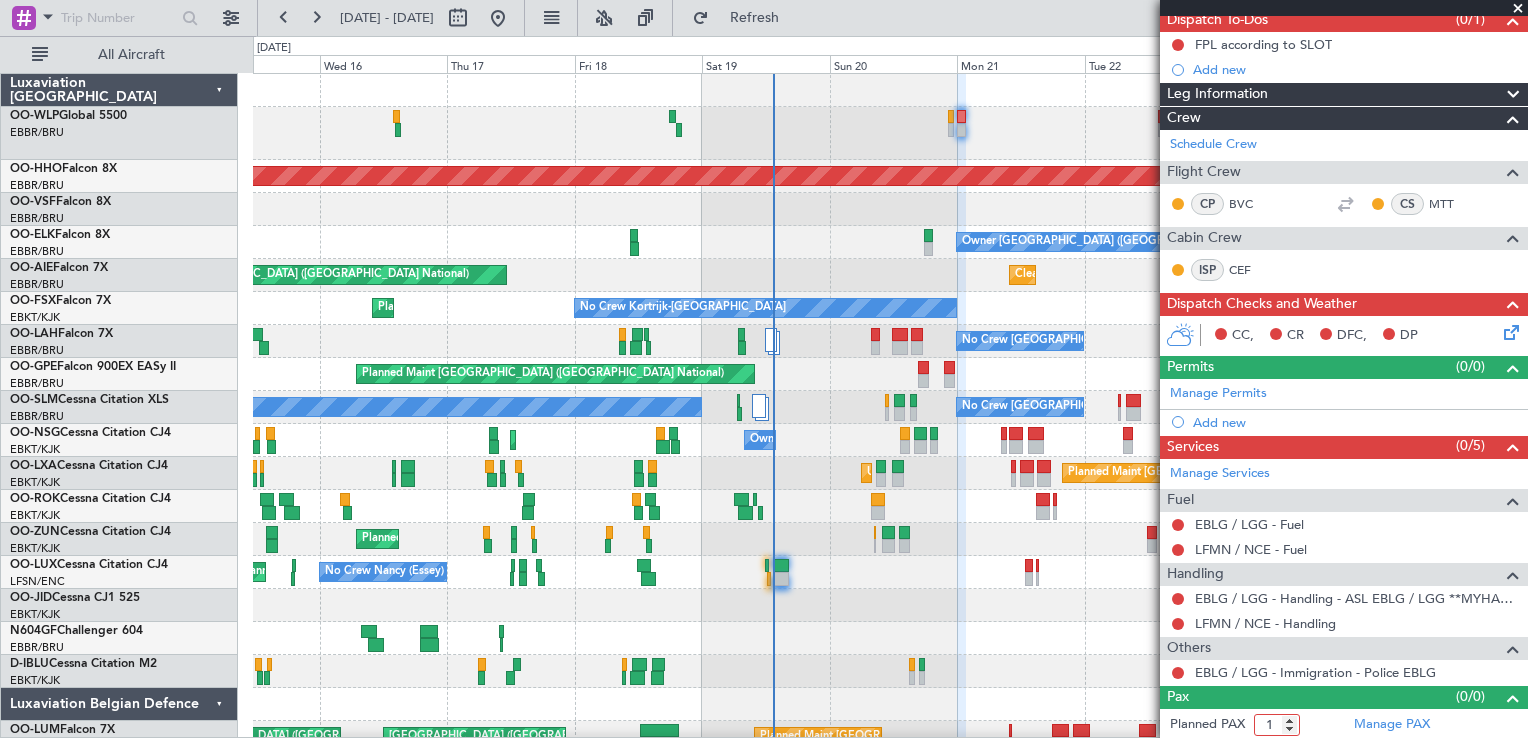 type on "1" 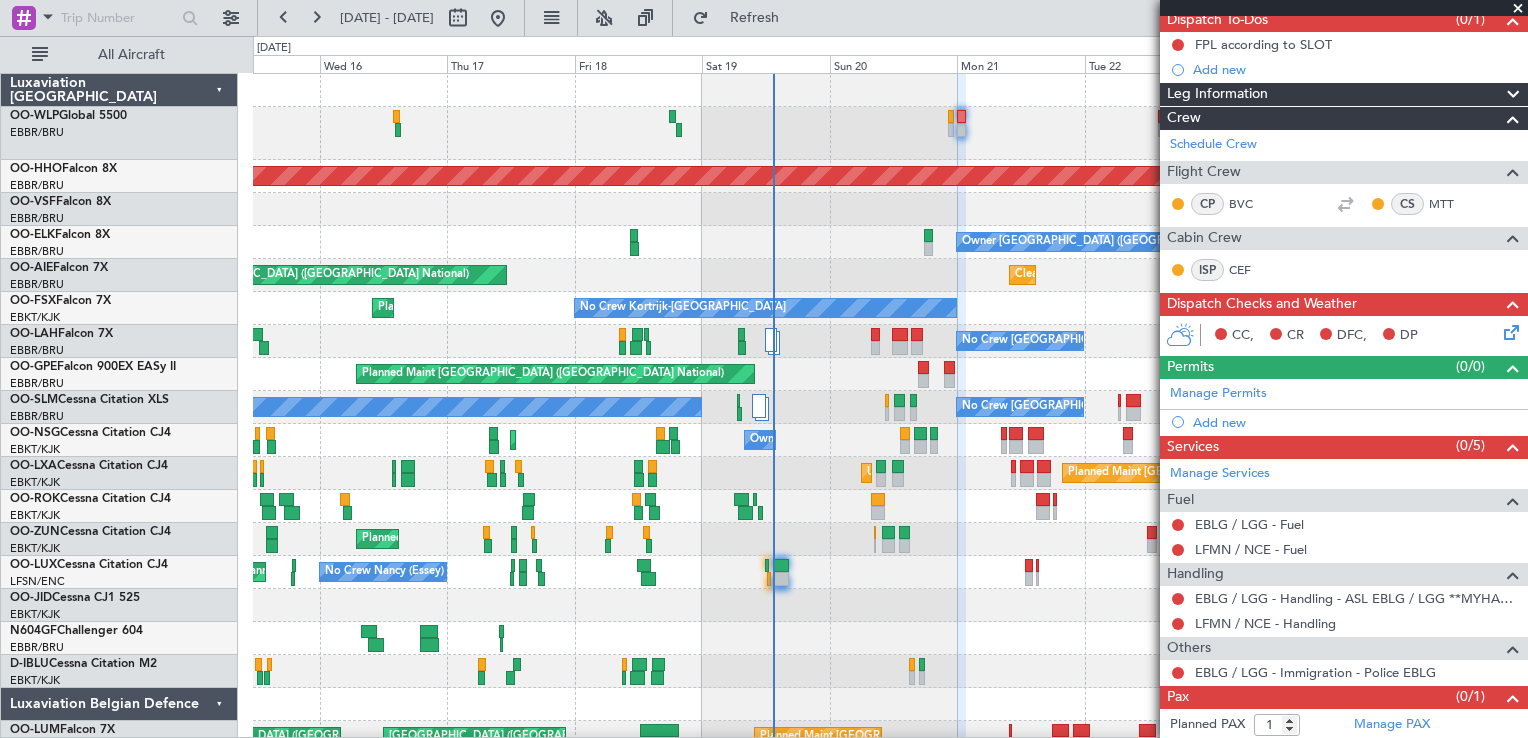 scroll, scrollTop: 212, scrollLeft: 0, axis: vertical 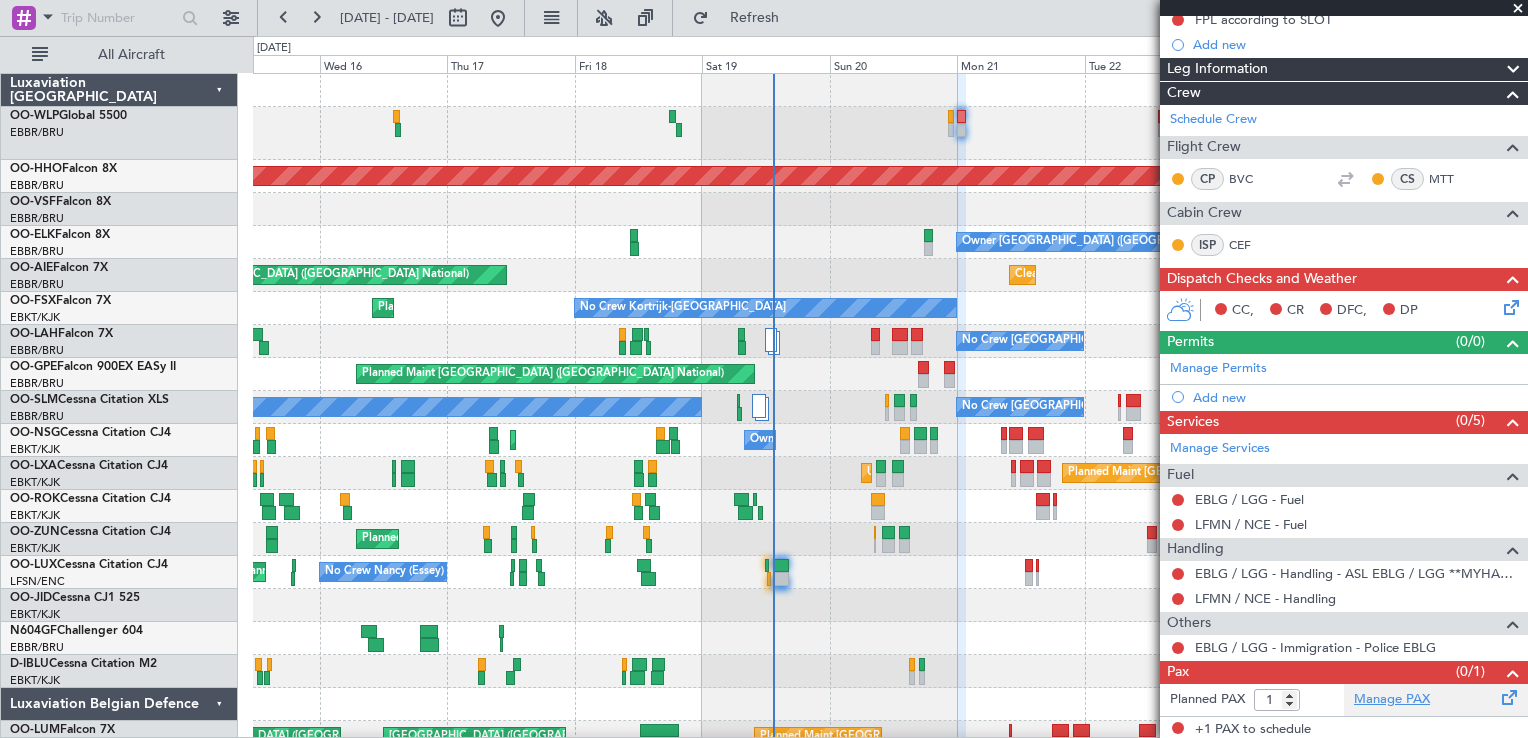 click on "Manage PAX" 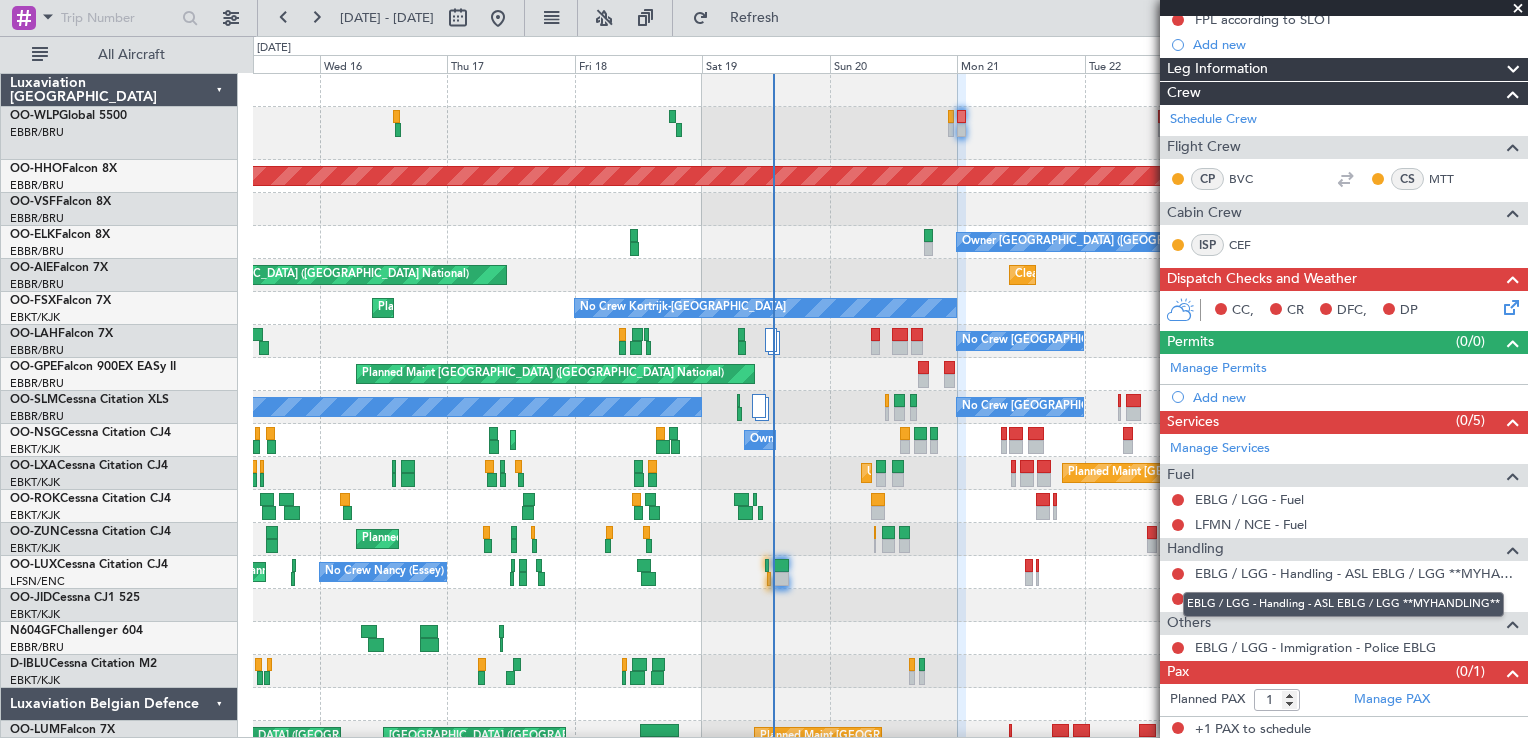 click on "EBLG / LGG - Handling - ASL EBLG / LGG **MYHANDLING**" at bounding box center (1343, 604) 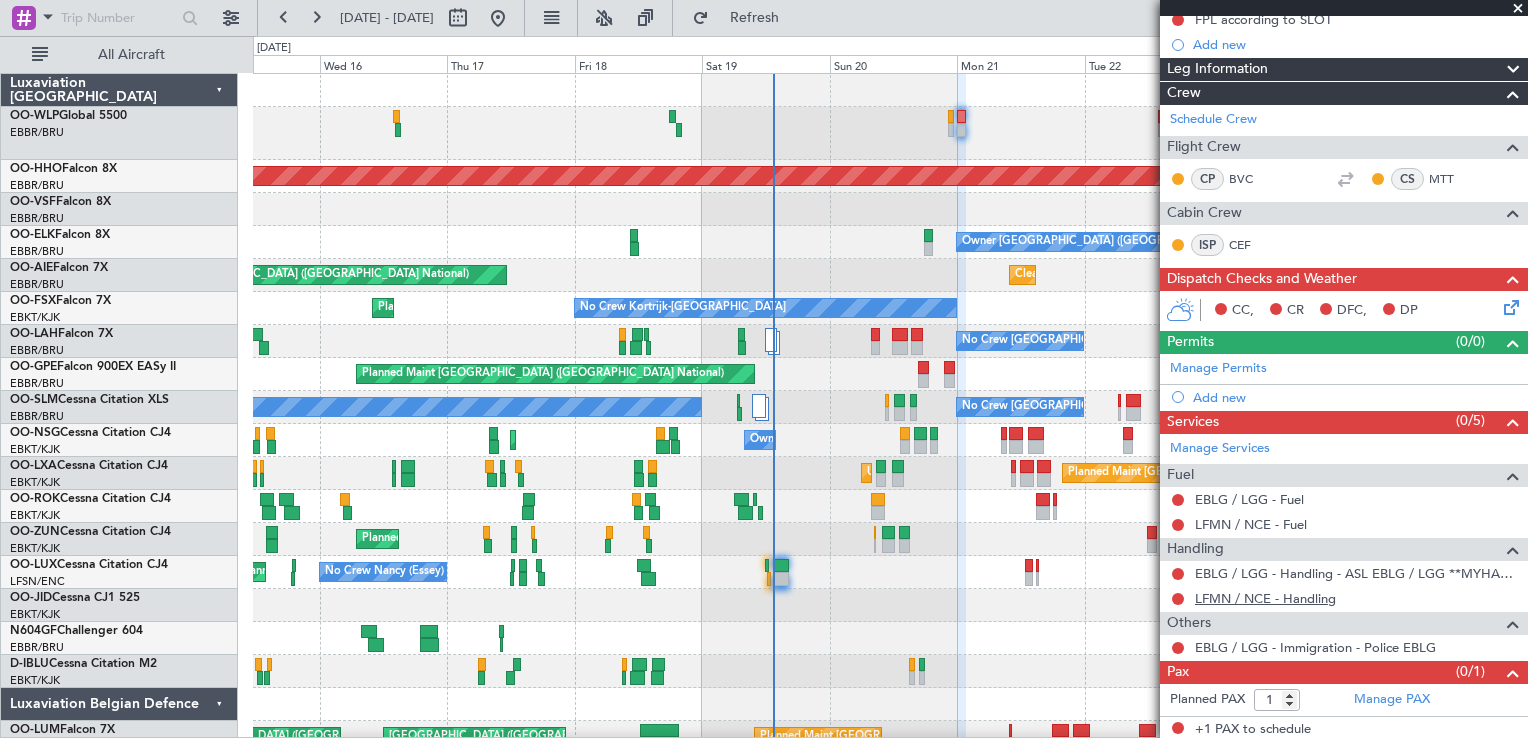 click on "LFMN / NCE - Handling" at bounding box center (1265, 598) 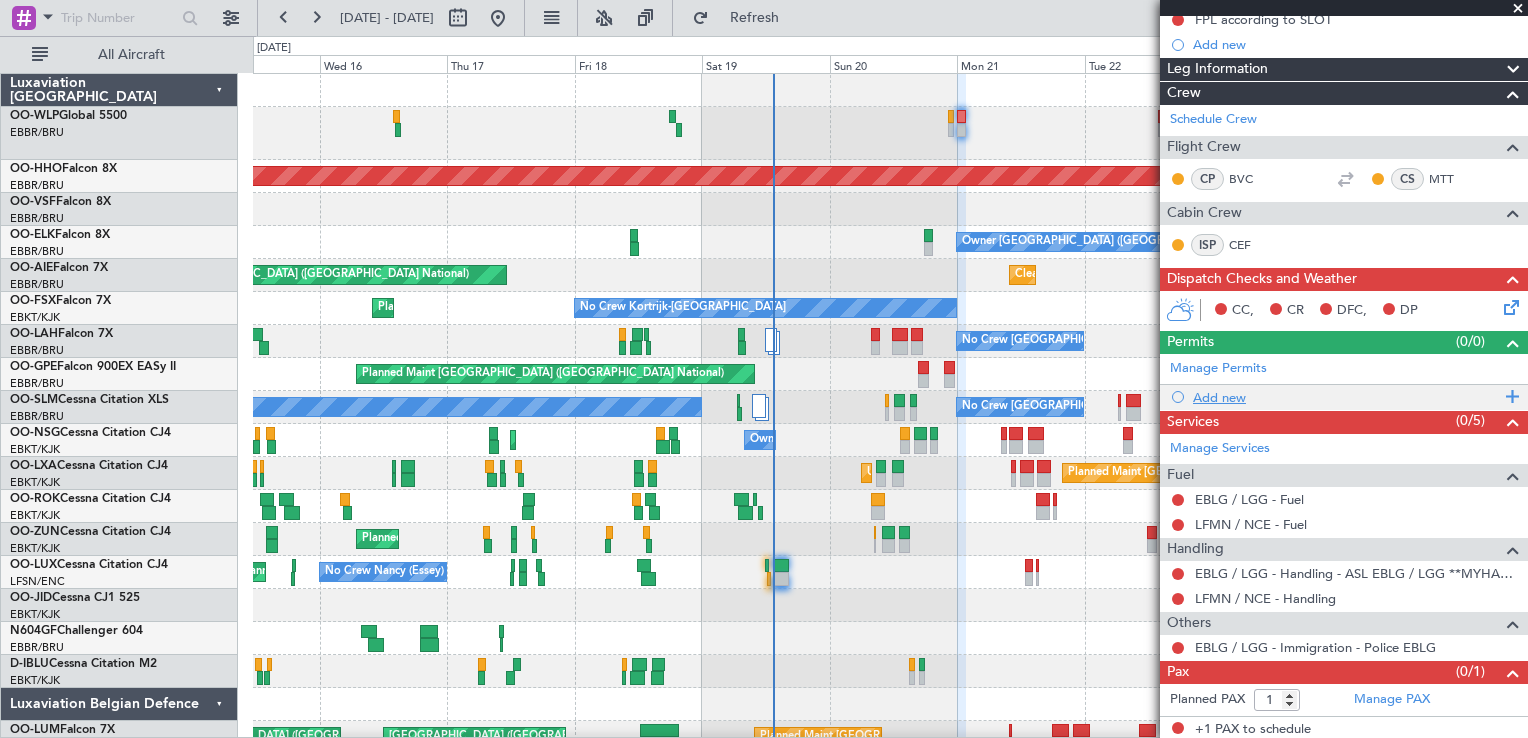 click on "Add new" at bounding box center (1346, 397) 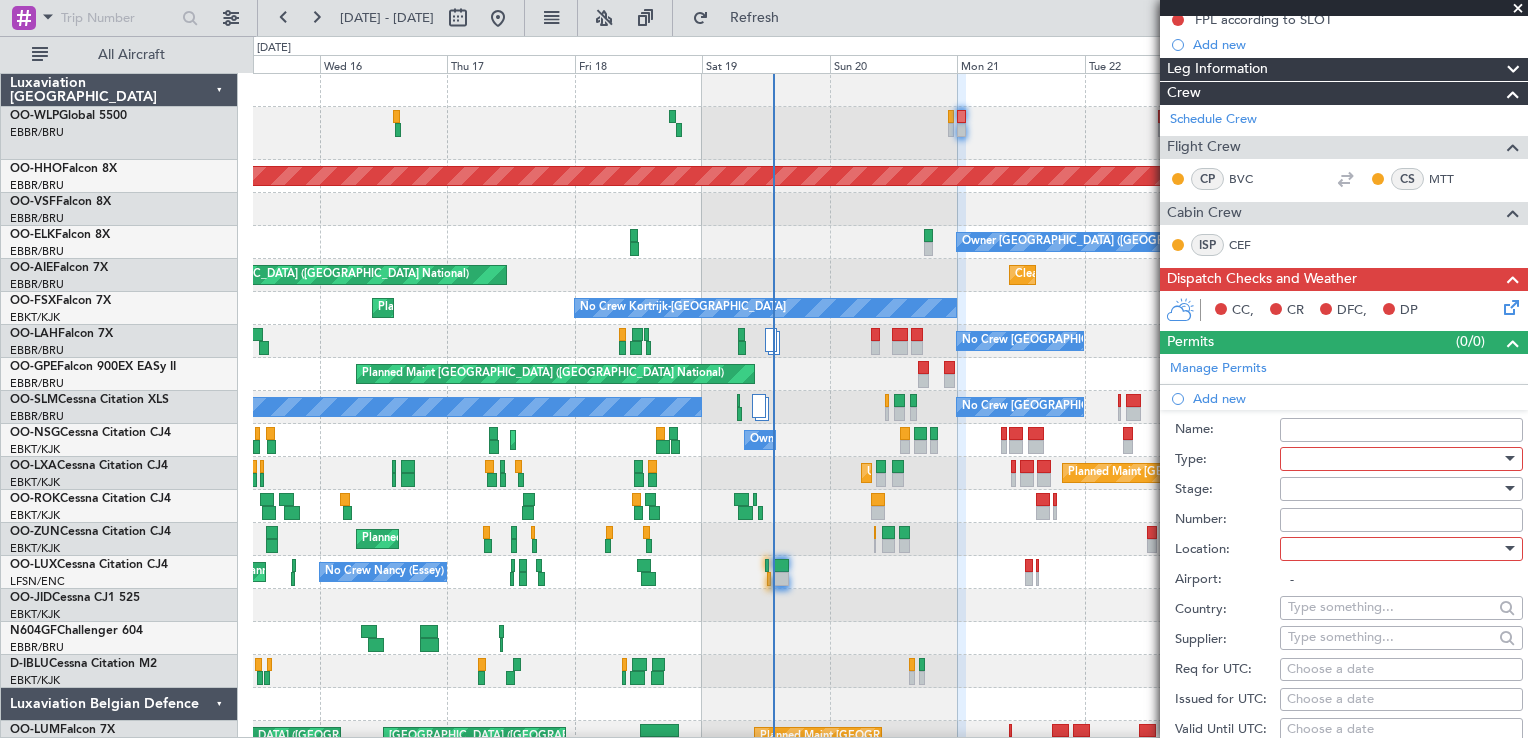 click at bounding box center [1394, 459] 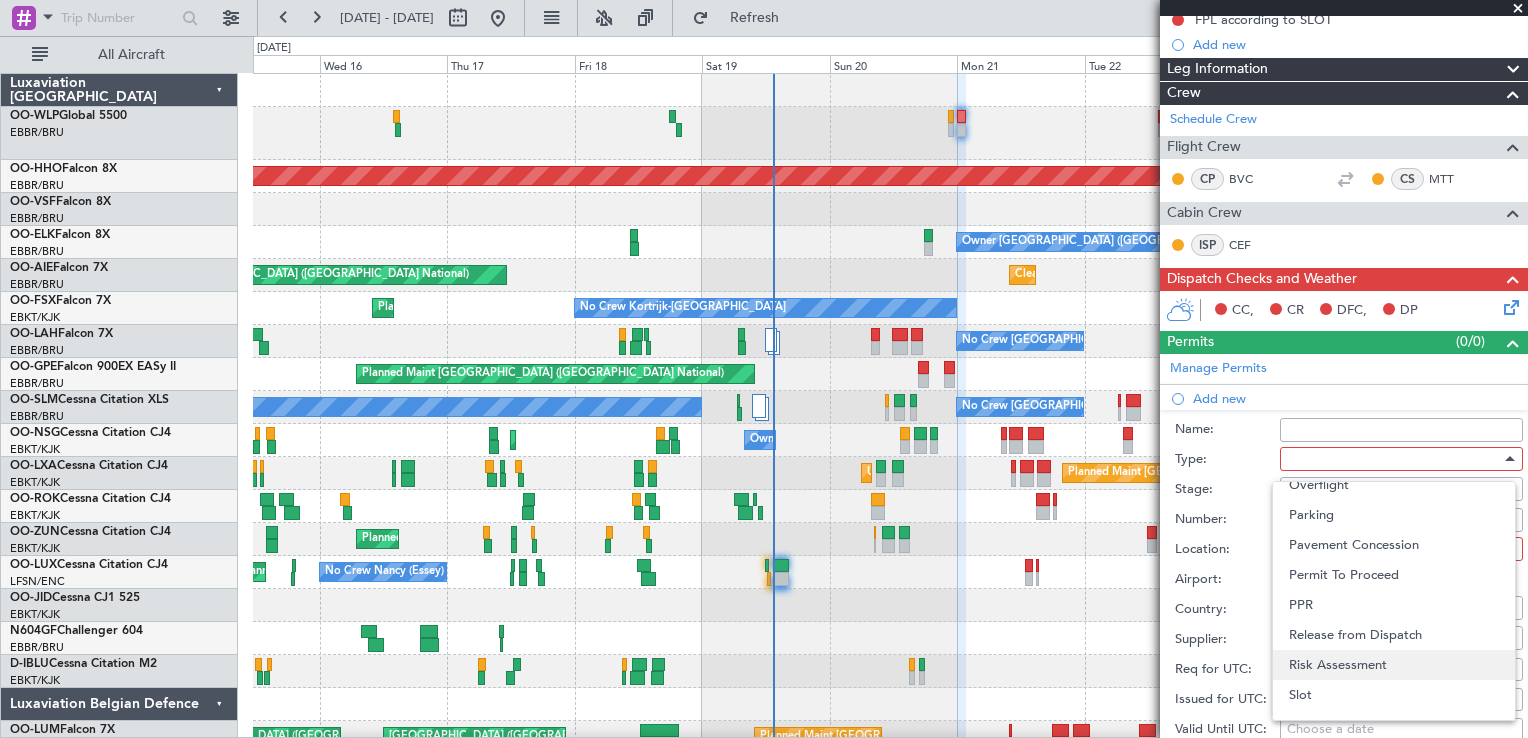 scroll, scrollTop: 601, scrollLeft: 0, axis: vertical 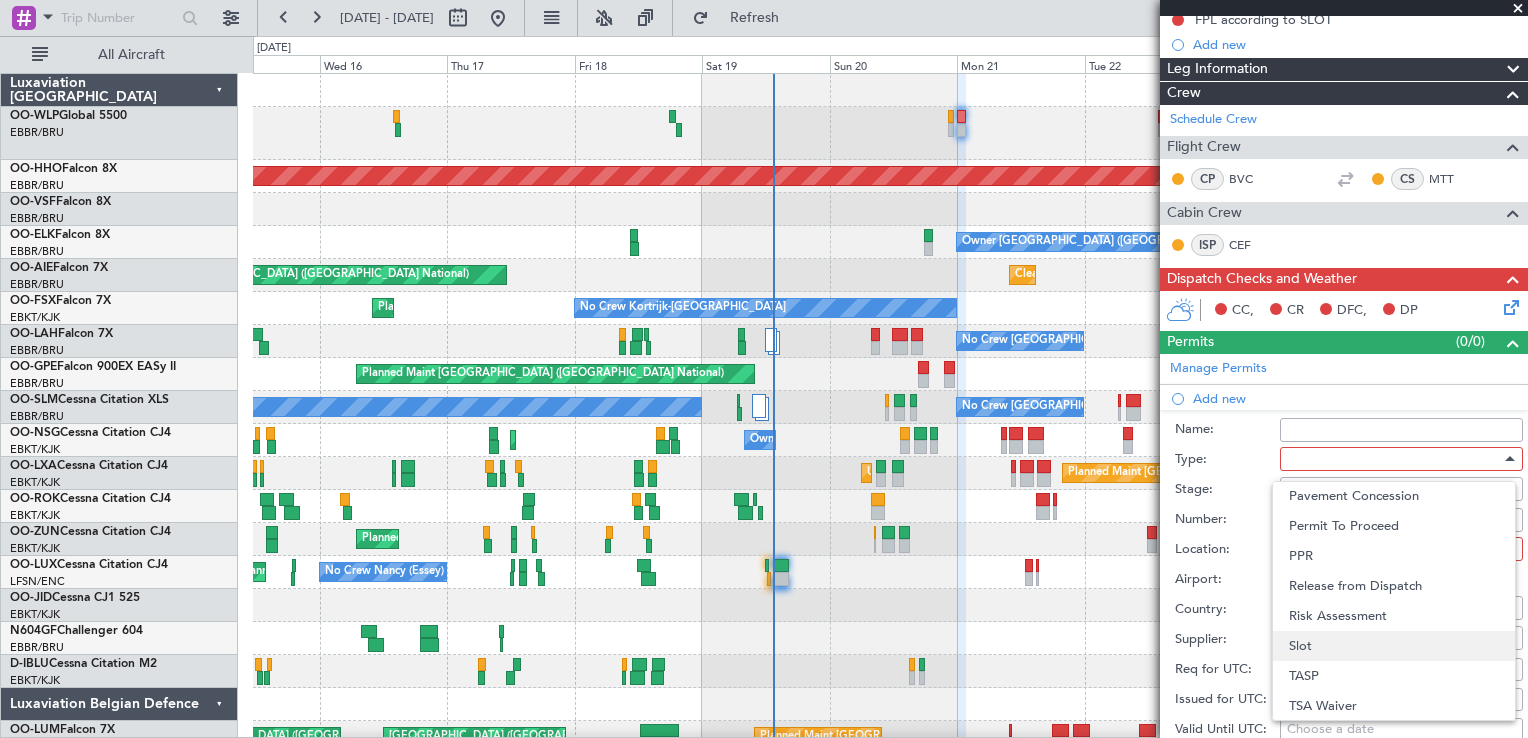 click on "Slot" at bounding box center [1394, 646] 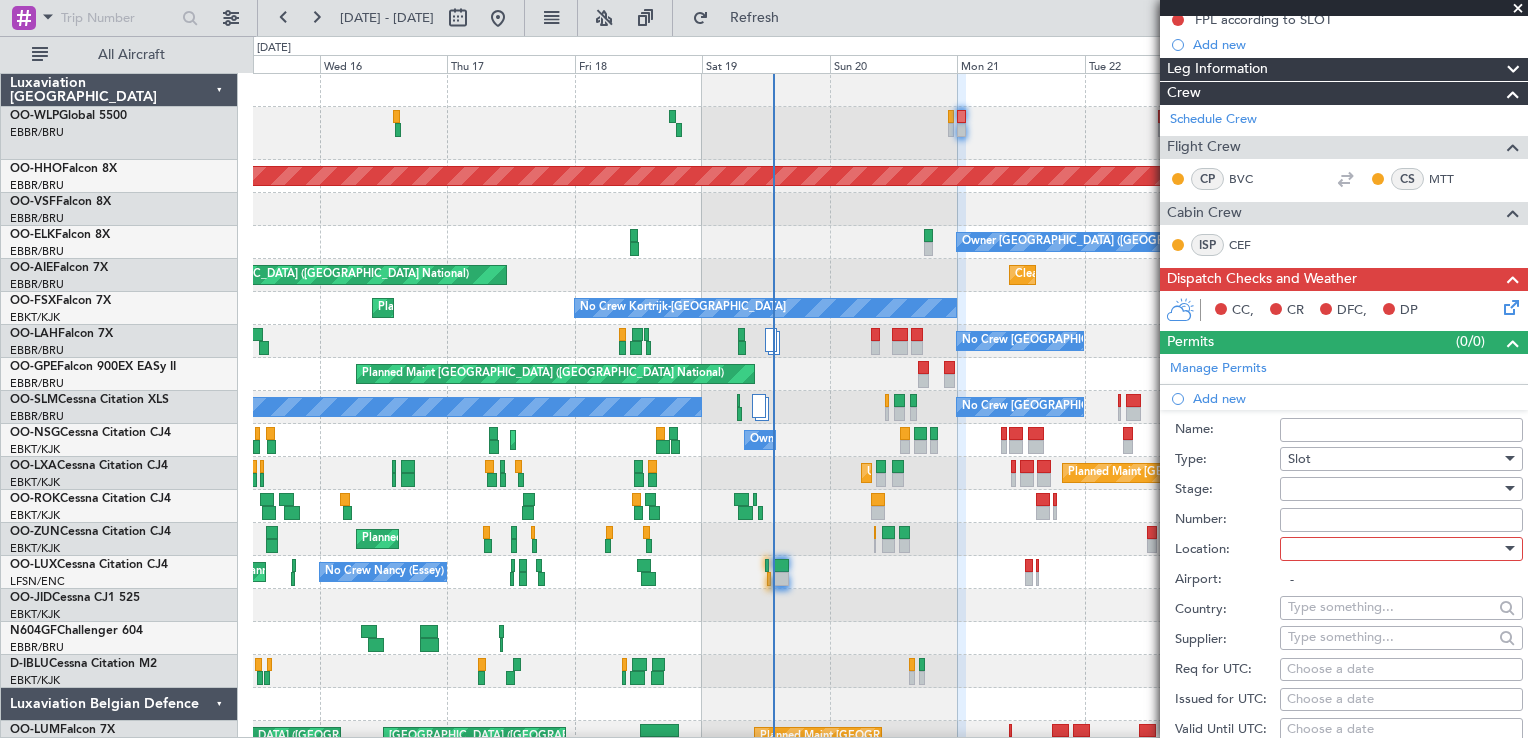 click on "Slot" at bounding box center [1394, 459] 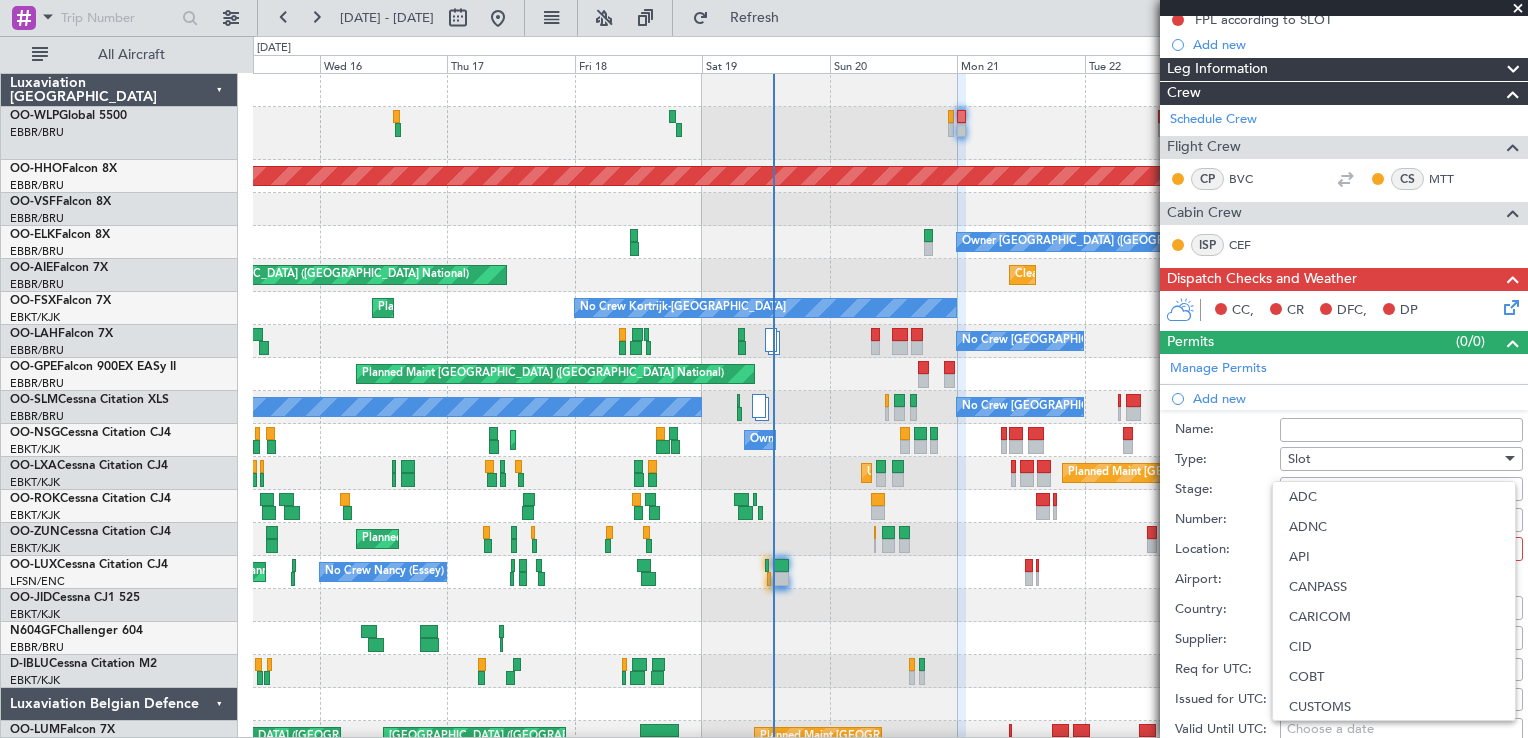 scroll, scrollTop: 601, scrollLeft: 0, axis: vertical 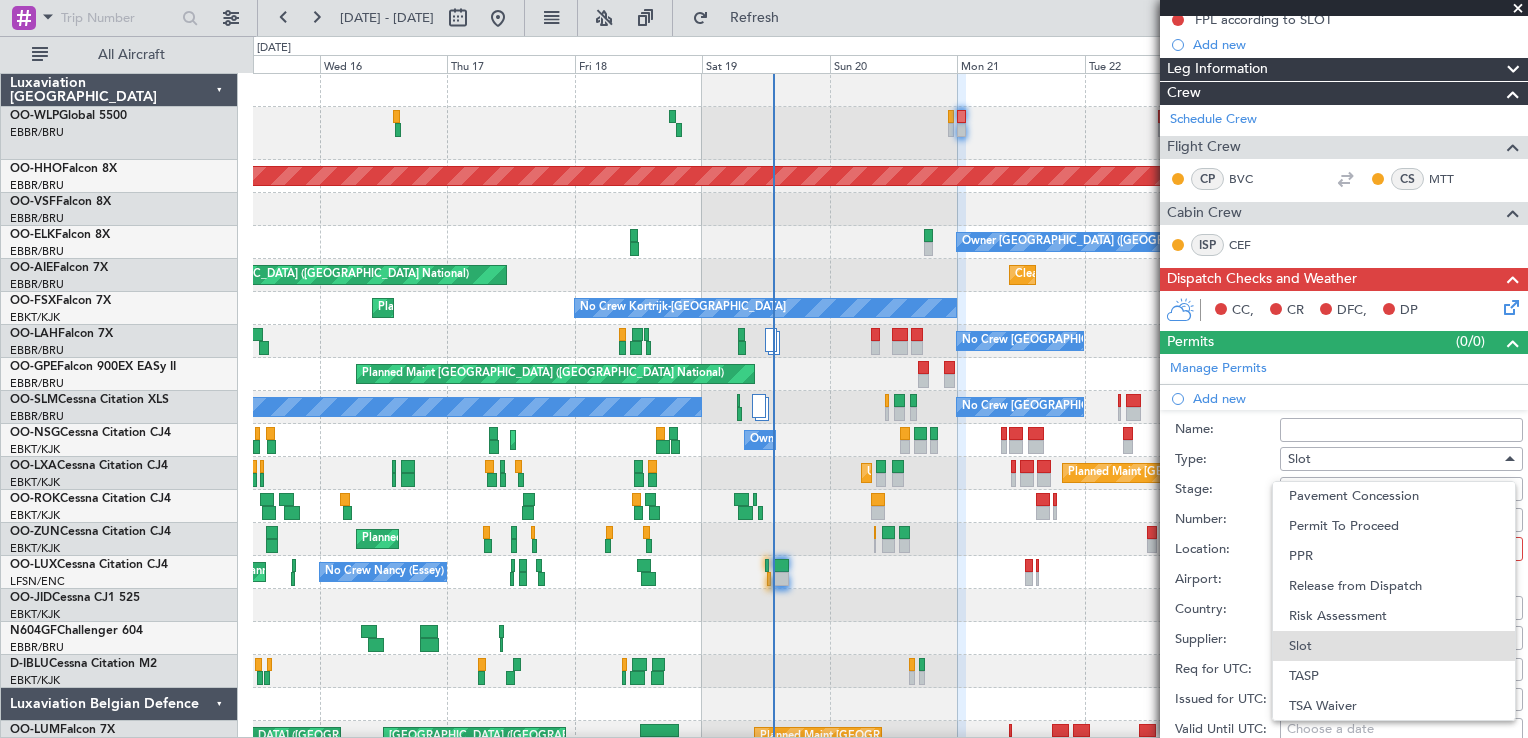 click at bounding box center [764, 369] 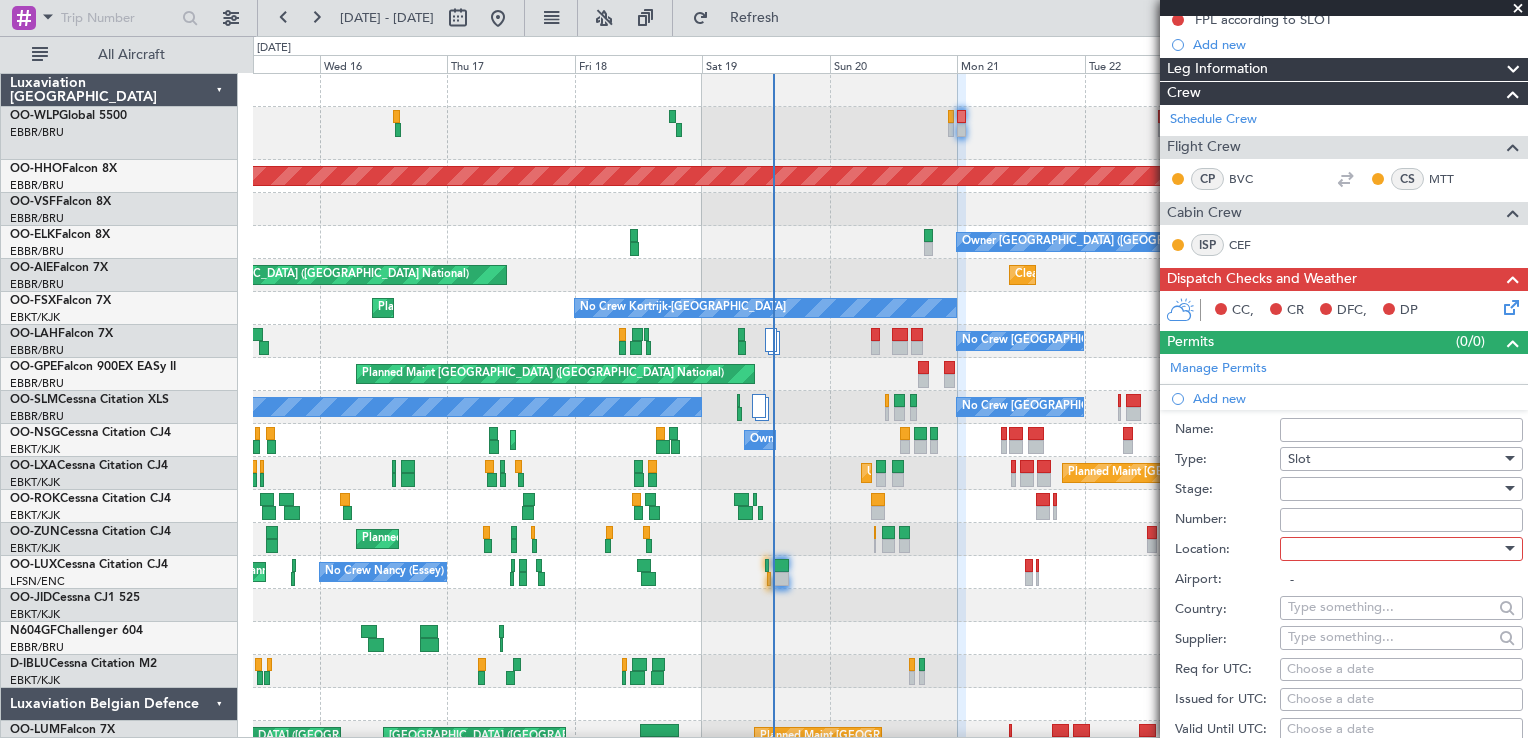 click at bounding box center [1394, 489] 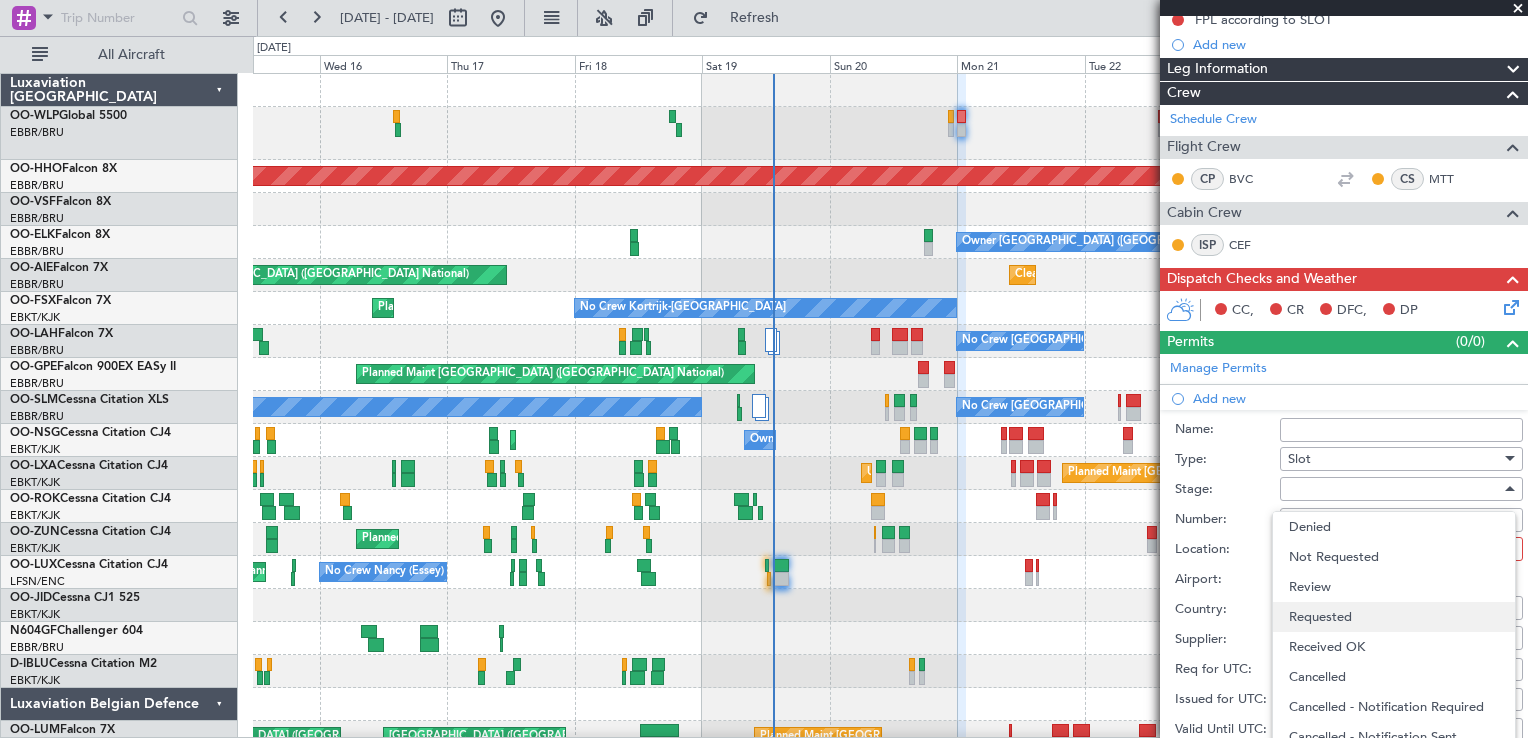 click on "Requested" at bounding box center [1394, 617] 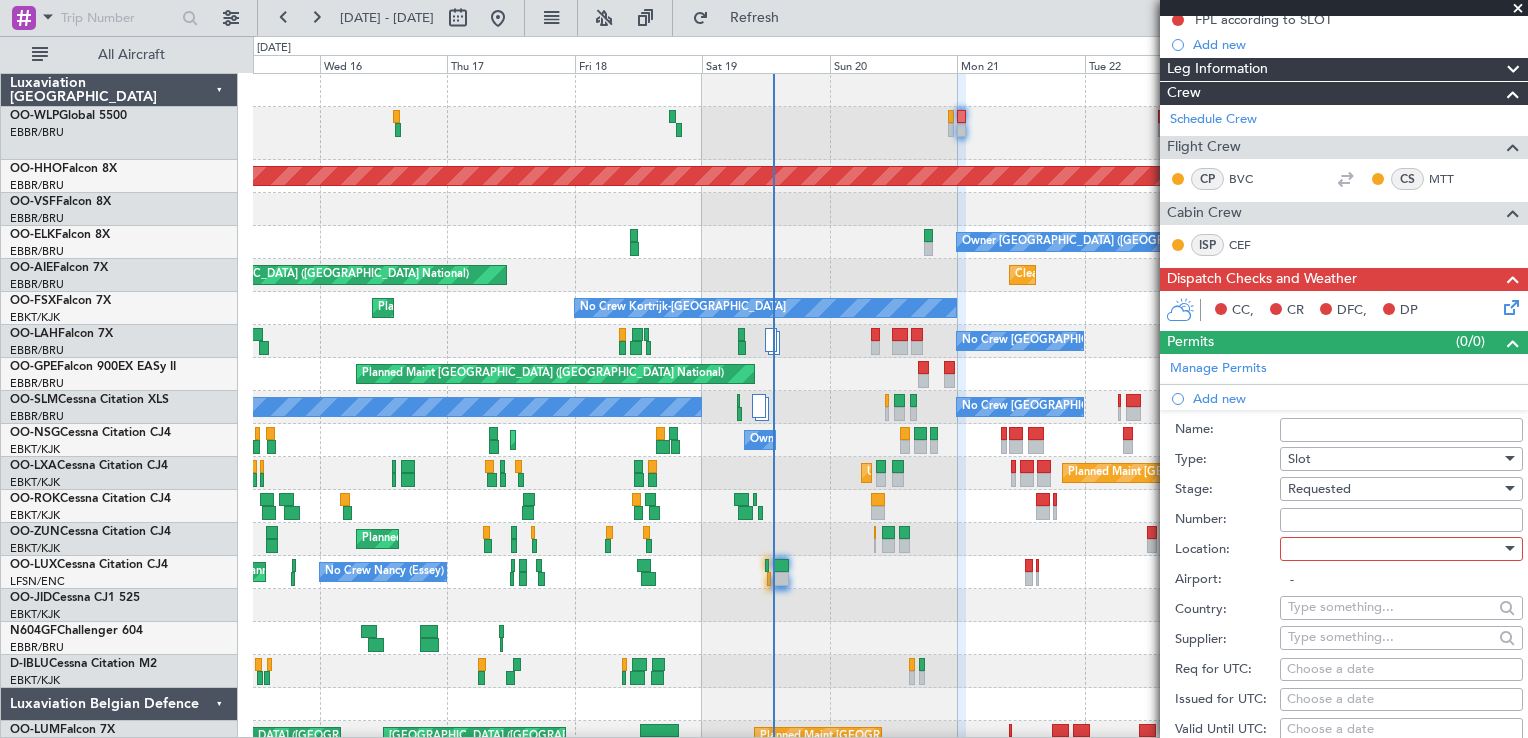 click at bounding box center [1394, 549] 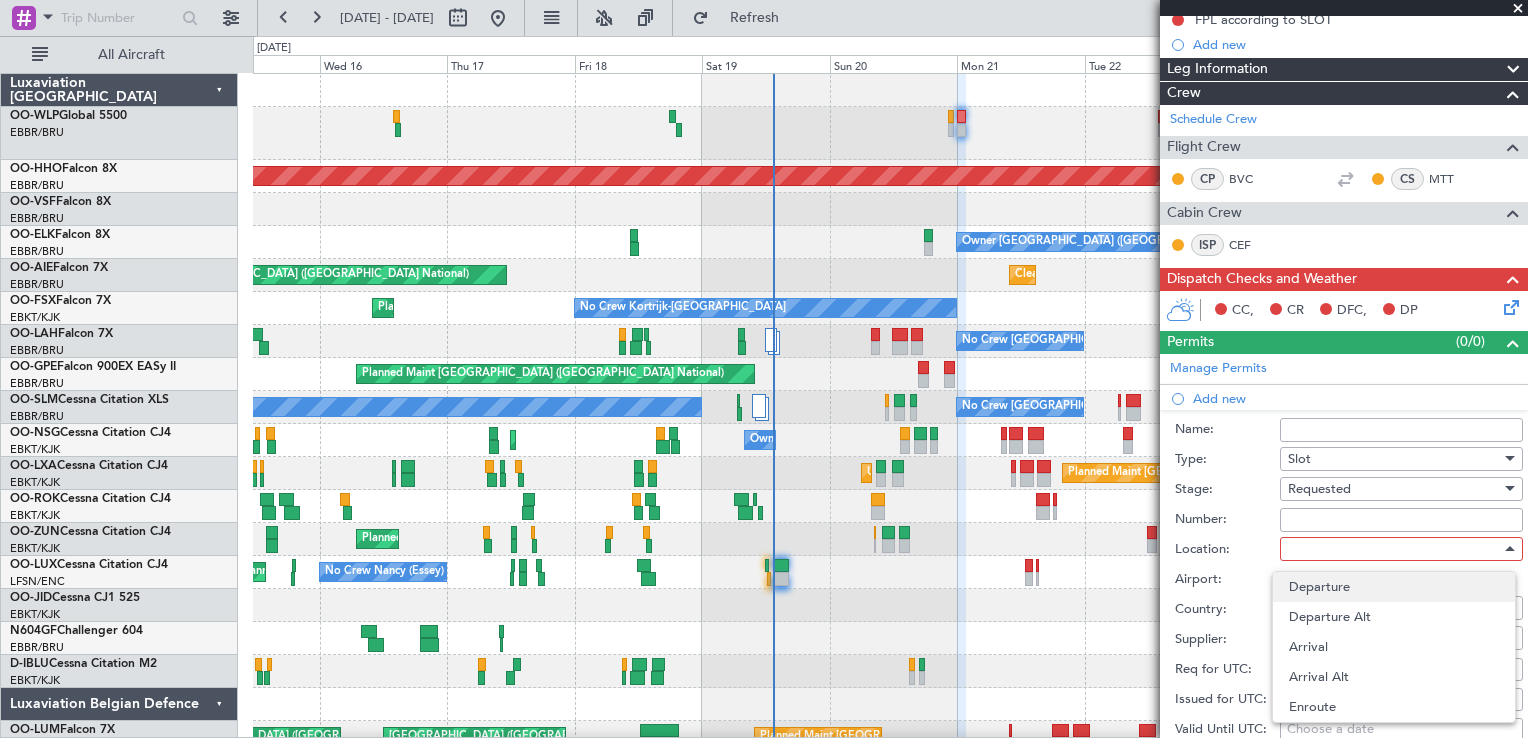 click on "Departure" at bounding box center [1394, 587] 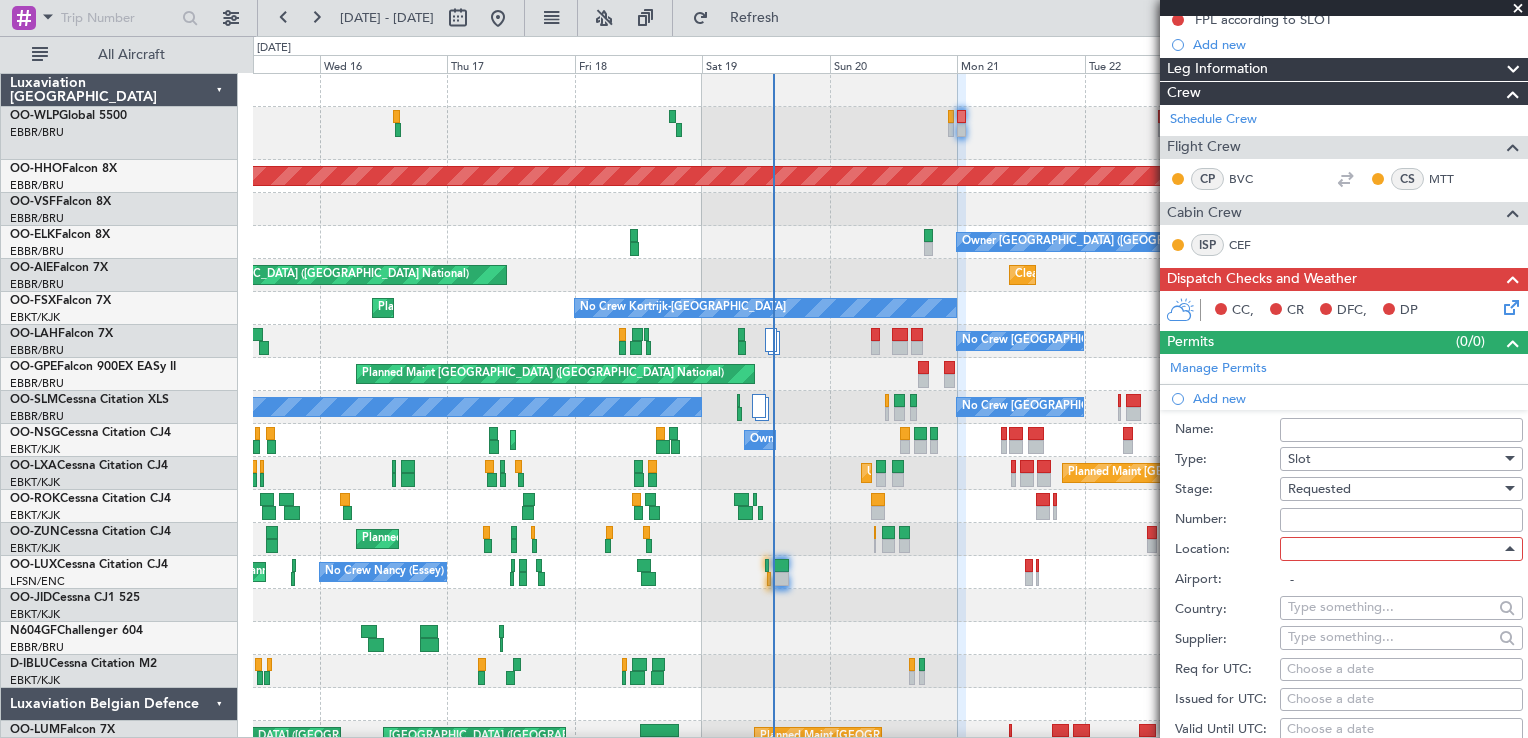 type on "LFMN / NCE" 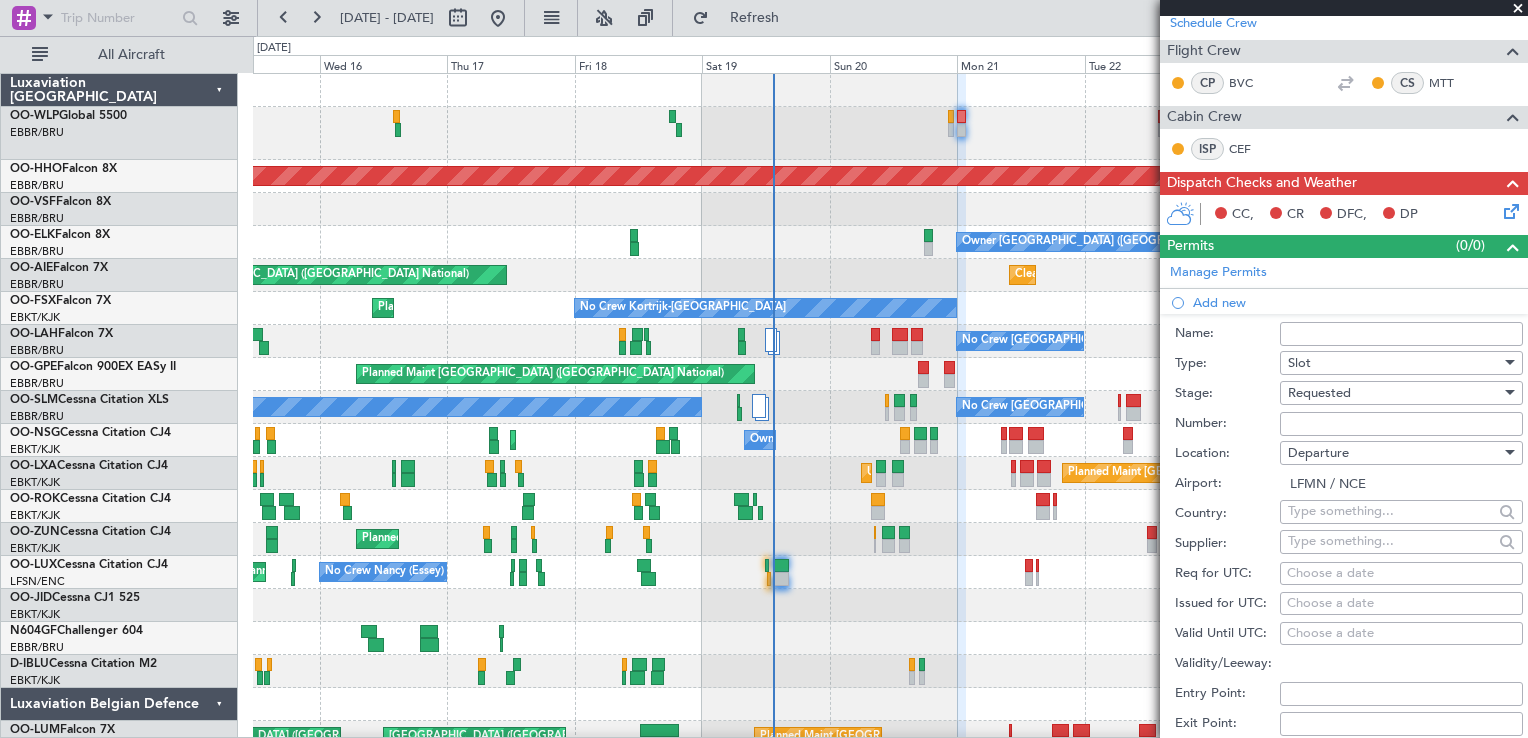 scroll, scrollTop: 412, scrollLeft: 0, axis: vertical 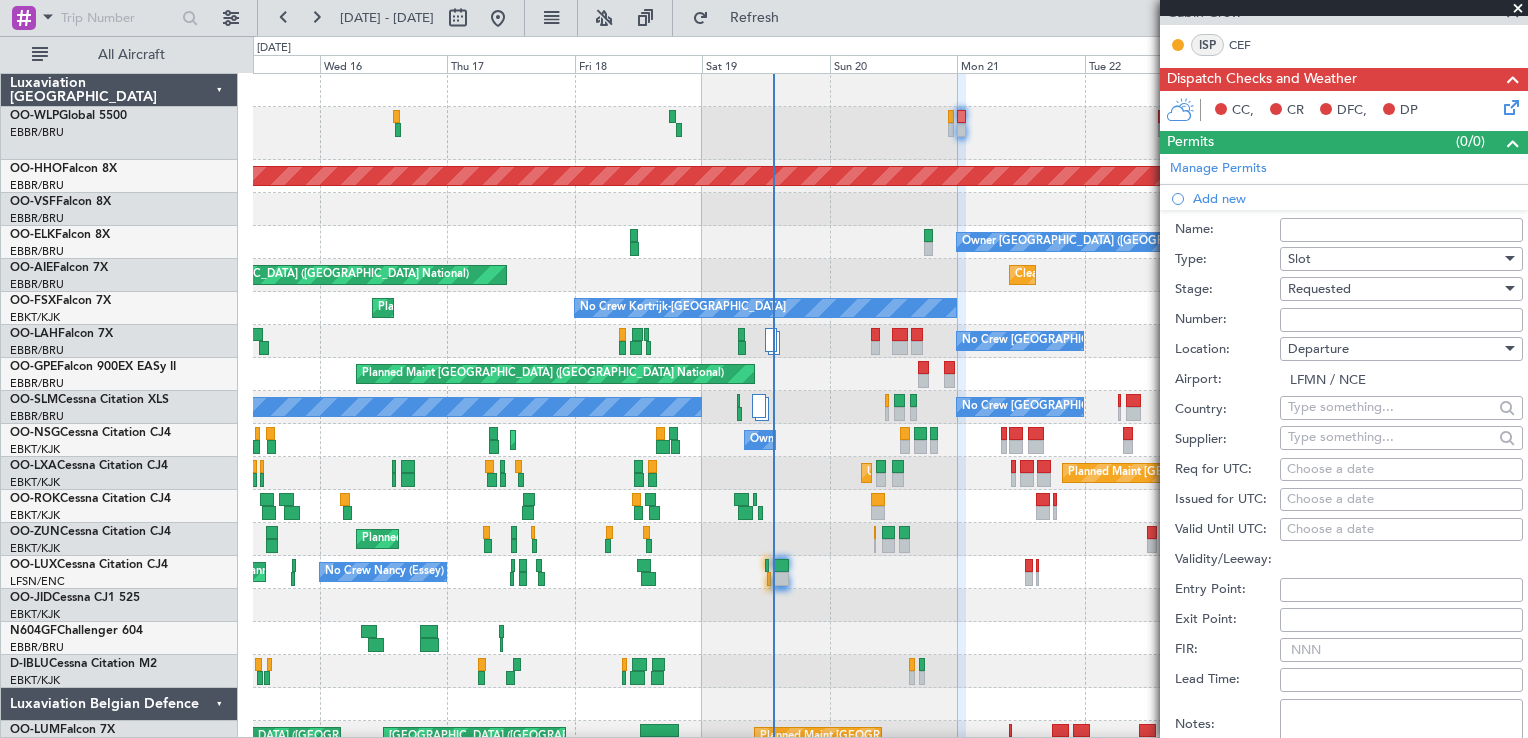 click on "Choose a date" at bounding box center [1401, 470] 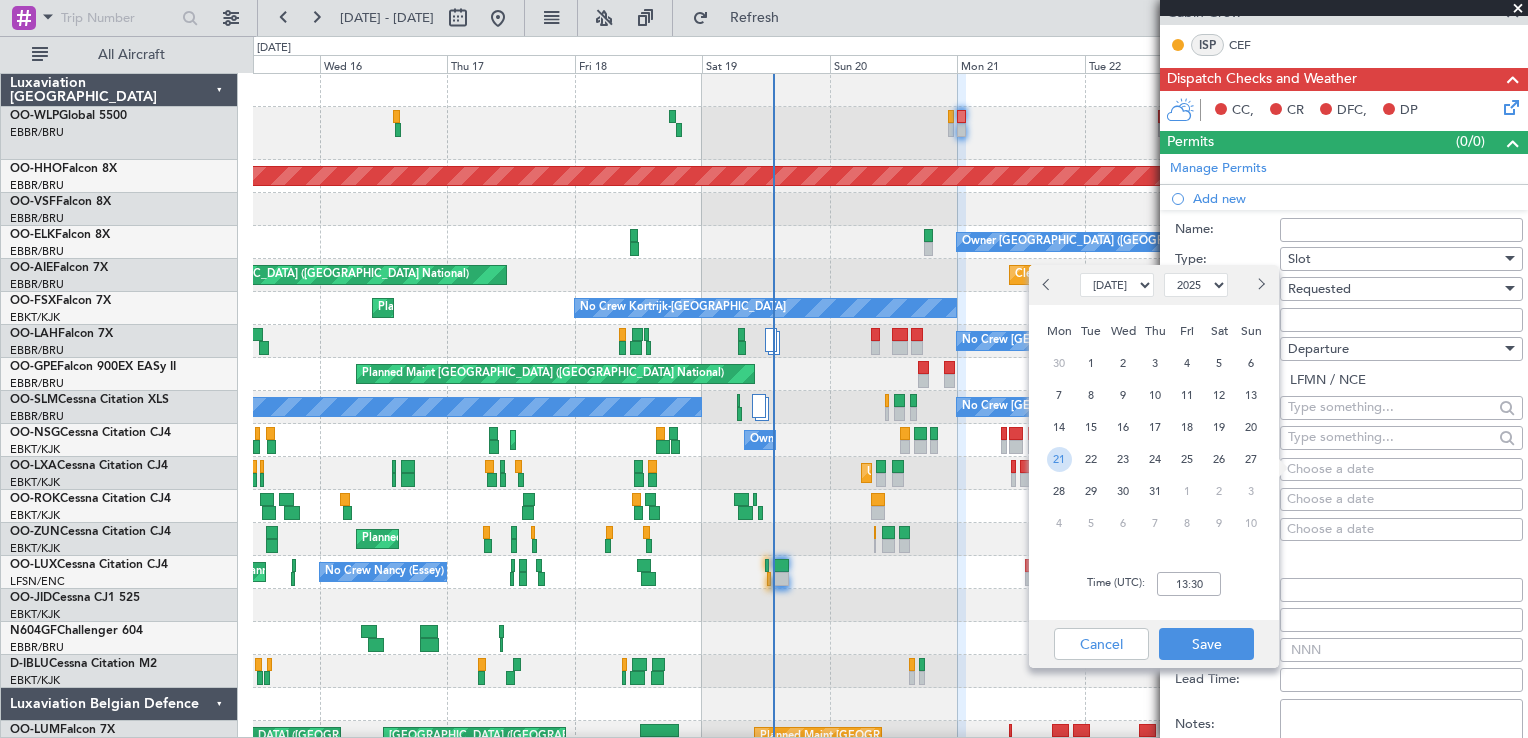click on "21" at bounding box center [1059, 459] 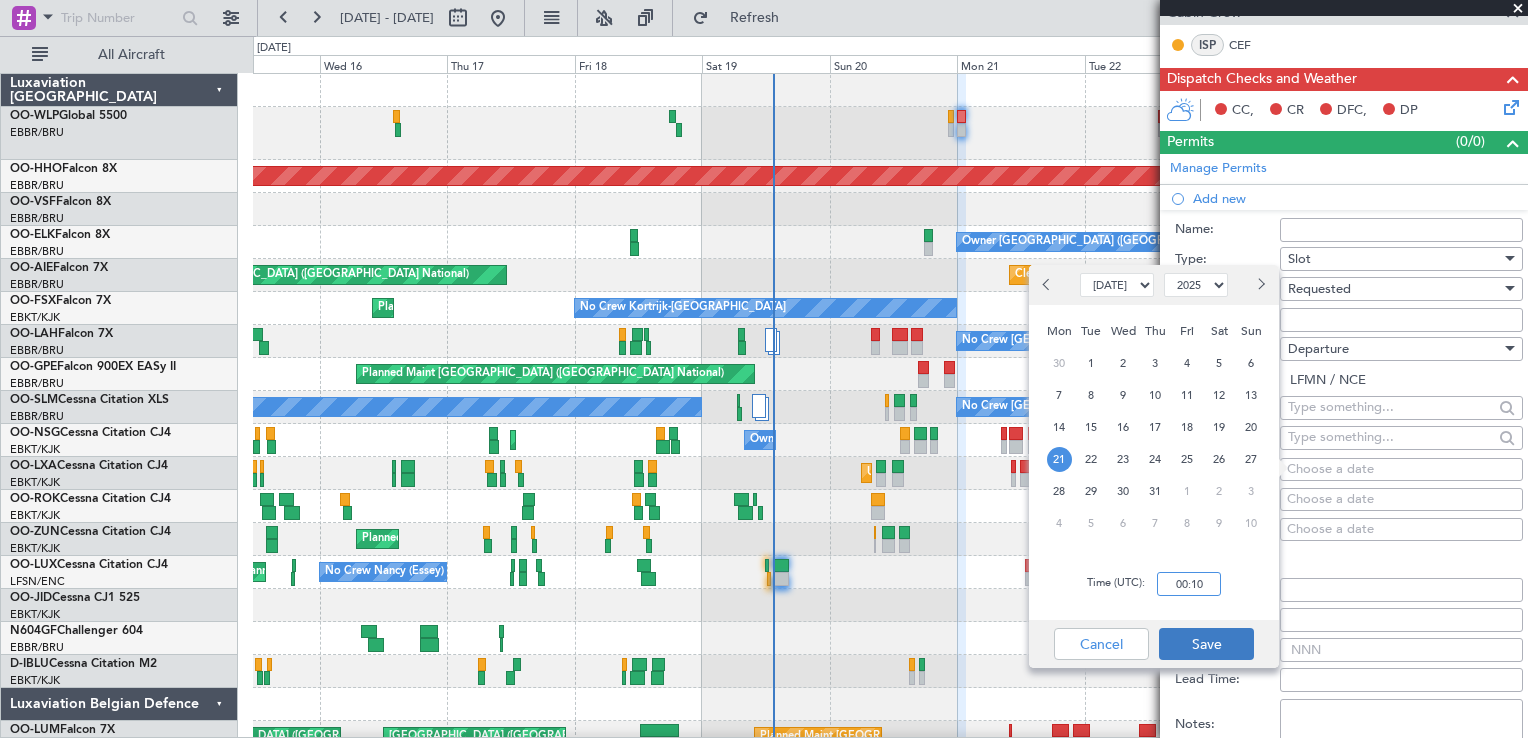 type on "00:10" 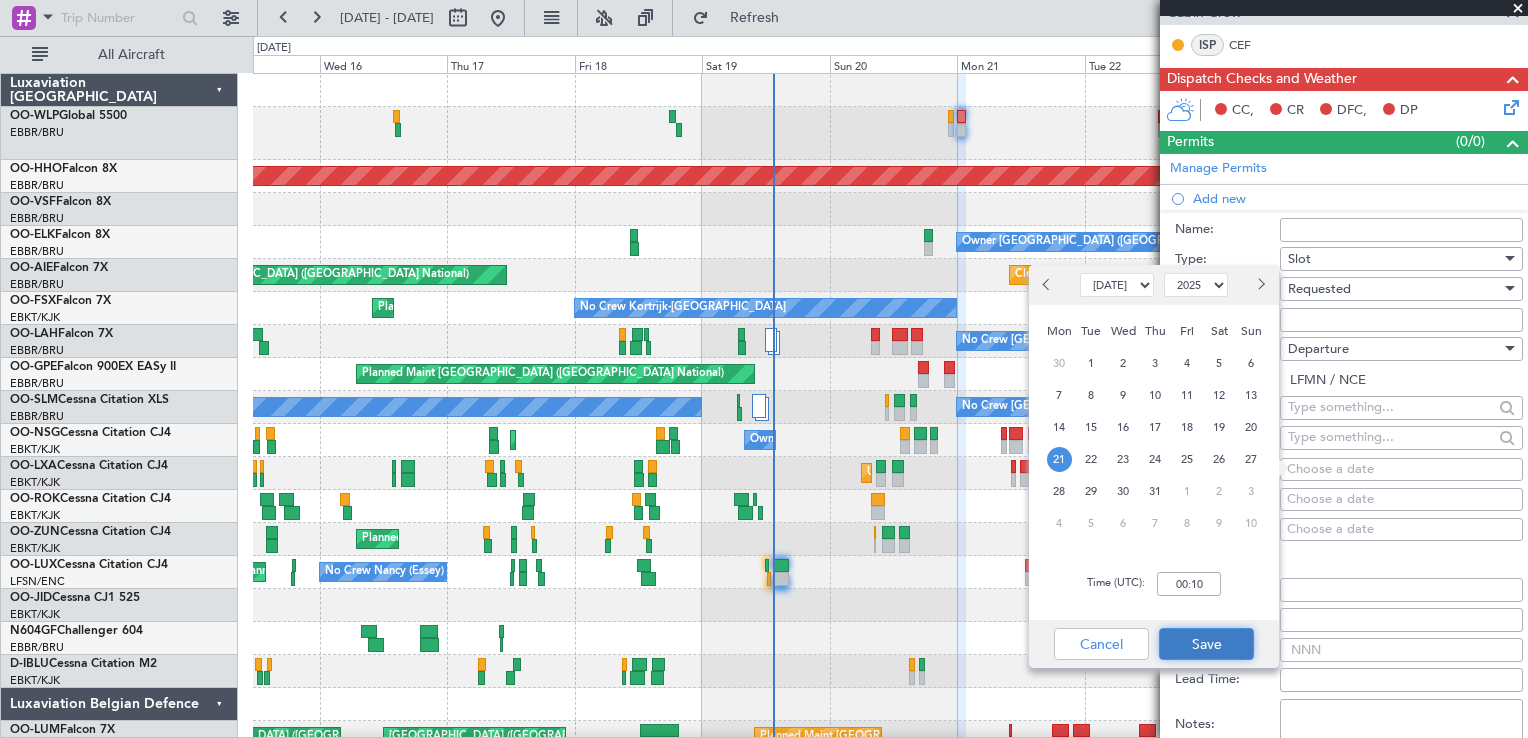 click on "Save" at bounding box center [1206, 644] 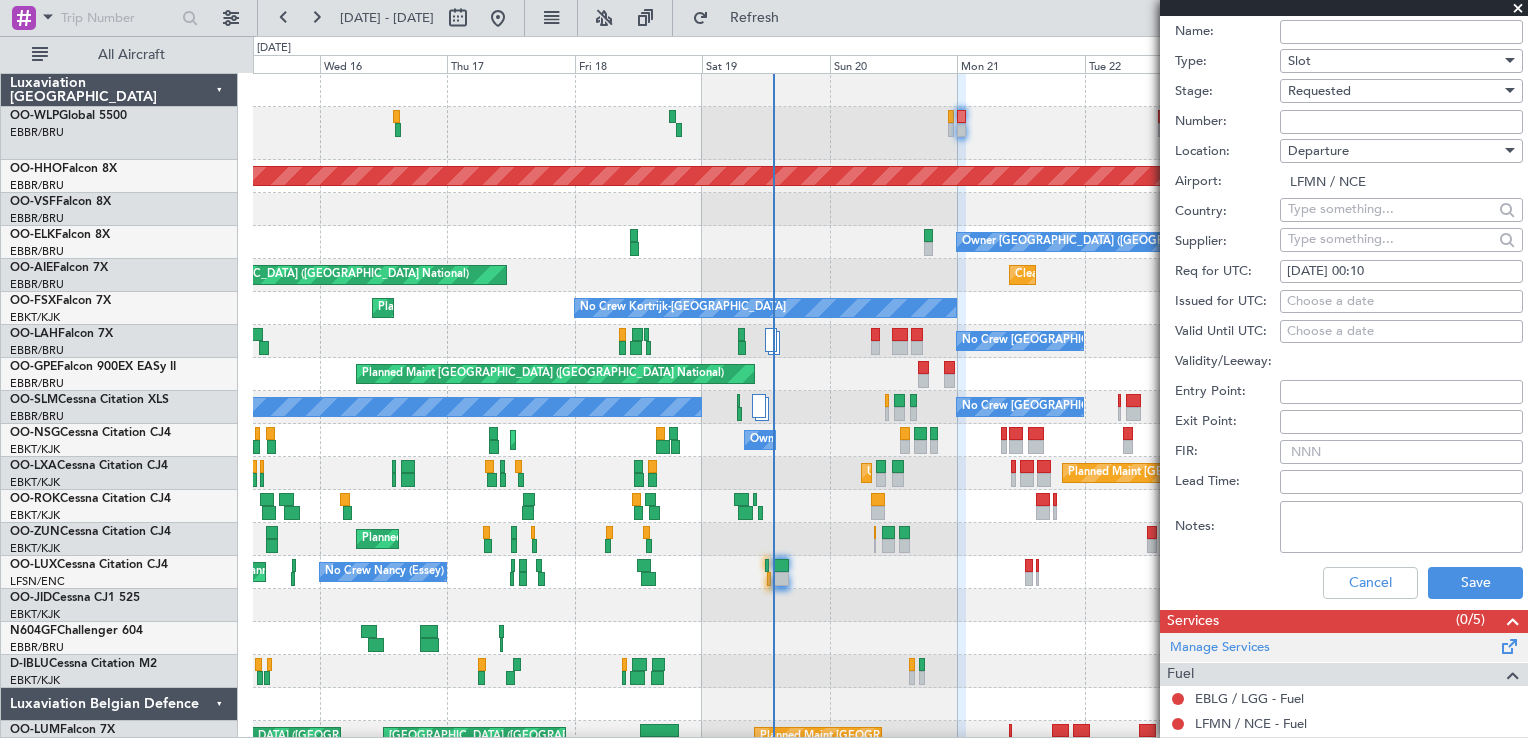 scroll, scrollTop: 612, scrollLeft: 0, axis: vertical 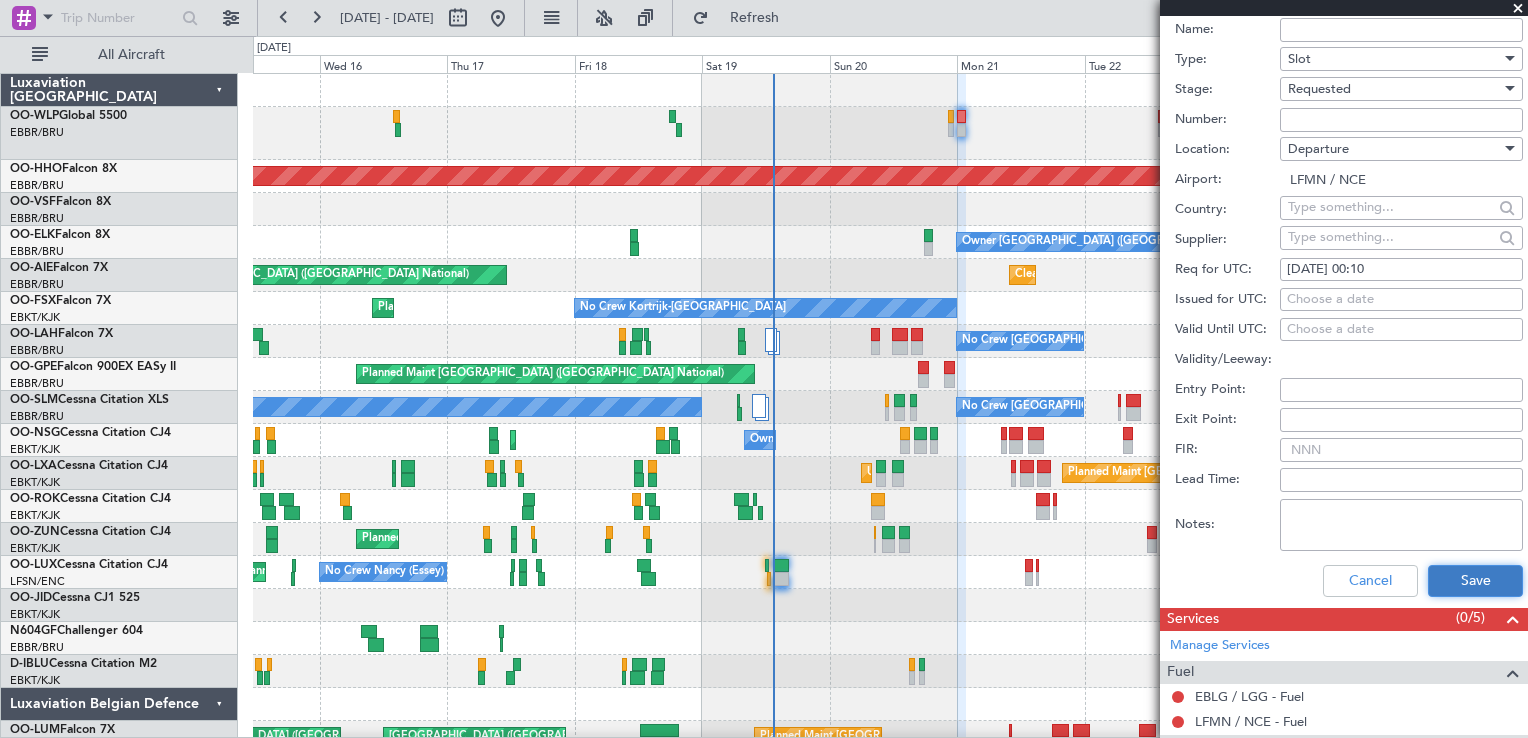 click on "Save" at bounding box center [1475, 581] 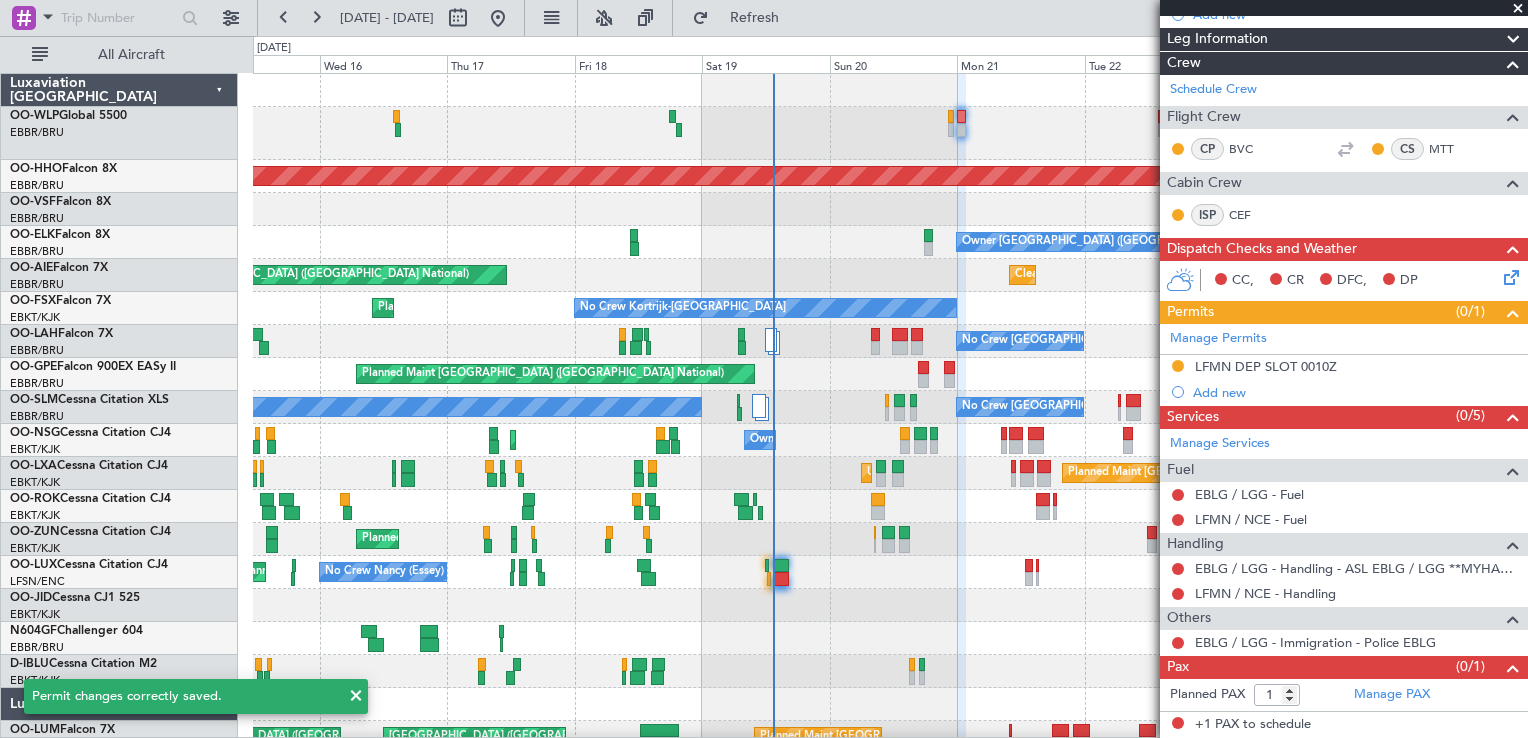 scroll, scrollTop: 237, scrollLeft: 0, axis: vertical 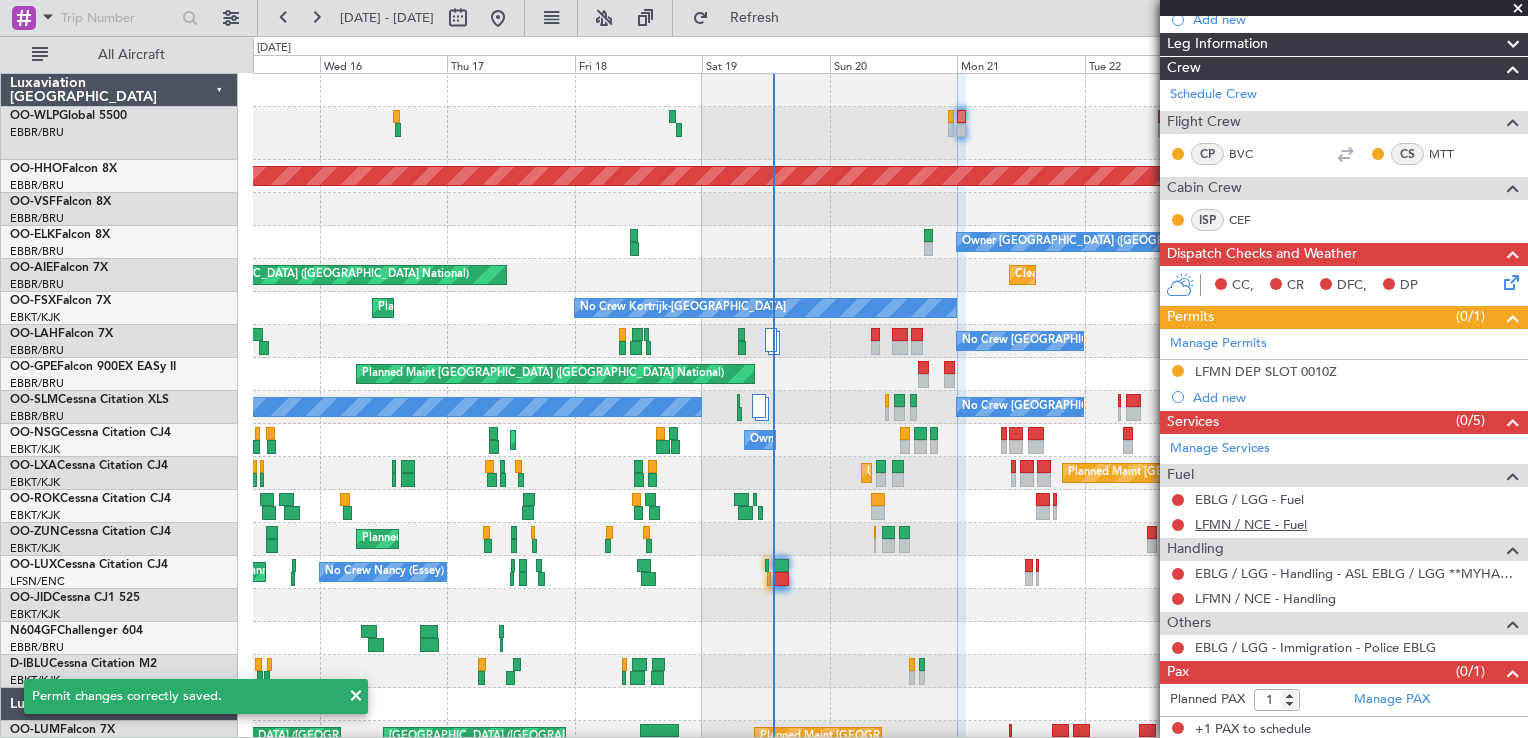 click on "LFMN / NCE - Fuel" at bounding box center (1251, 524) 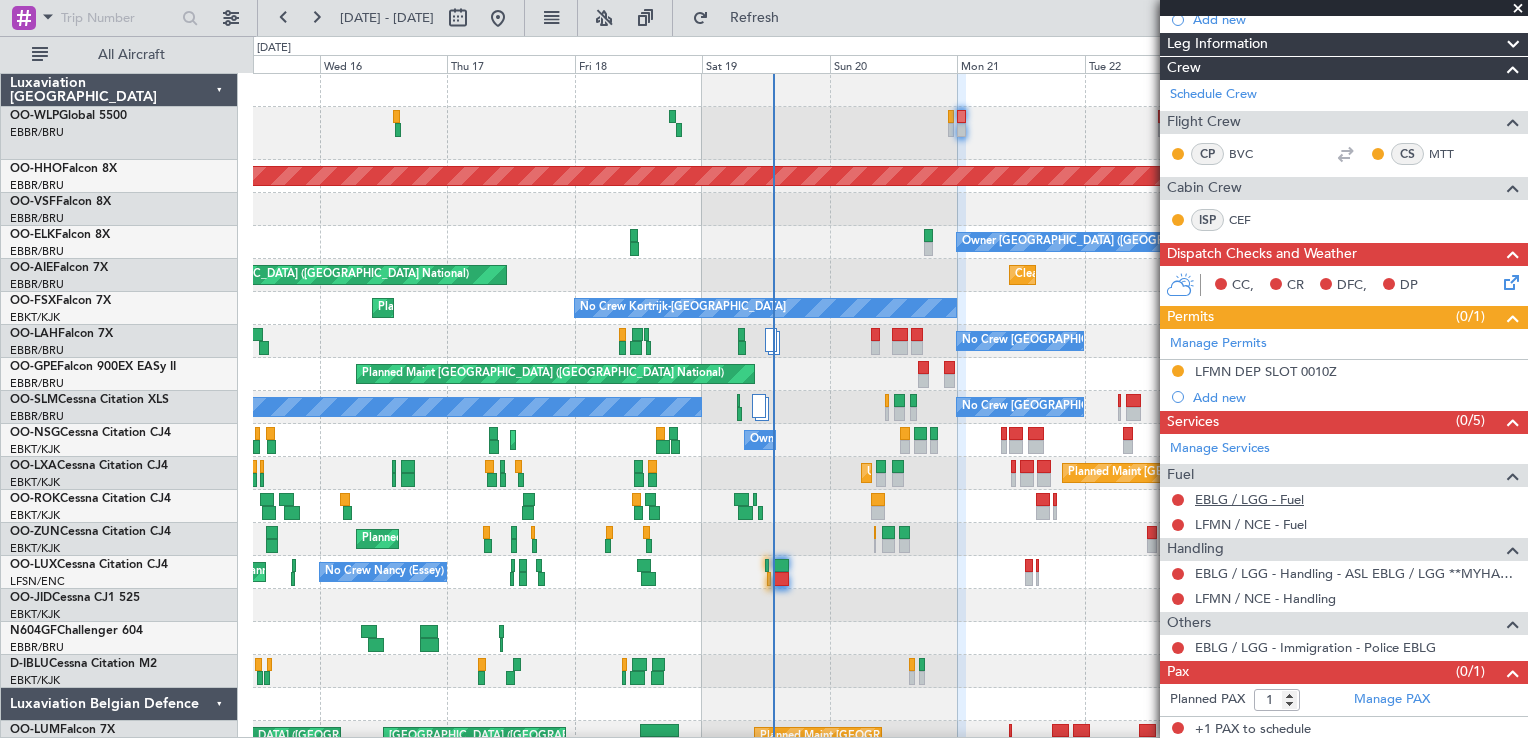 click on "EBLG / LGG - Fuel" at bounding box center [1249, 499] 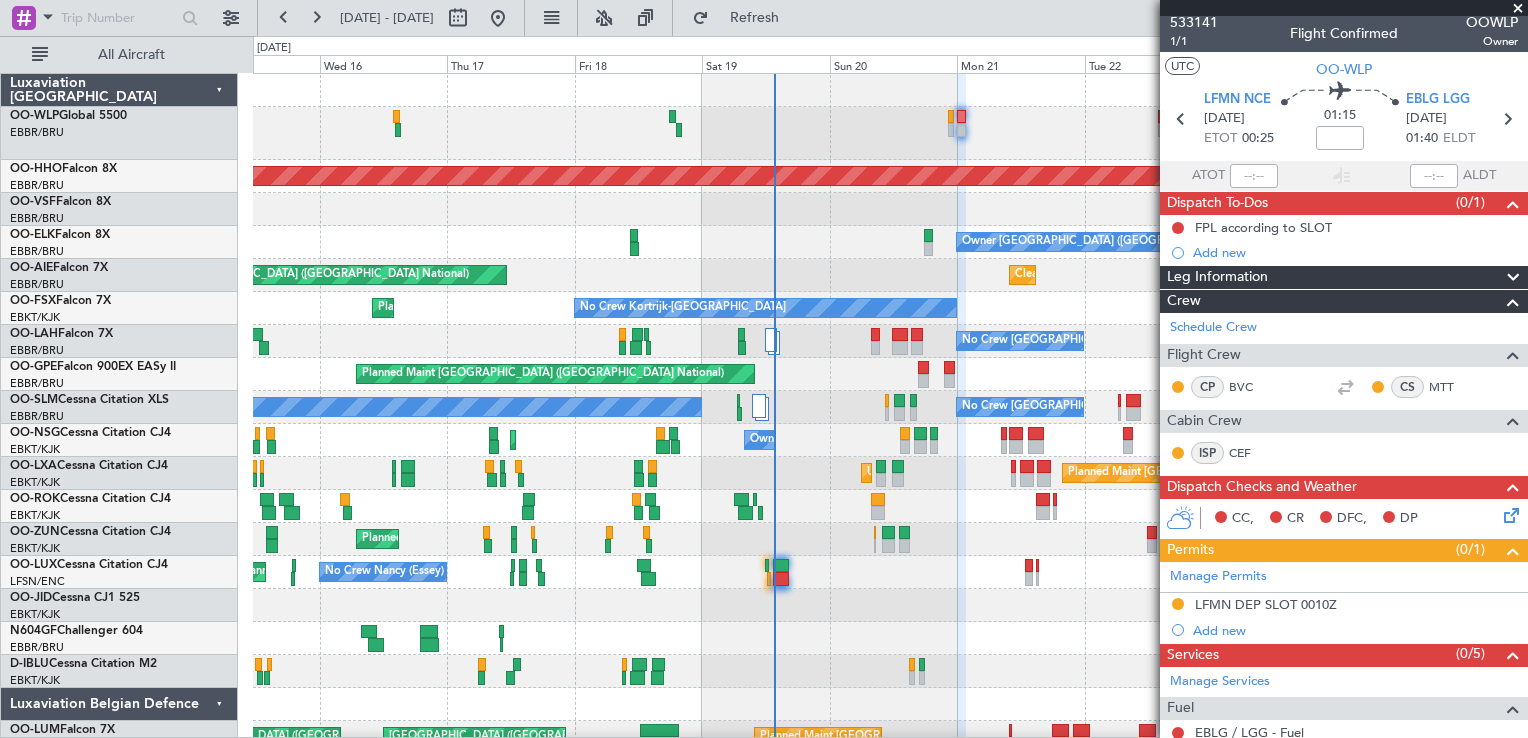 scroll, scrollTop: 0, scrollLeft: 0, axis: both 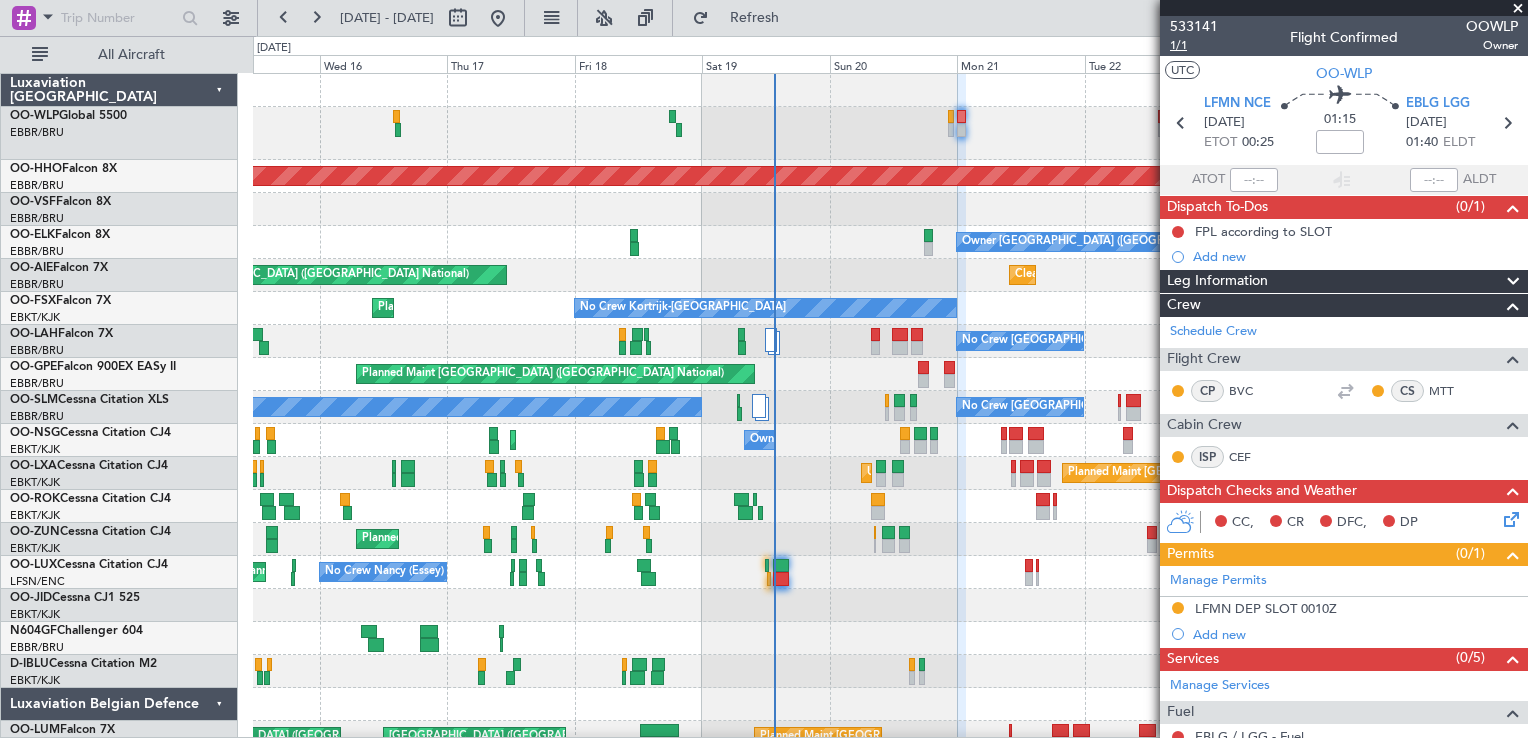 click on "1/1" at bounding box center [1194, 45] 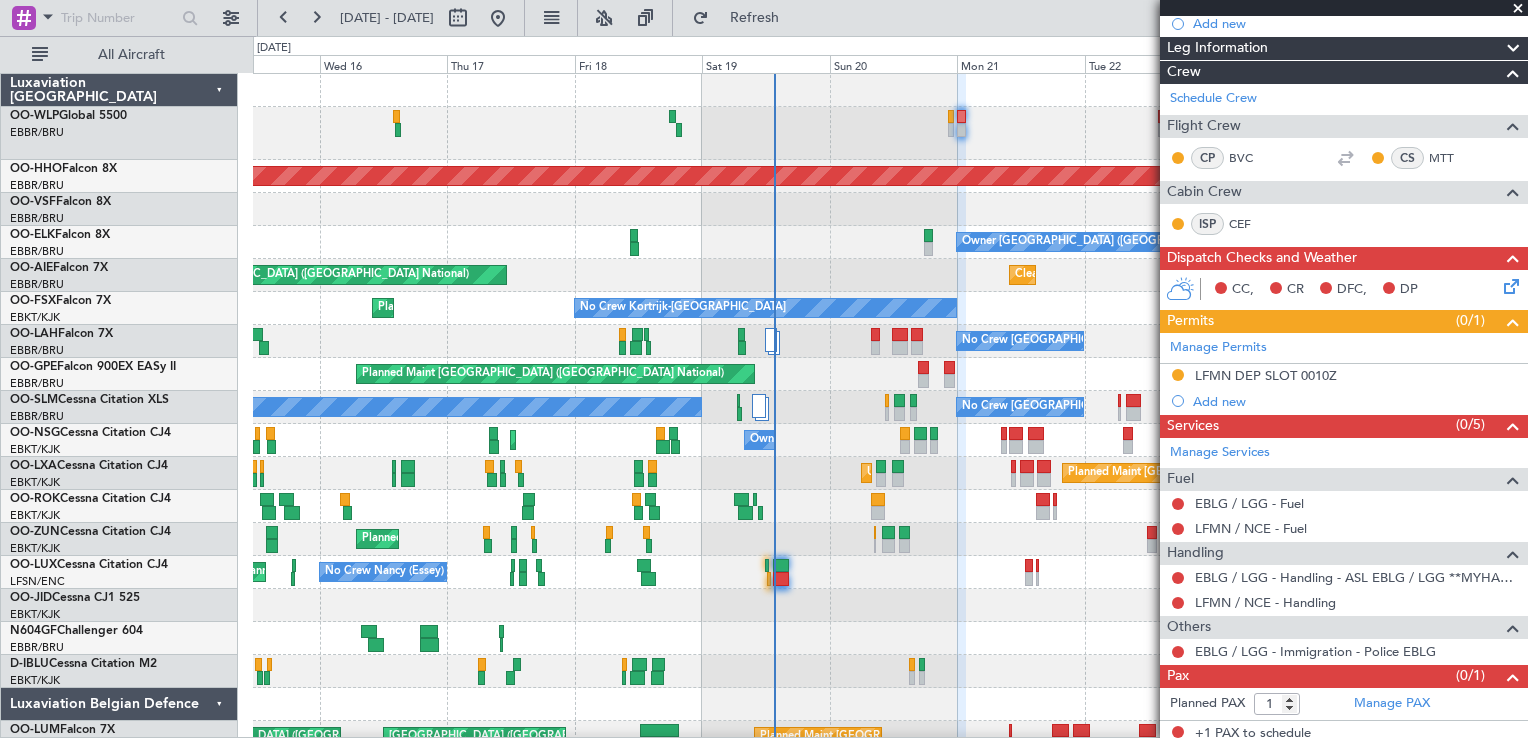 scroll, scrollTop: 237, scrollLeft: 0, axis: vertical 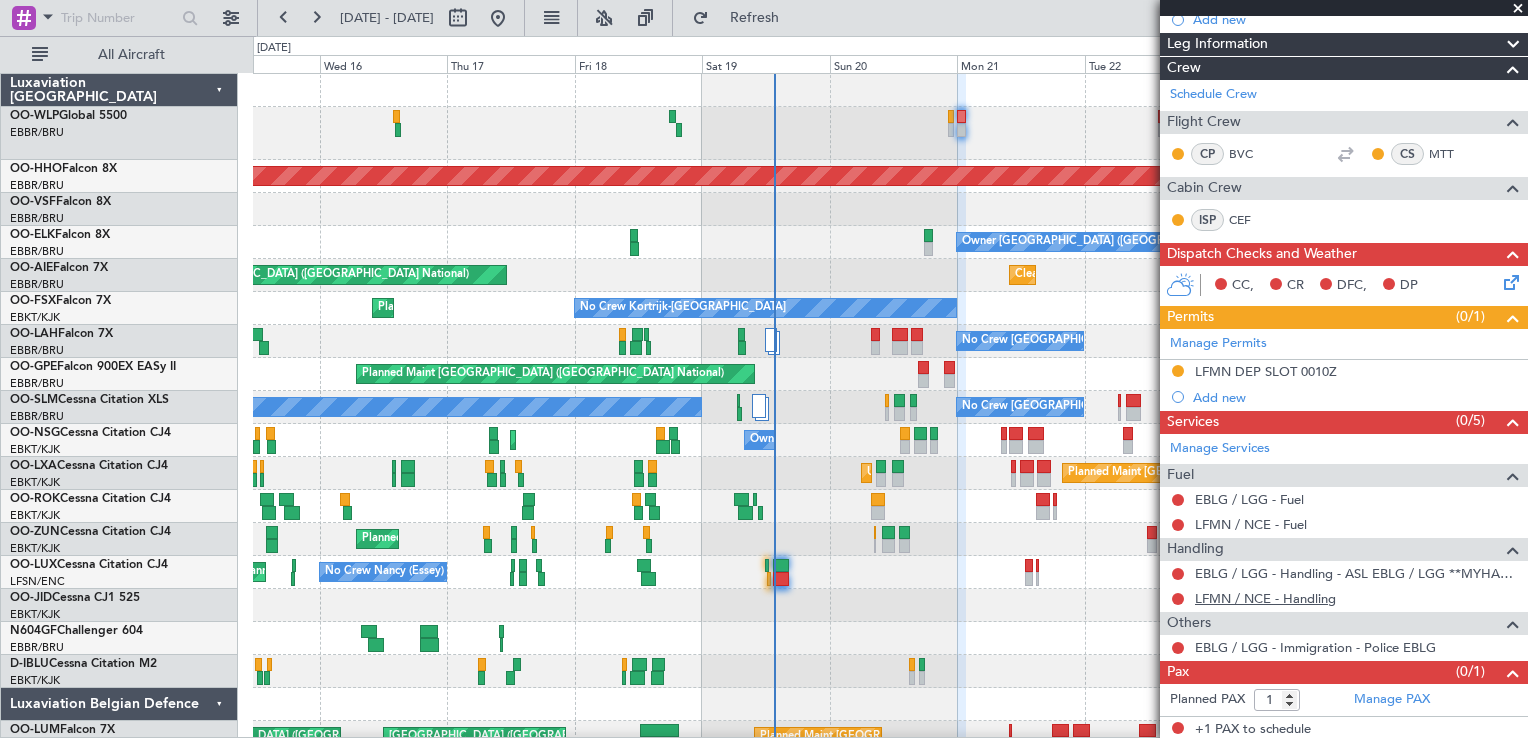 click on "LFMN / NCE - Handling" at bounding box center [1265, 598] 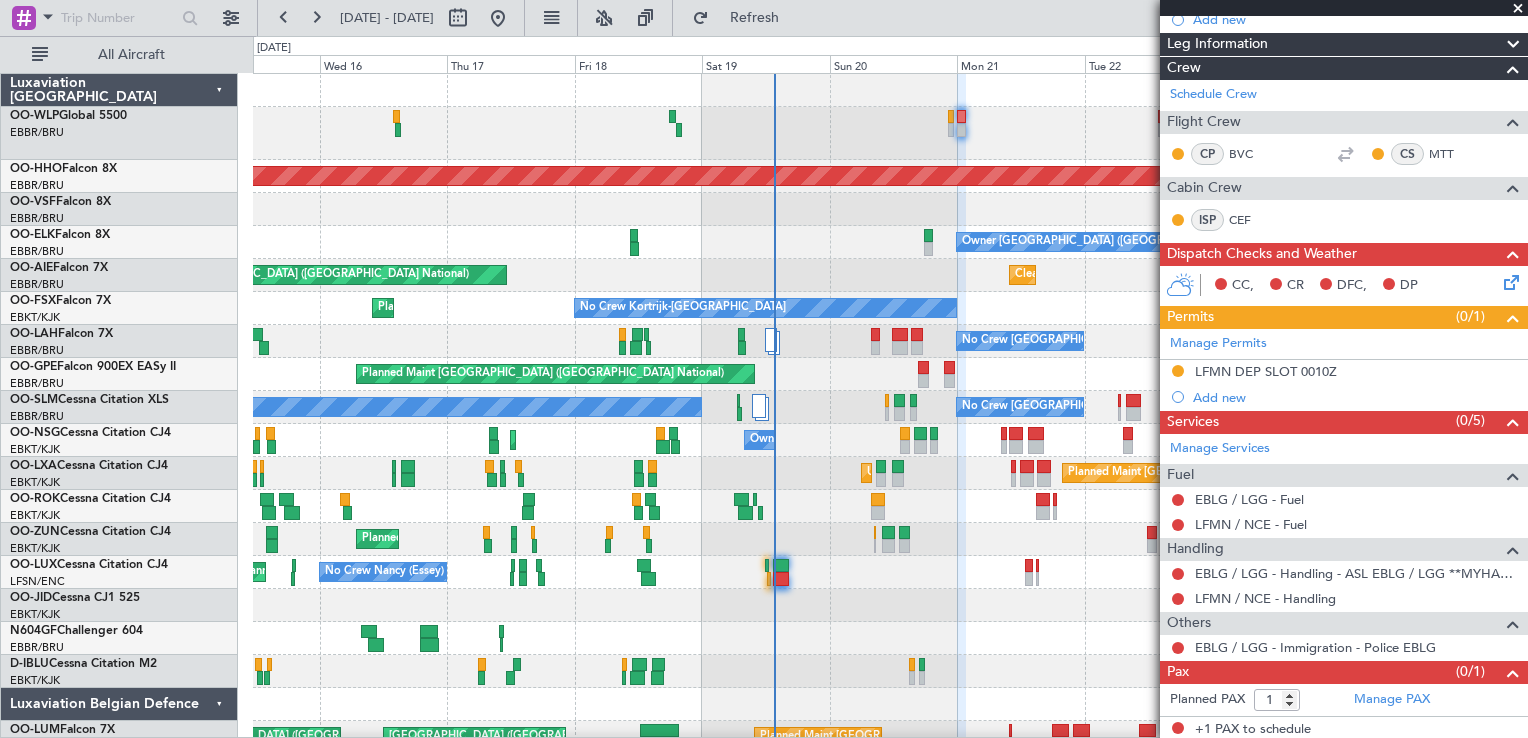 click on "[DATE] - [DATE]  Refresh Quick Links All Aircraft
Planned Maint Milan ([GEOGRAPHIC_DATA])
Planned Maint Geneva ([GEOGRAPHIC_DATA])
Planned Maint Geneva ([GEOGRAPHIC_DATA])
Owner [GEOGRAPHIC_DATA] (Brussels National)
Planned Maint [GEOGRAPHIC_DATA] ([GEOGRAPHIC_DATA])
Cleaning [GEOGRAPHIC_DATA] ([GEOGRAPHIC_DATA])
Planned Maint [GEOGRAPHIC_DATA]-[GEOGRAPHIC_DATA]
No Crew Kortrijk-[GEOGRAPHIC_DATA]
No Crew [GEOGRAPHIC_DATA] (Brussels National)
Planned Maint [GEOGRAPHIC_DATA] ([GEOGRAPHIC_DATA])
No Crew [GEOGRAPHIC_DATA] (Brussels National)
No Crew [GEOGRAPHIC_DATA] (Brussels National)
No Crew [GEOGRAPHIC_DATA] (Brussels National)
No Crew [GEOGRAPHIC_DATA] (Brussels National)
Planned Maint [GEOGRAPHIC_DATA]-[GEOGRAPHIC_DATA]
Owner [GEOGRAPHIC_DATA]-[GEOGRAPHIC_DATA]
Planned Maint [GEOGRAPHIC_DATA] ([GEOGRAPHIC_DATA])" at bounding box center (764, 376) 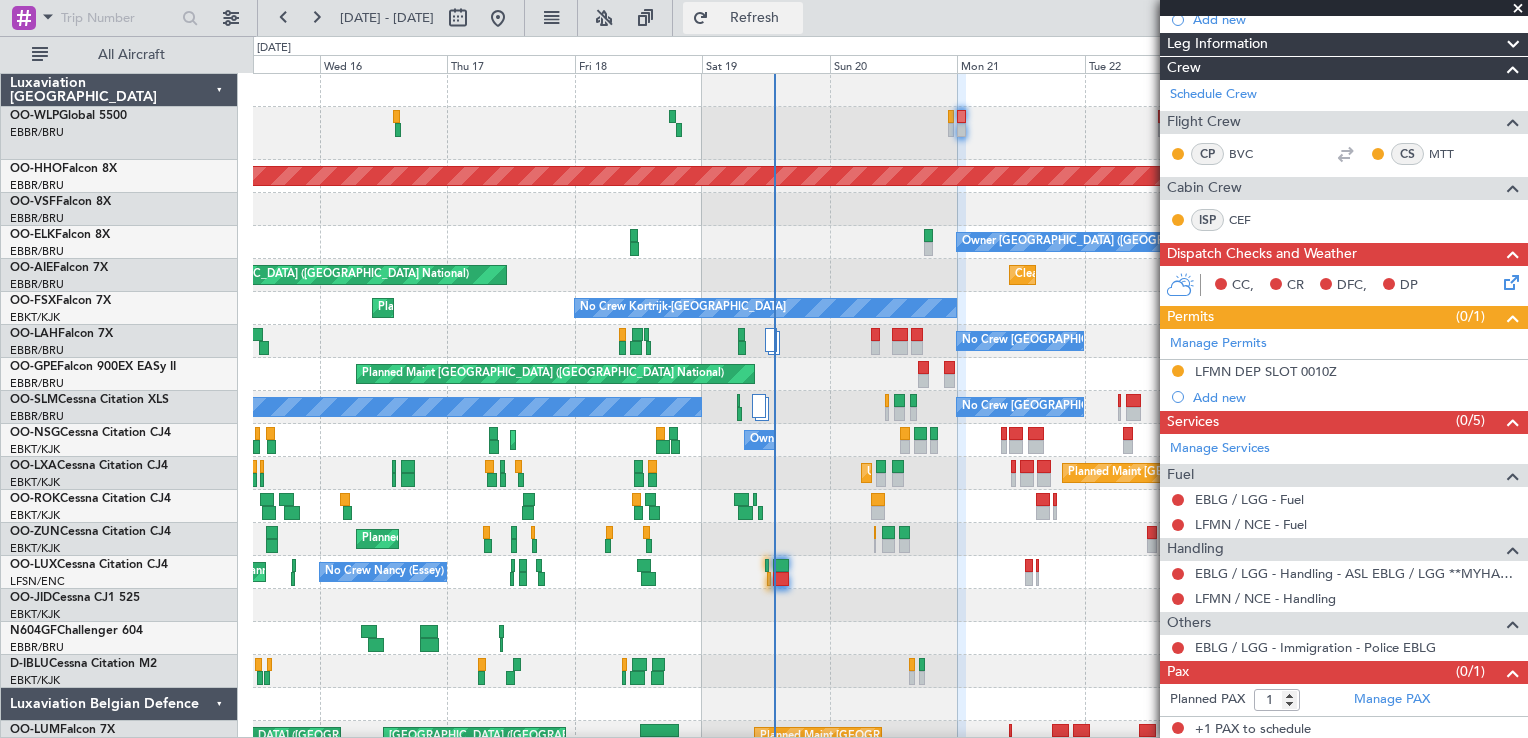 click on "Refresh" 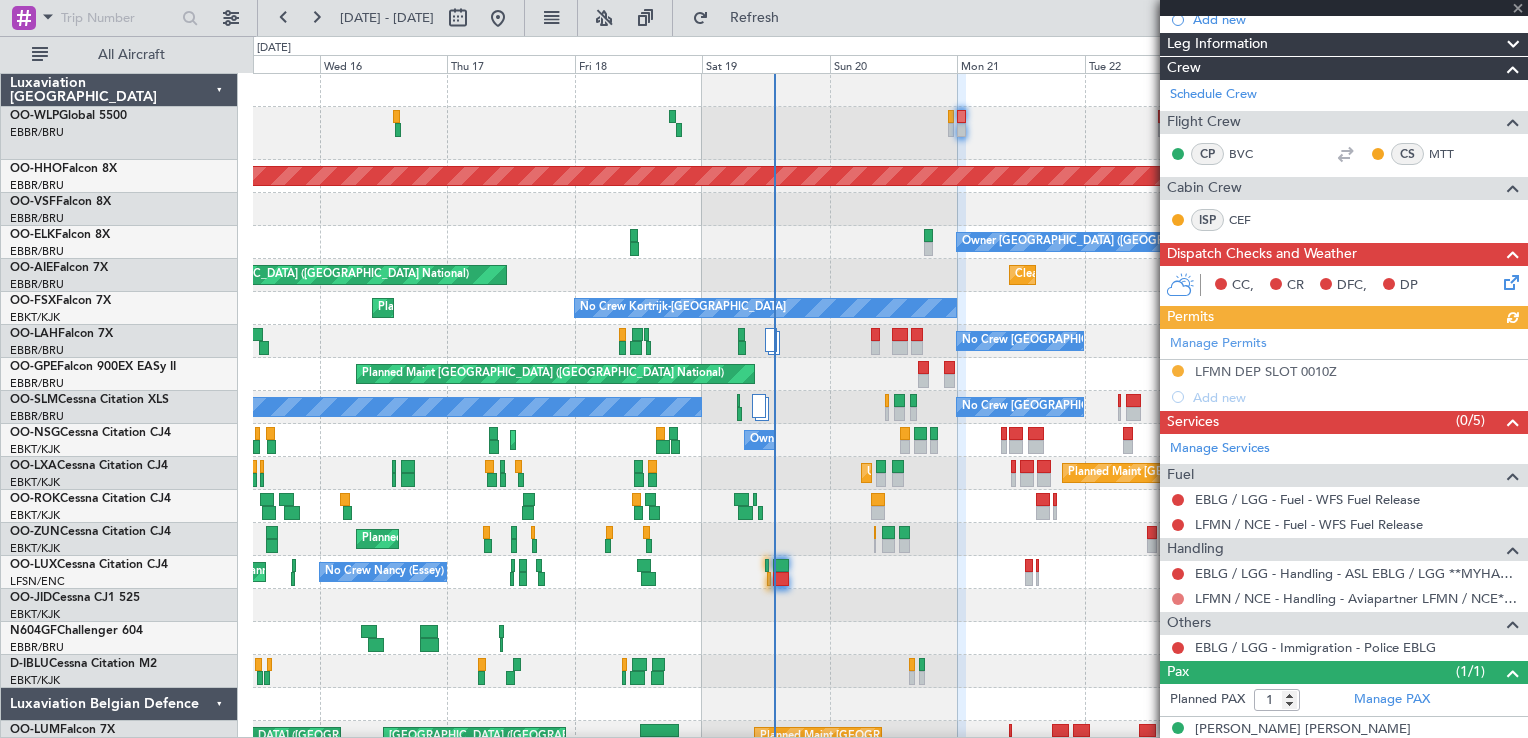 click at bounding box center (1178, 599) 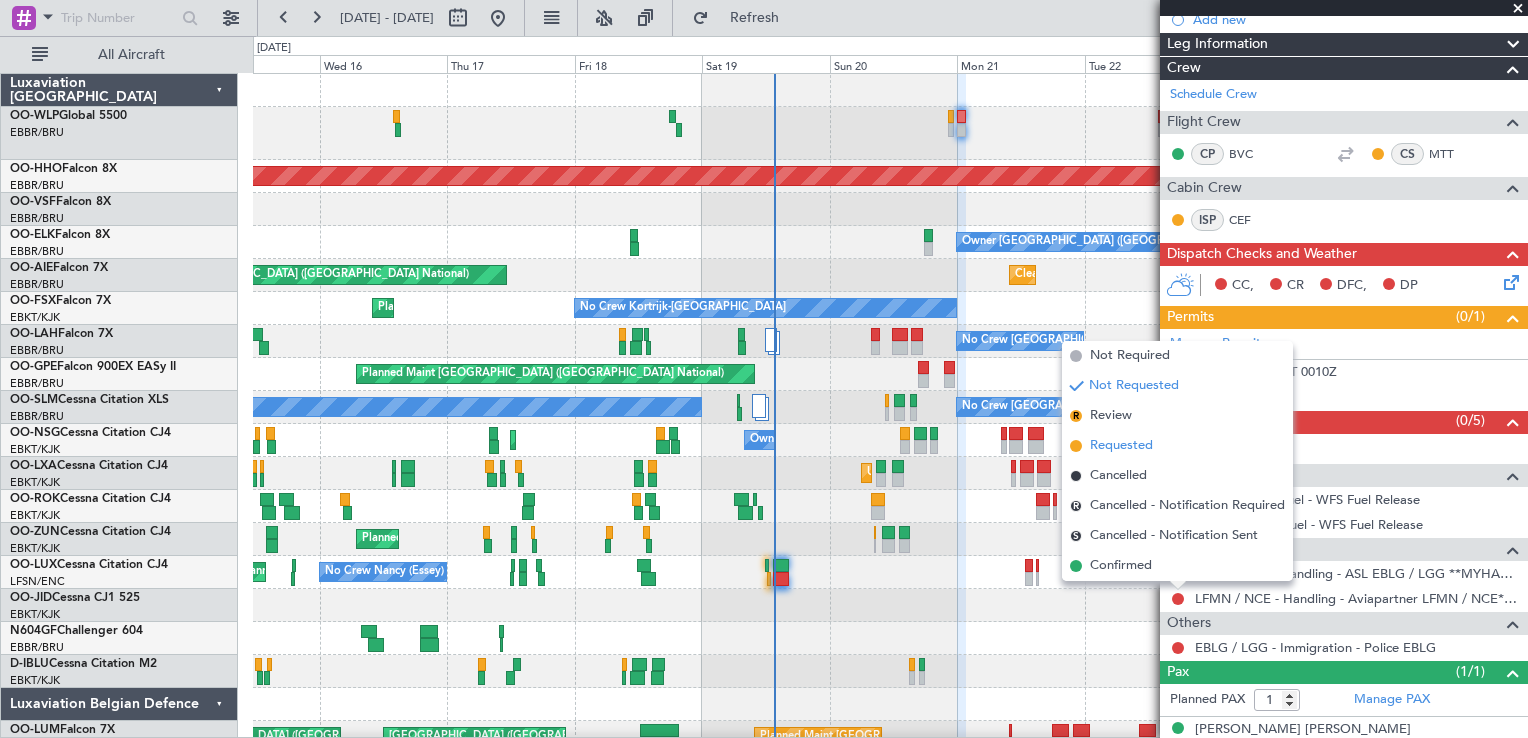 click on "Requested" at bounding box center [1121, 446] 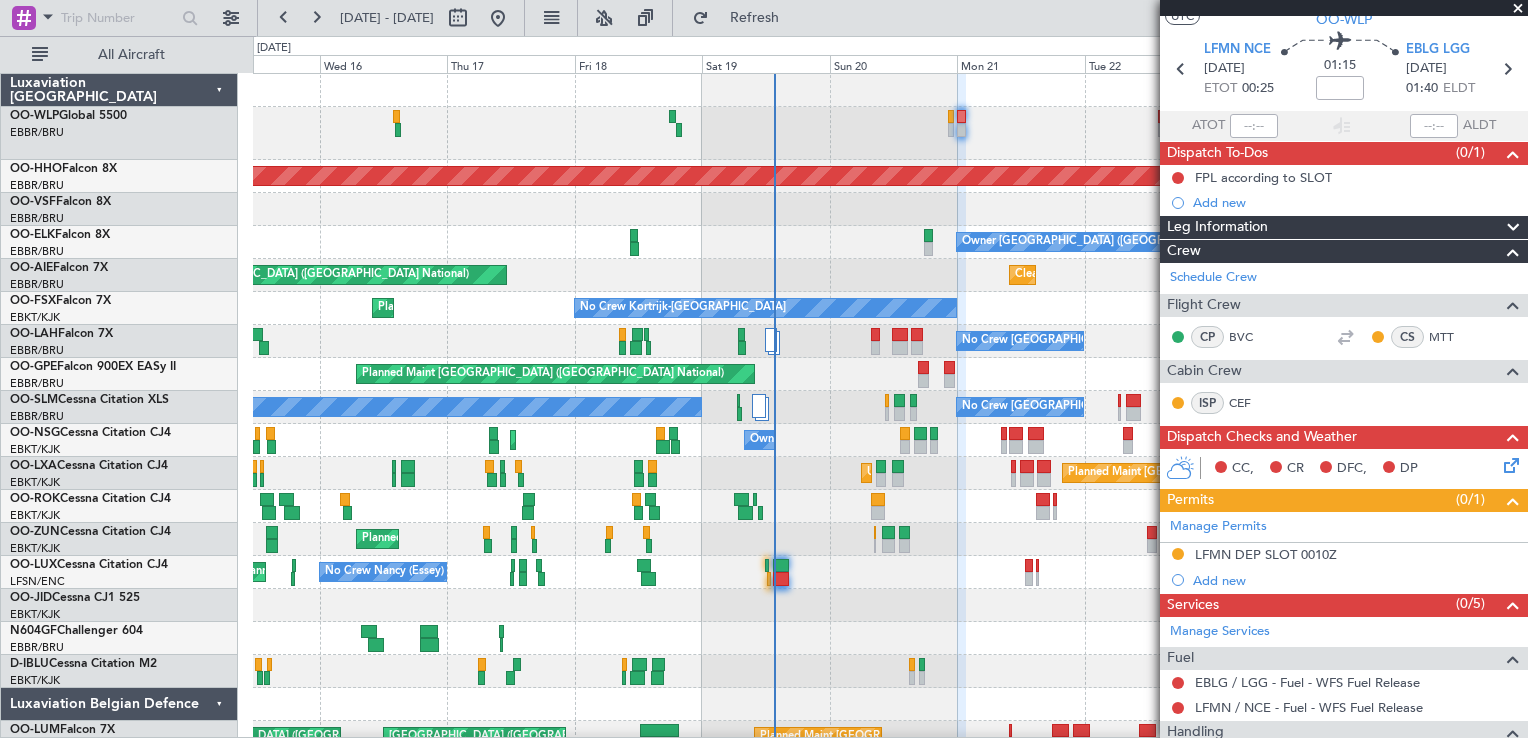 scroll, scrollTop: 0, scrollLeft: 0, axis: both 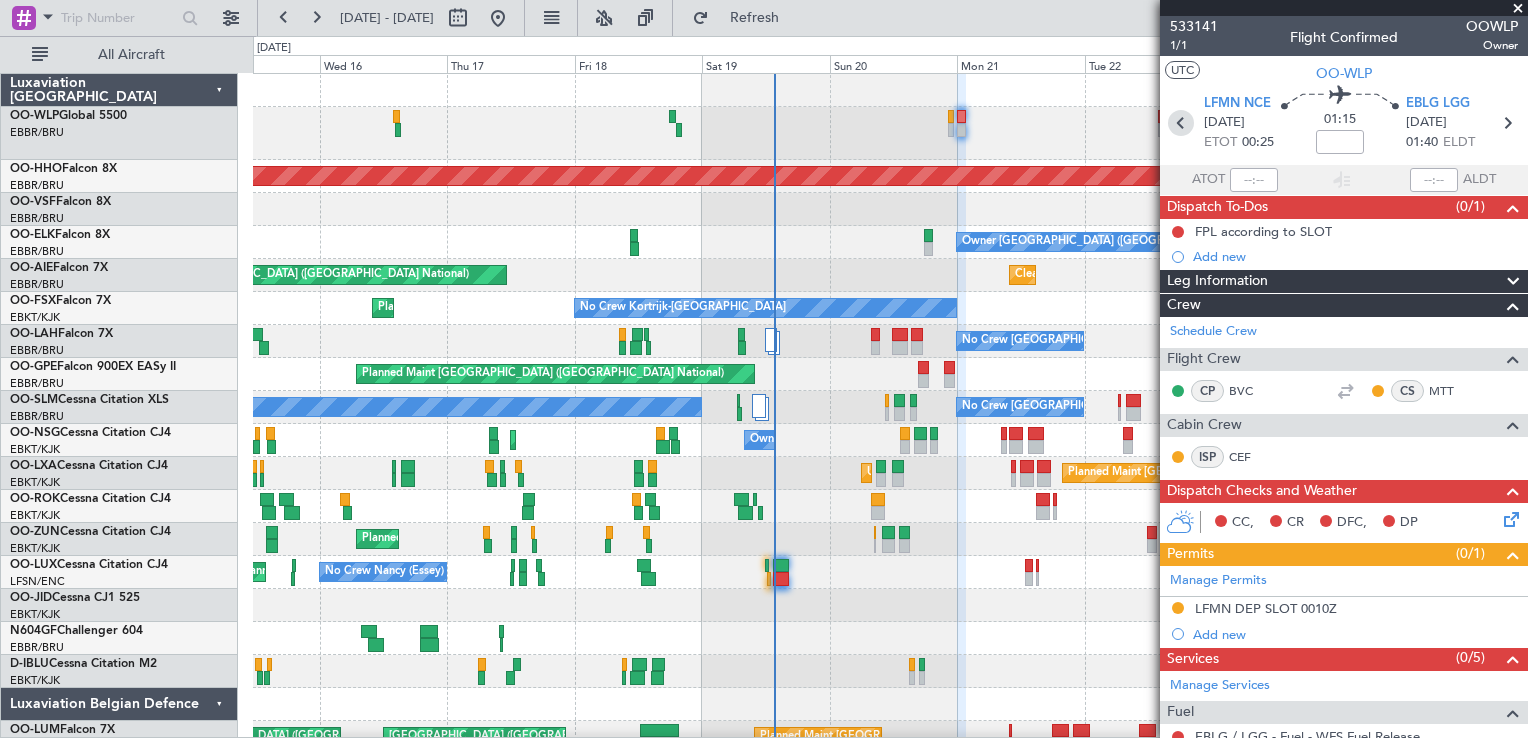click at bounding box center (1181, 123) 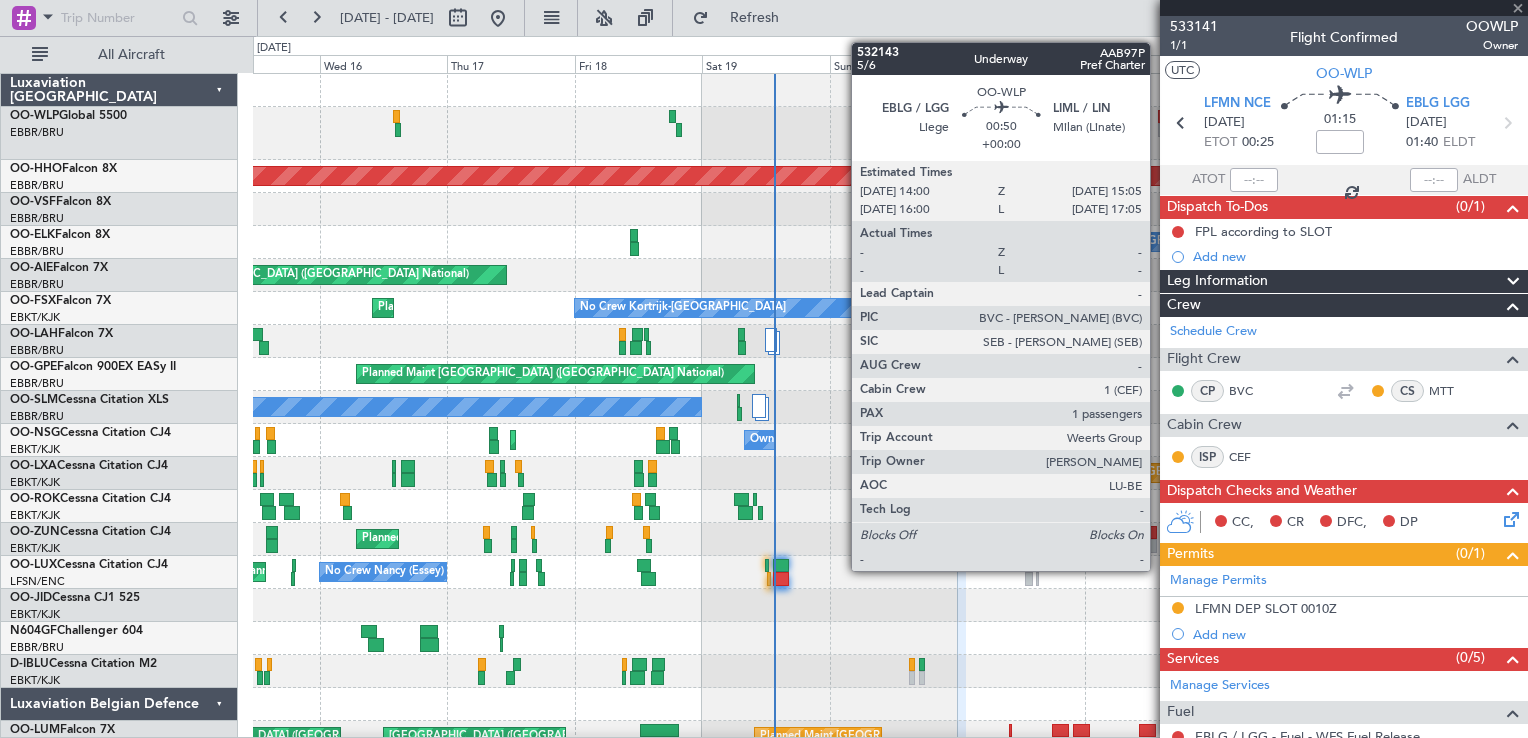 type on "3" 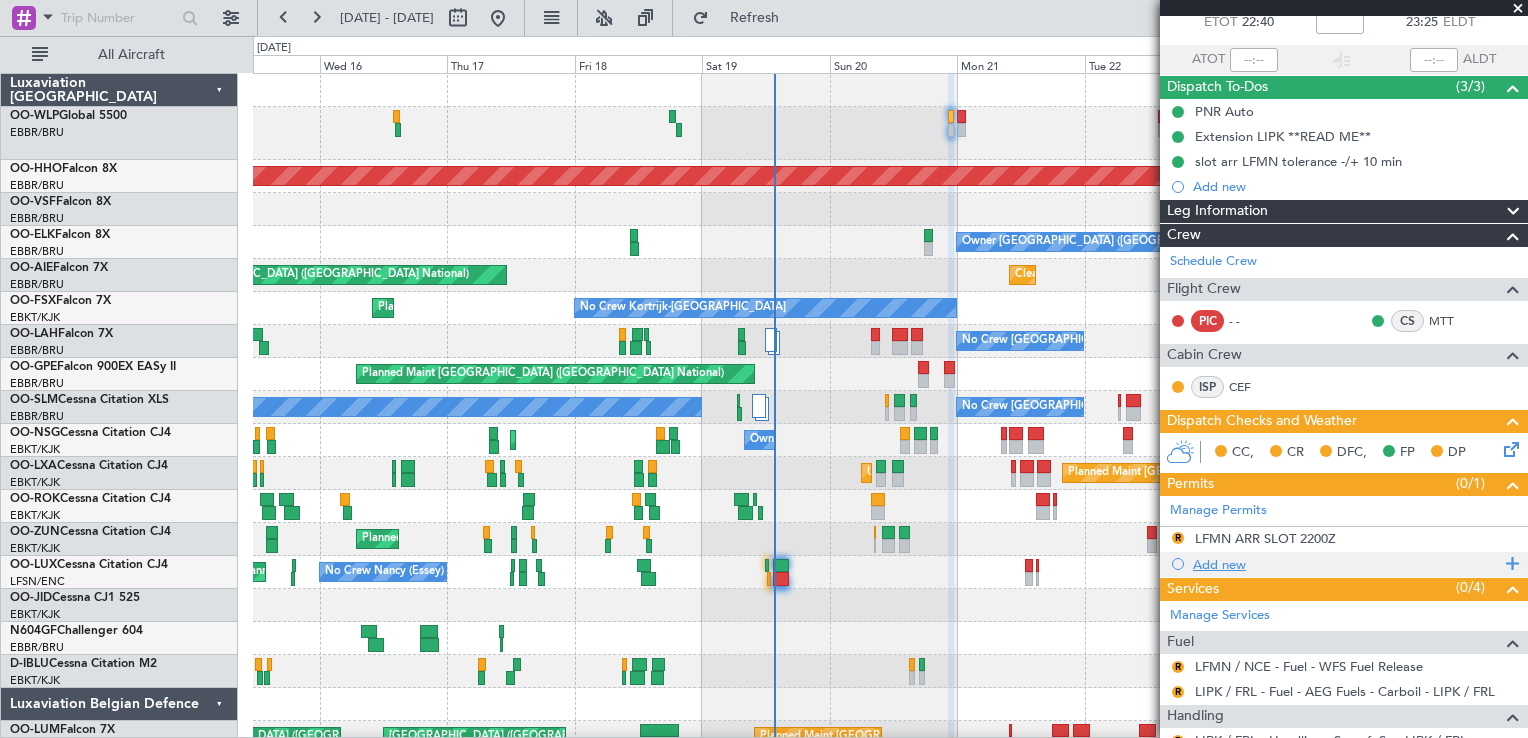 scroll, scrollTop: 200, scrollLeft: 0, axis: vertical 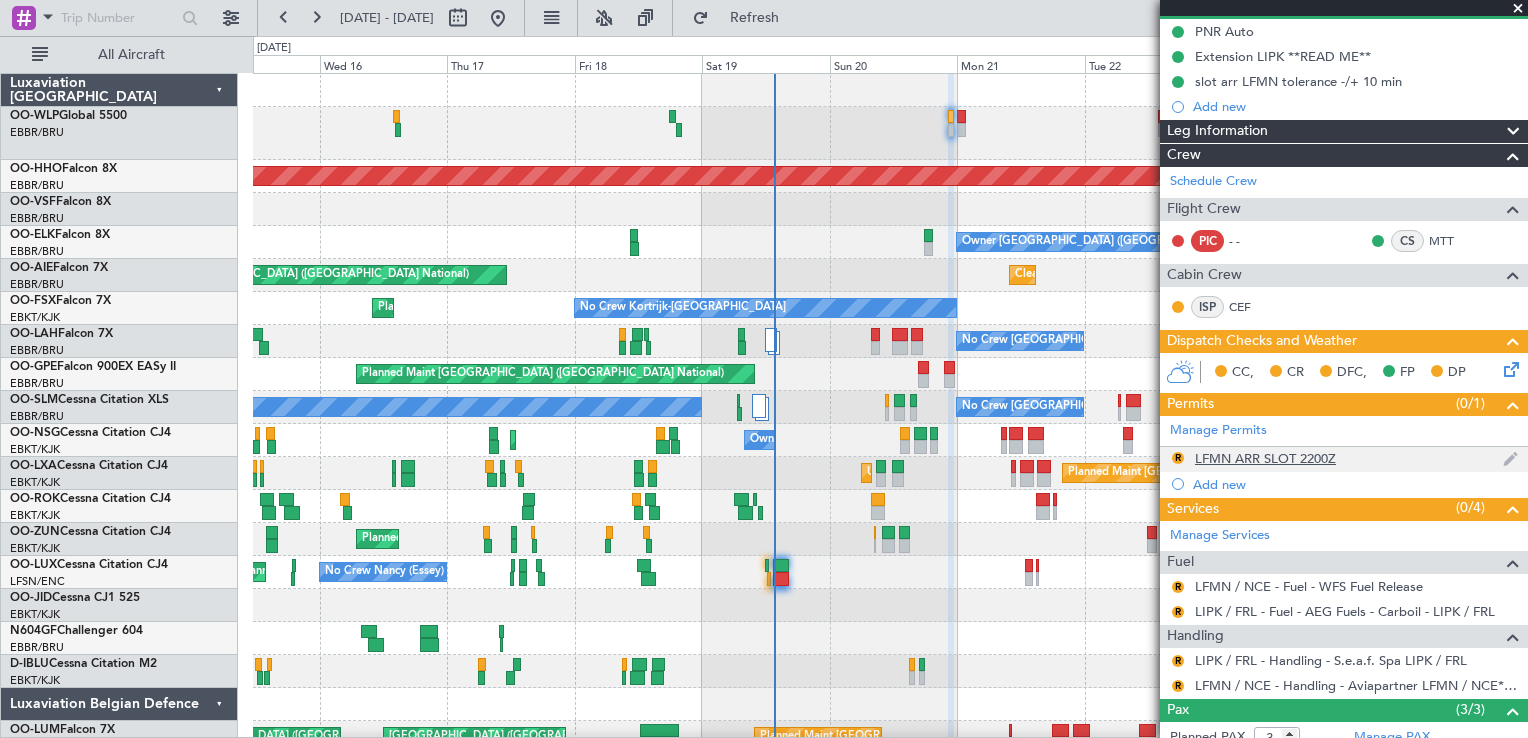 click on "LFMN ARR SLOT 2200Z" at bounding box center (1265, 458) 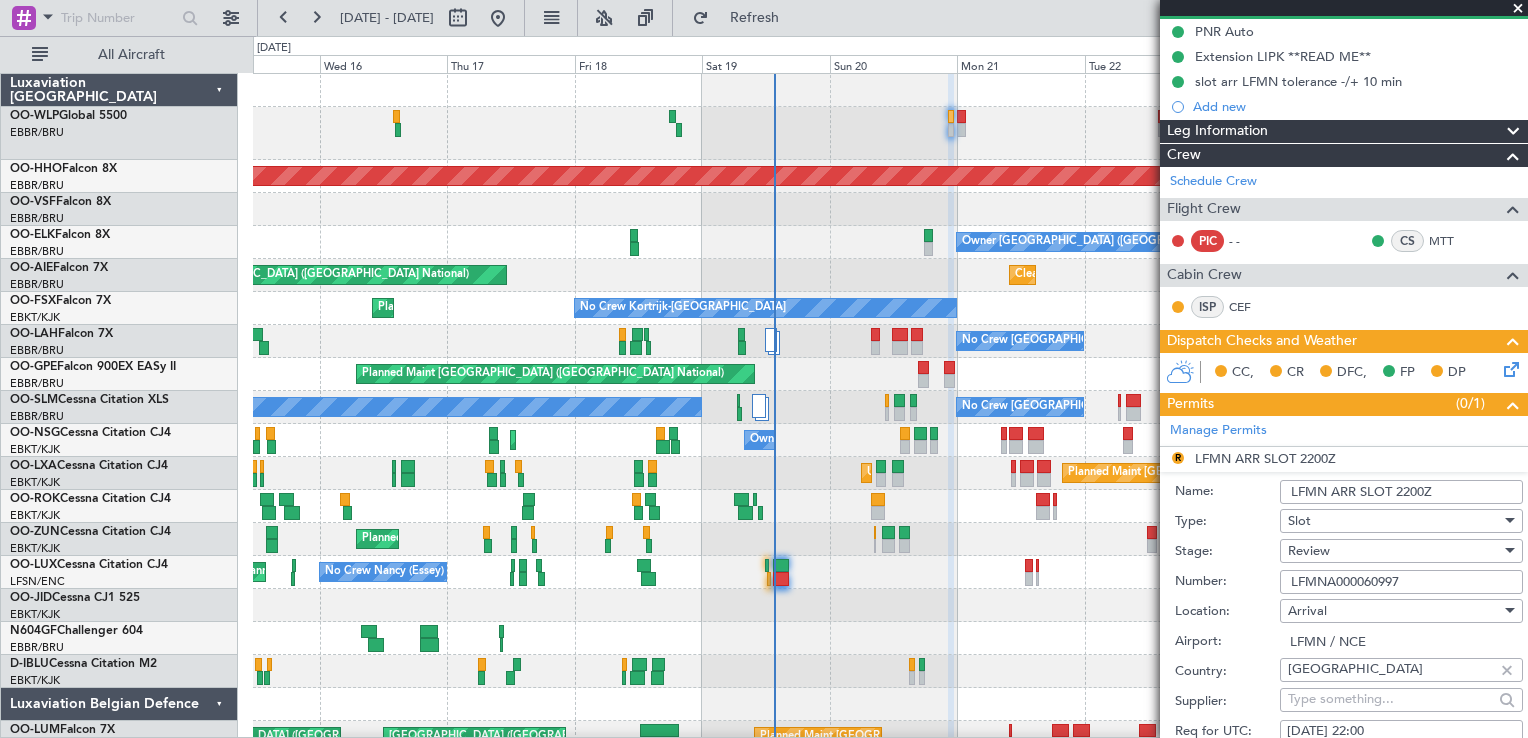 click on "Review" at bounding box center (1309, 551) 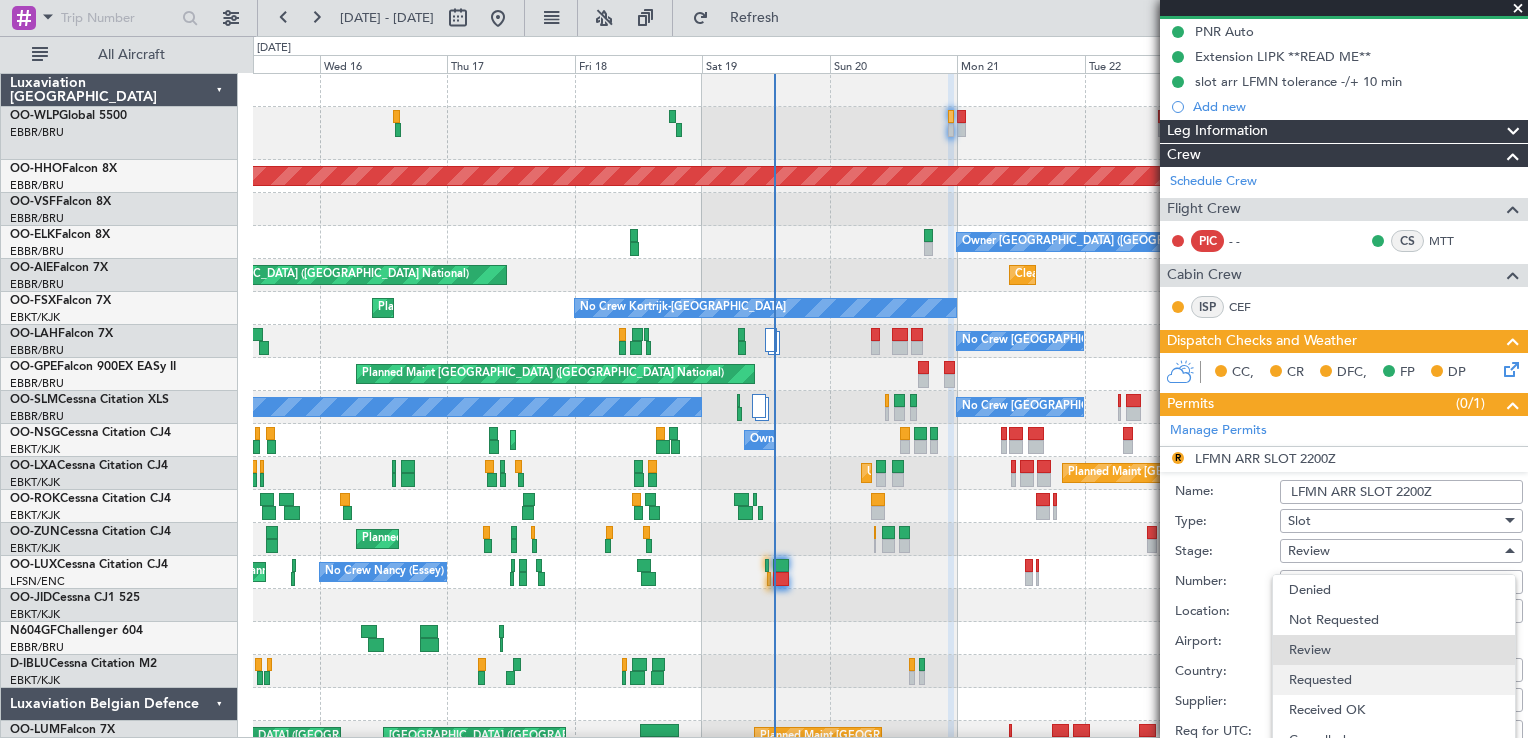 click on "Requested" at bounding box center [1394, 680] 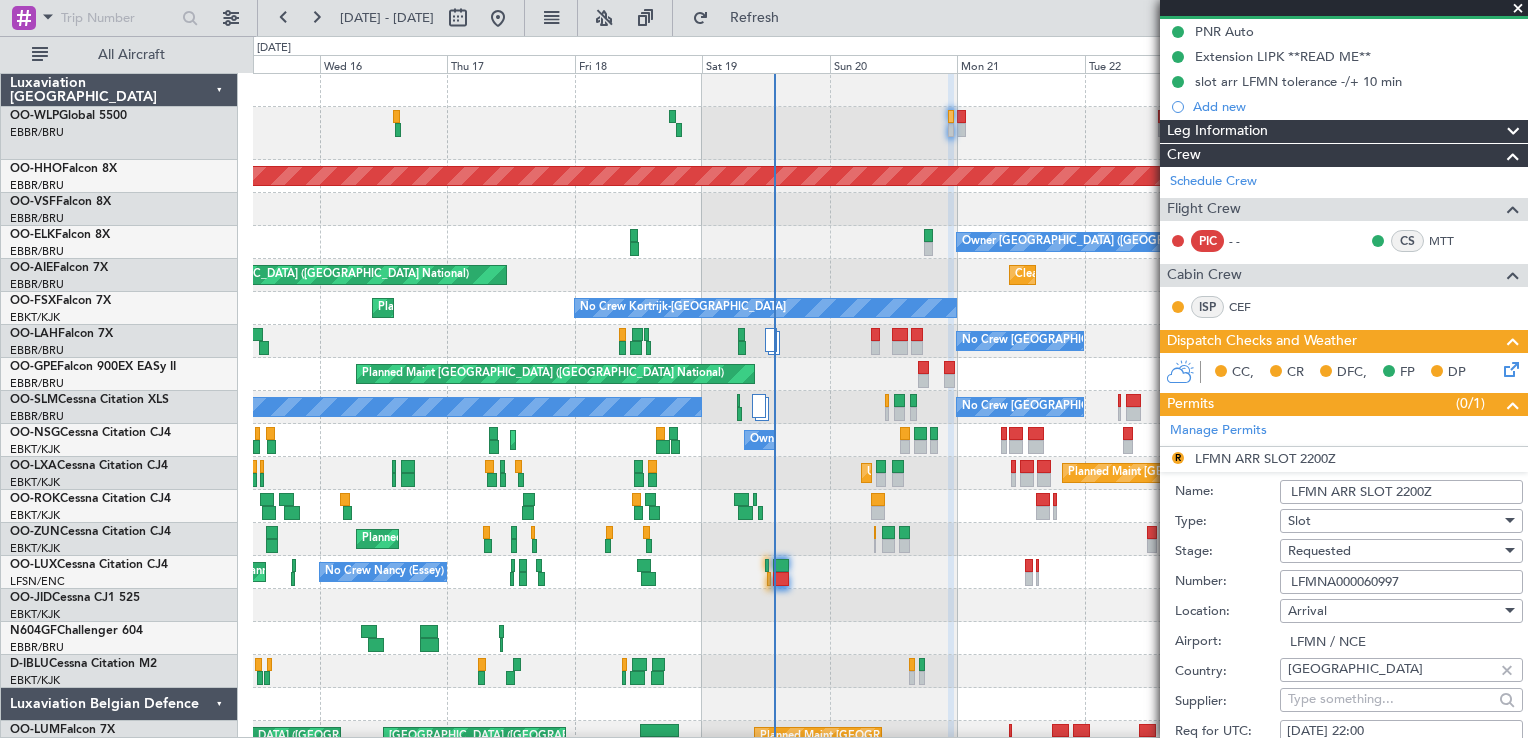 scroll, scrollTop: 500, scrollLeft: 0, axis: vertical 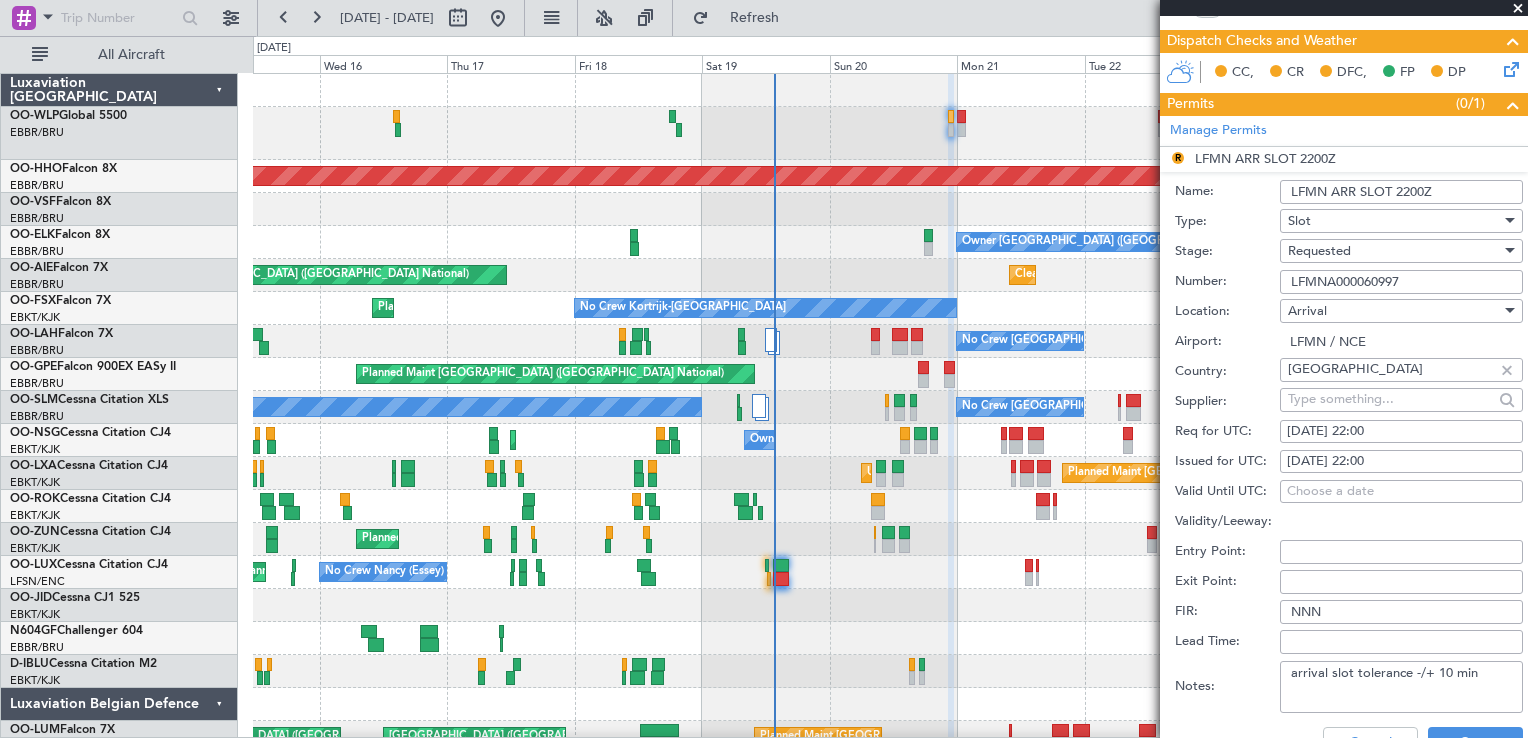 click on "[DATE] 22:00" at bounding box center [1401, 432] 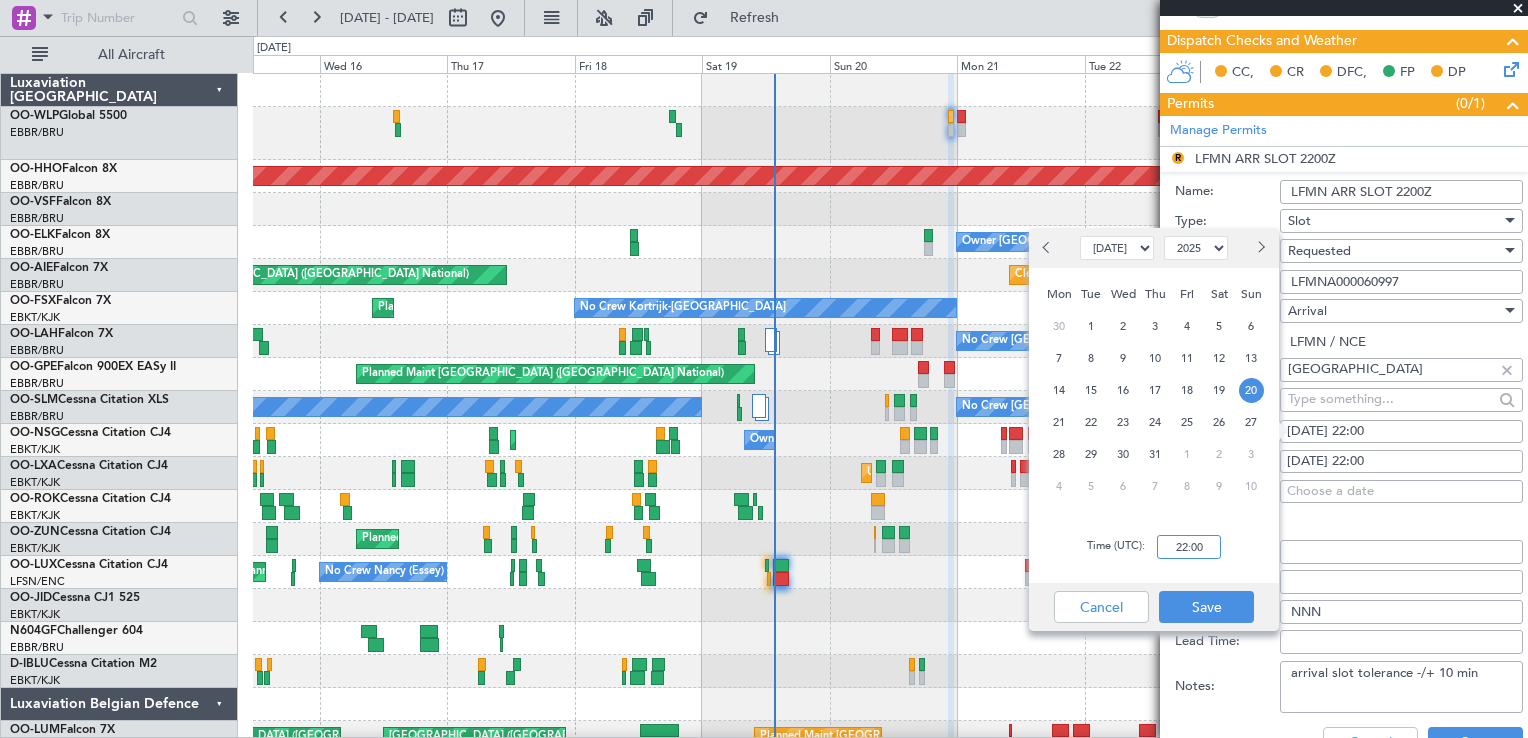 click on "22:00" at bounding box center (1189, 547) 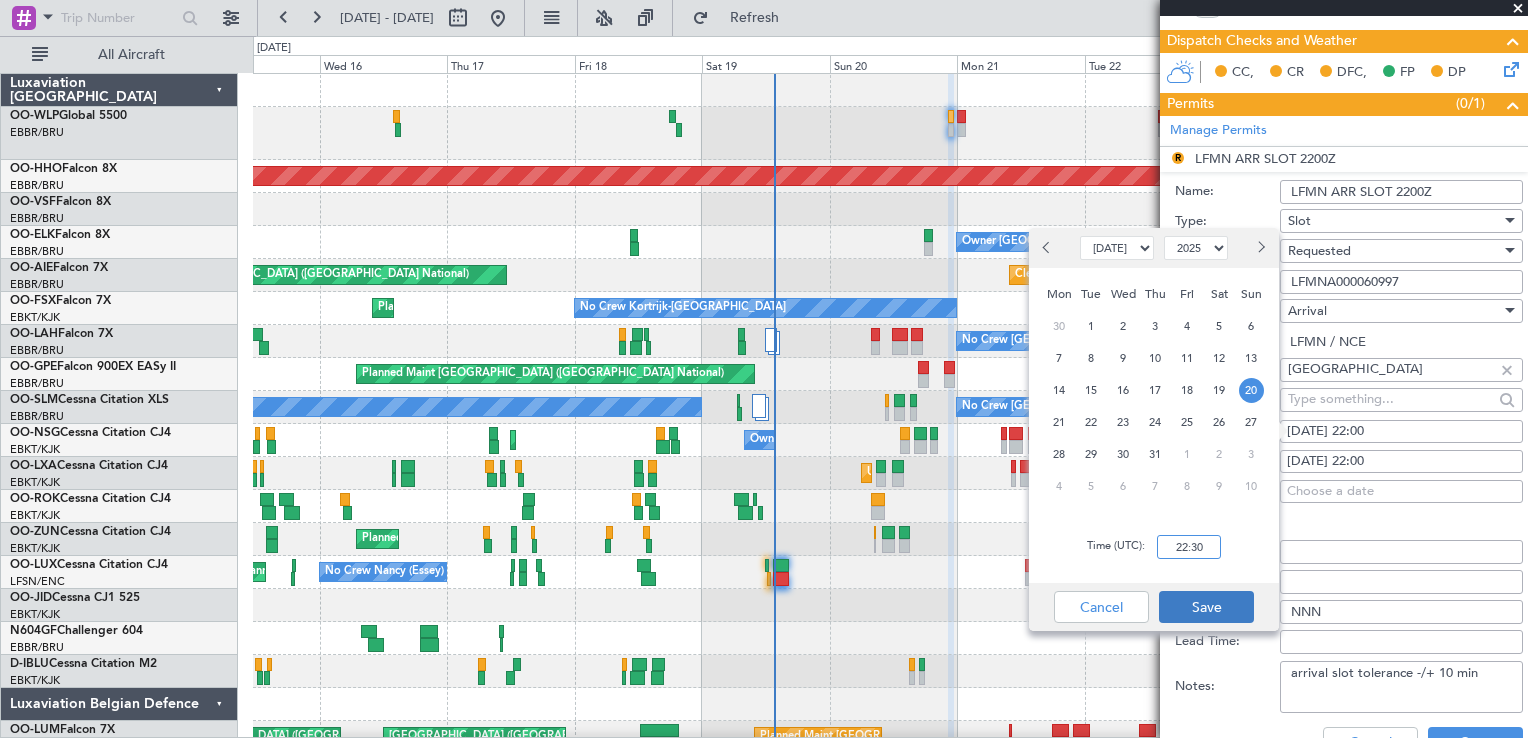 type on "22:30" 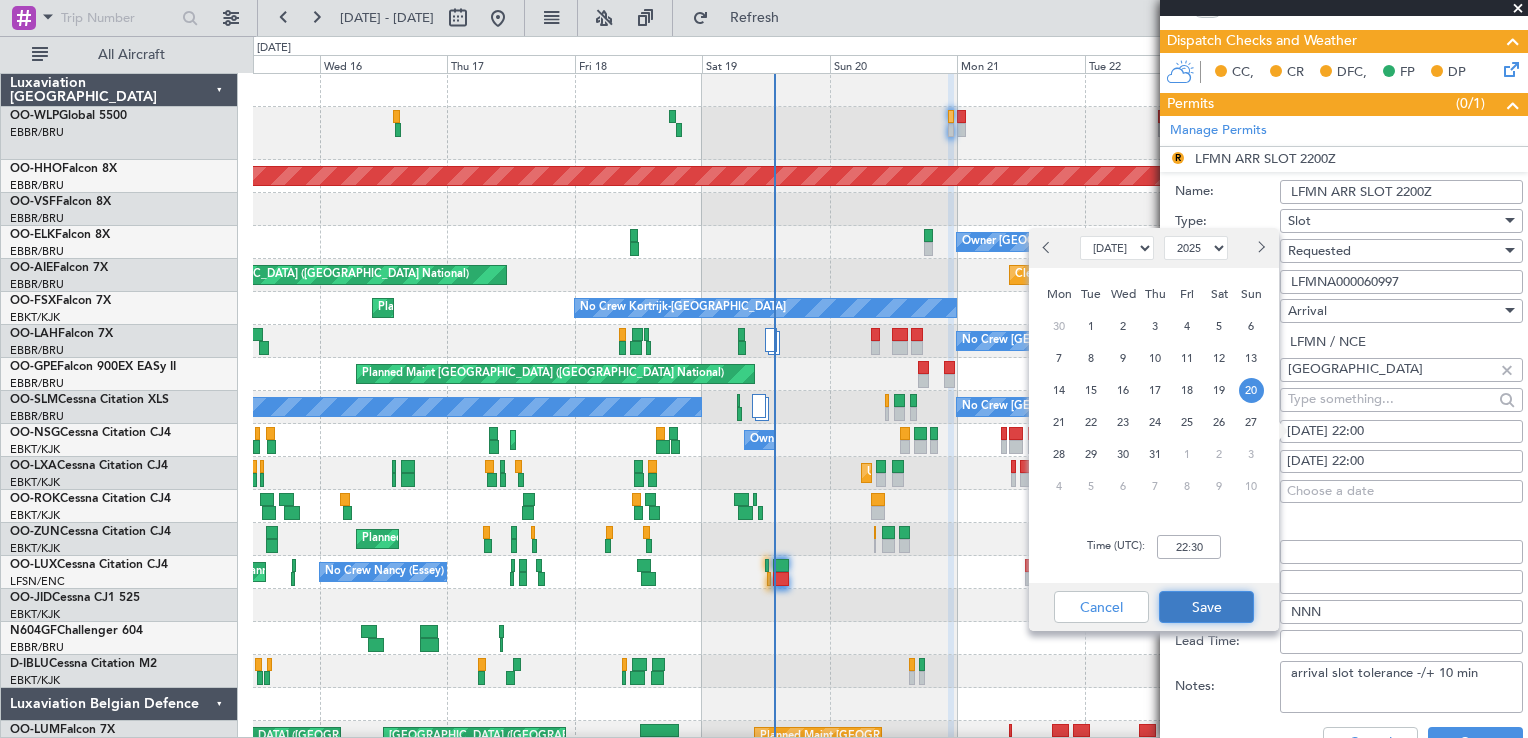 click on "Save" at bounding box center [1206, 607] 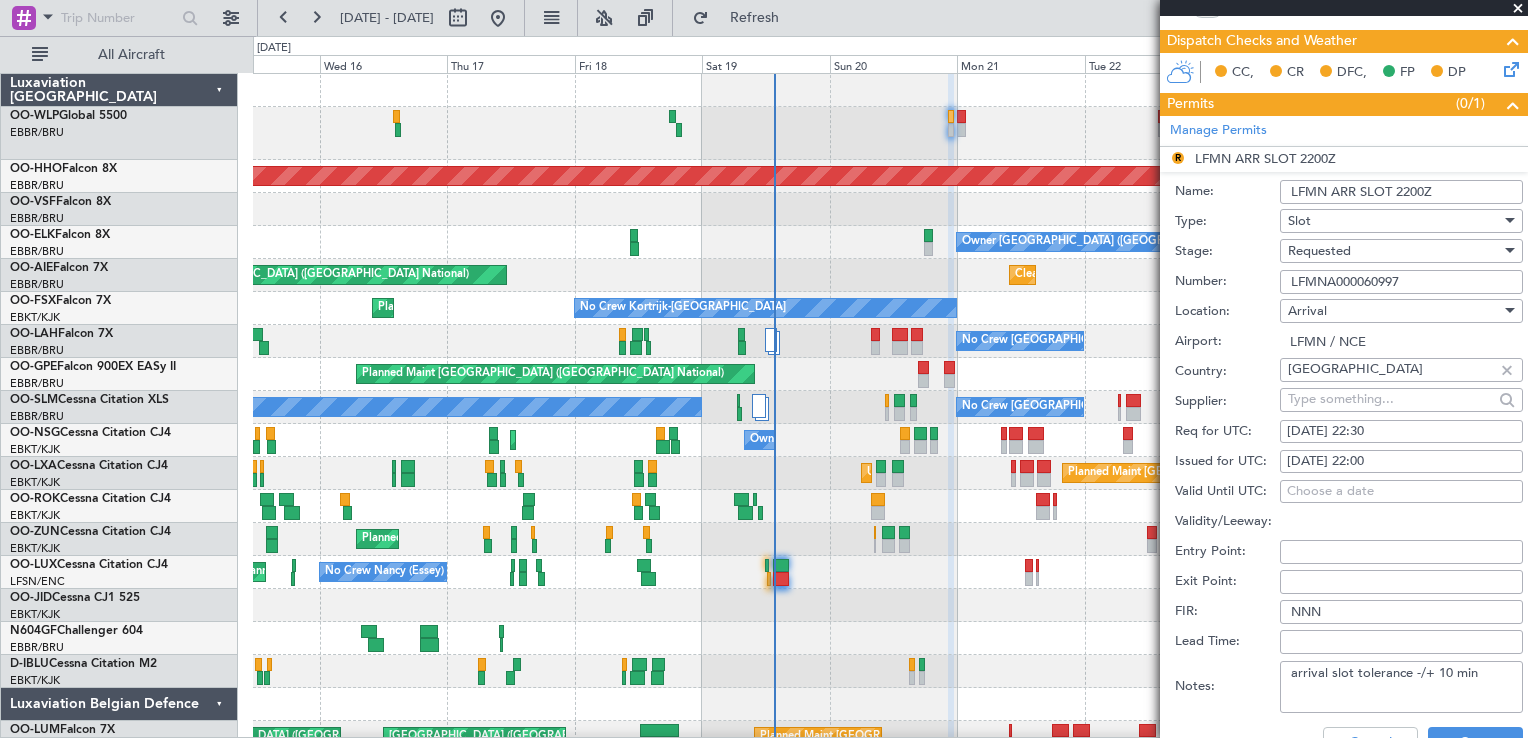 click on "[DATE] 22:00" at bounding box center (1401, 462) 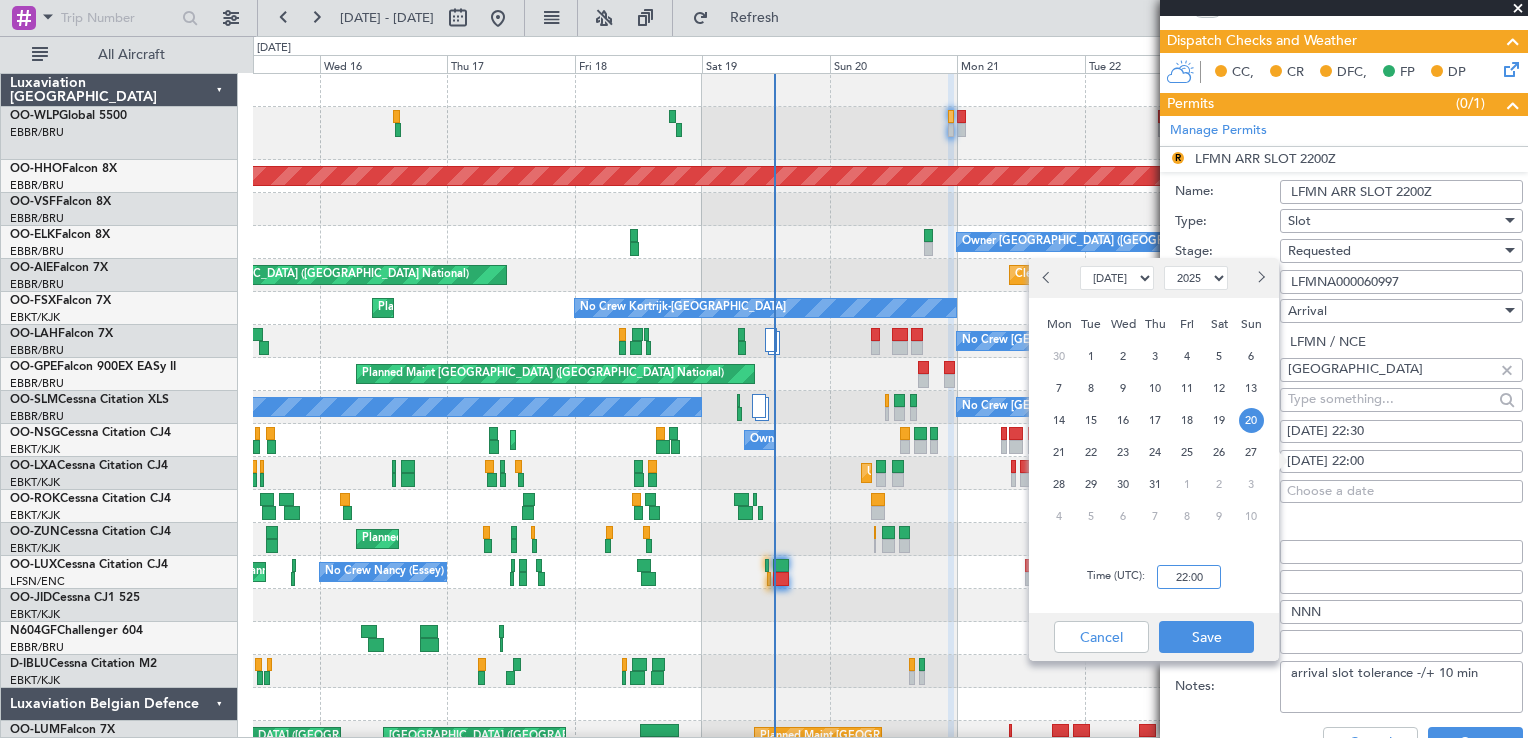 click on "22:00" at bounding box center (1189, 577) 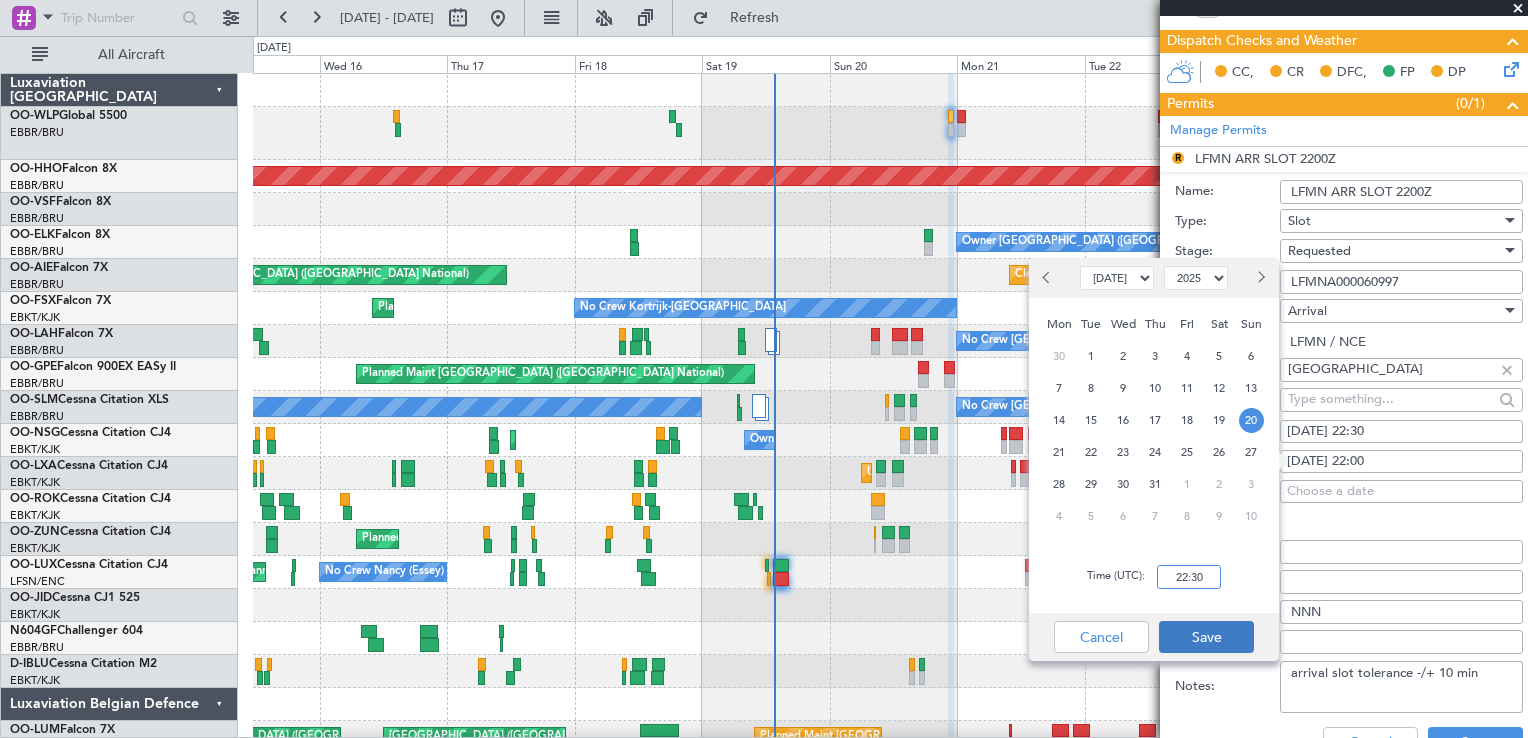 type on "22:30" 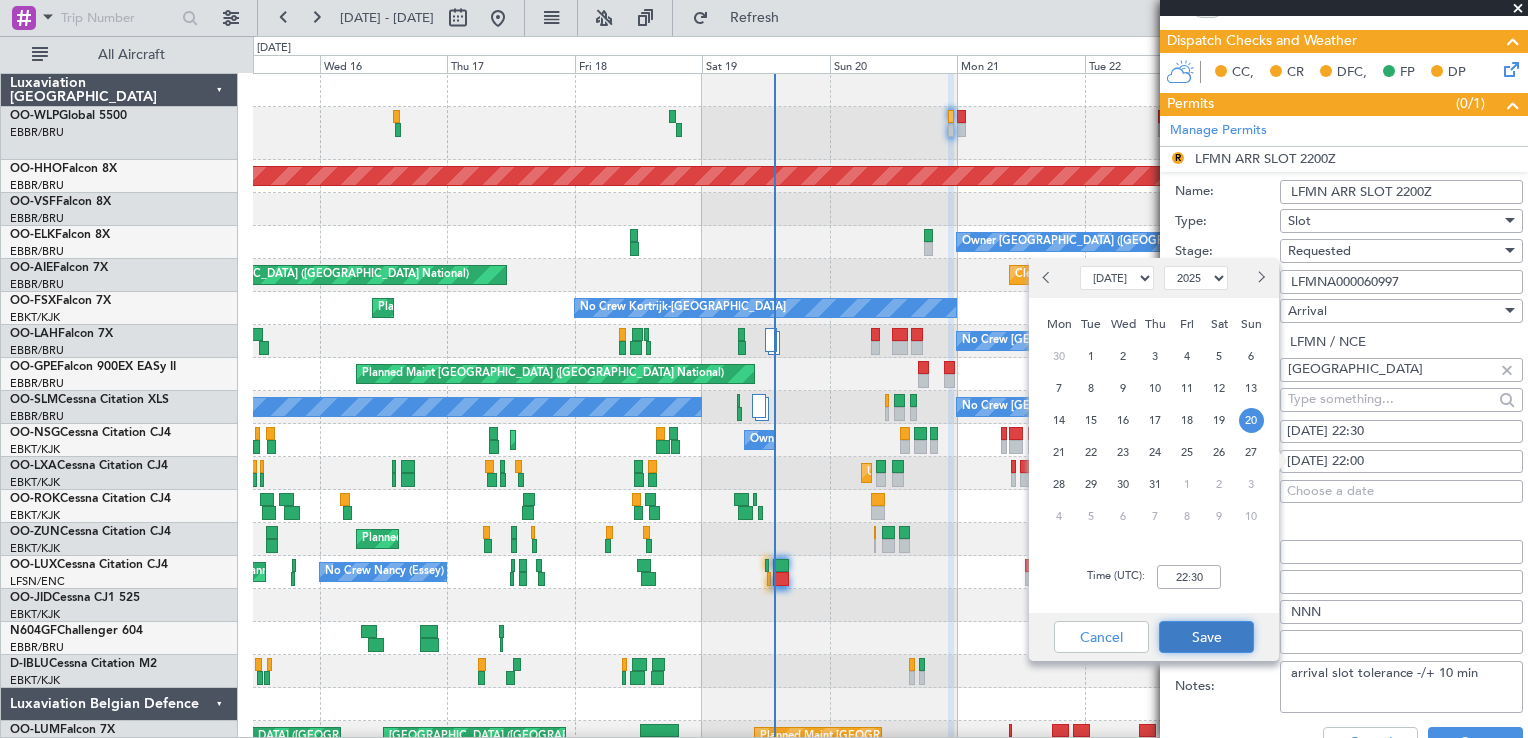 click on "Save" at bounding box center [1206, 637] 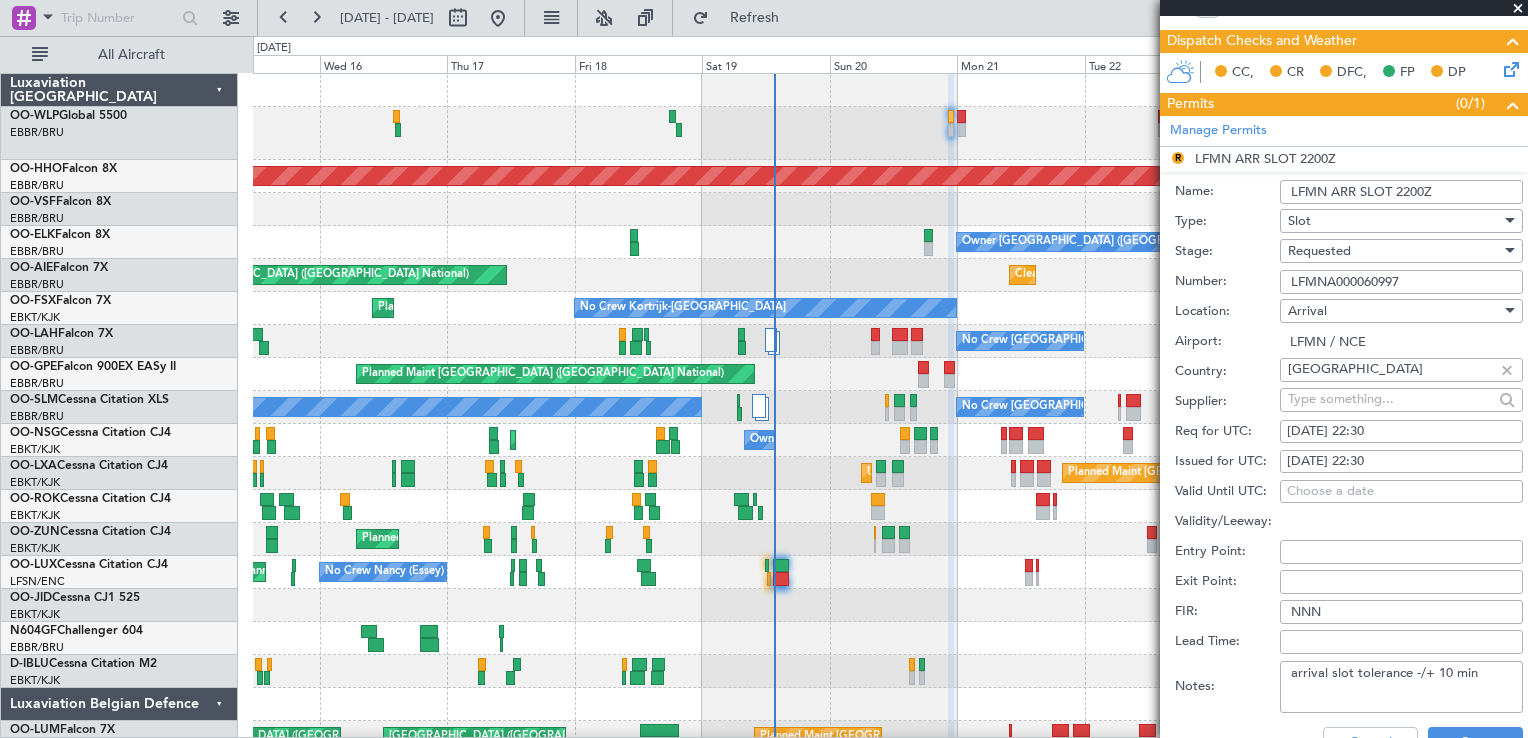 scroll, scrollTop: 600, scrollLeft: 0, axis: vertical 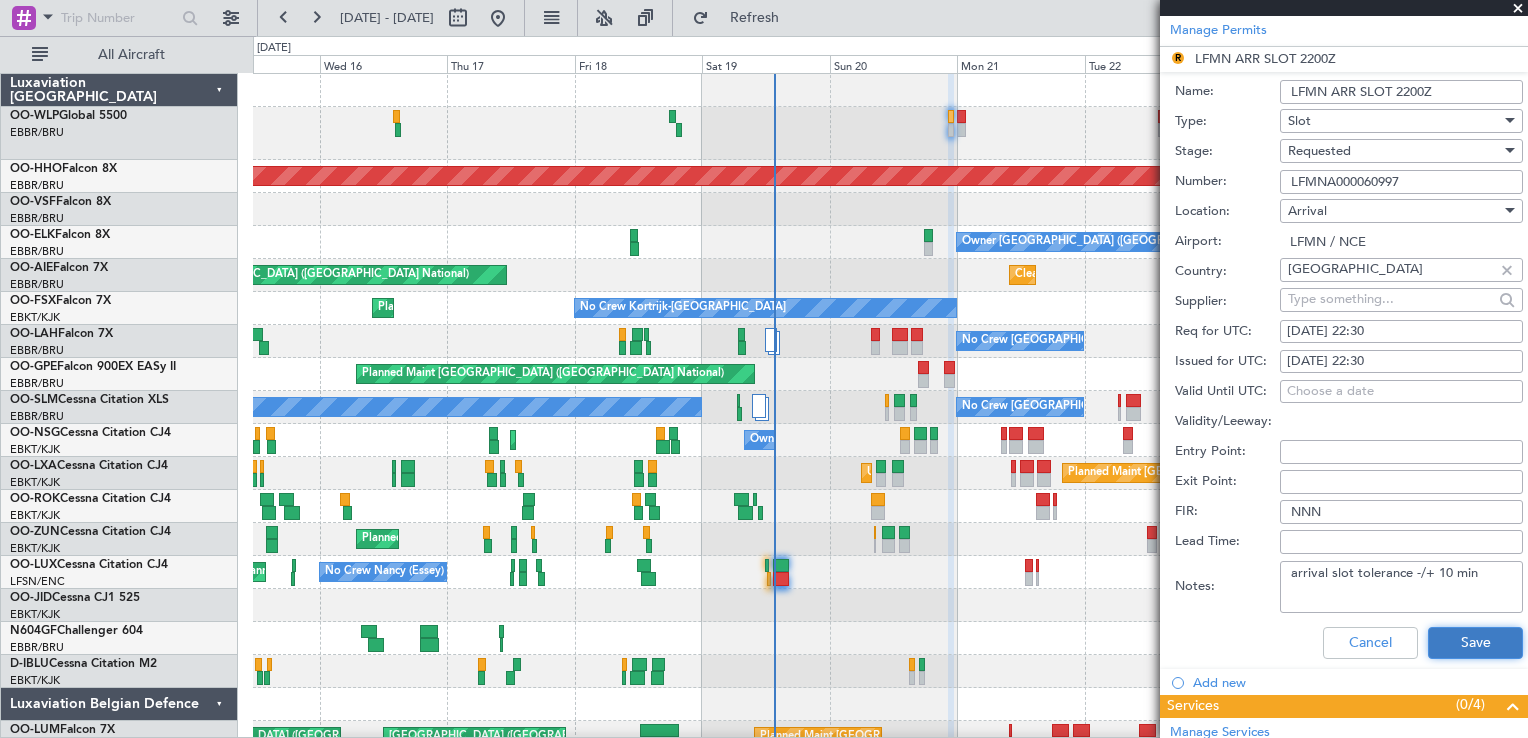 click on "Save" at bounding box center [1475, 643] 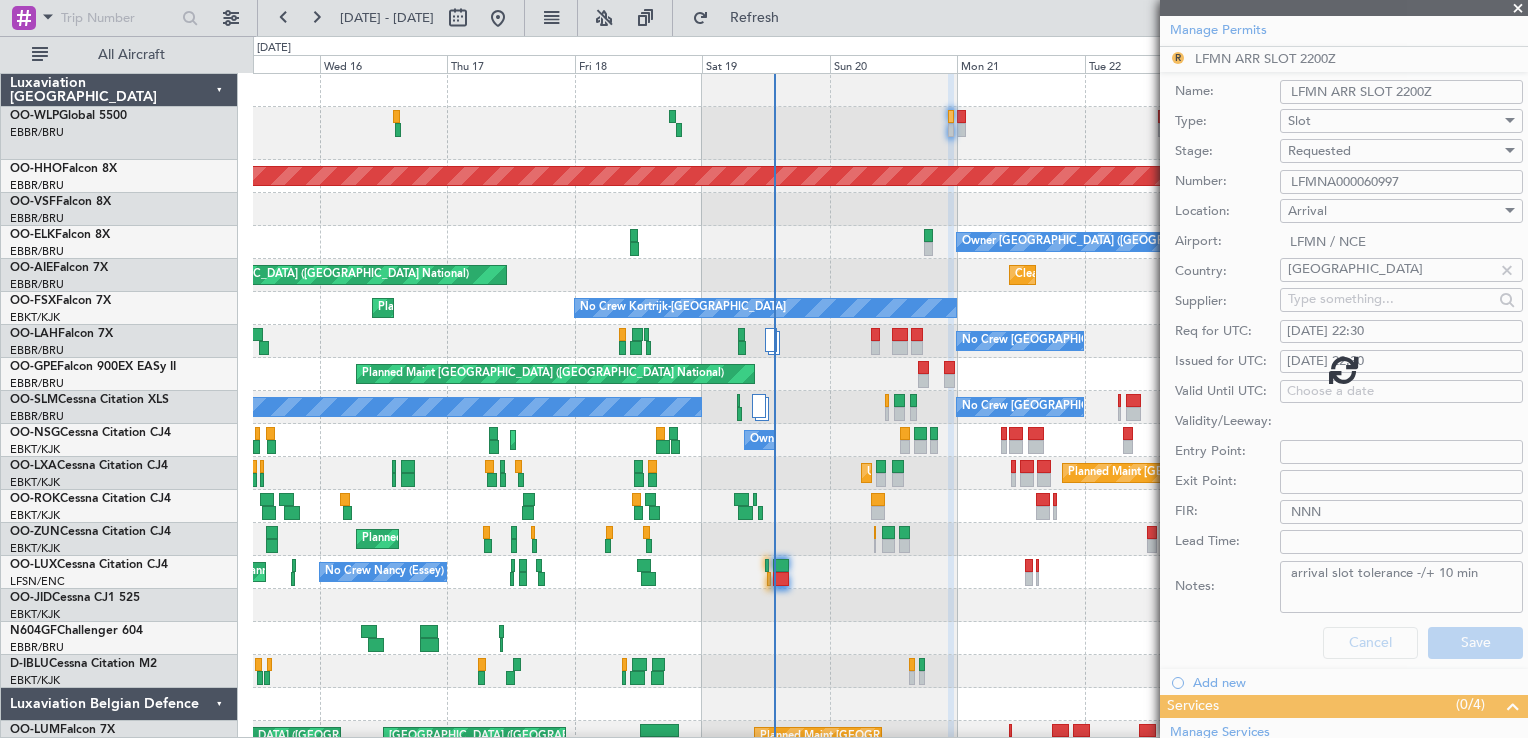 scroll, scrollTop: 348, scrollLeft: 0, axis: vertical 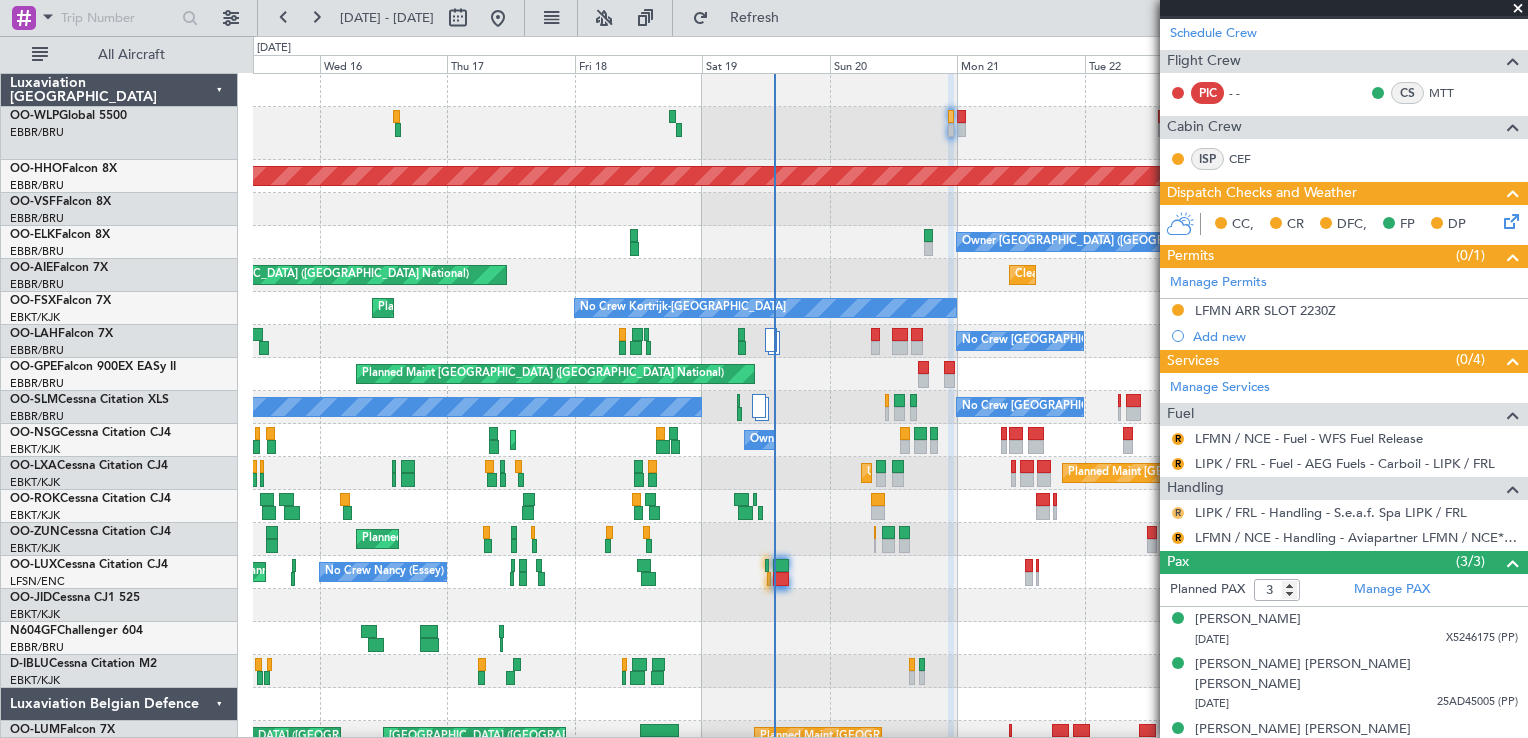 click on "R" at bounding box center (1178, 513) 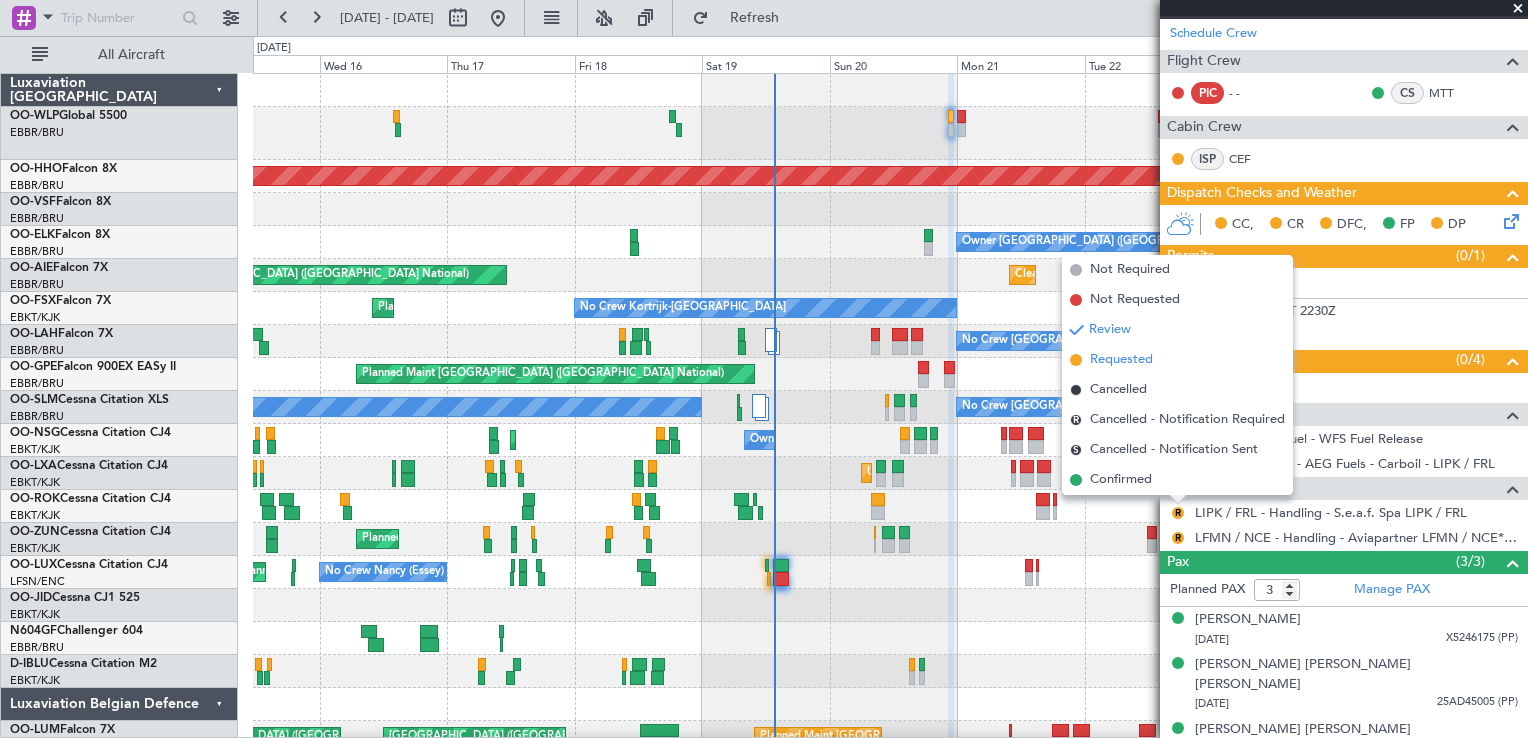 click on "Requested" at bounding box center (1121, 360) 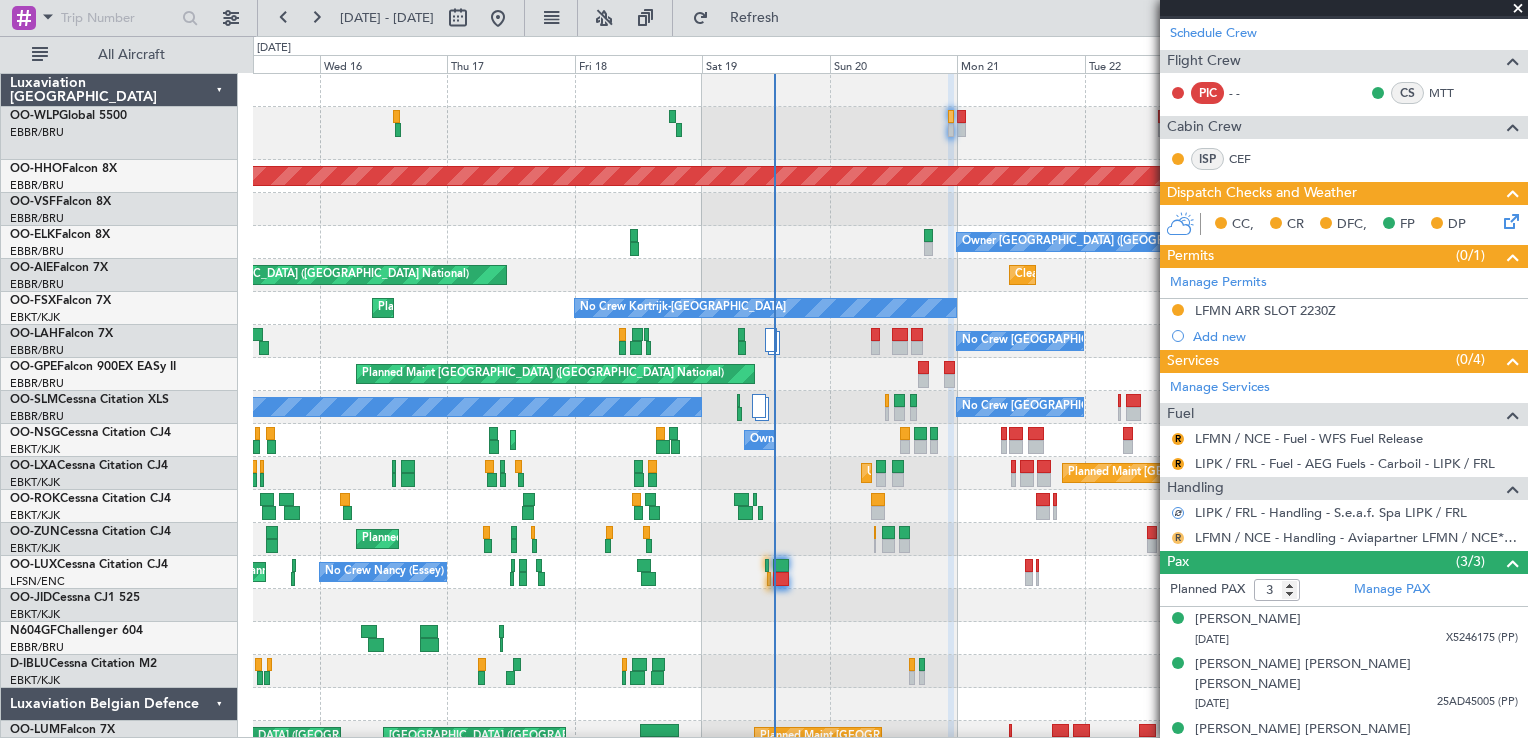 click on "R" at bounding box center (1178, 538) 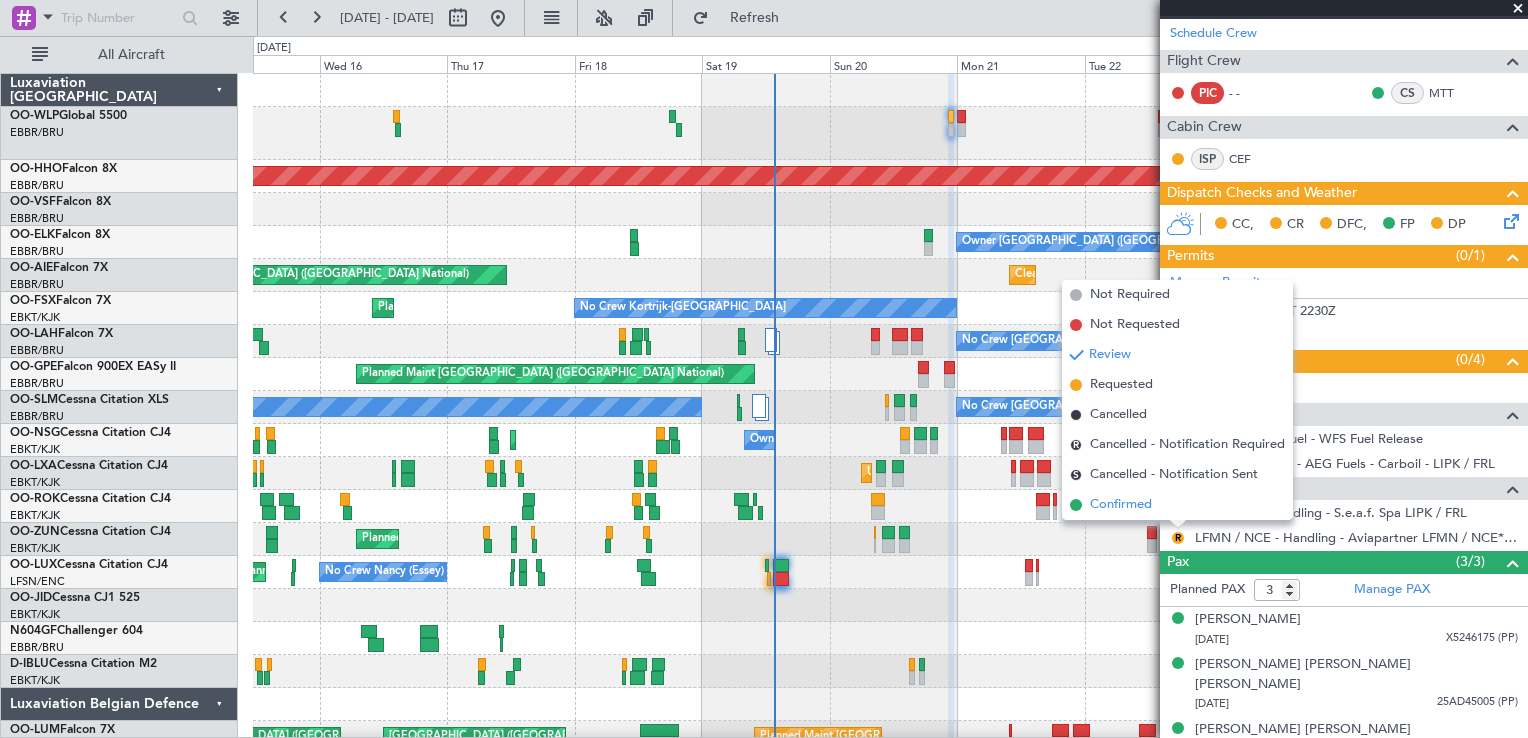 click on "Confirmed" at bounding box center [1121, 505] 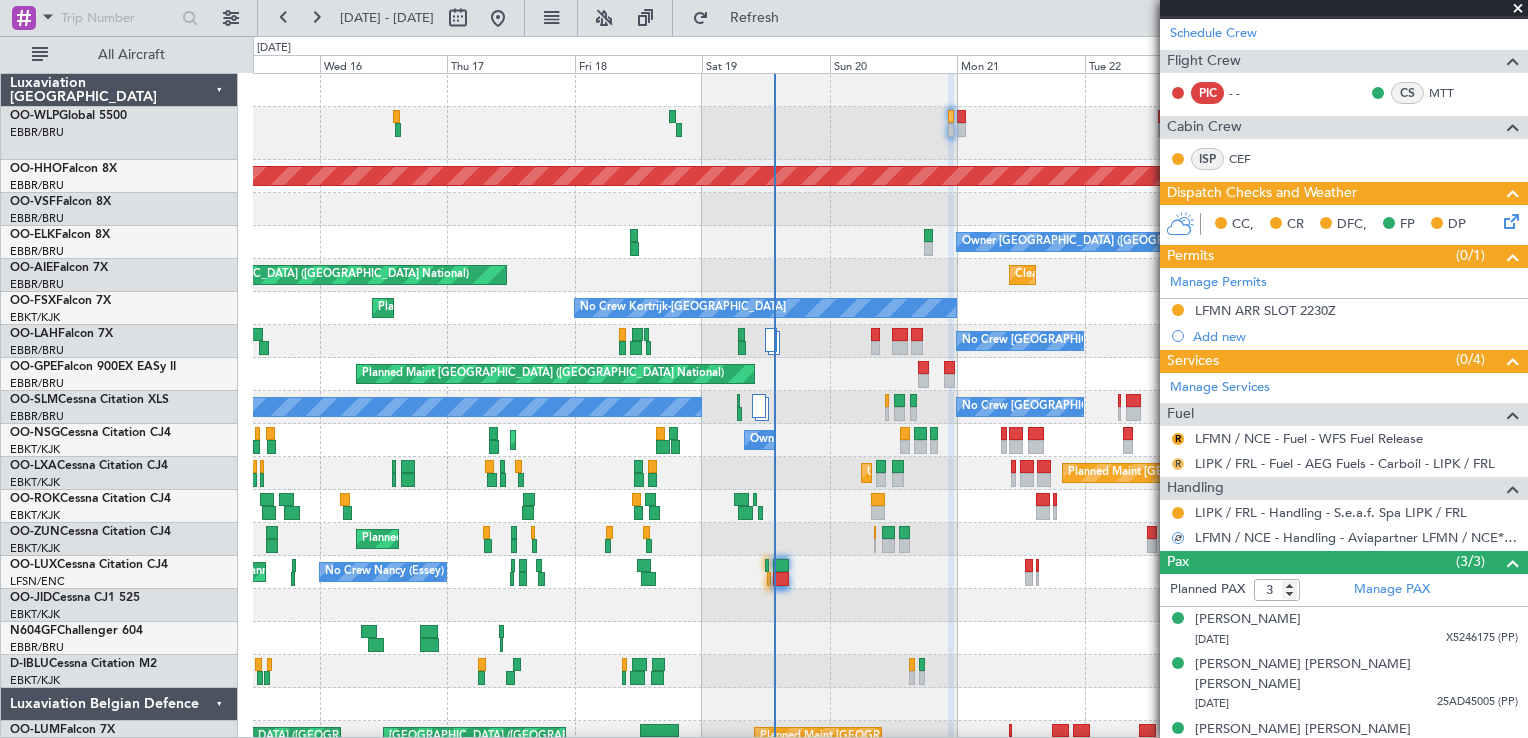 click on "R" at bounding box center [1178, 464] 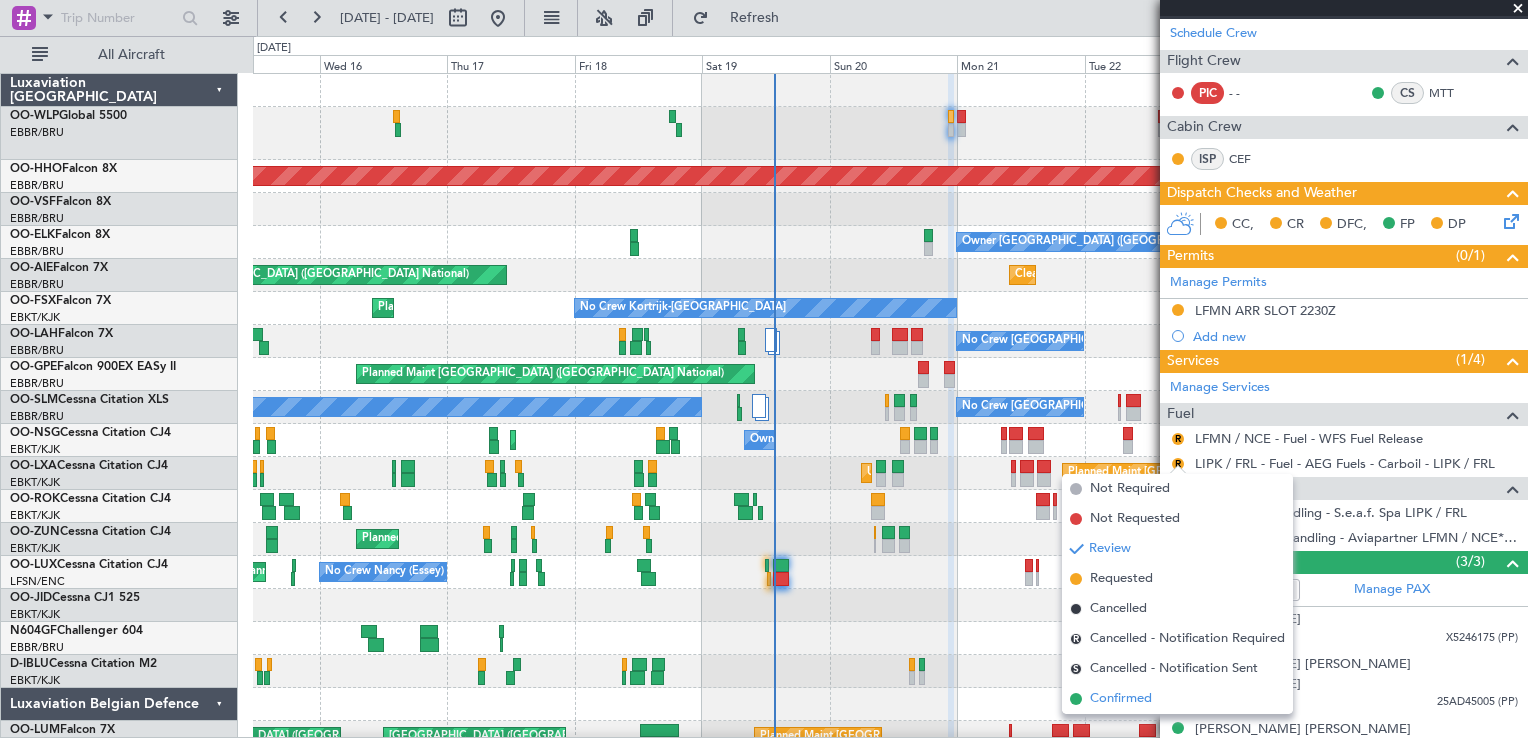 click on "Confirmed" at bounding box center (1121, 699) 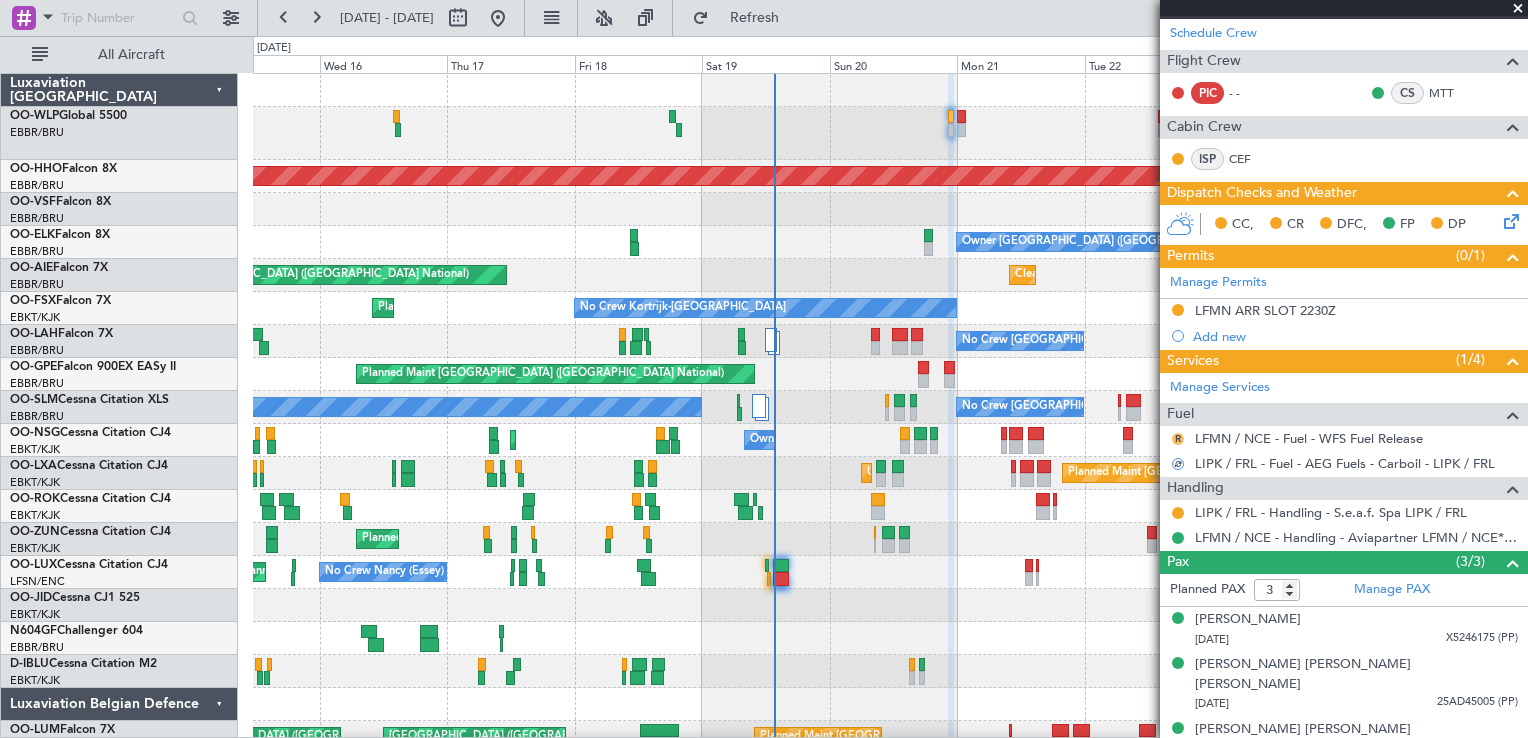 click on "R" at bounding box center (1178, 439) 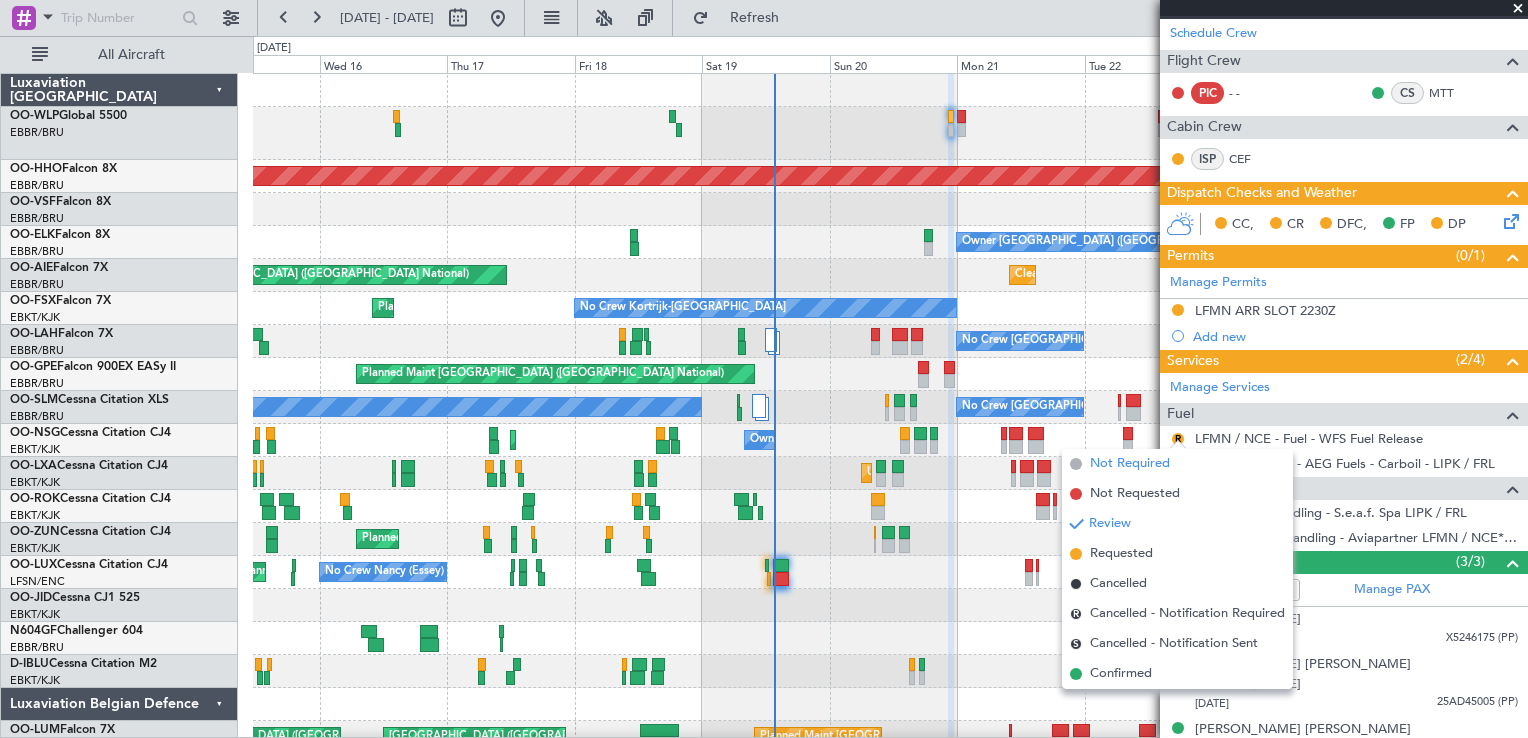 click on "Not Required" at bounding box center (1177, 464) 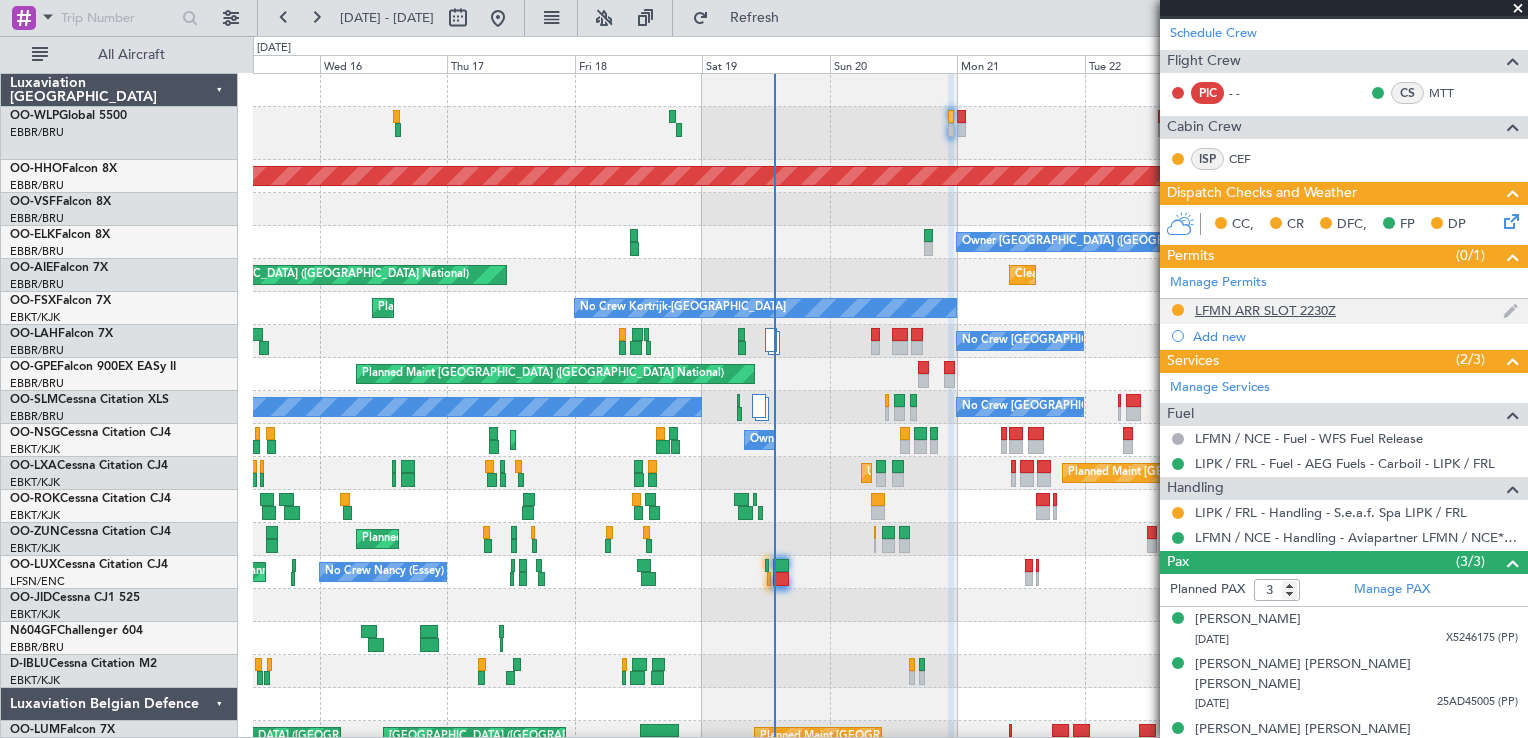 click on "LFMN ARR SLOT 2230Z" at bounding box center [1265, 310] 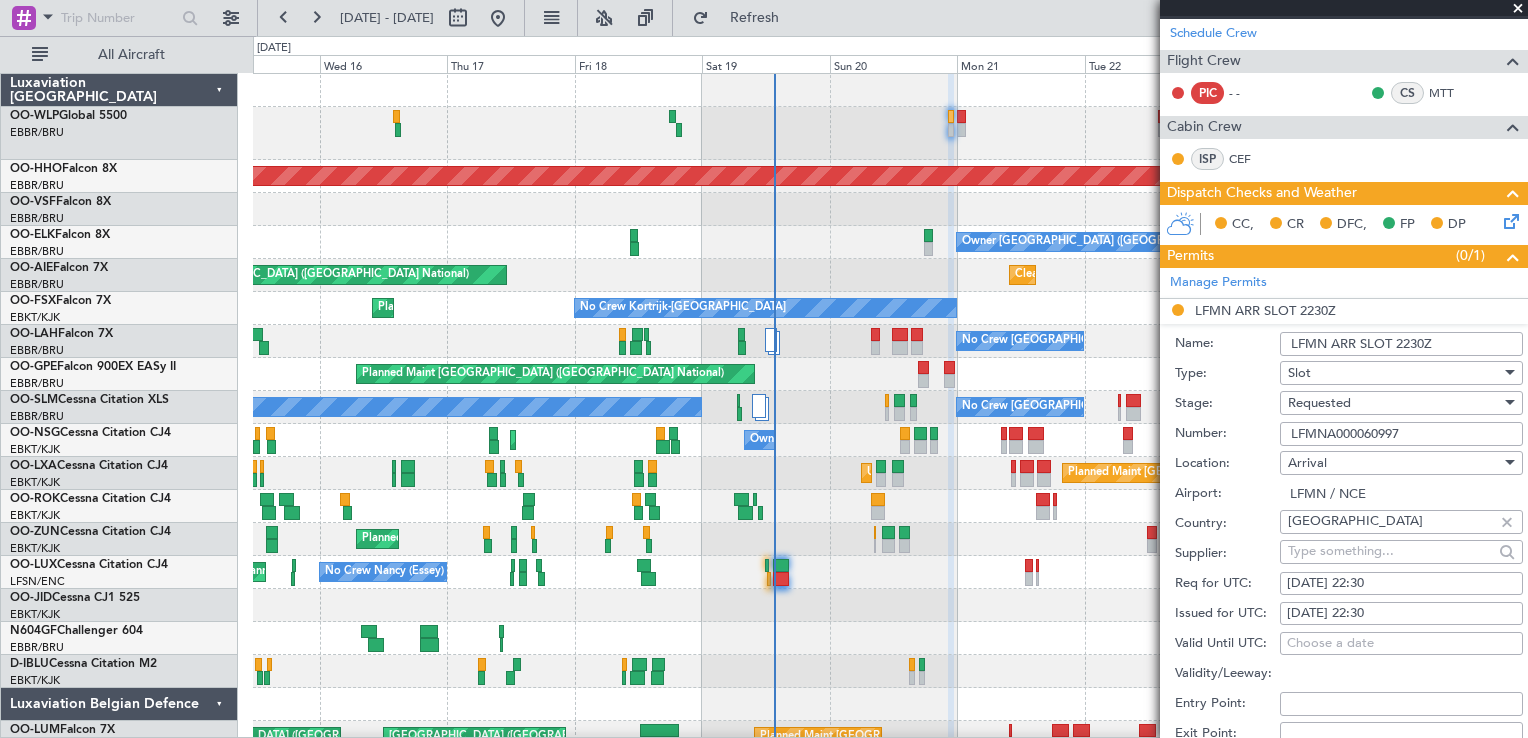 click on "LFMNA000060997" at bounding box center (1401, 434) 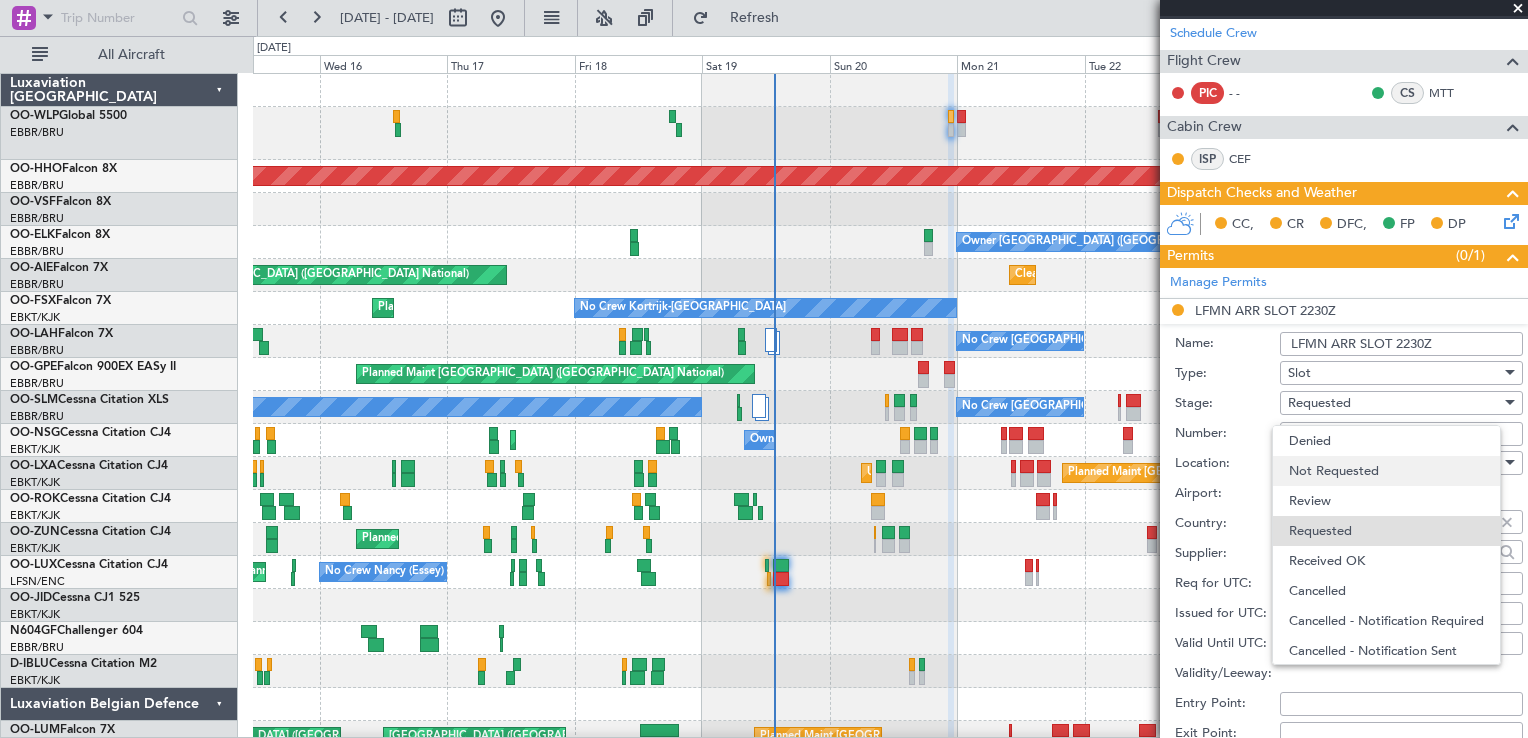 scroll, scrollTop: 8, scrollLeft: 0, axis: vertical 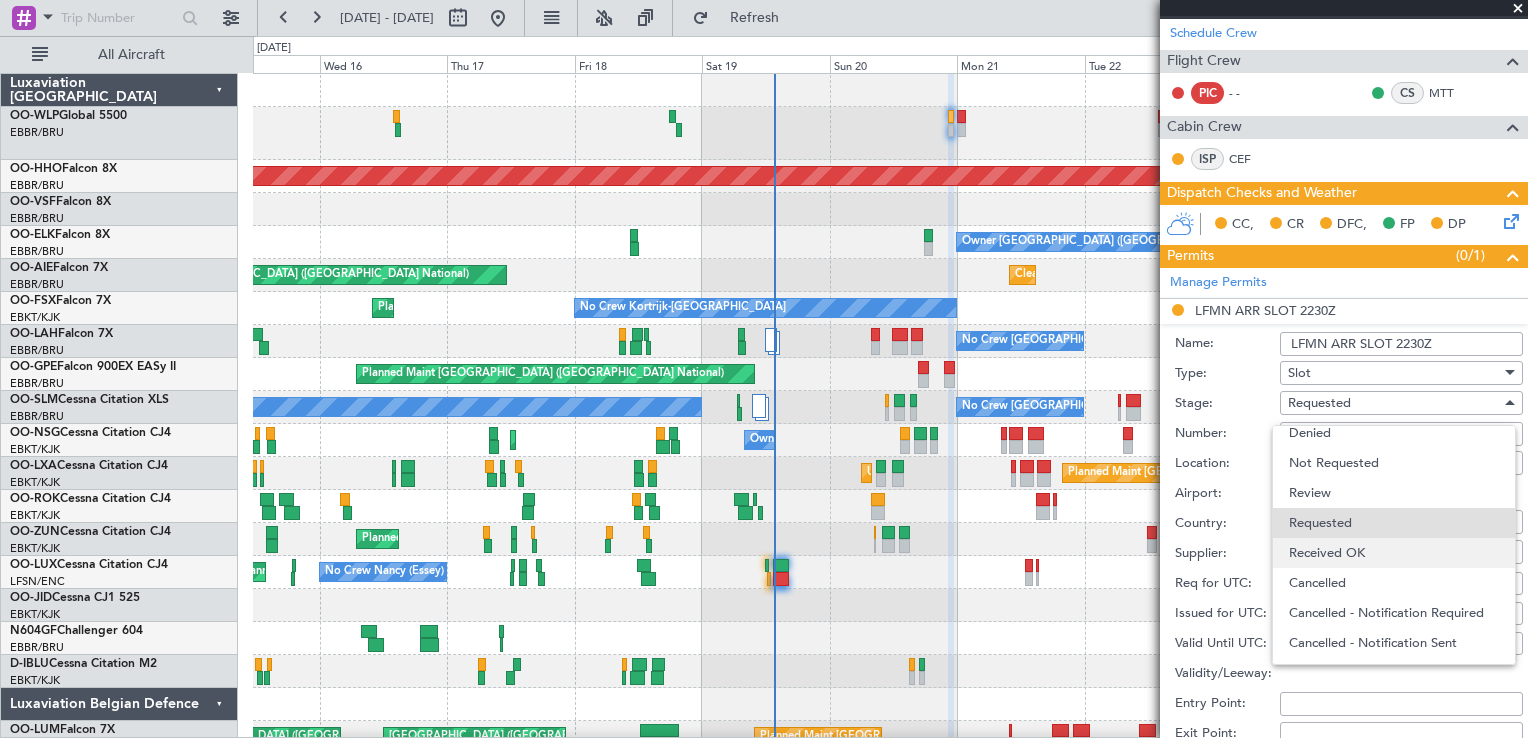 click on "Received OK" at bounding box center (1394, 553) 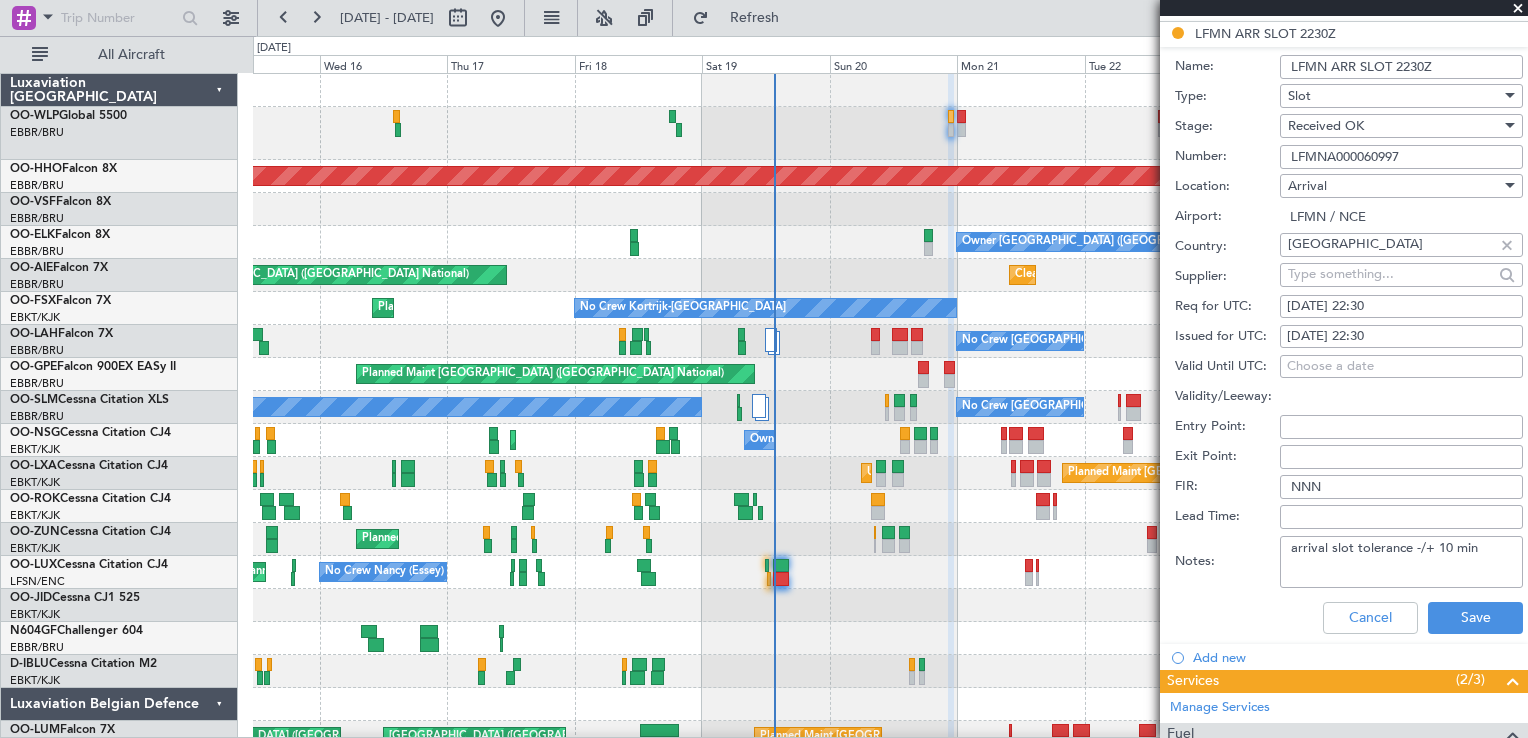 scroll, scrollTop: 648, scrollLeft: 0, axis: vertical 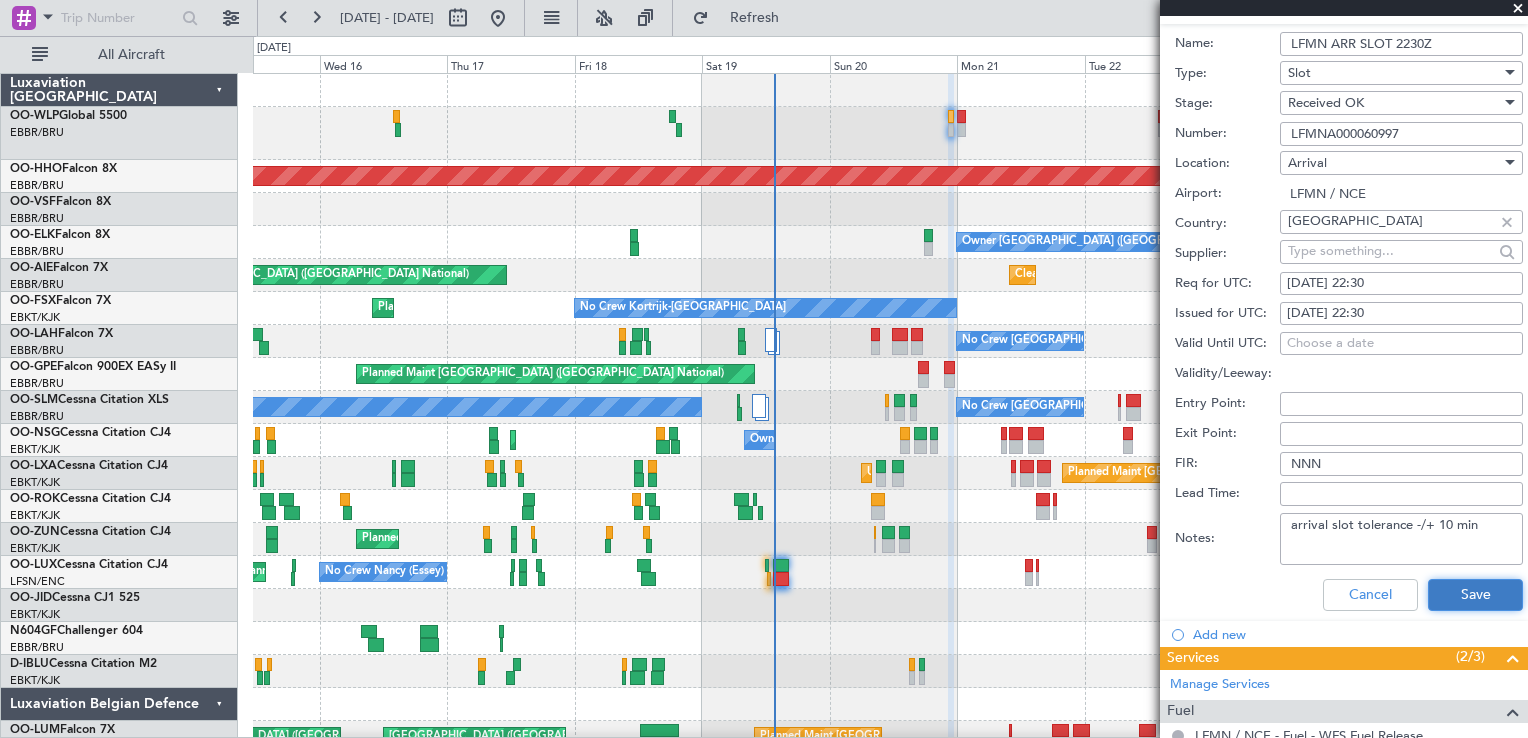 click on "Save" at bounding box center [1475, 595] 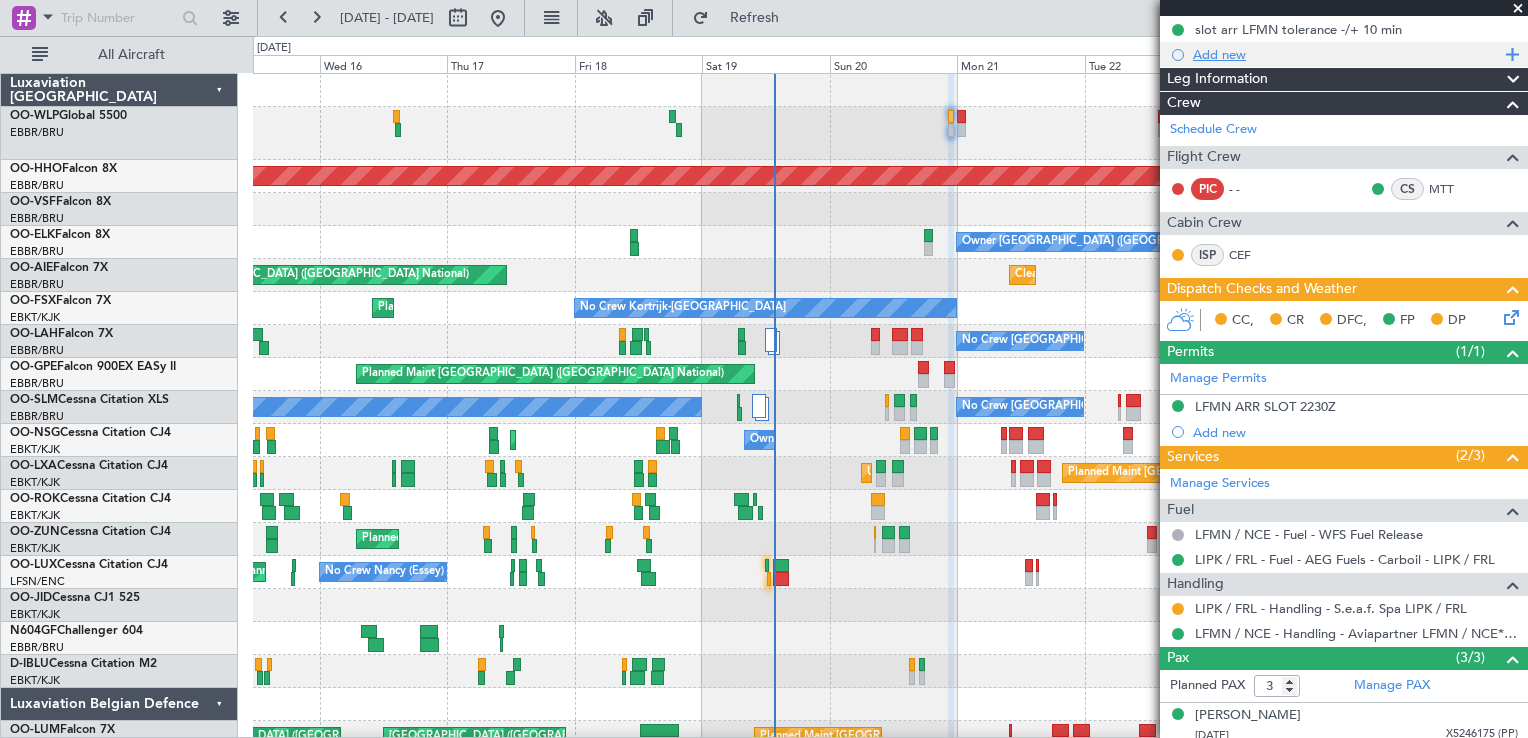 scroll, scrollTop: 0, scrollLeft: 0, axis: both 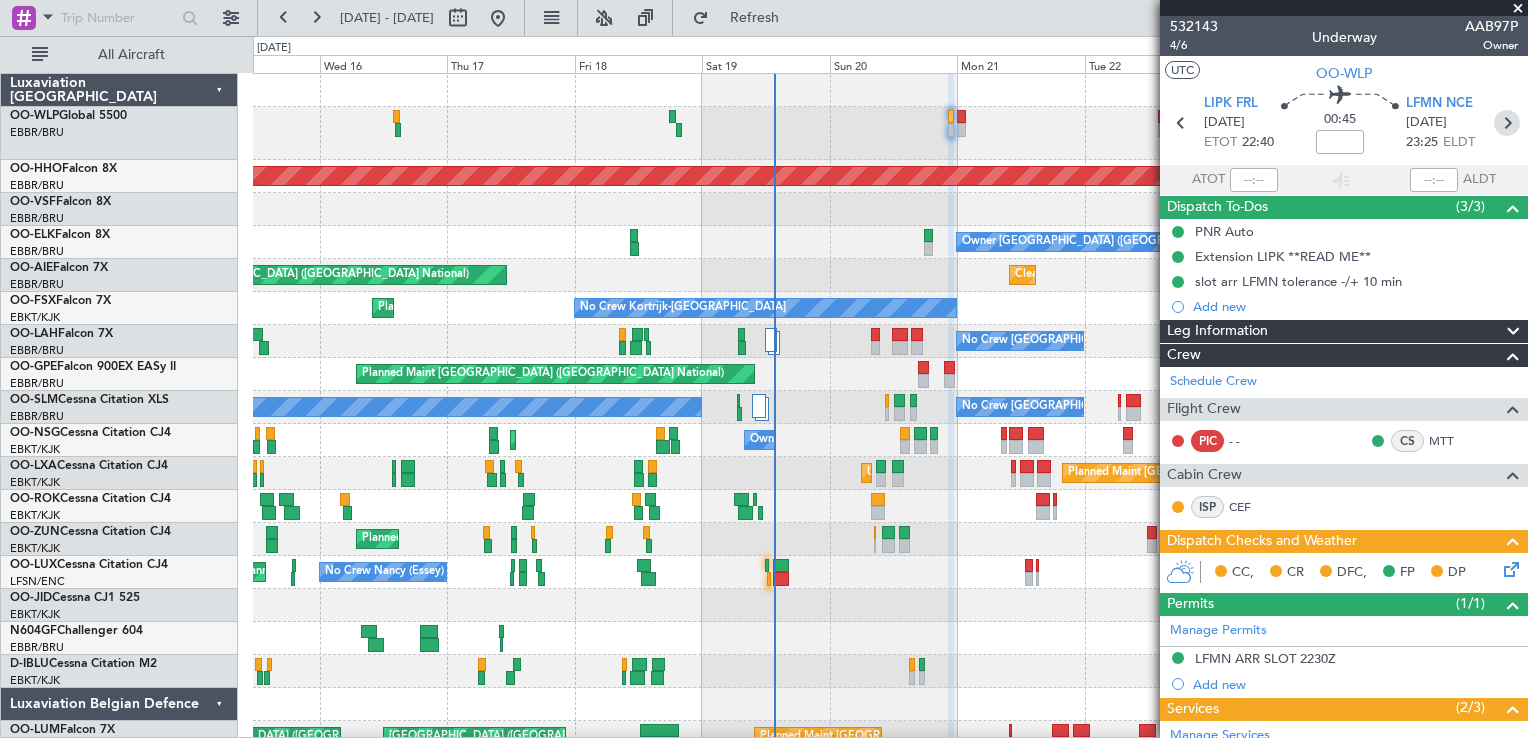 click at bounding box center (1507, 123) 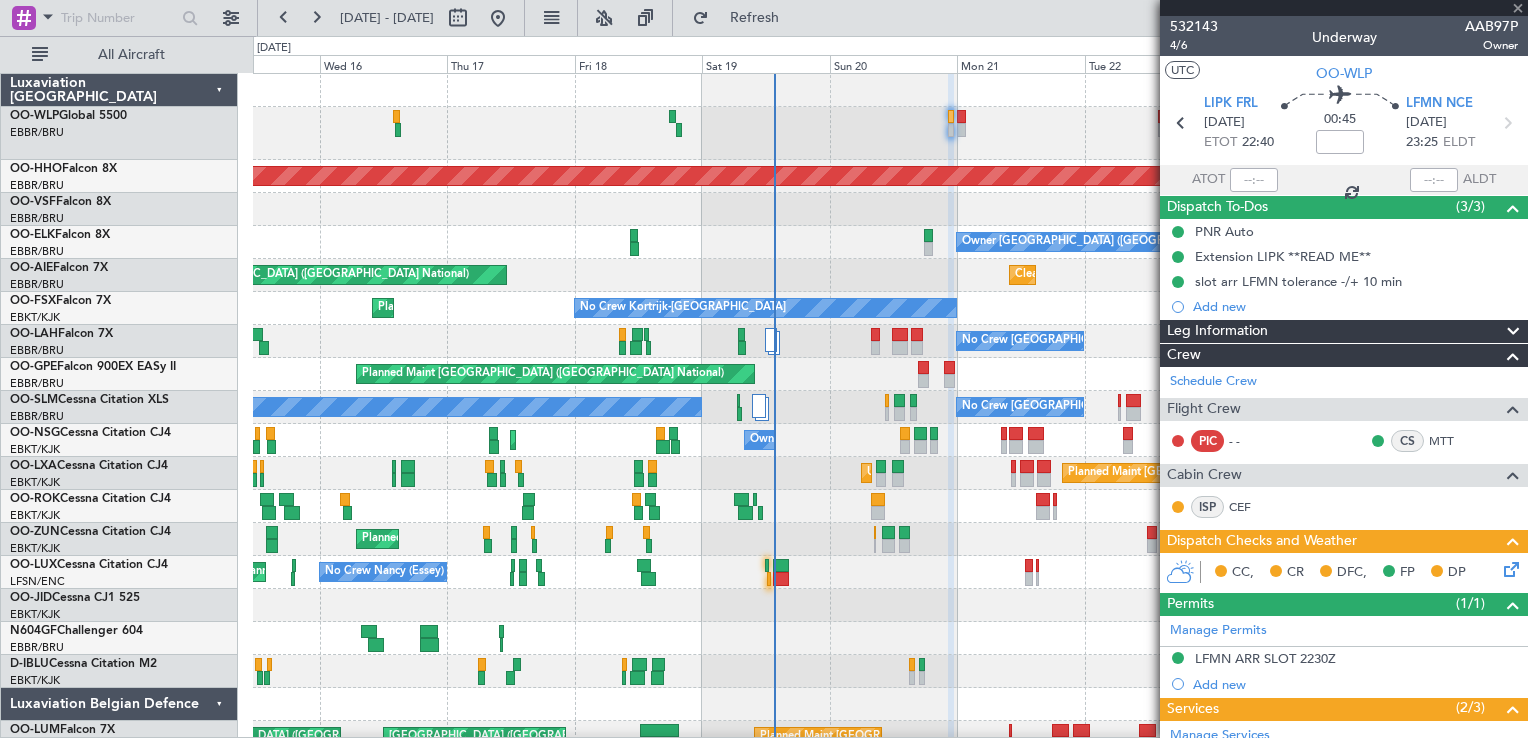 type on "1" 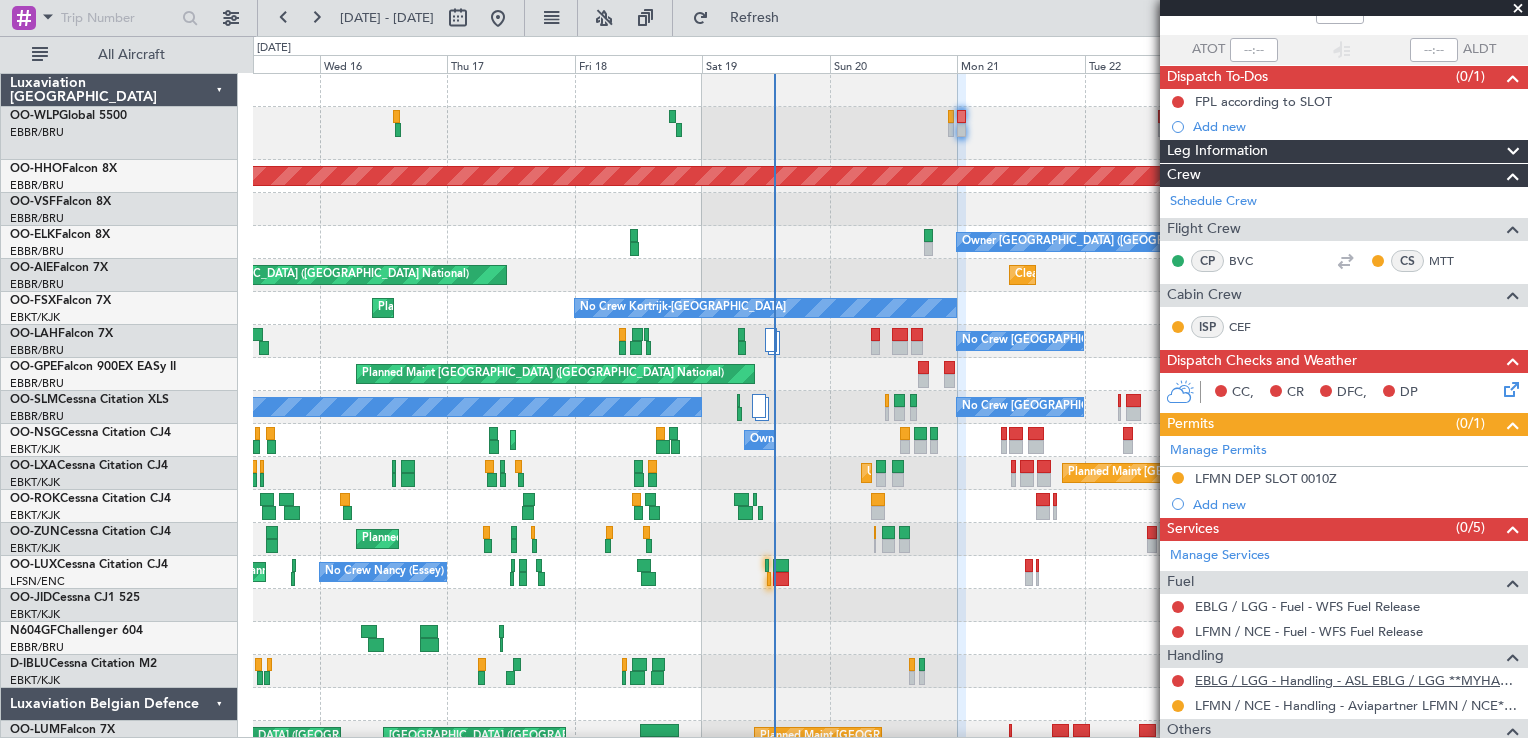 scroll, scrollTop: 257, scrollLeft: 0, axis: vertical 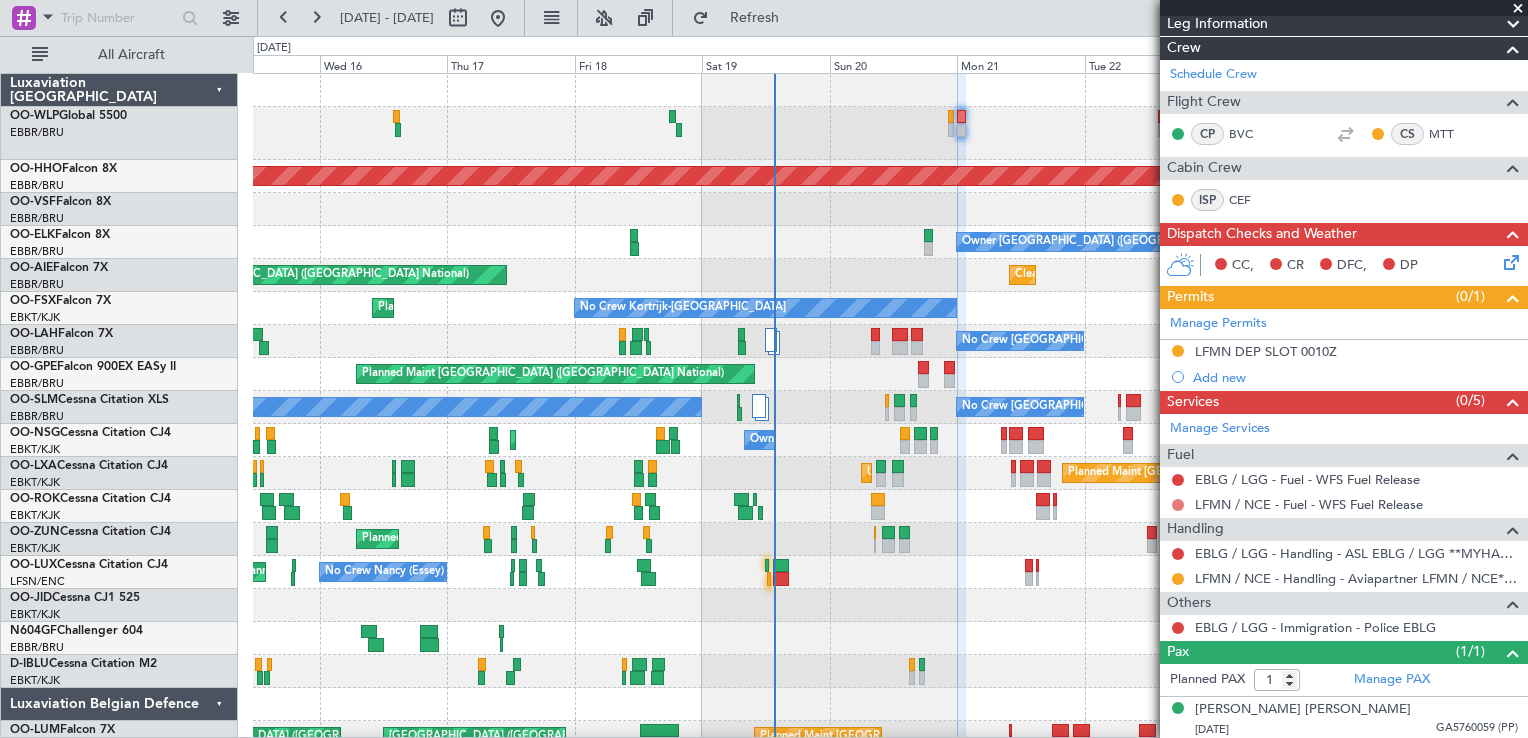 click at bounding box center (1178, 505) 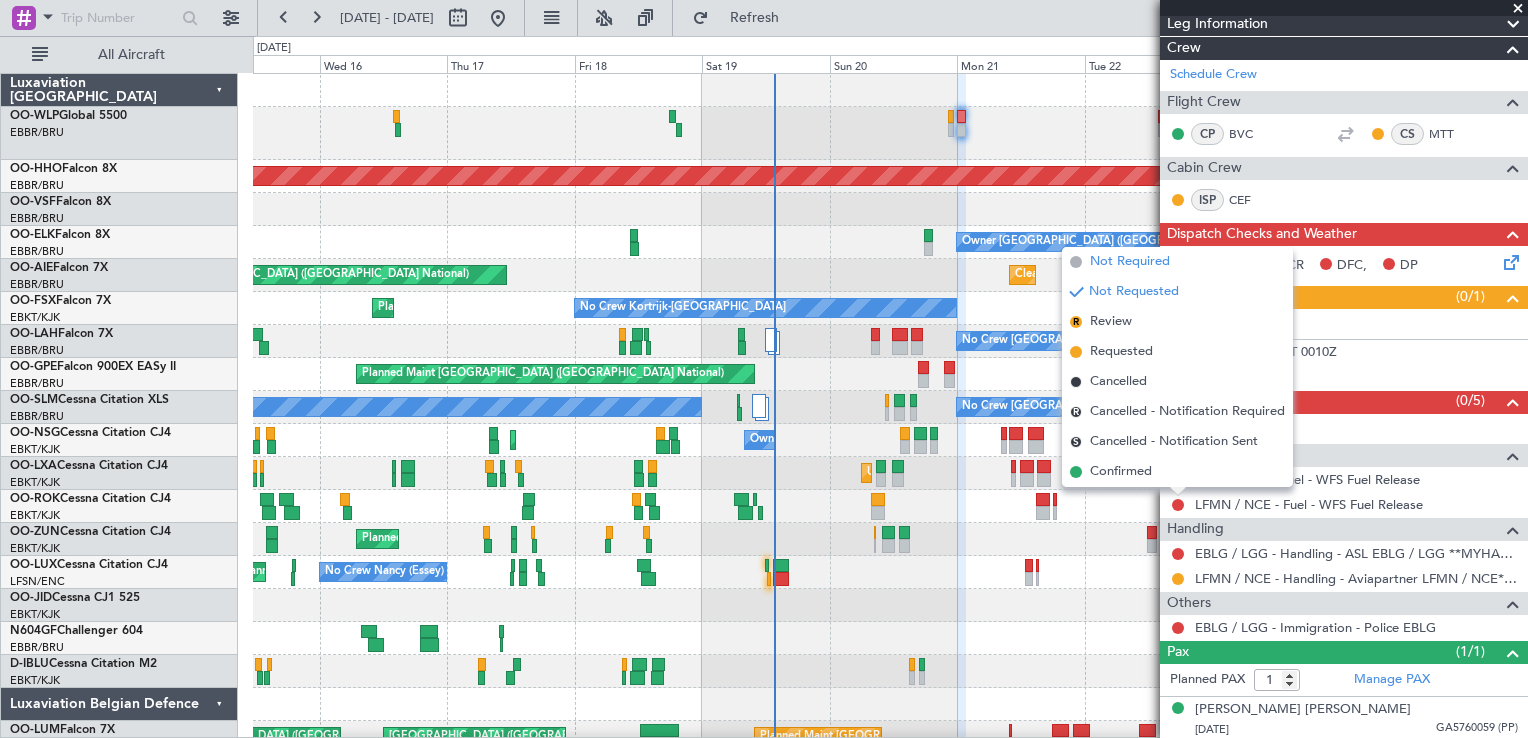 click on "Not Required" at bounding box center [1130, 262] 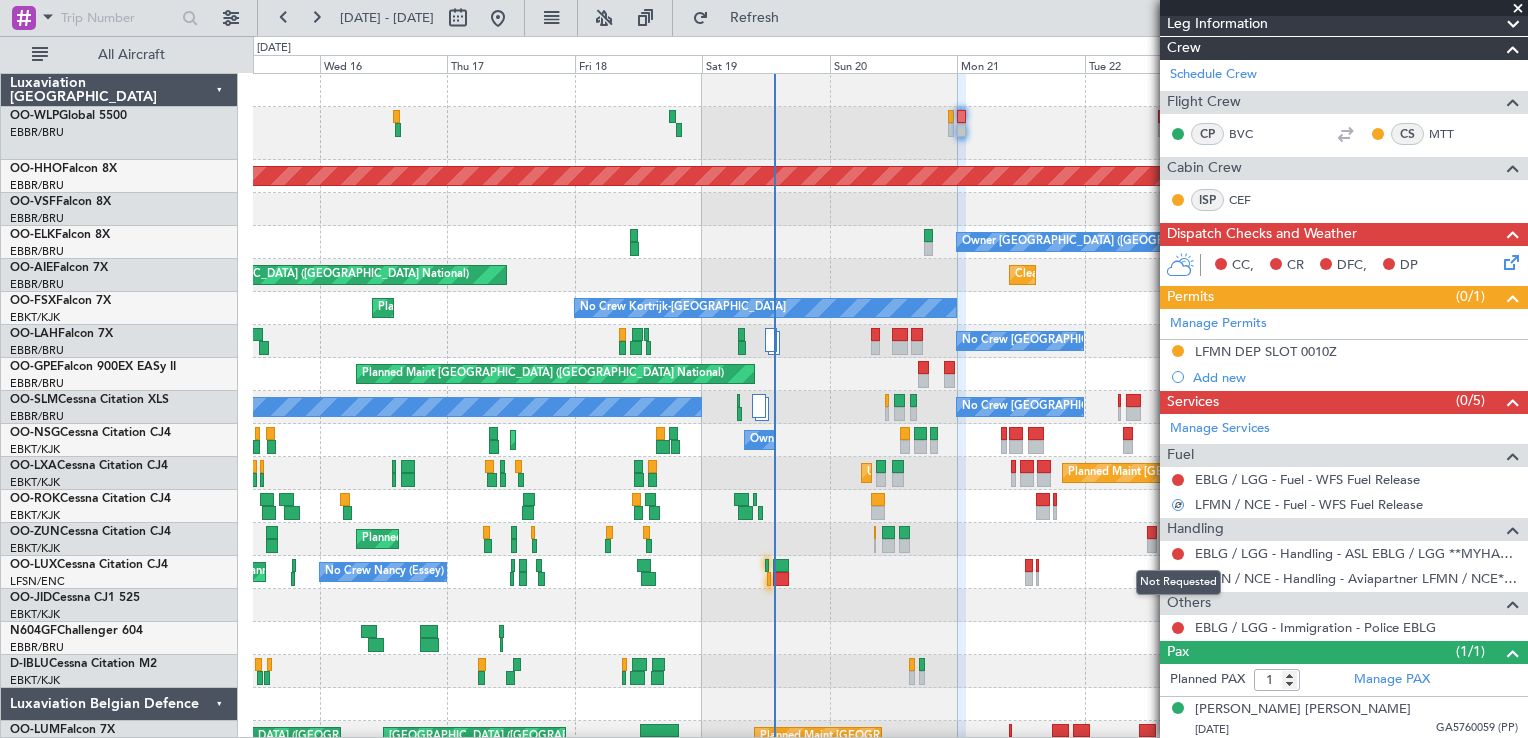 click on "Not Requested" at bounding box center (1178, 582) 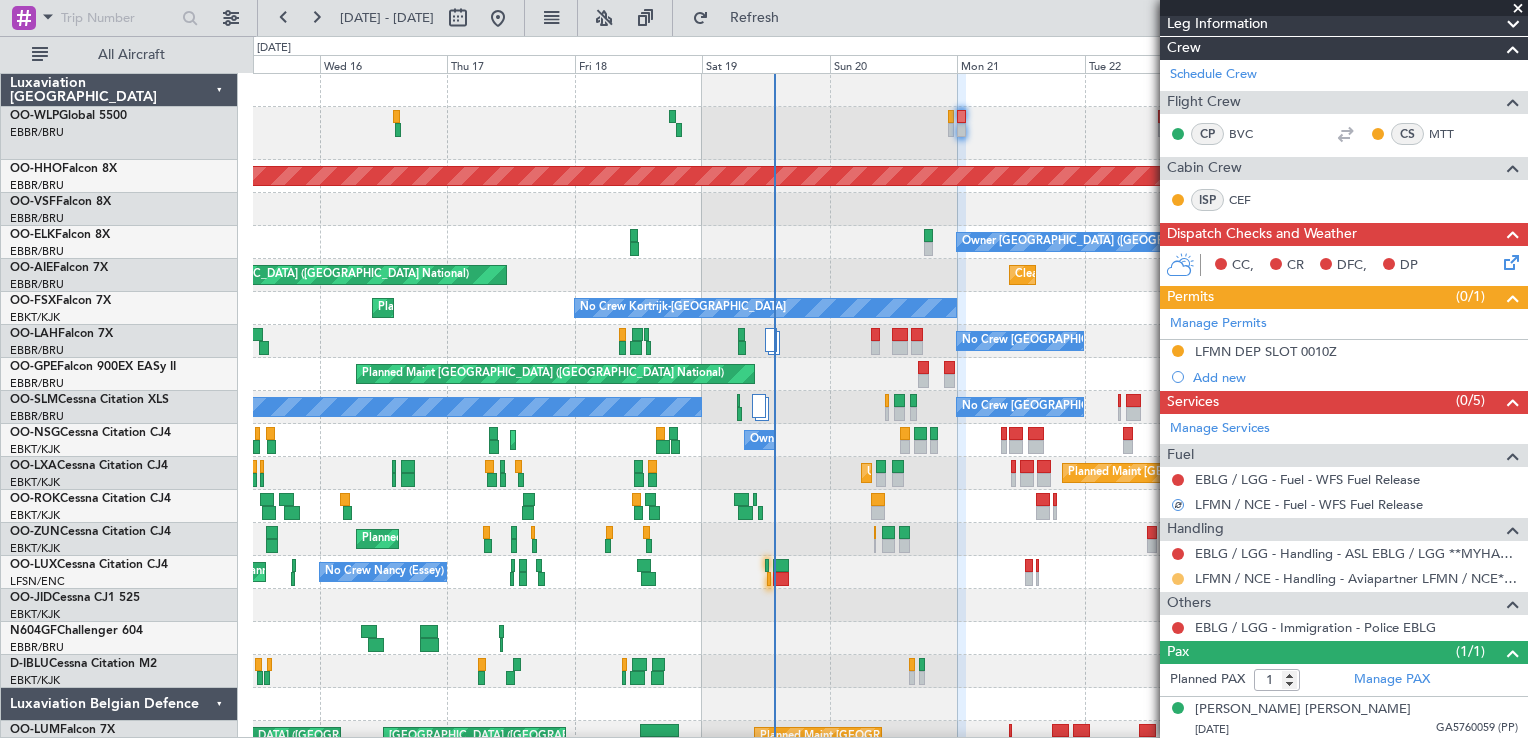 click at bounding box center (1178, 579) 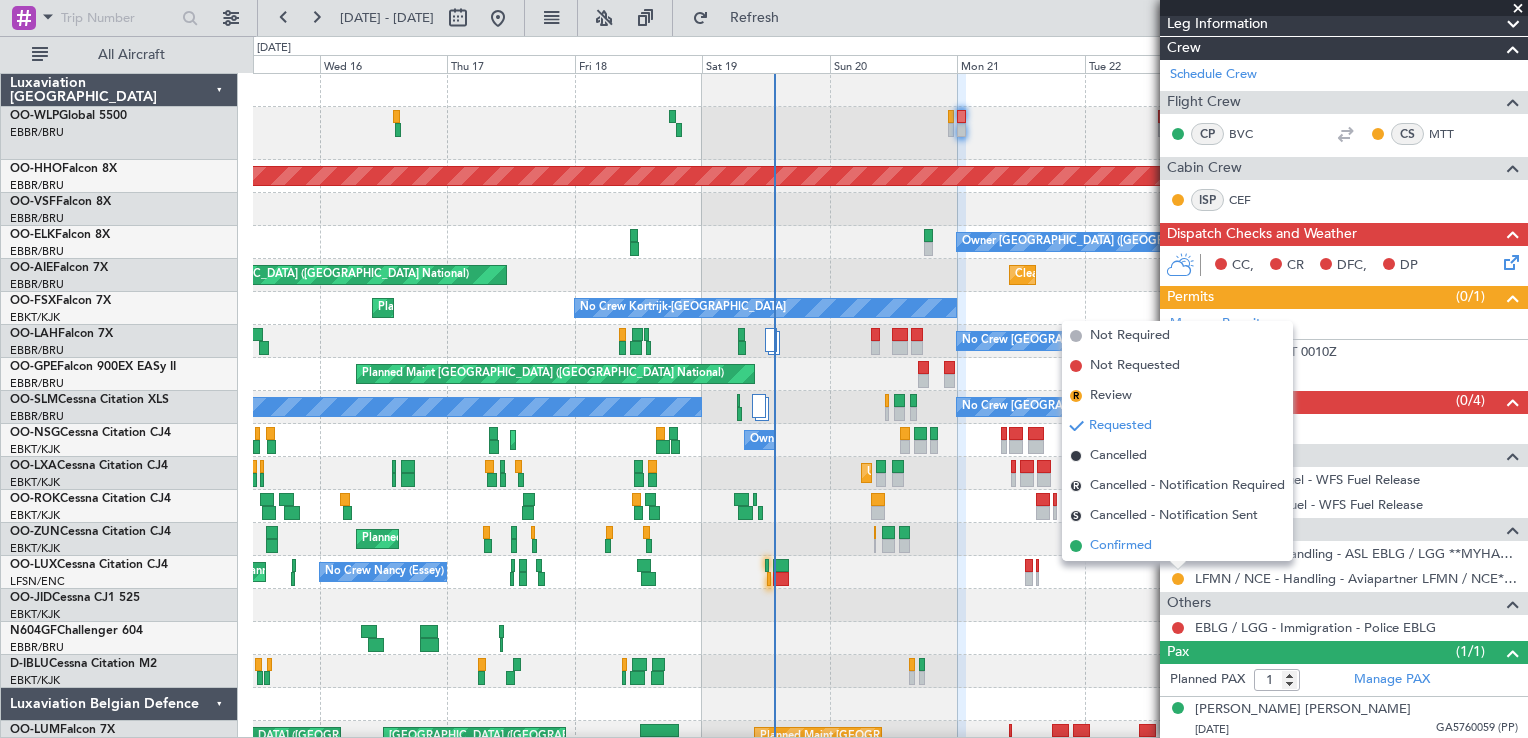 click on "Confirmed" at bounding box center (1121, 546) 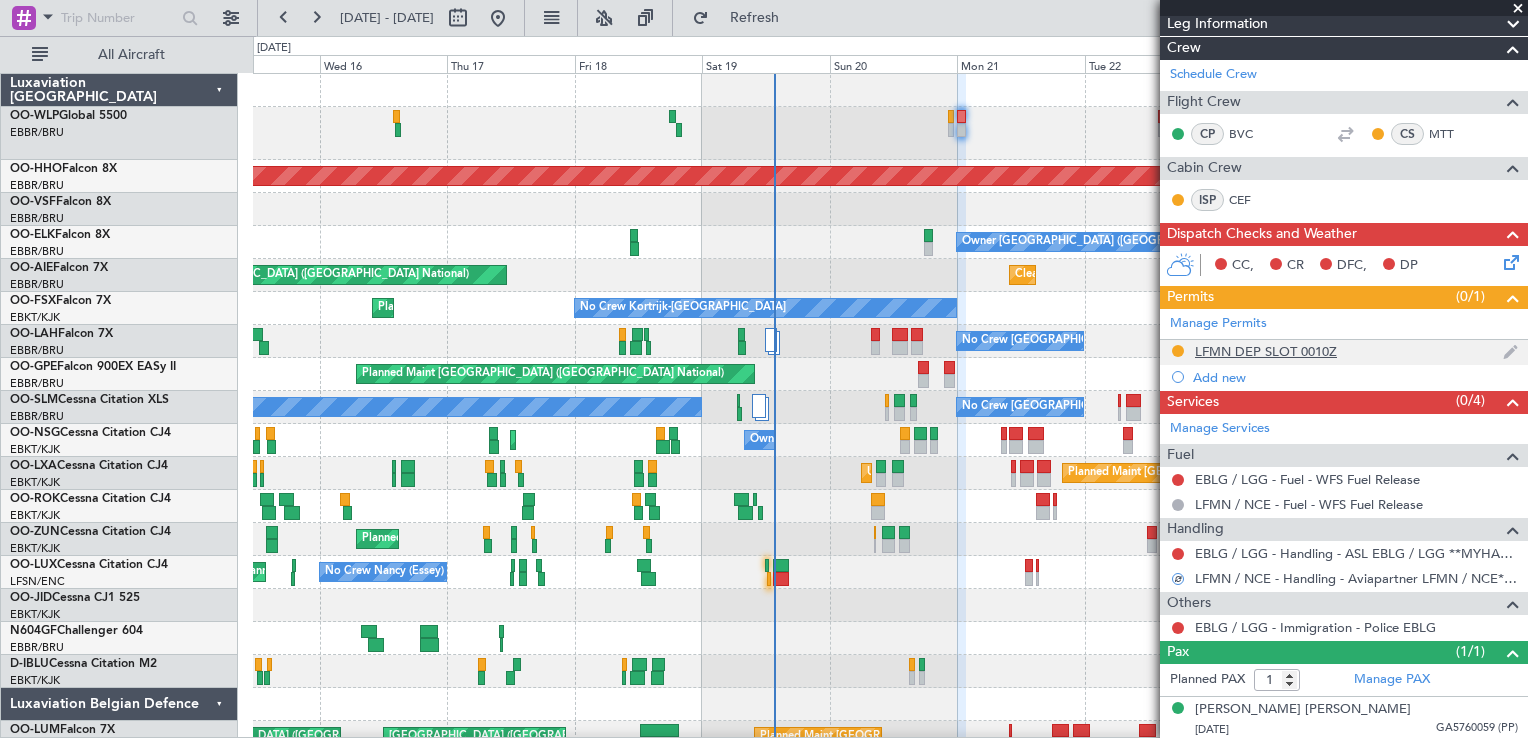click on "LFMN DEP SLOT 0010Z" at bounding box center [1266, 351] 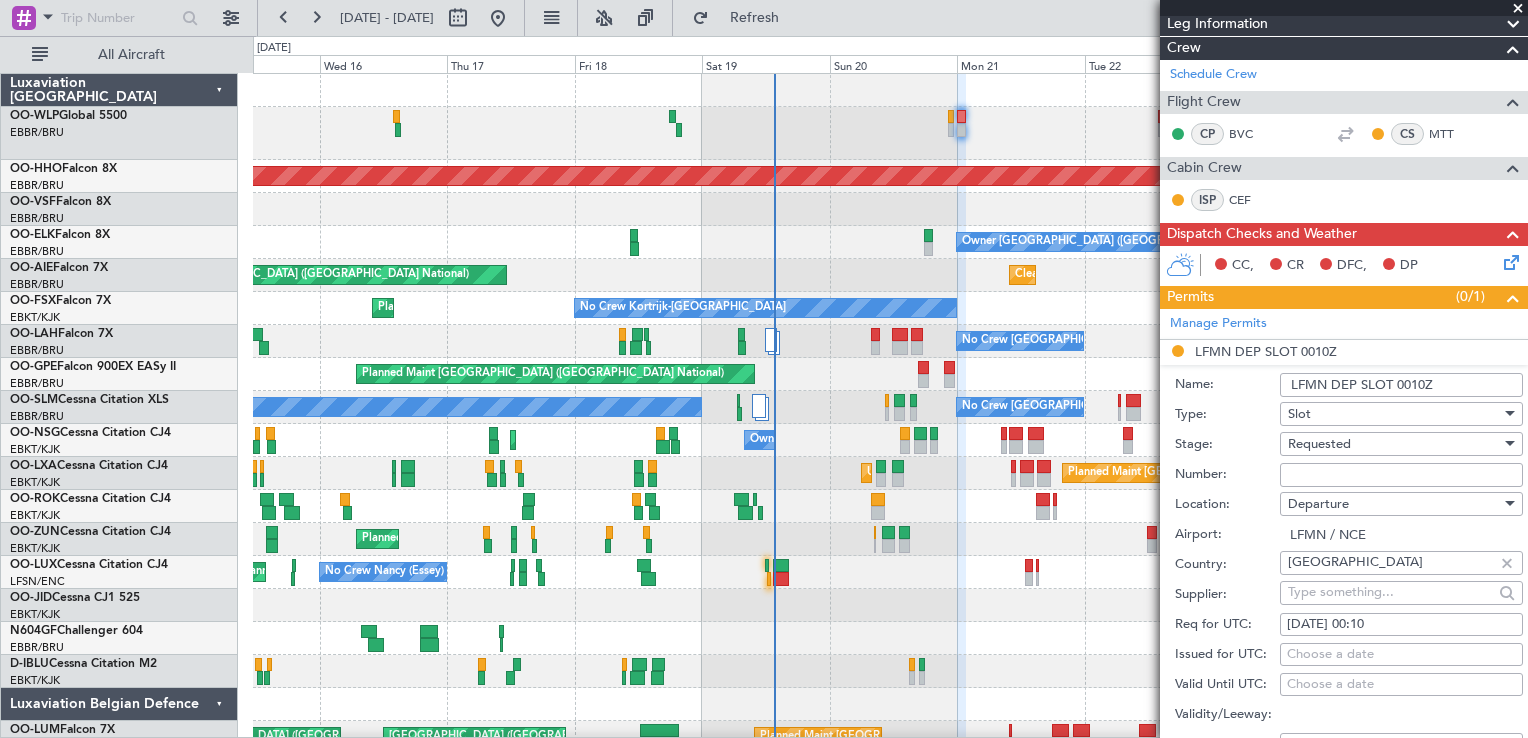 click on "Number:" at bounding box center [1401, 475] 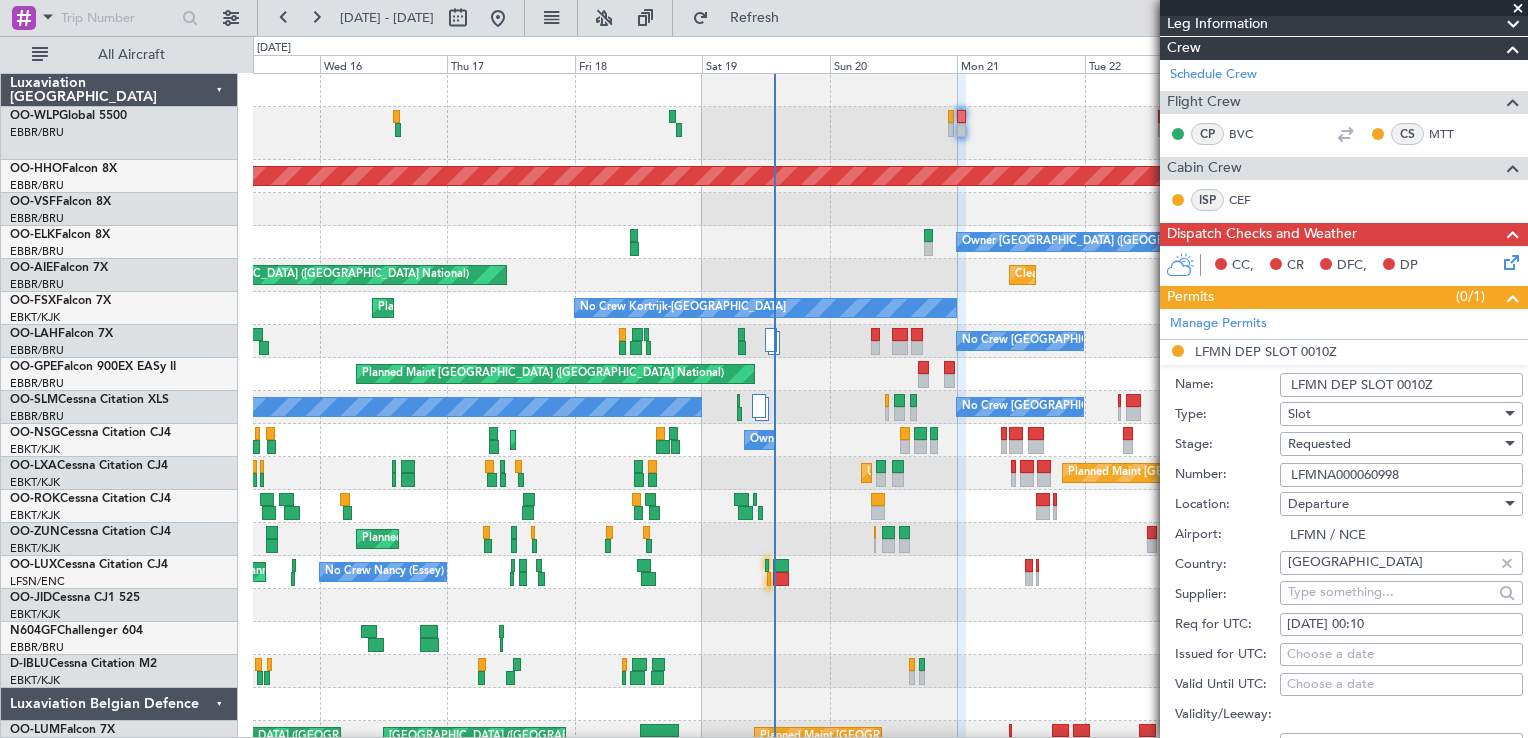 type on "LFMNA000060998" 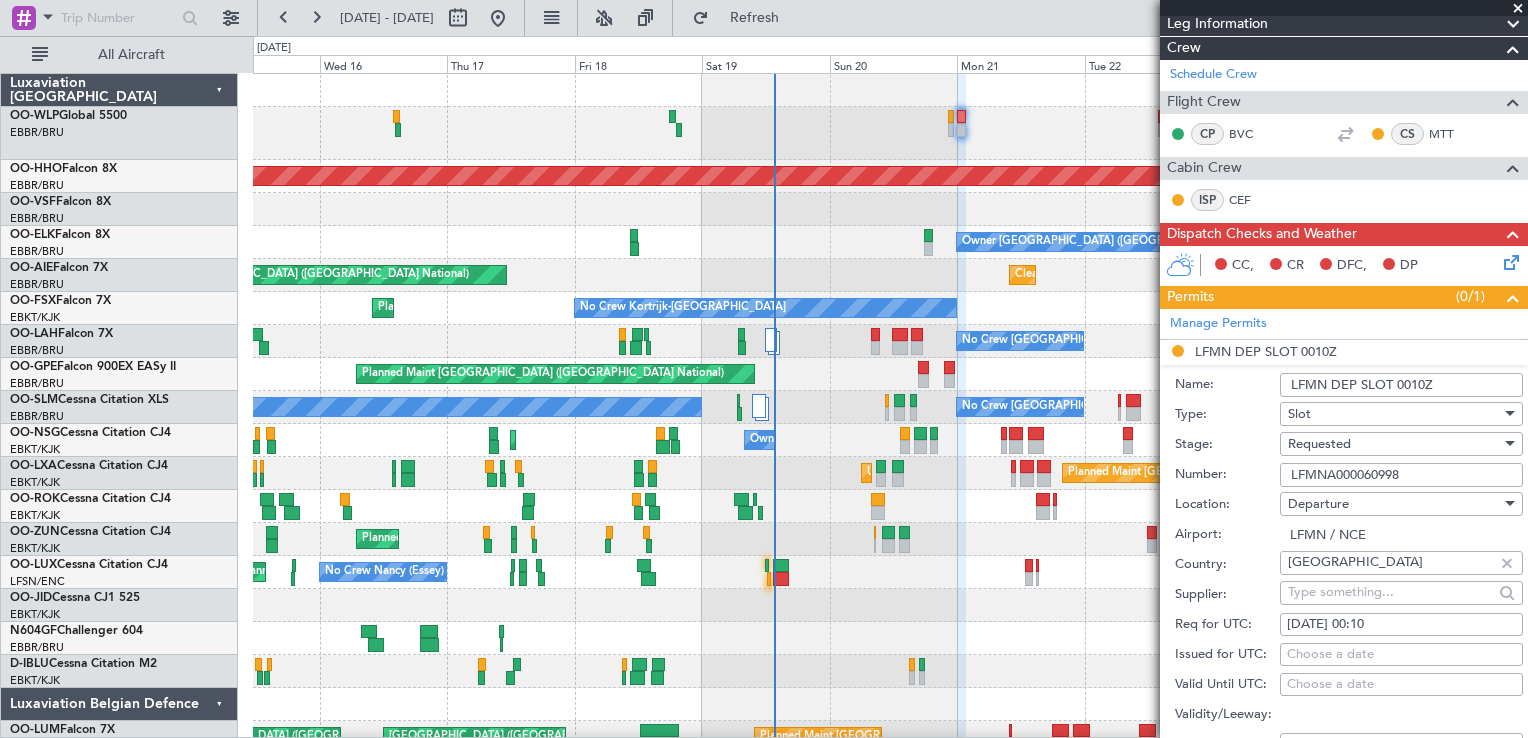 click on "Requested" at bounding box center [1394, 444] 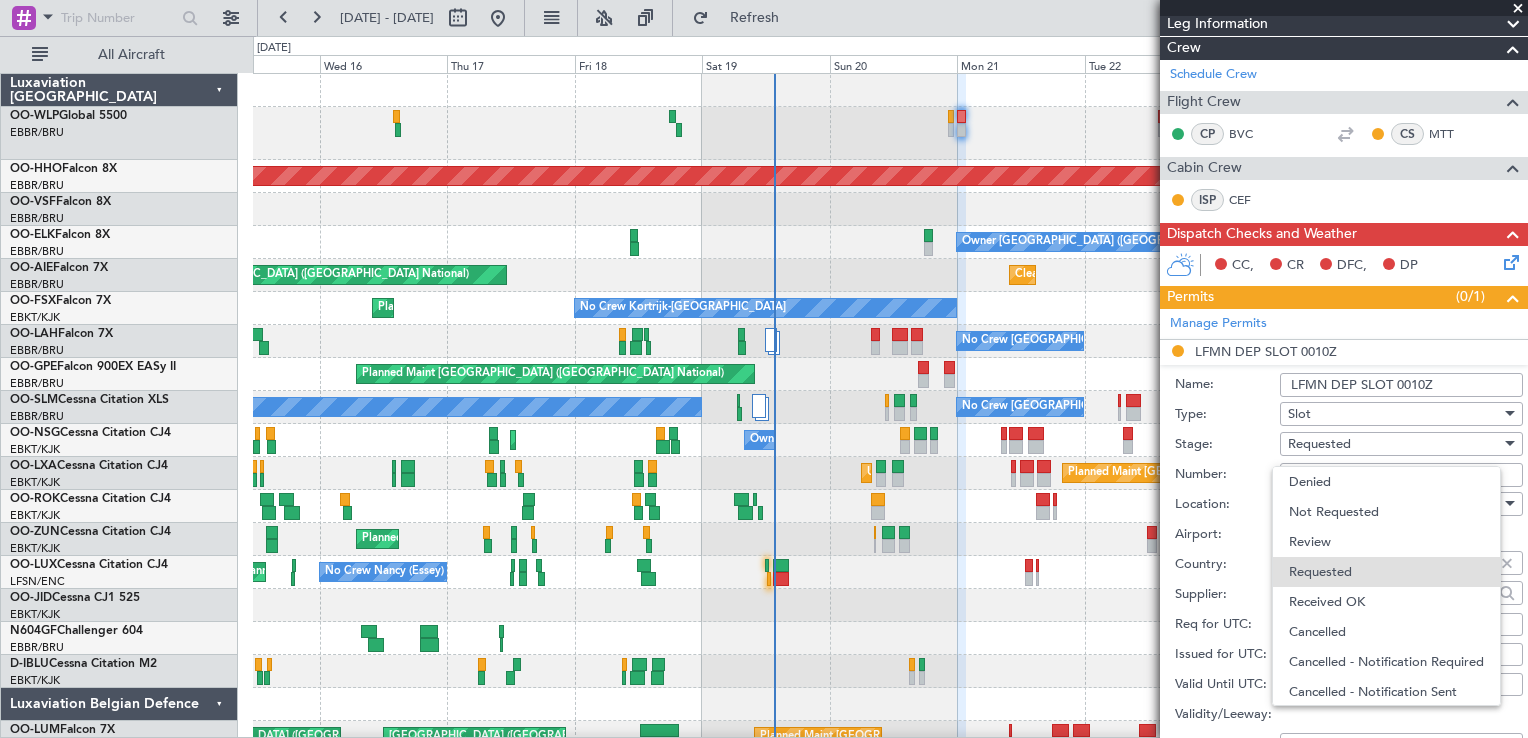scroll, scrollTop: 8, scrollLeft: 0, axis: vertical 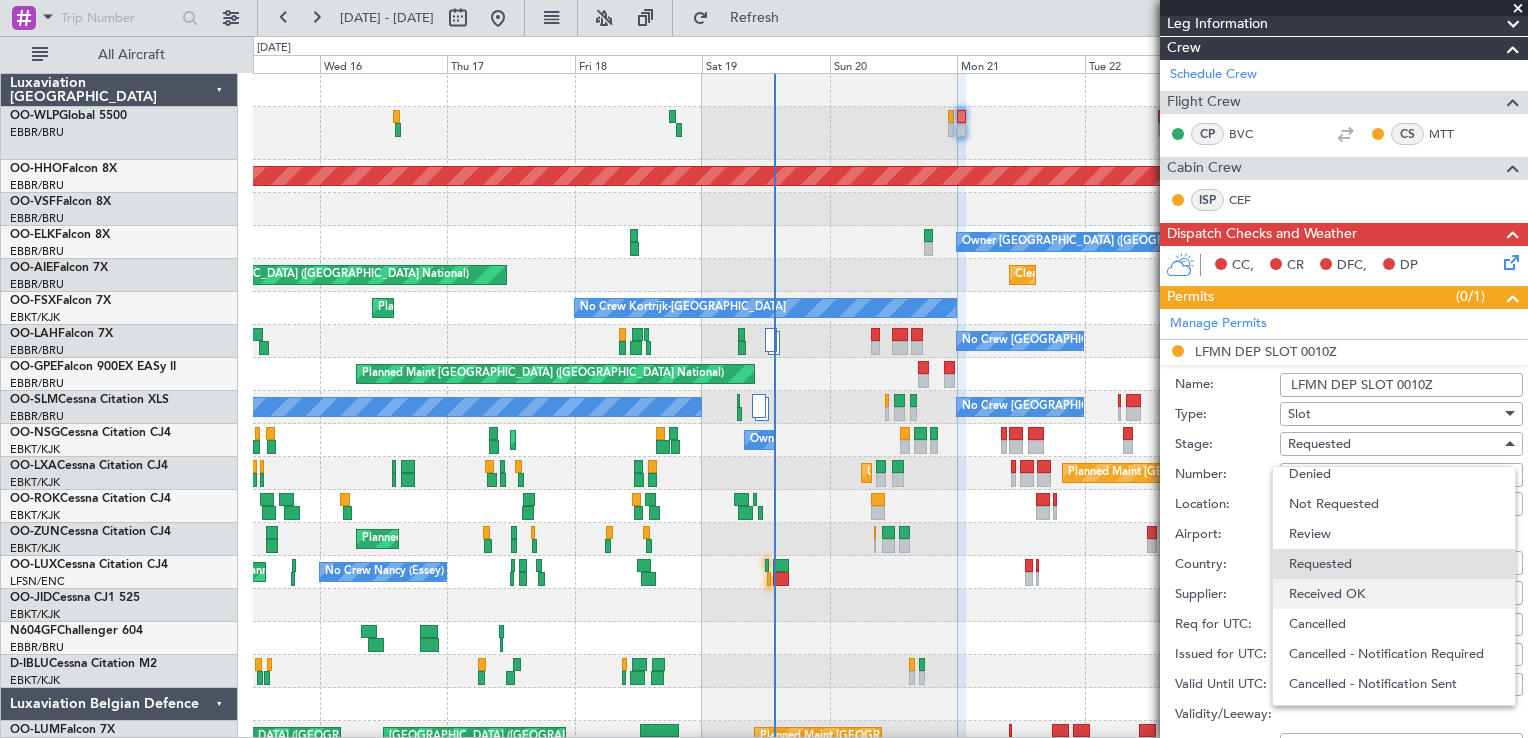 click on "Received OK" at bounding box center (1394, 594) 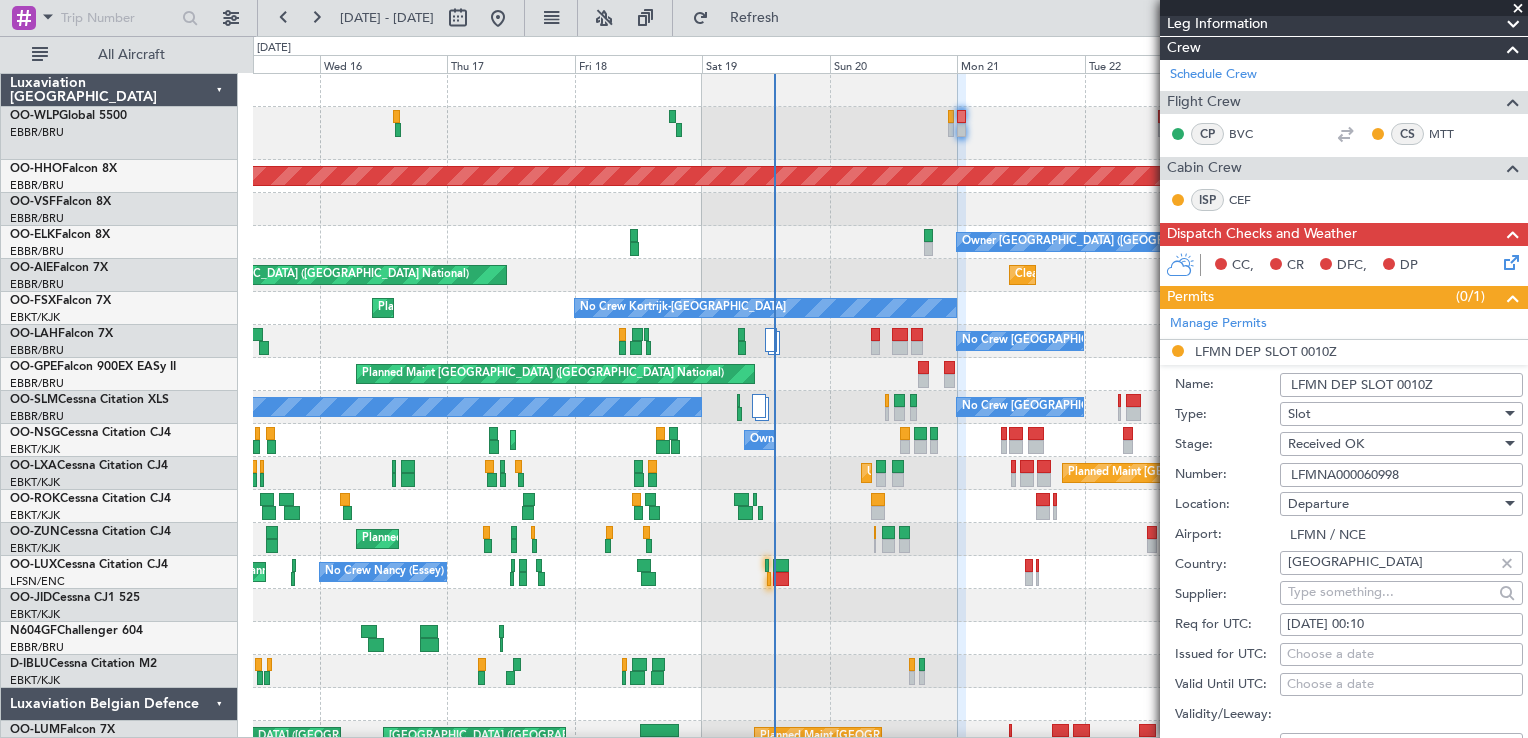 scroll, scrollTop: 657, scrollLeft: 0, axis: vertical 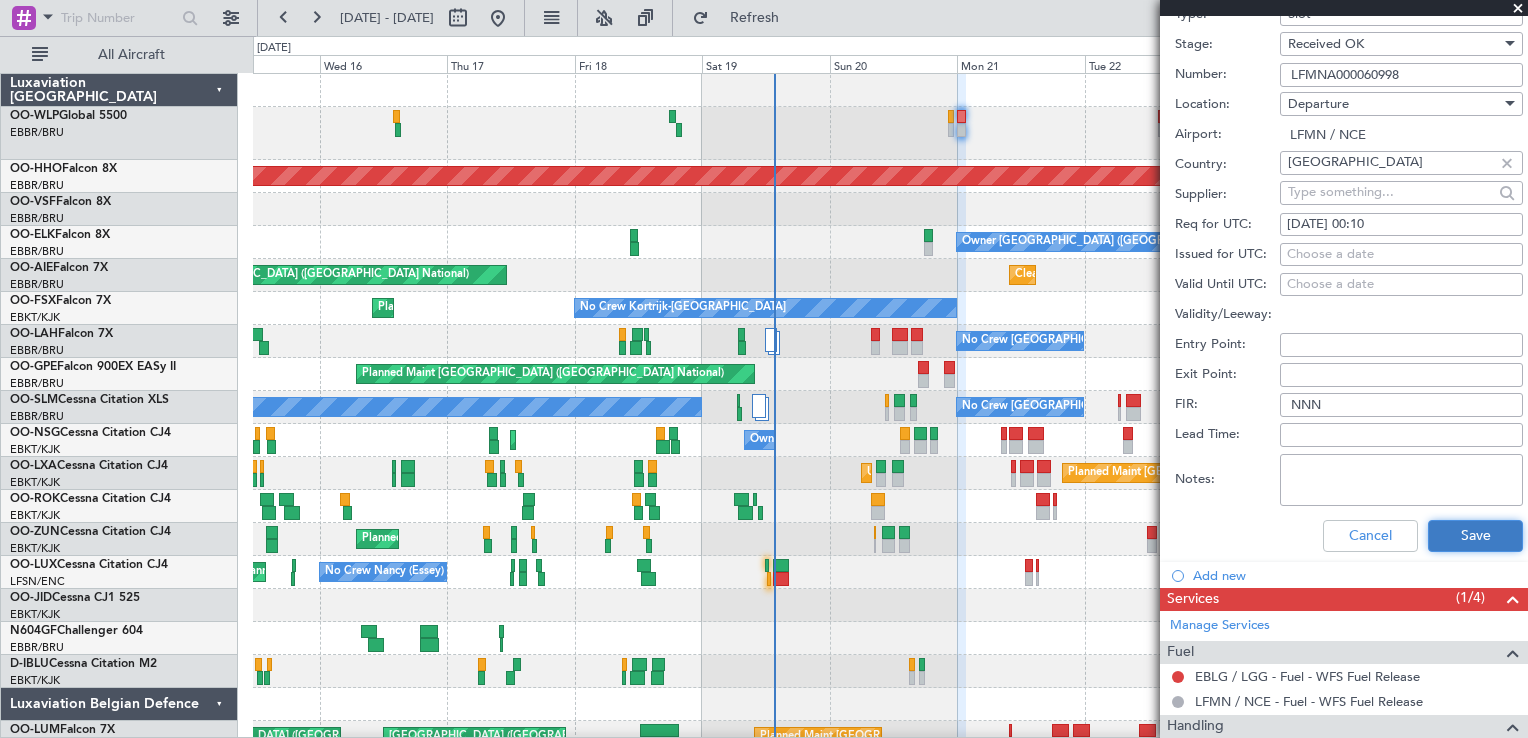 click on "Save" at bounding box center (1475, 536) 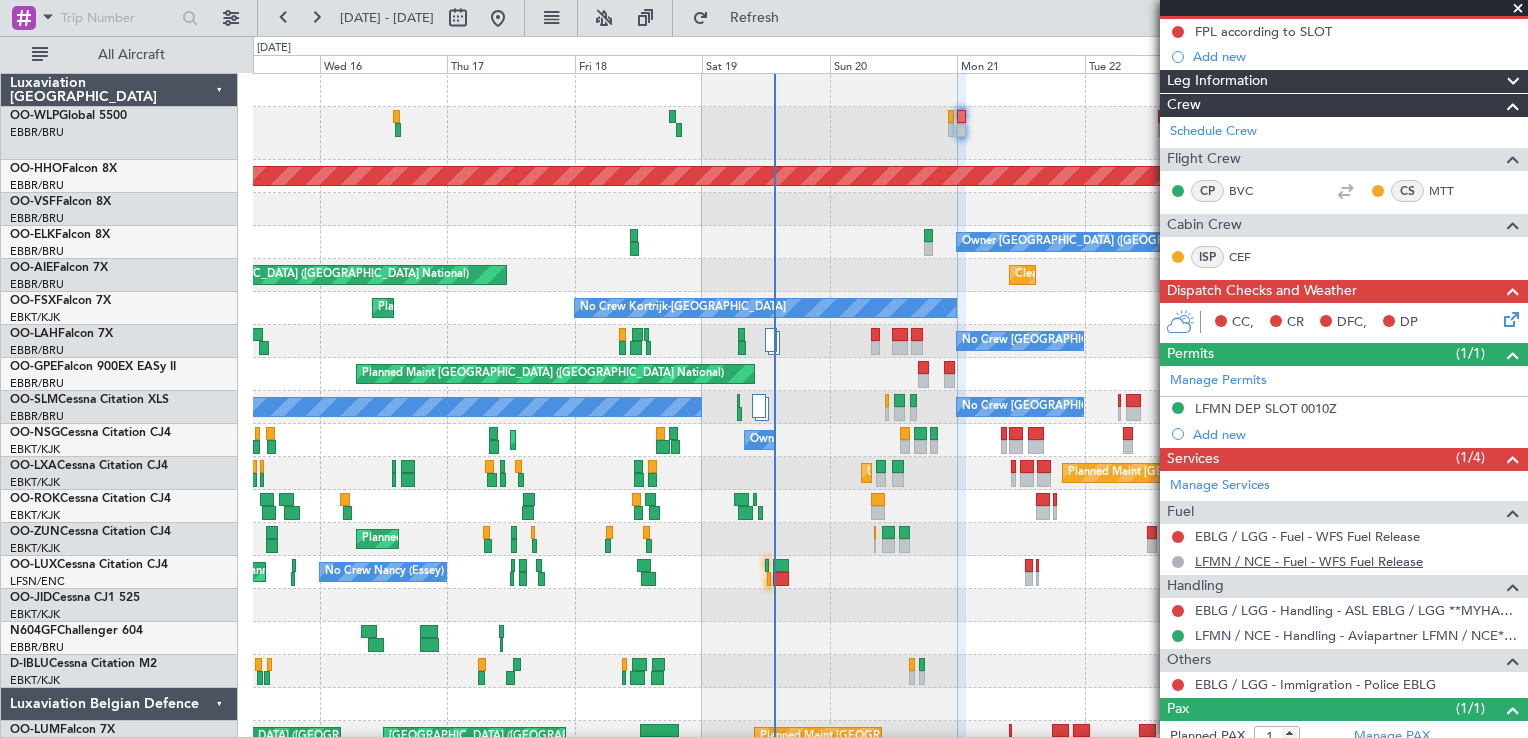 scroll, scrollTop: 257, scrollLeft: 0, axis: vertical 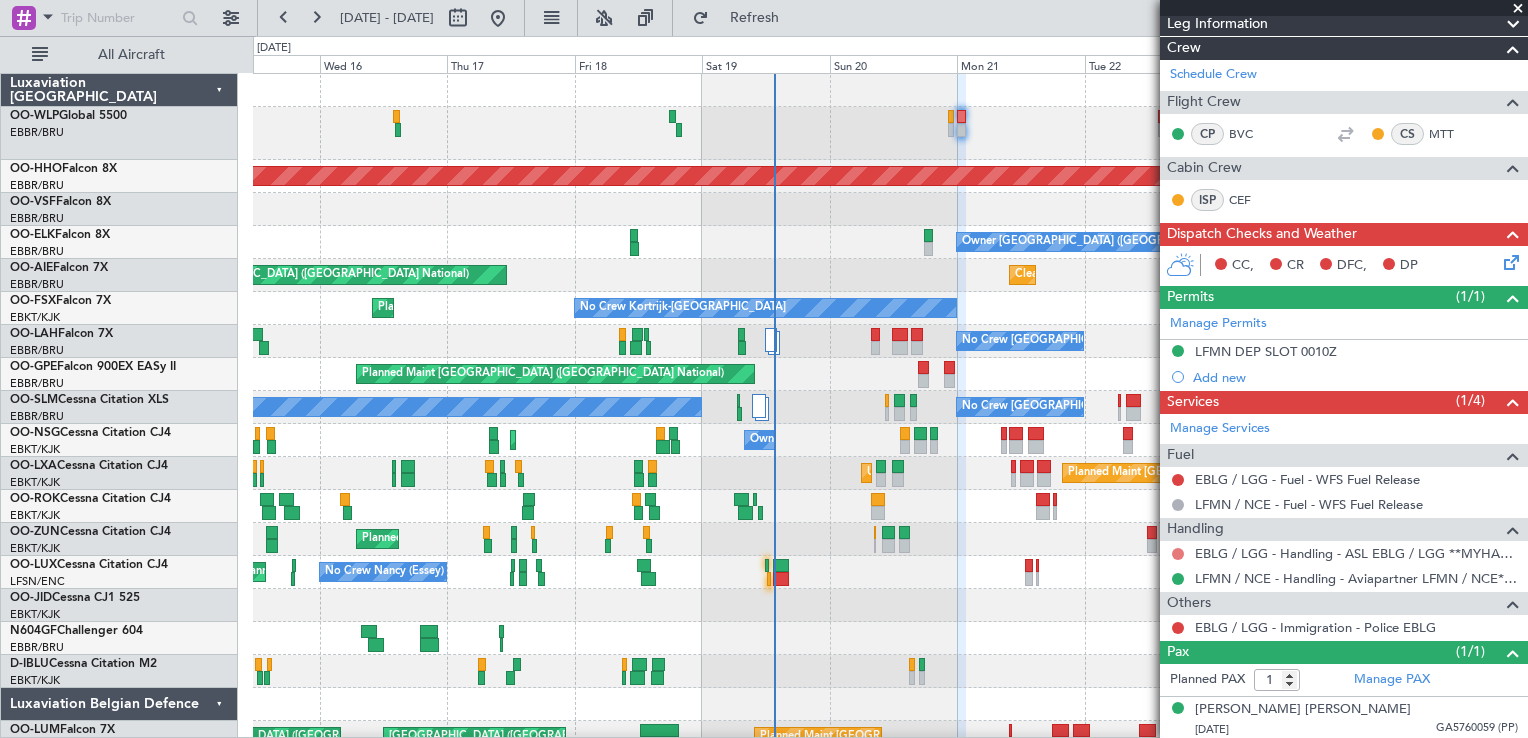click at bounding box center [1178, 554] 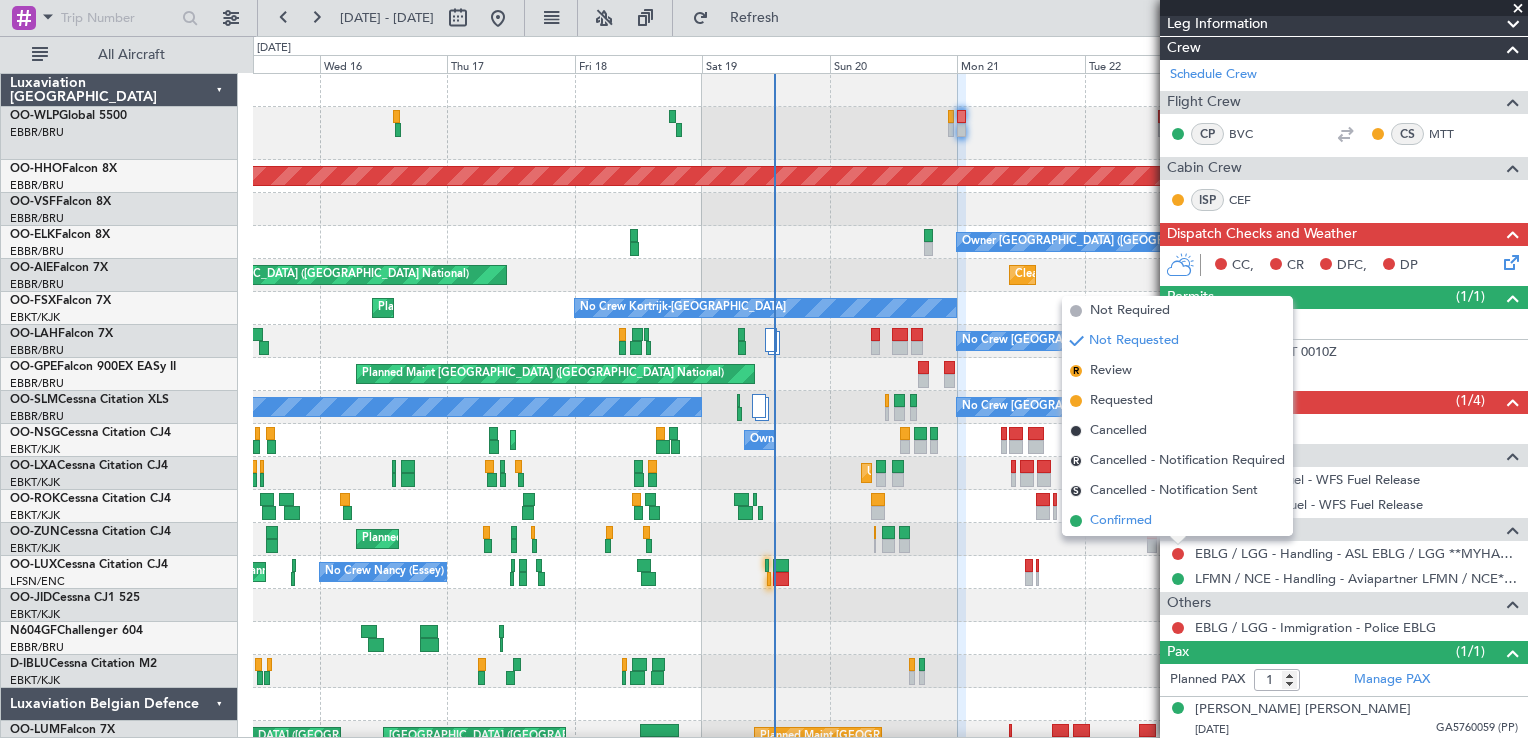 click on "Confirmed" at bounding box center [1121, 521] 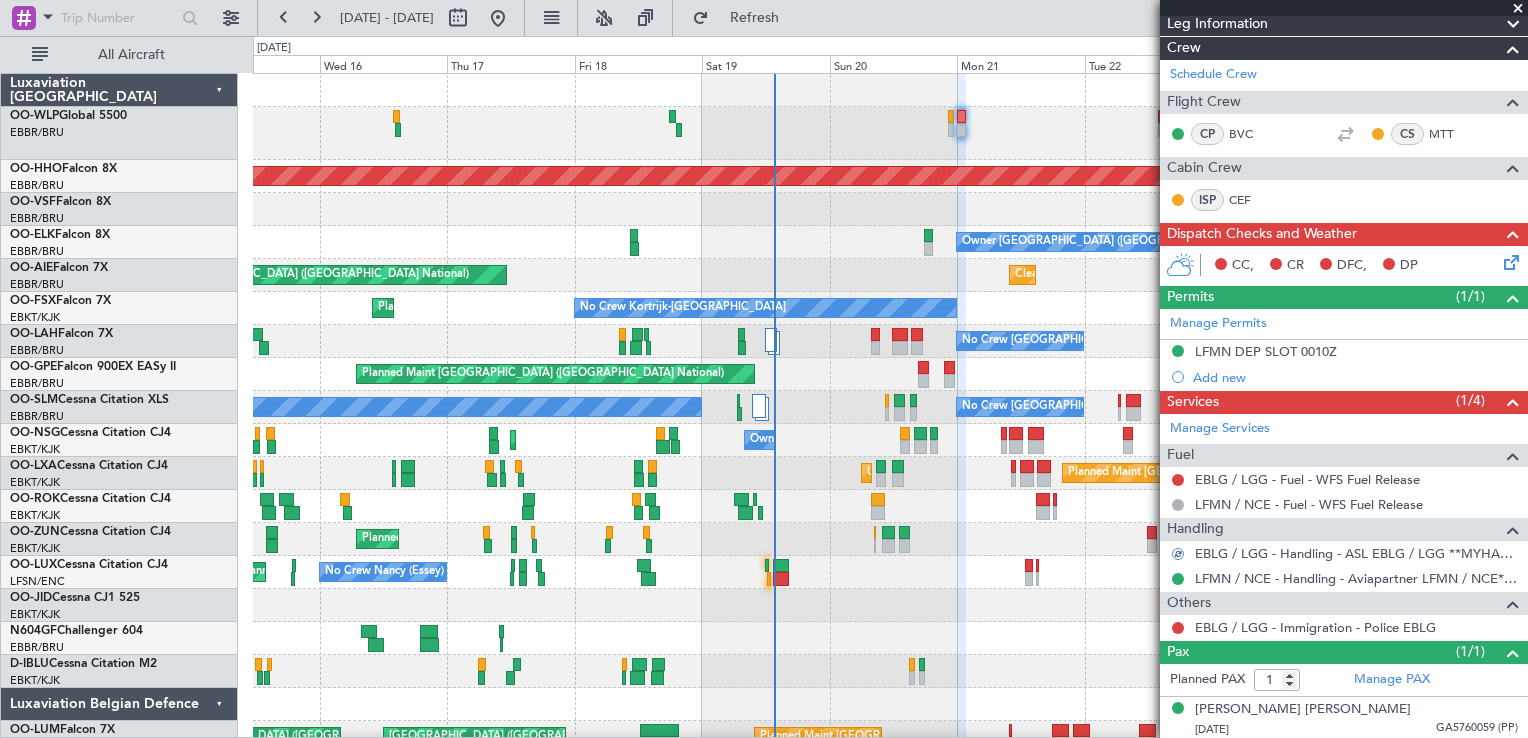 click on "Planned Maint Milan (Linate)
Planned Maint Geneva ([GEOGRAPHIC_DATA])
Planned Maint Geneva ([GEOGRAPHIC_DATA])
Owner [GEOGRAPHIC_DATA] (Brussels National)
Planned Maint [GEOGRAPHIC_DATA] ([GEOGRAPHIC_DATA])
Cleaning [GEOGRAPHIC_DATA] ([GEOGRAPHIC_DATA])
Planned Maint [GEOGRAPHIC_DATA]-[GEOGRAPHIC_DATA]
No Crew Kortrijk-[GEOGRAPHIC_DATA]
No Crew [GEOGRAPHIC_DATA] (Brussels National)
Planned Maint [GEOGRAPHIC_DATA] ([GEOGRAPHIC_DATA])
No Crew [GEOGRAPHIC_DATA] (Brussels National)
No Crew [GEOGRAPHIC_DATA] (Brussels National)
No Crew [GEOGRAPHIC_DATA] (Brussels National)
No Crew [GEOGRAPHIC_DATA] (Brussels National)
Planned Maint [GEOGRAPHIC_DATA]-[GEOGRAPHIC_DATA]
Owner [GEOGRAPHIC_DATA]-[GEOGRAPHIC_DATA]
Planned Maint [GEOGRAPHIC_DATA] ([GEOGRAPHIC_DATA])
Unplanned Maint [GEOGRAPHIC_DATA] ([GEOGRAPHIC_DATA] National)" 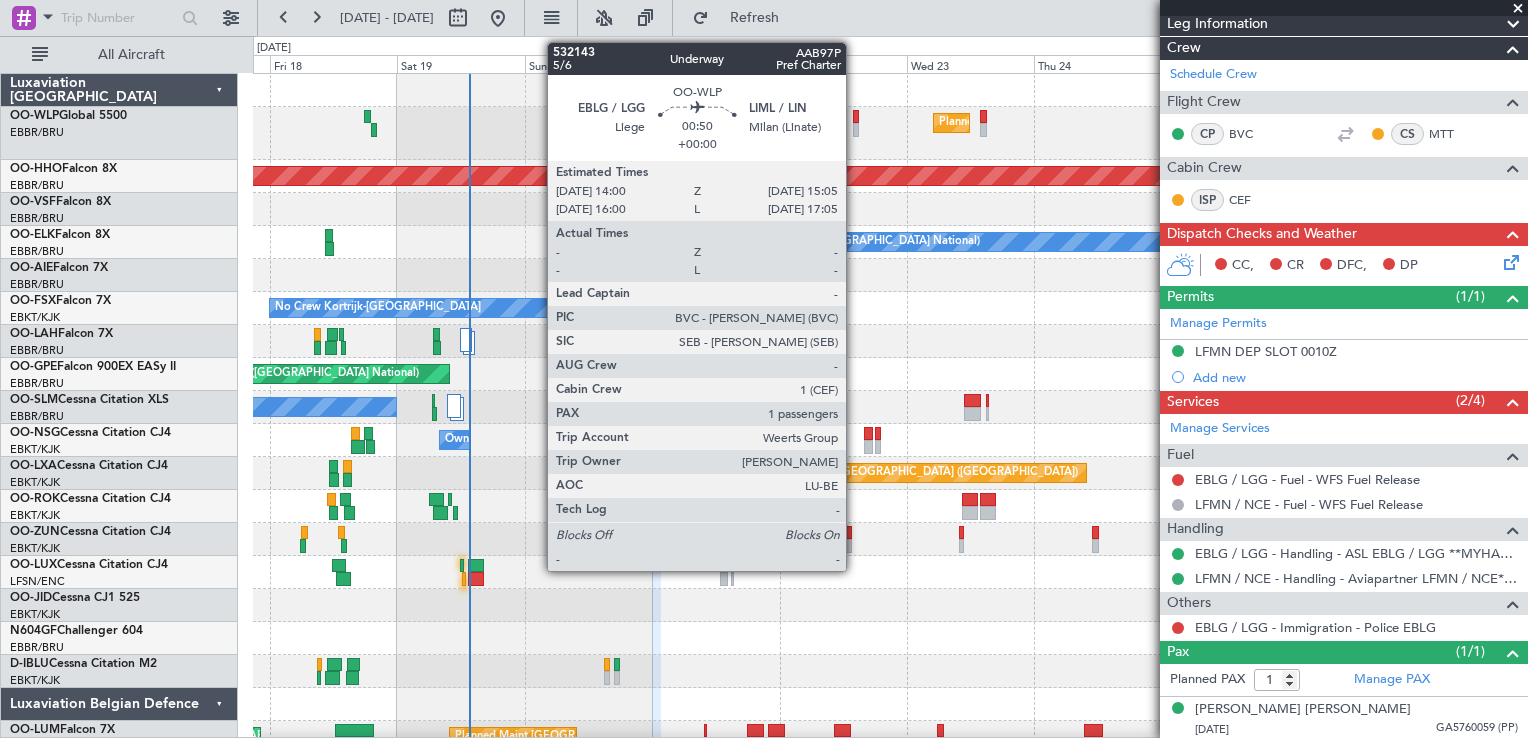click 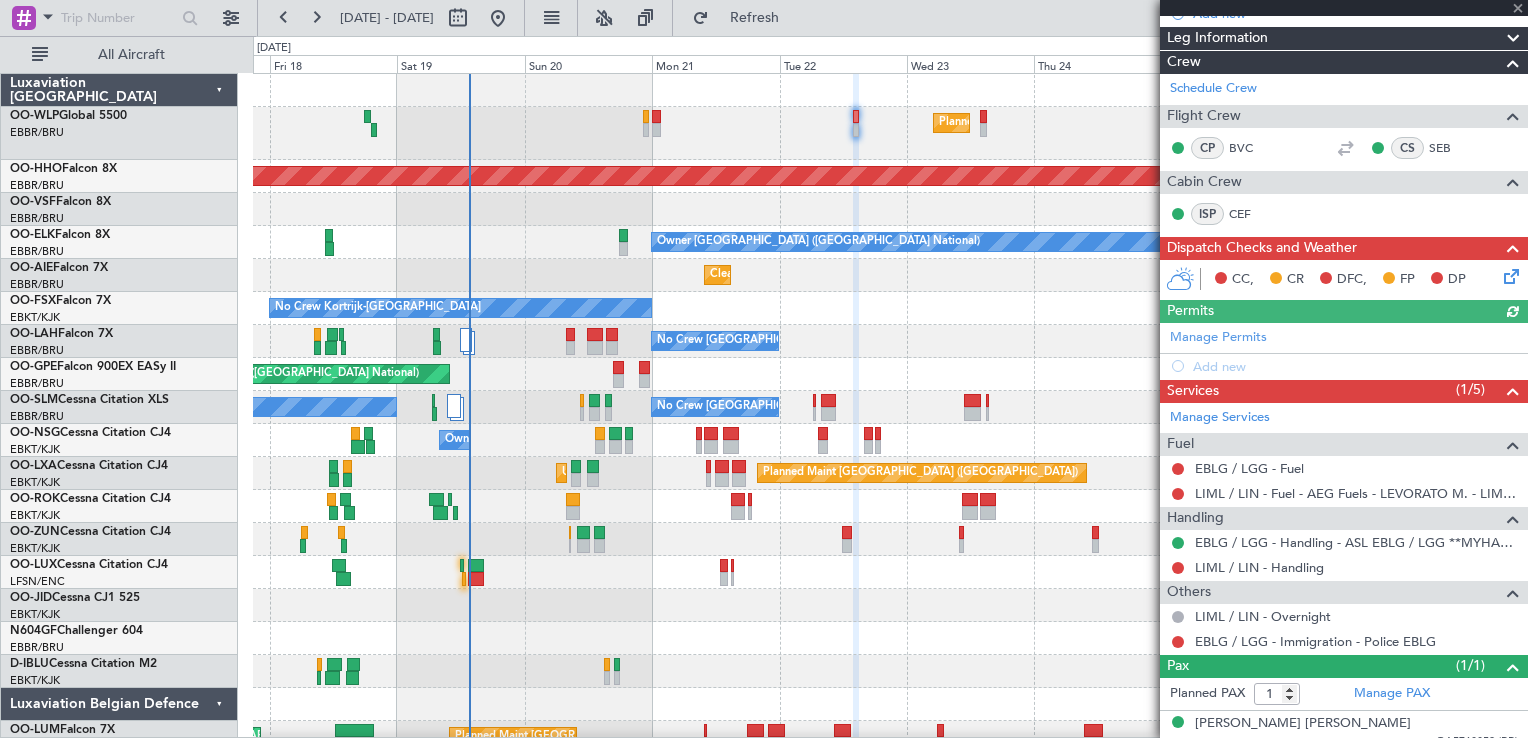 scroll, scrollTop: 282, scrollLeft: 0, axis: vertical 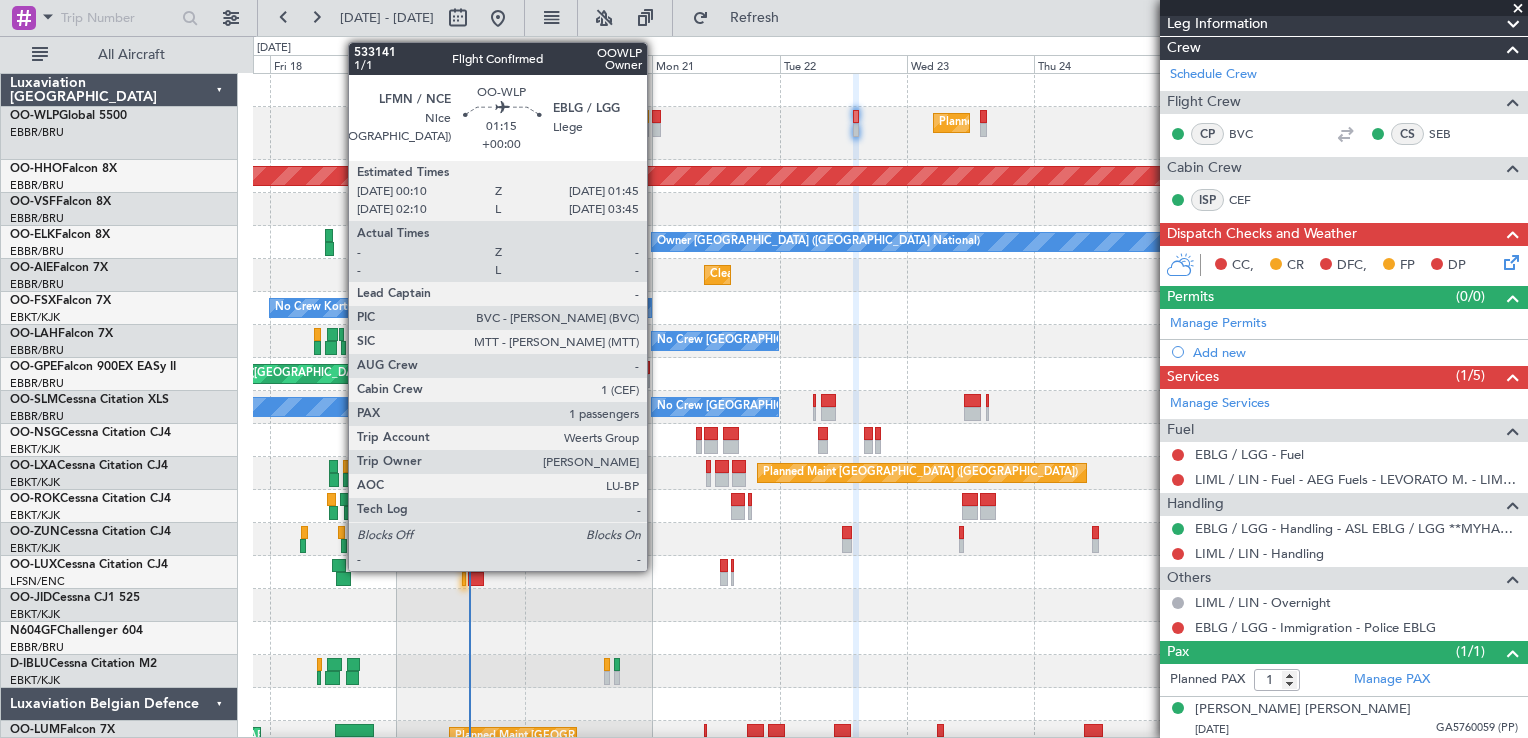 click 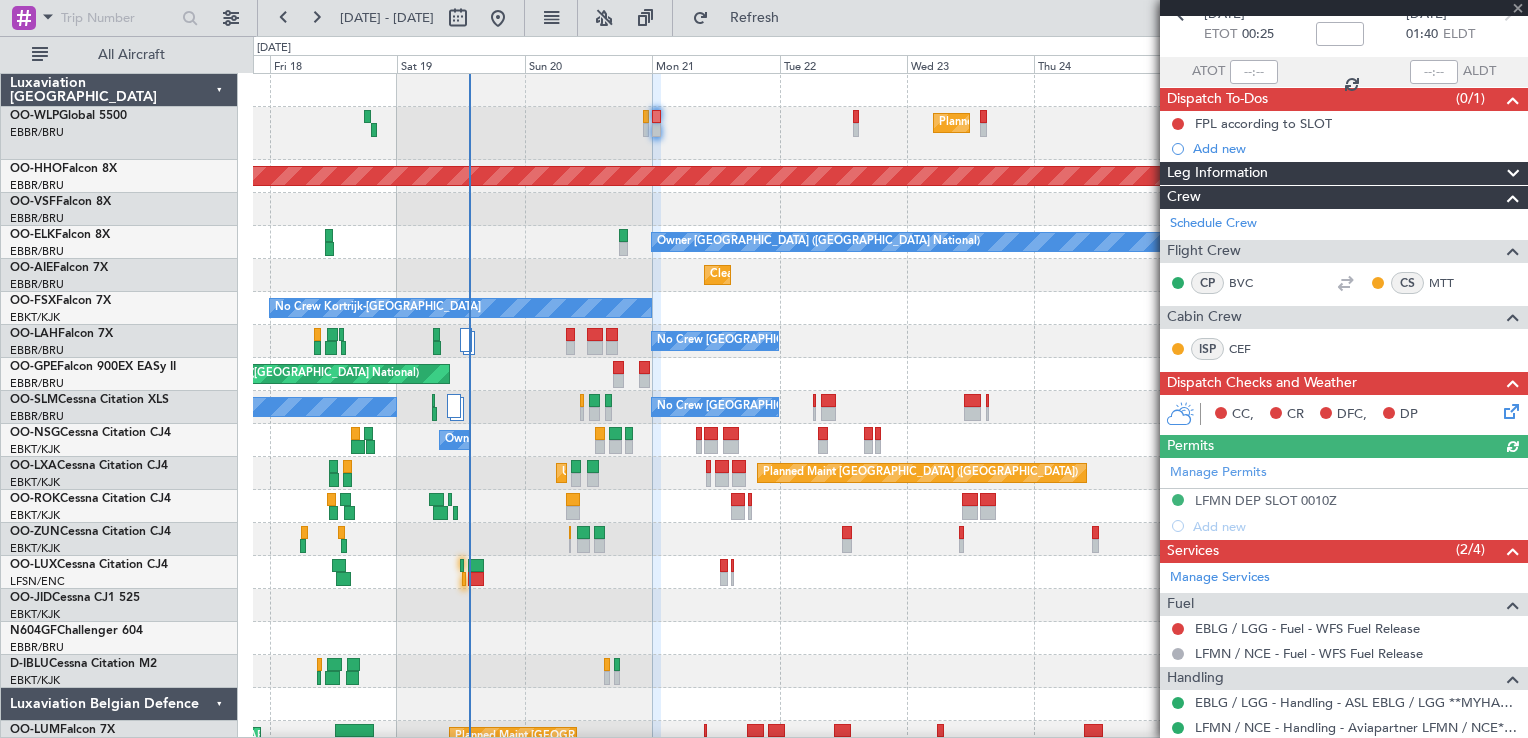 scroll, scrollTop: 200, scrollLeft: 0, axis: vertical 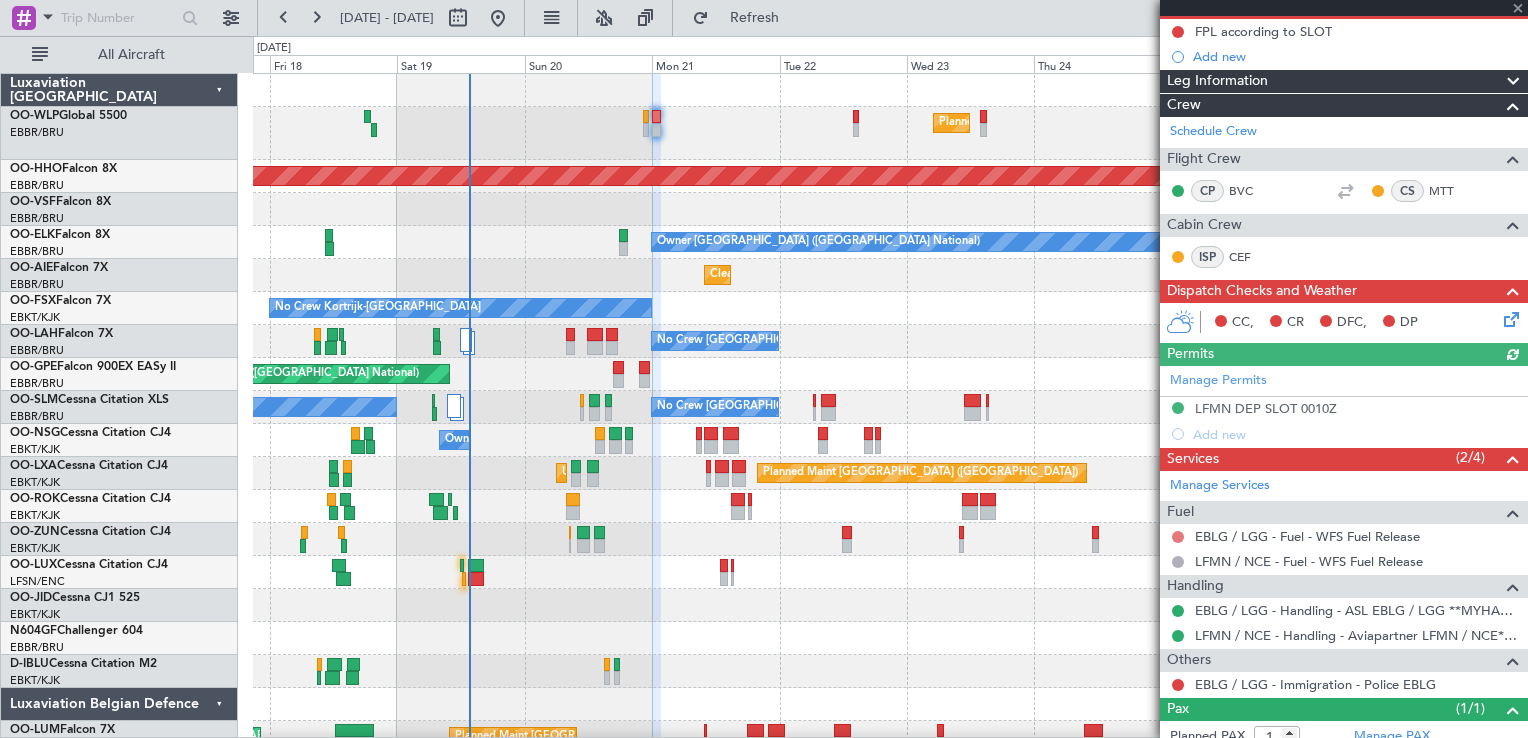 click at bounding box center (1178, 537) 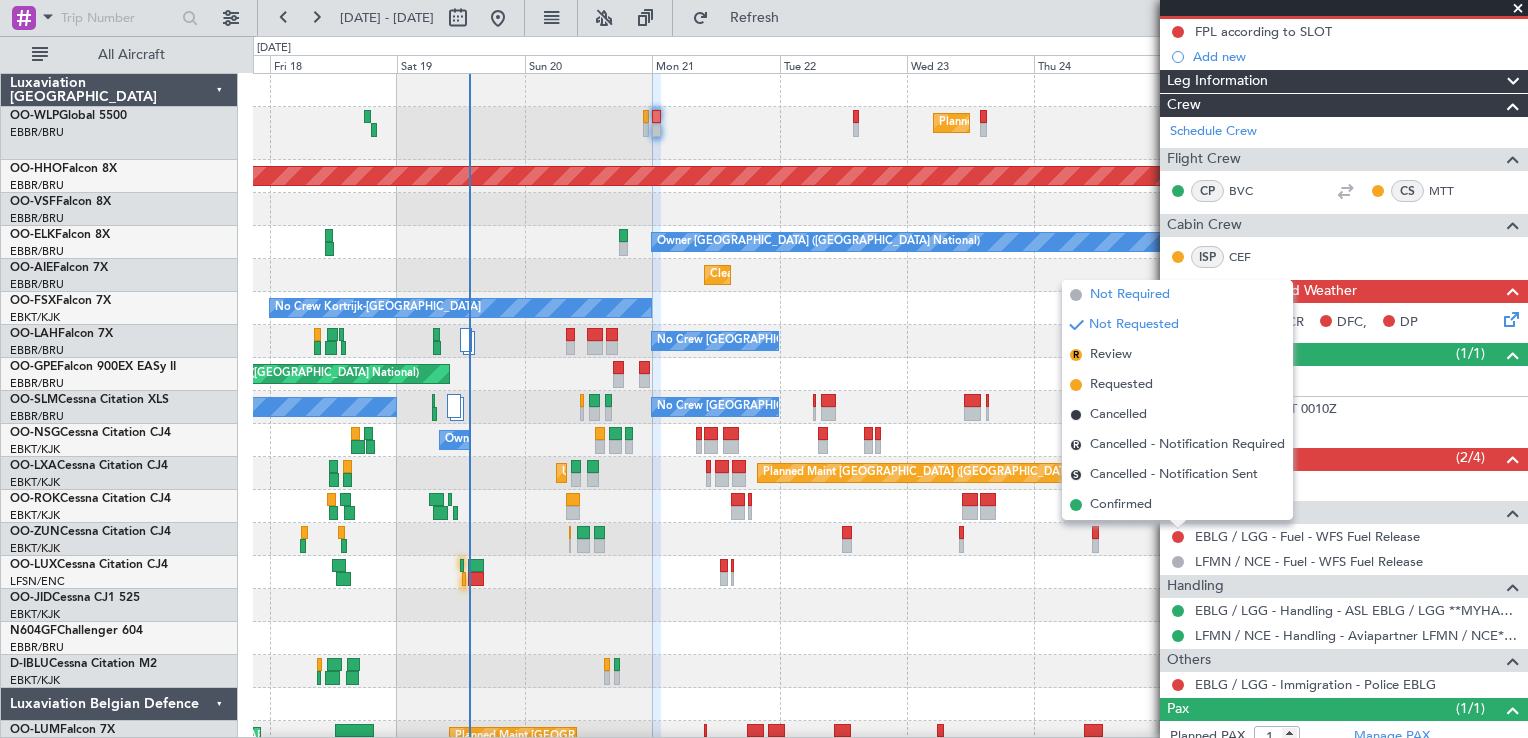 click on "Not Required" at bounding box center [1130, 295] 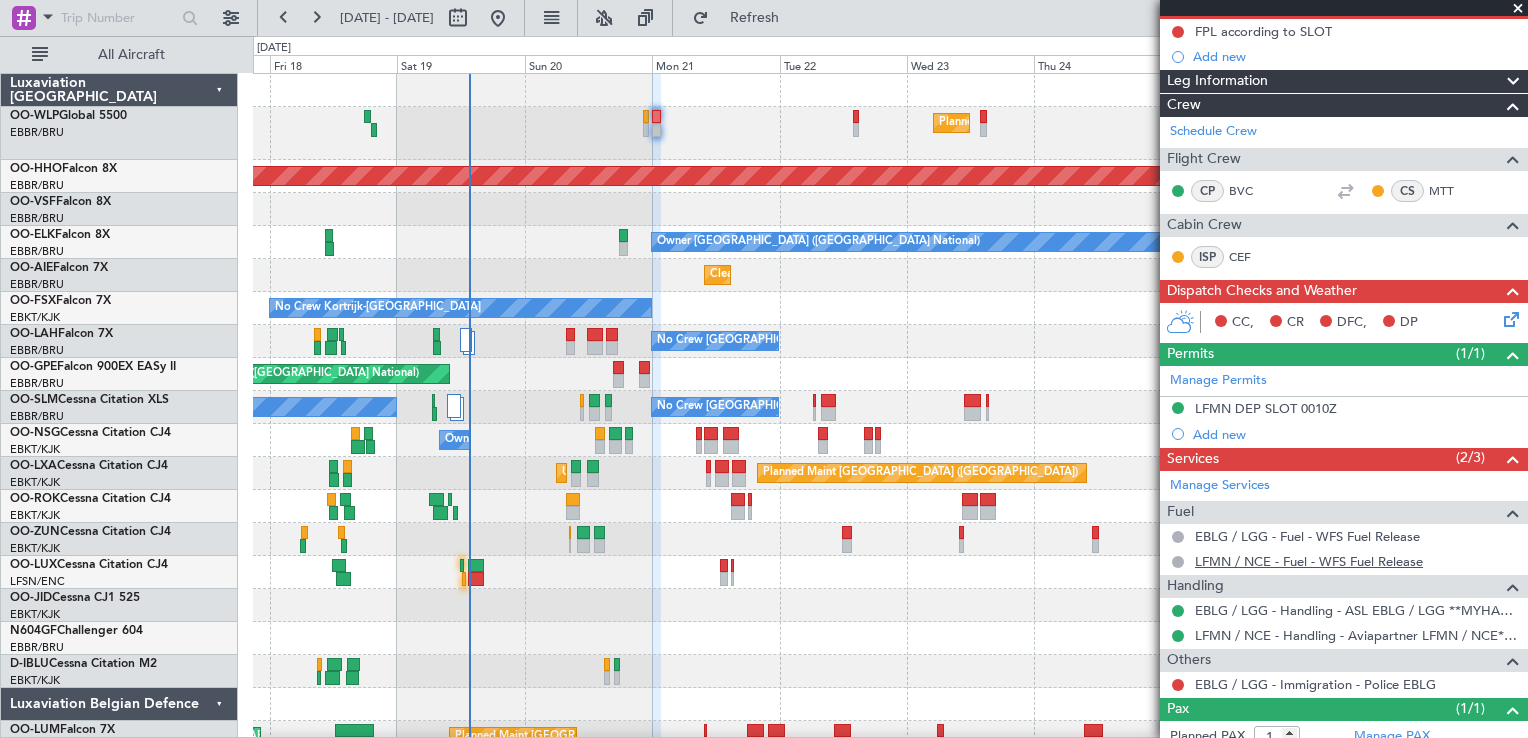 scroll, scrollTop: 257, scrollLeft: 0, axis: vertical 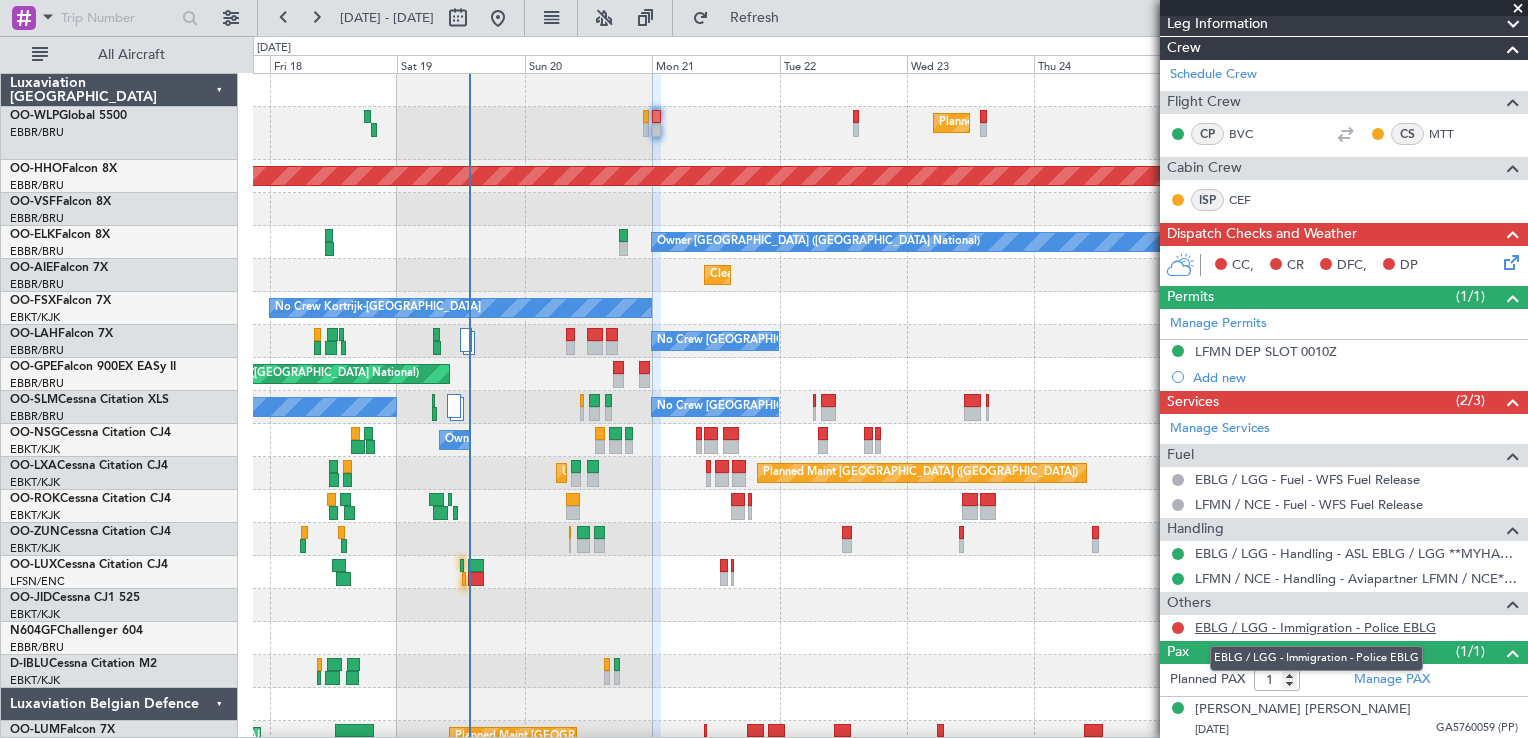 click on "EBLG / LGG - Immigration - Police EBLG" at bounding box center (1315, 627) 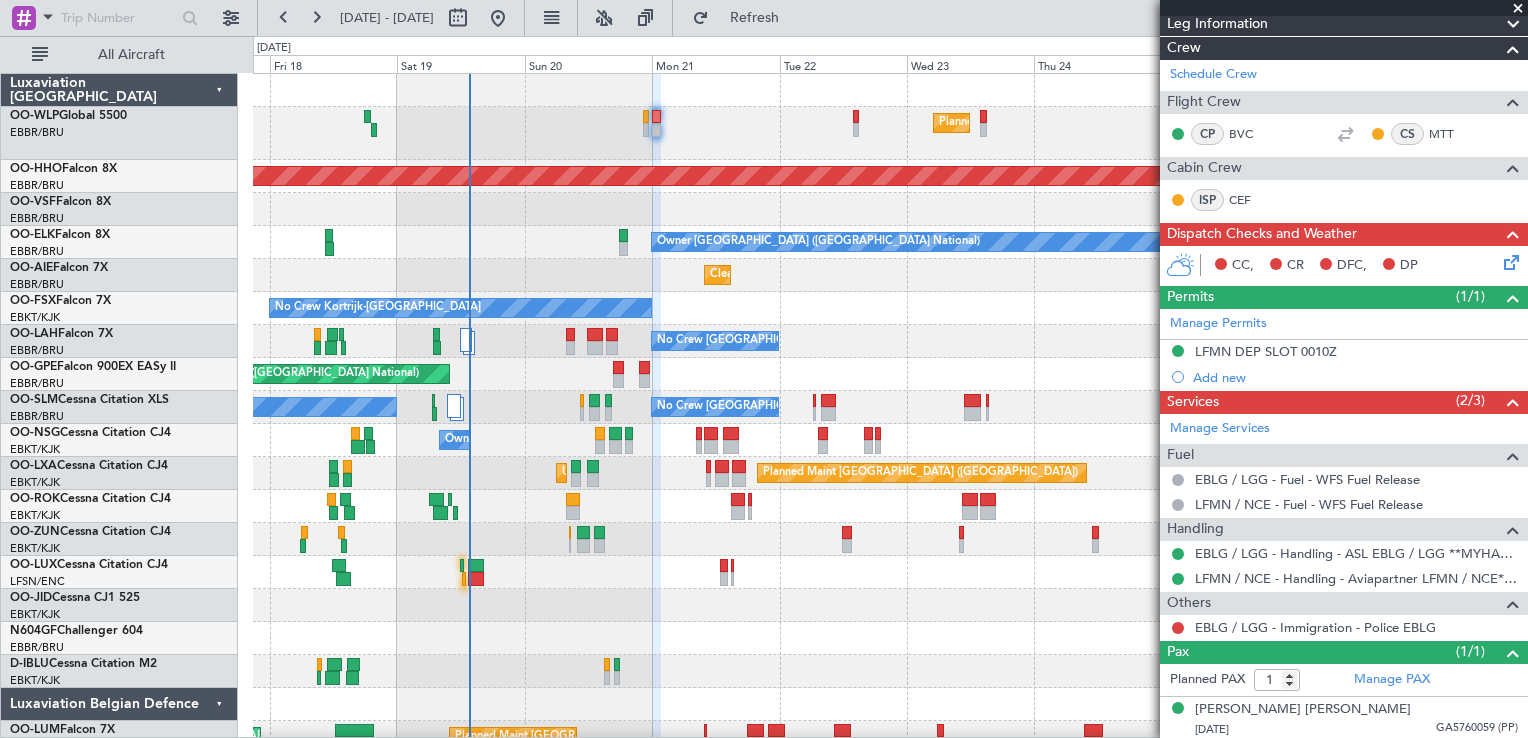 click 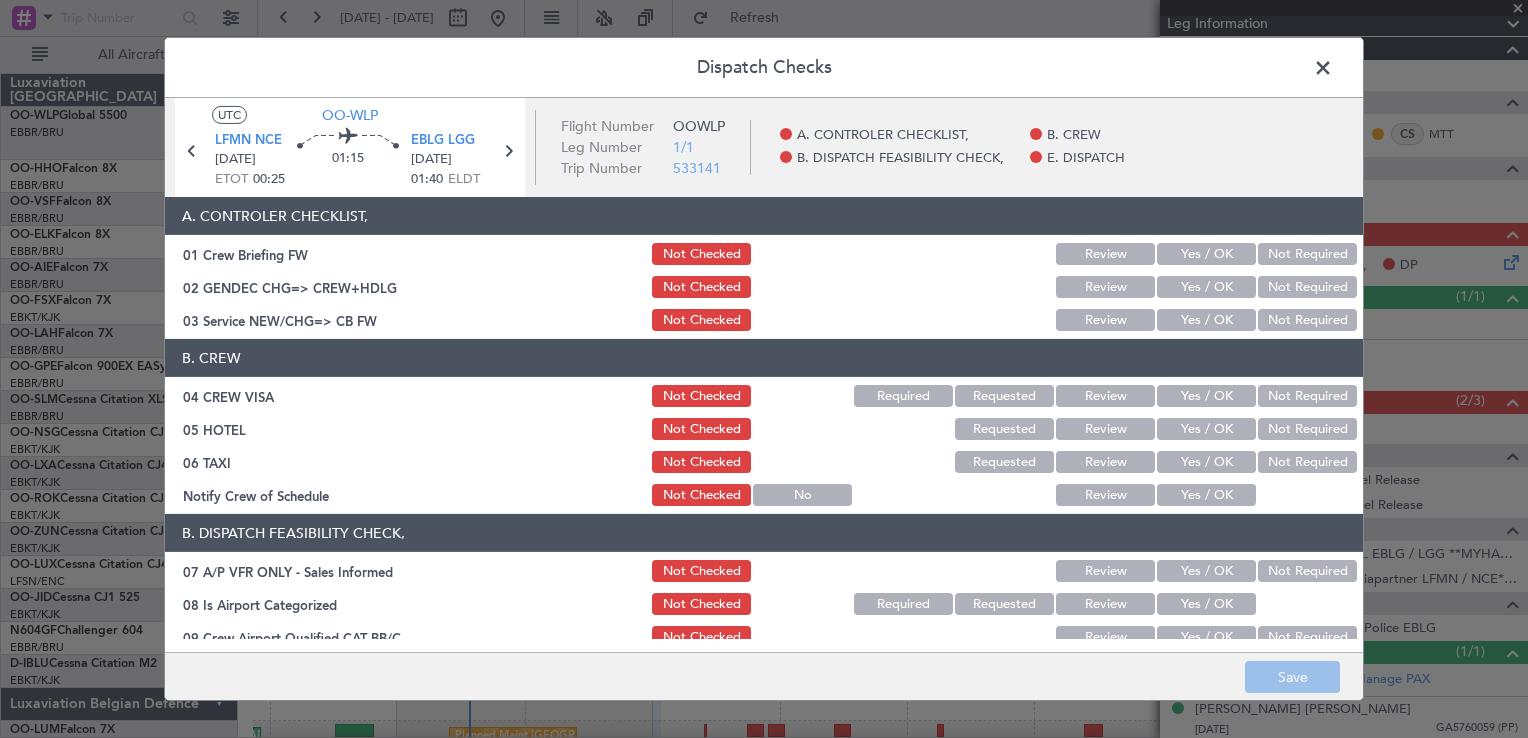 click on "Yes / OK" 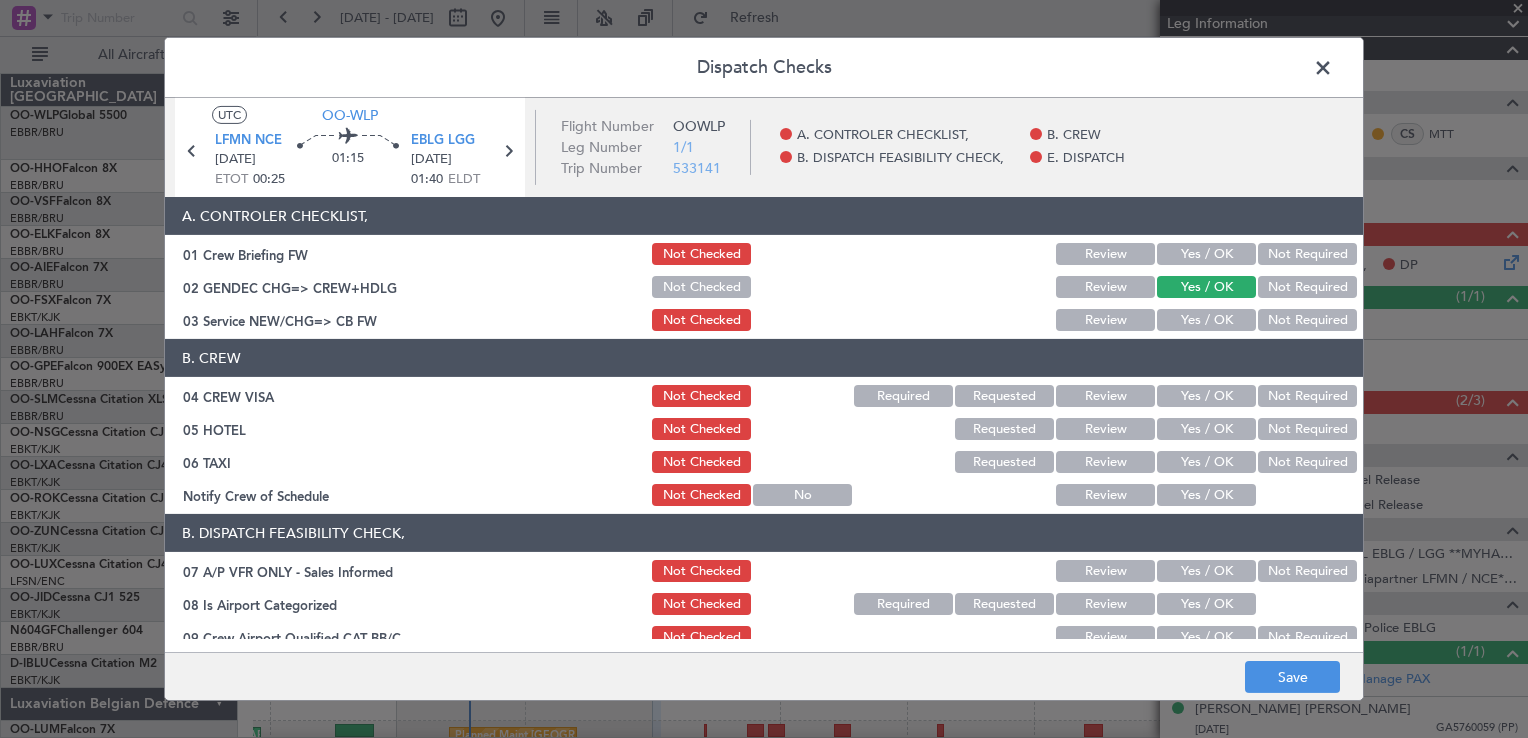 click on "Yes / OK" 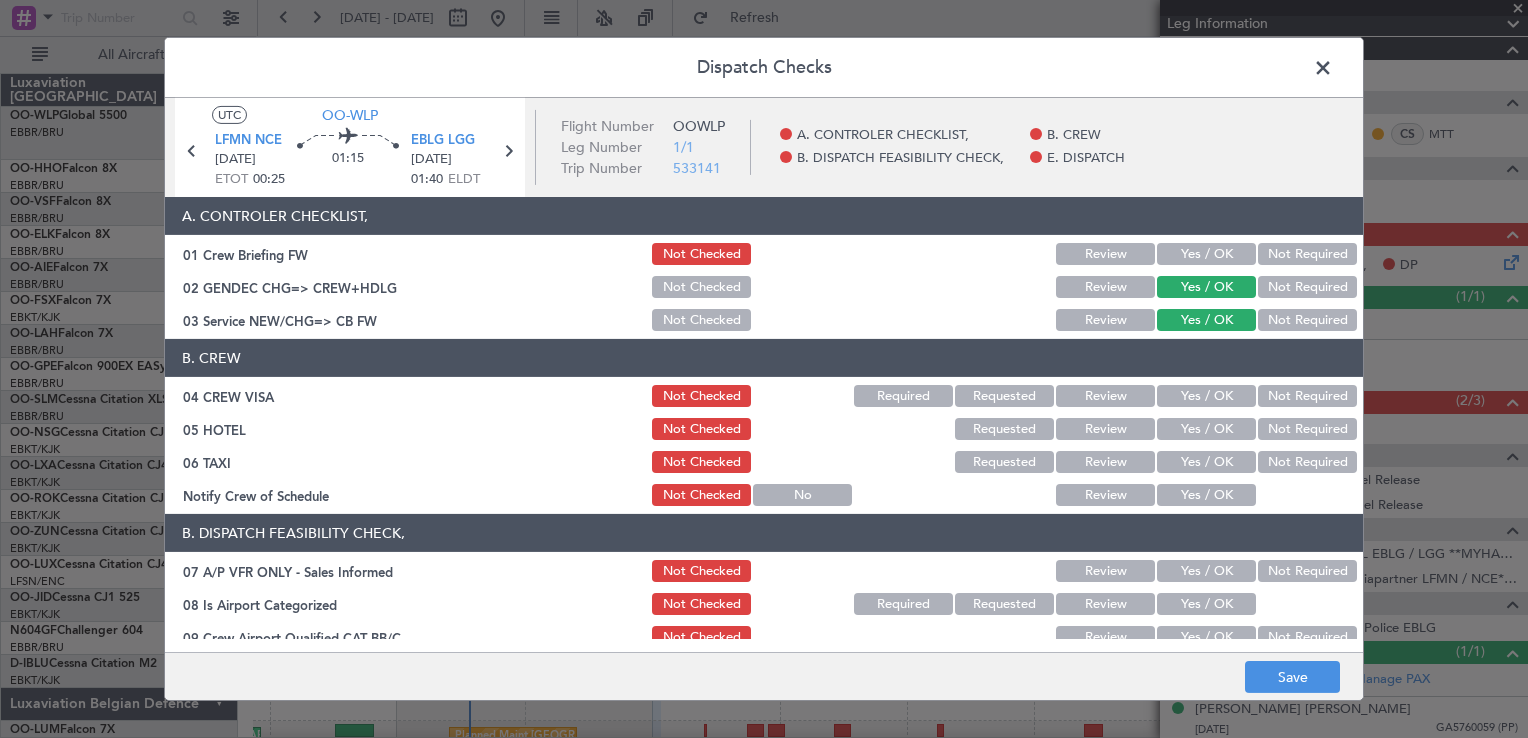 click on "Not Required" 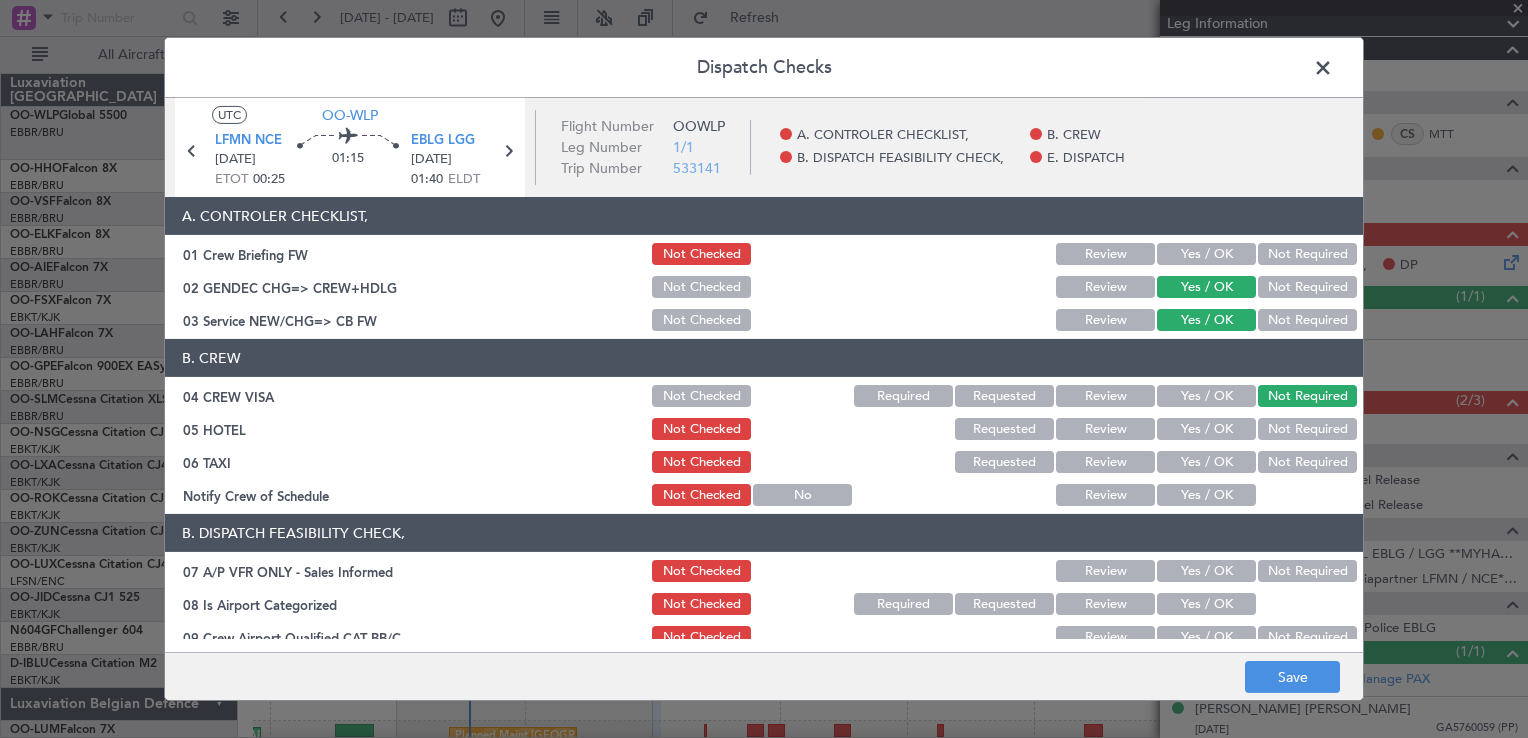 click on "Not Required" 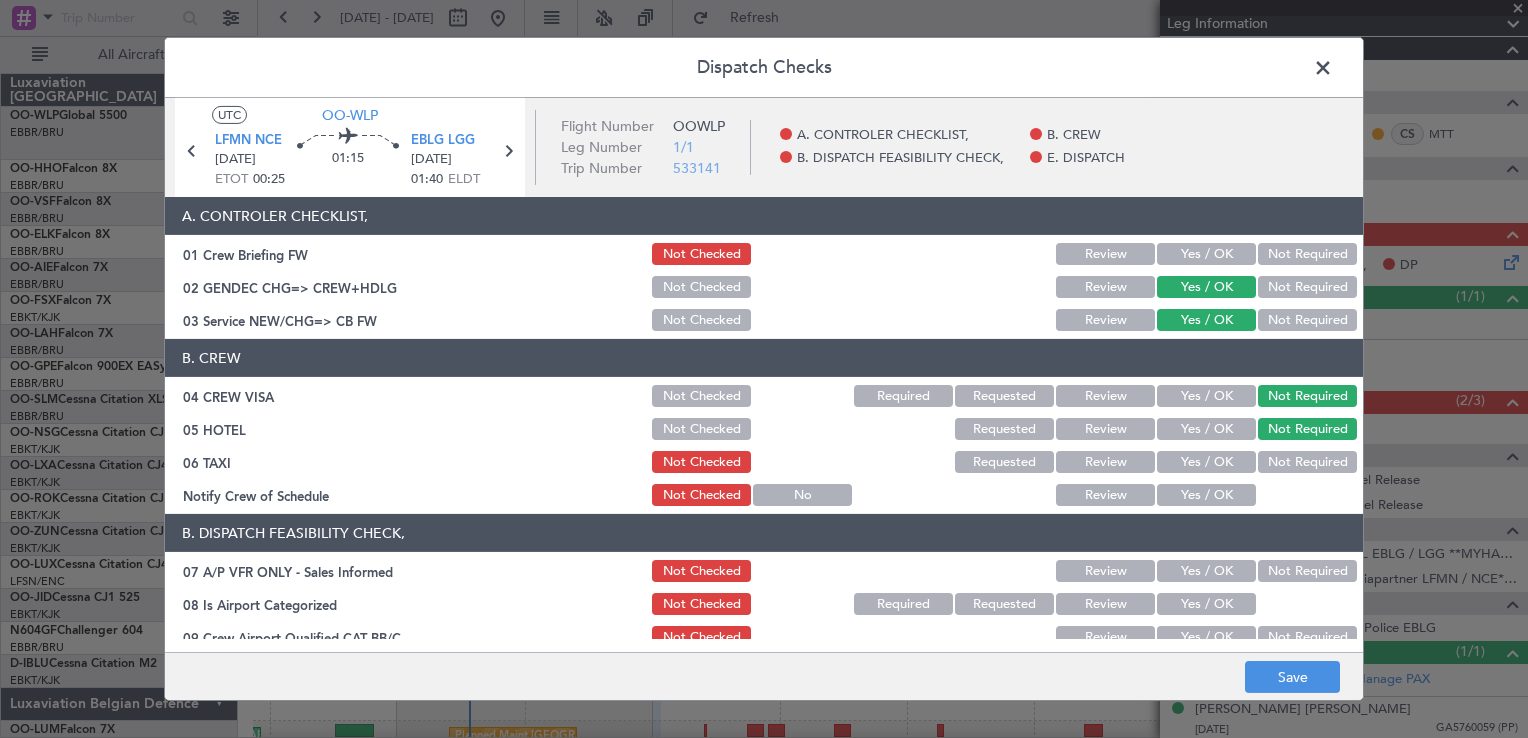 click on "Not Required" 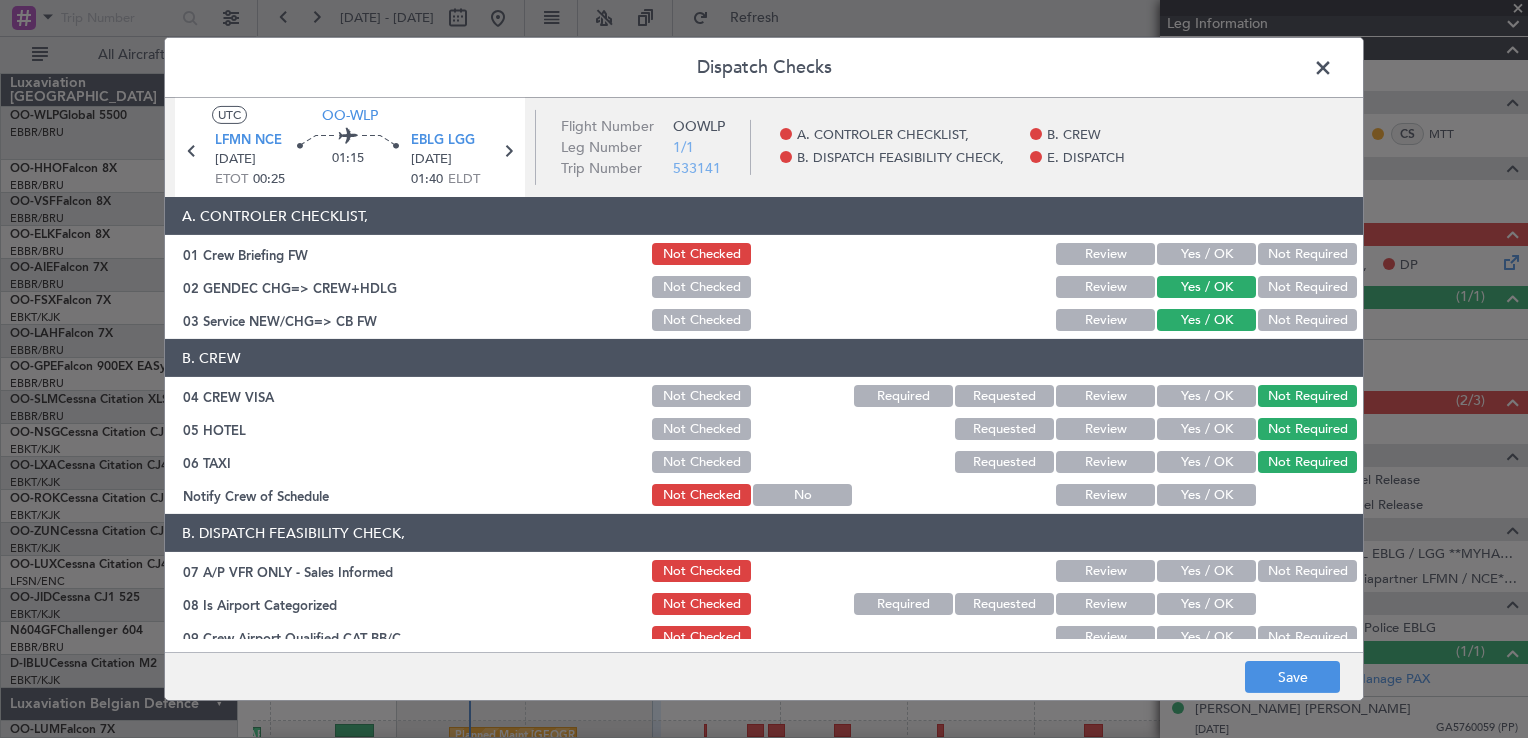 click on "Yes / OK" 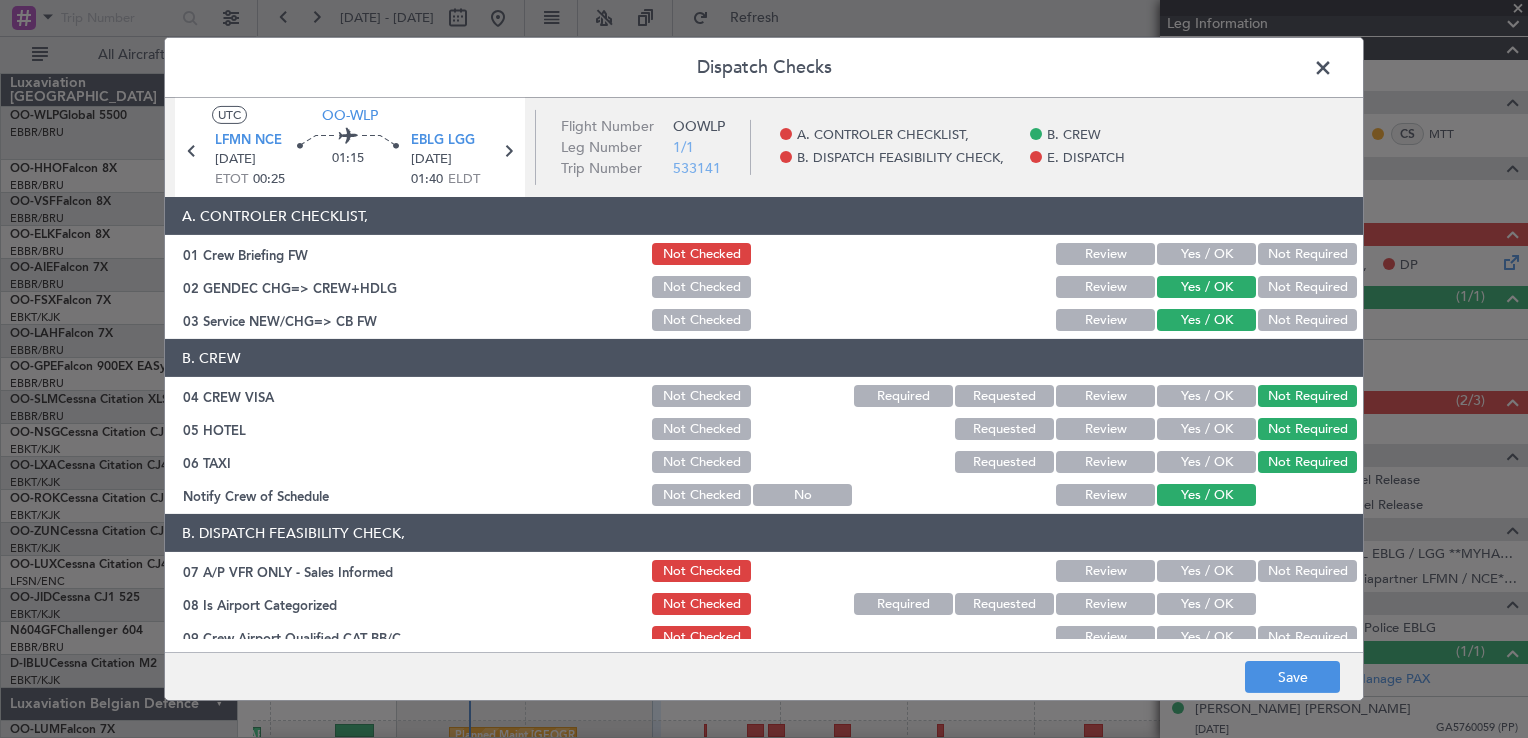 click on "Not Required" 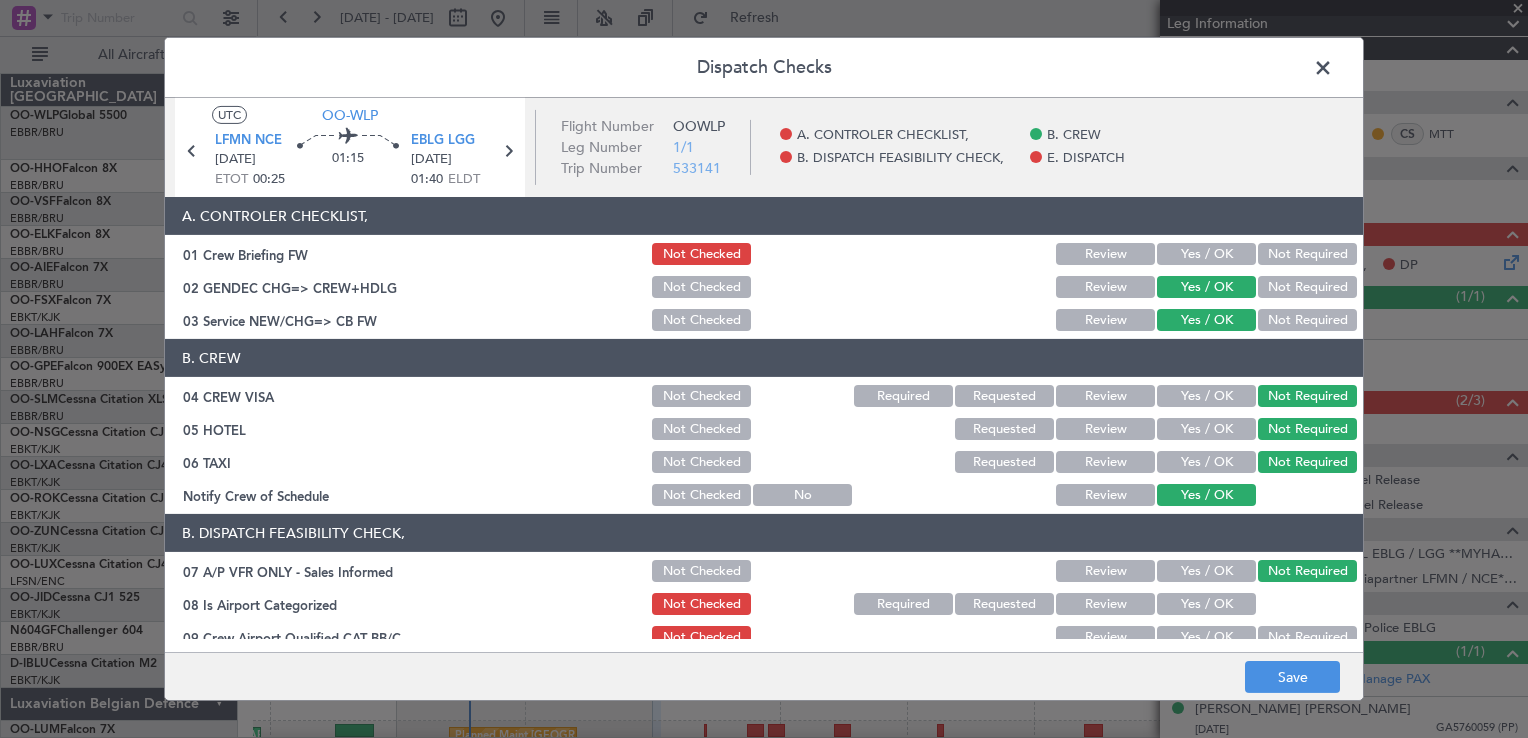 click on "Yes / OK" 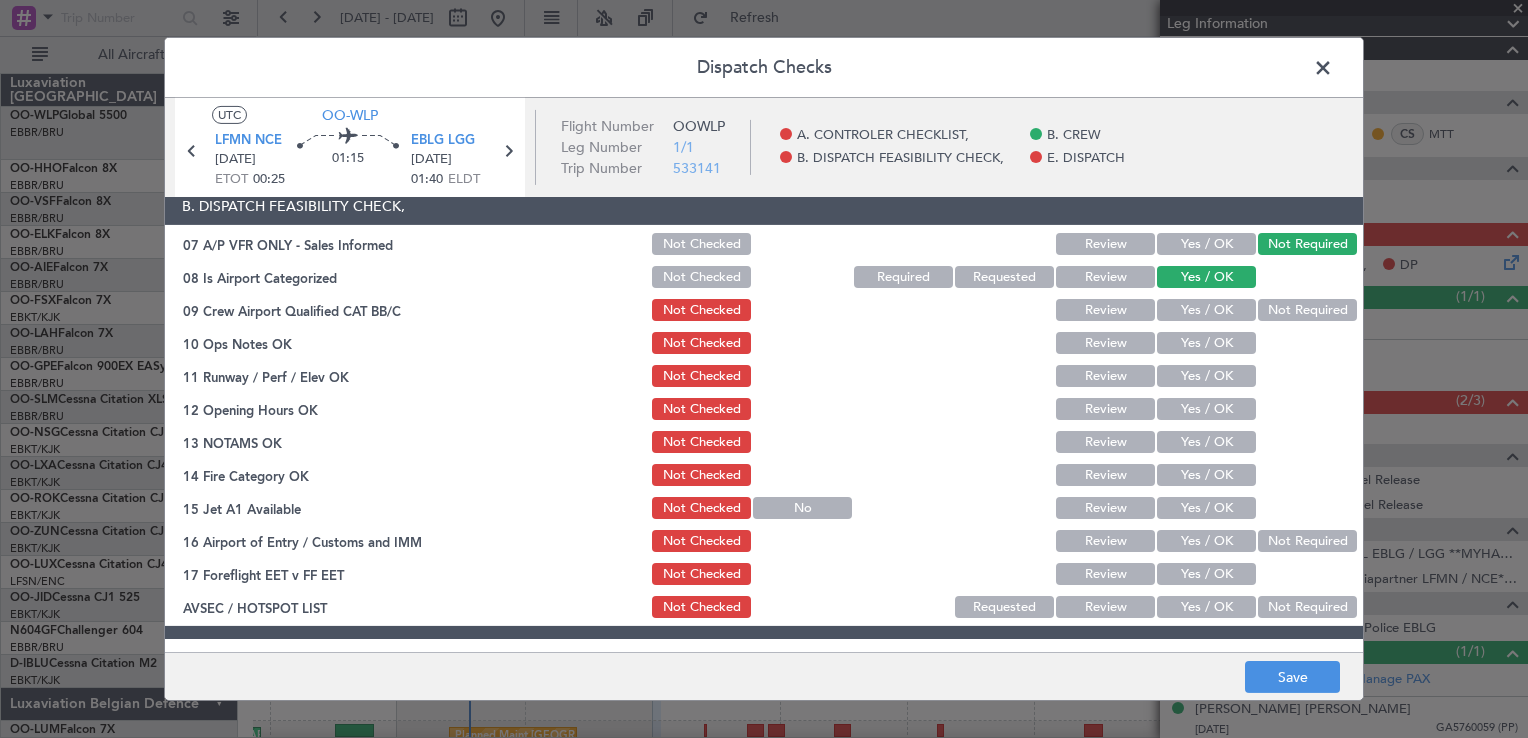 scroll, scrollTop: 300, scrollLeft: 0, axis: vertical 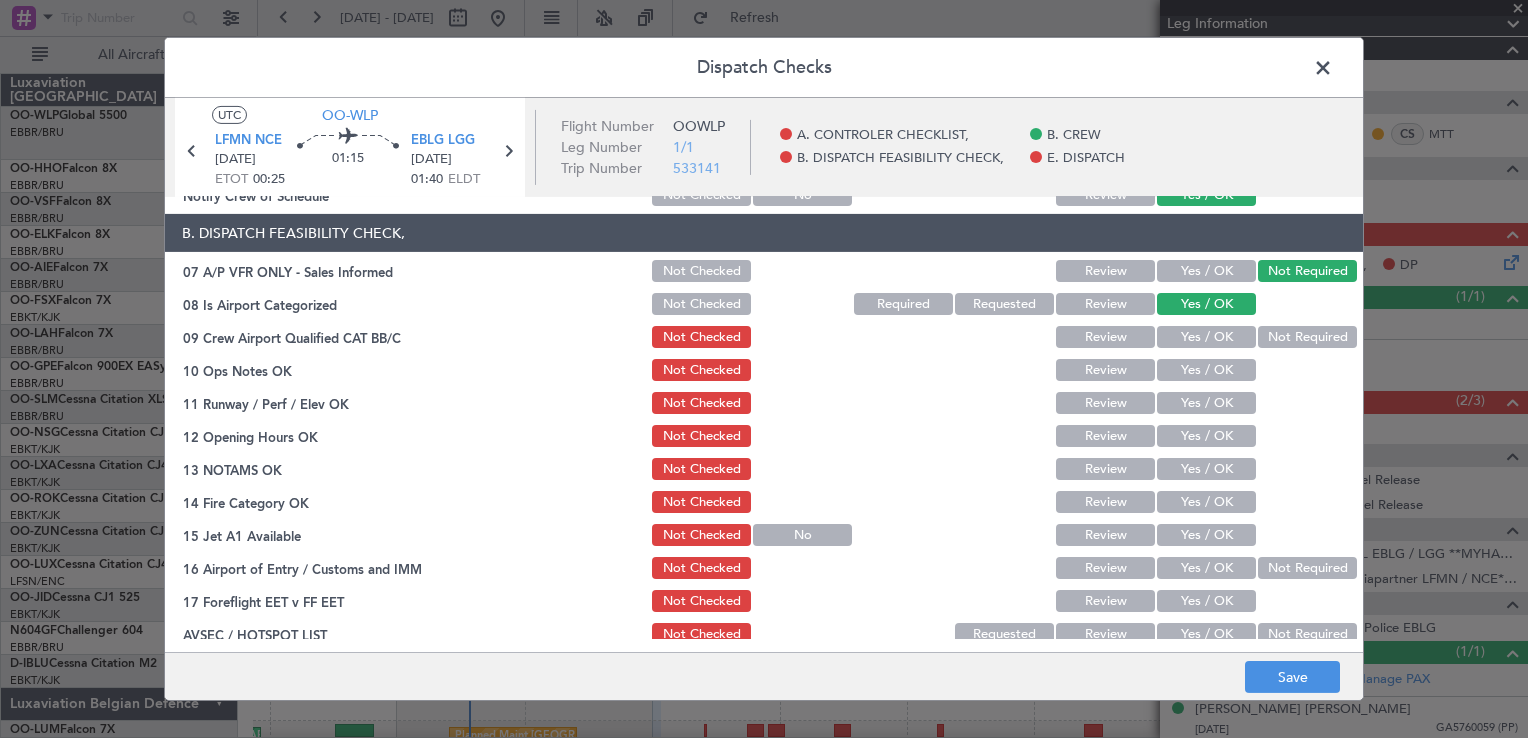click on "Yes / OK" 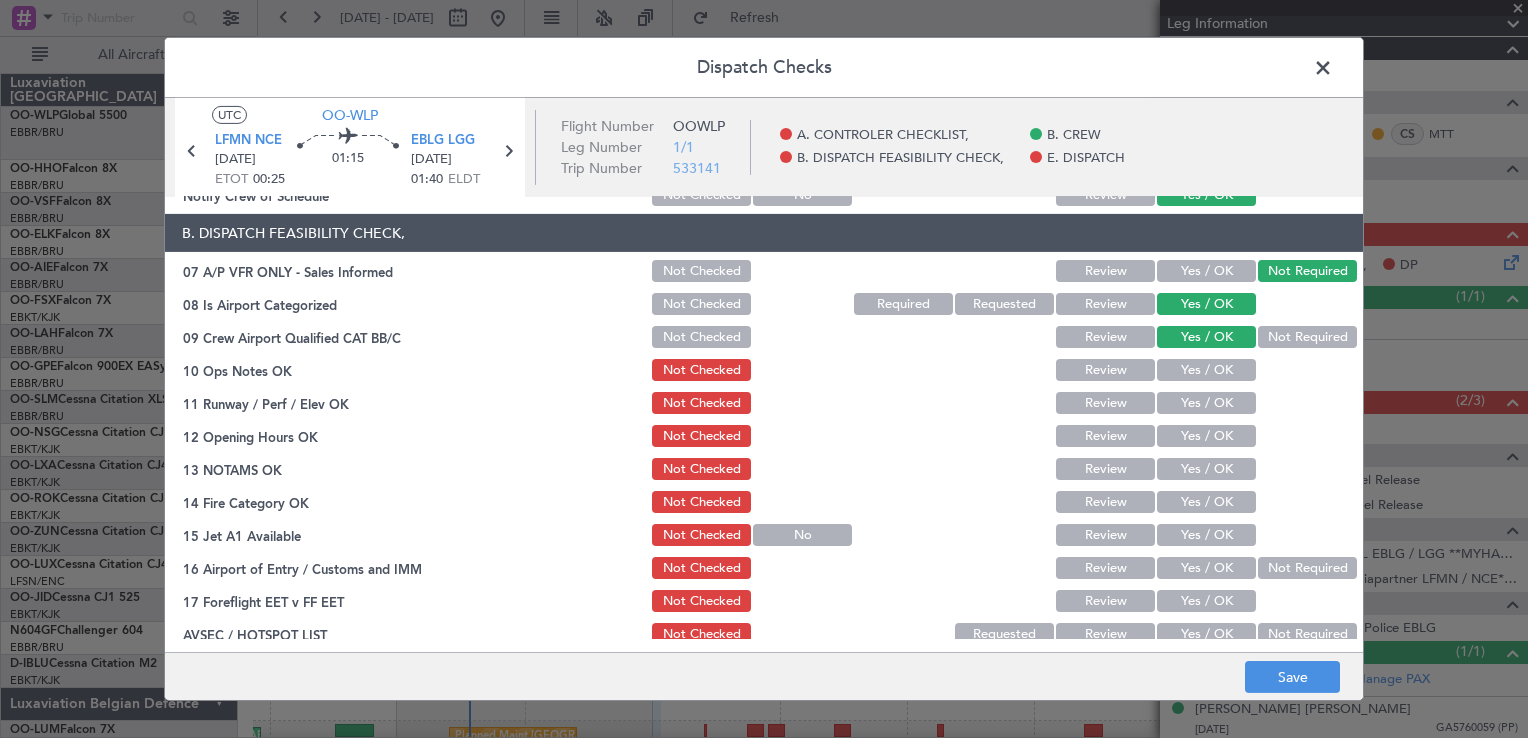 click on "Yes / OK" 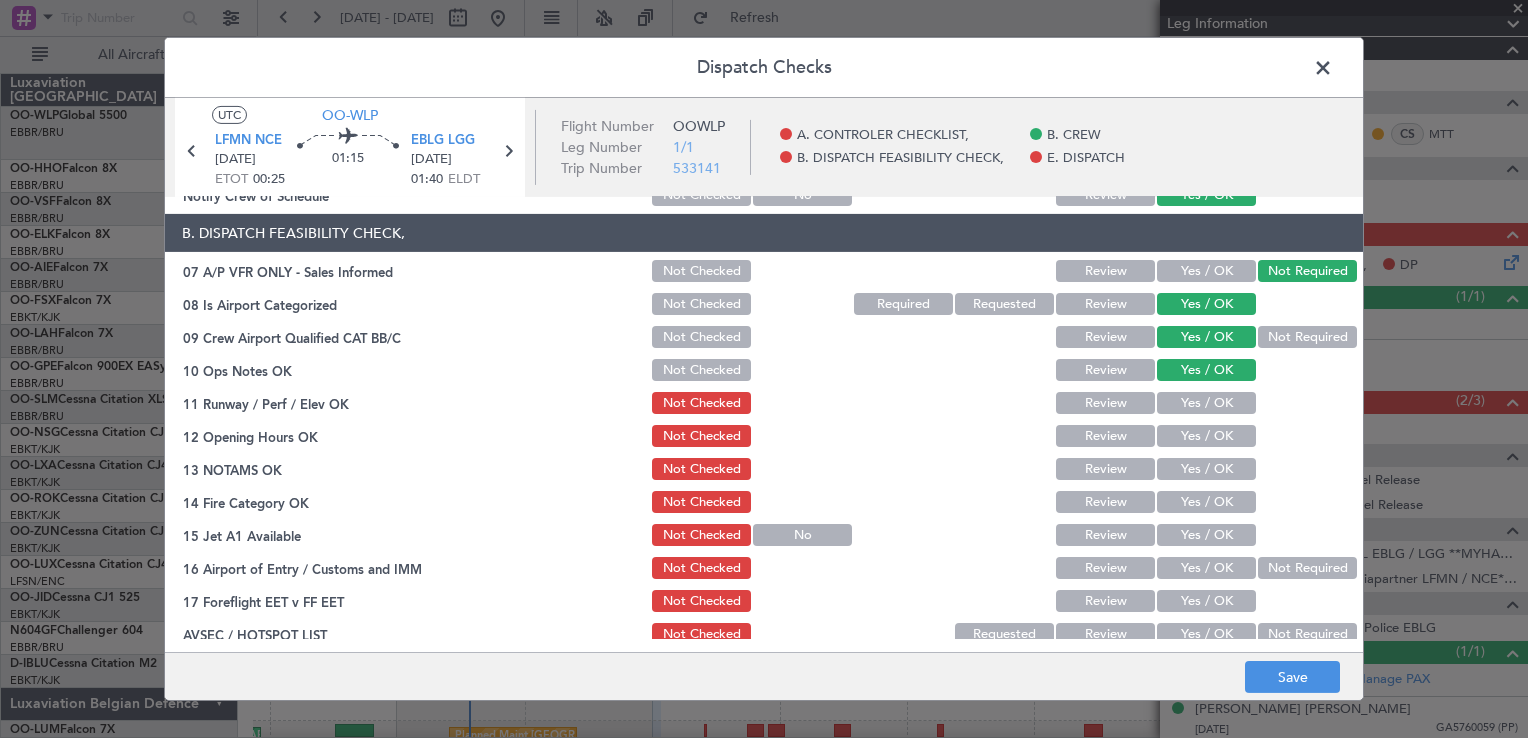 click on "Yes / OK" 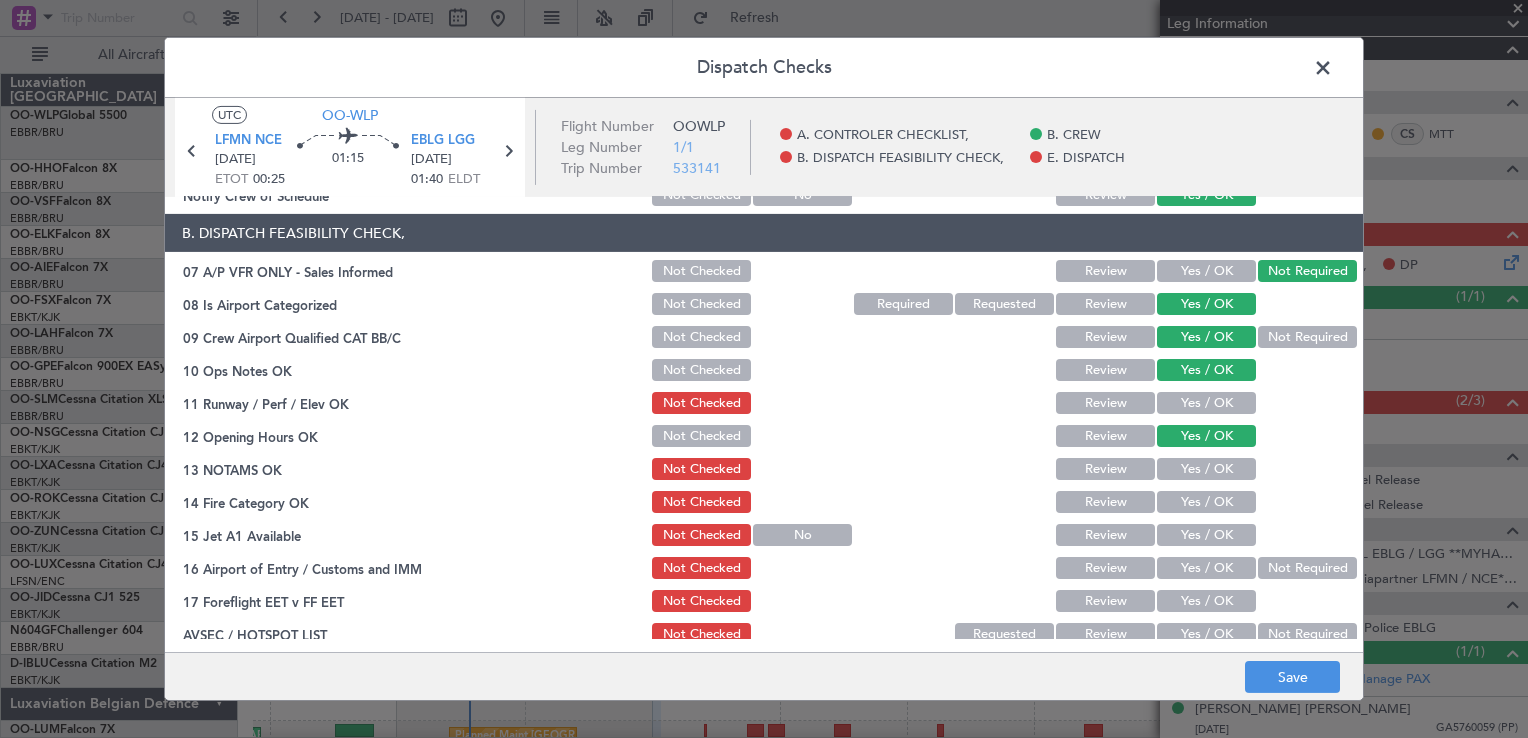 click on "Yes / OK" 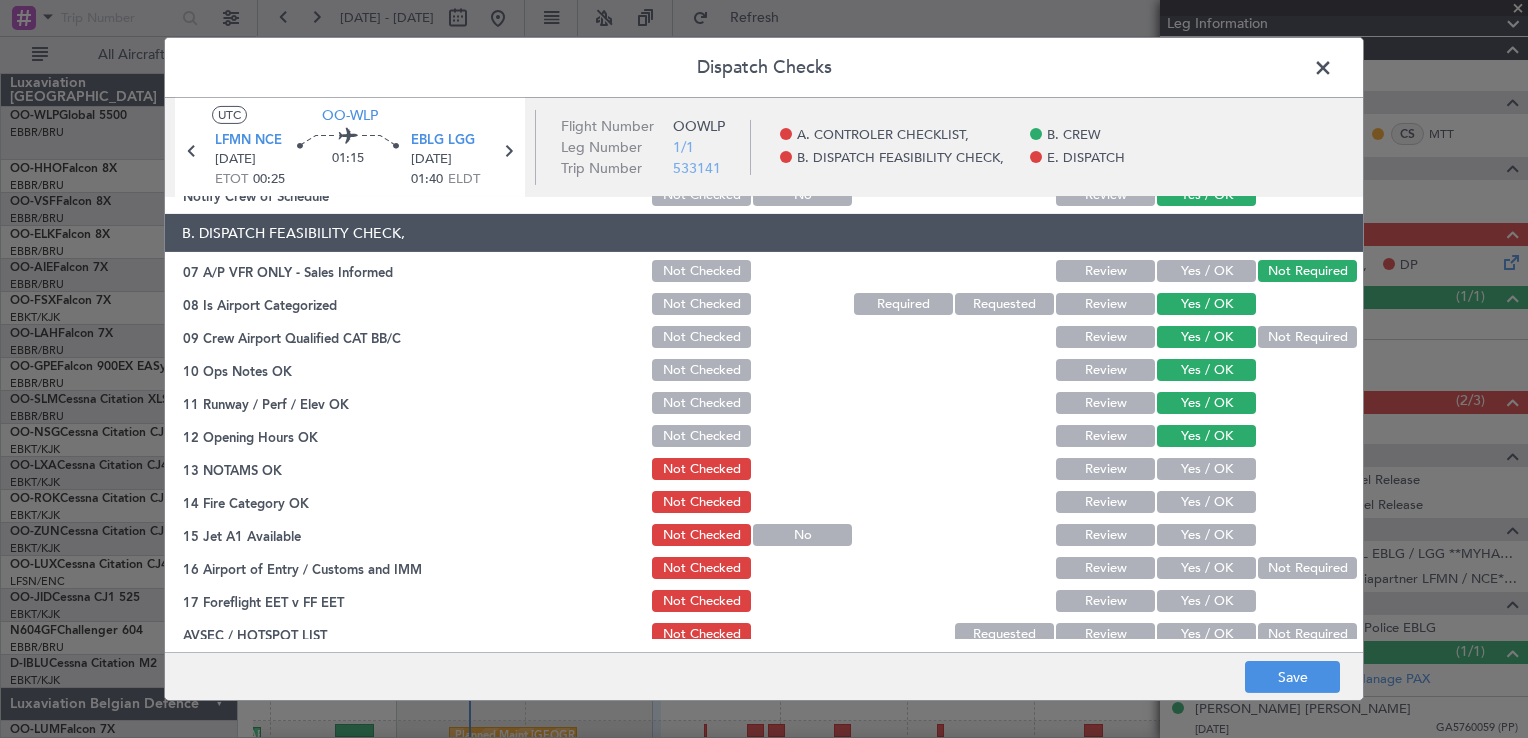 click on "Yes / OK" 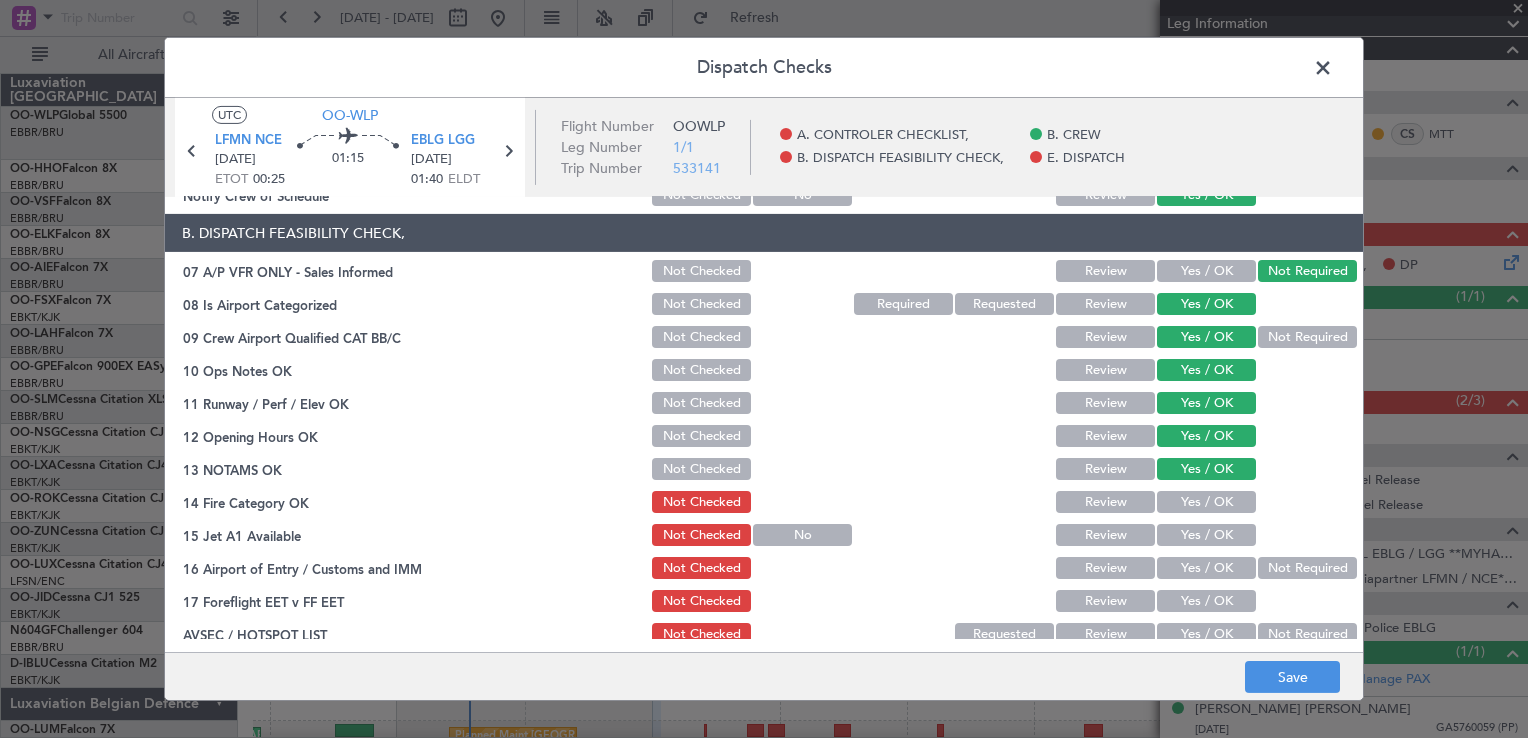 click on "Yes / OK" 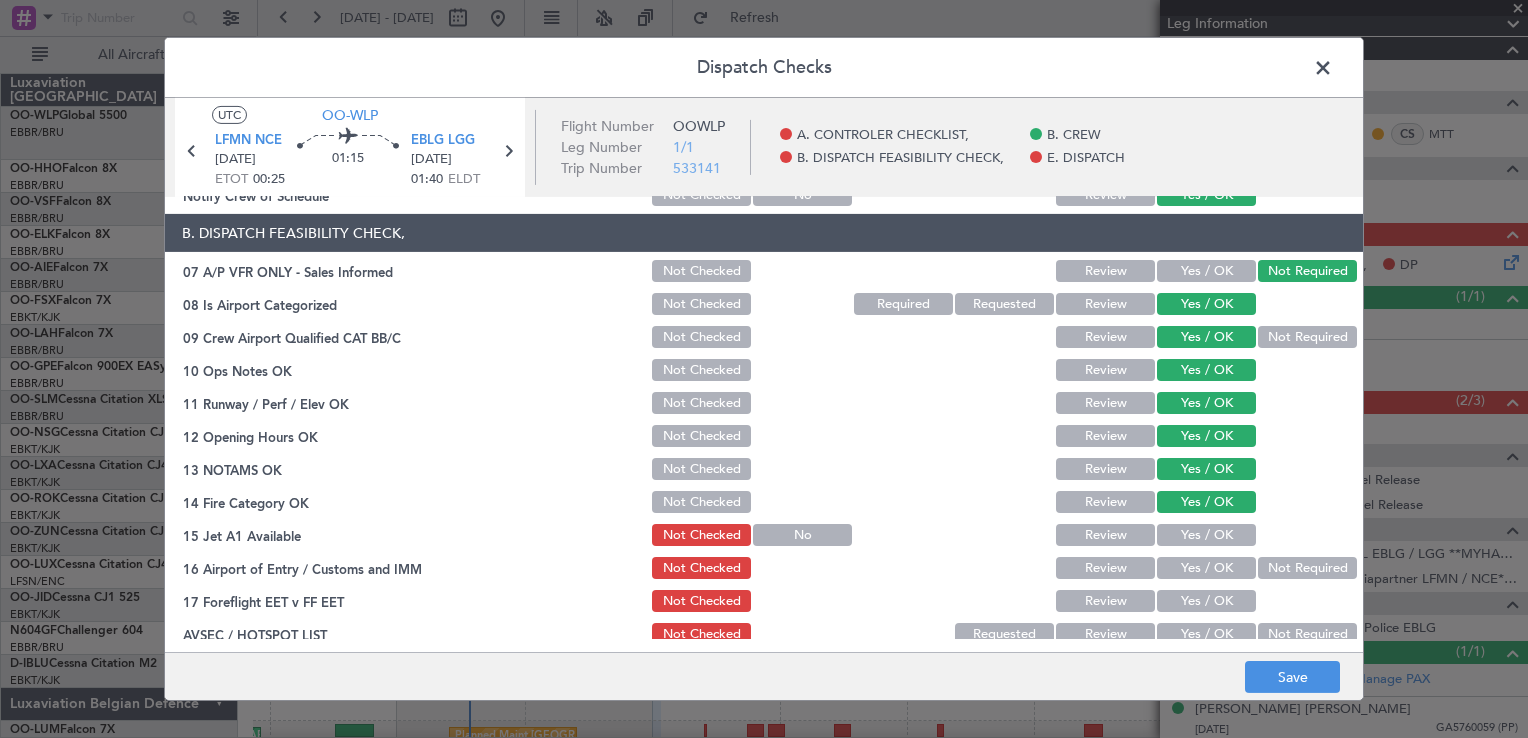 click on "Yes / OK" 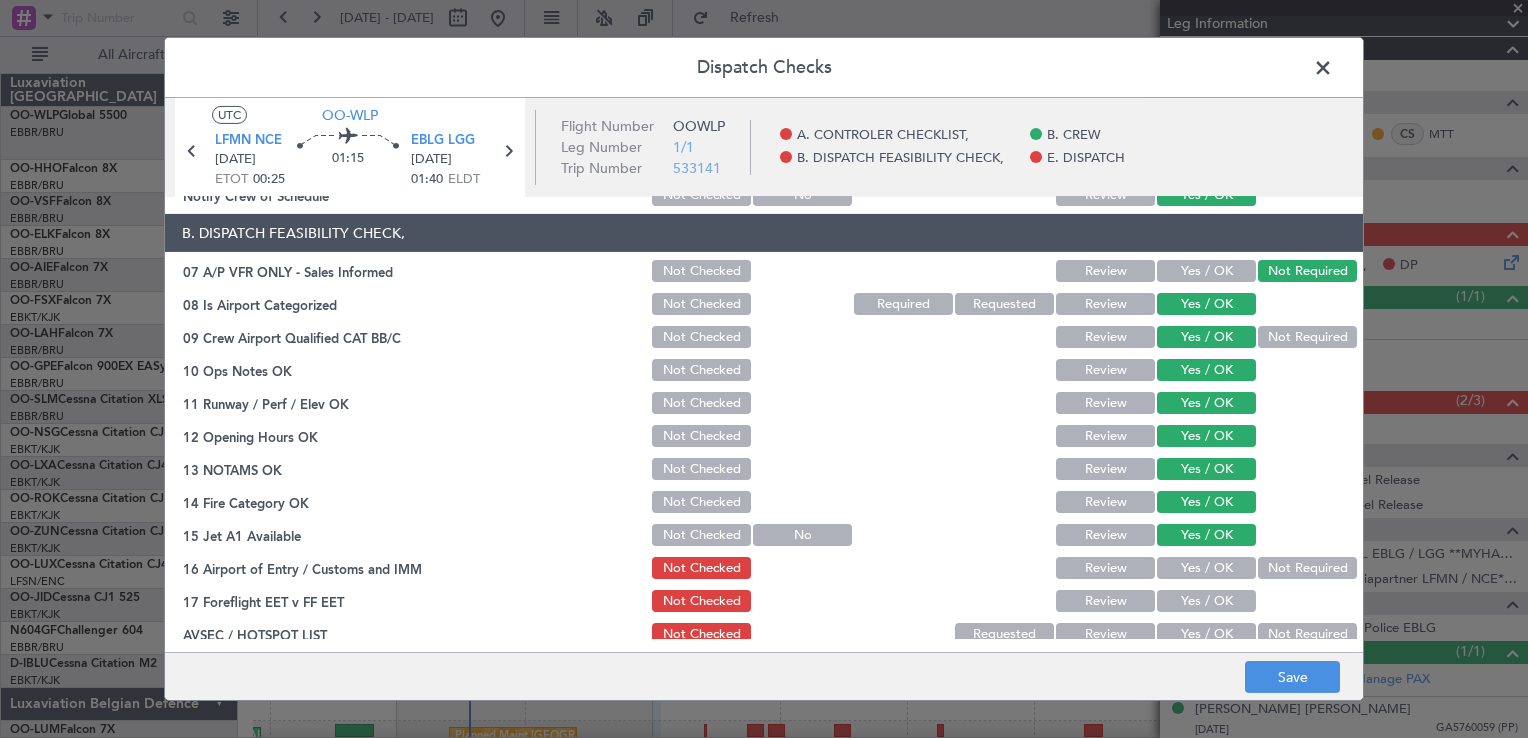 click on "Not Required" 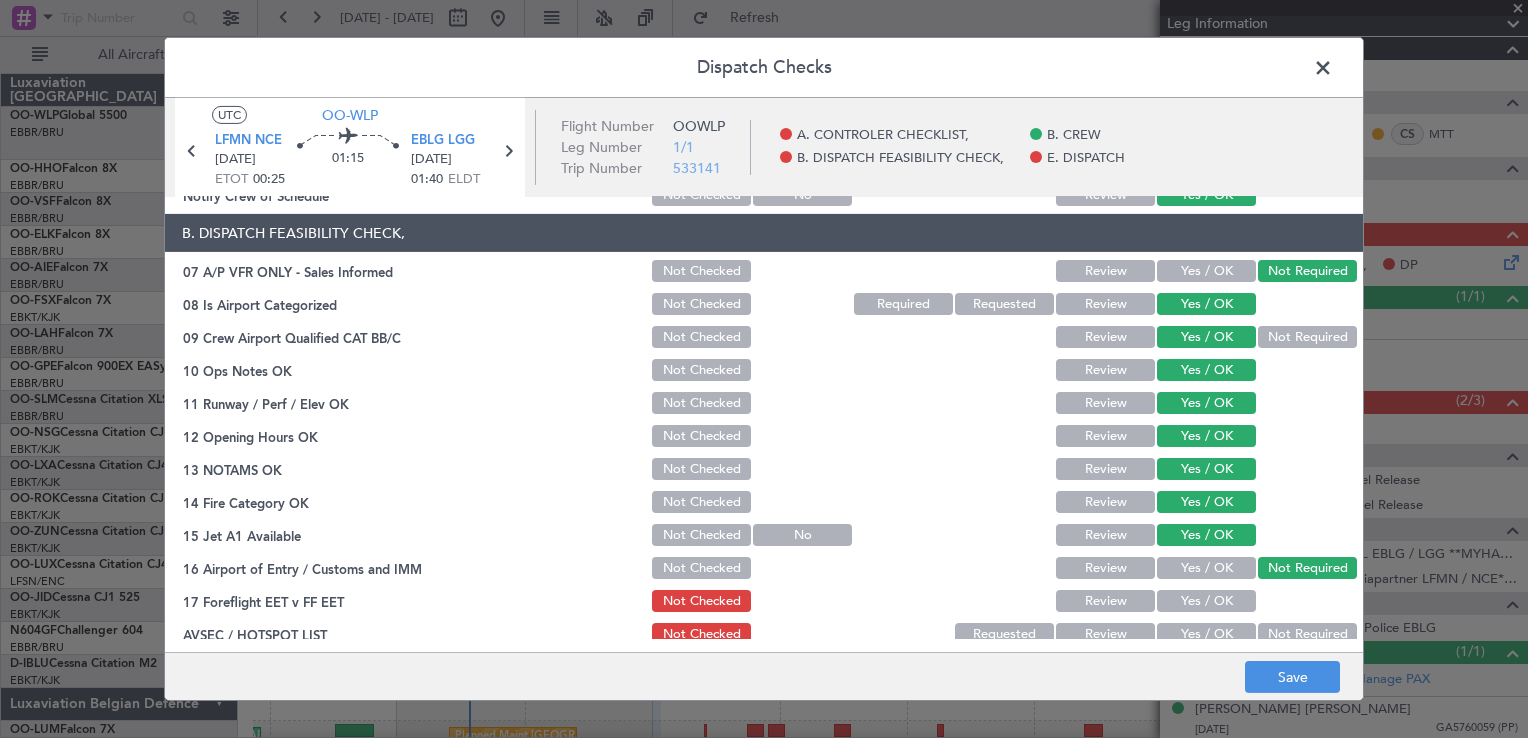 drag, startPoint x: 1192, startPoint y: 612, endPoint x: 1225, endPoint y: 606, distance: 33.54102 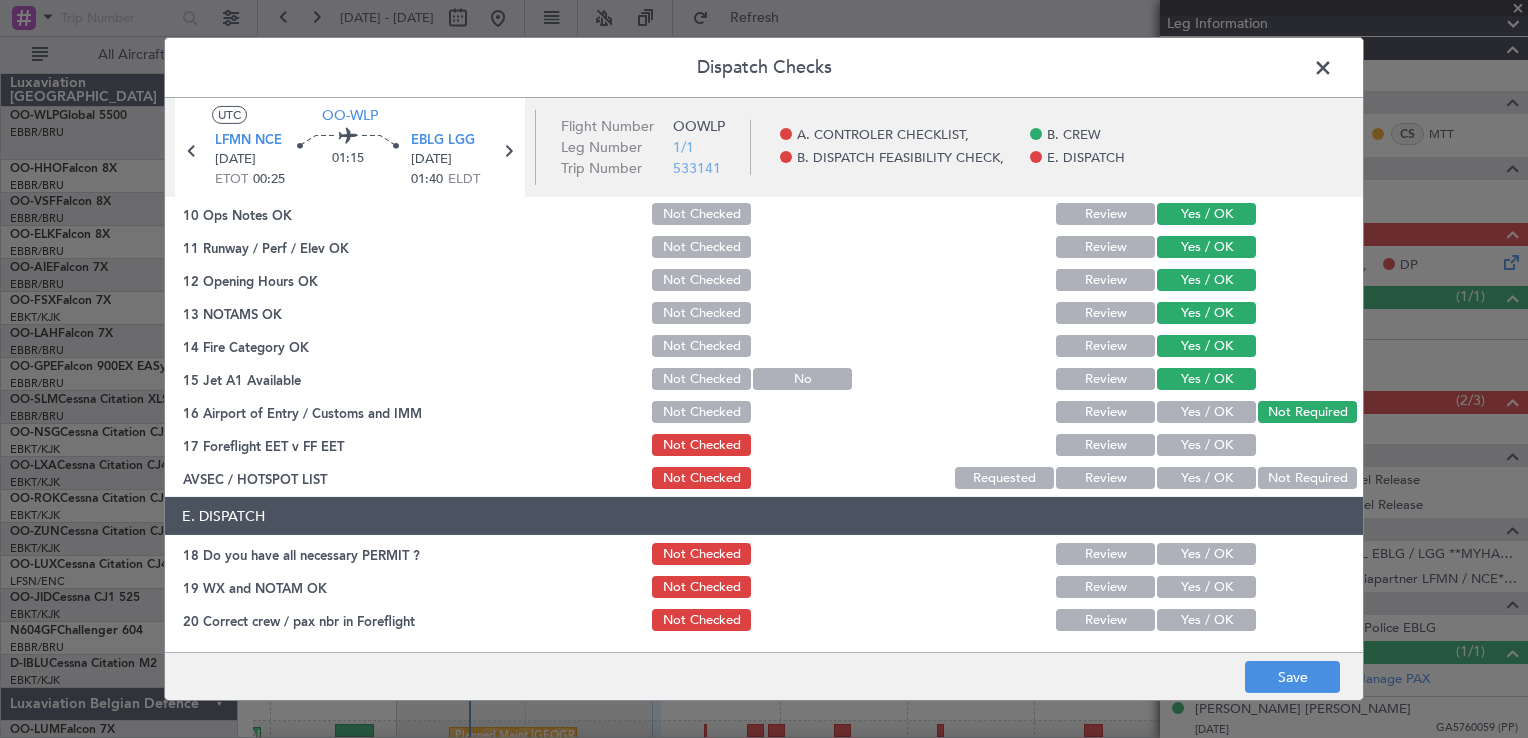 scroll, scrollTop: 488, scrollLeft: 0, axis: vertical 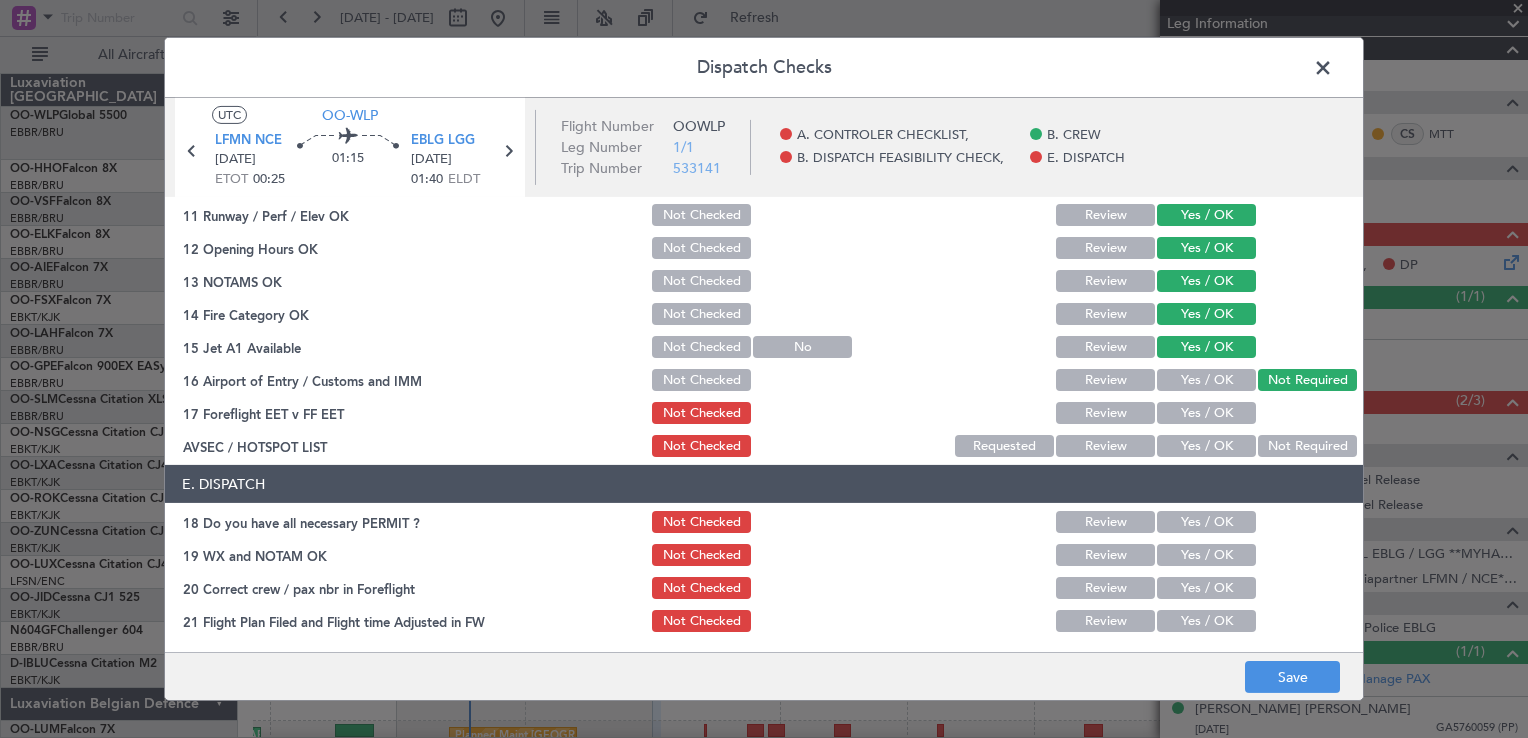click on "Not Required" 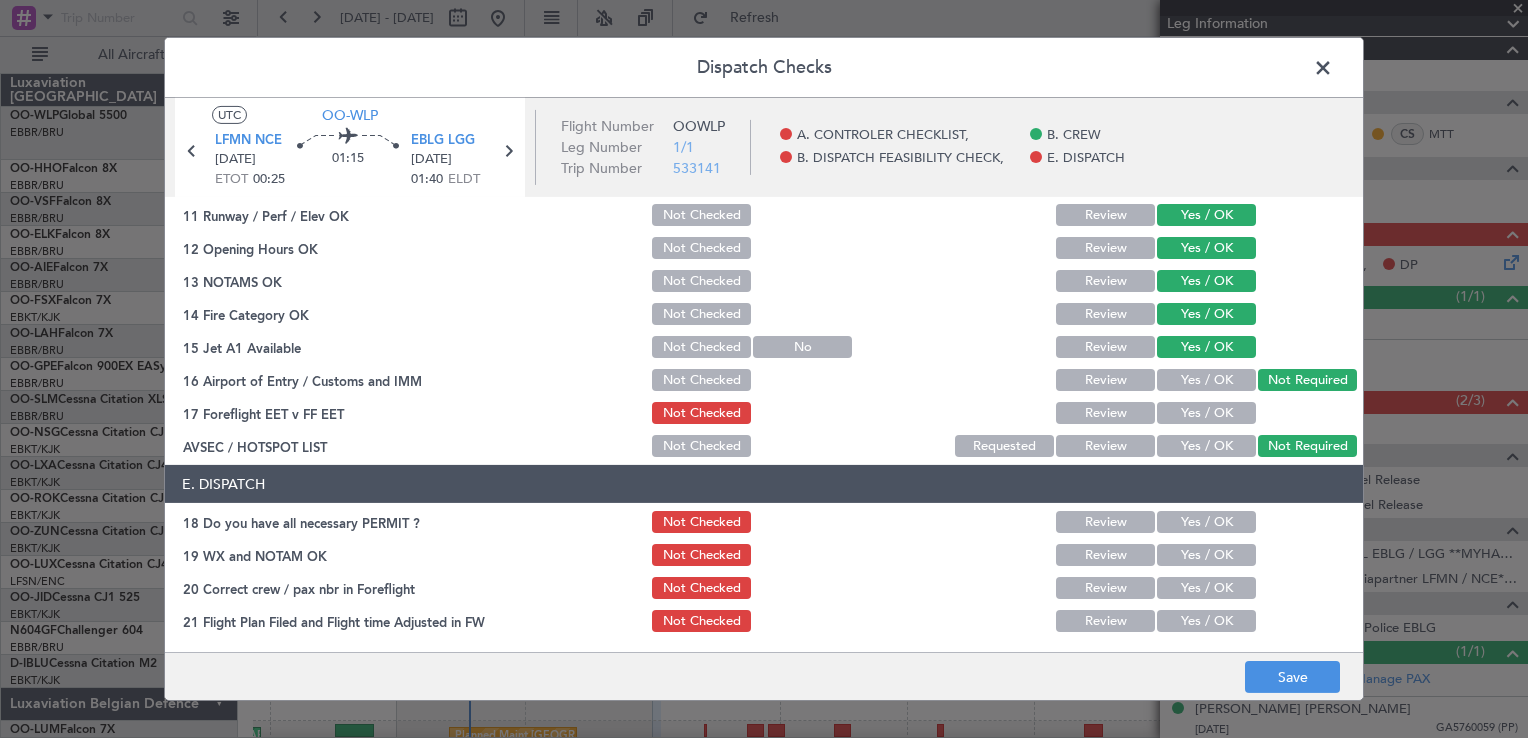 click on "Yes / OK" 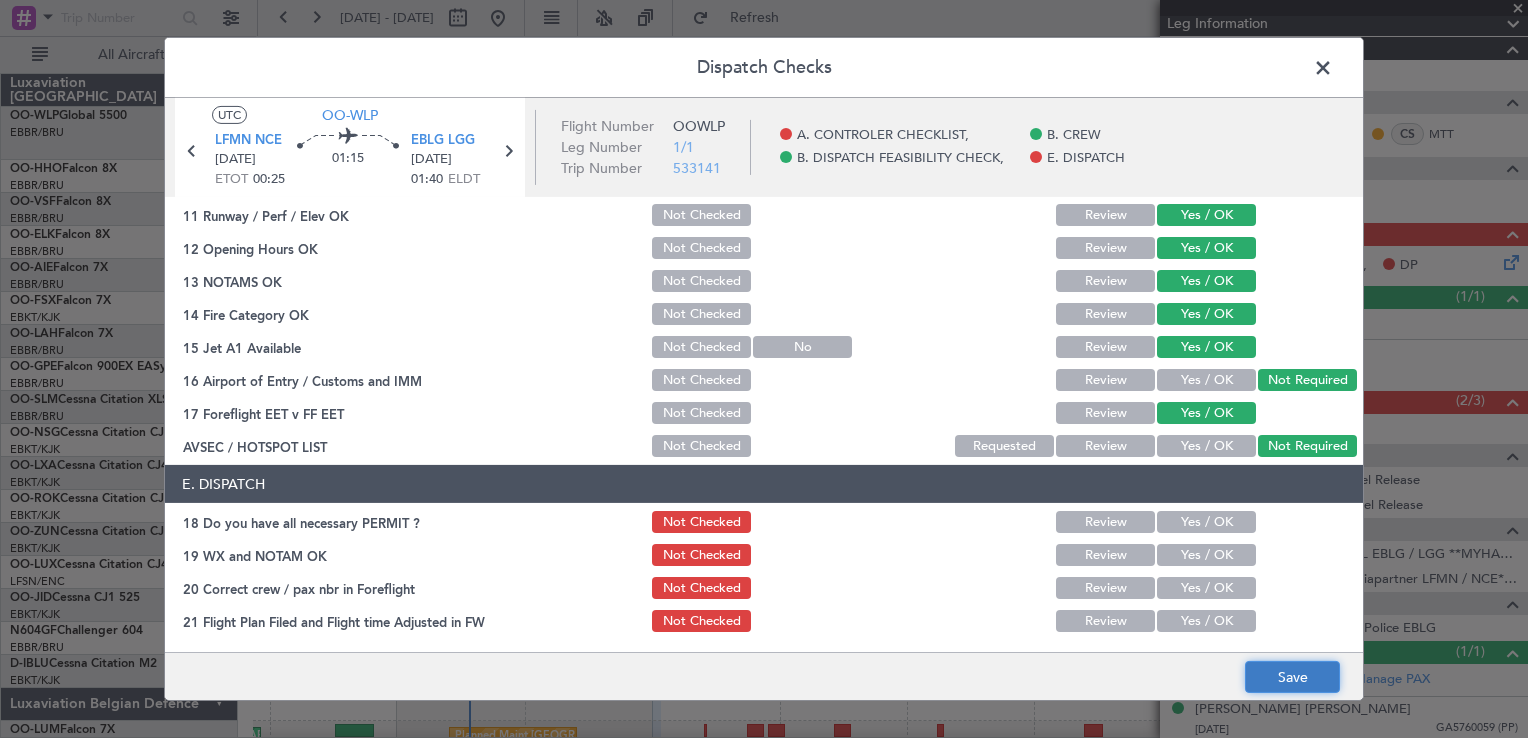 click on "Save" 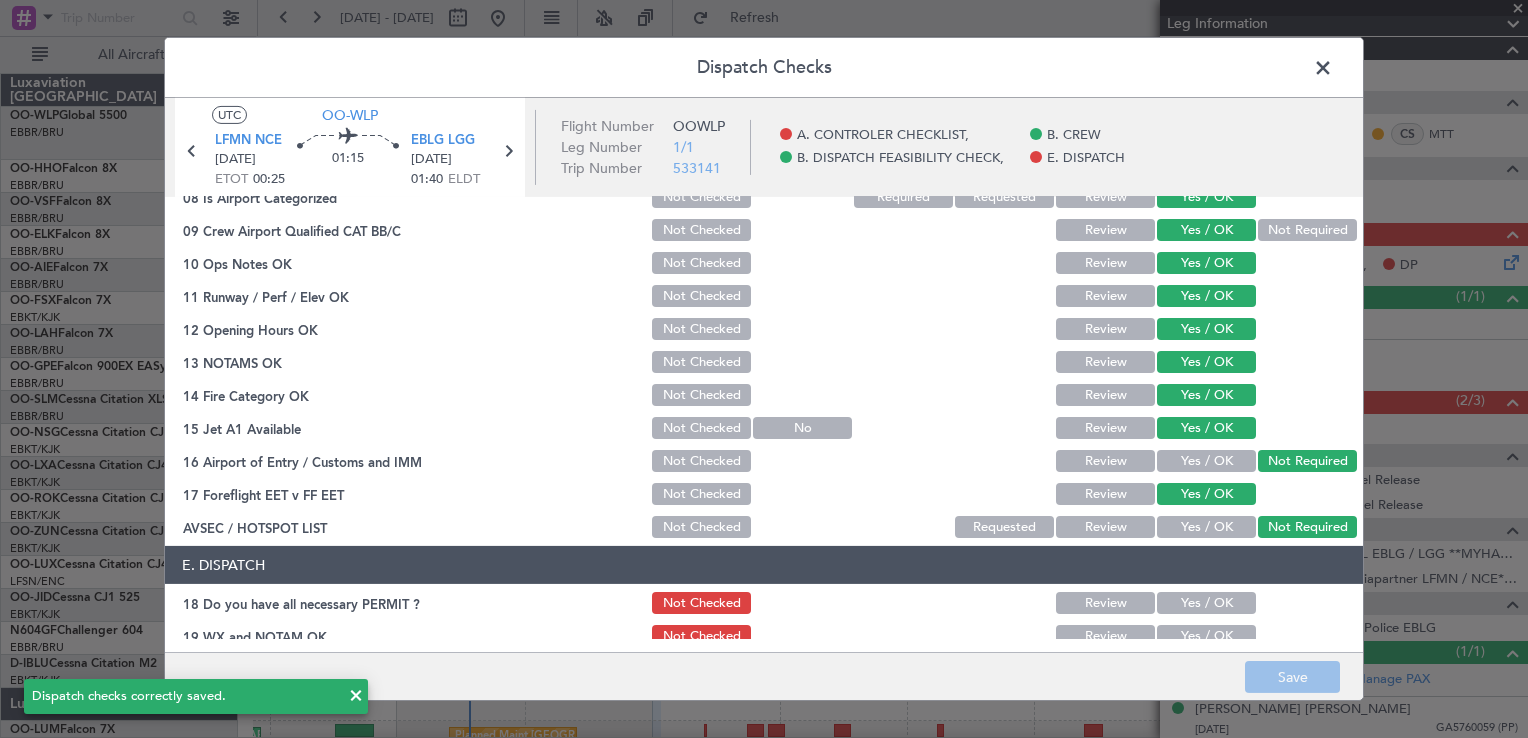 scroll, scrollTop: 388, scrollLeft: 0, axis: vertical 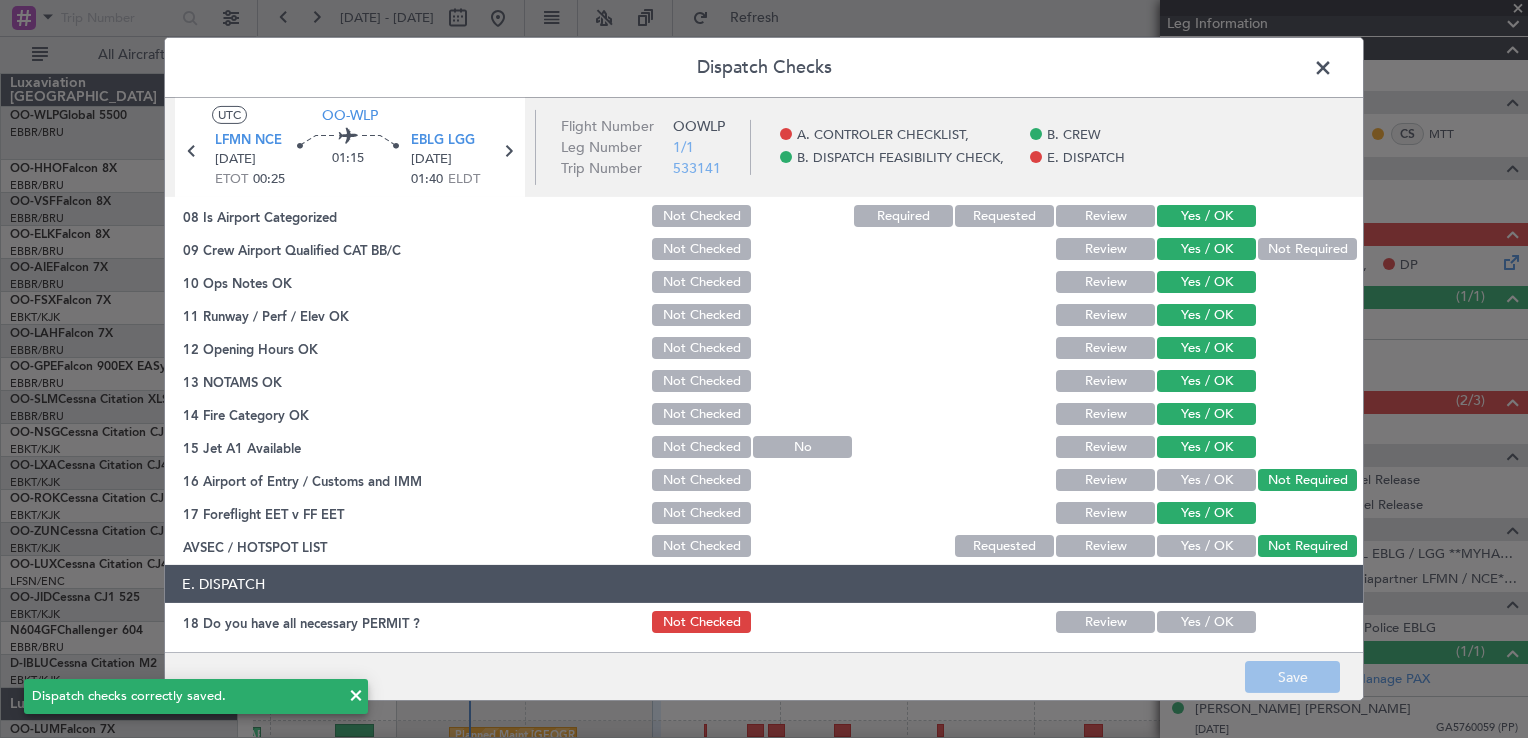 click 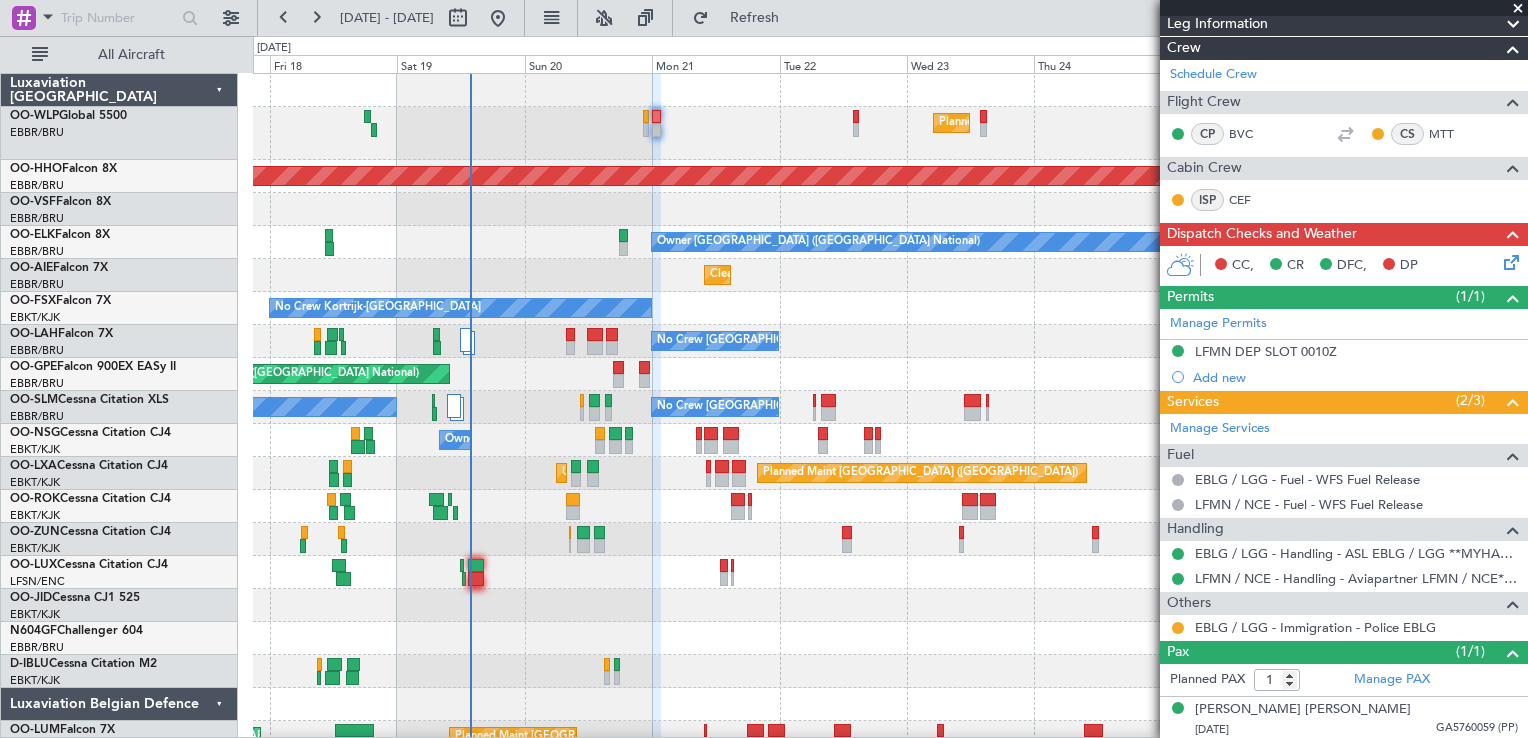 scroll, scrollTop: 0, scrollLeft: 0, axis: both 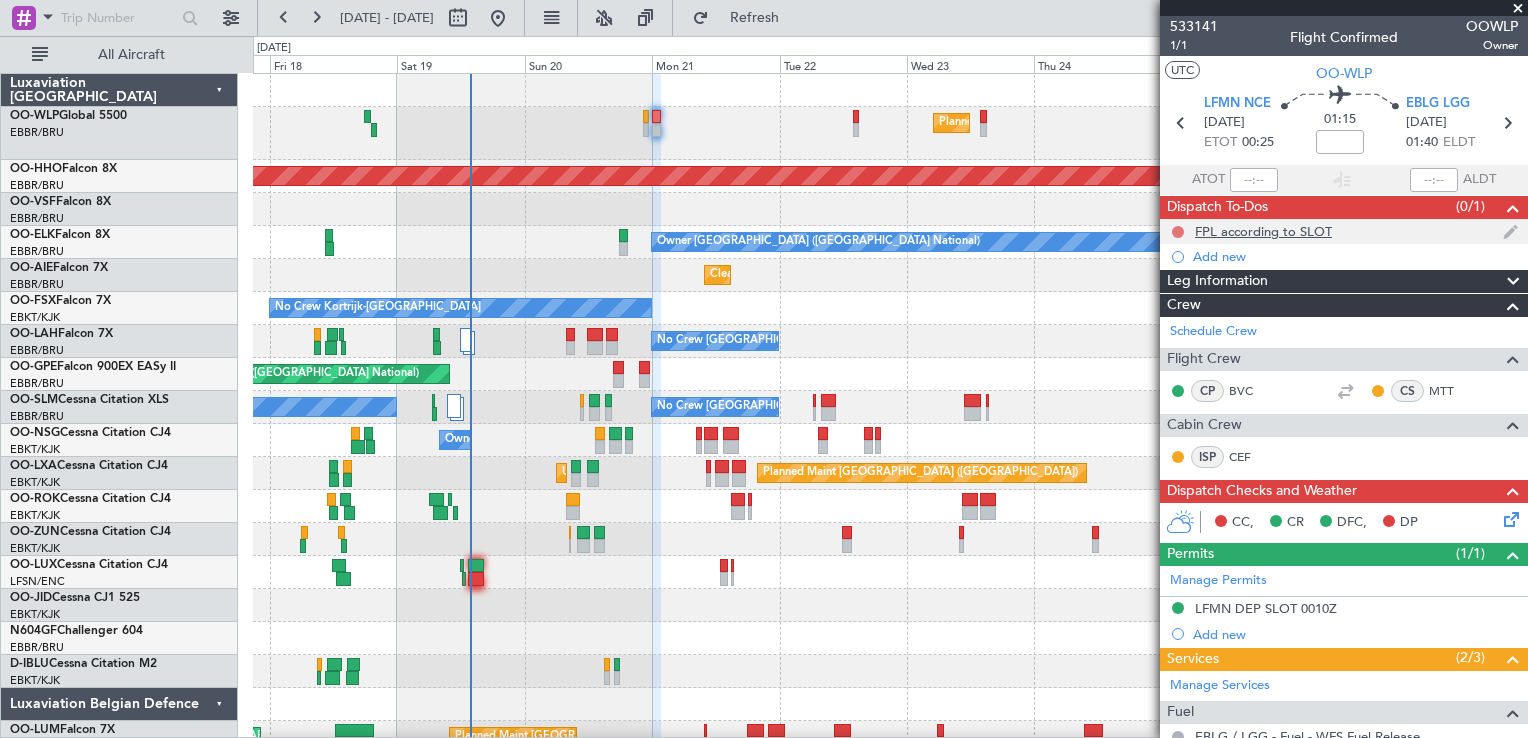 click 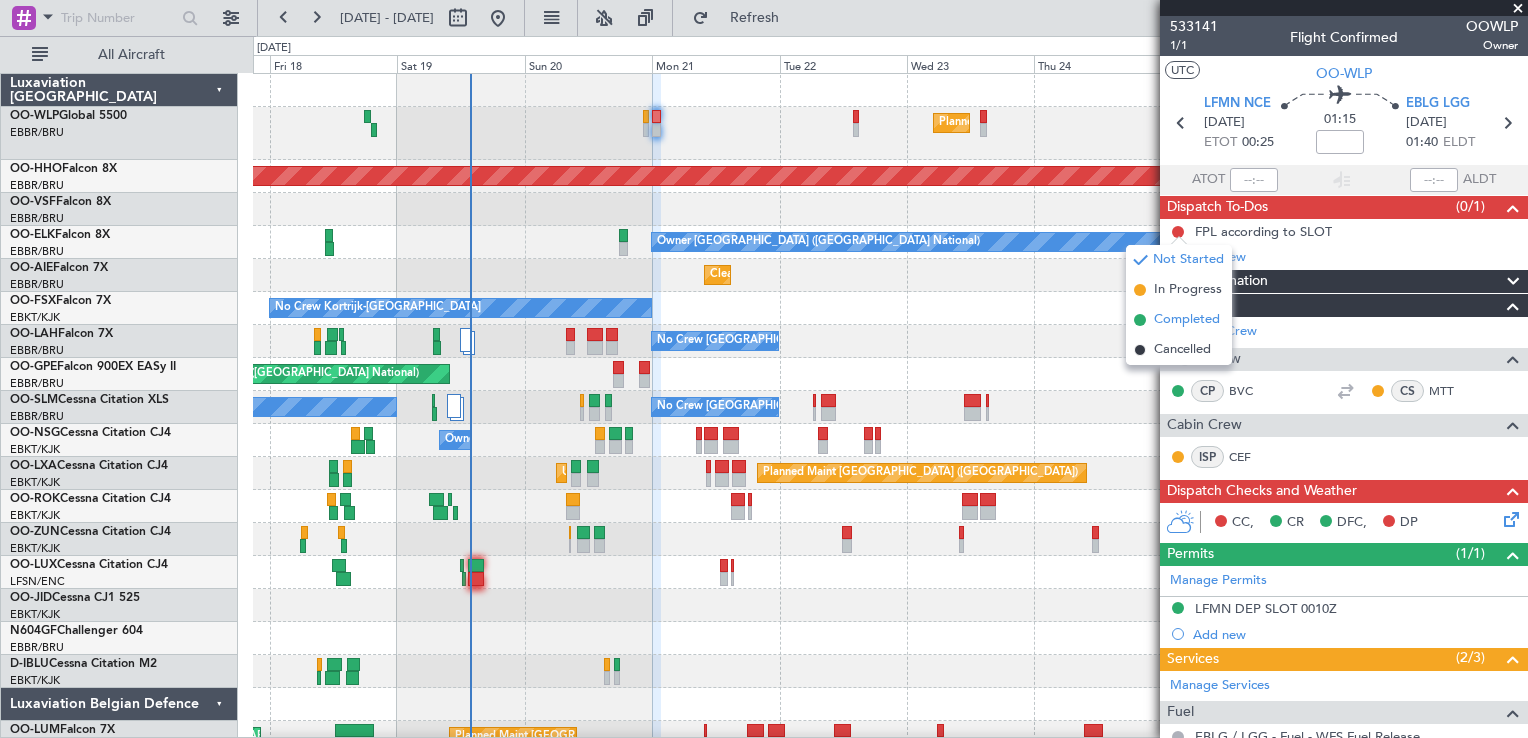 click on "Completed" at bounding box center (1187, 320) 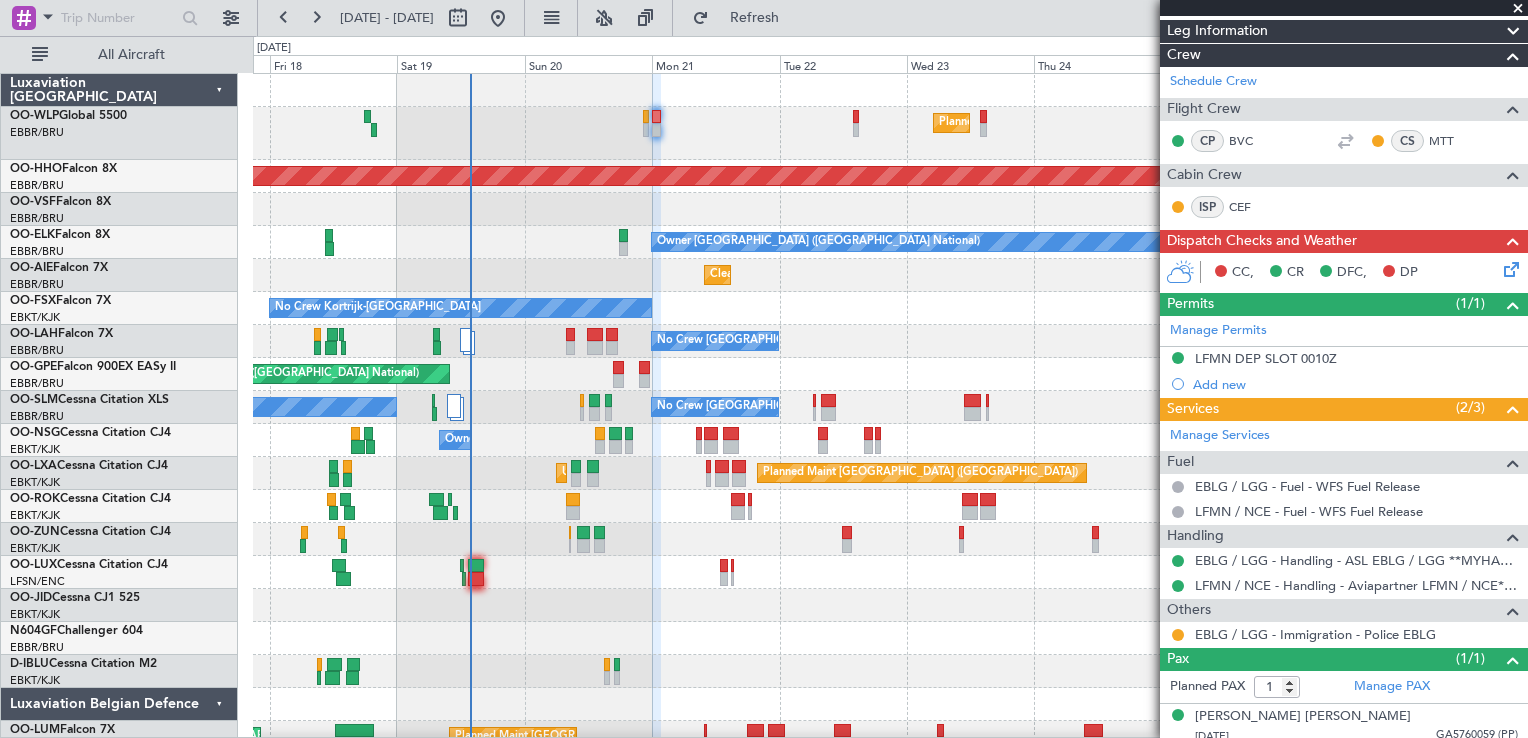 scroll, scrollTop: 257, scrollLeft: 0, axis: vertical 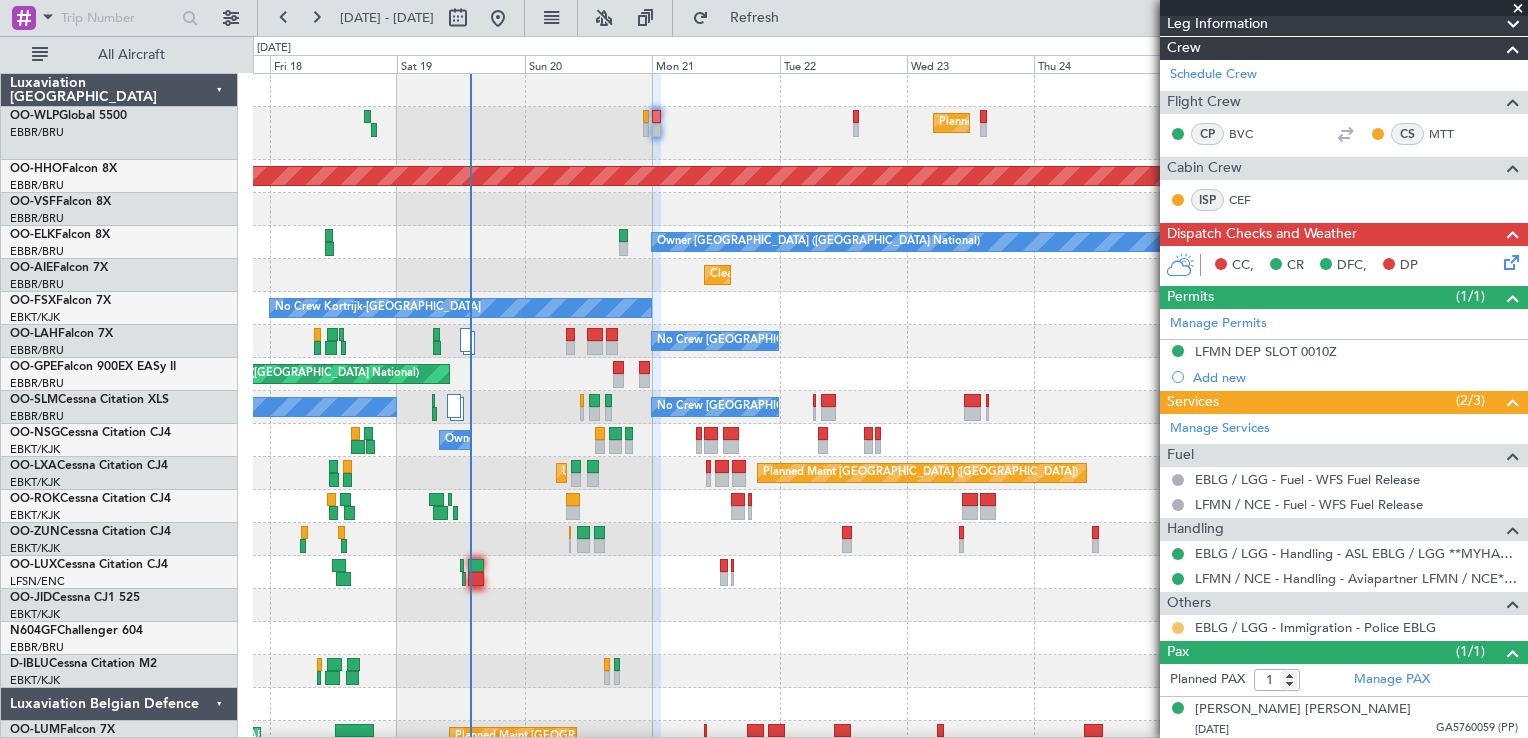 click at bounding box center [1178, 628] 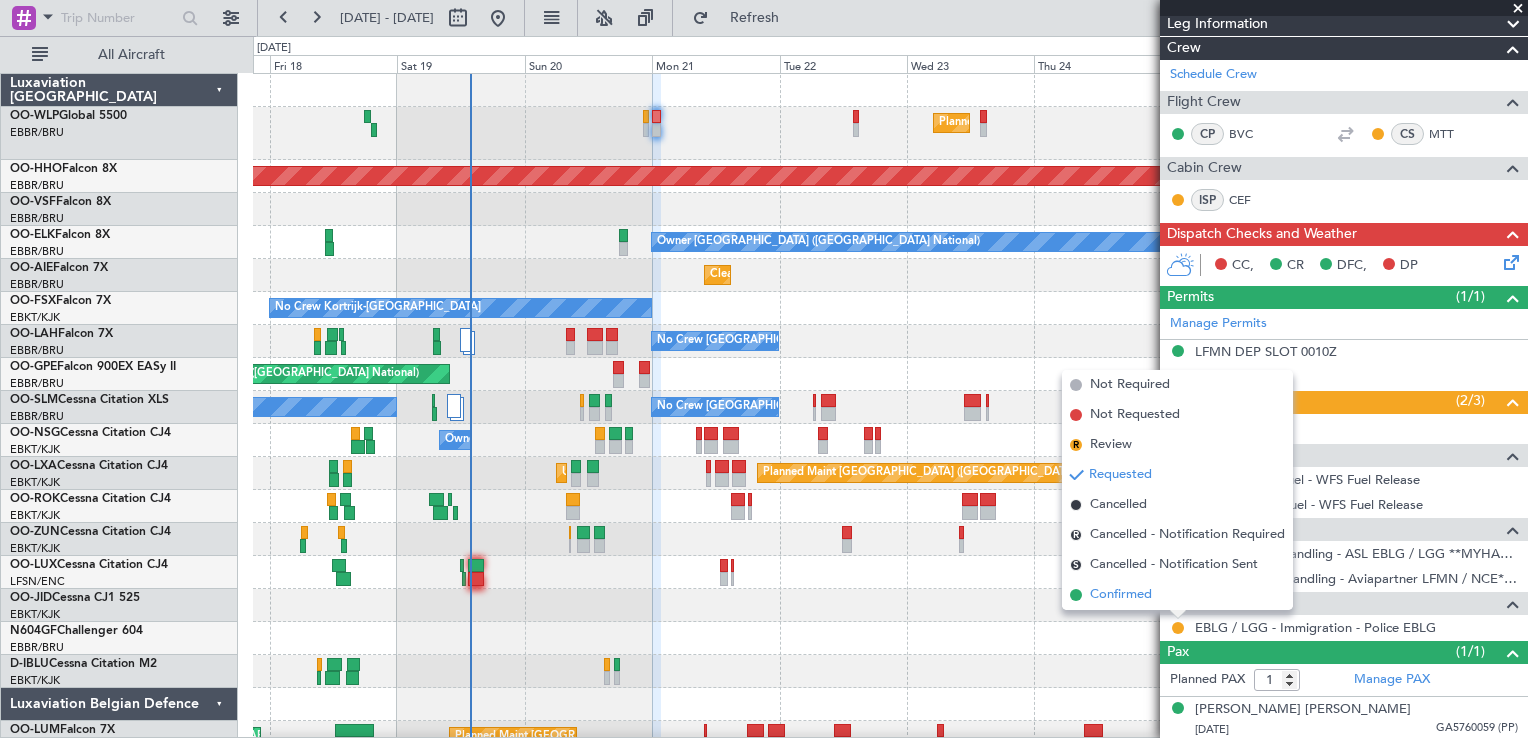 click on "Confirmed" at bounding box center [1121, 595] 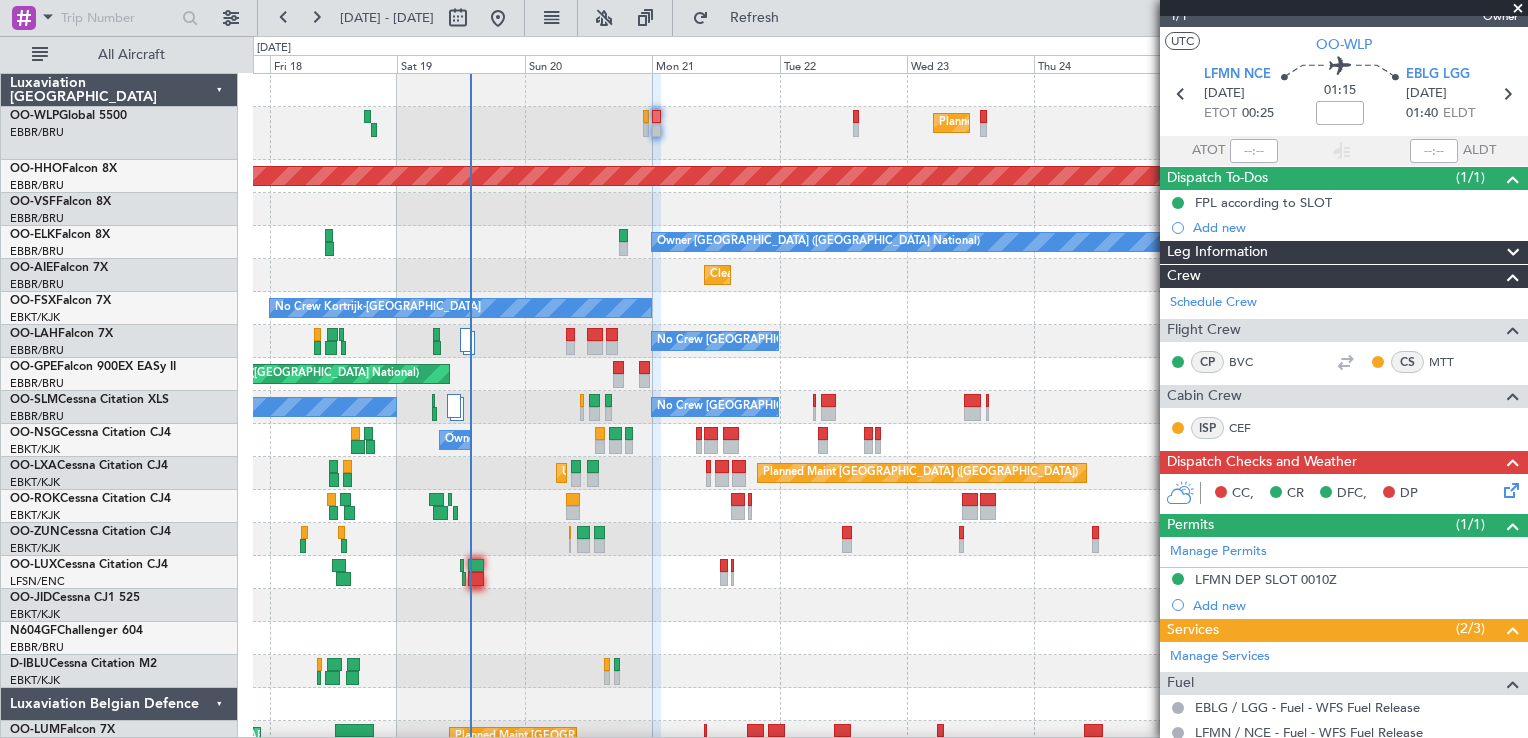 scroll, scrollTop: 0, scrollLeft: 0, axis: both 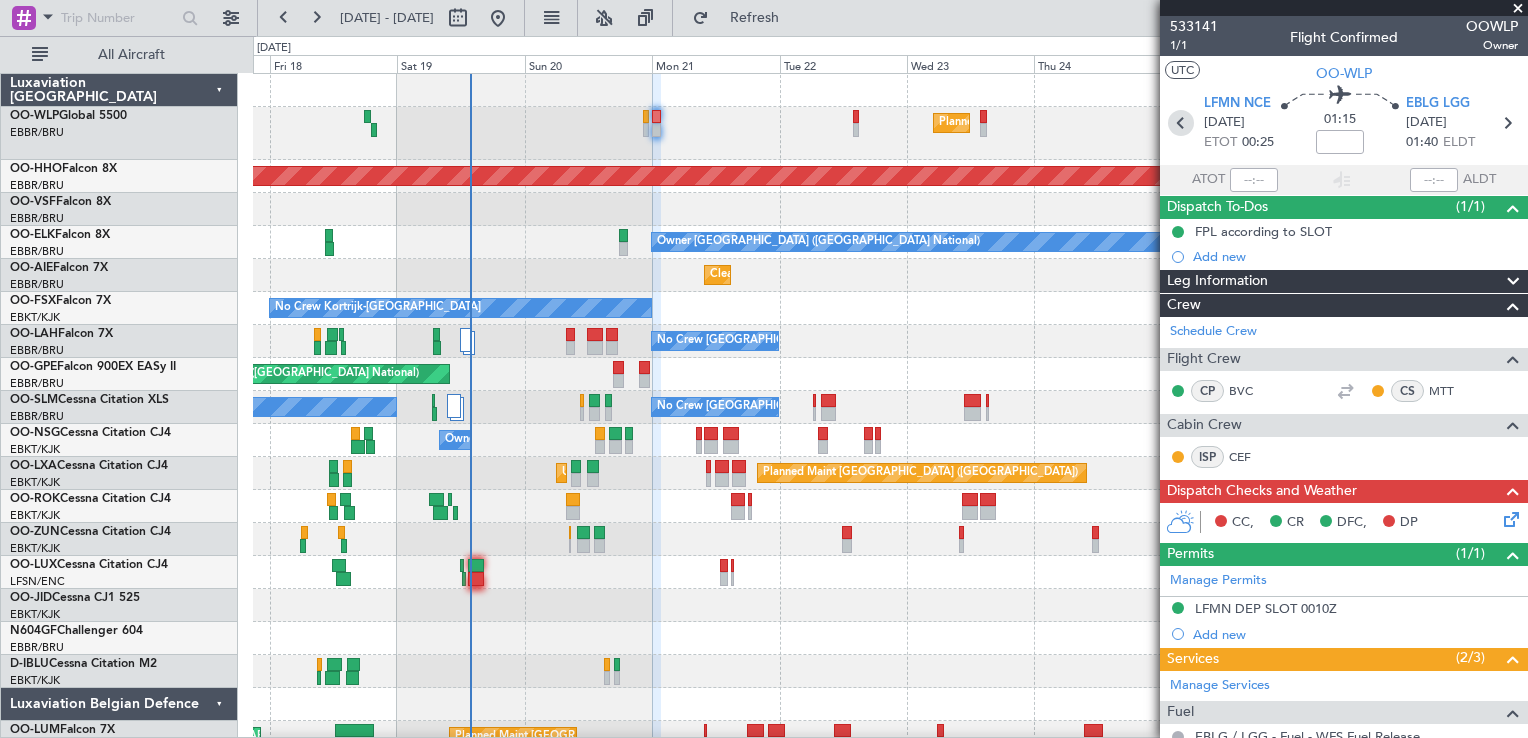 click at bounding box center (1181, 123) 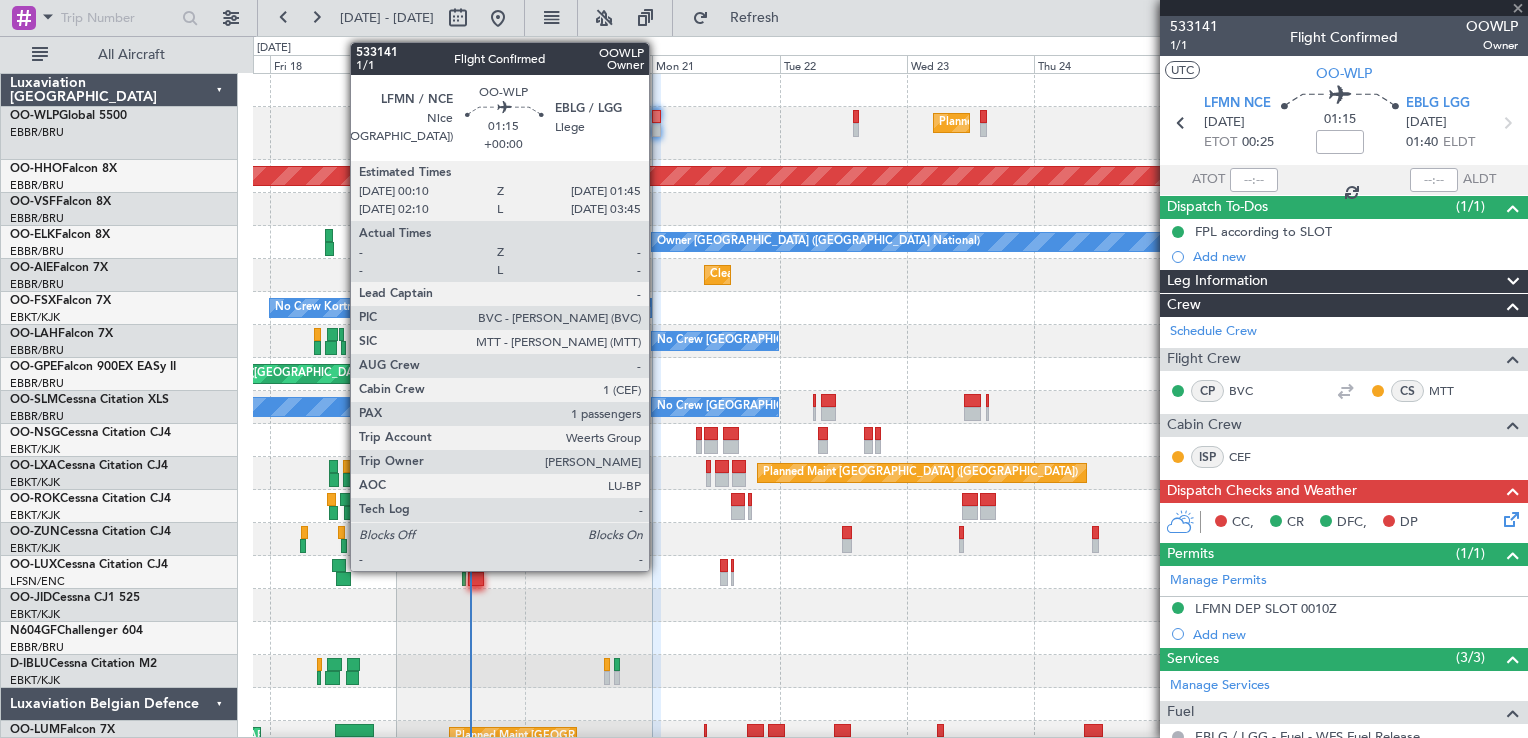 type on "3" 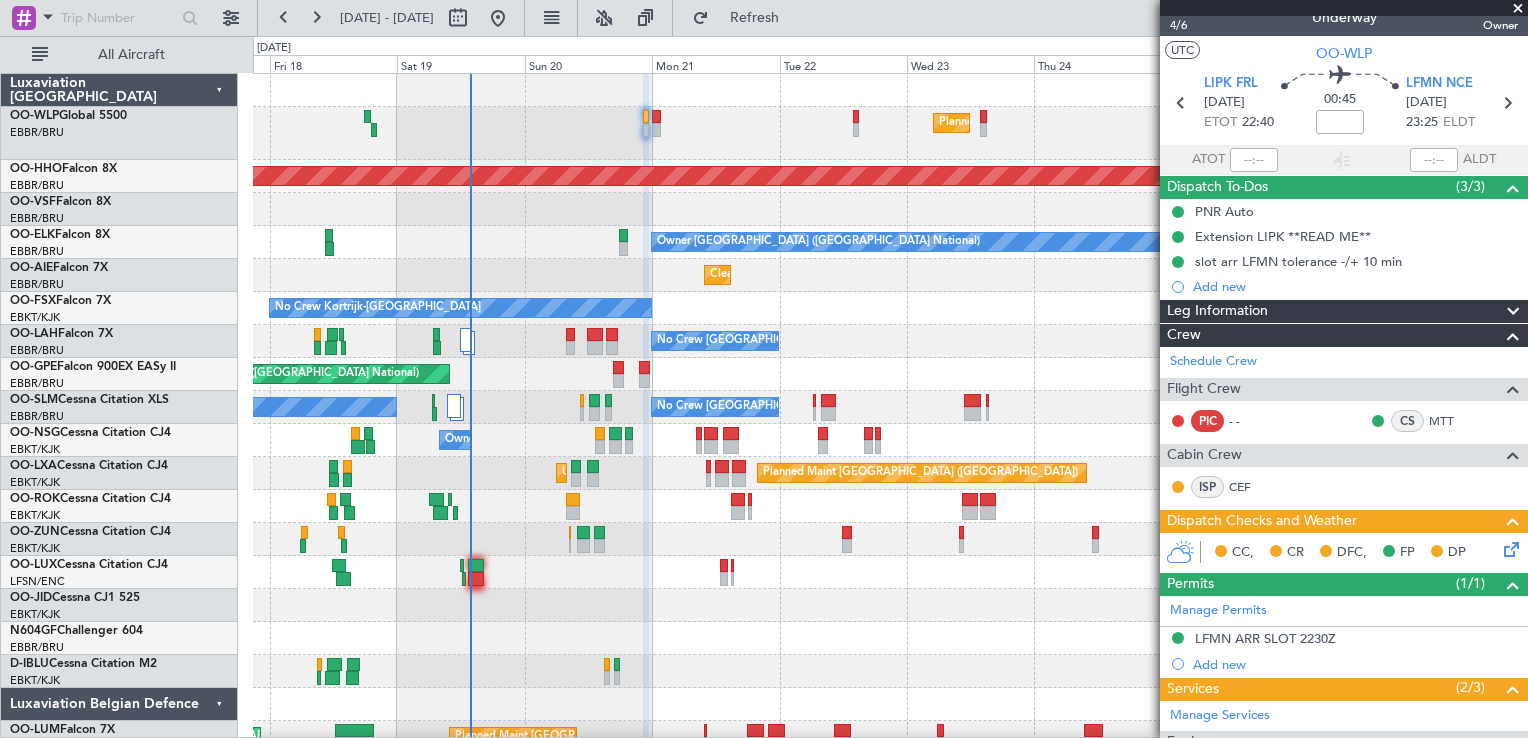 scroll, scrollTop: 0, scrollLeft: 0, axis: both 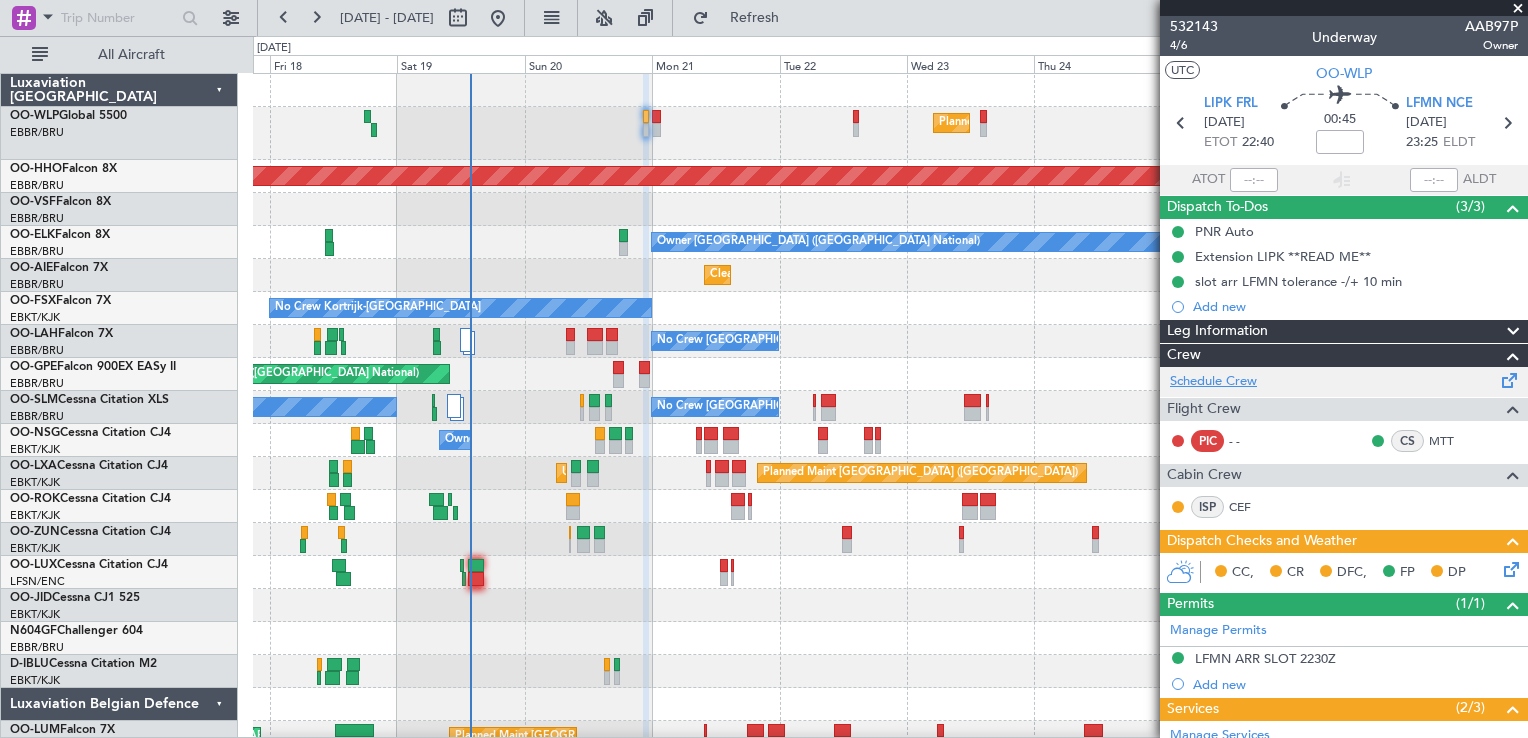 click on "Schedule Crew" 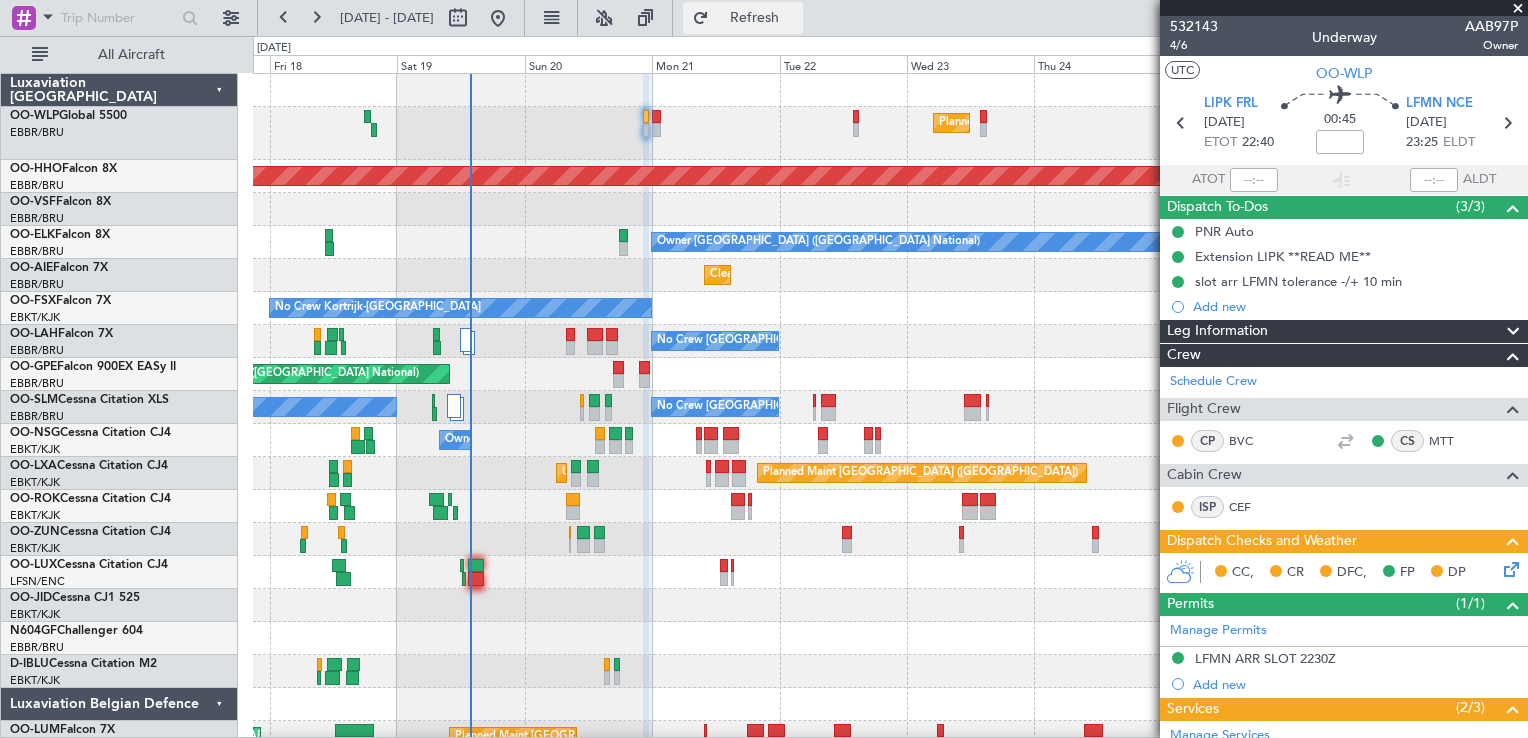 click on "Refresh" 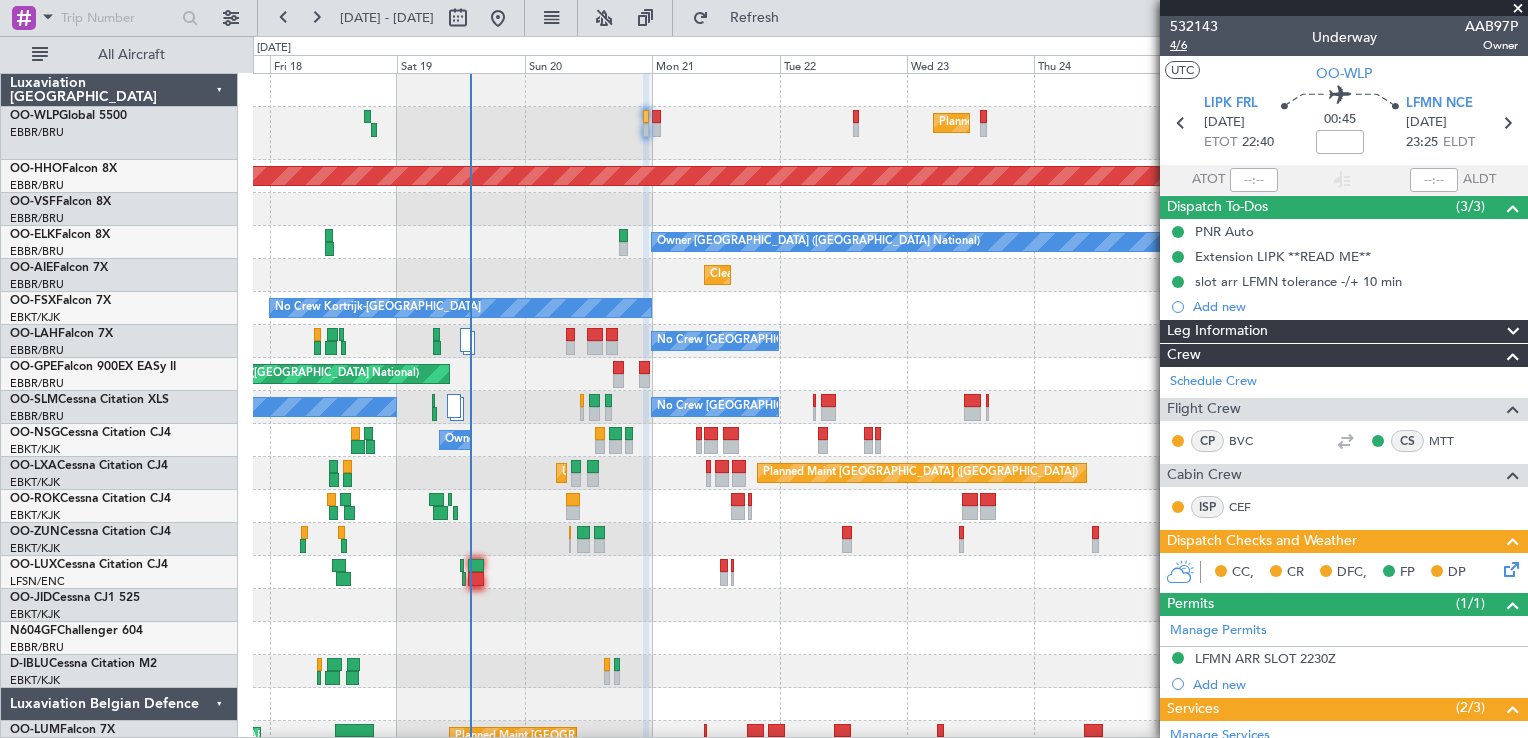 click on "4/6" at bounding box center (1194, 45) 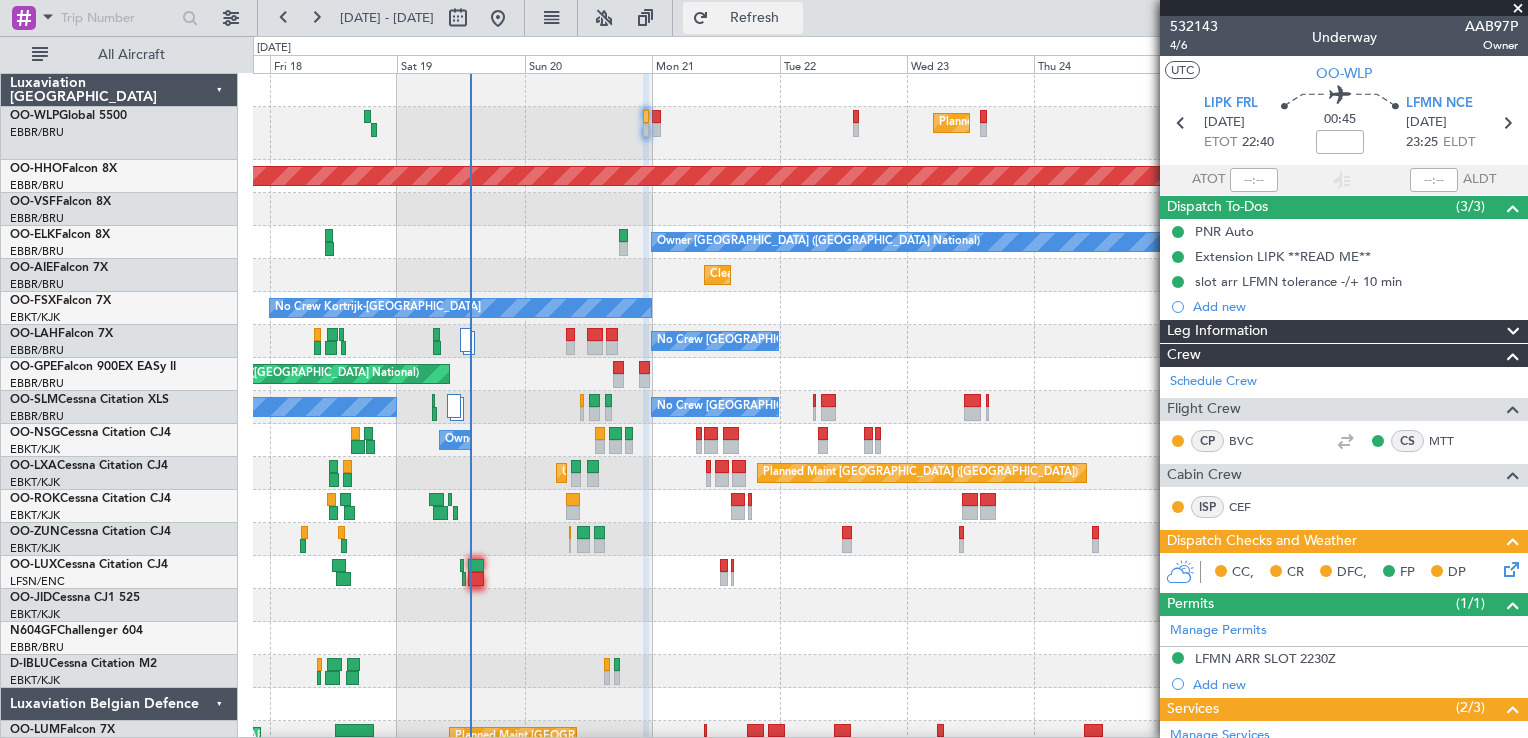 click on "Refresh" 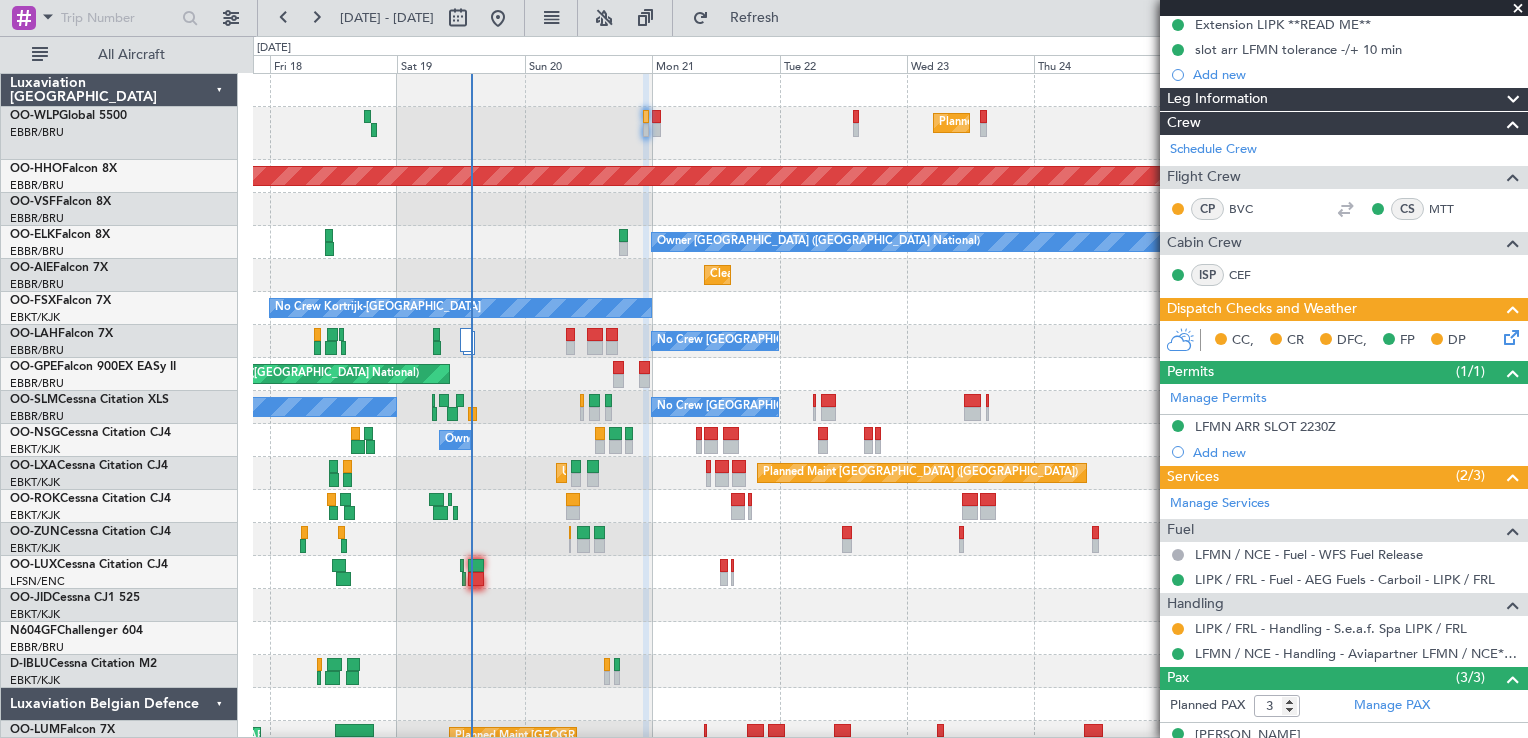 scroll, scrollTop: 348, scrollLeft: 0, axis: vertical 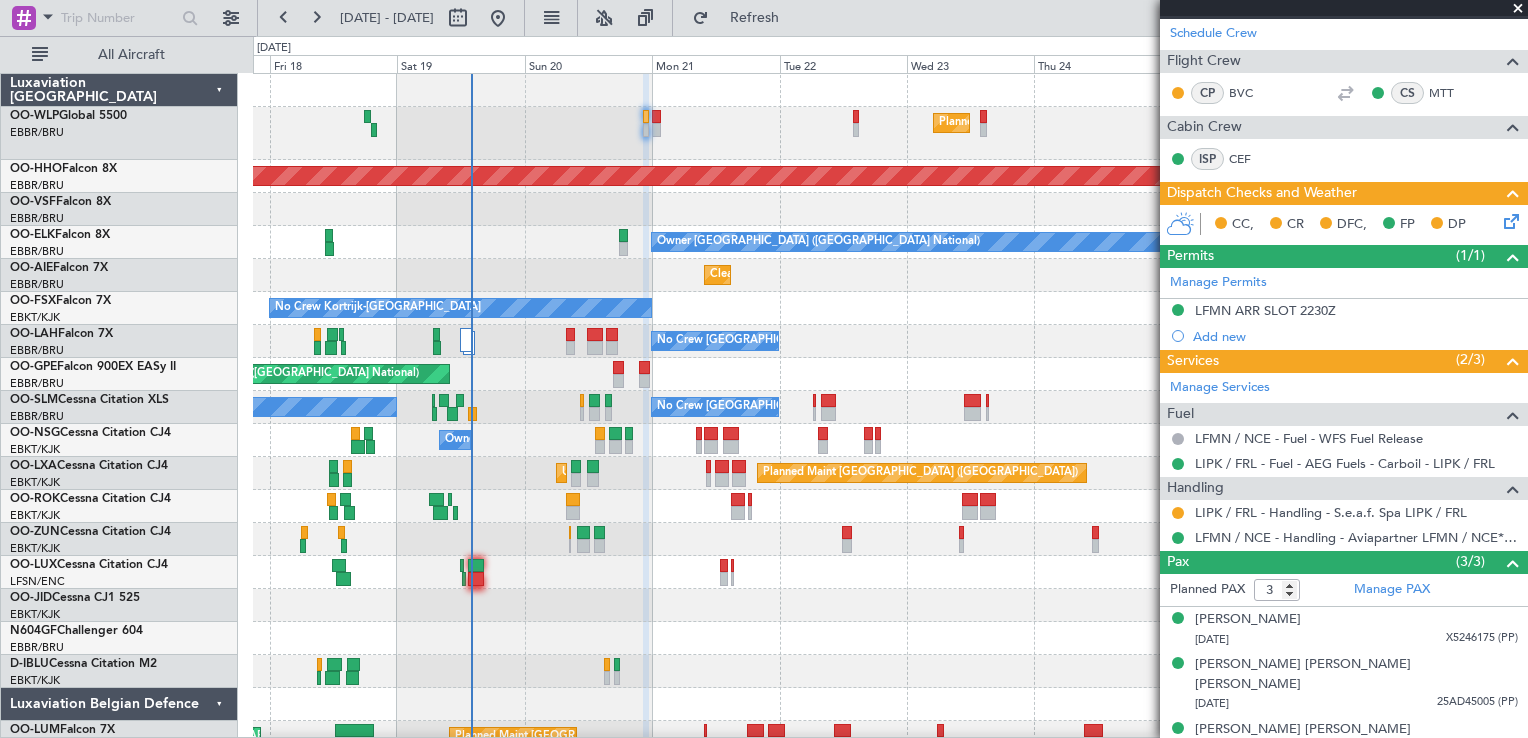 click 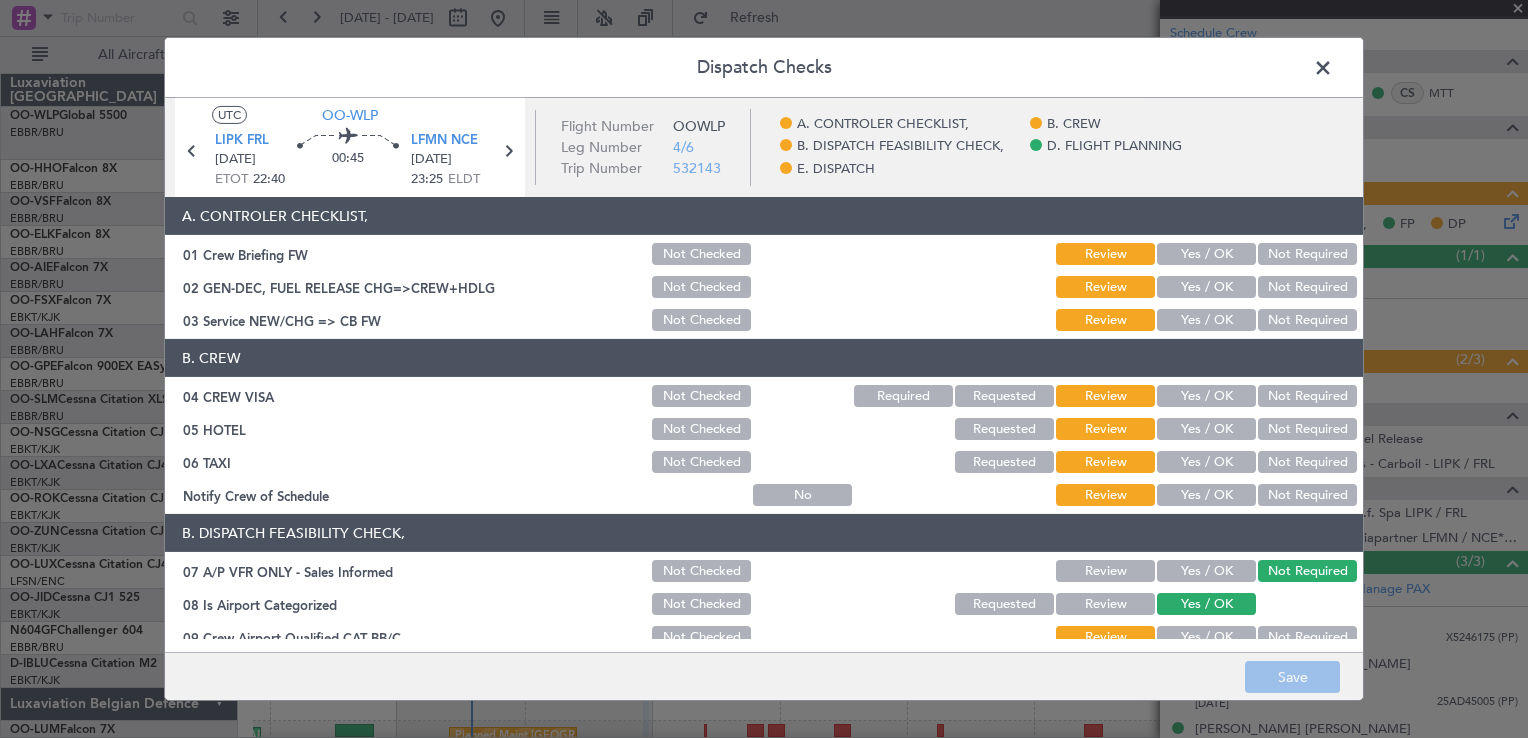 click on "A. CONTROLER CHECKLIST,   01 Crew Briefing FW  Not Checked Review Yes / OK Not Required  02 GEN-DEC, FUEL RELEASE CHG=>CREW+HDLG  Not Checked Review Yes / OK Not Required  03 Service NEW/CHG => CB FW  Not Checked Review Yes / OK Not Required" 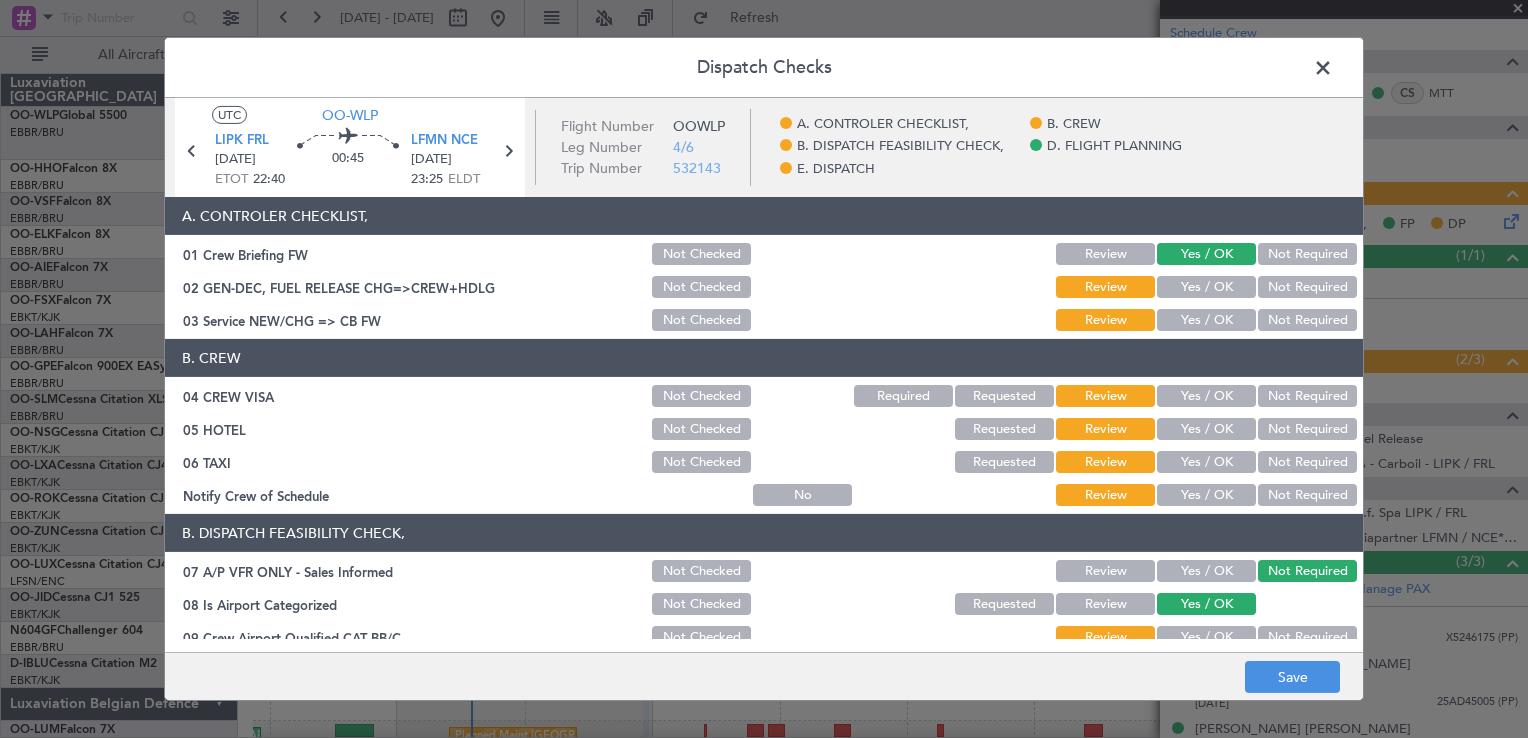 click on "Yes / OK" 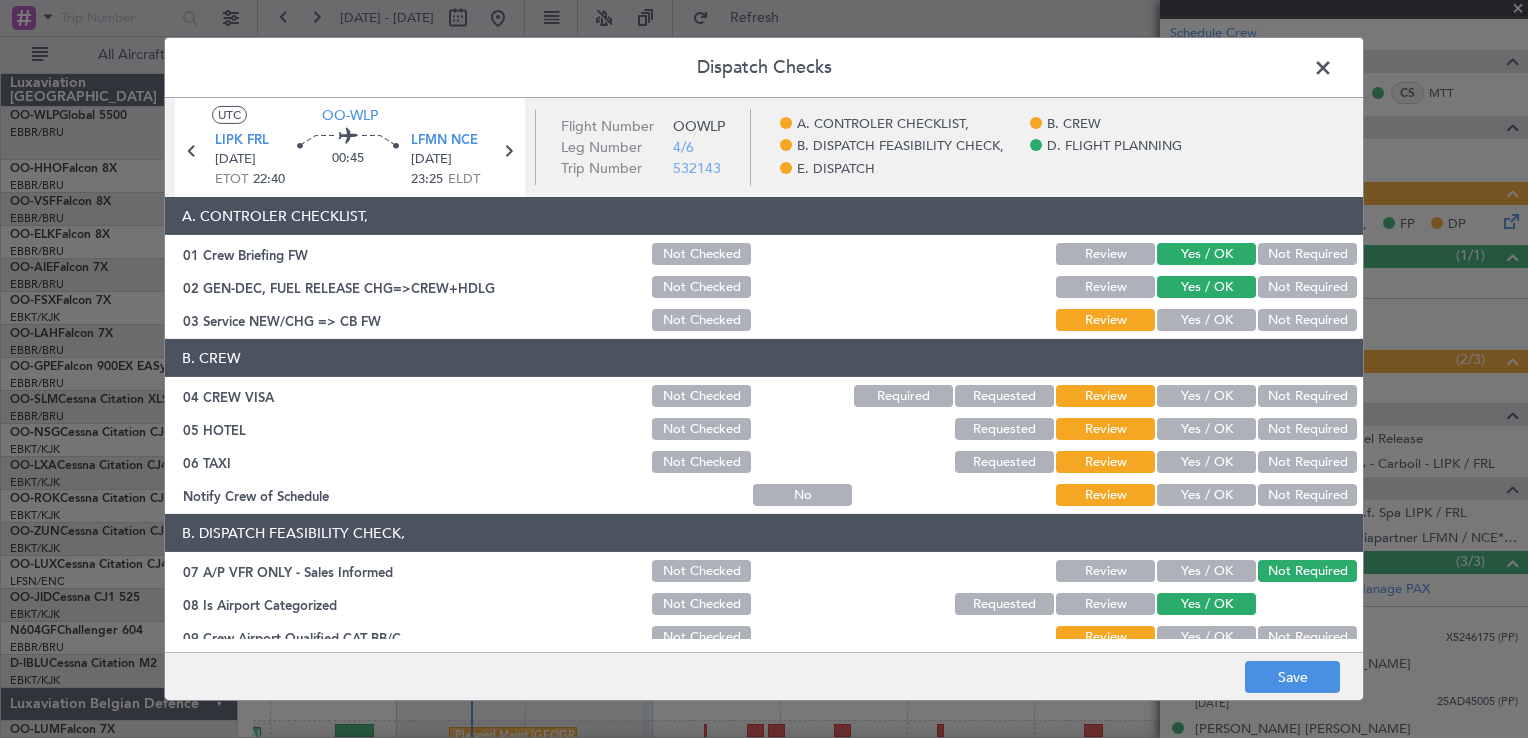 click on "Yes / OK" 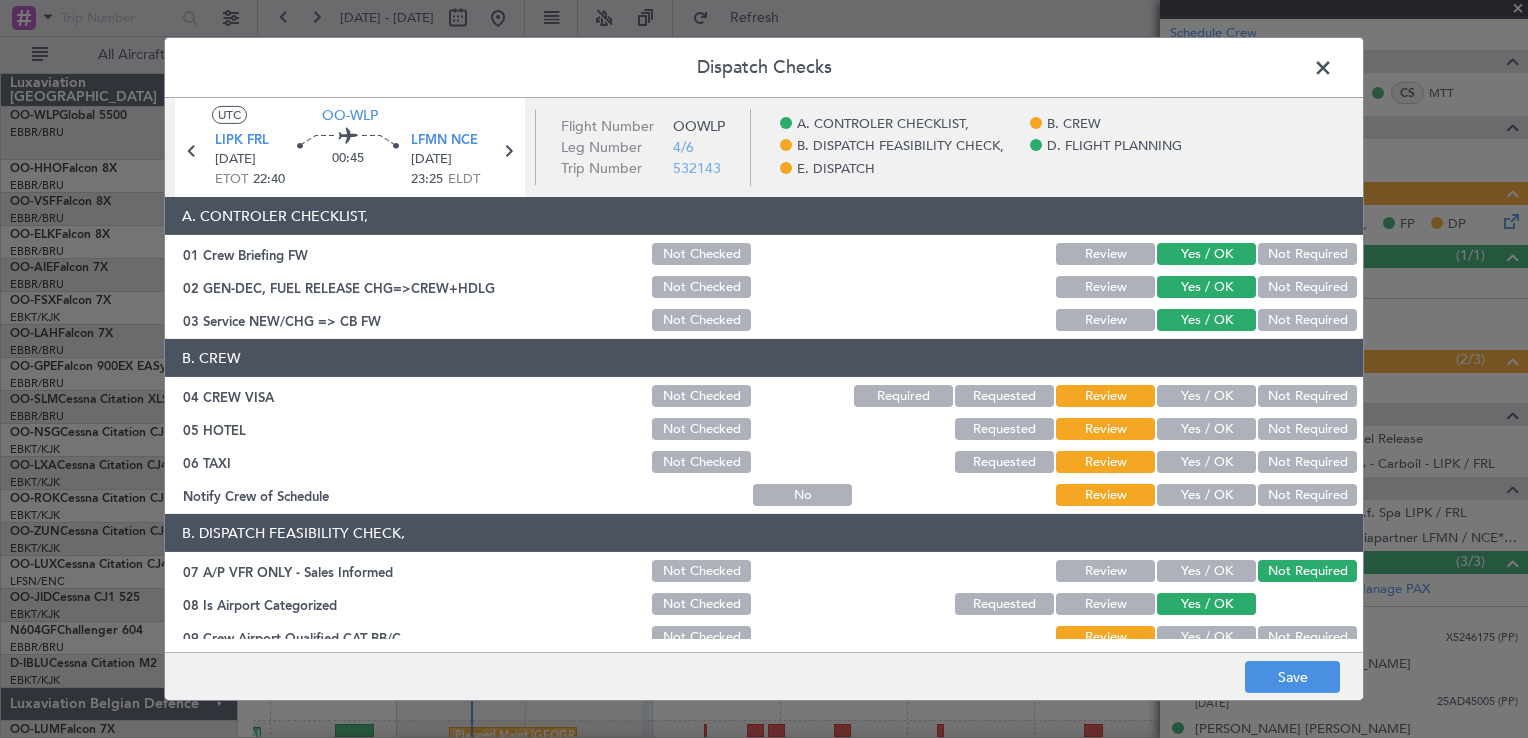 click on "Yes / OK" 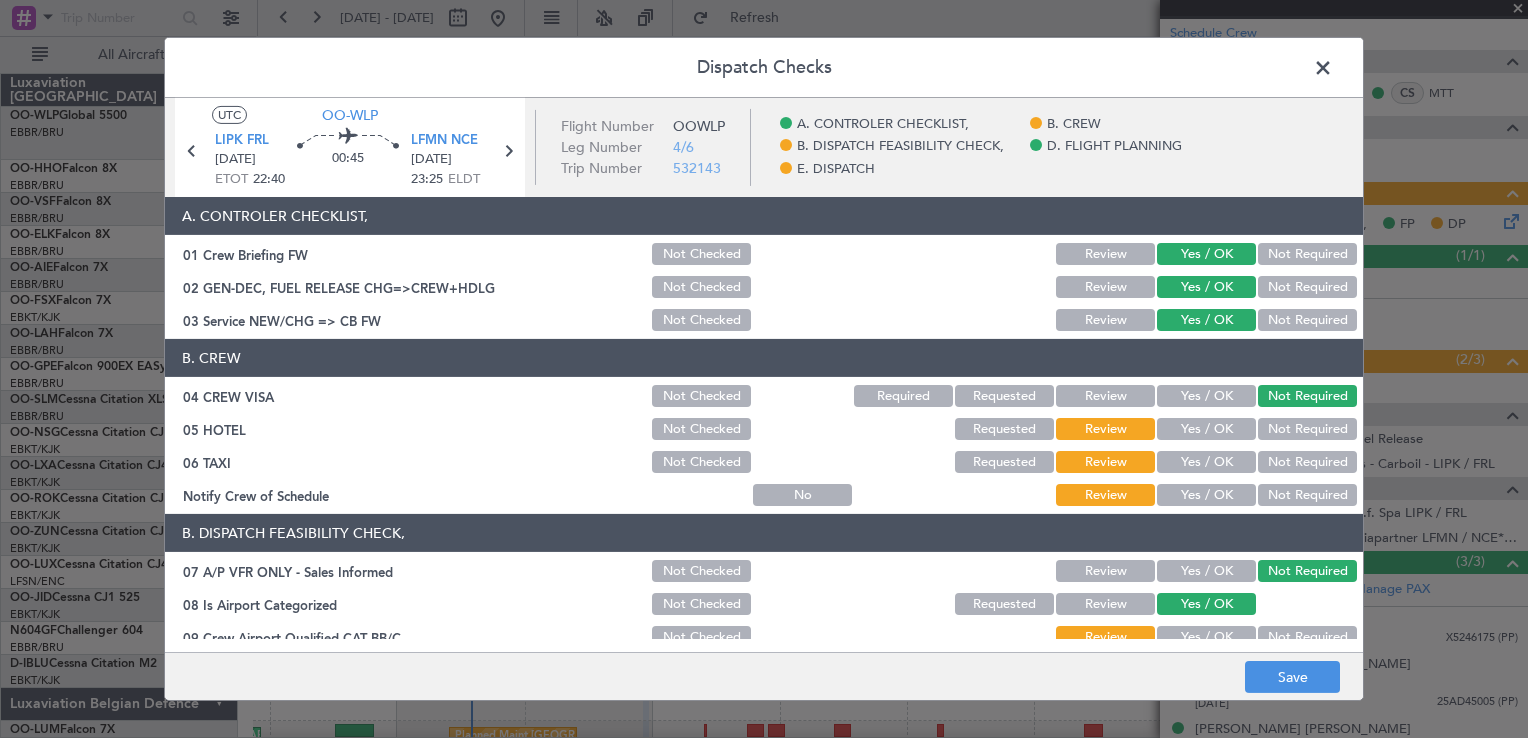 click on "Not Required" 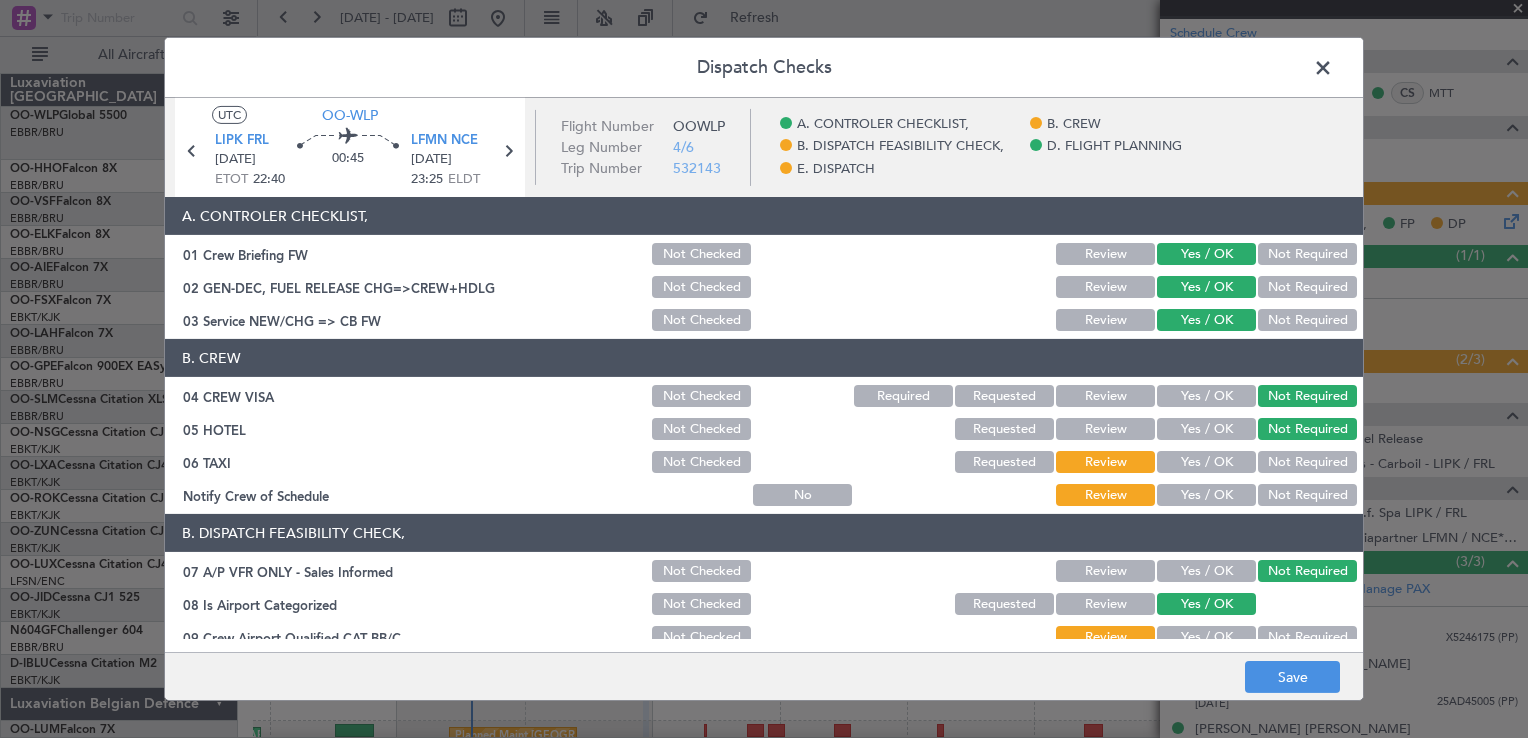 drag, startPoint x: 1271, startPoint y: 458, endPoint x: 1245, endPoint y: 490, distance: 41.231056 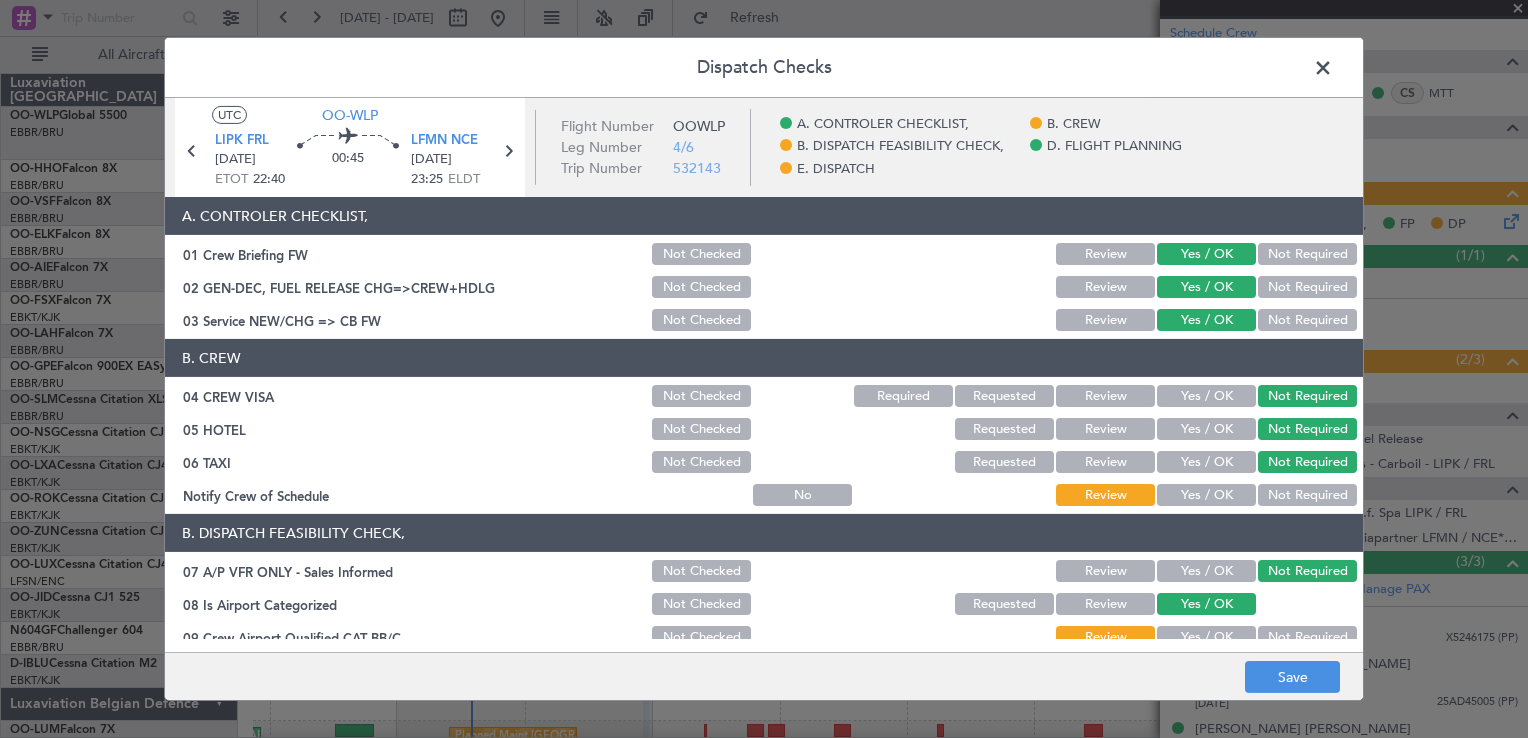 click on "Yes / OK" 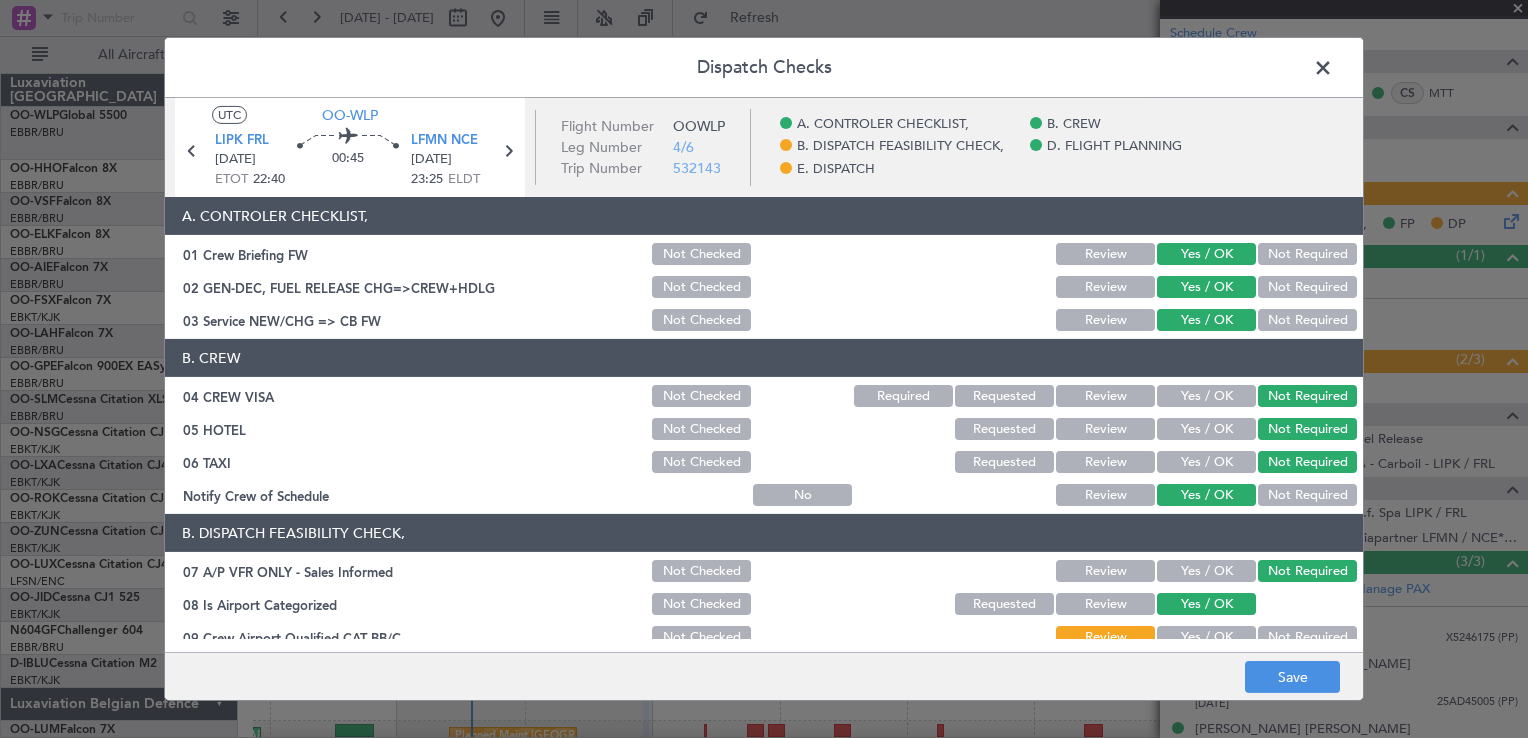 scroll, scrollTop: 200, scrollLeft: 0, axis: vertical 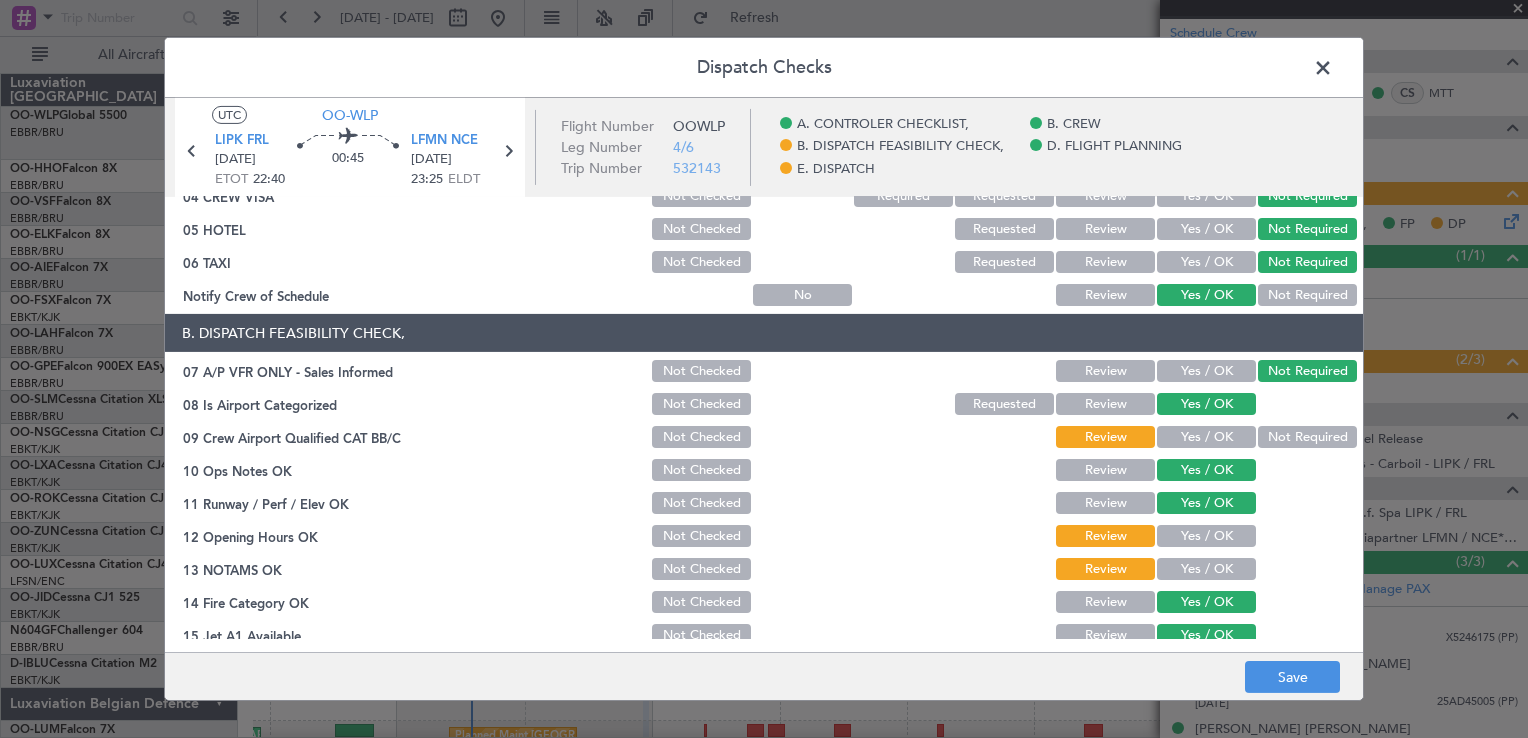 click on "Yes / OK" 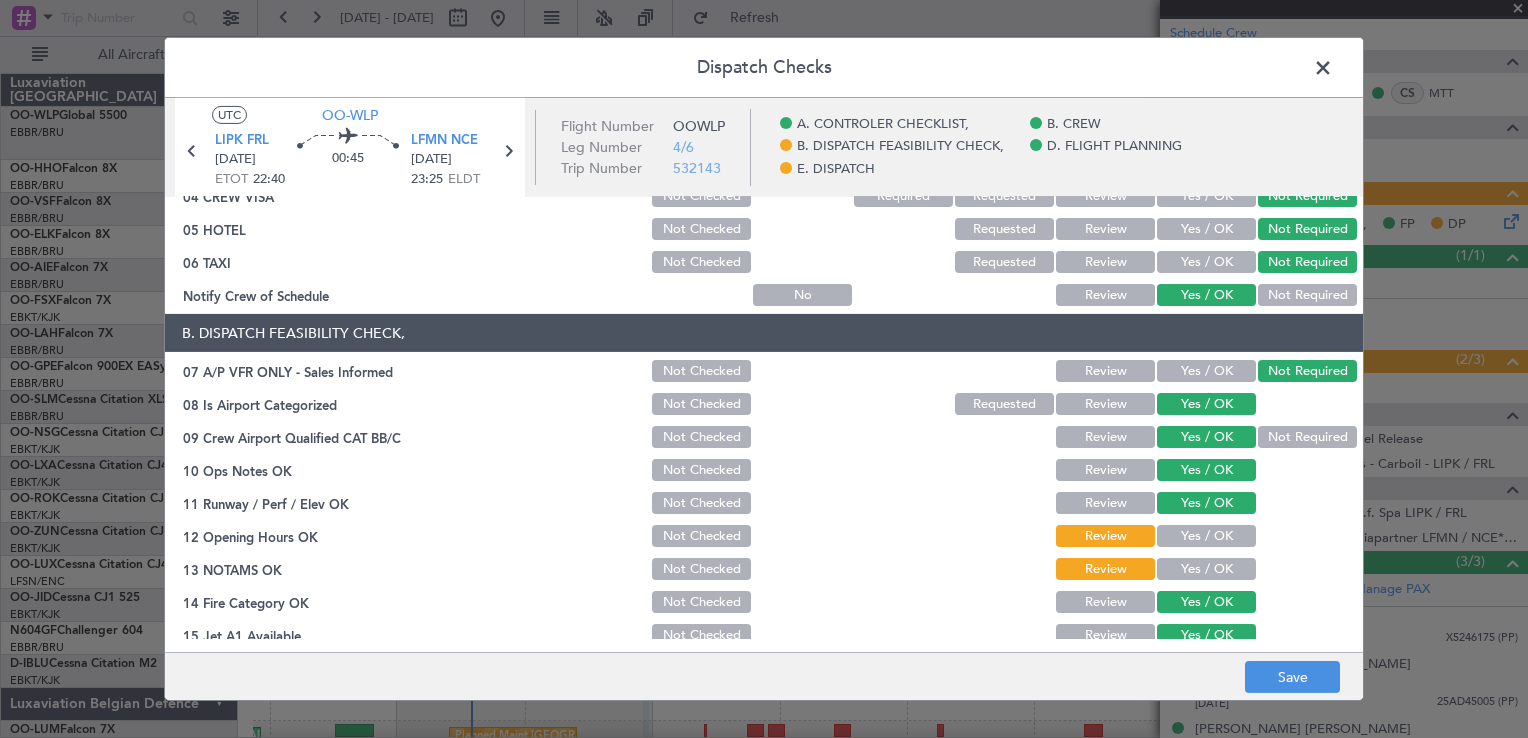 drag, startPoint x: 1165, startPoint y: 521, endPoint x: 1168, endPoint y: 544, distance: 23.194826 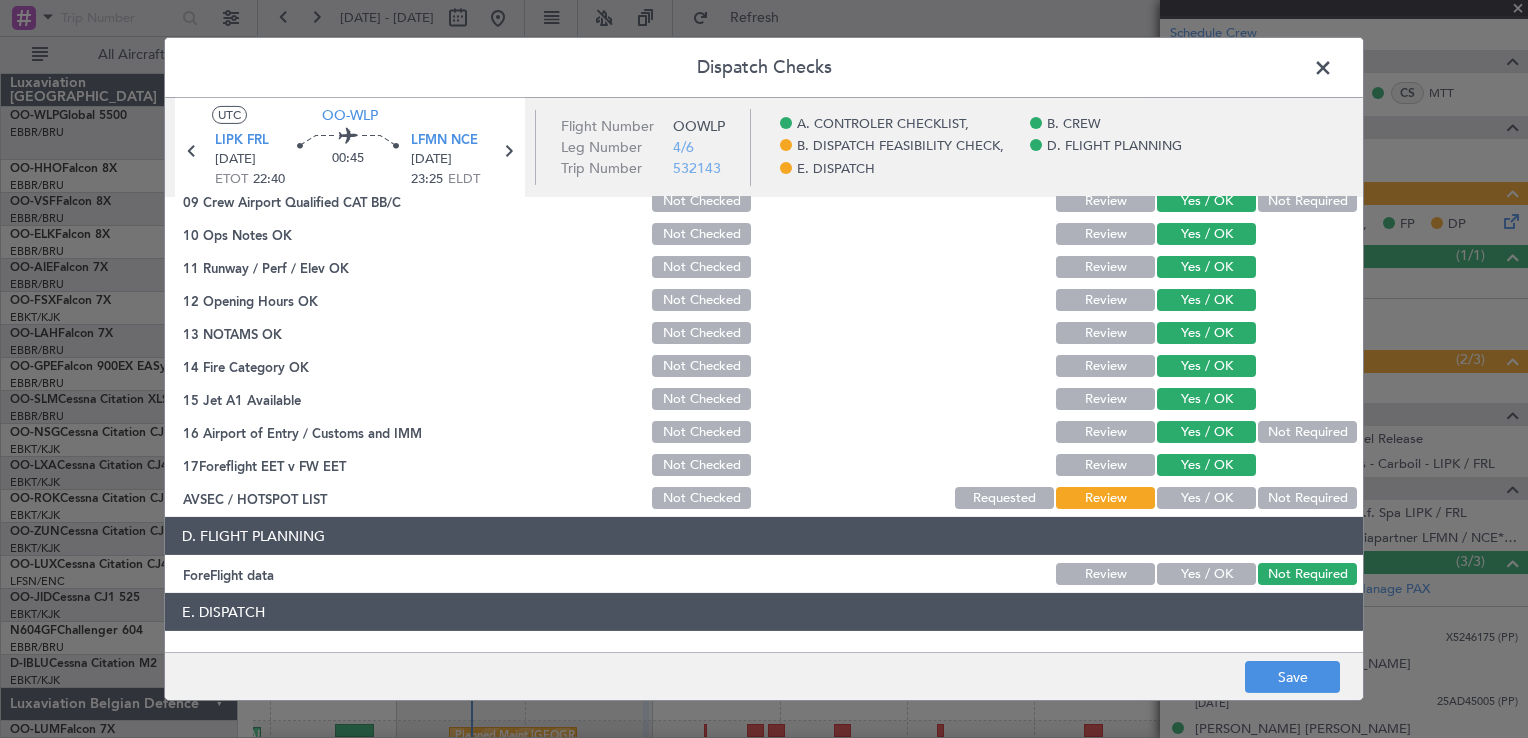 scroll, scrollTop: 564, scrollLeft: 0, axis: vertical 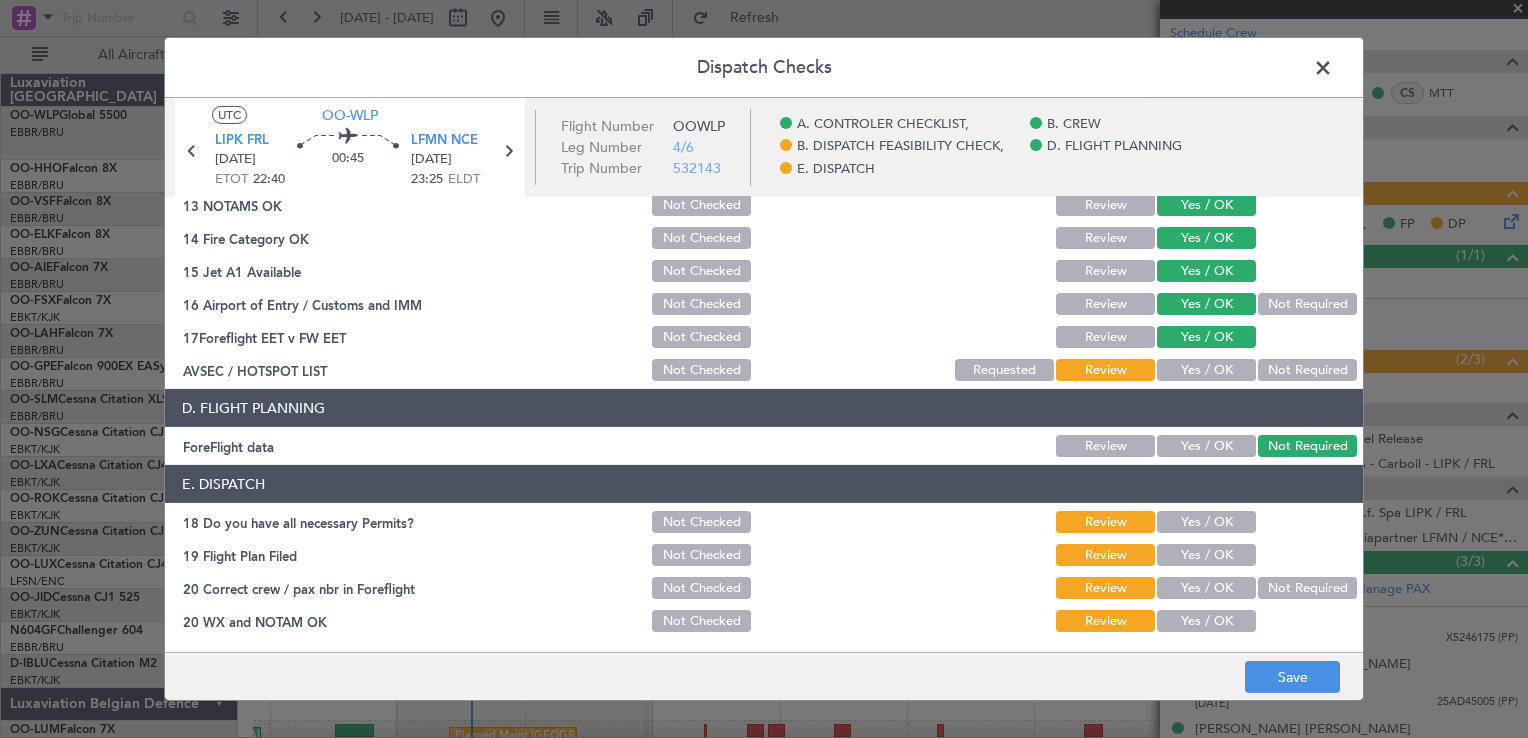 click on "Not Required" 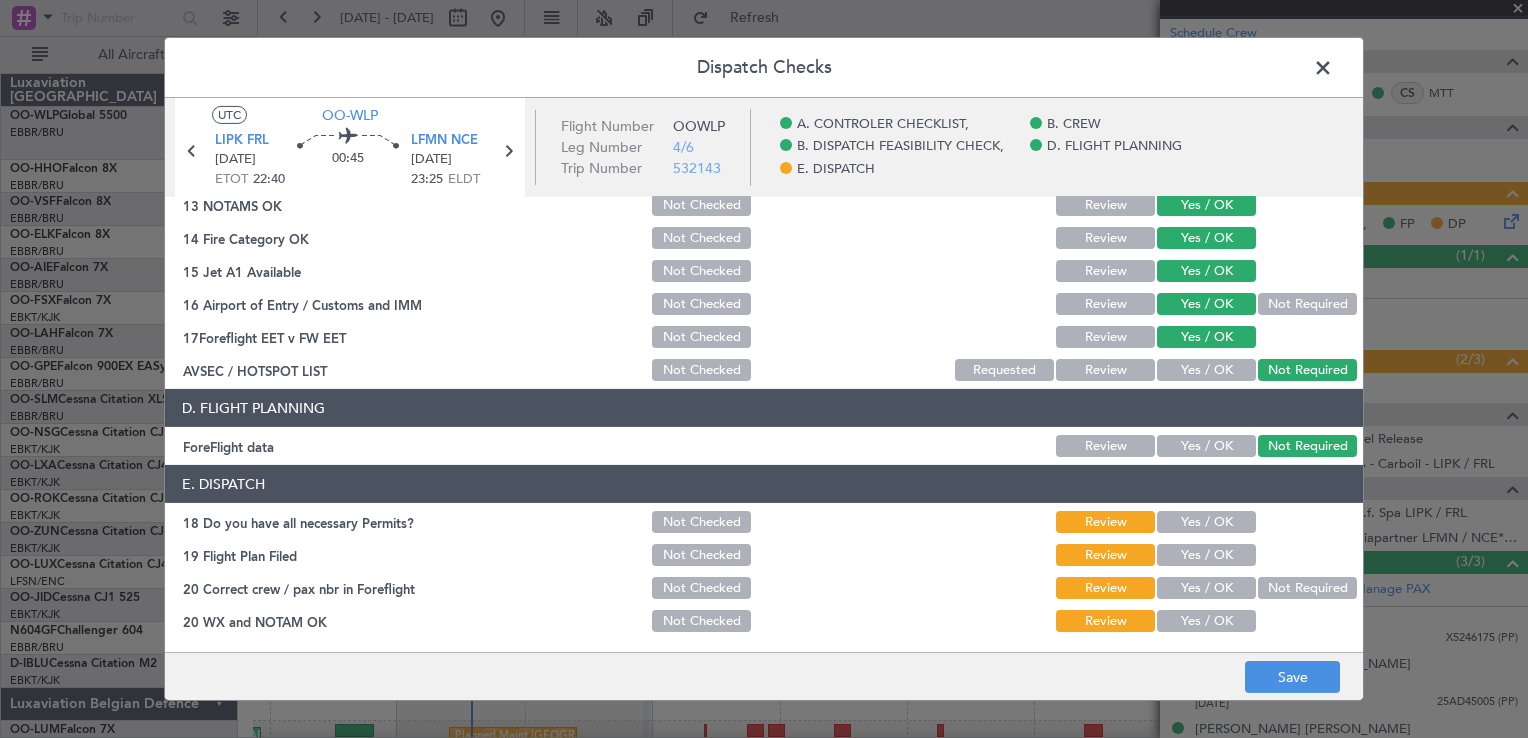 click on "Yes / OK" 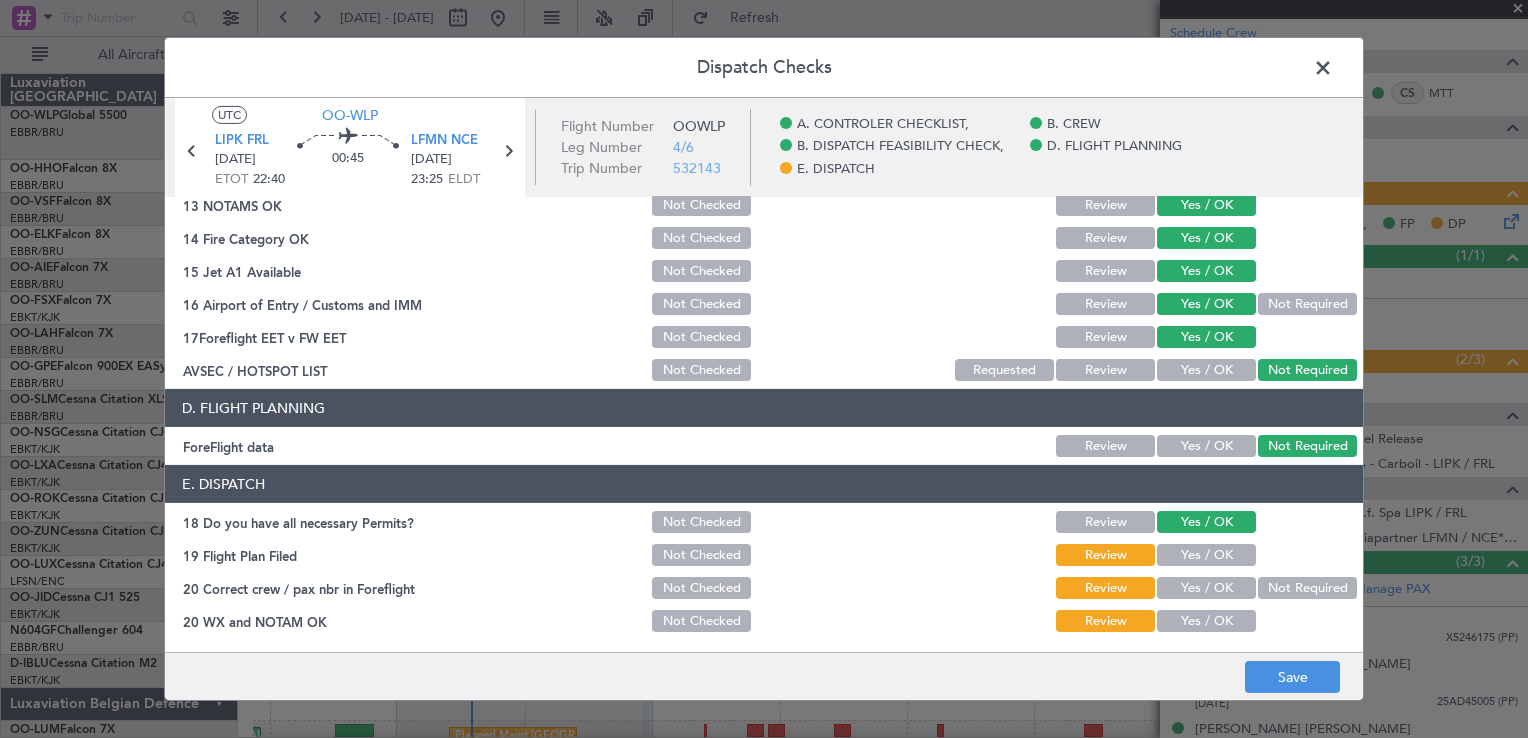 click on "Yes / OK" 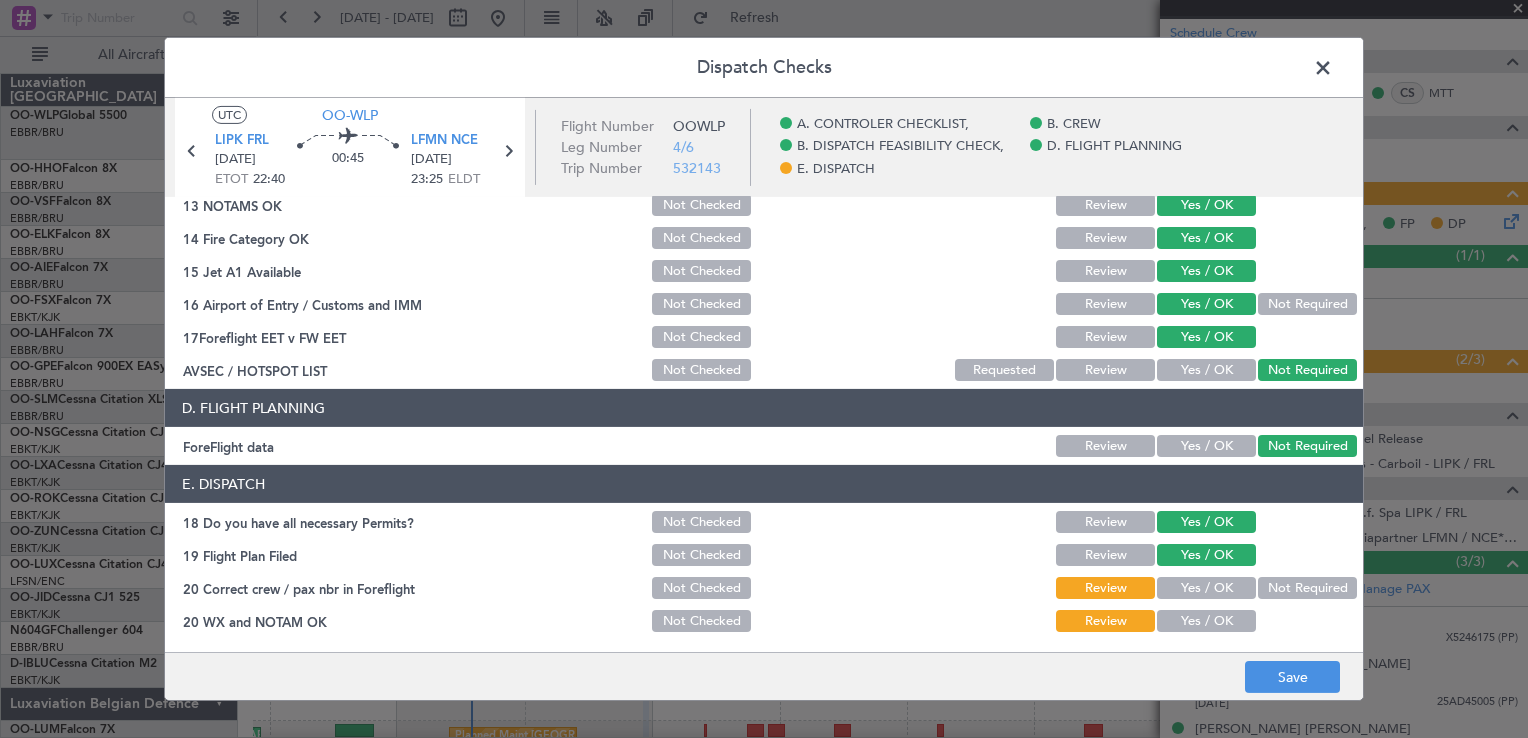 drag, startPoint x: 1179, startPoint y: 590, endPoint x: 1179, endPoint y: 602, distance: 12 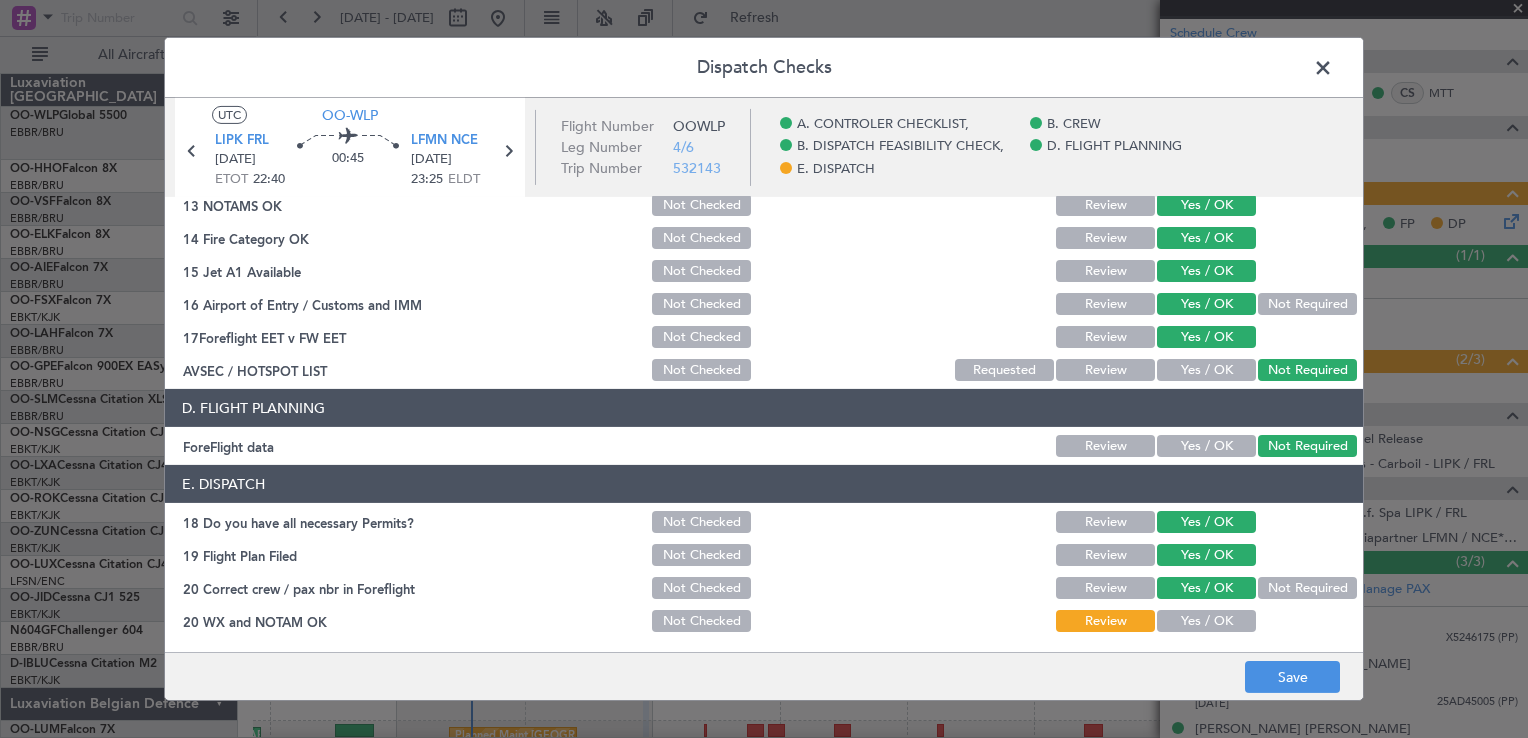 drag, startPoint x: 1180, startPoint y: 619, endPoint x: 1190, endPoint y: 635, distance: 18.867962 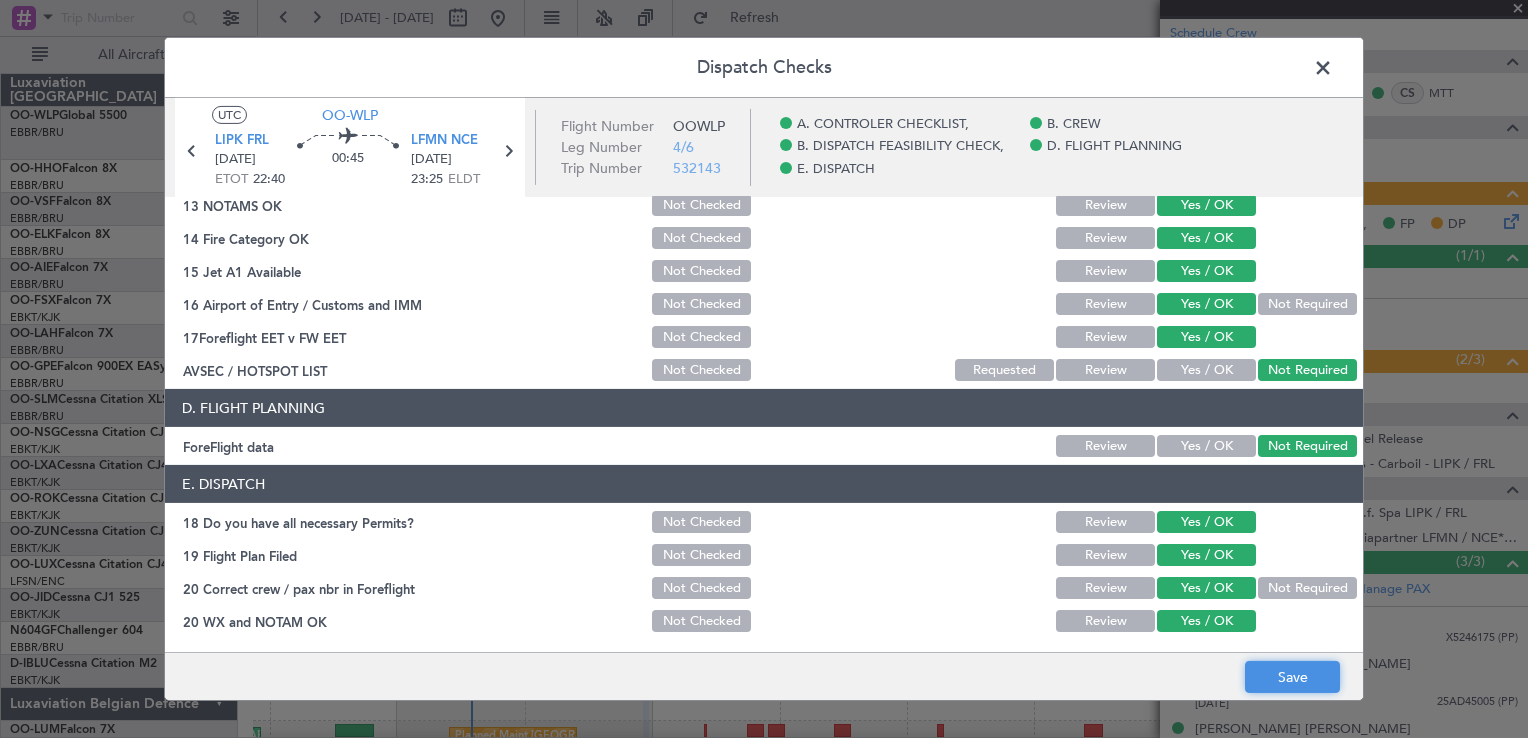 click on "Save" 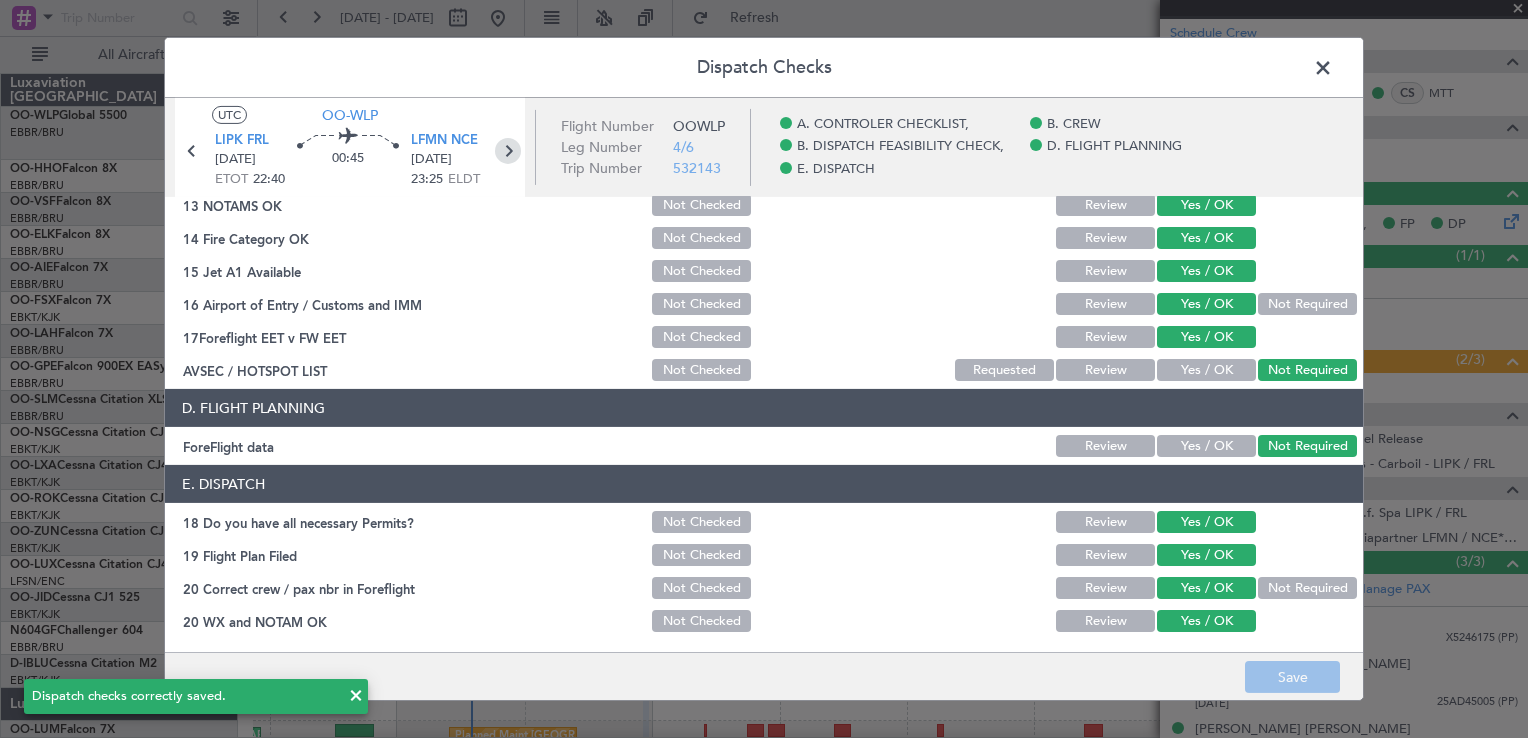 click 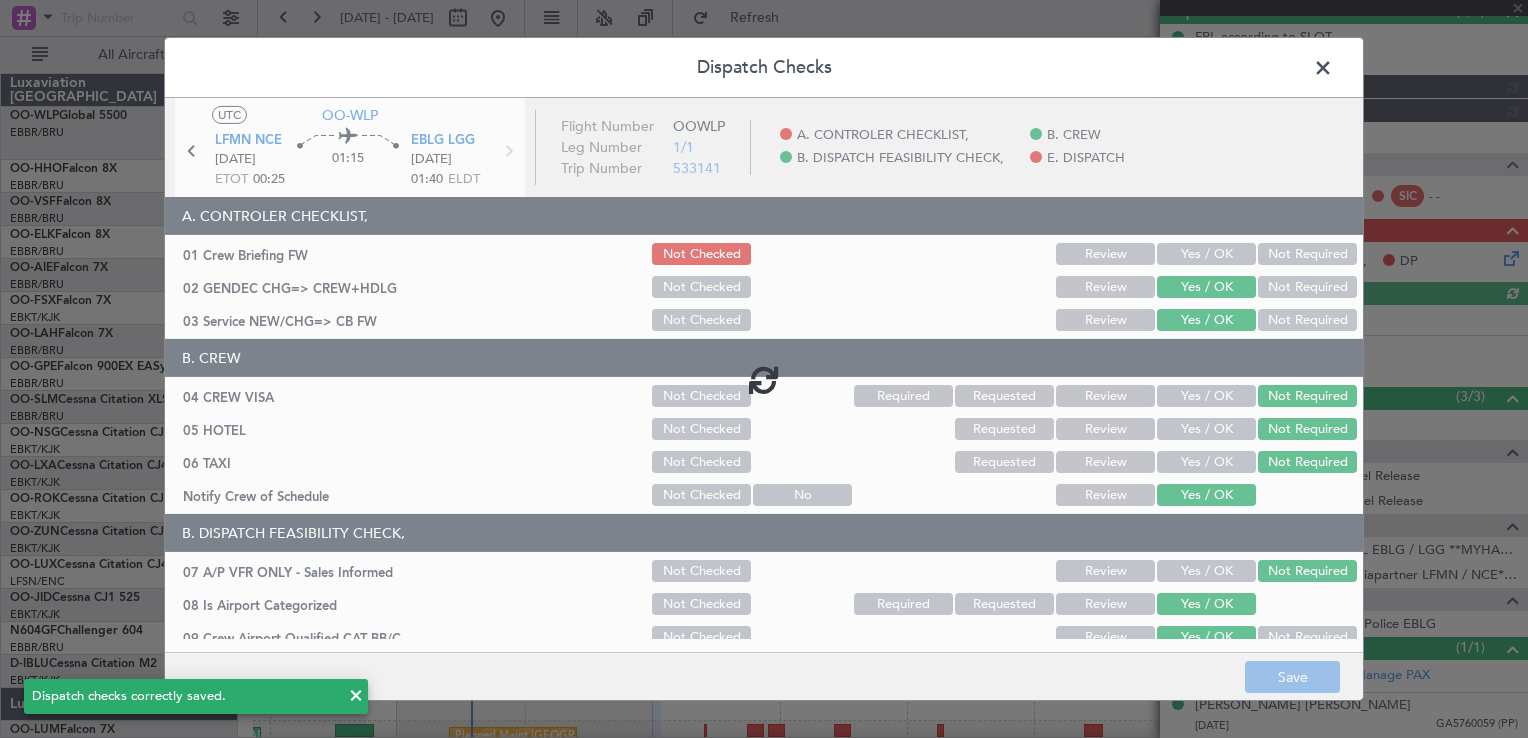 scroll, scrollTop: 0, scrollLeft: 0, axis: both 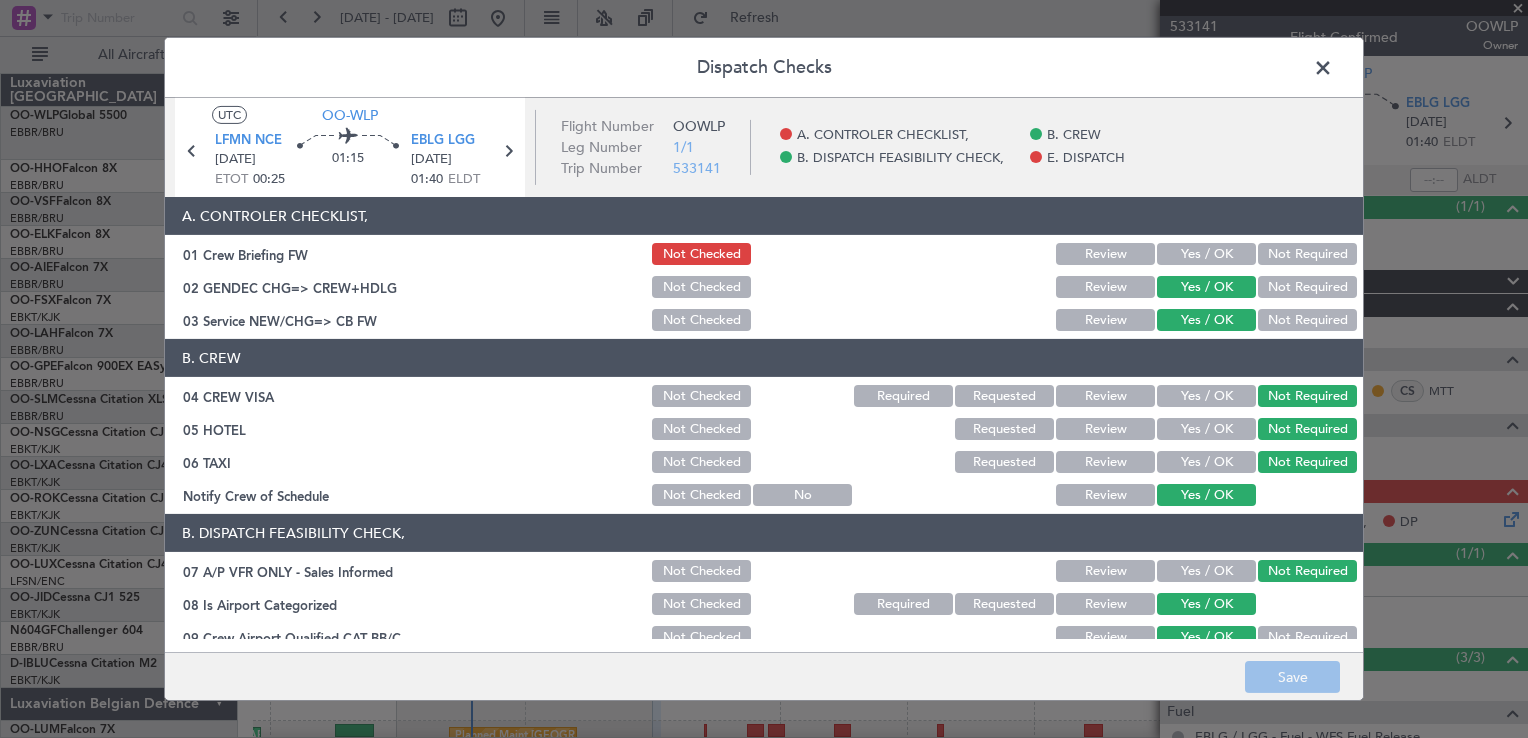 click on "Yes / OK" 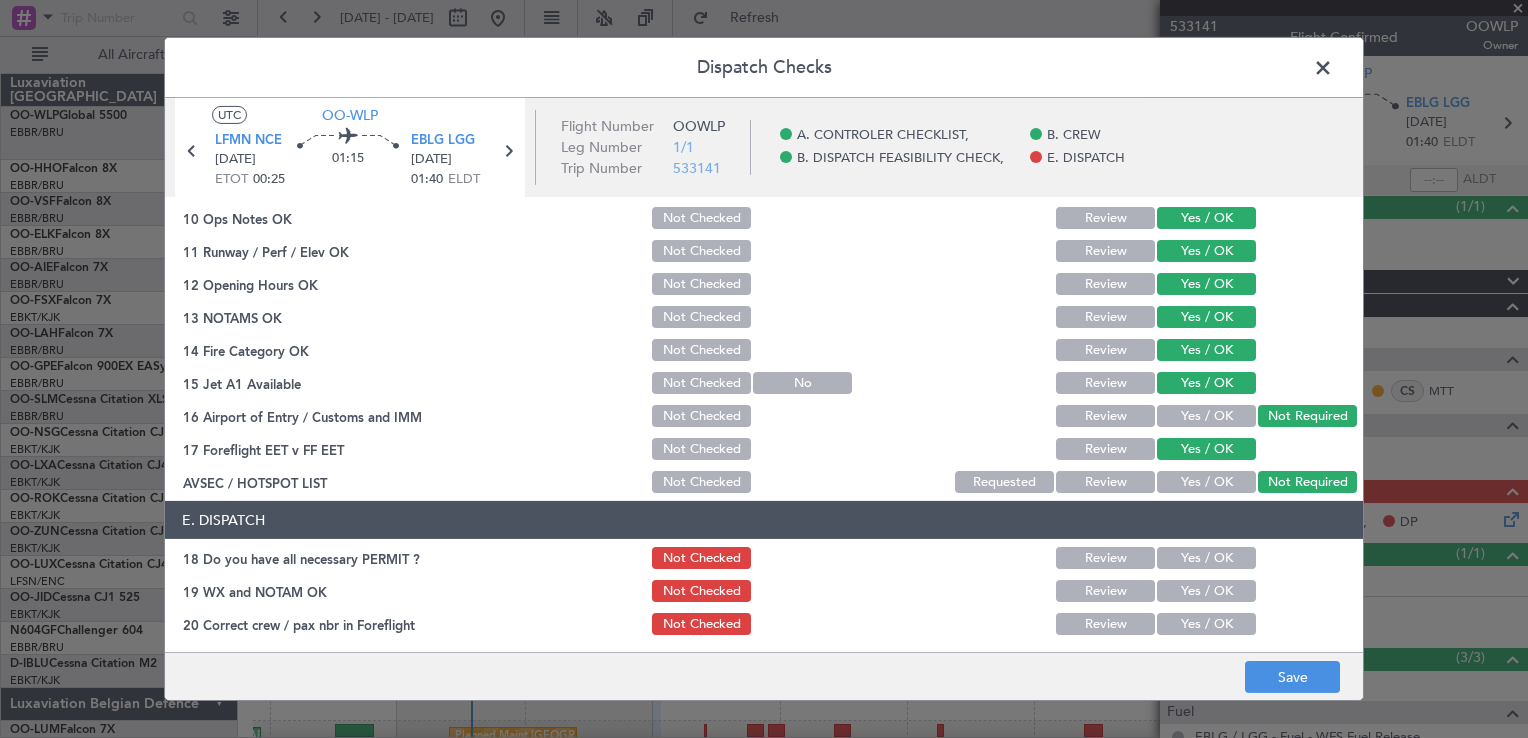 scroll, scrollTop: 488, scrollLeft: 0, axis: vertical 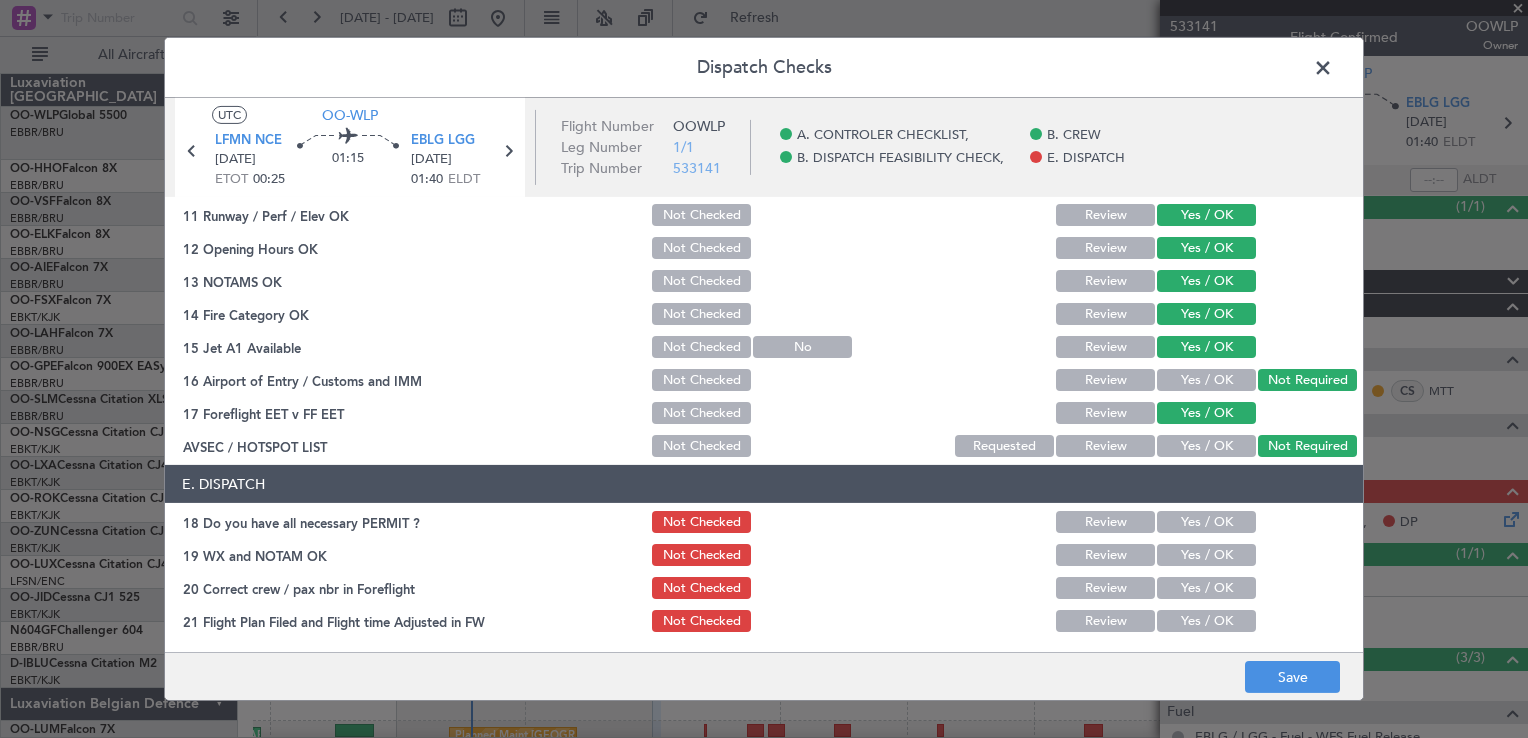 click on "Yes / OK" 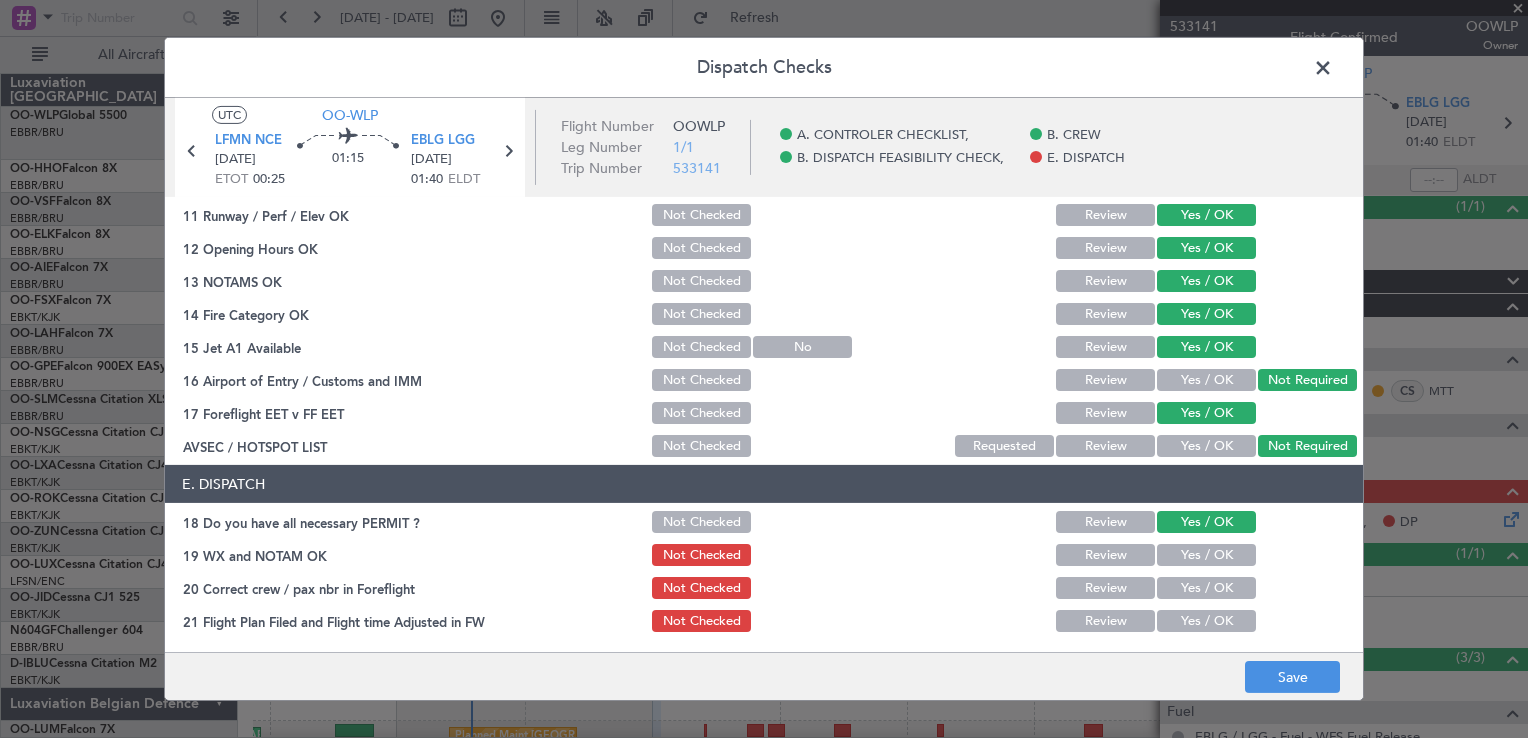 click on "Yes / OK" 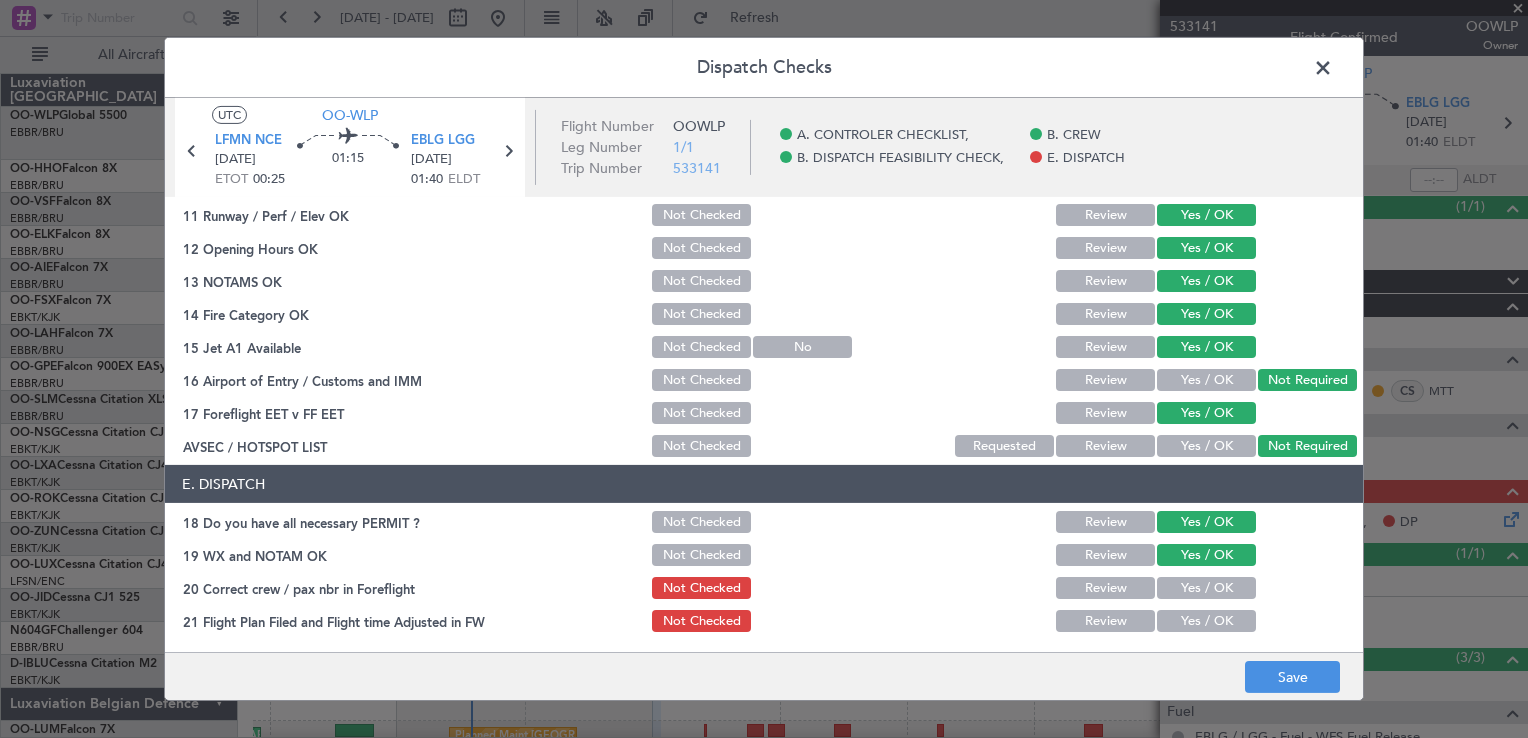 click on "Yes / OK" 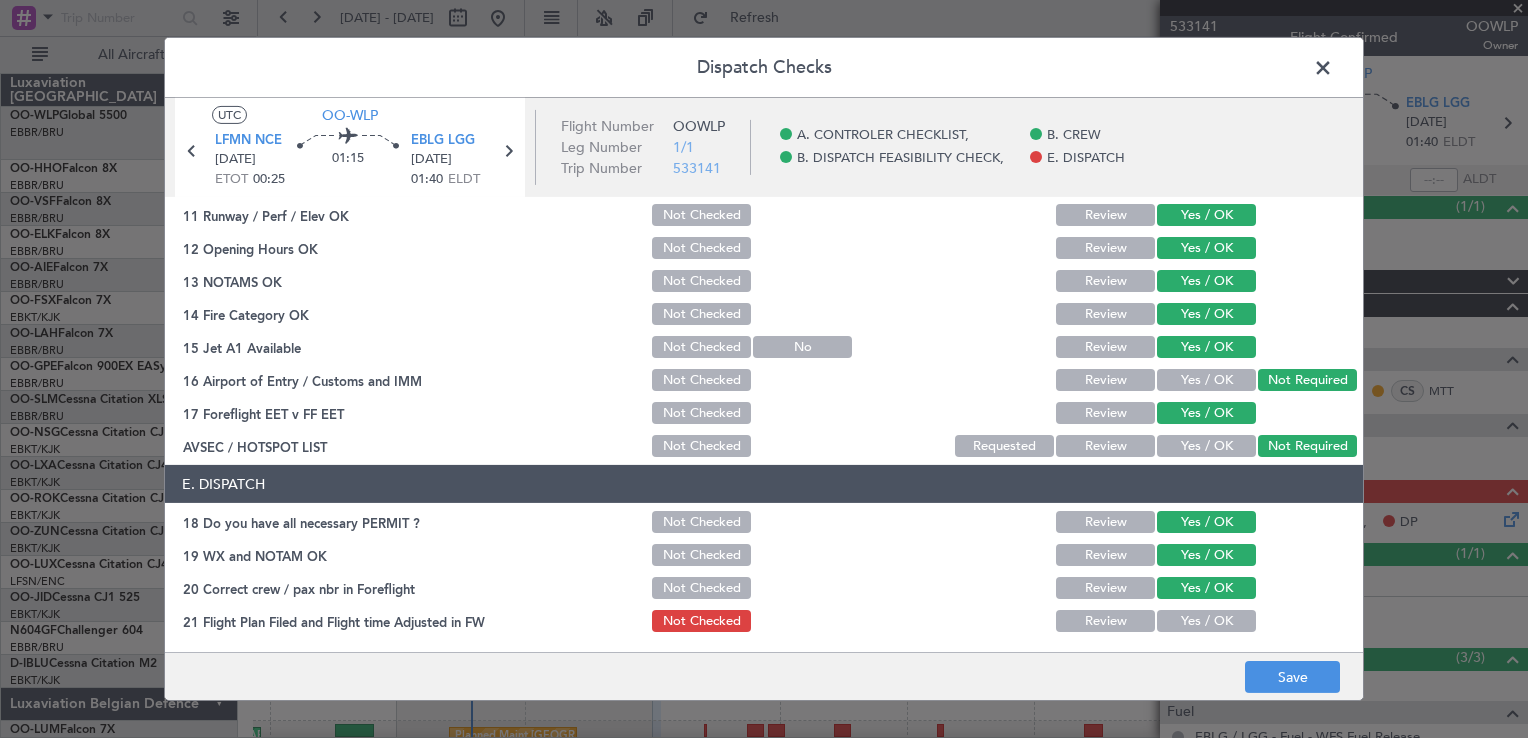 click on "Yes / OK" 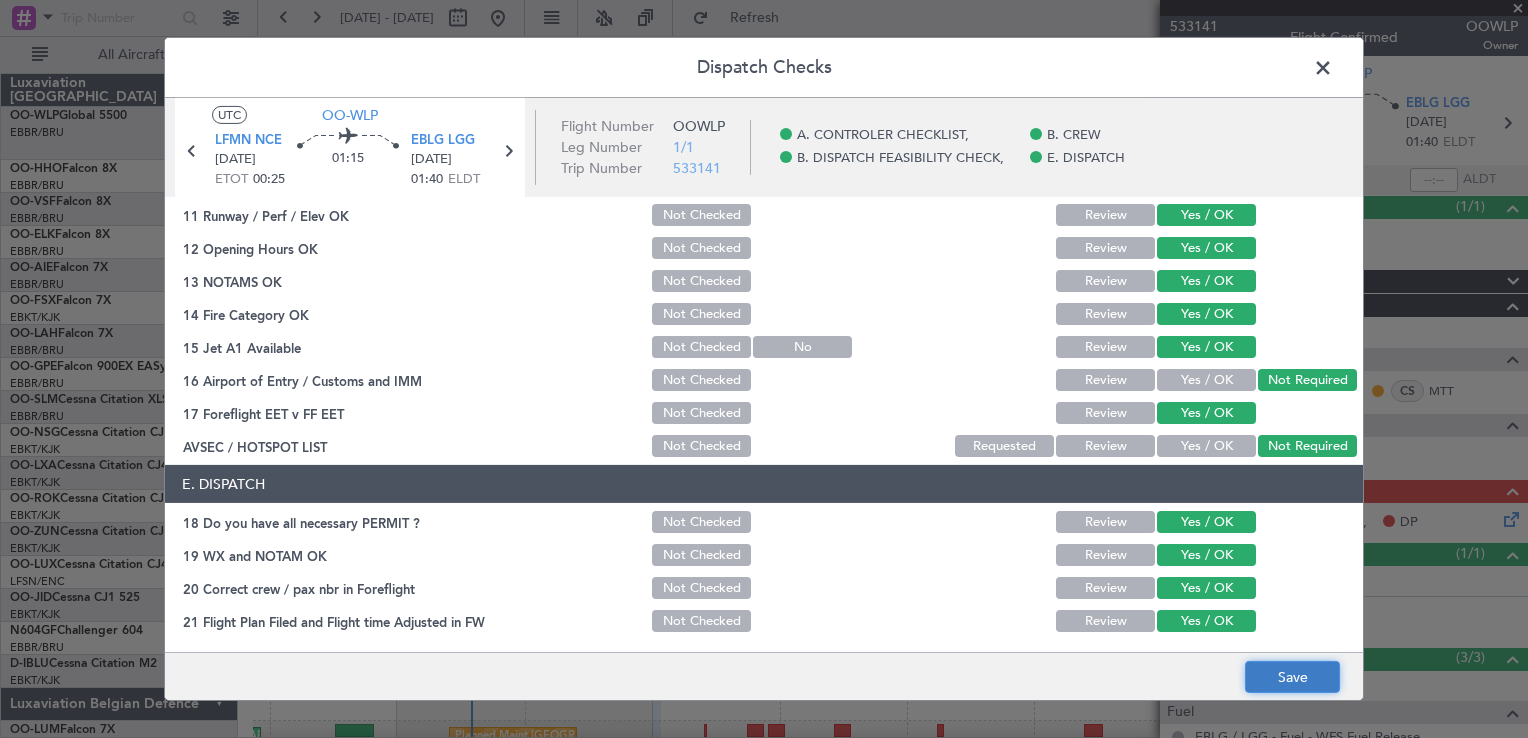 click on "Save" 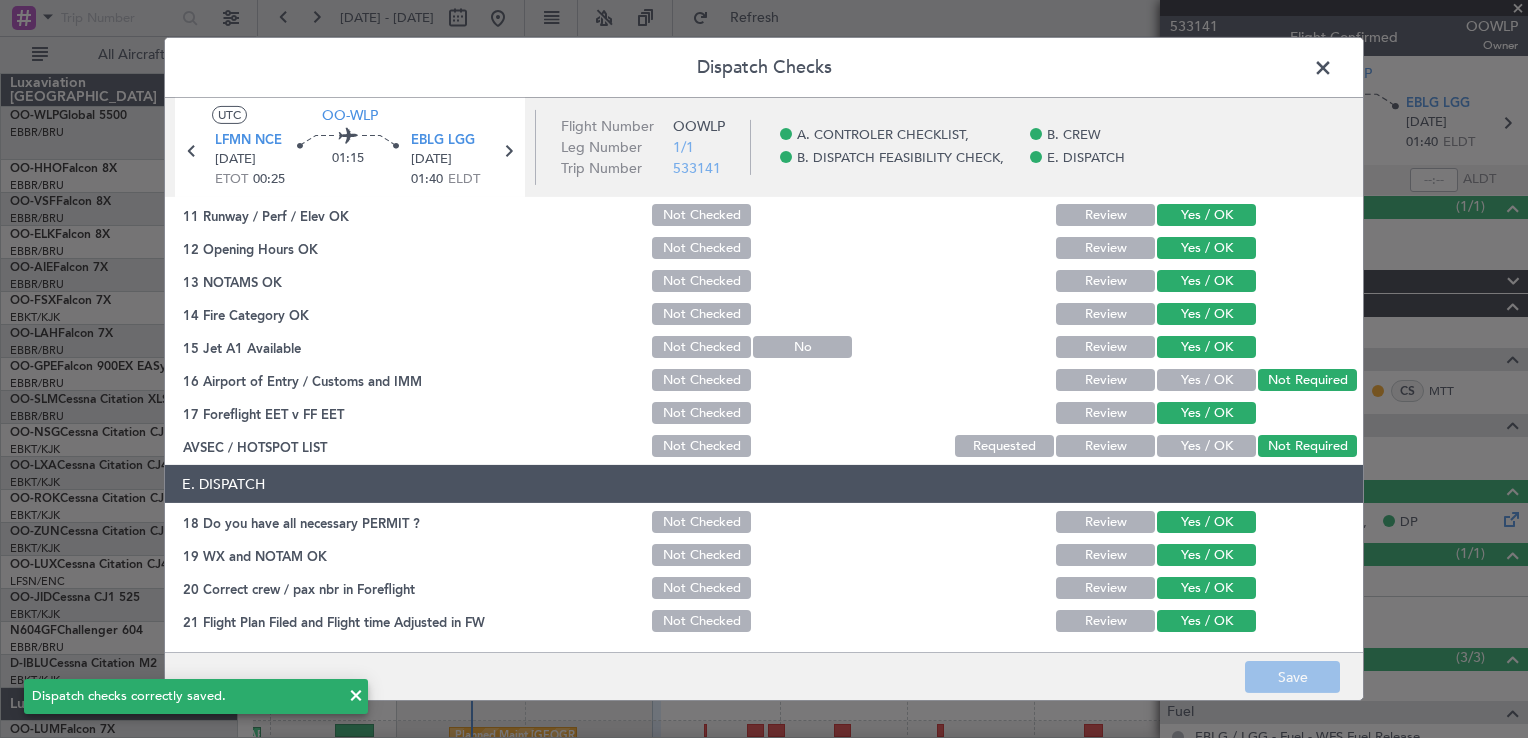 click 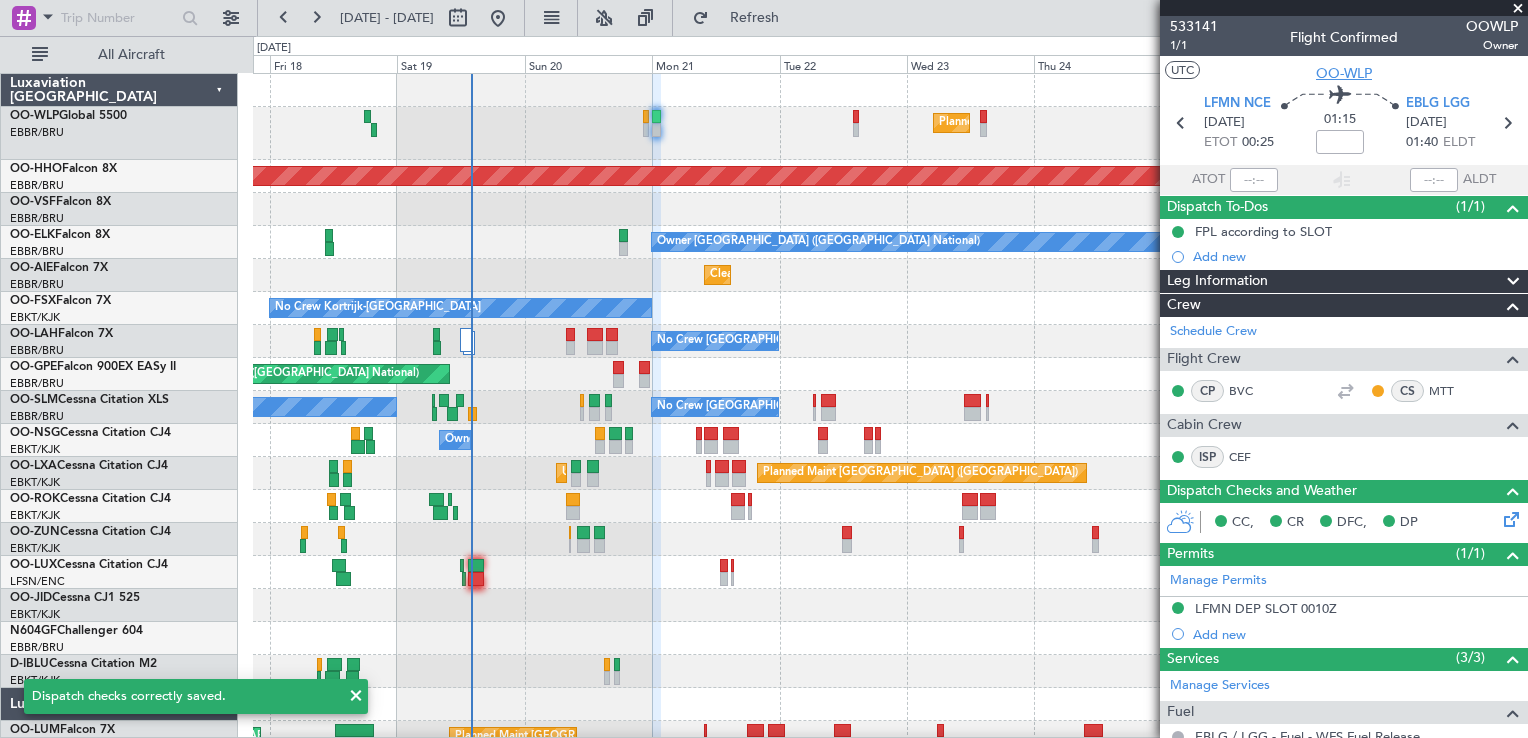 click on "OO-WLP" at bounding box center [1344, 73] 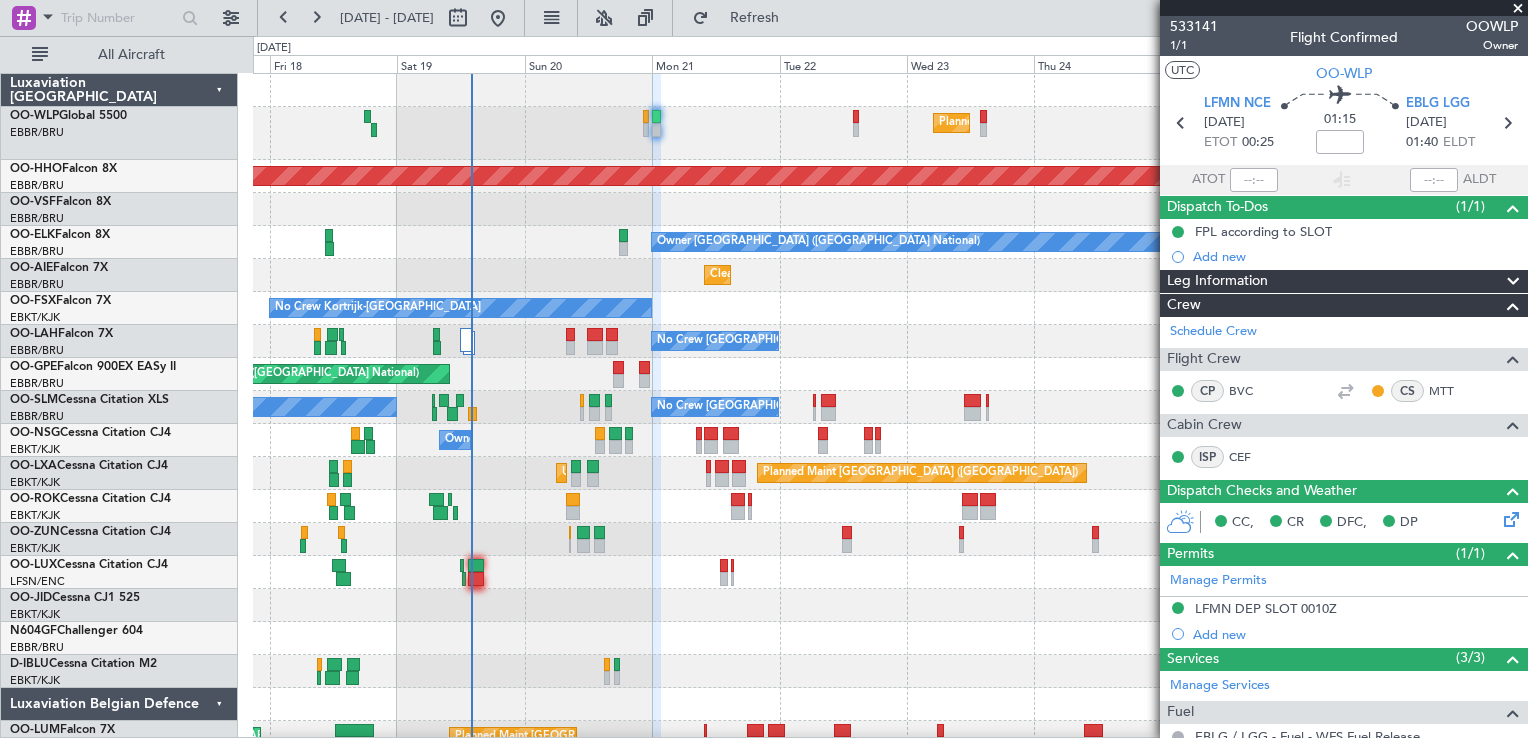 click 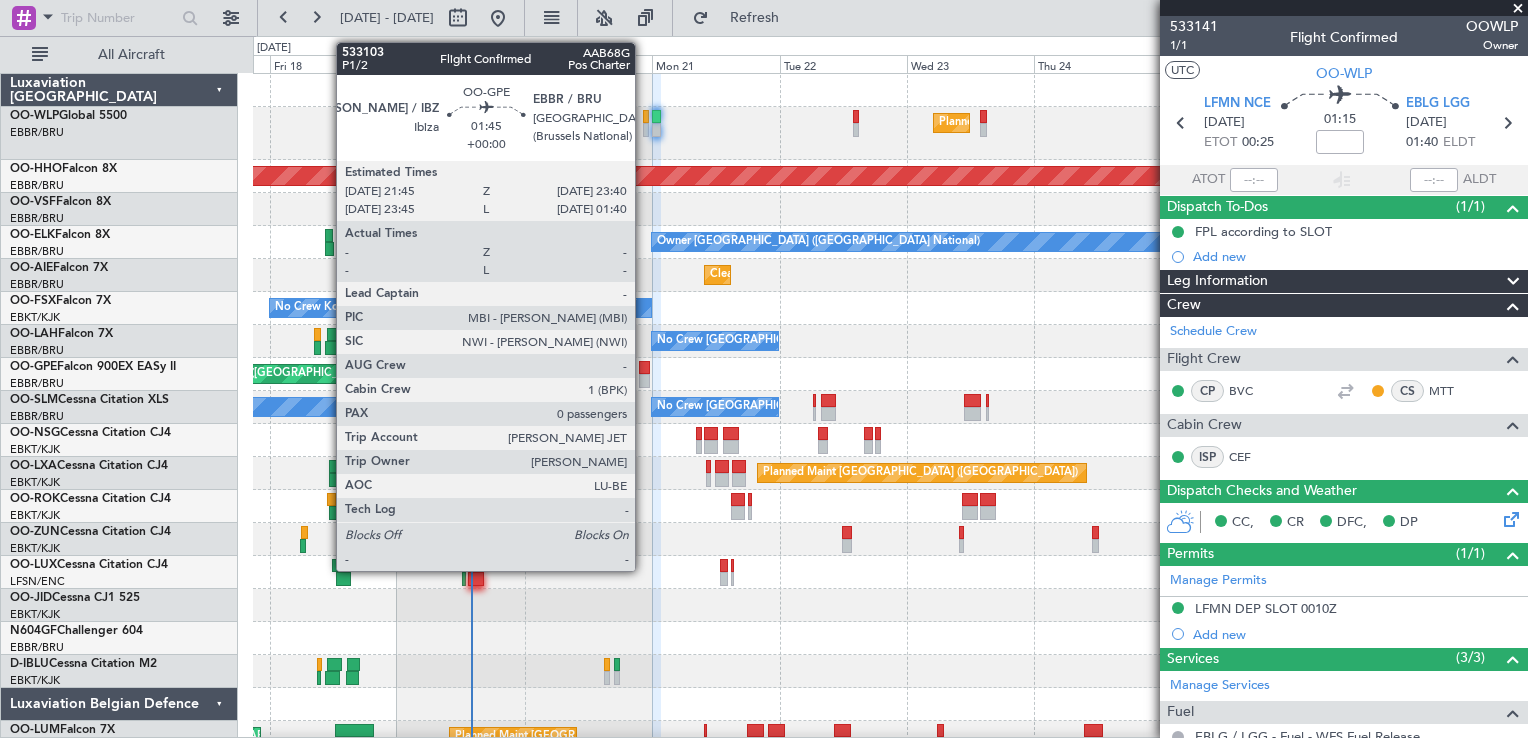 click 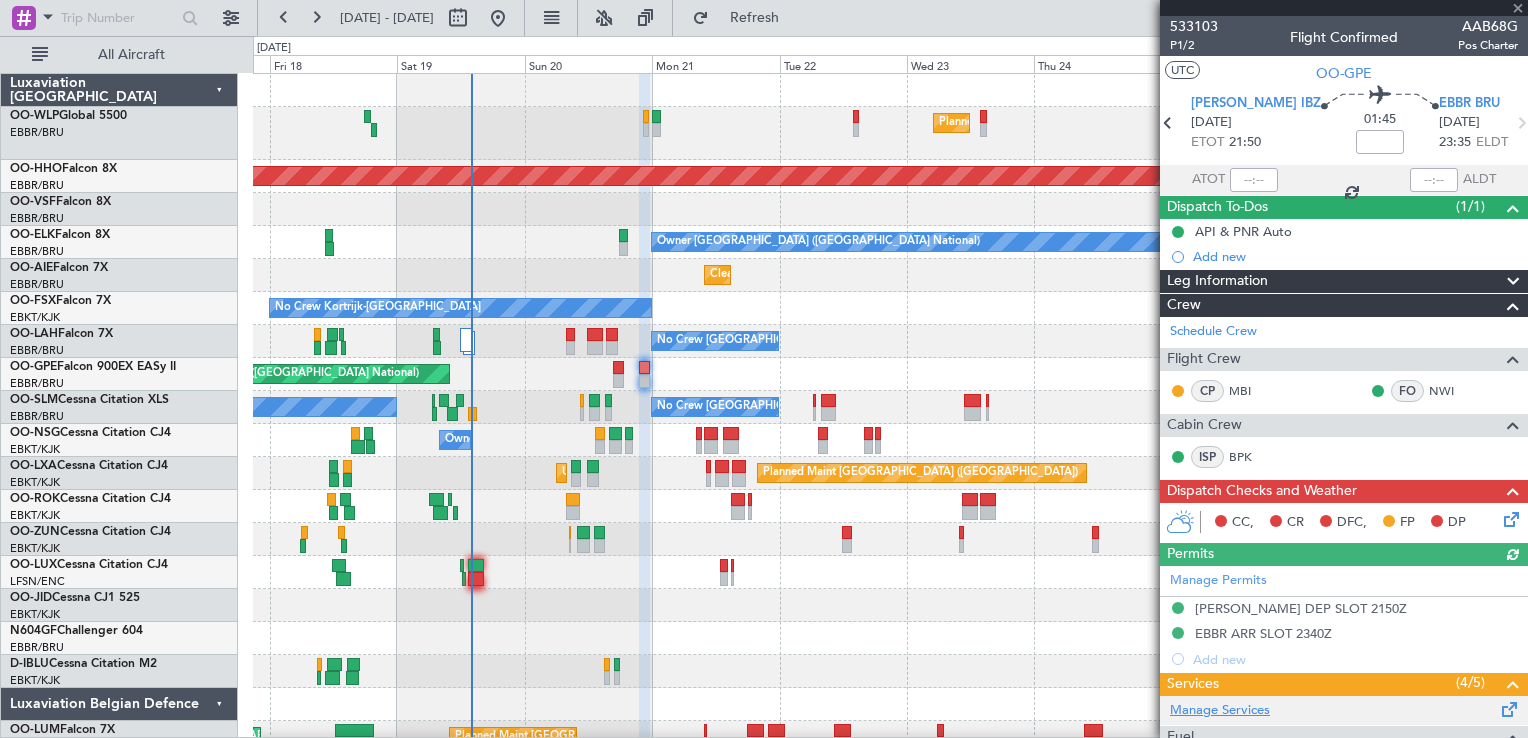 scroll, scrollTop: 287, scrollLeft: 0, axis: vertical 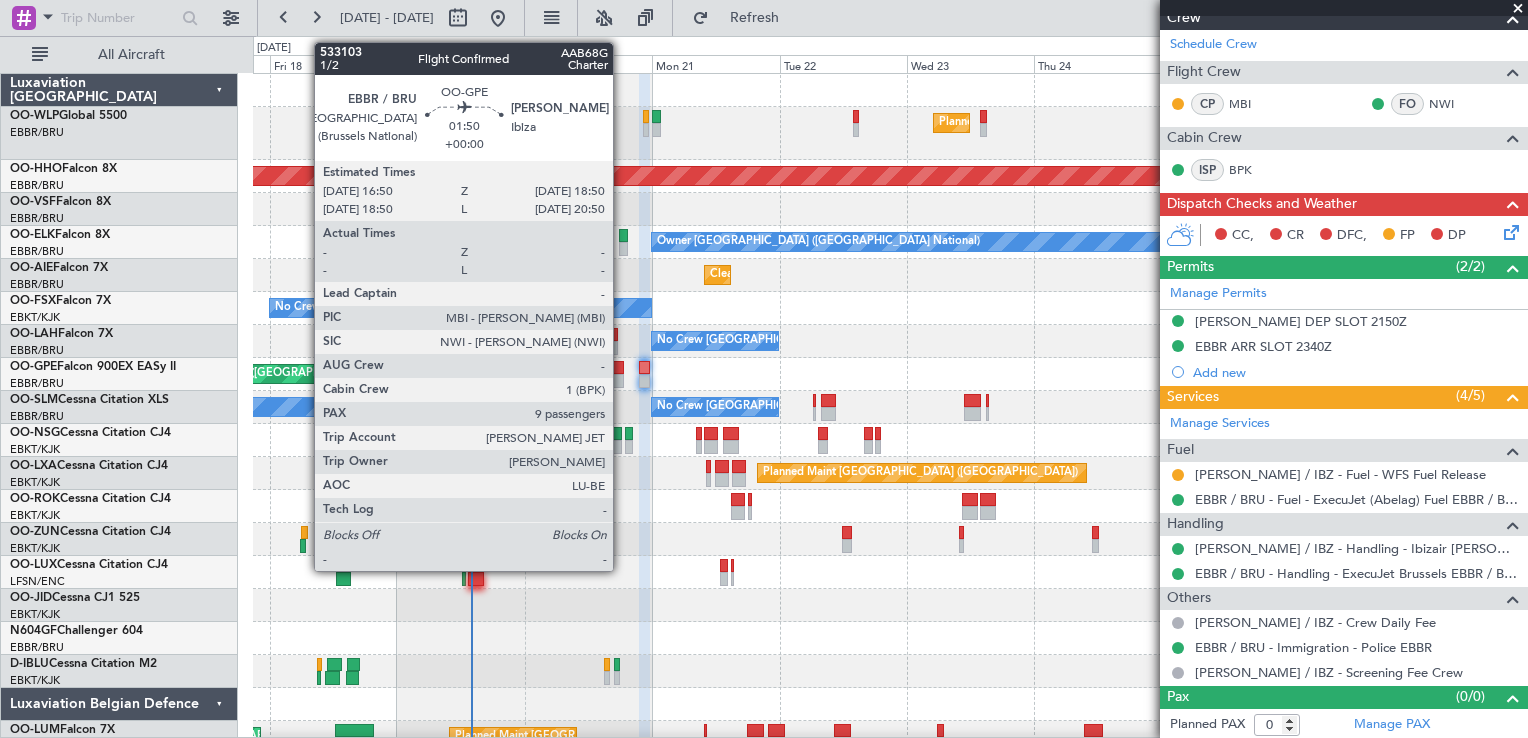 click 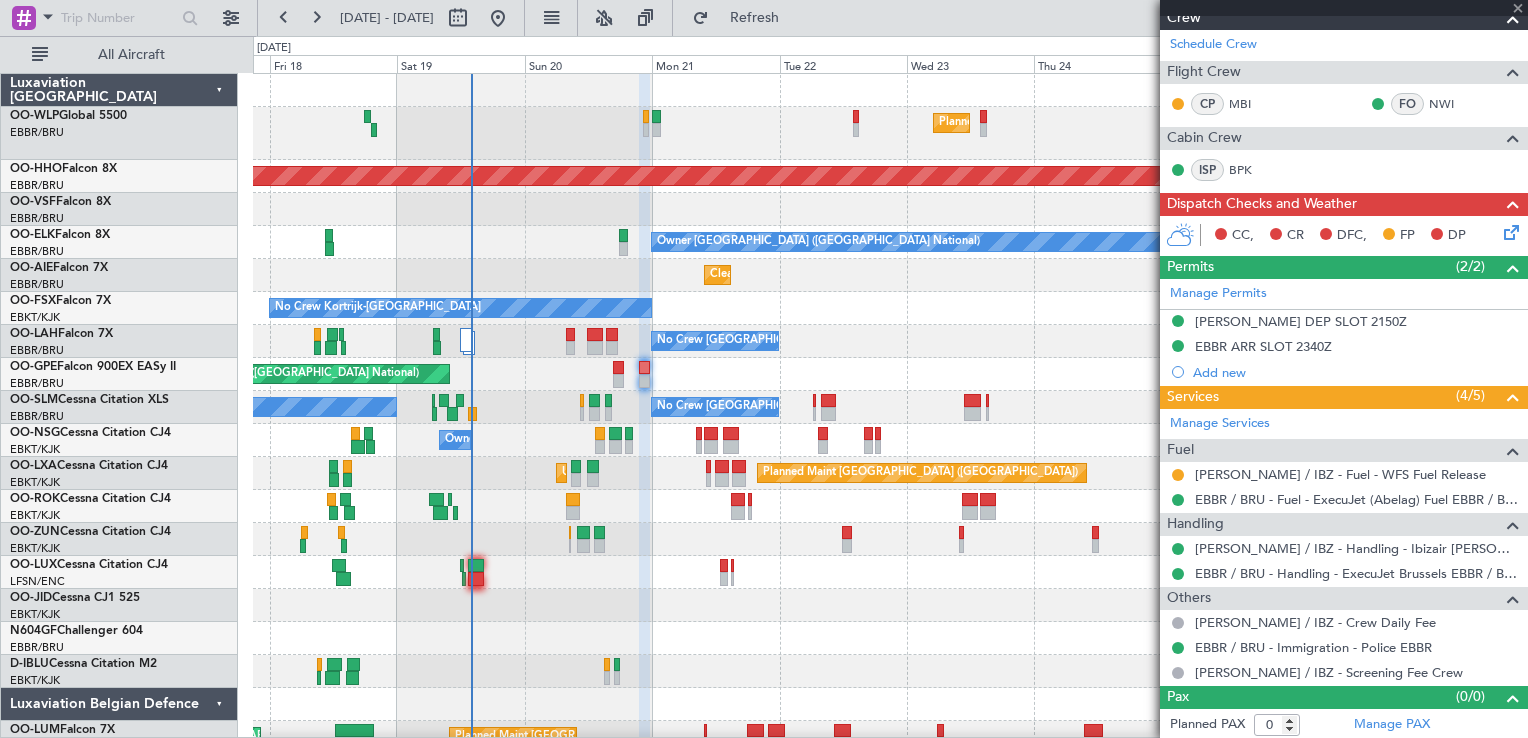 type on "9" 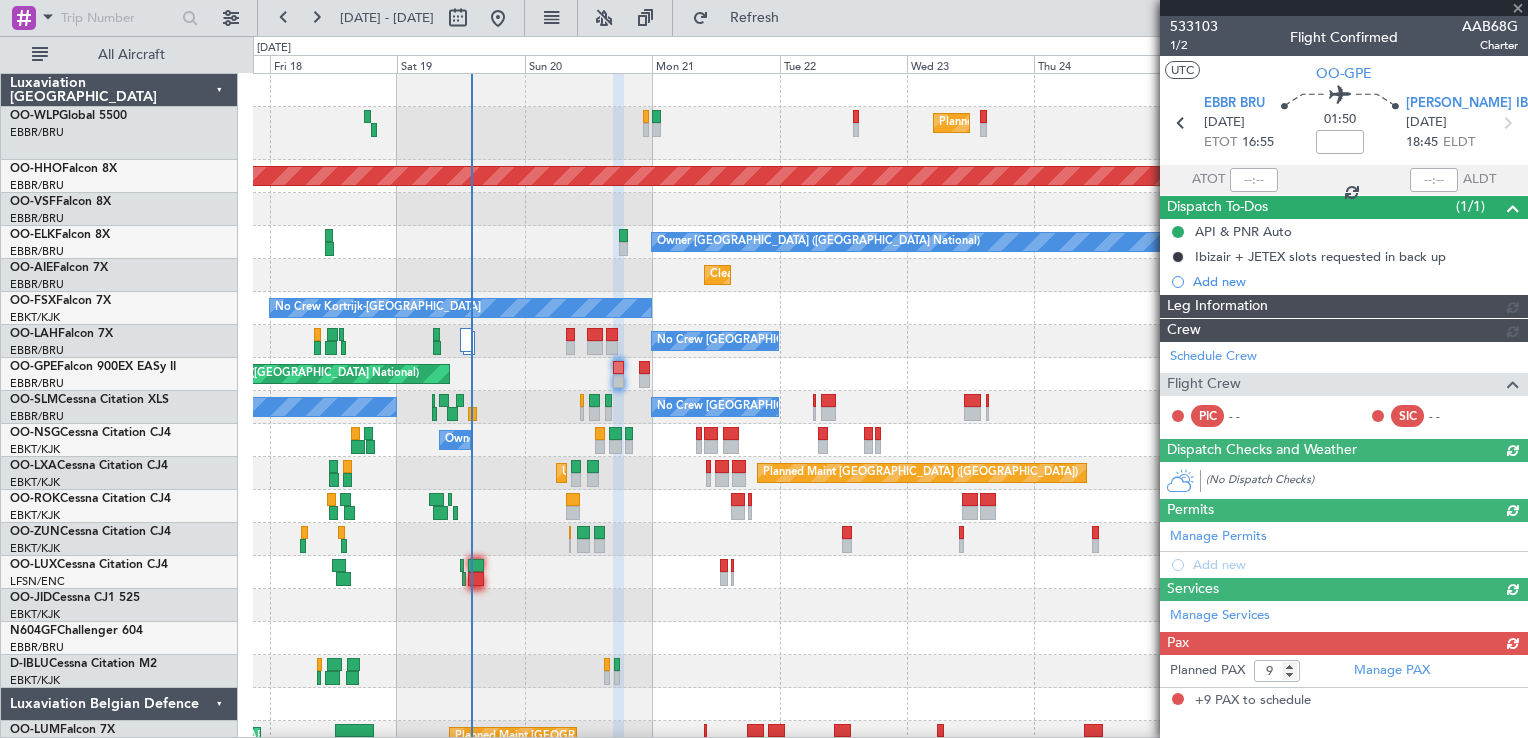 scroll, scrollTop: 0, scrollLeft: 0, axis: both 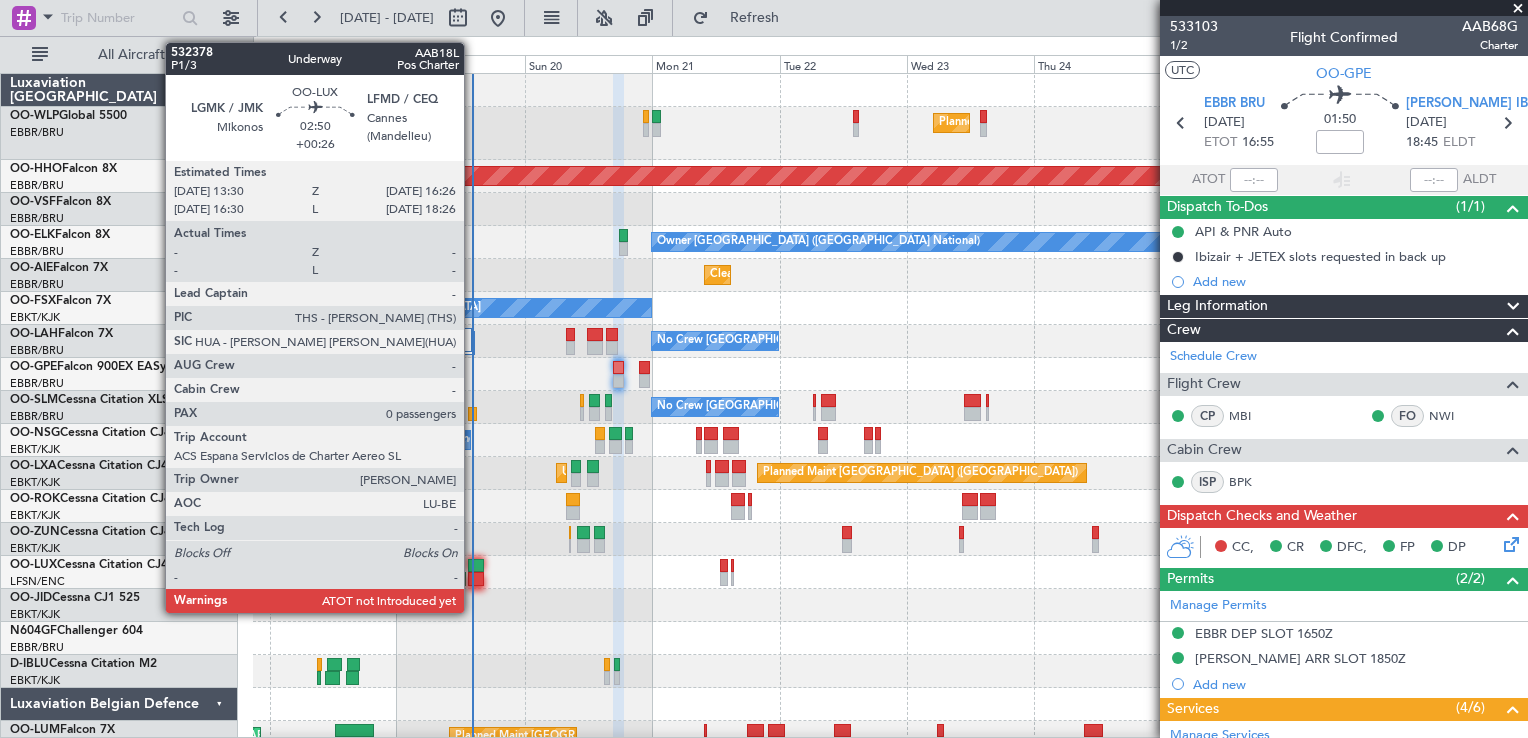click 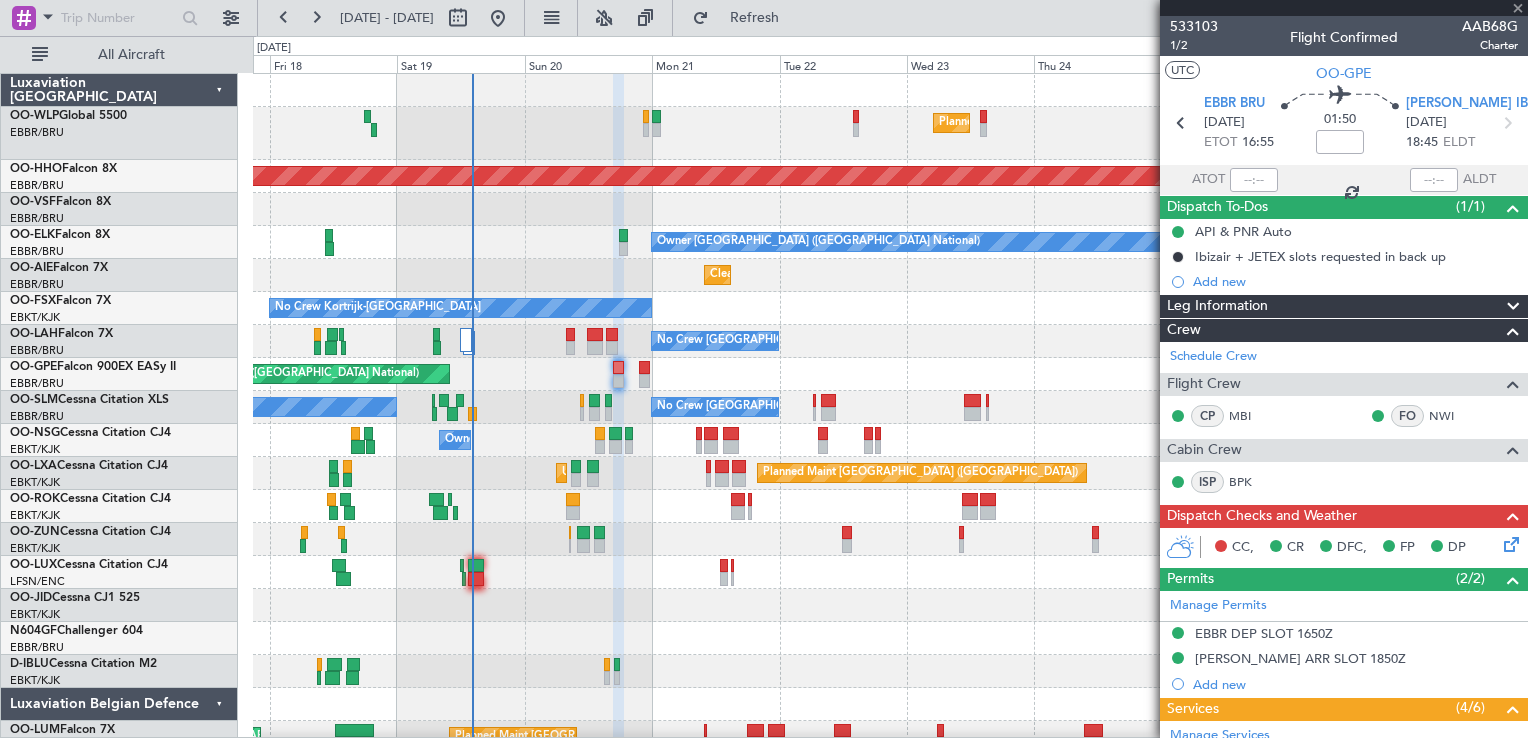 type on "+00:26" 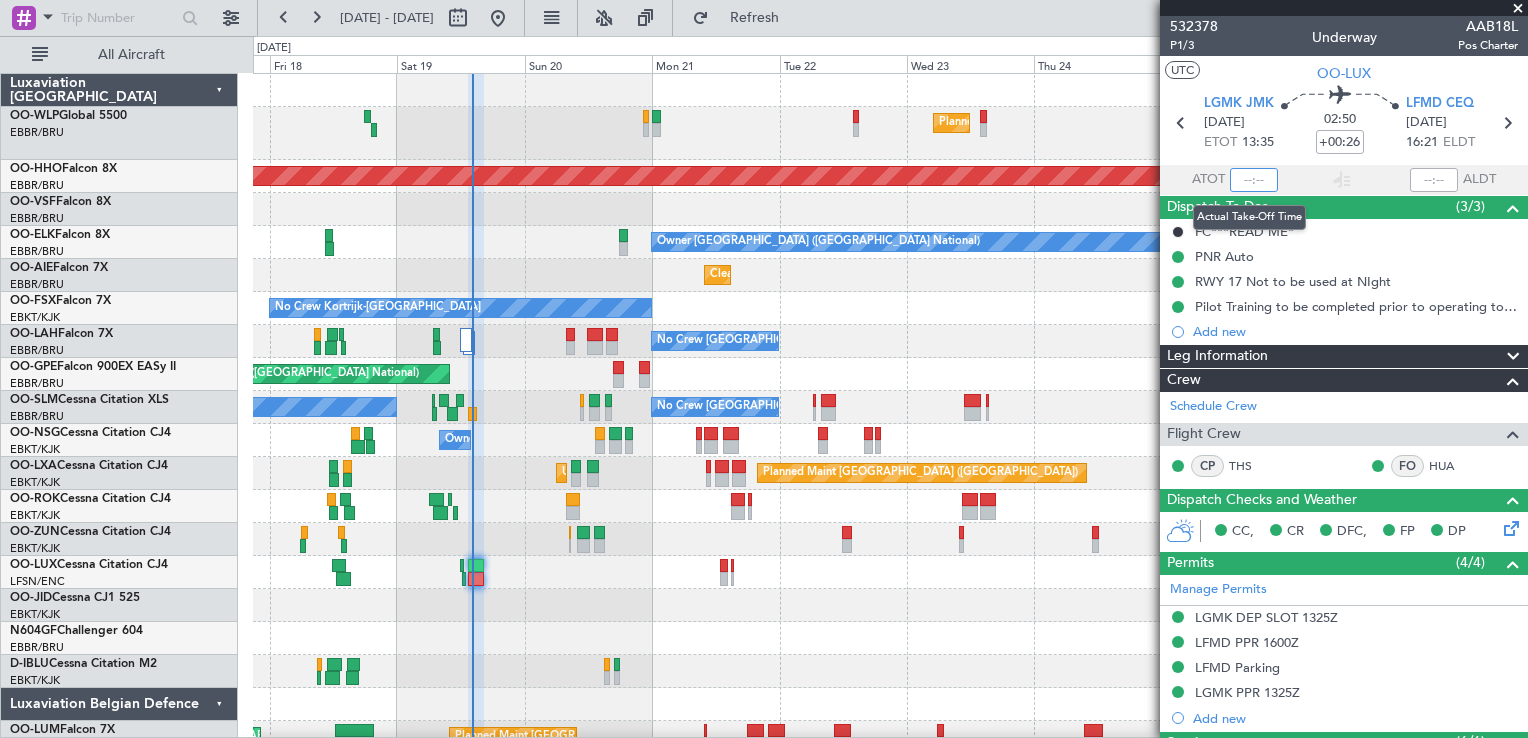 click at bounding box center (1254, 180) 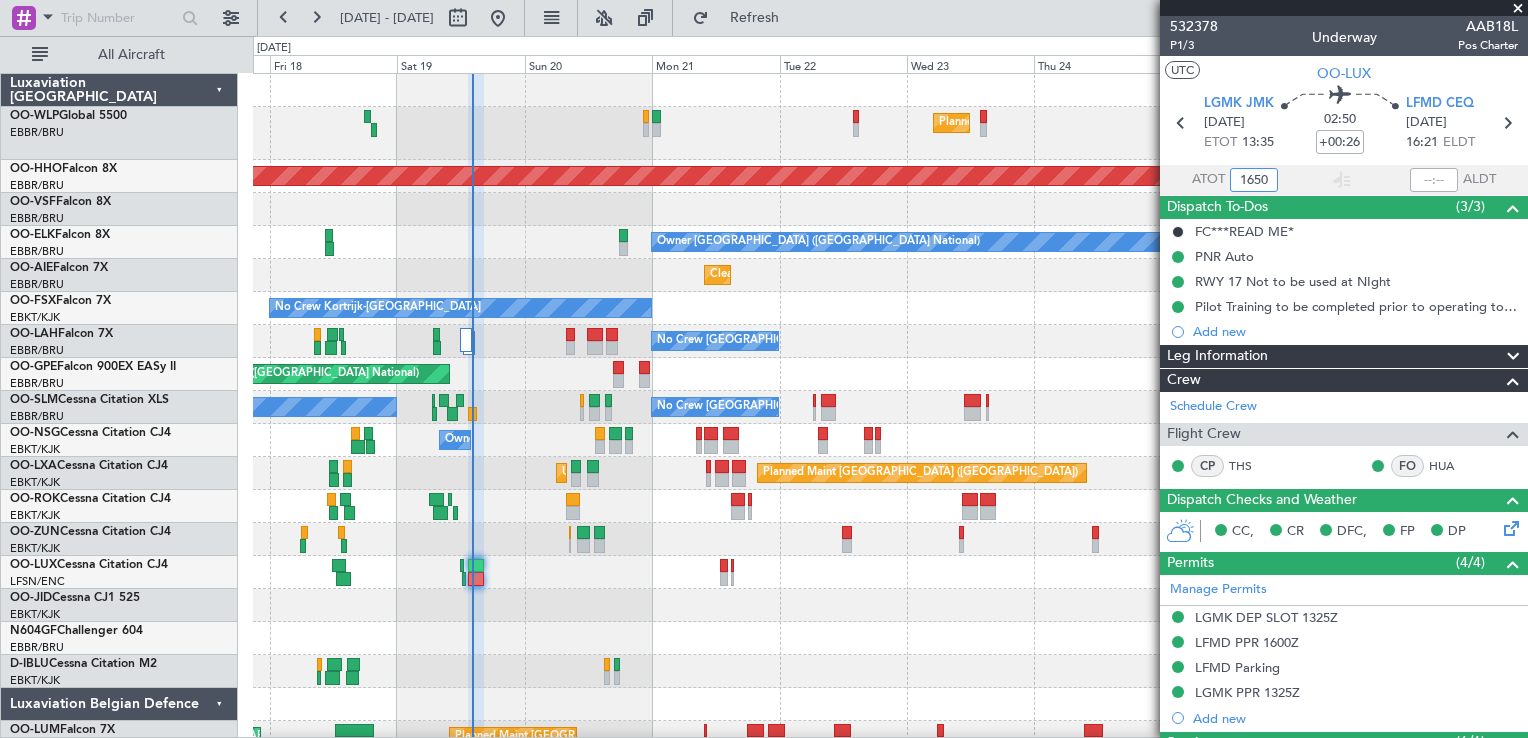 click on "Planned Maint [GEOGRAPHIC_DATA] ([GEOGRAPHIC_DATA] National)
No Crew [GEOGRAPHIC_DATA] (Brussels National)" 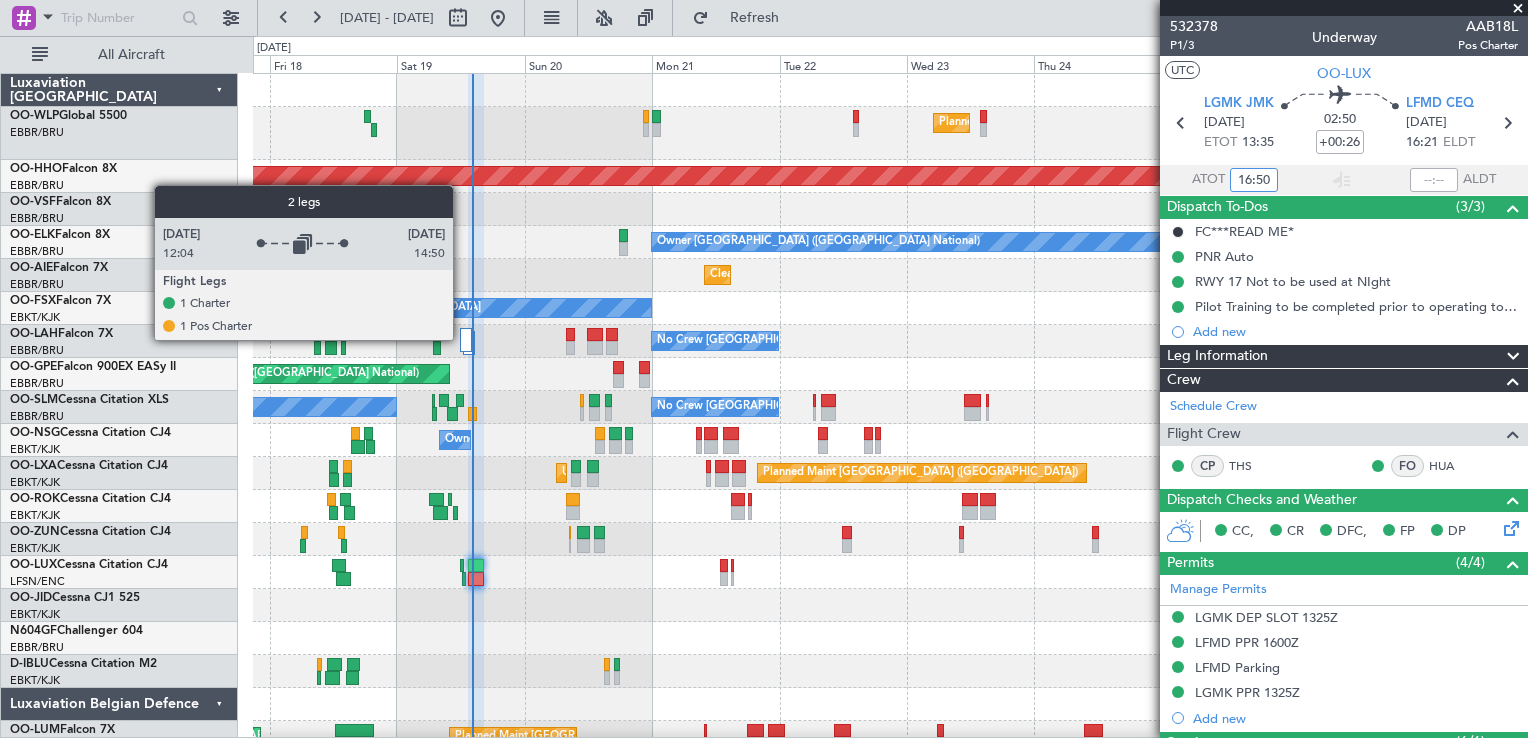 click 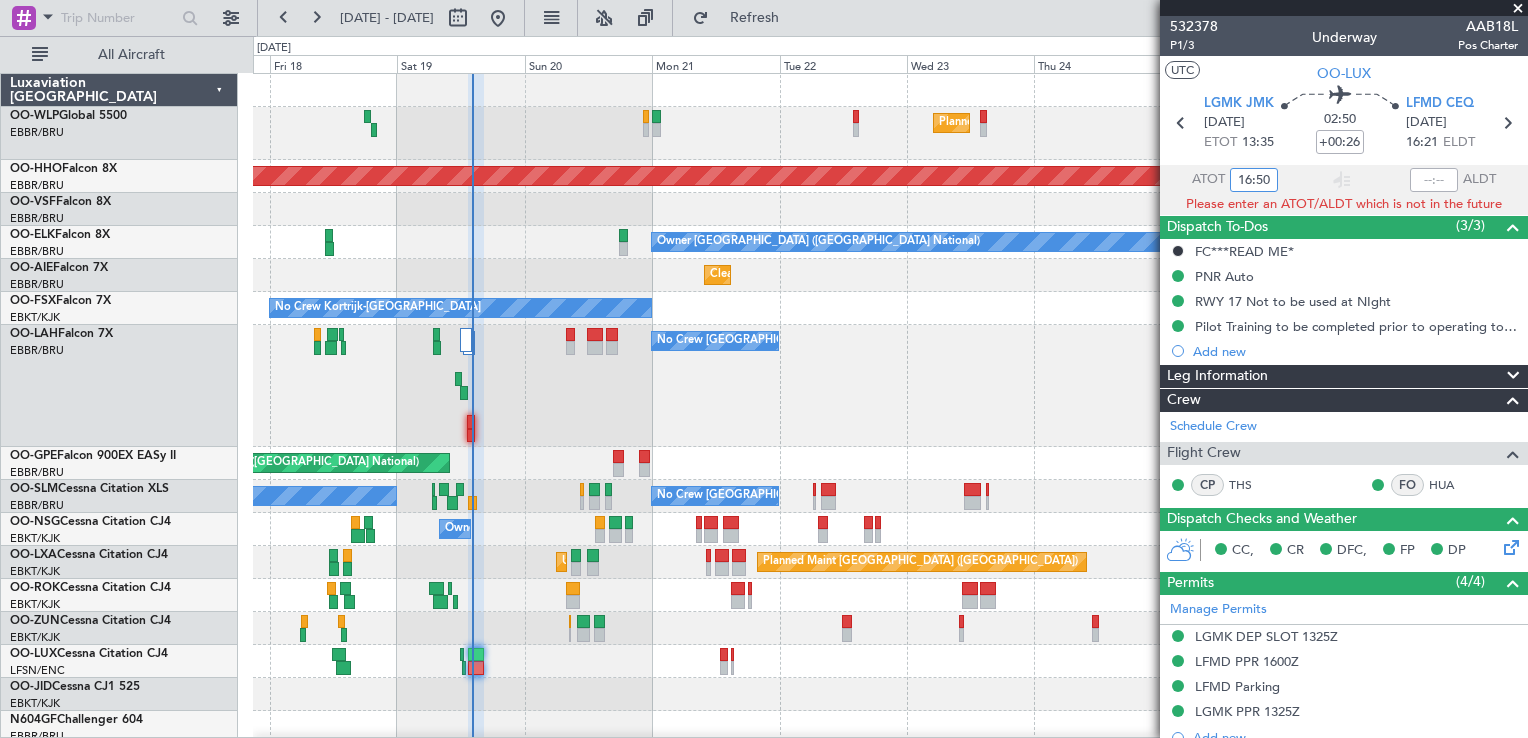 type on "16:50" 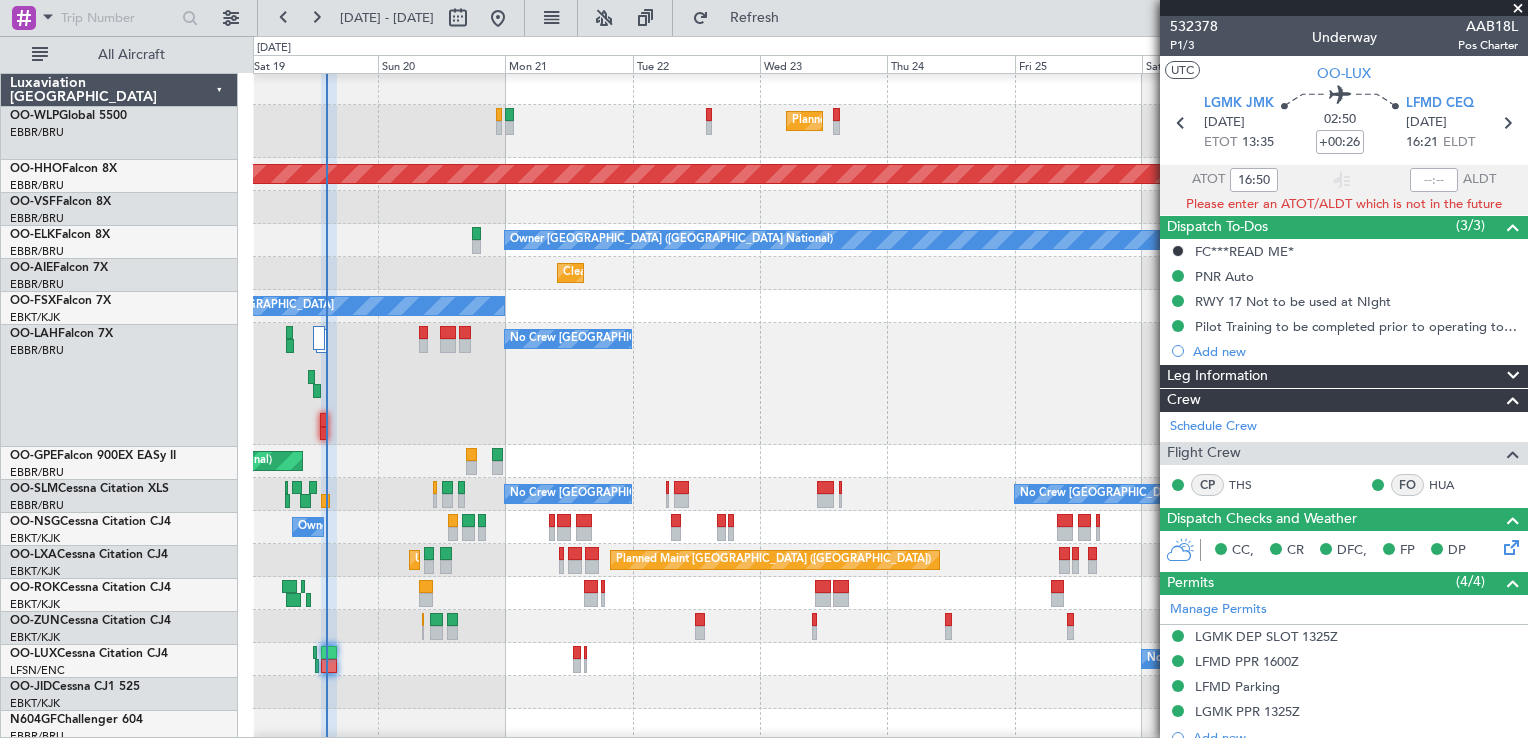 scroll, scrollTop: 2, scrollLeft: 0, axis: vertical 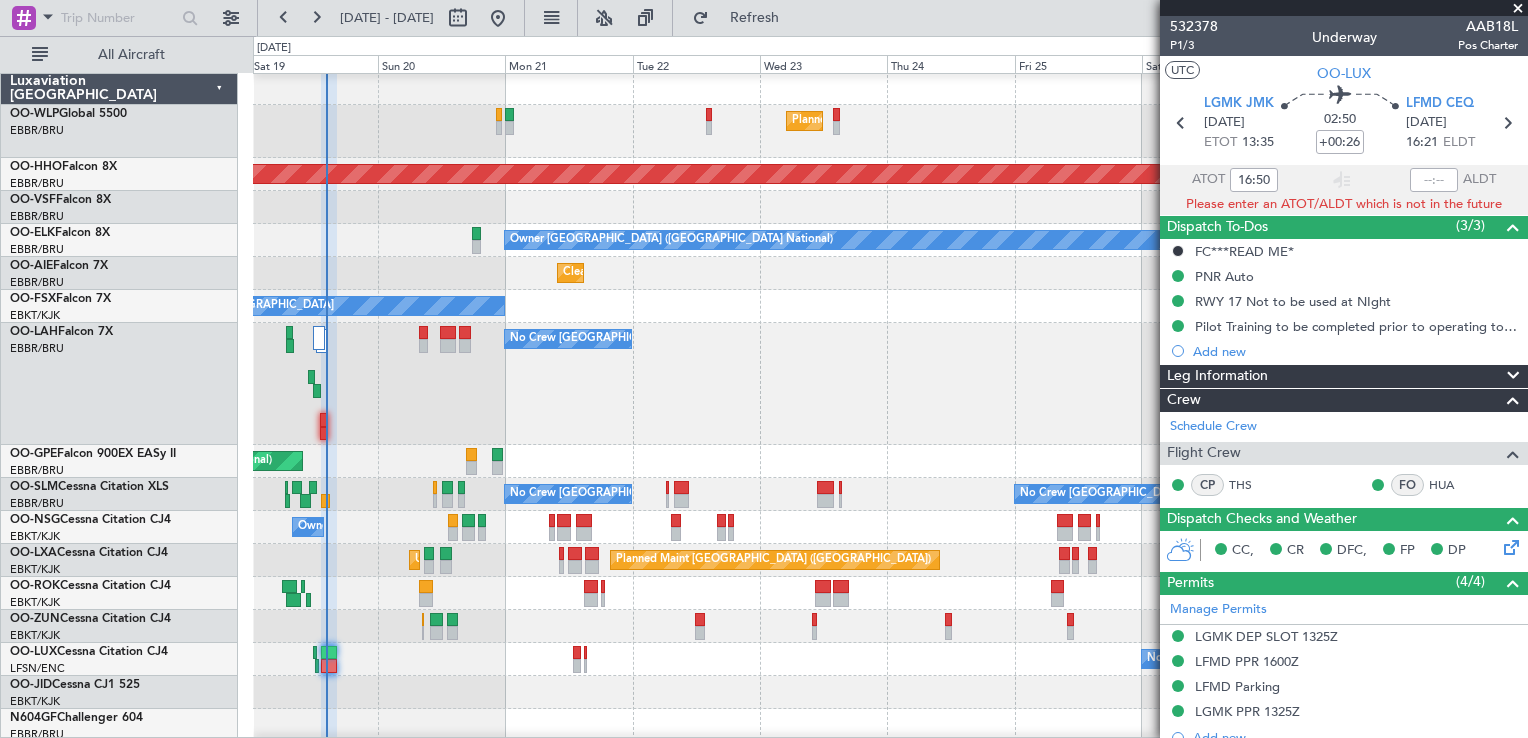 click on "No Crew [GEOGRAPHIC_DATA] ([GEOGRAPHIC_DATA] National)" 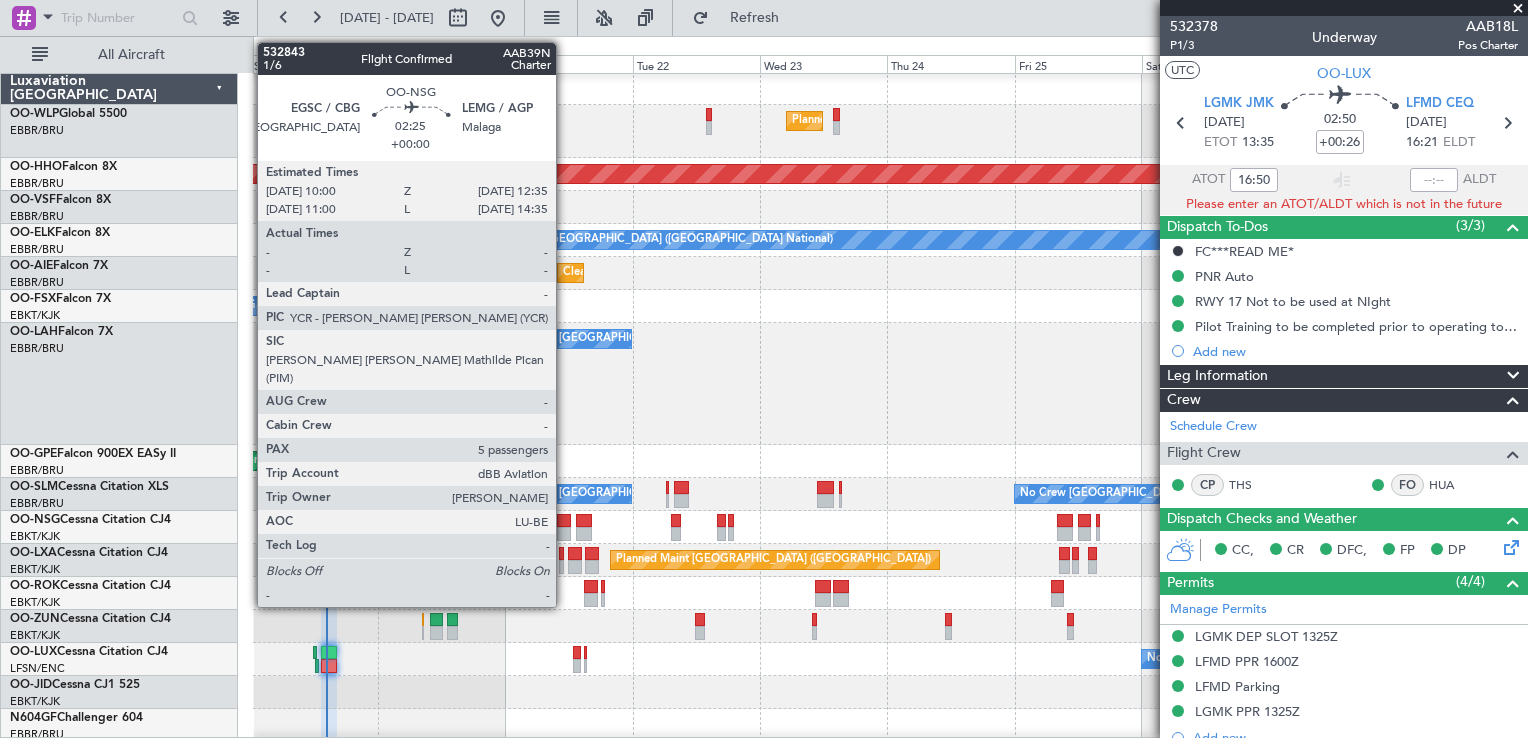 click 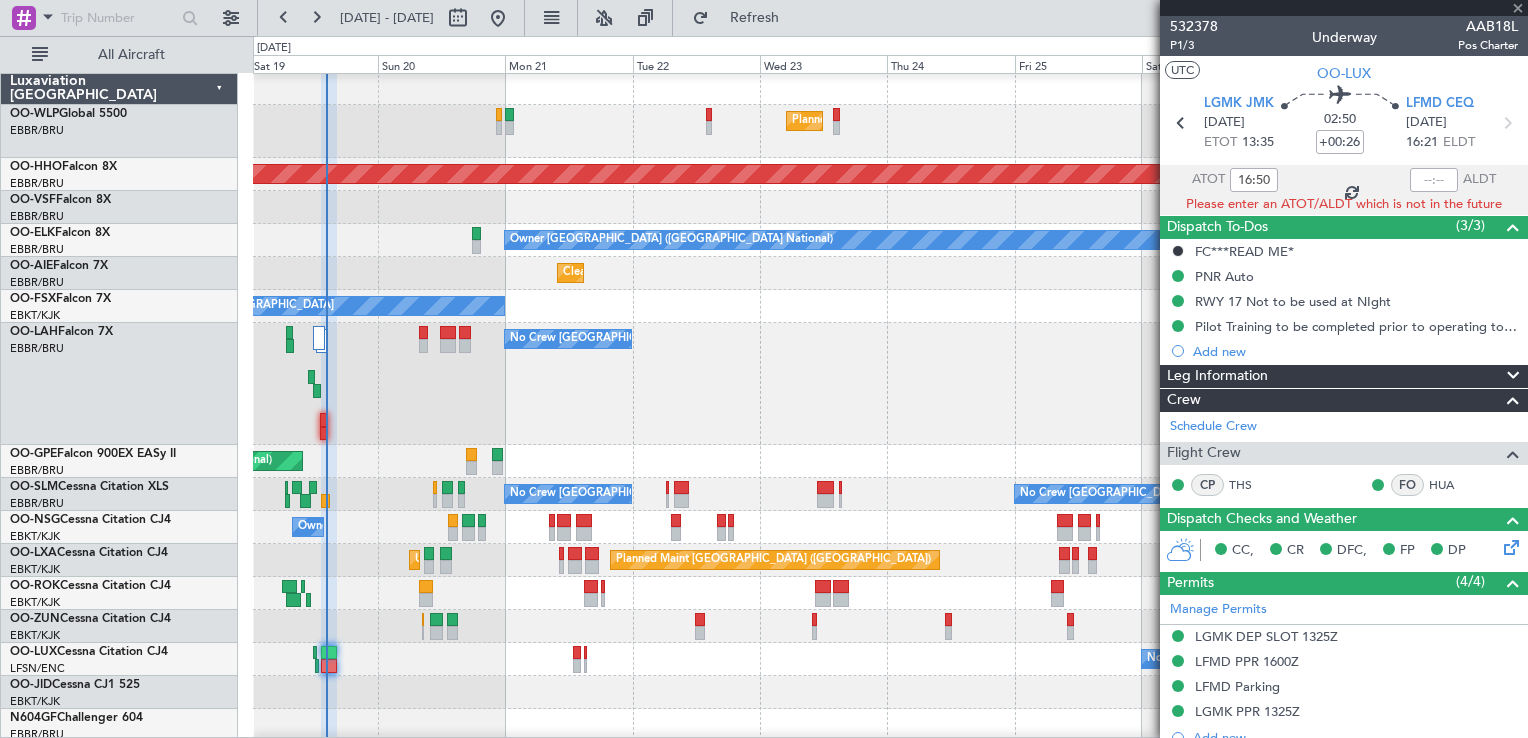 type 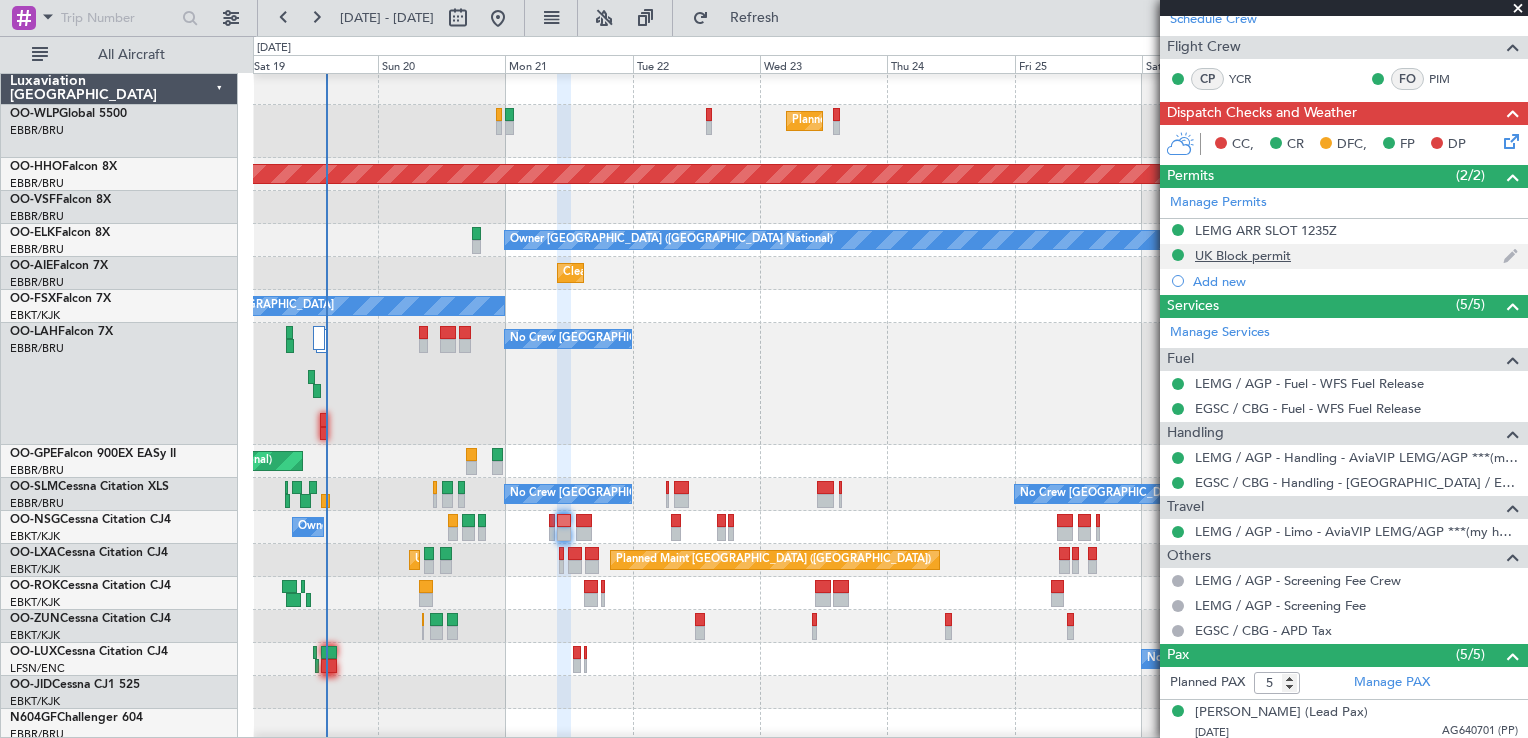 scroll, scrollTop: 400, scrollLeft: 0, axis: vertical 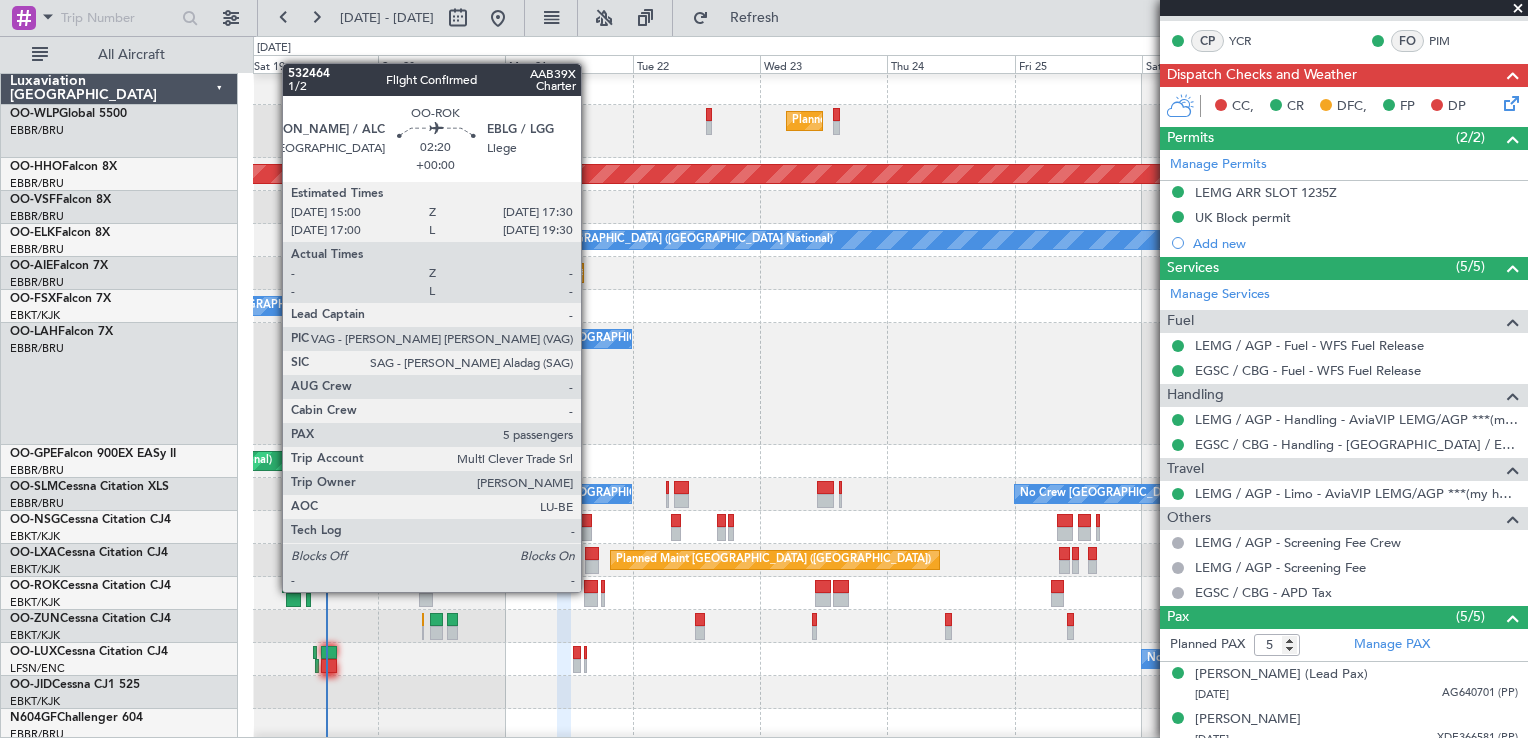 click 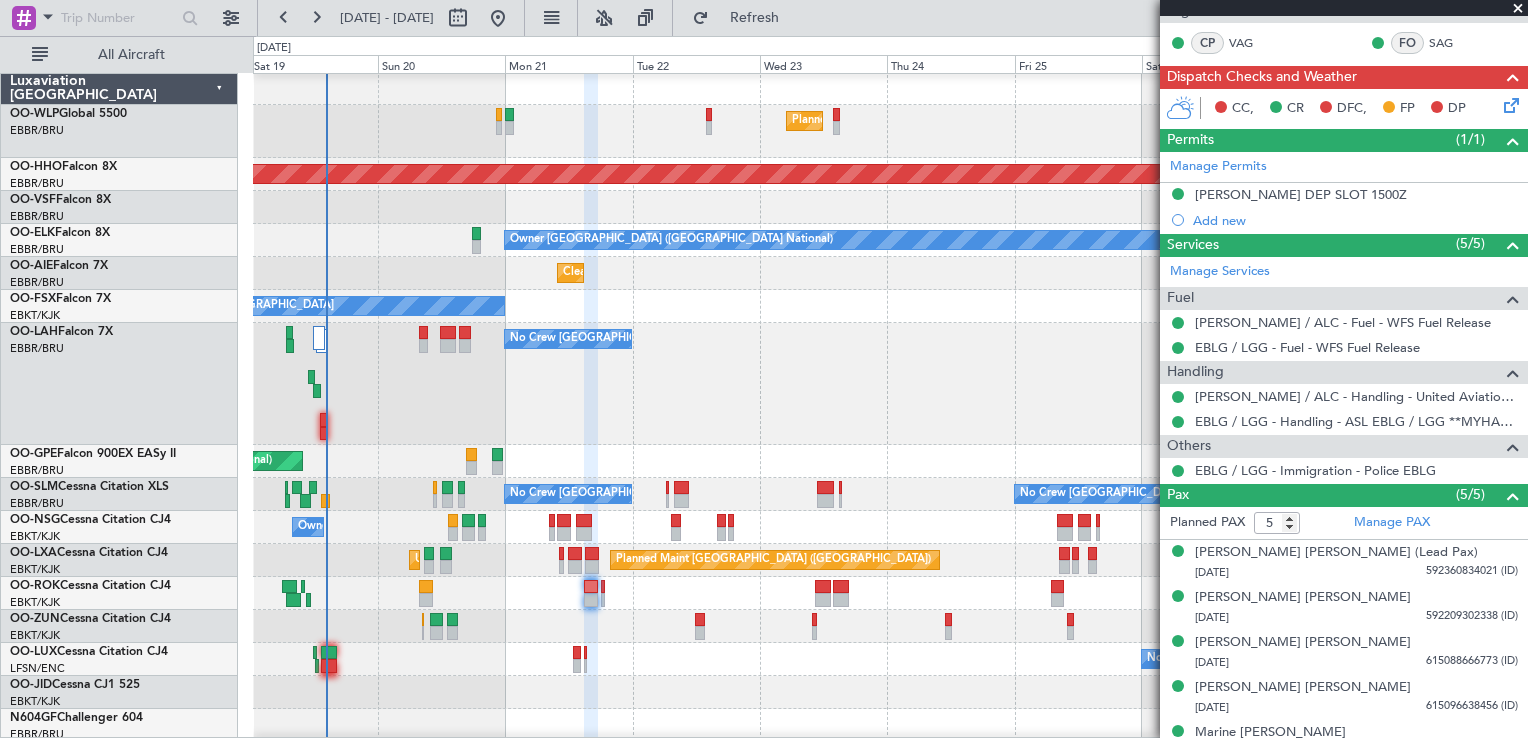 scroll, scrollTop: 371, scrollLeft: 0, axis: vertical 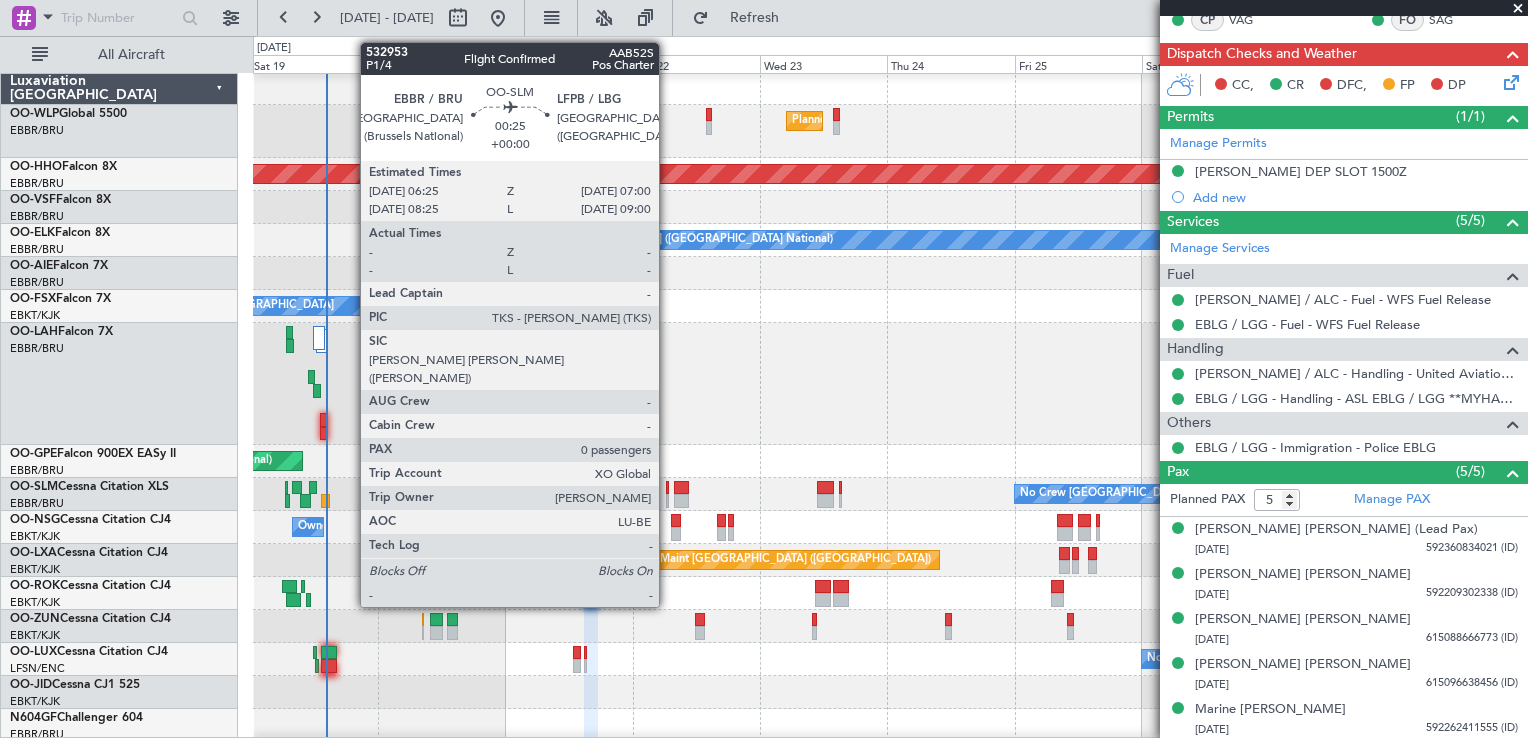 click 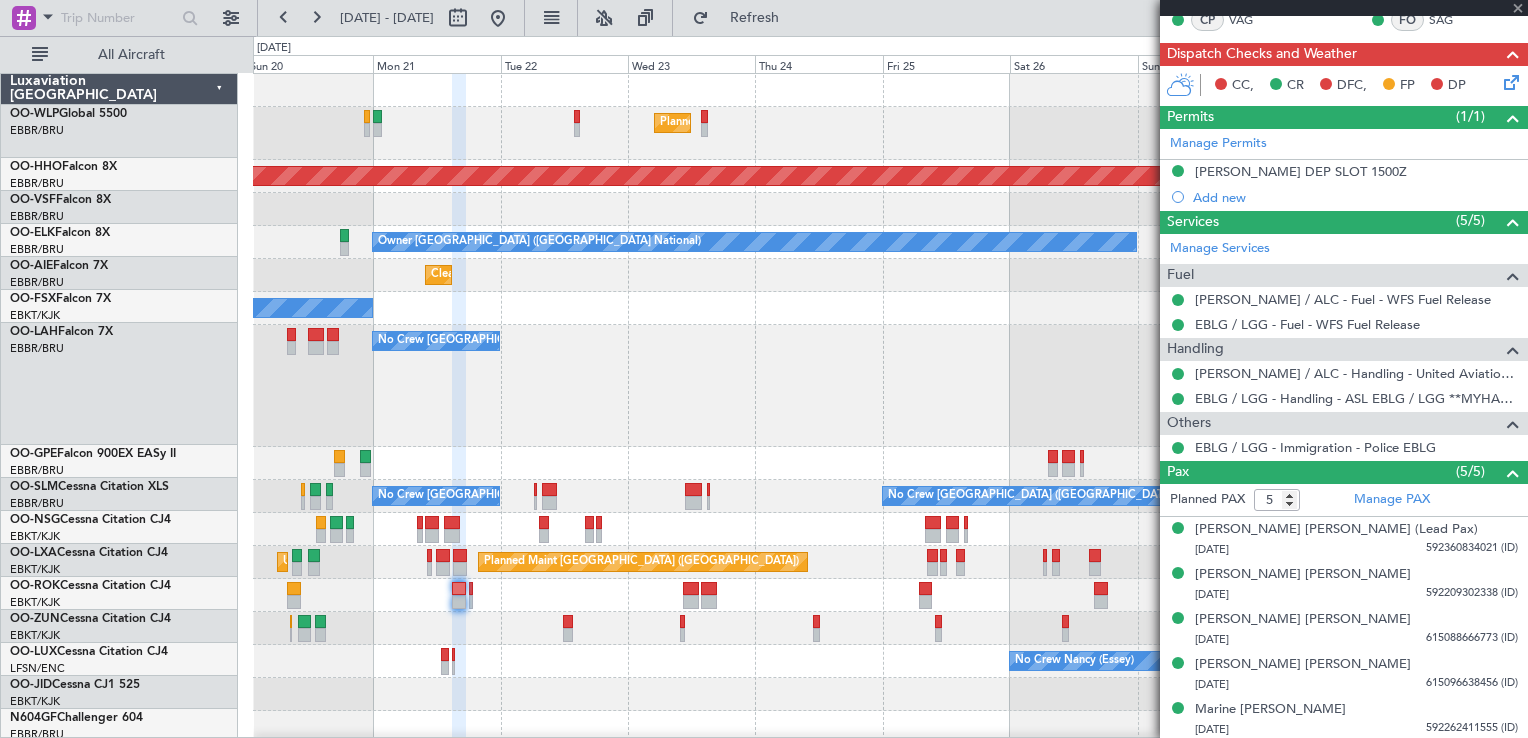 scroll, scrollTop: 0, scrollLeft: 0, axis: both 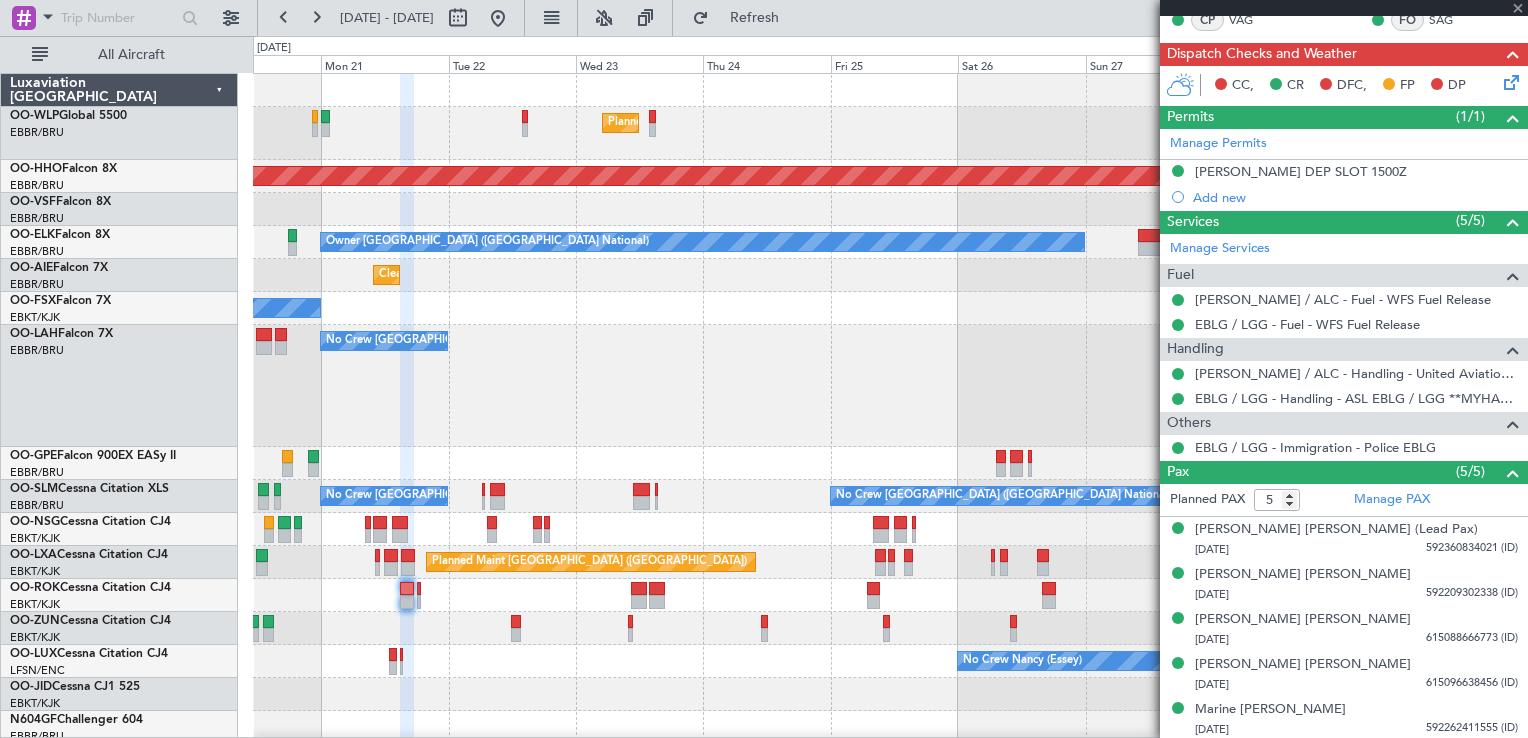 click on "No Crew [GEOGRAPHIC_DATA] ([GEOGRAPHIC_DATA] National)" 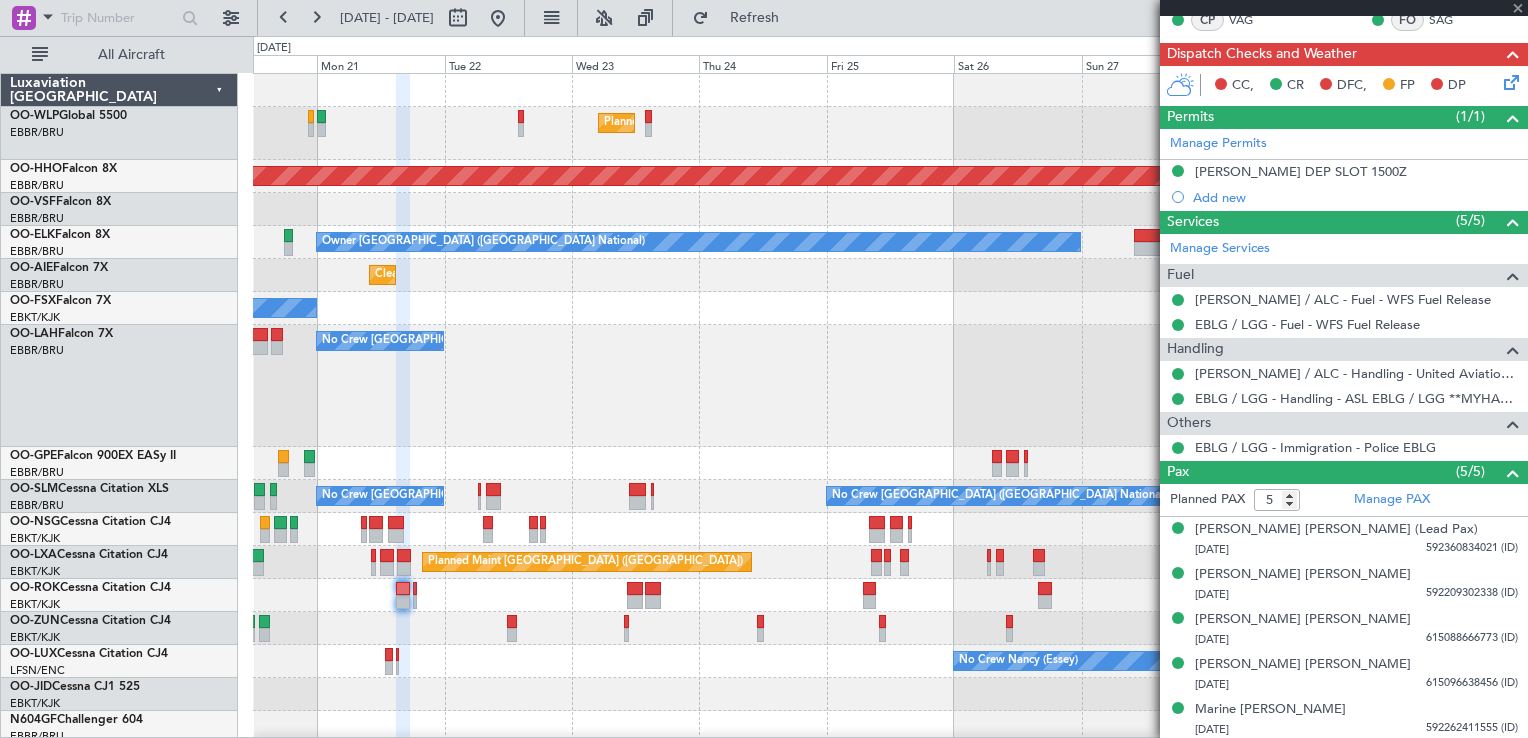 type on "0" 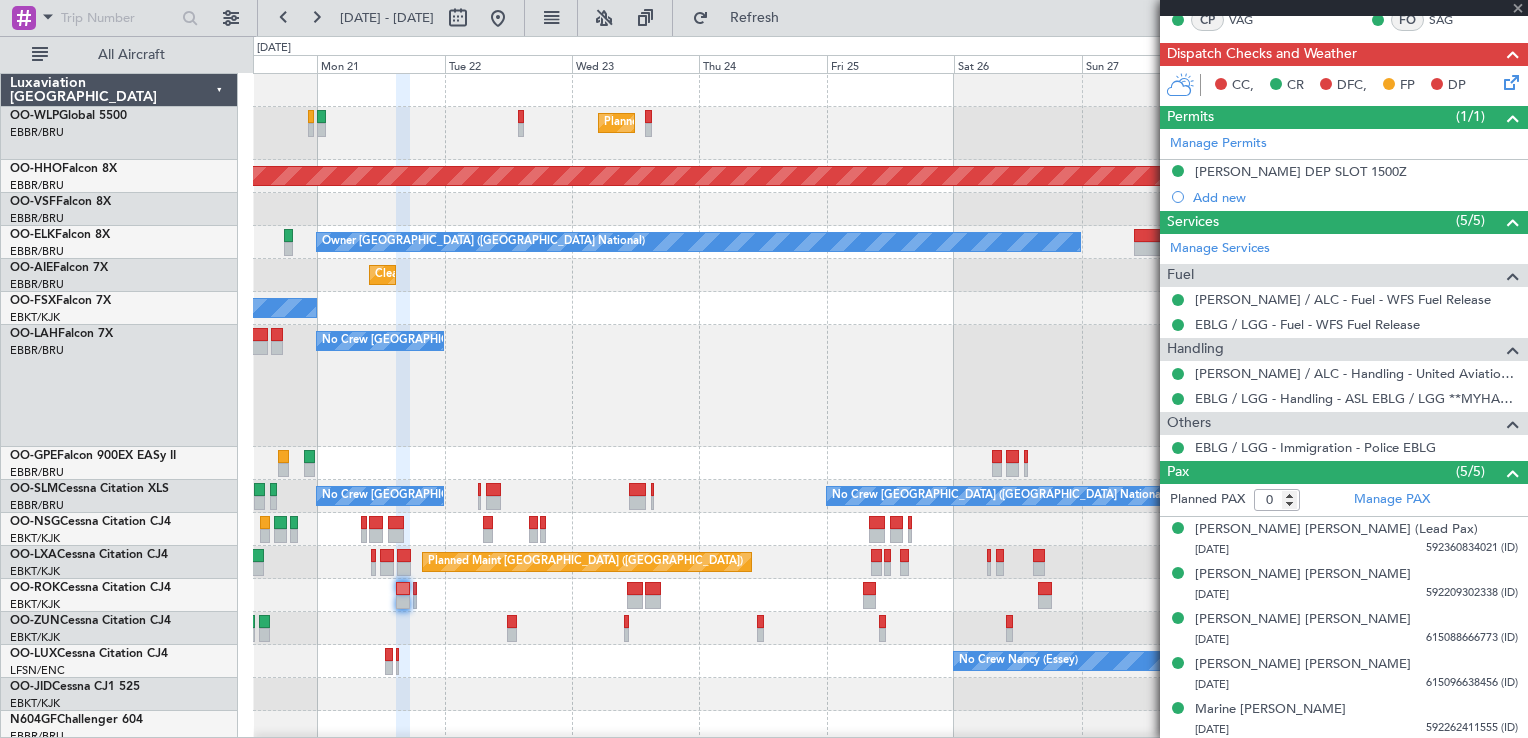 scroll, scrollTop: 0, scrollLeft: 0, axis: both 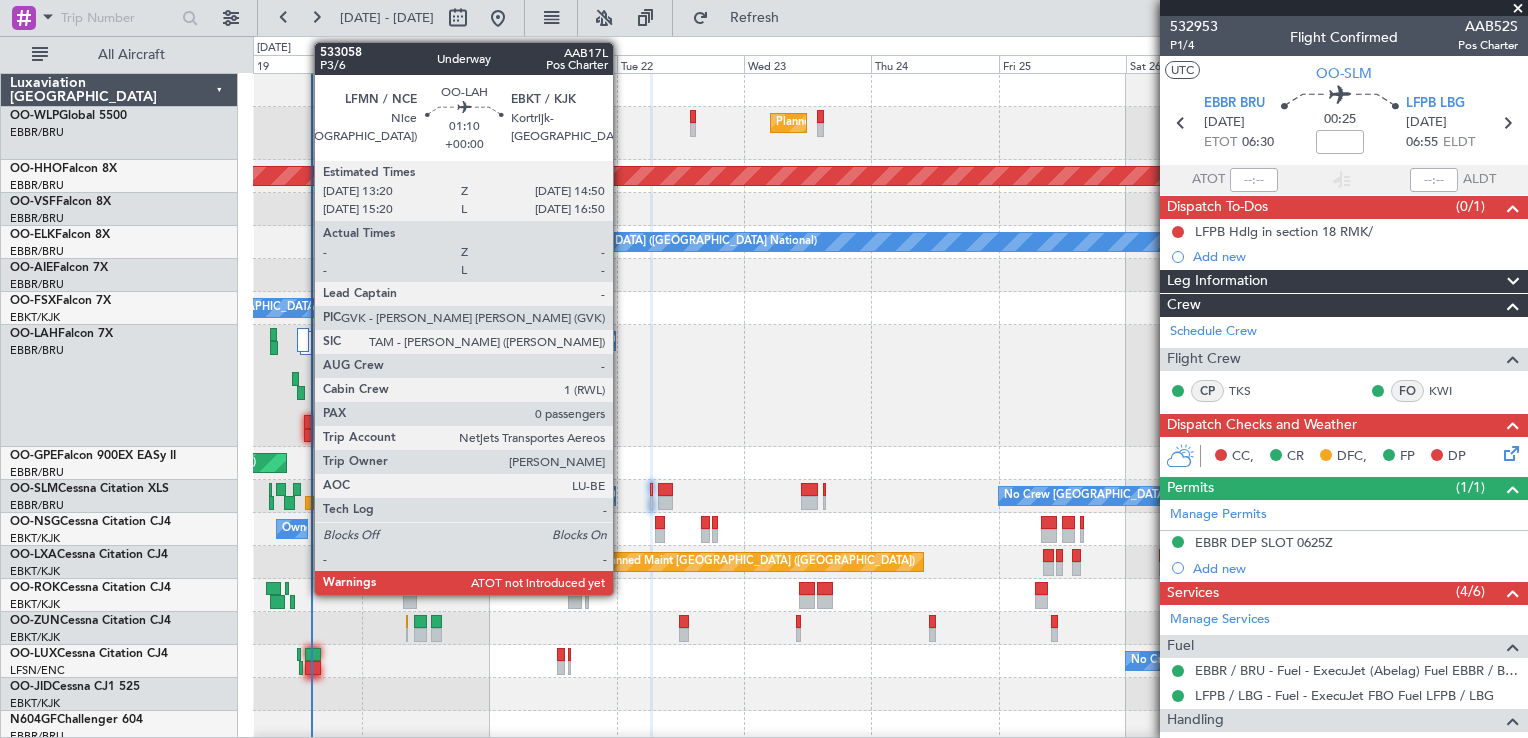 click 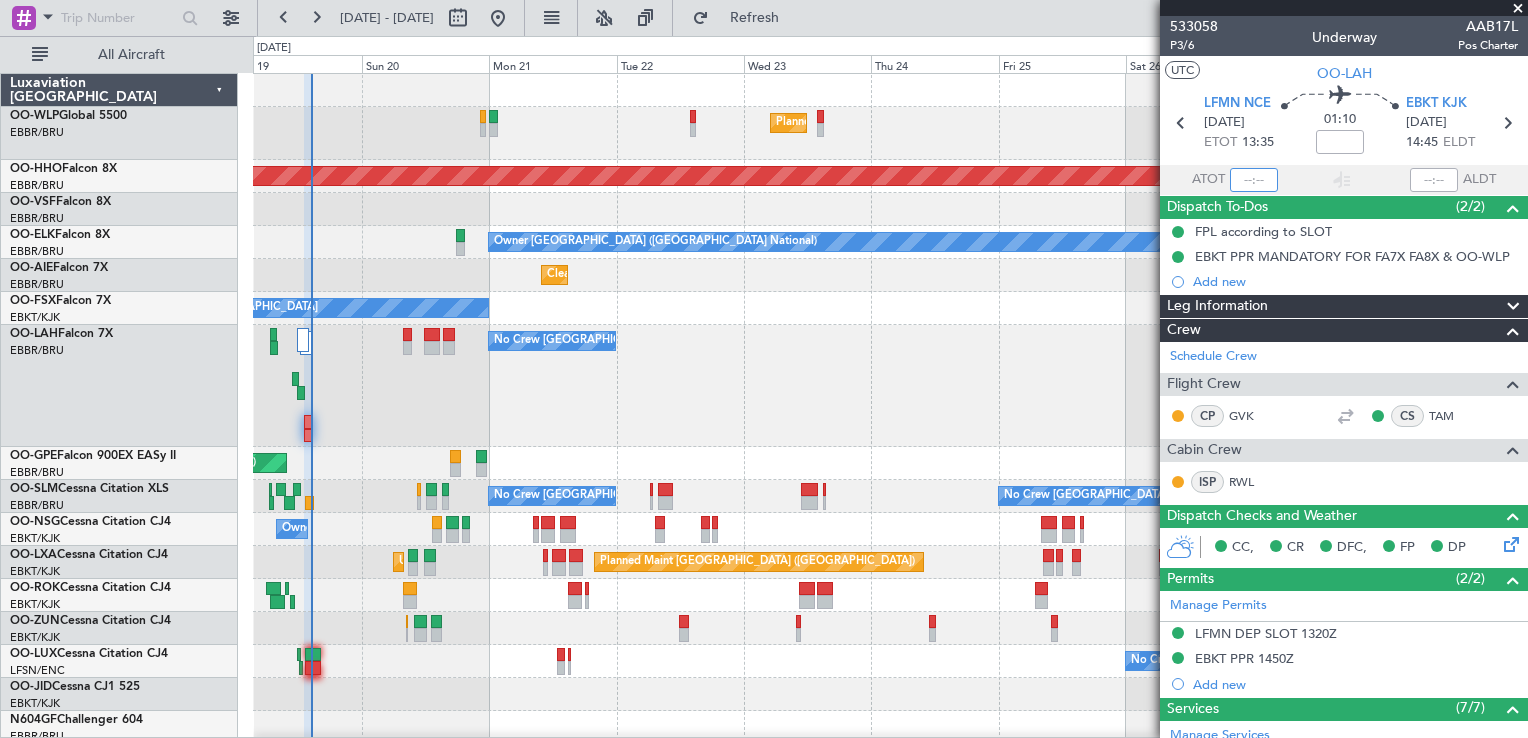 click at bounding box center [1254, 180] 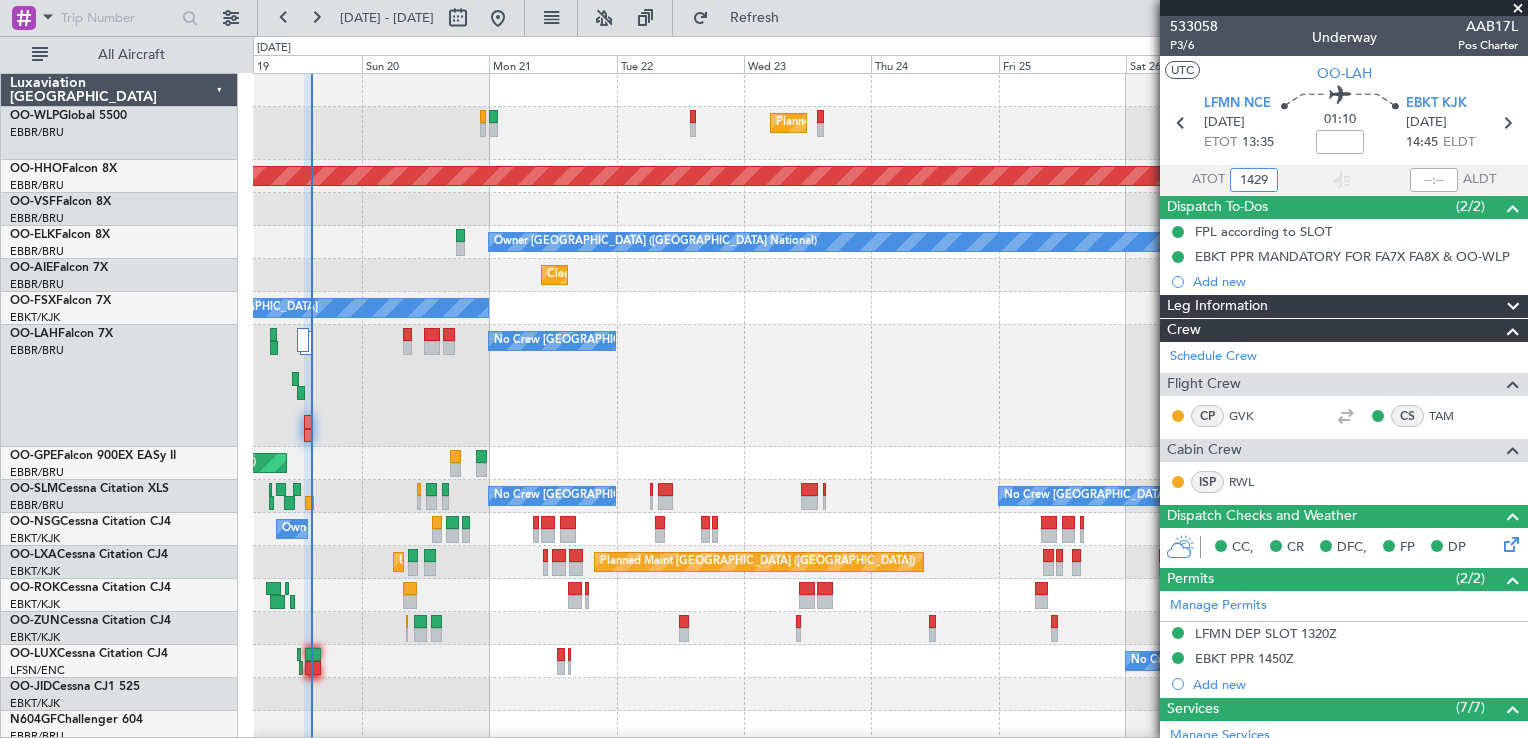 click on "No Crew Kortrijk-[GEOGRAPHIC_DATA]" 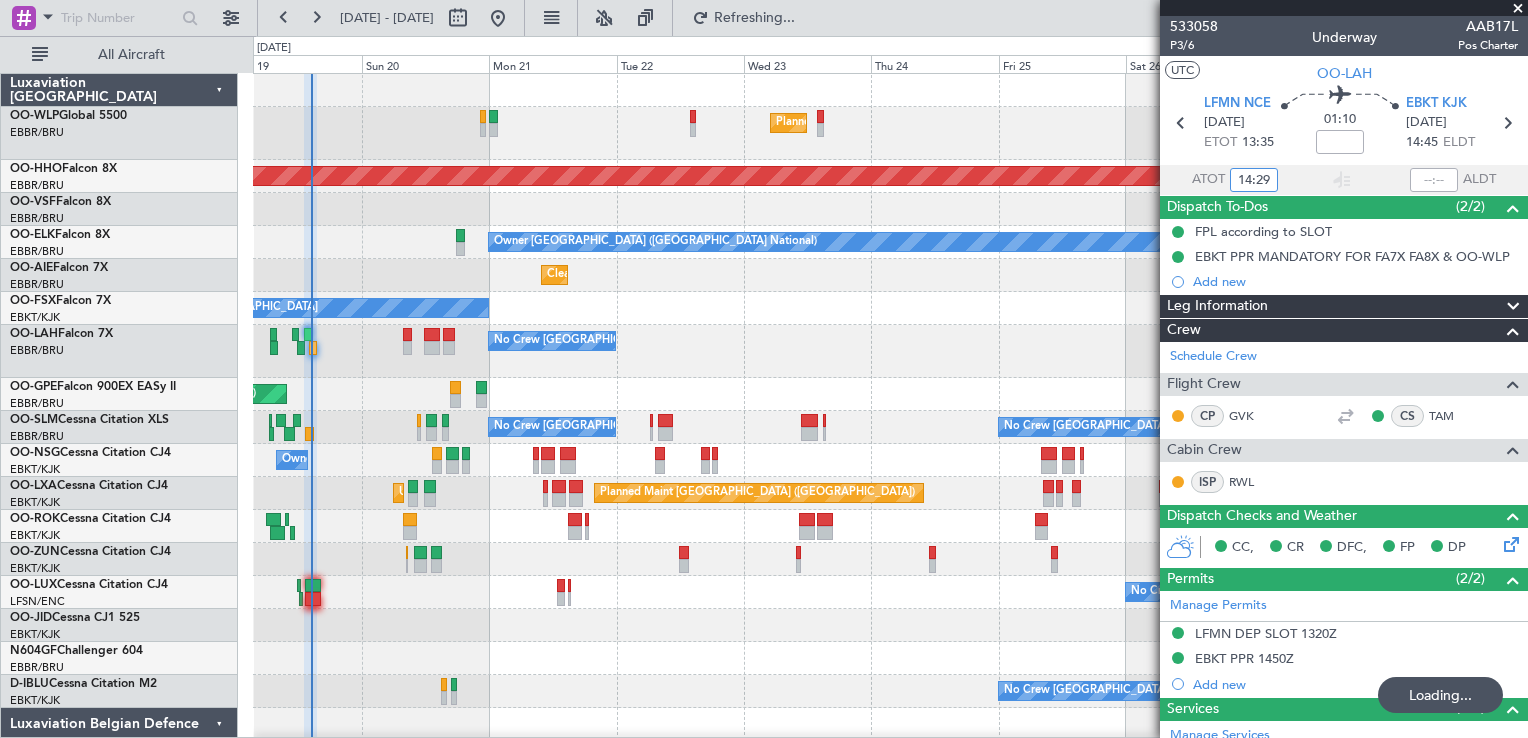 type on "14:29" 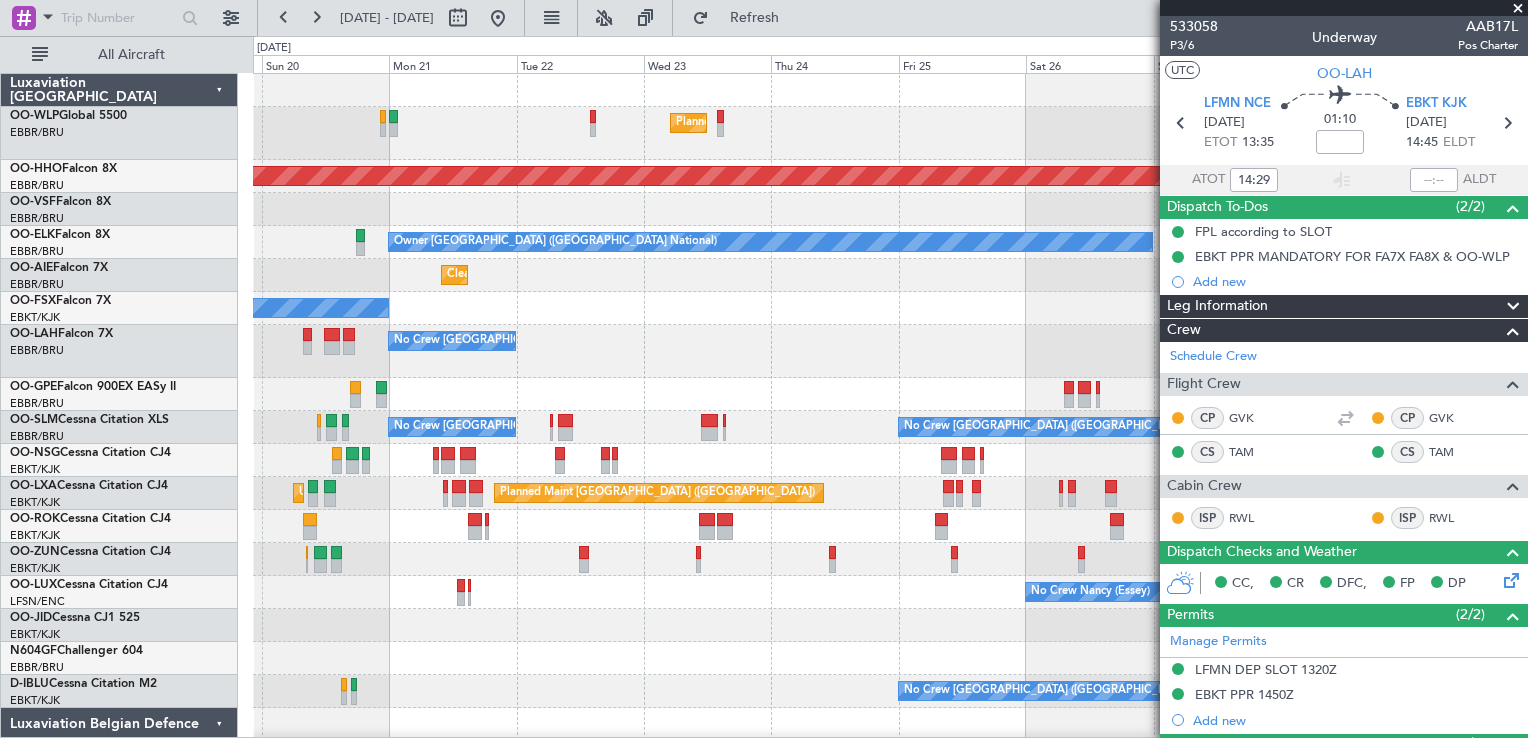 scroll, scrollTop: 0, scrollLeft: 0, axis: both 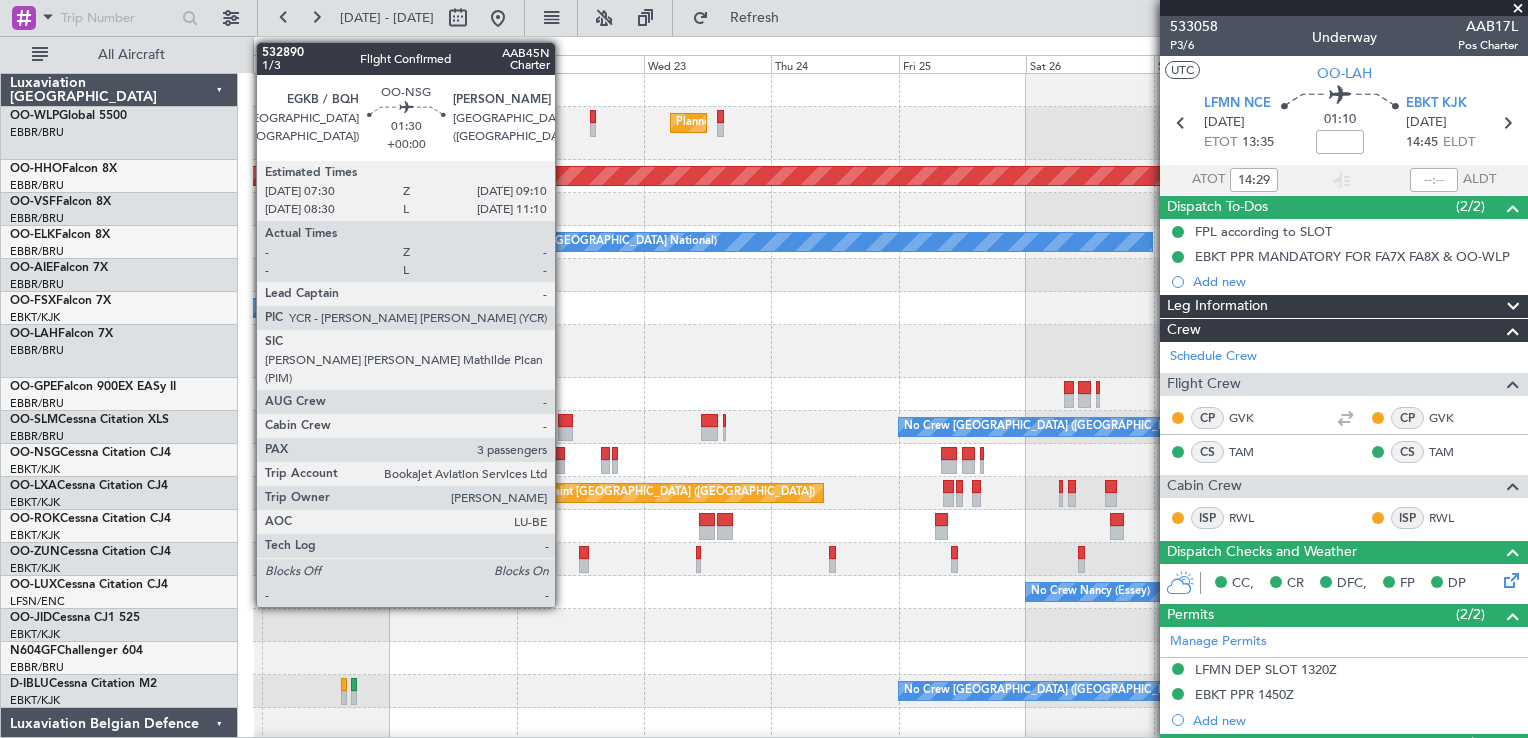 click 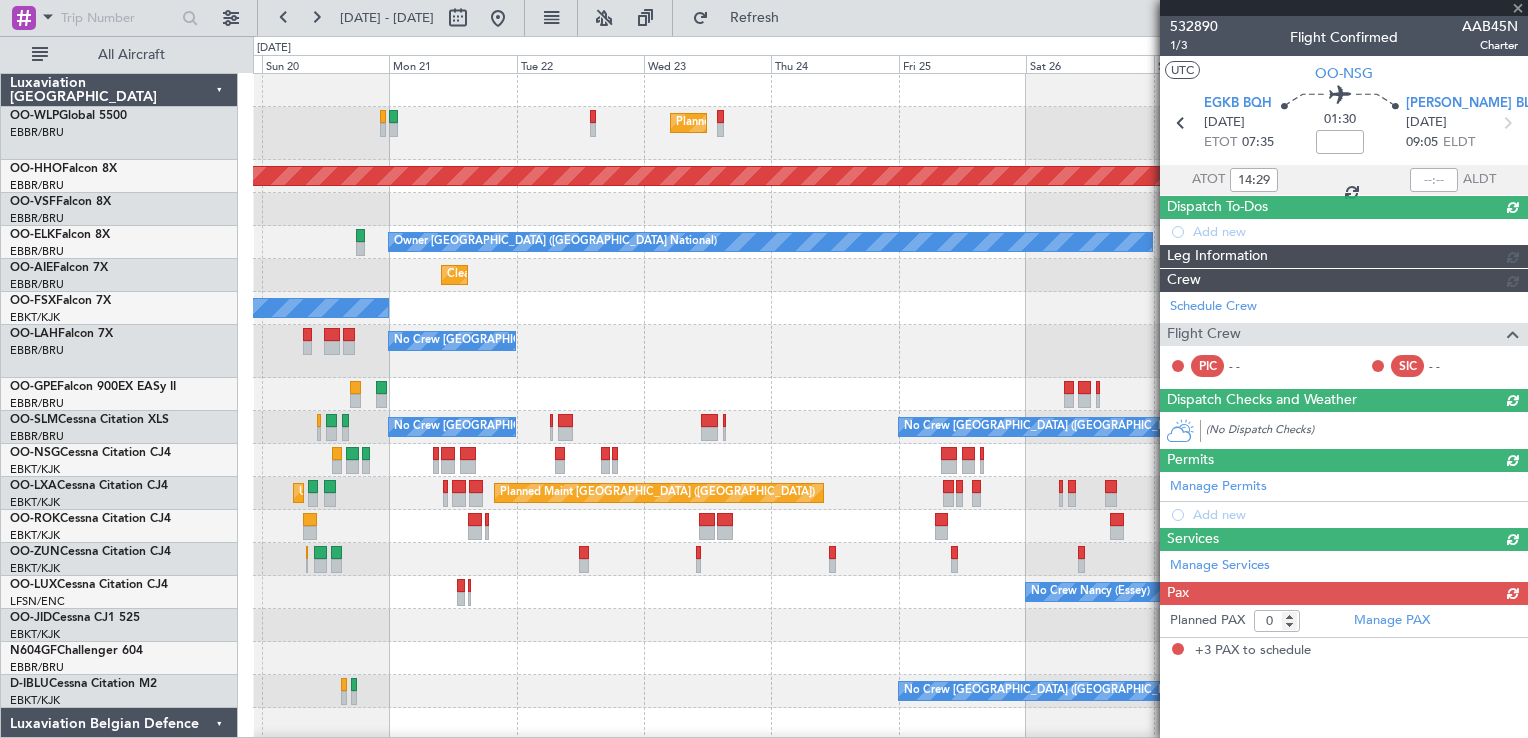 type 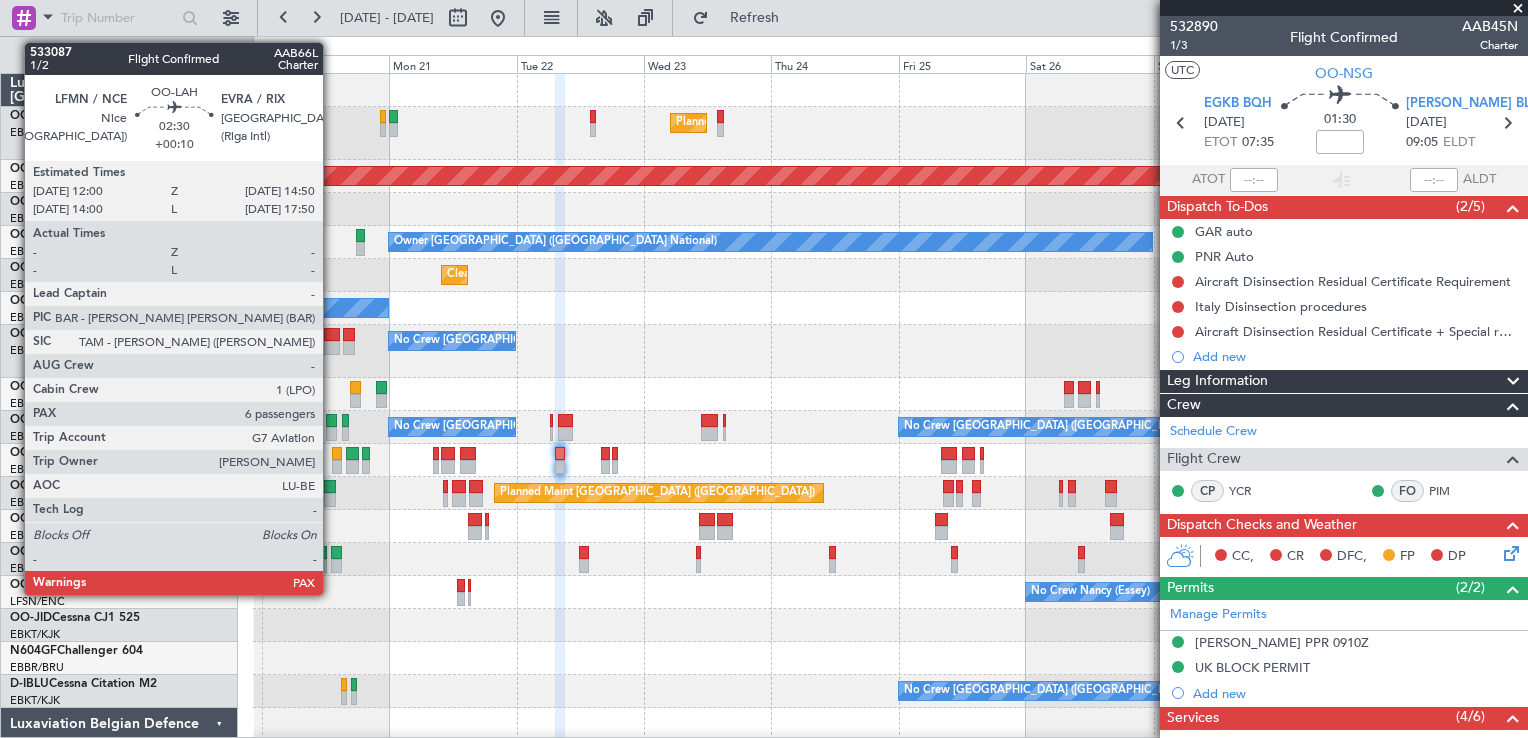 click 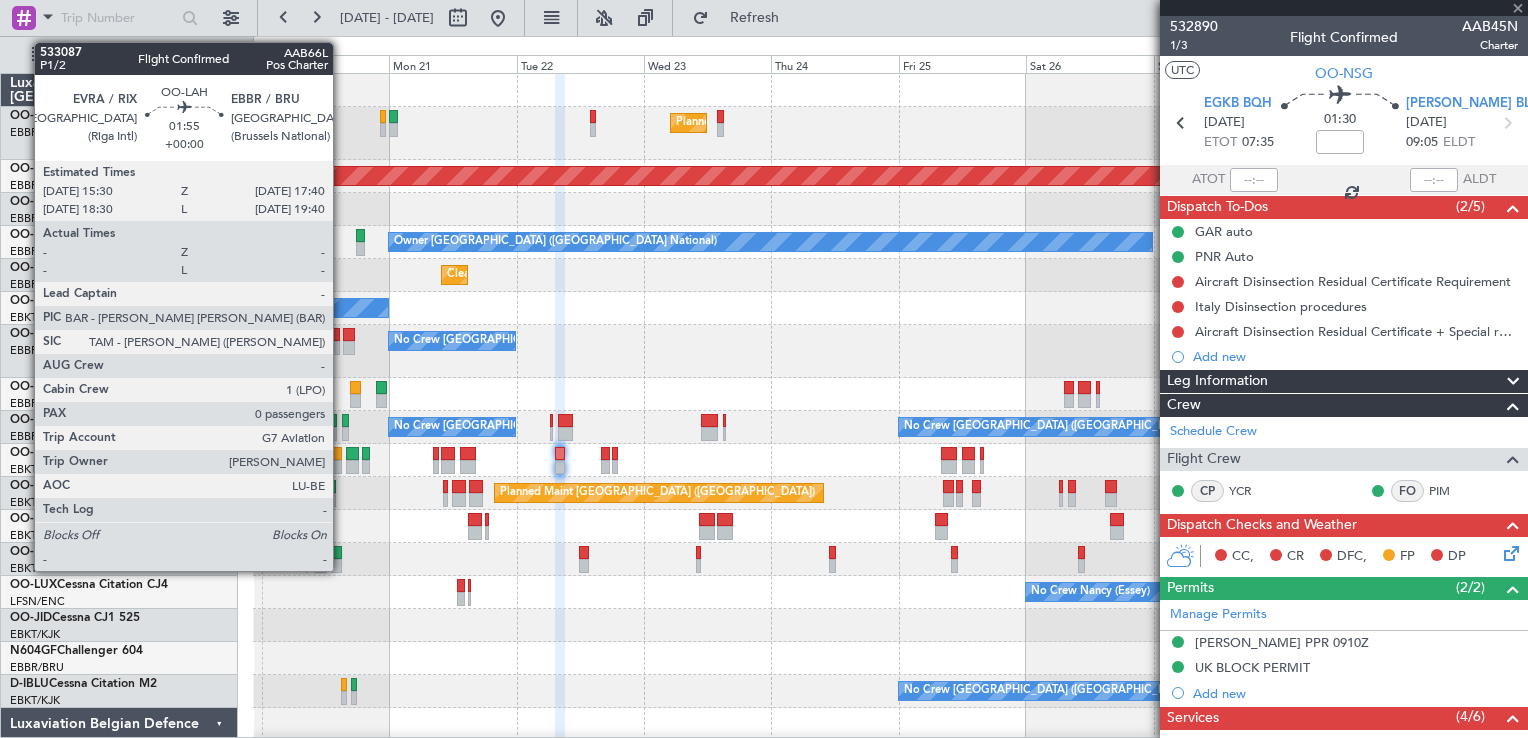type on "+00:10" 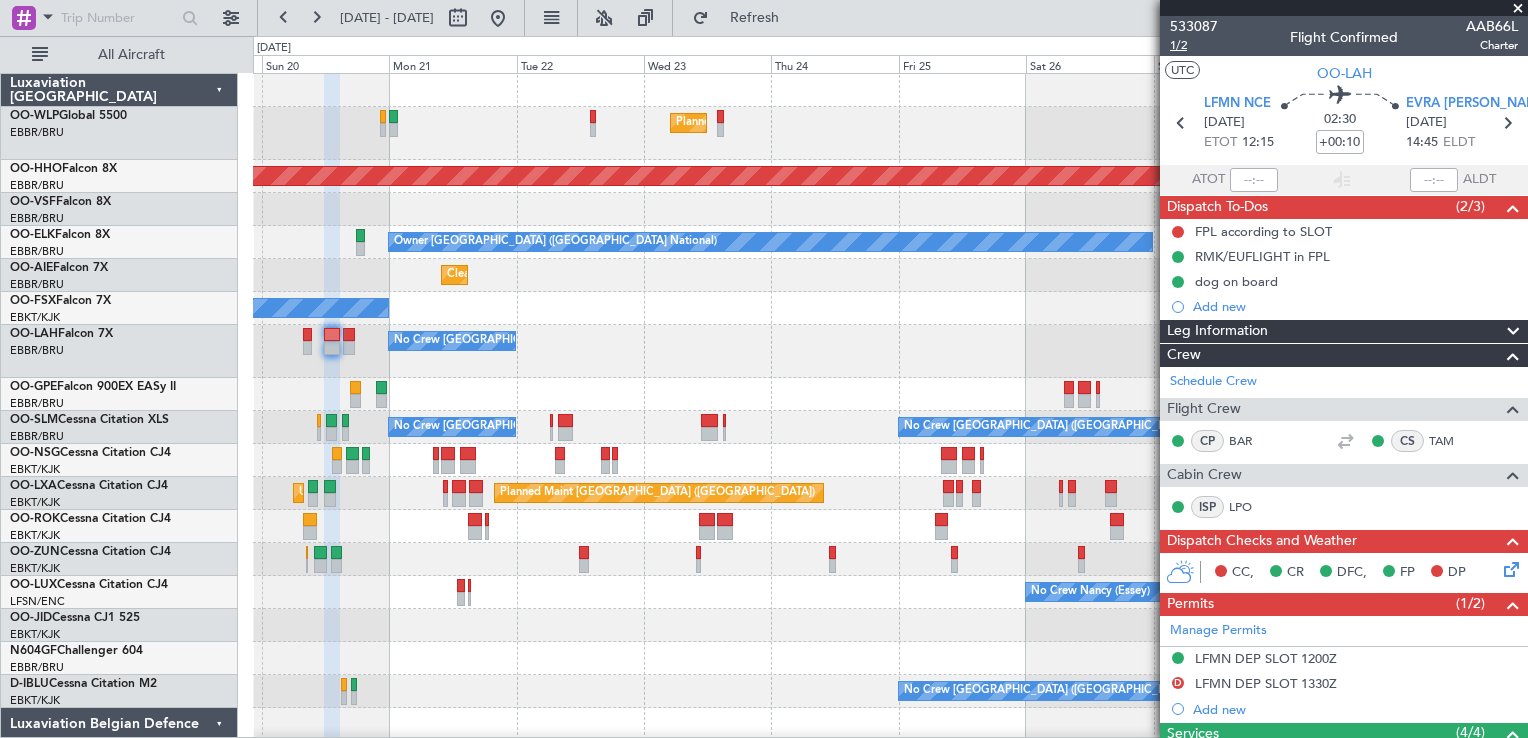 click on "1/2" at bounding box center (1194, 45) 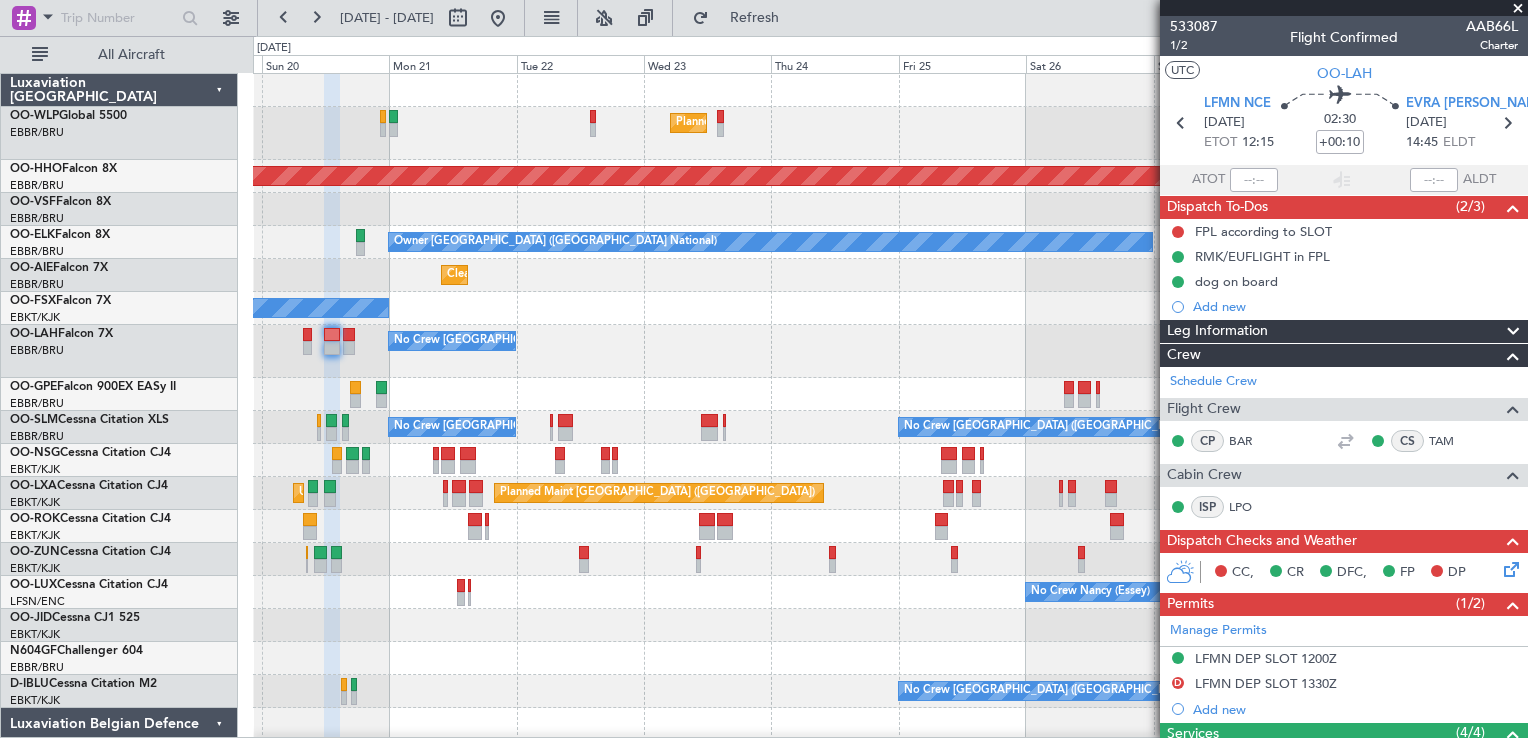 click on "Owner [GEOGRAPHIC_DATA] ([GEOGRAPHIC_DATA] National)" 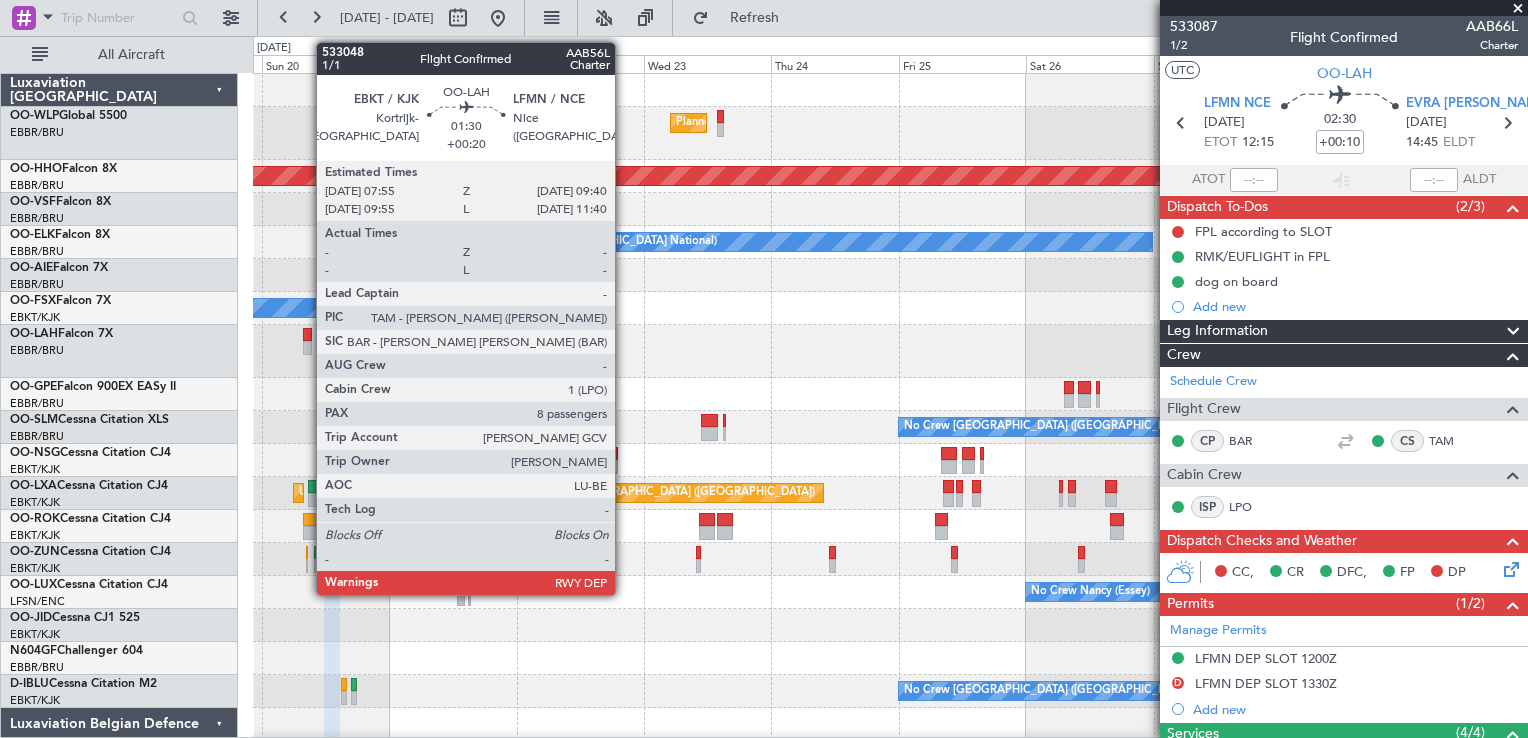 click 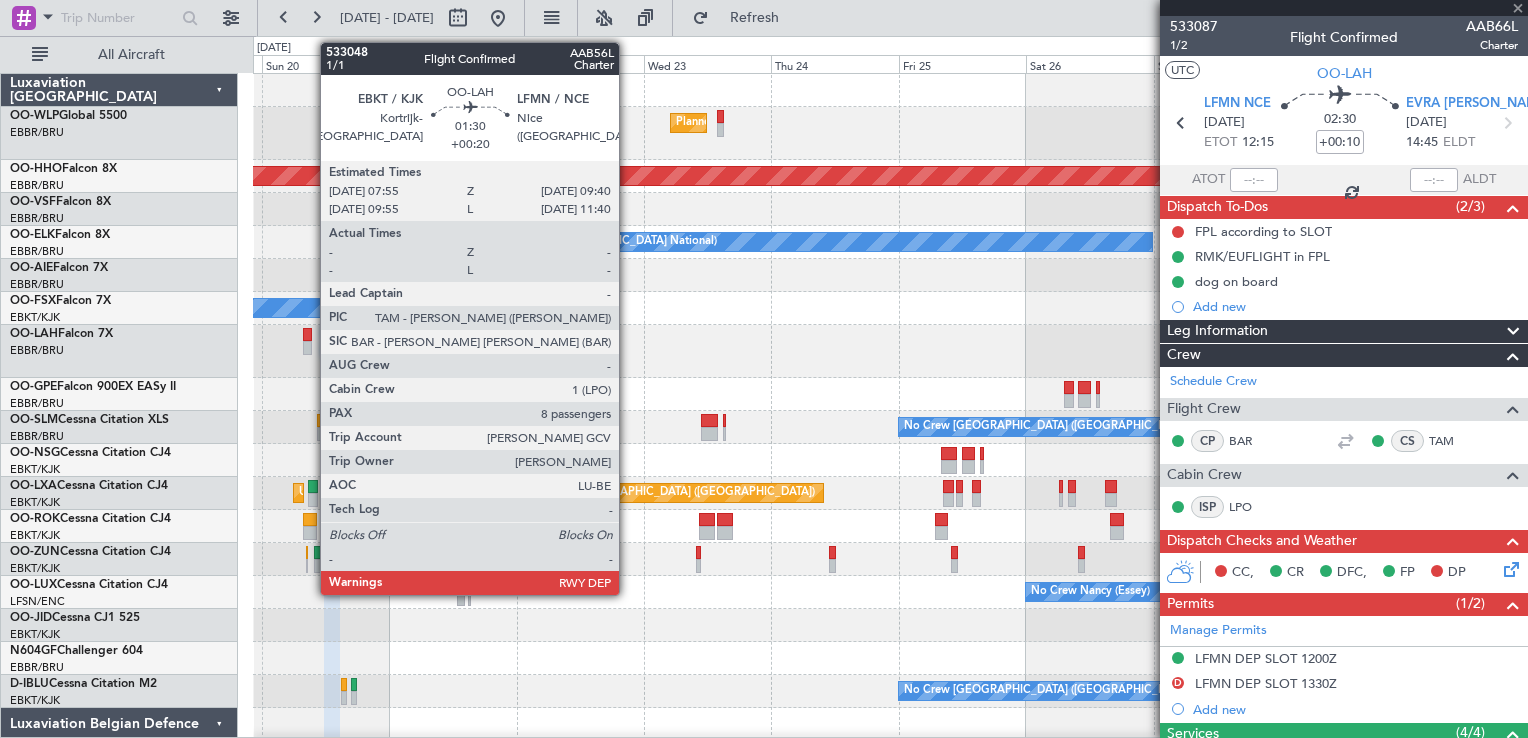 type on "+00:20" 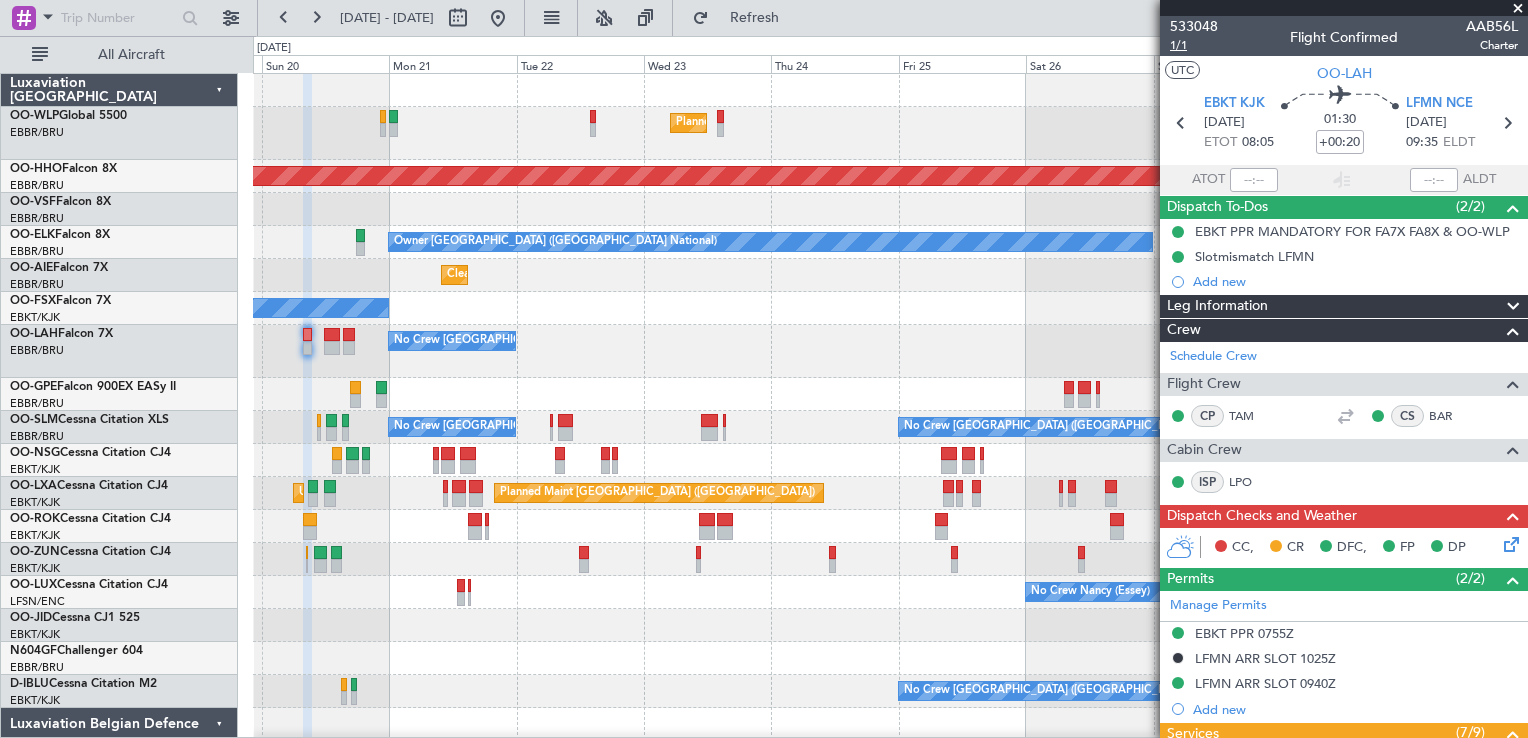 click on "1/1" at bounding box center (1194, 45) 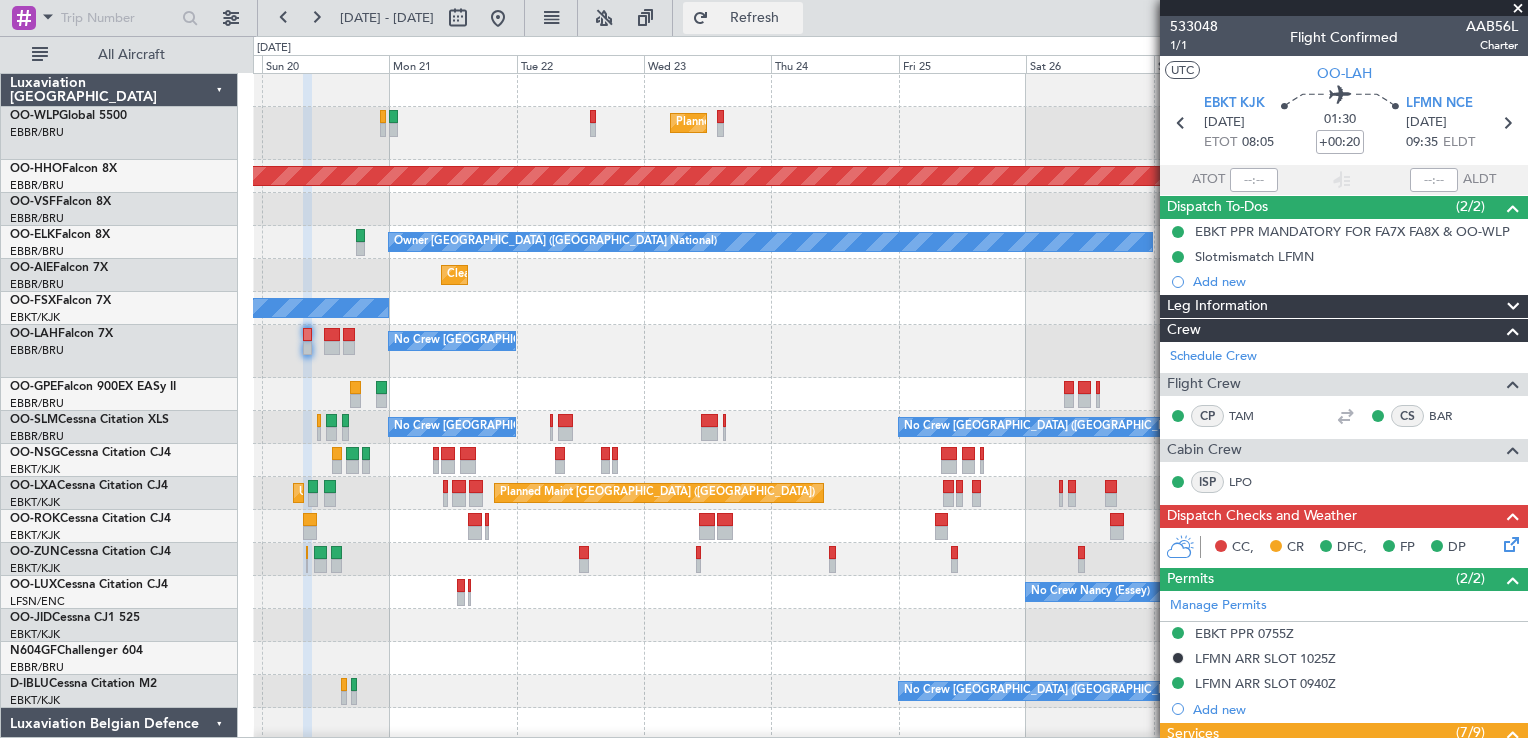 click on "Refresh" 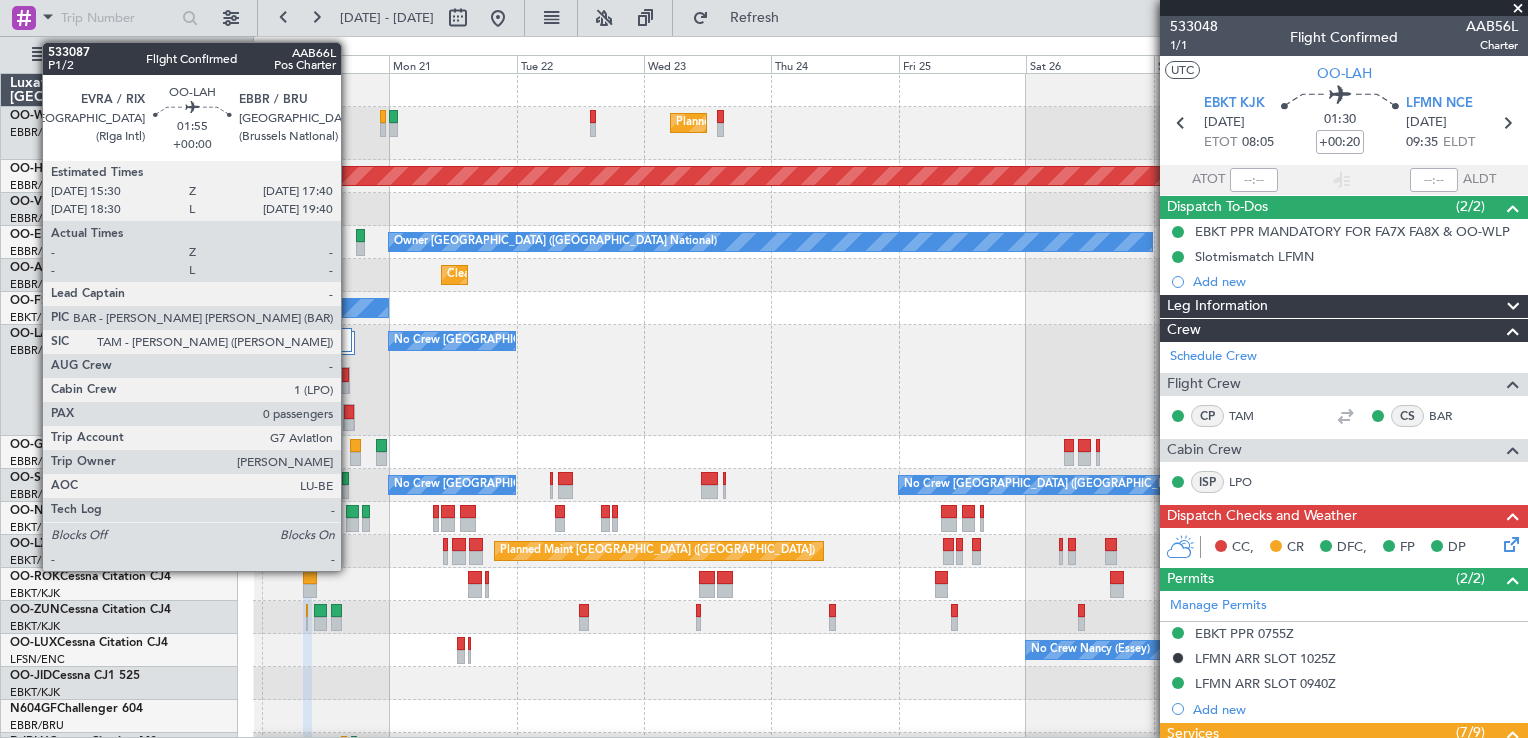 click 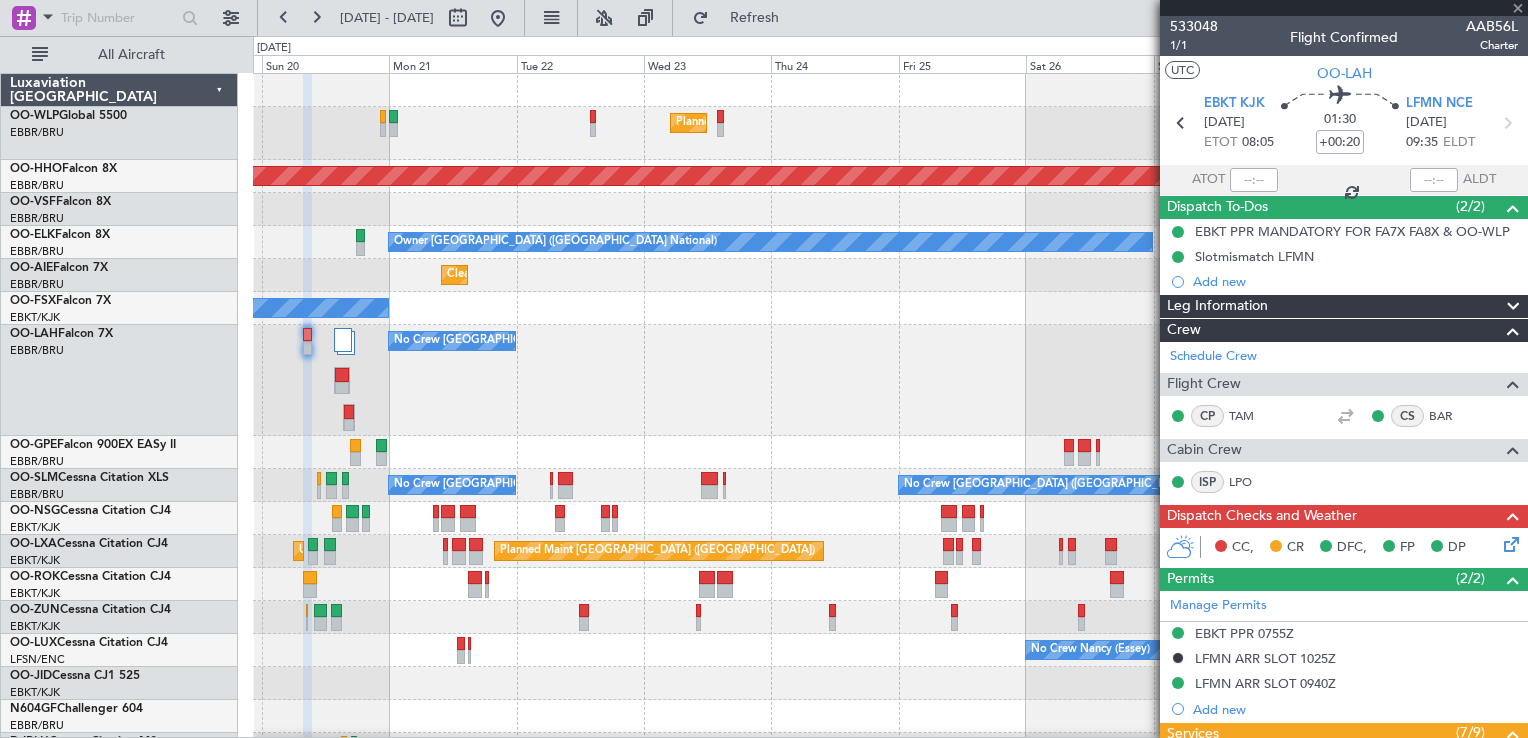 type 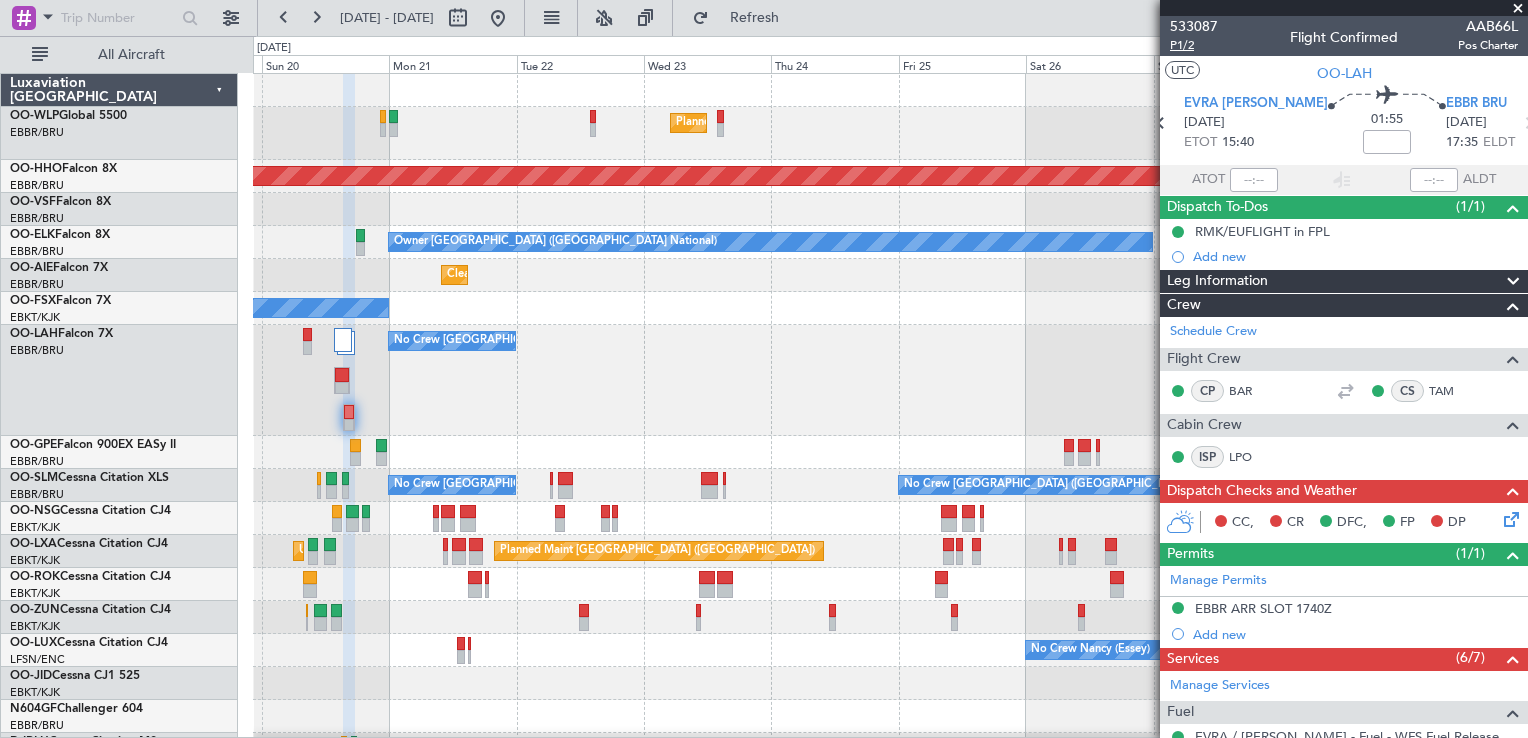 click on "P1/2" at bounding box center (1194, 45) 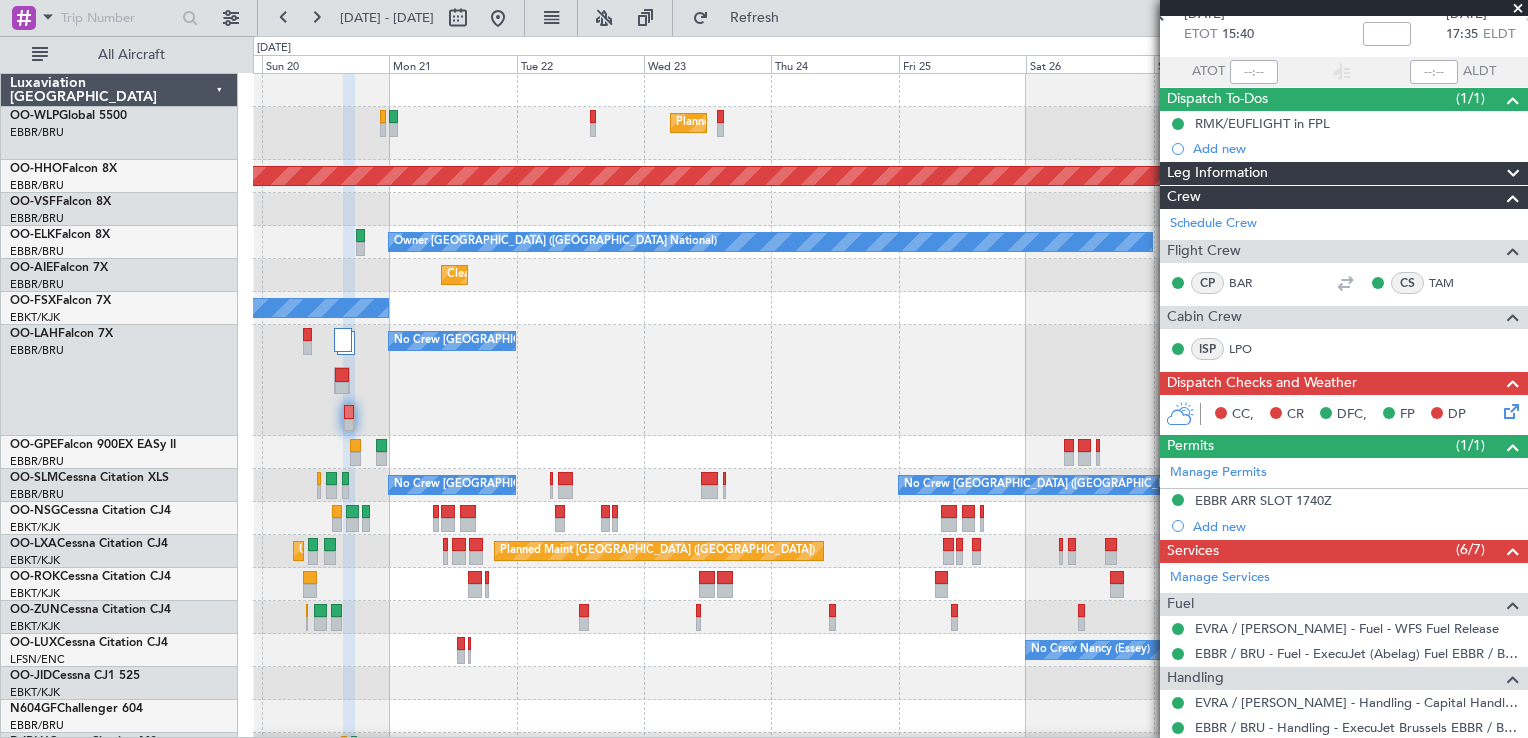 scroll, scrollTop: 0, scrollLeft: 0, axis: both 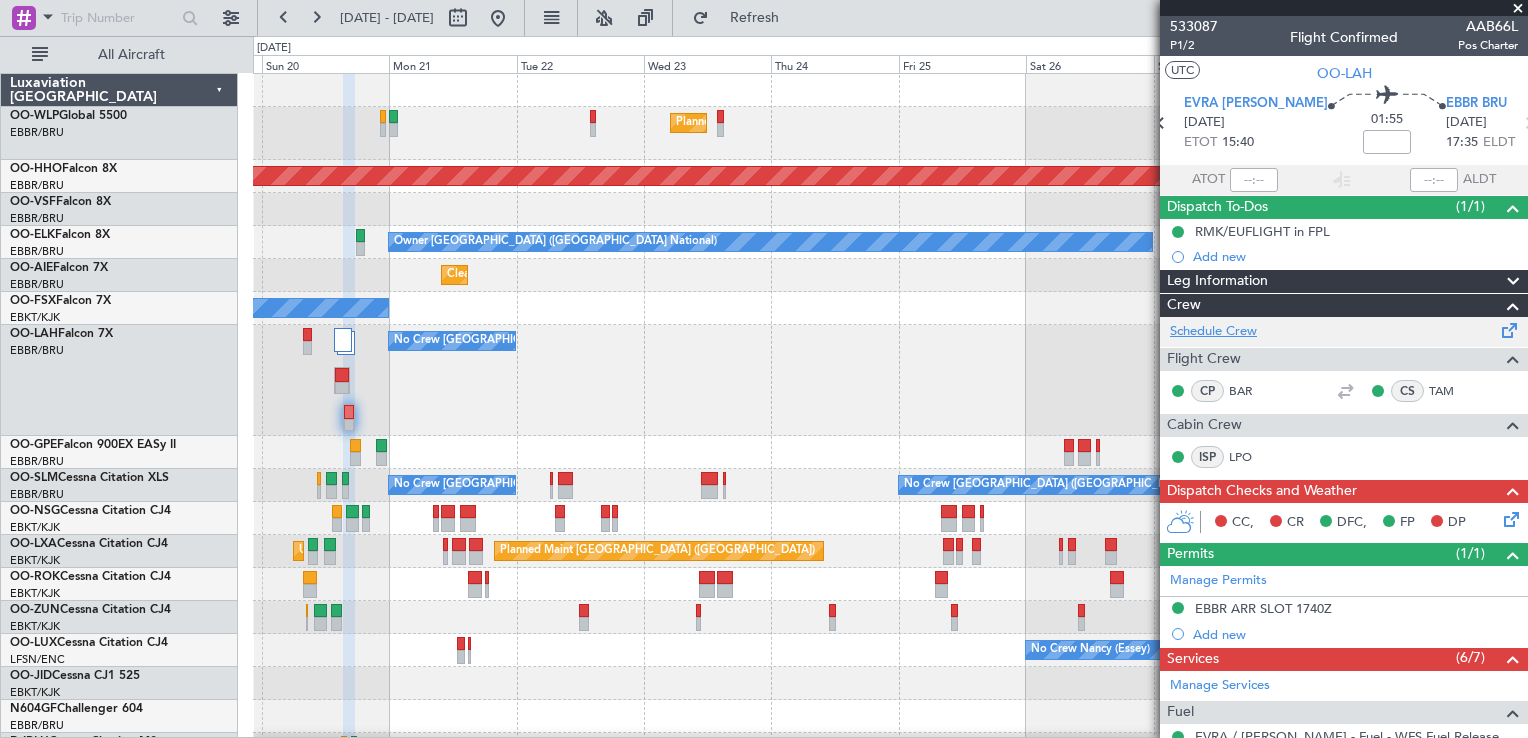 click on "Schedule Crew" 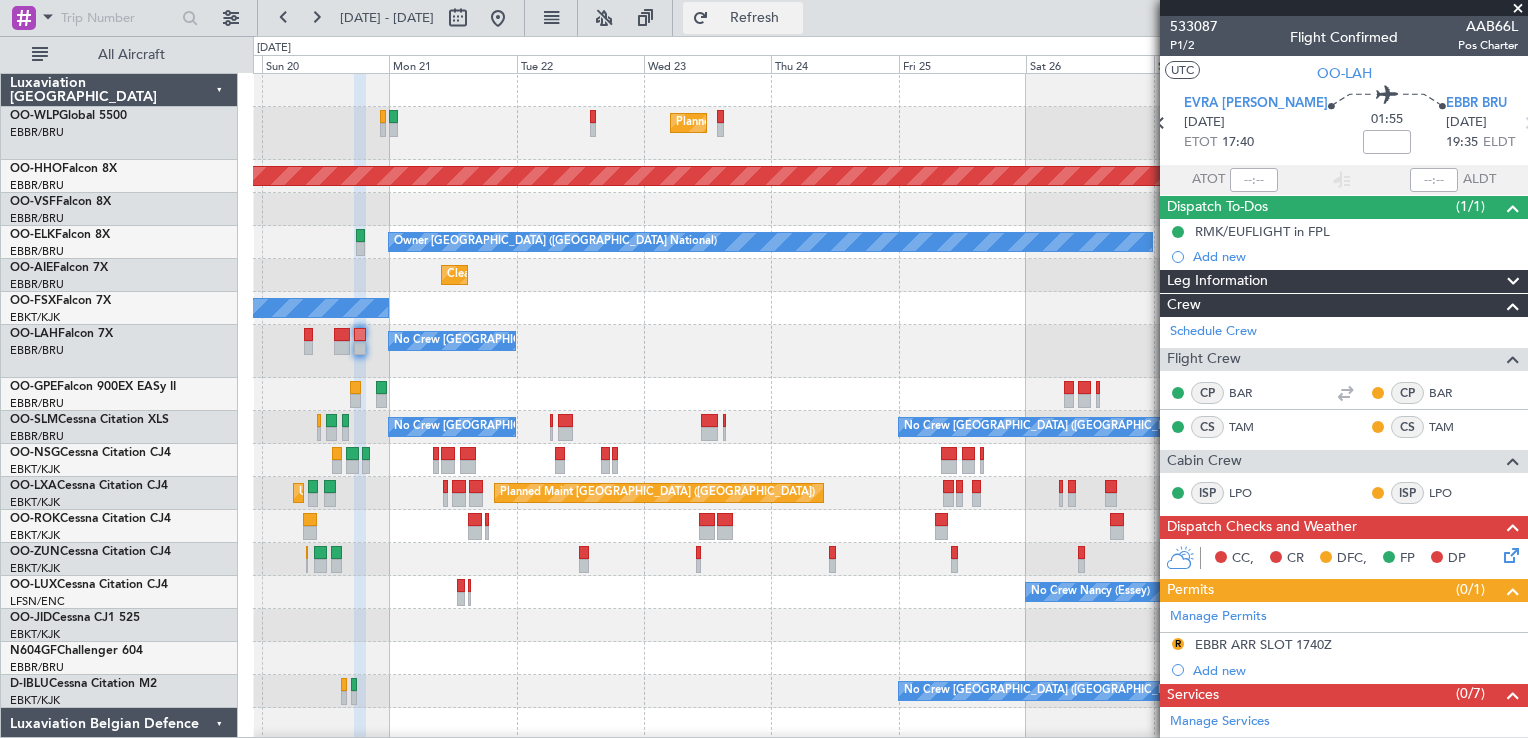 click on "Refresh" 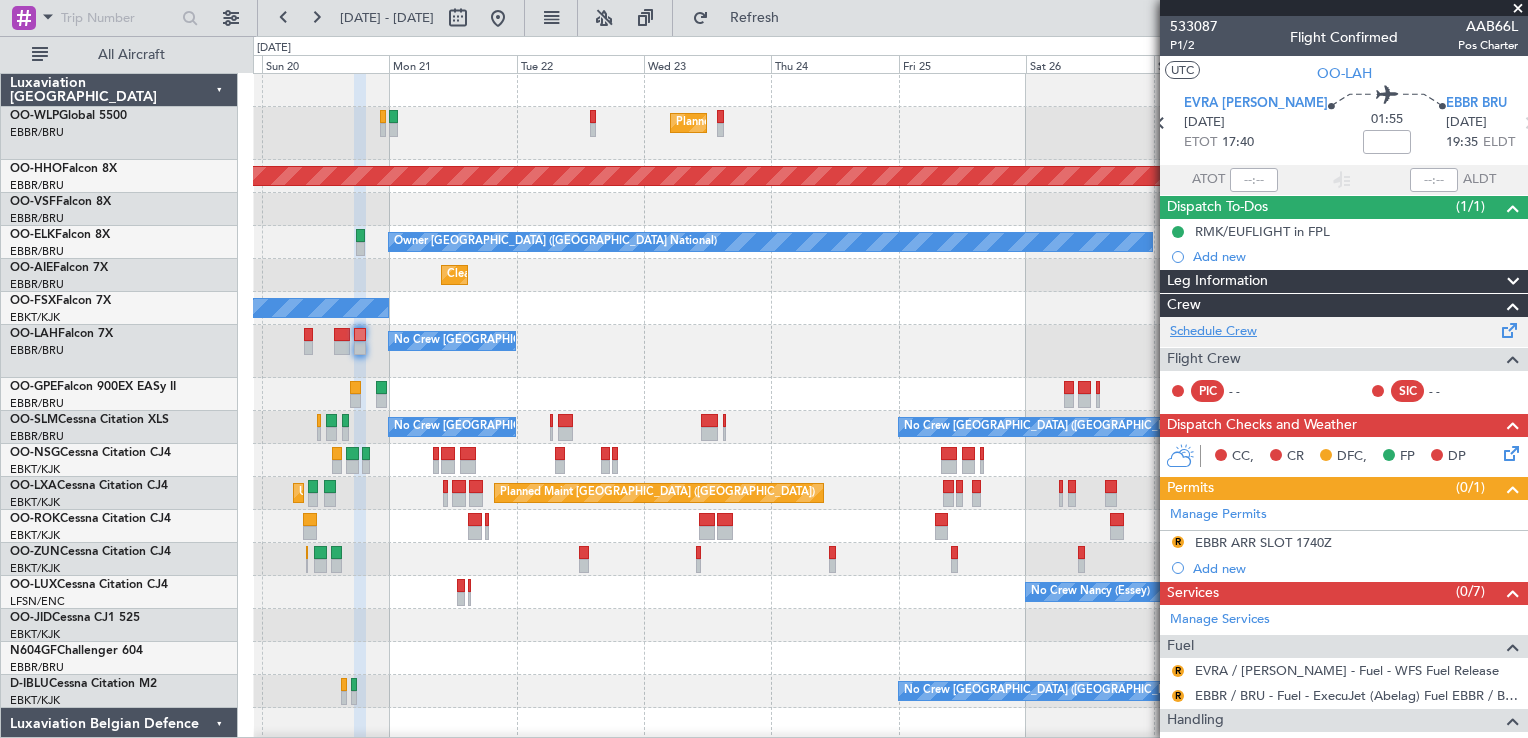 click on "Schedule Crew" 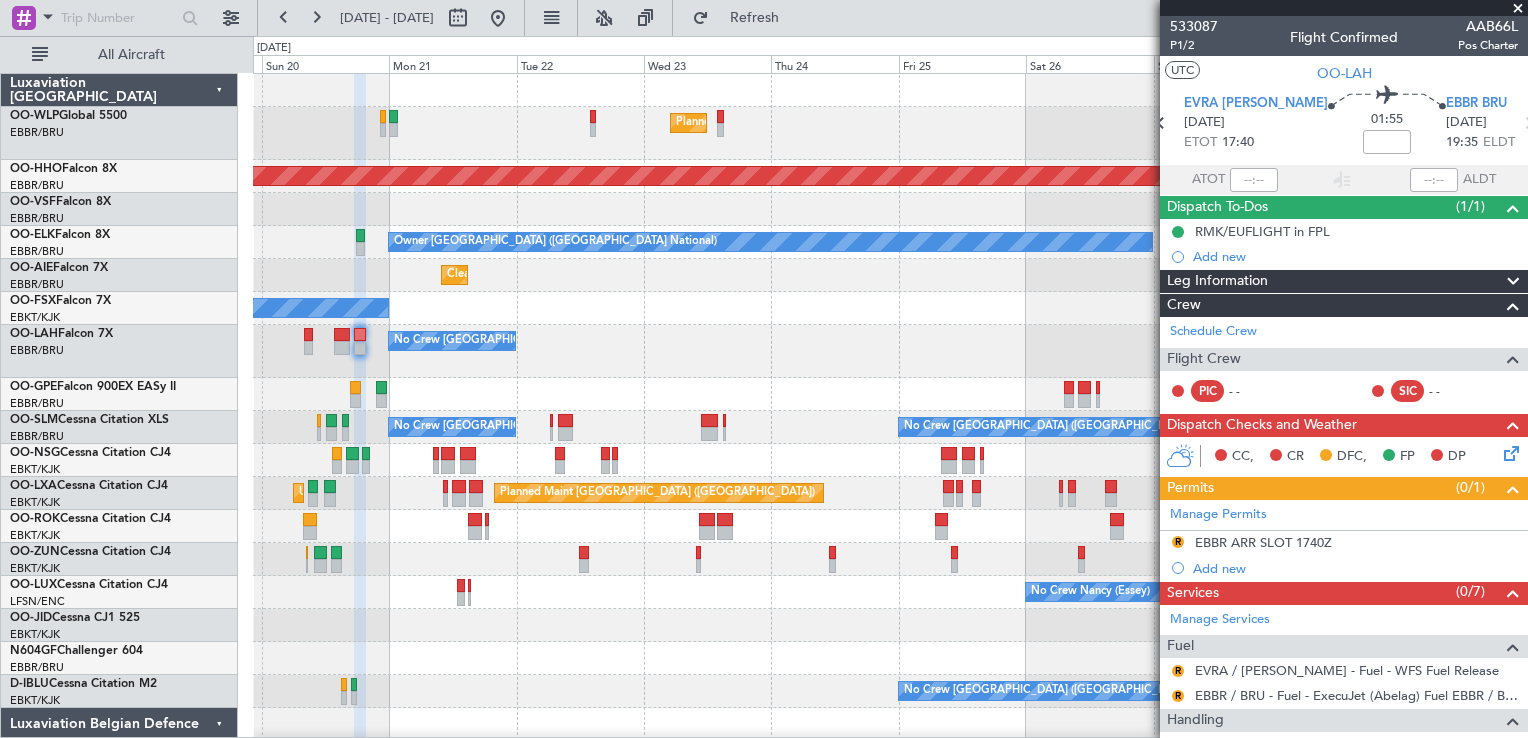 click on "No Crew [GEOGRAPHIC_DATA] ([GEOGRAPHIC_DATA] National)" 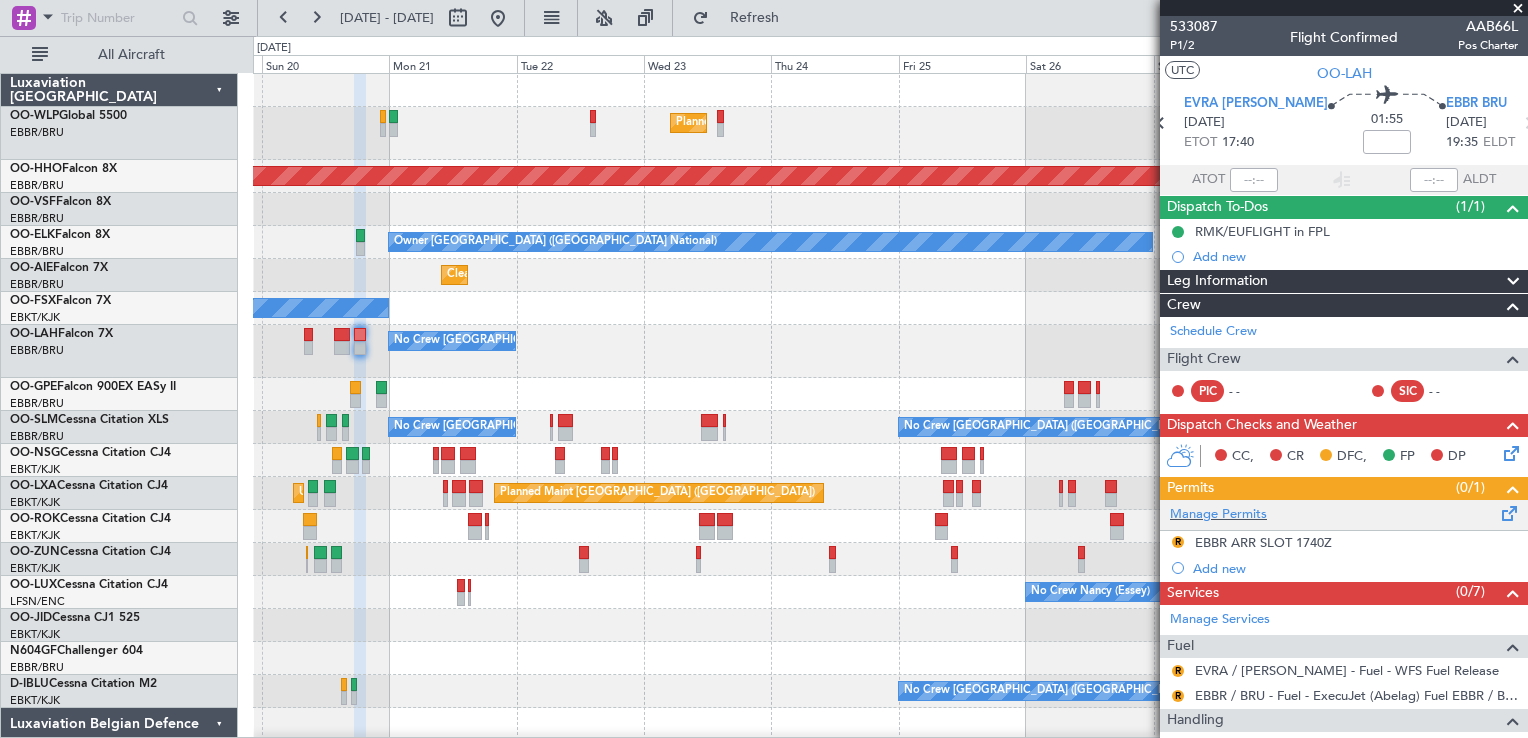 scroll, scrollTop: 196, scrollLeft: 0, axis: vertical 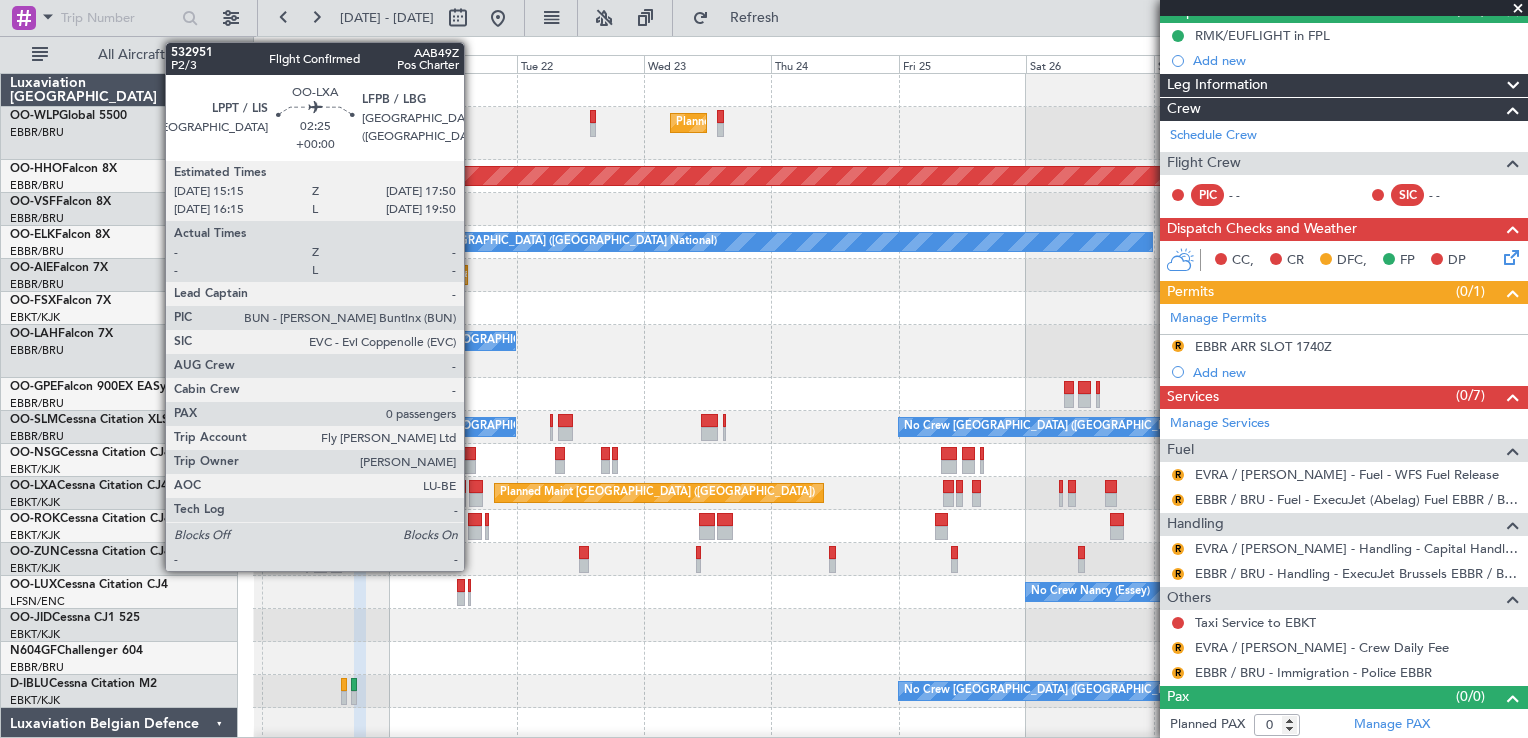 click 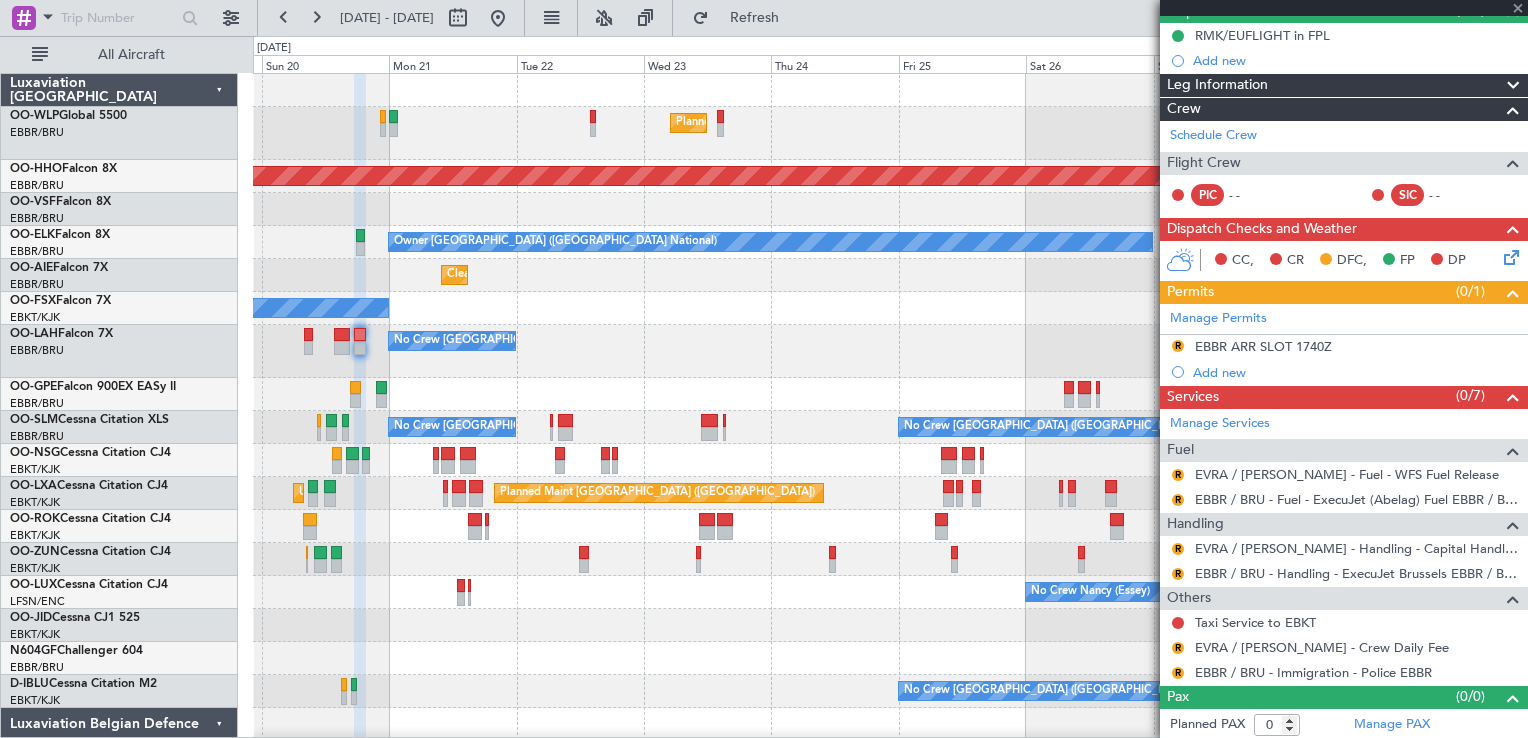 scroll, scrollTop: 0, scrollLeft: 0, axis: both 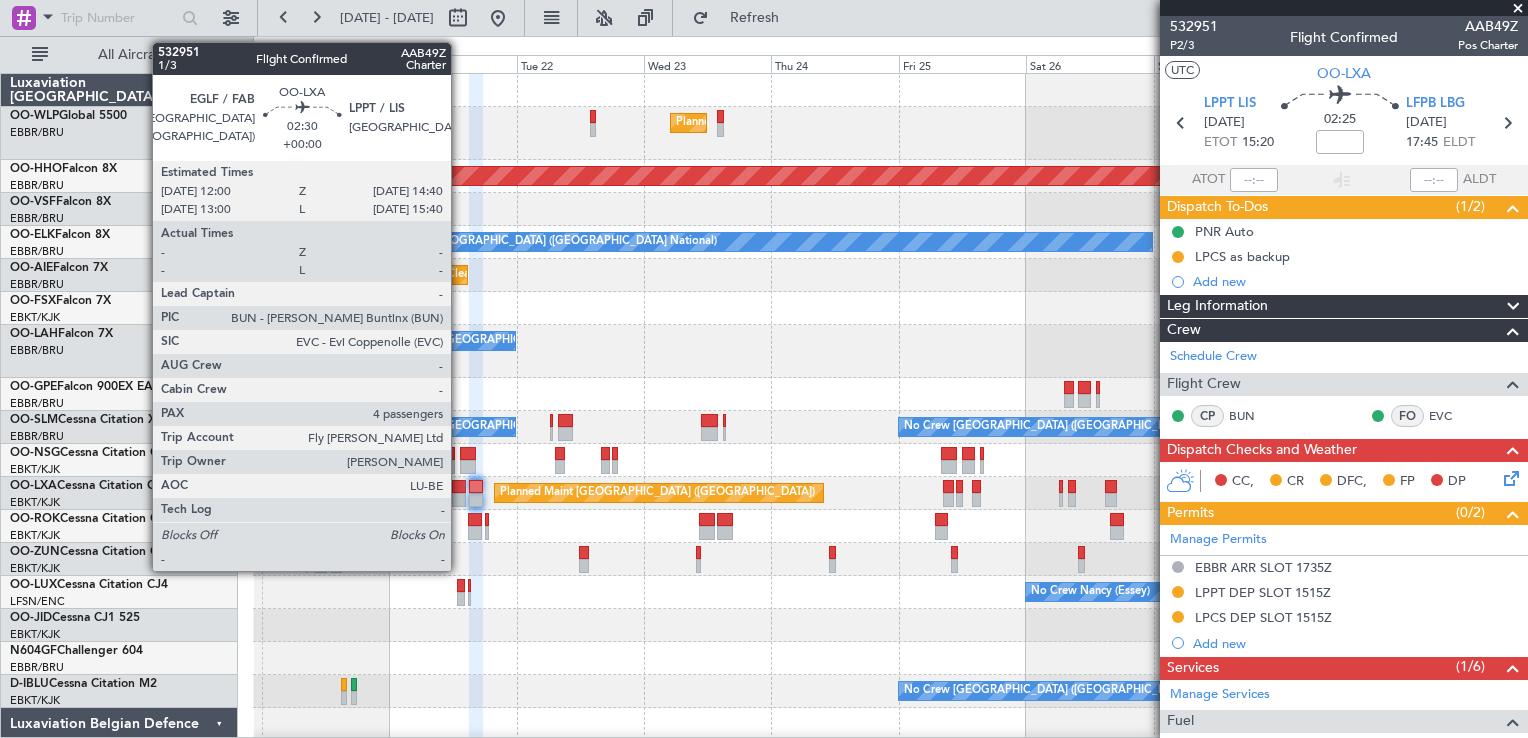 click 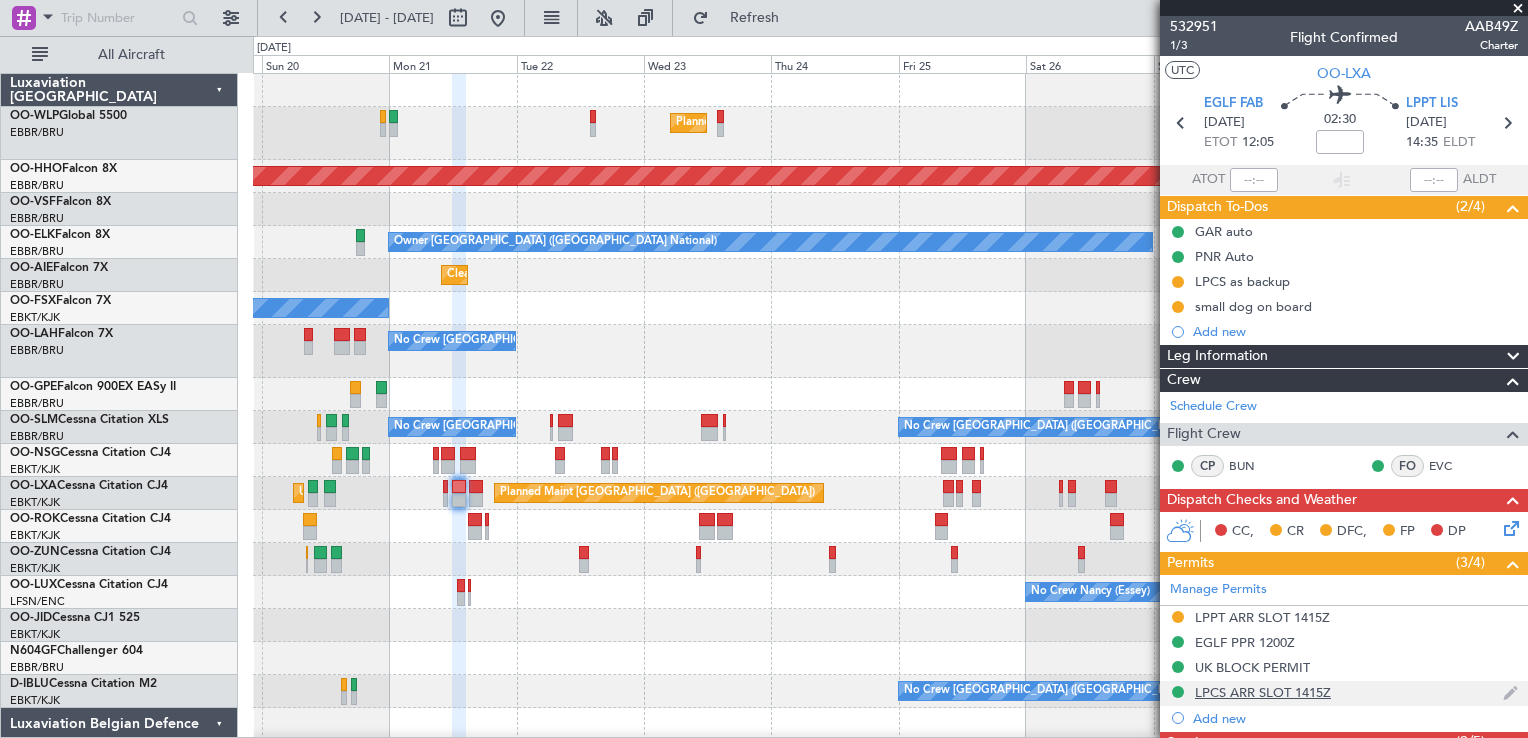 click on "LPCS ARR SLOT 1415Z" at bounding box center (1263, 692) 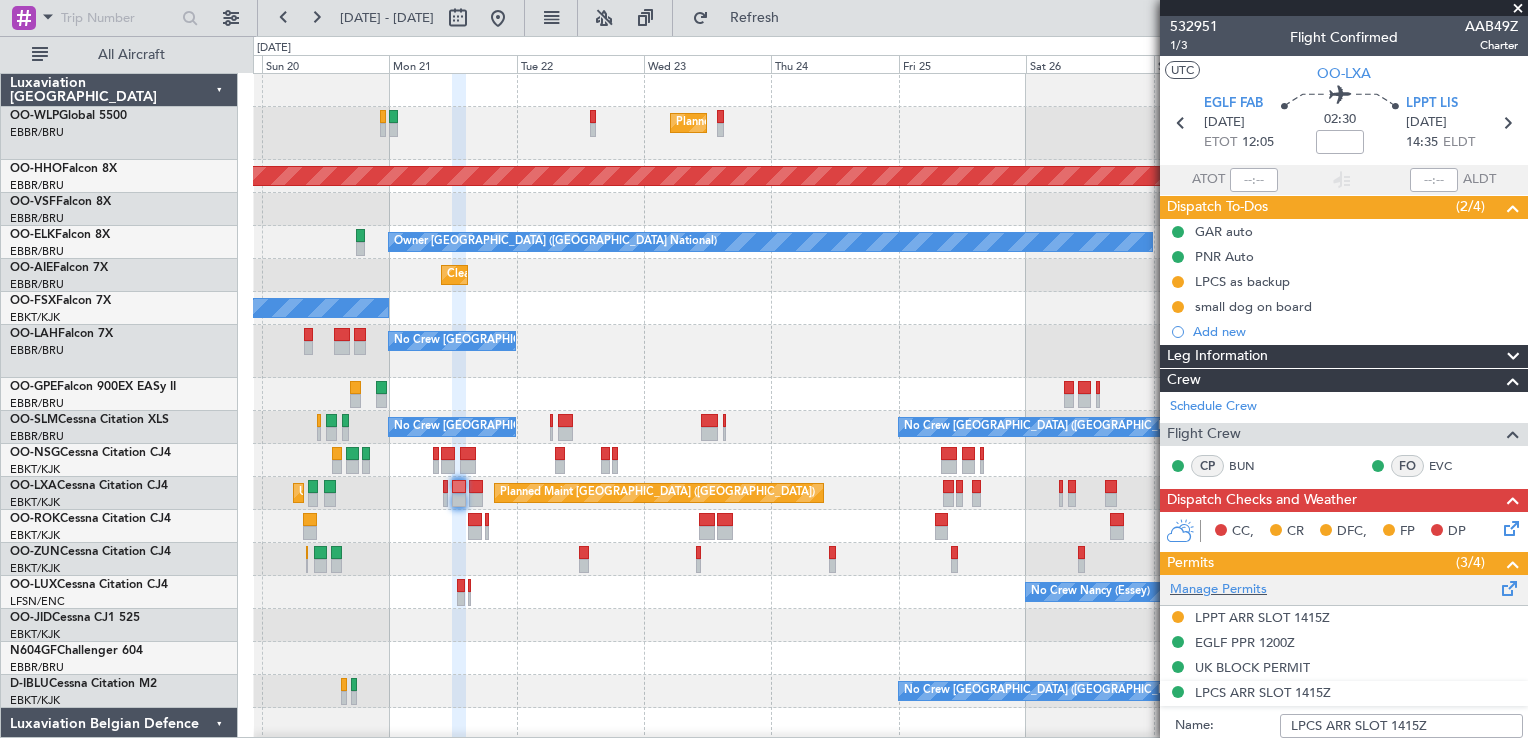 scroll, scrollTop: 300, scrollLeft: 0, axis: vertical 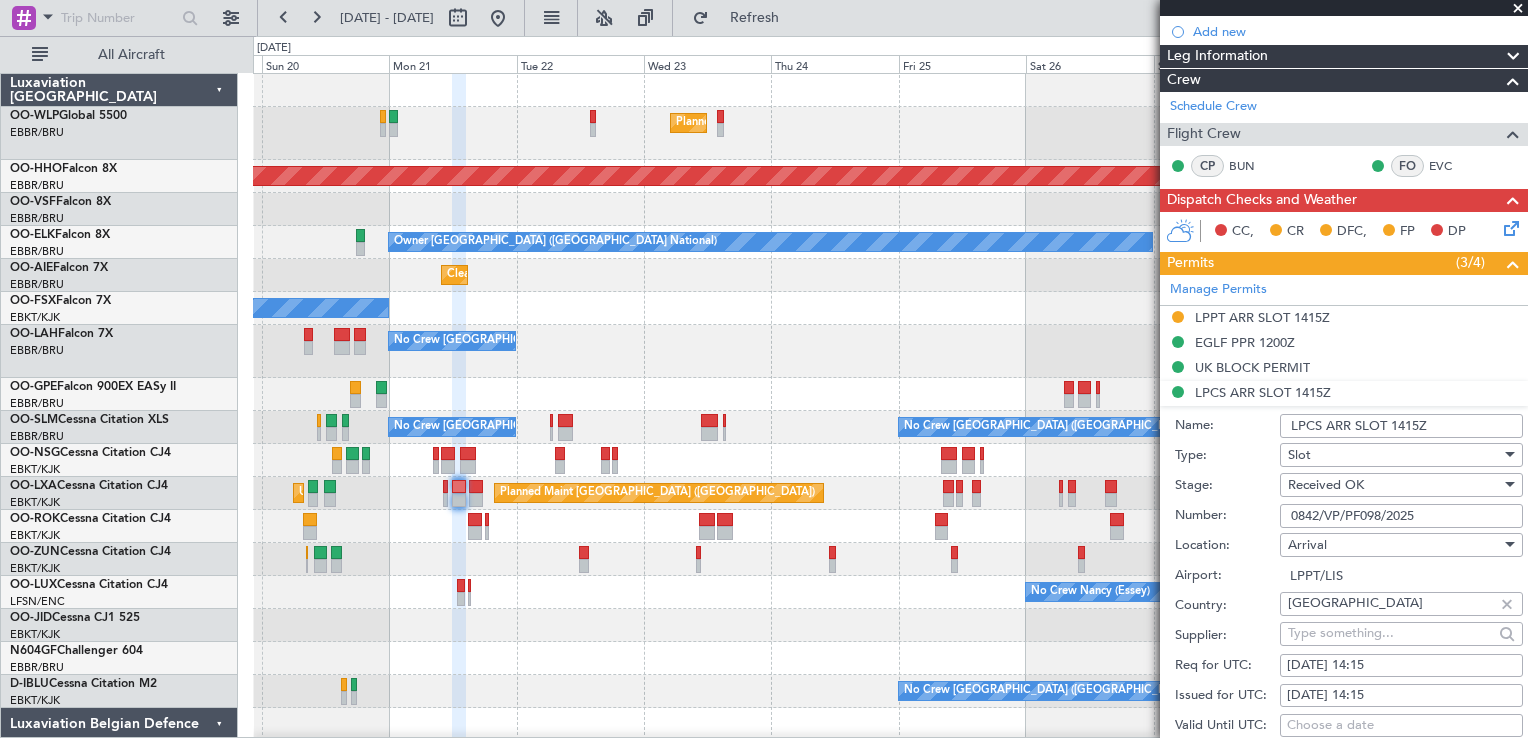 click on "0842/VP/PF098/2025" at bounding box center (1401, 516) 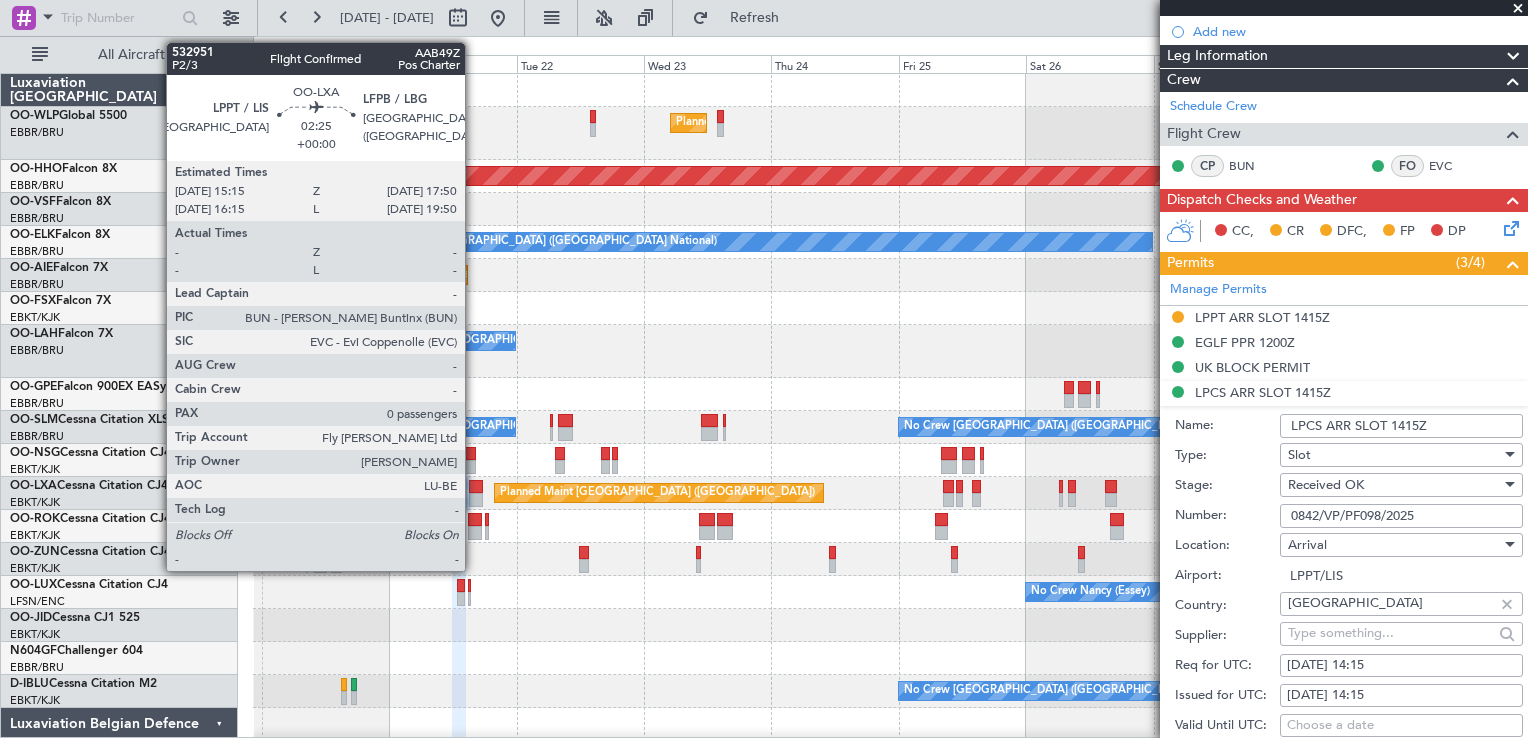 click 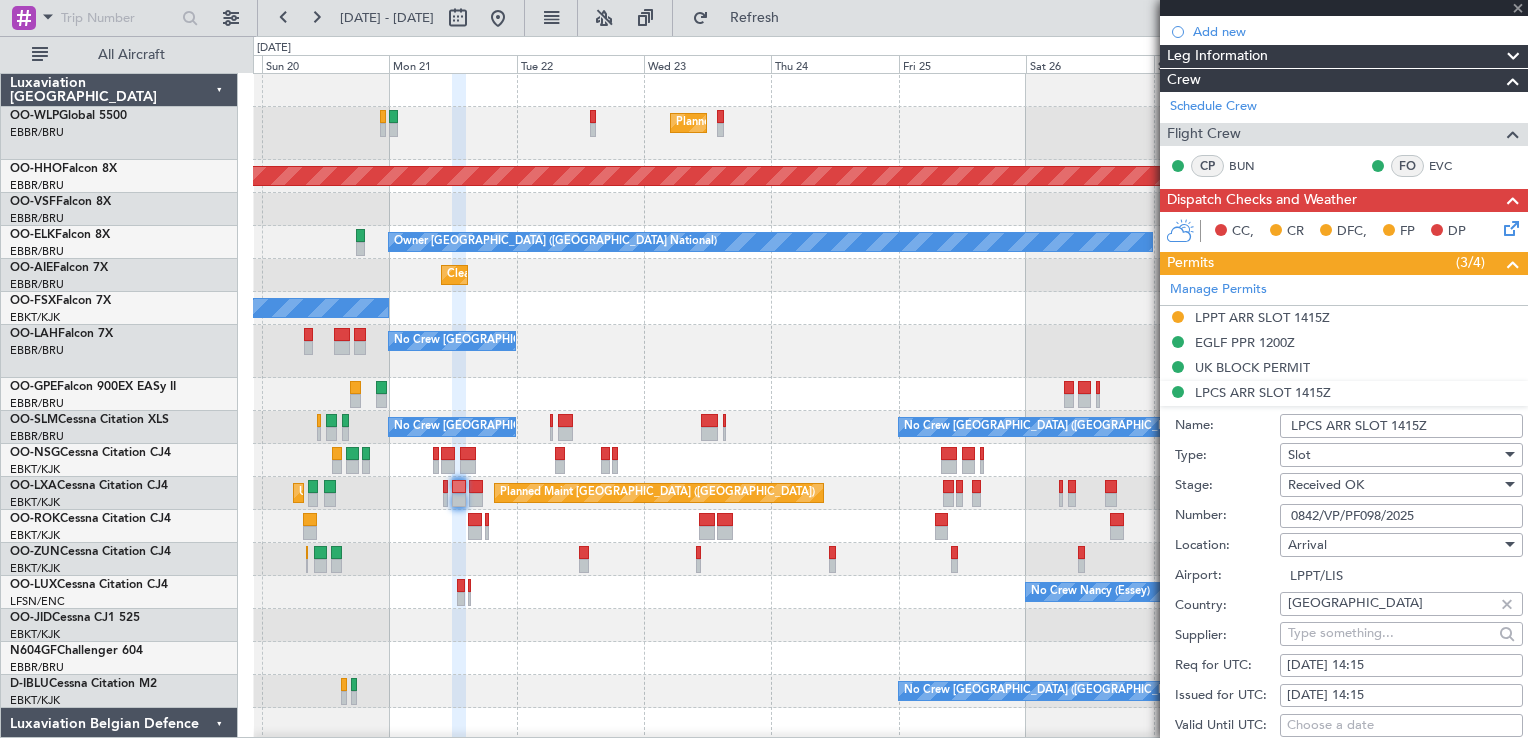 type on "0" 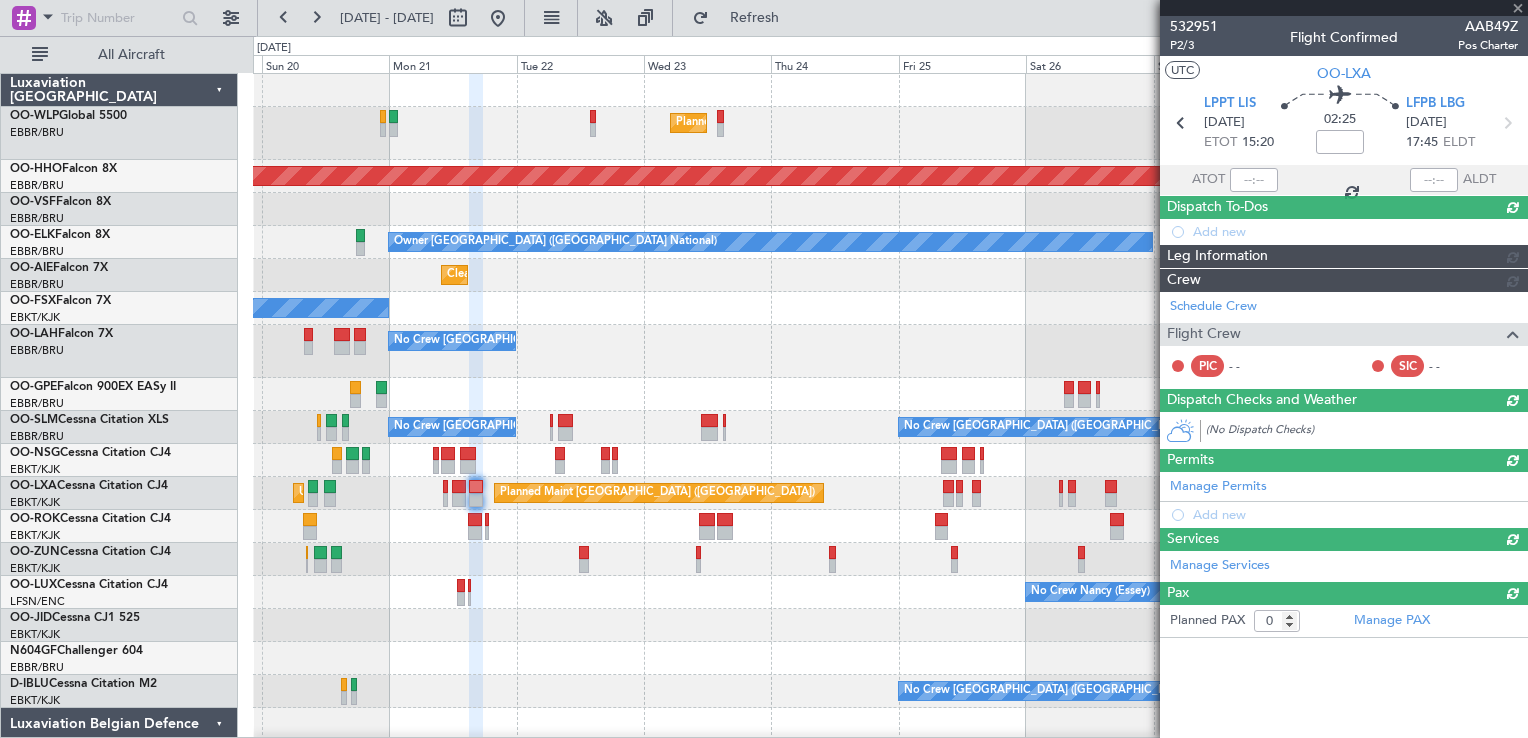 scroll, scrollTop: 0, scrollLeft: 0, axis: both 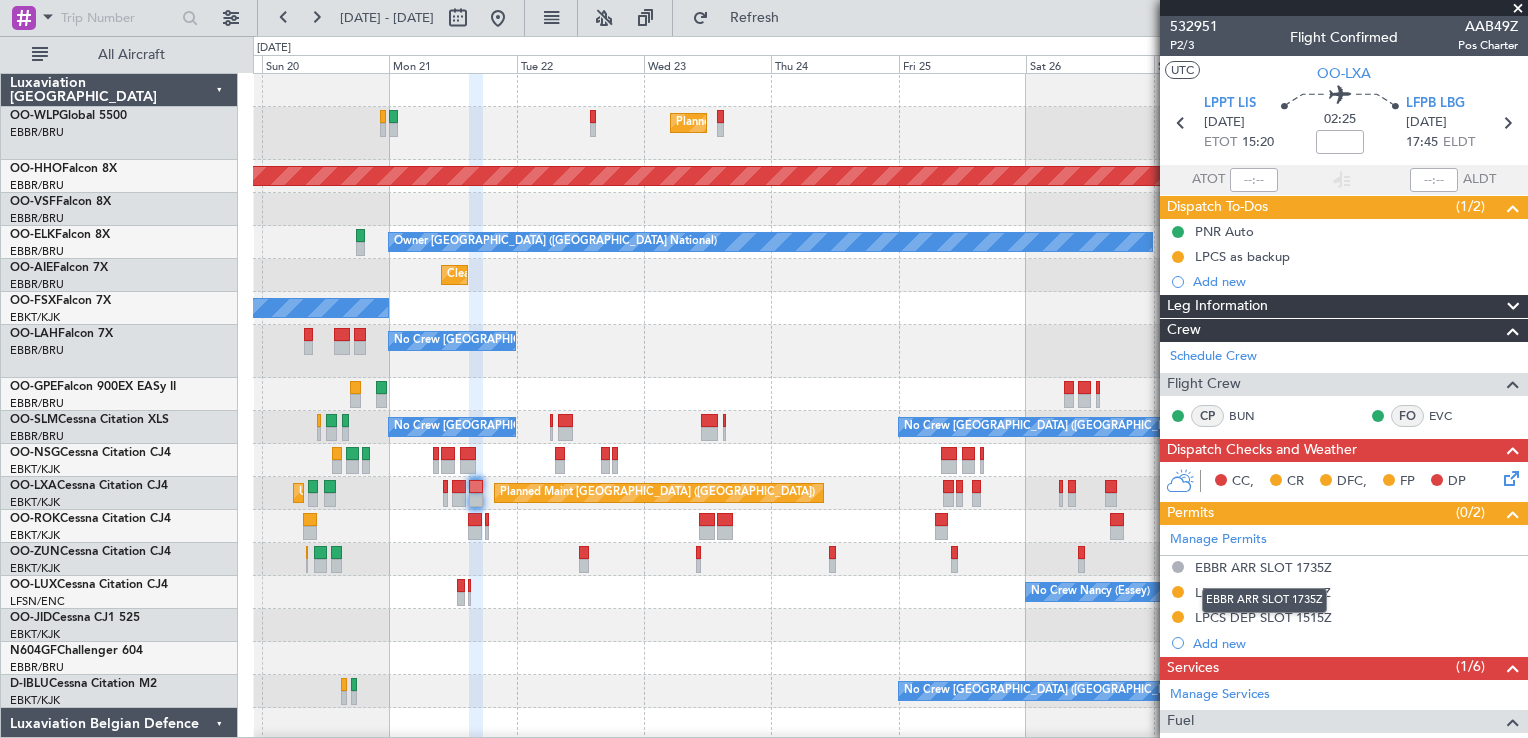 click on "EBBR ARR SLOT 1735Z" at bounding box center (1264, 600) 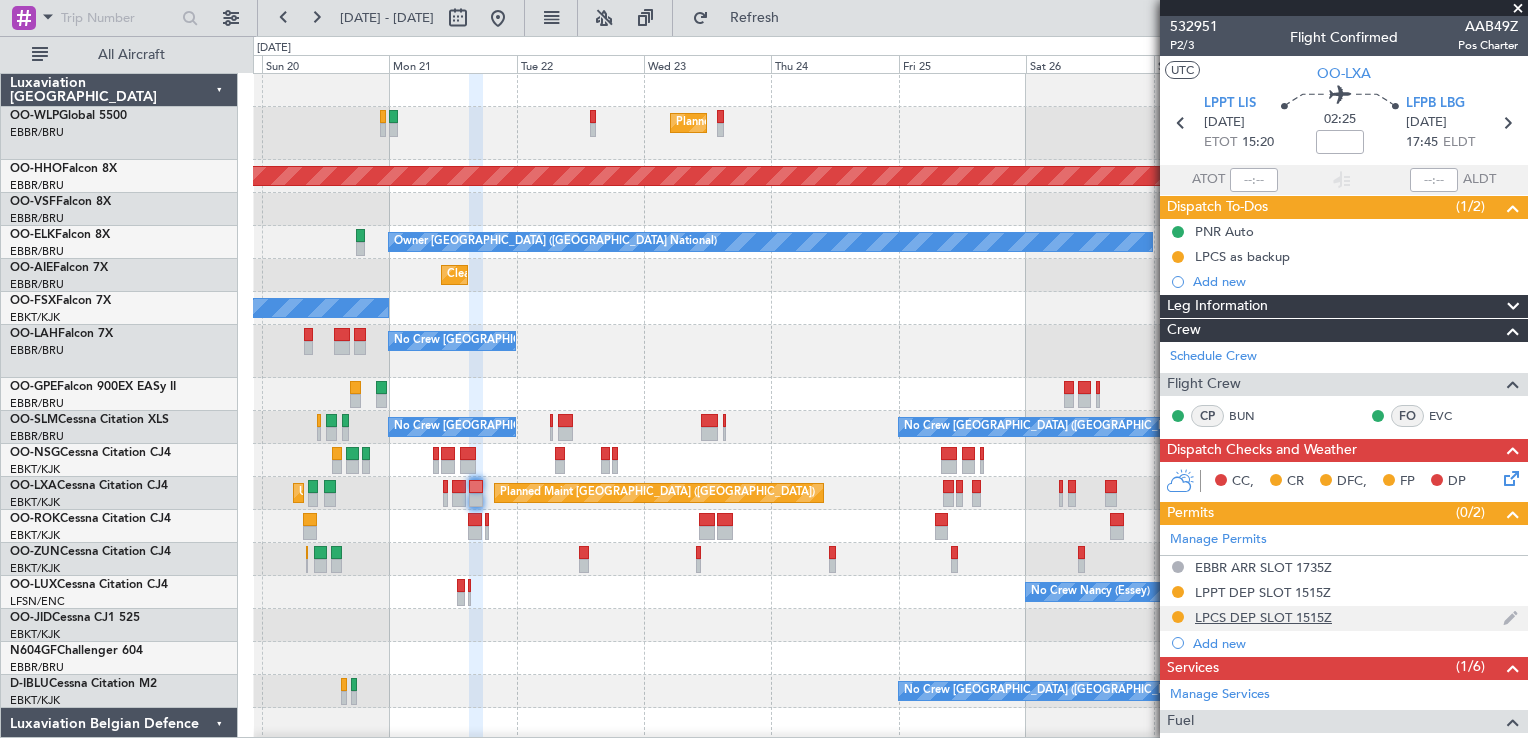 click on "LPCS DEP SLOT 1515Z" at bounding box center [1263, 617] 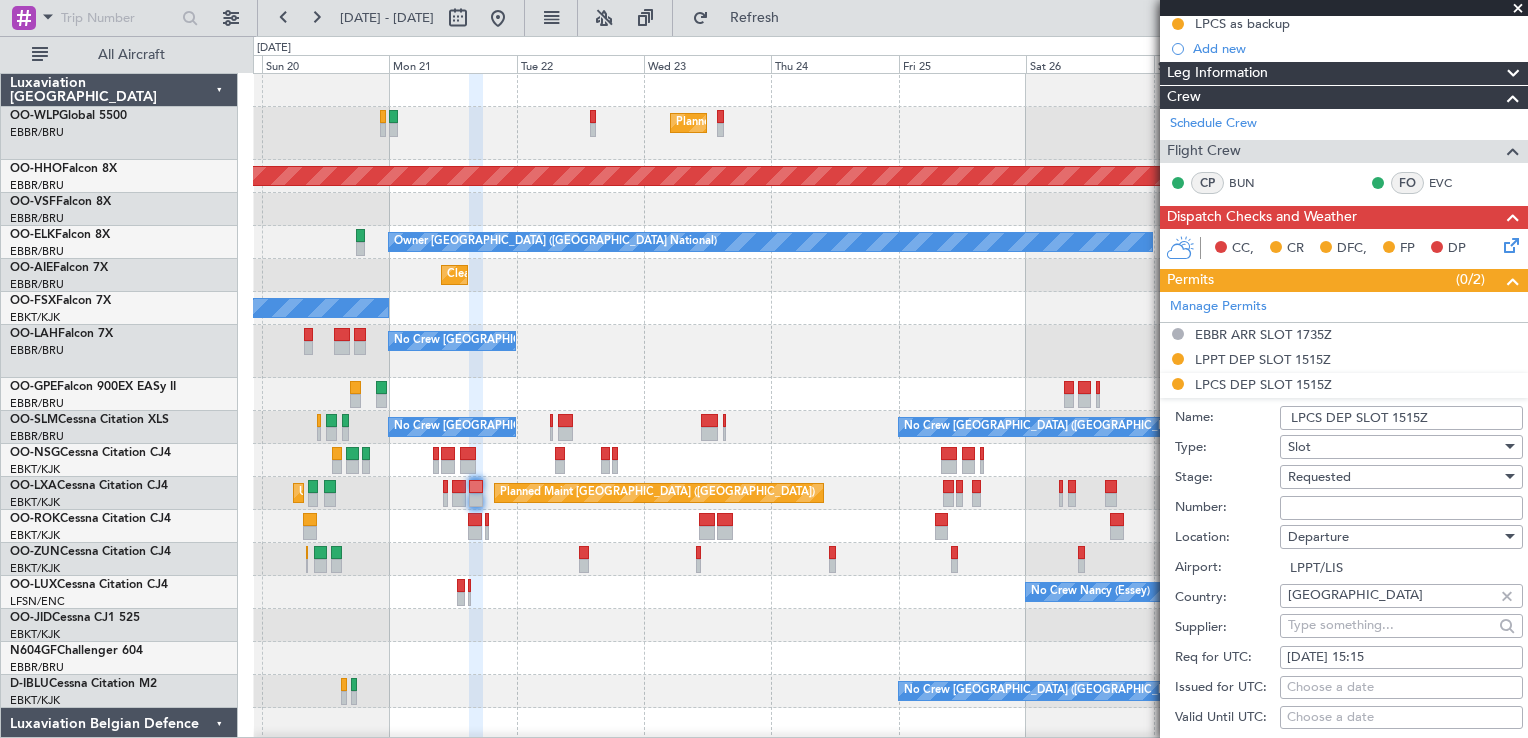 scroll, scrollTop: 400, scrollLeft: 0, axis: vertical 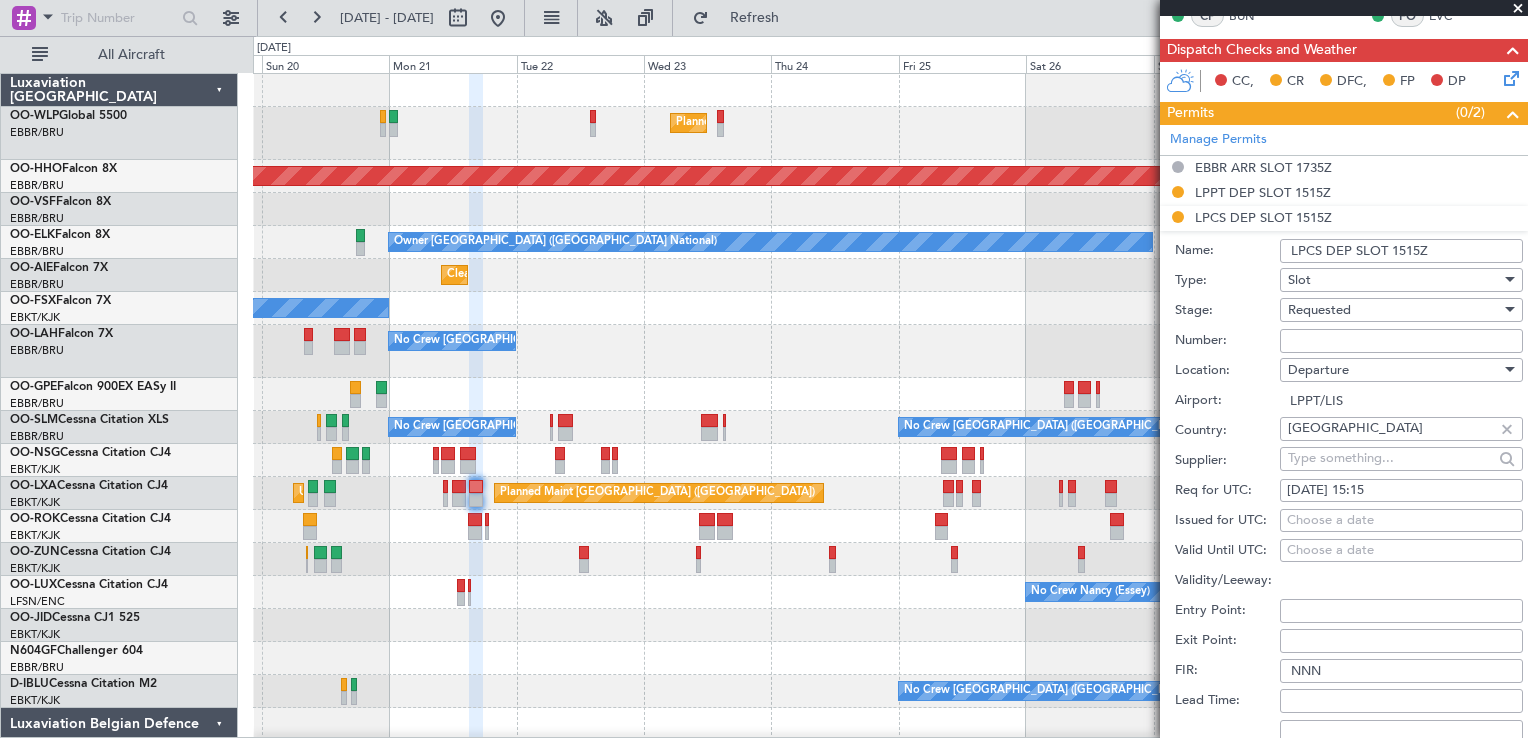 click on "Number:" at bounding box center (1401, 341) 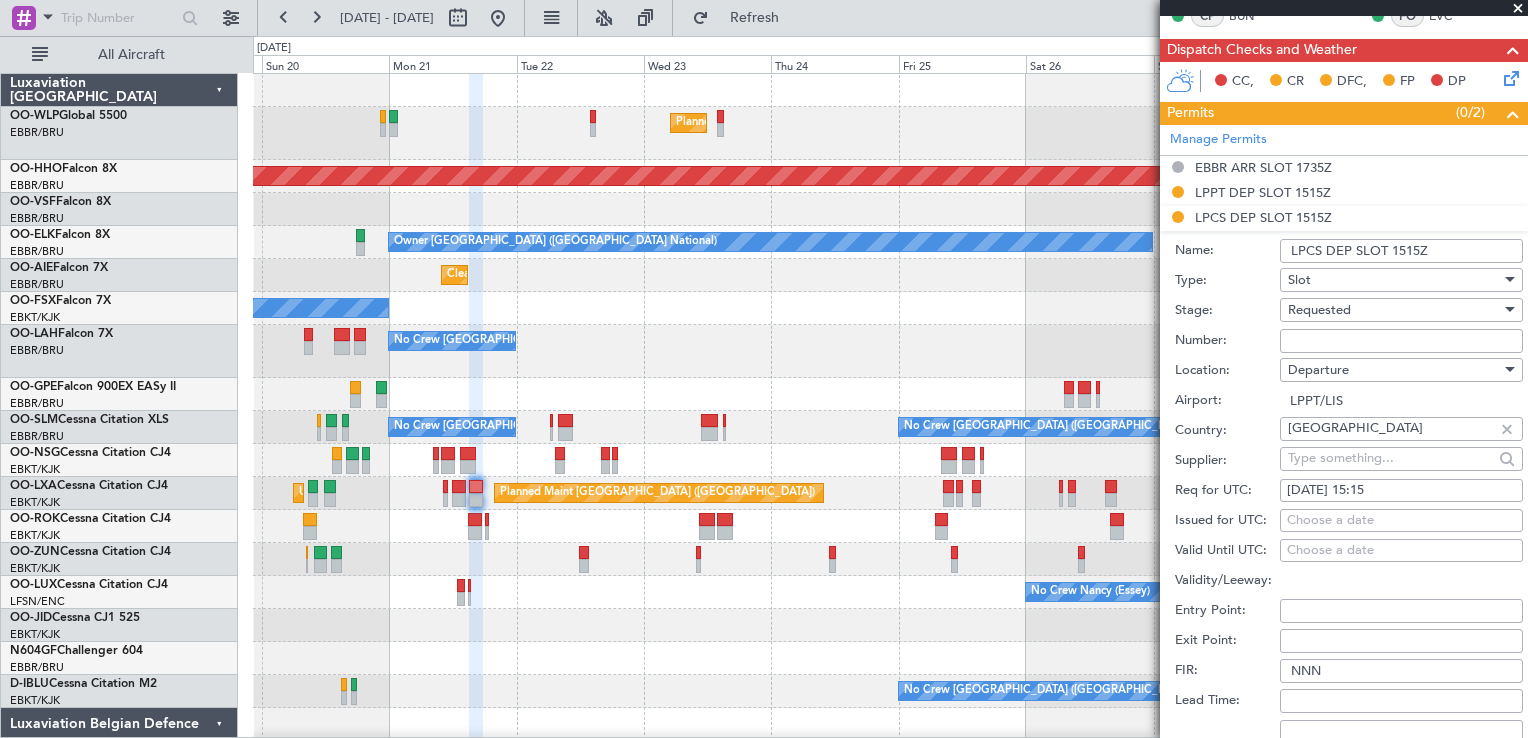 paste on "0842/VP/PF098/2025" 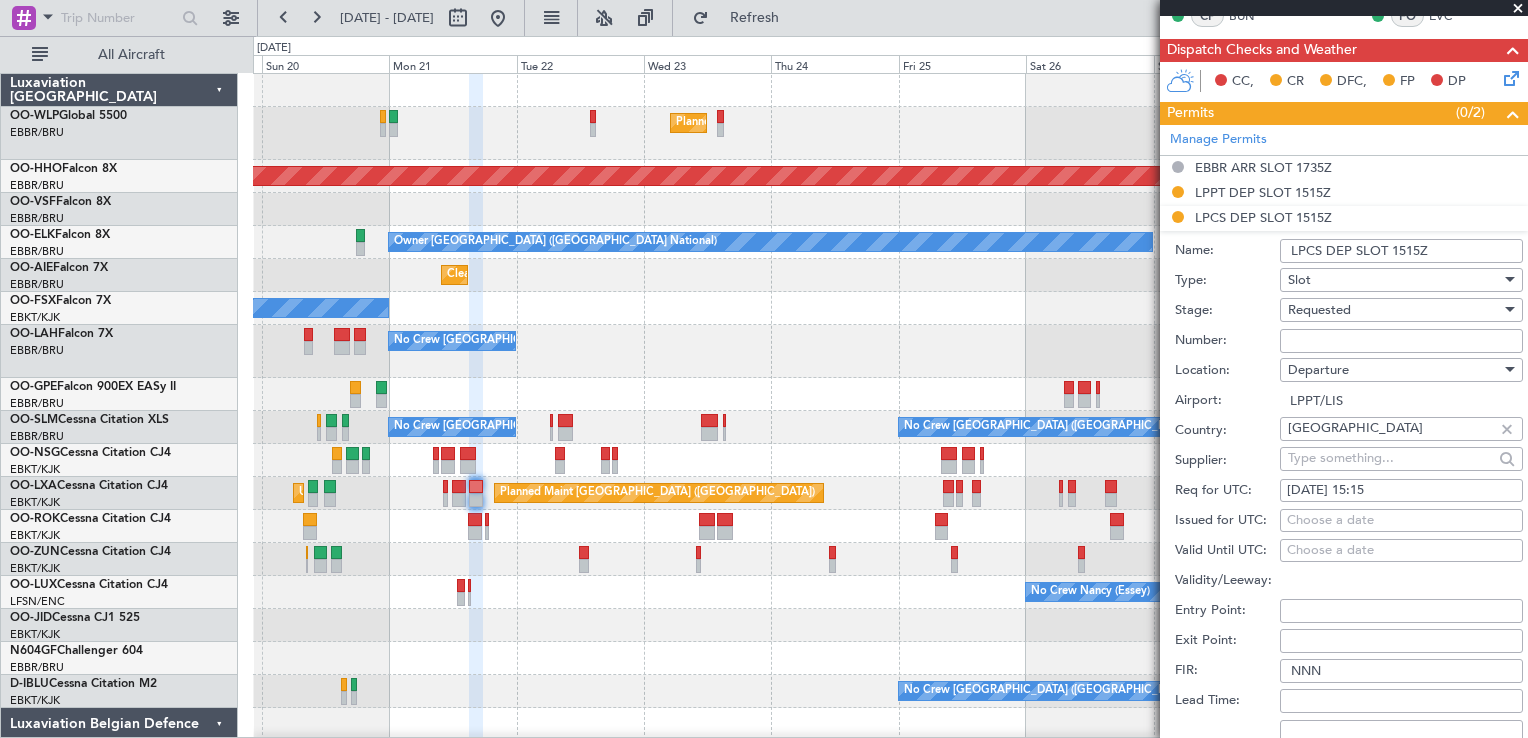 type on "0842/VP/PF098/2025" 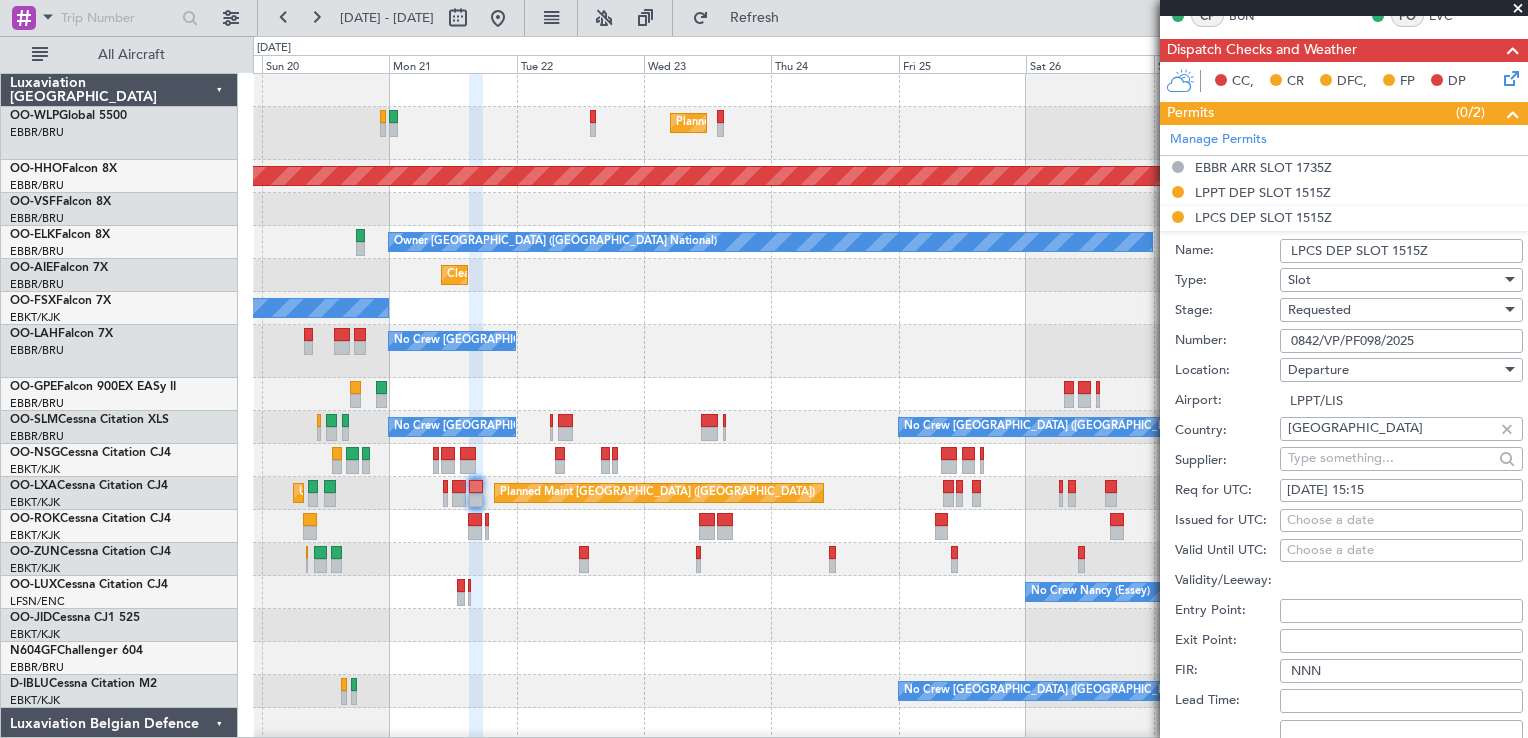 click on "Requested" at bounding box center [1319, 310] 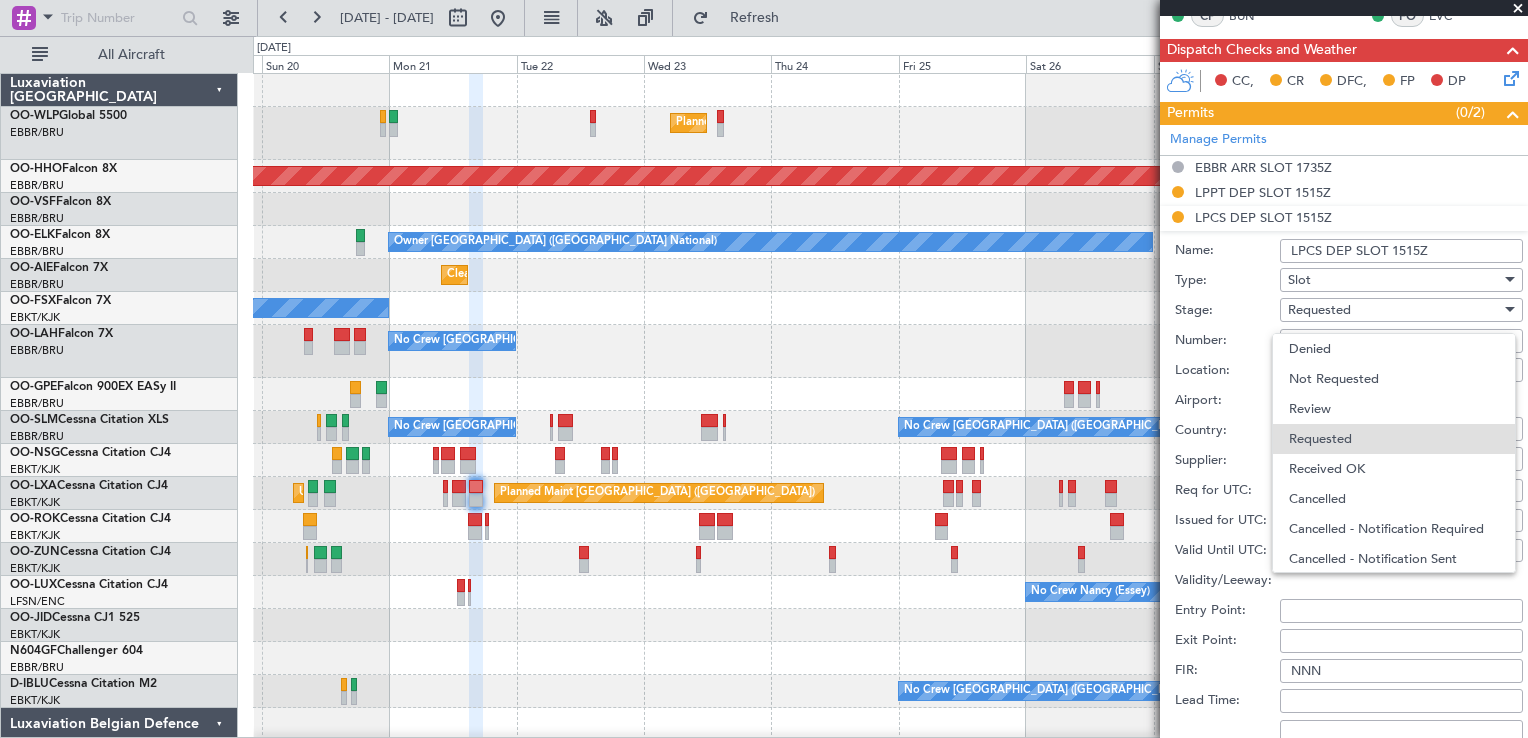 scroll, scrollTop: 8, scrollLeft: 0, axis: vertical 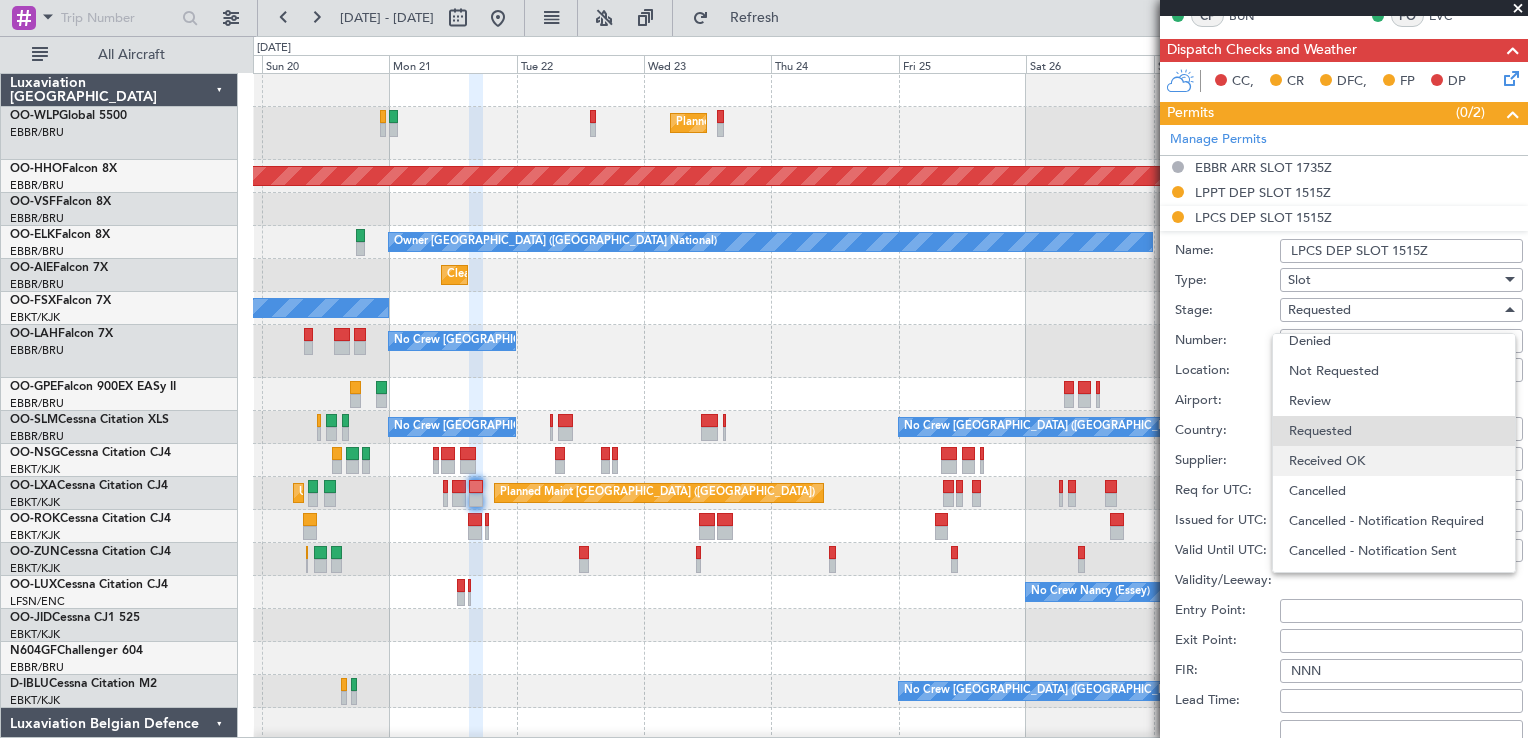 click on "Received OK" at bounding box center (1394, 461) 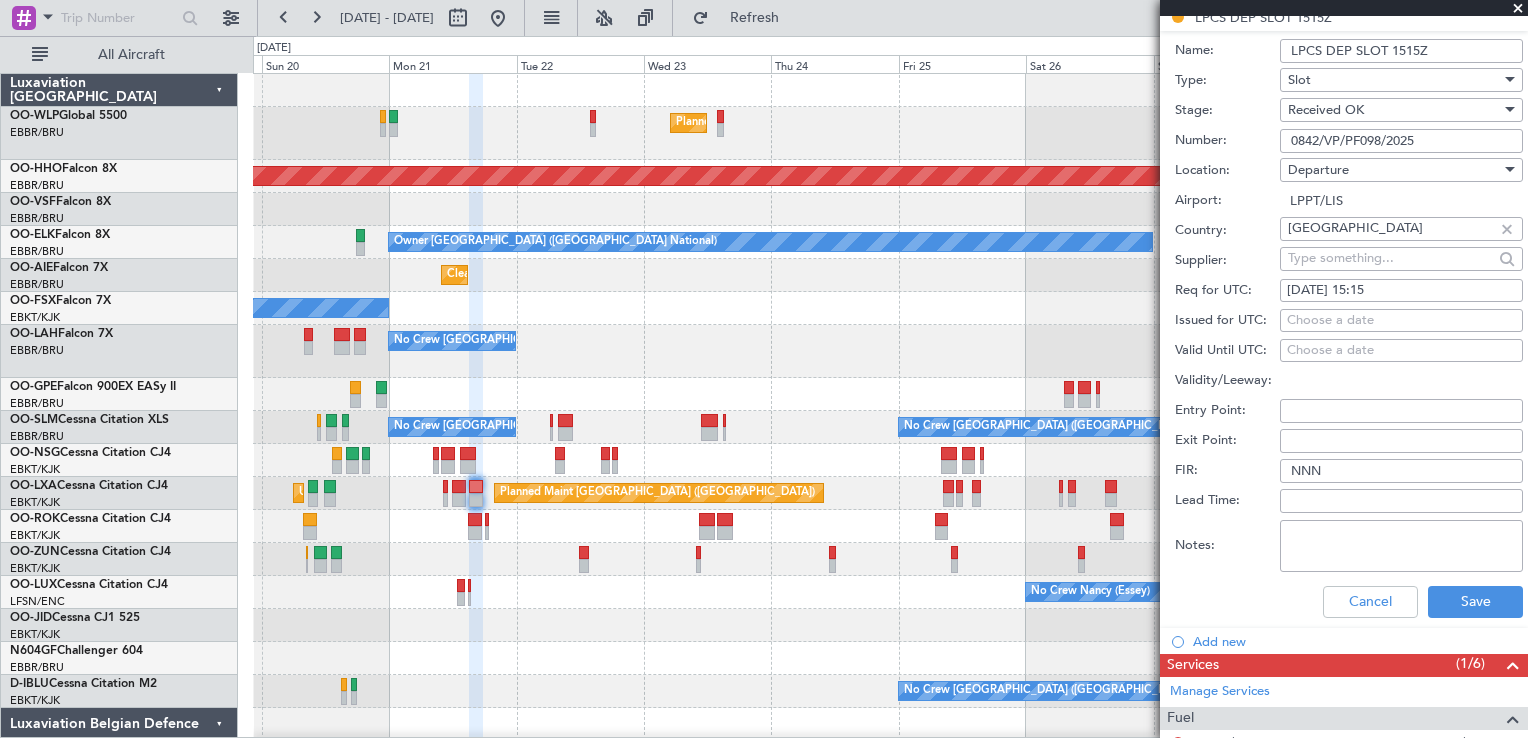 scroll, scrollTop: 893, scrollLeft: 0, axis: vertical 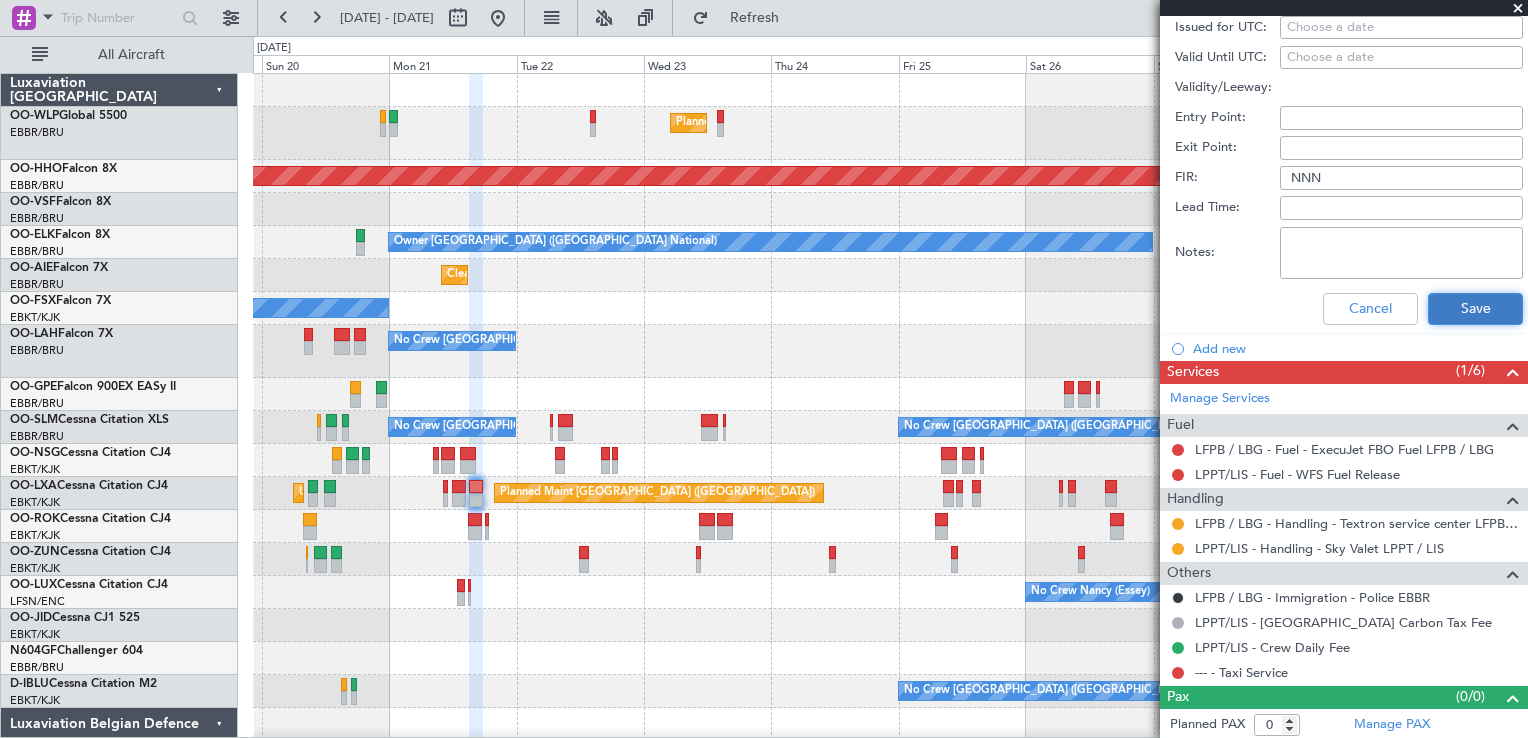 click on "Save" at bounding box center (1475, 309) 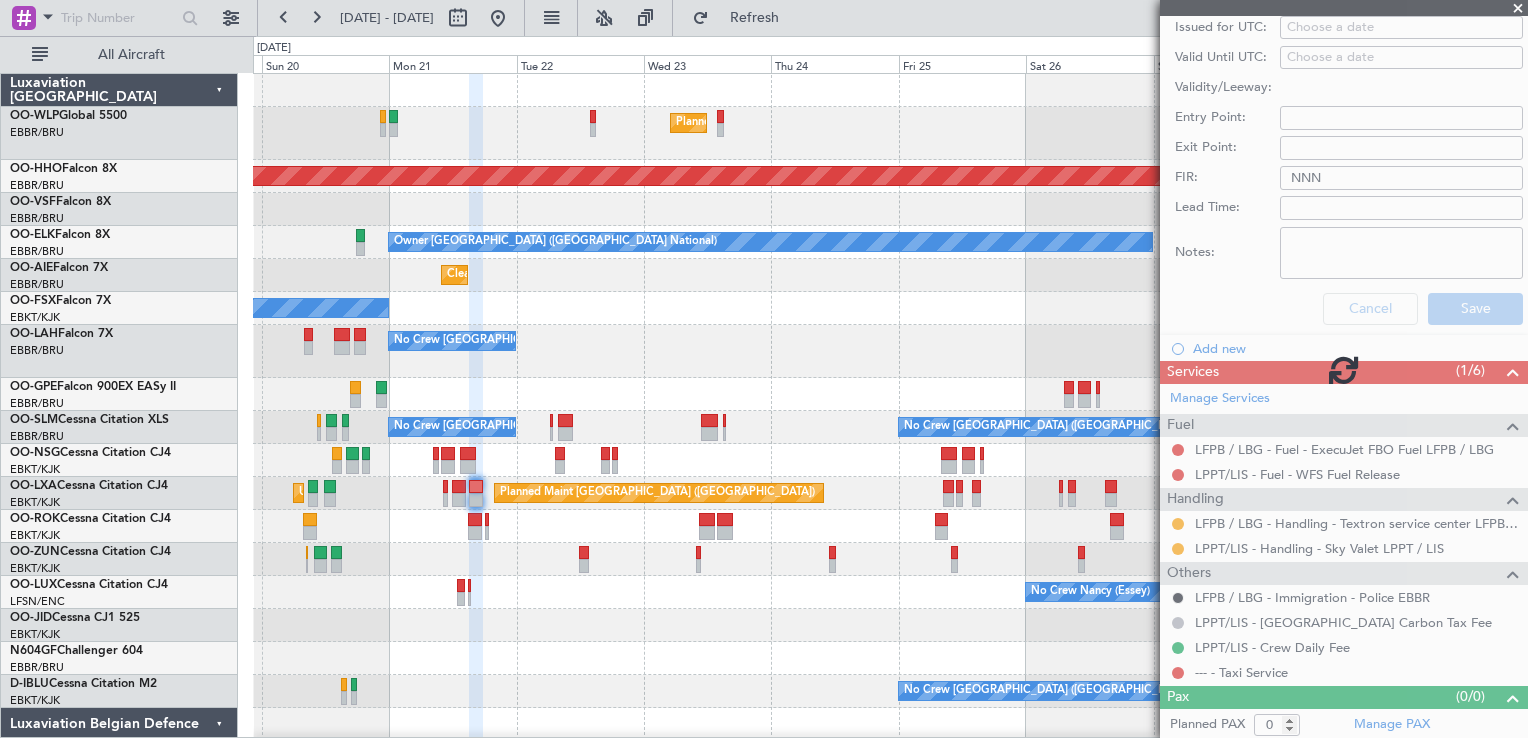 scroll, scrollTop: 296, scrollLeft: 0, axis: vertical 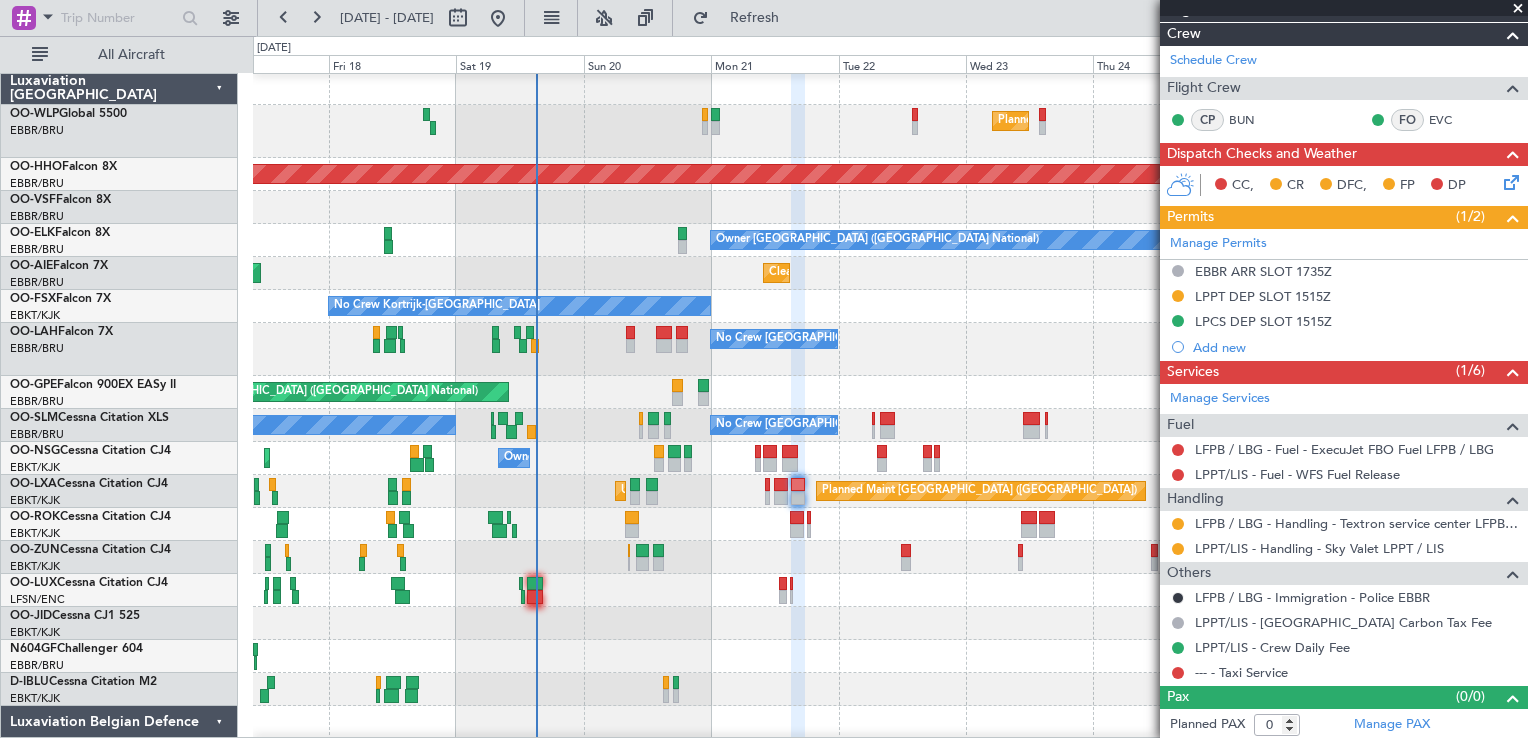 click 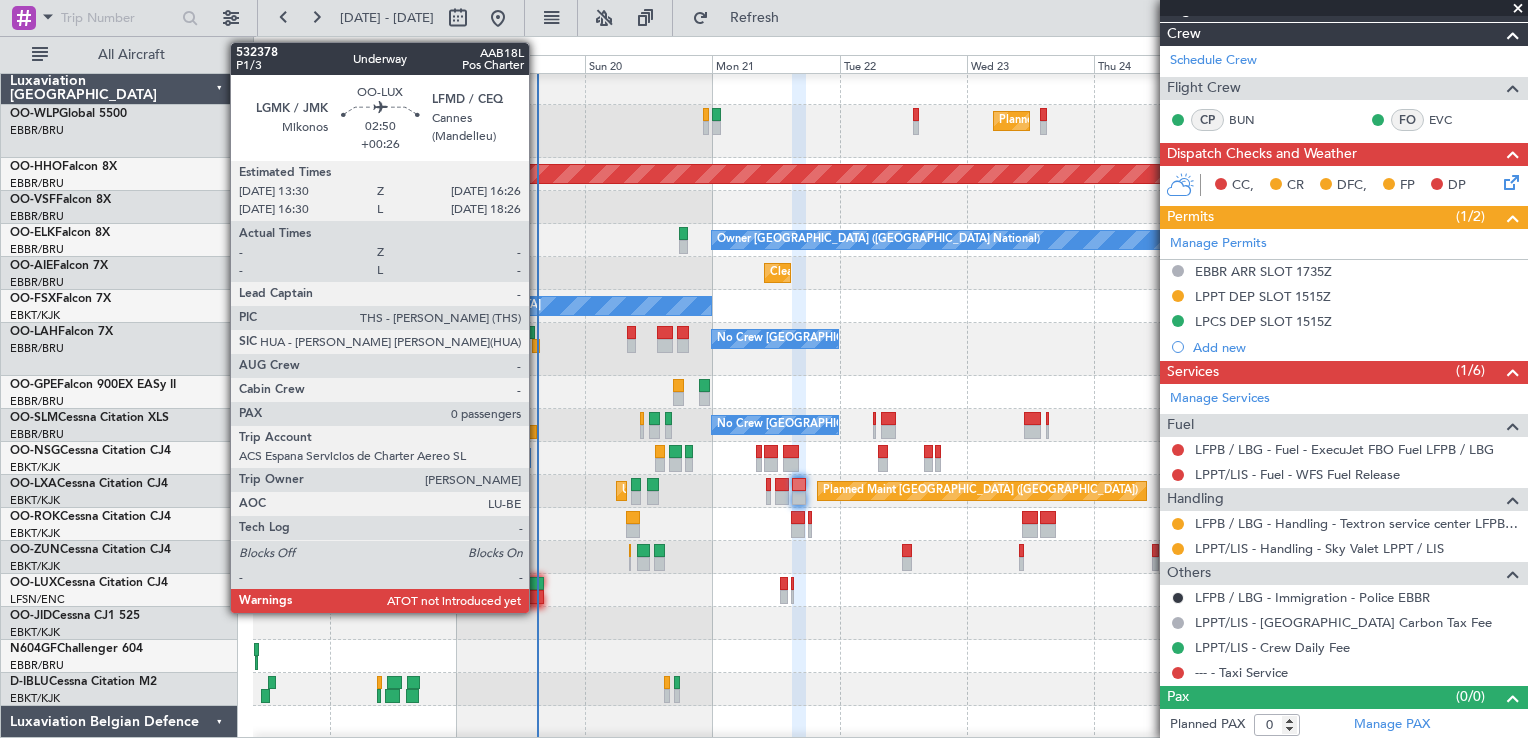 click 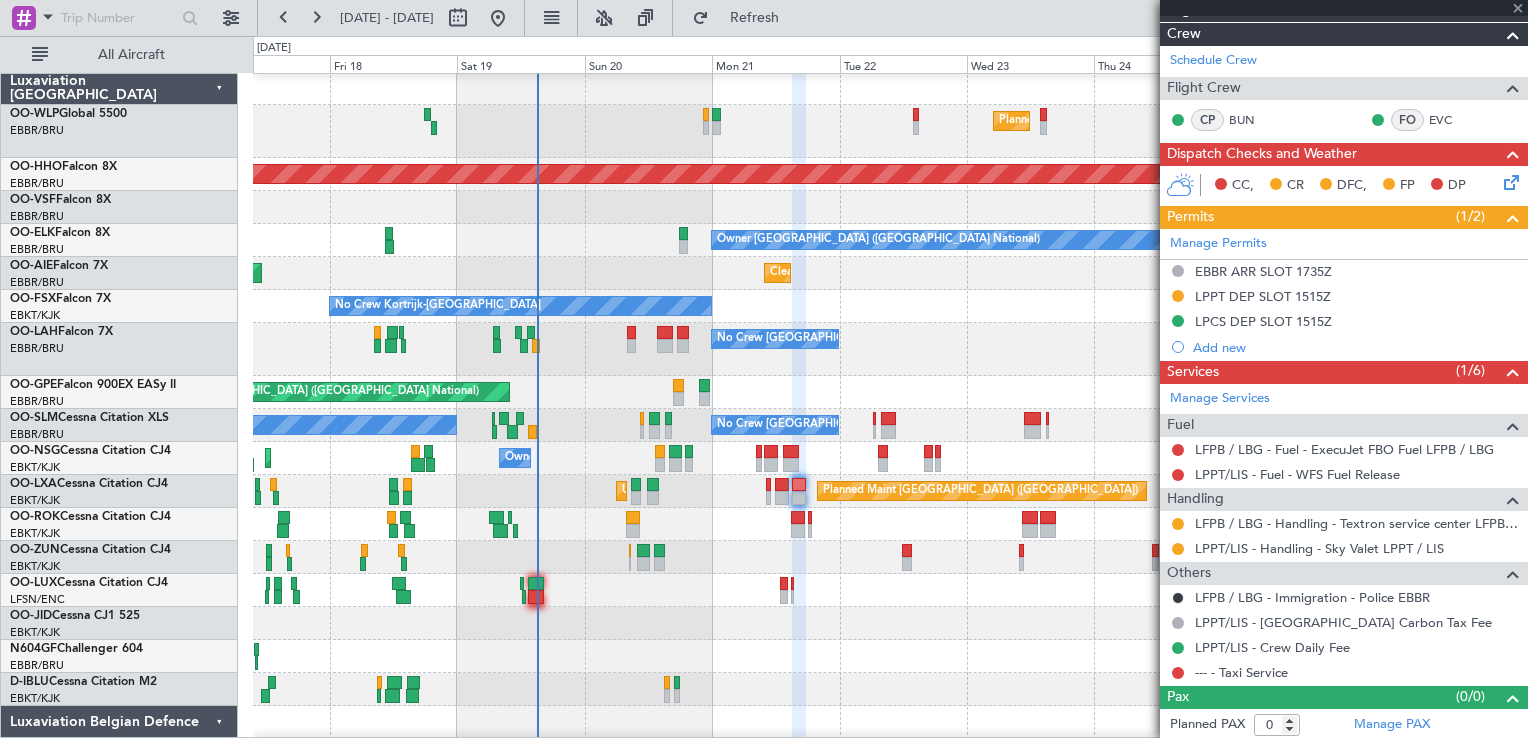 type on "+00:26" 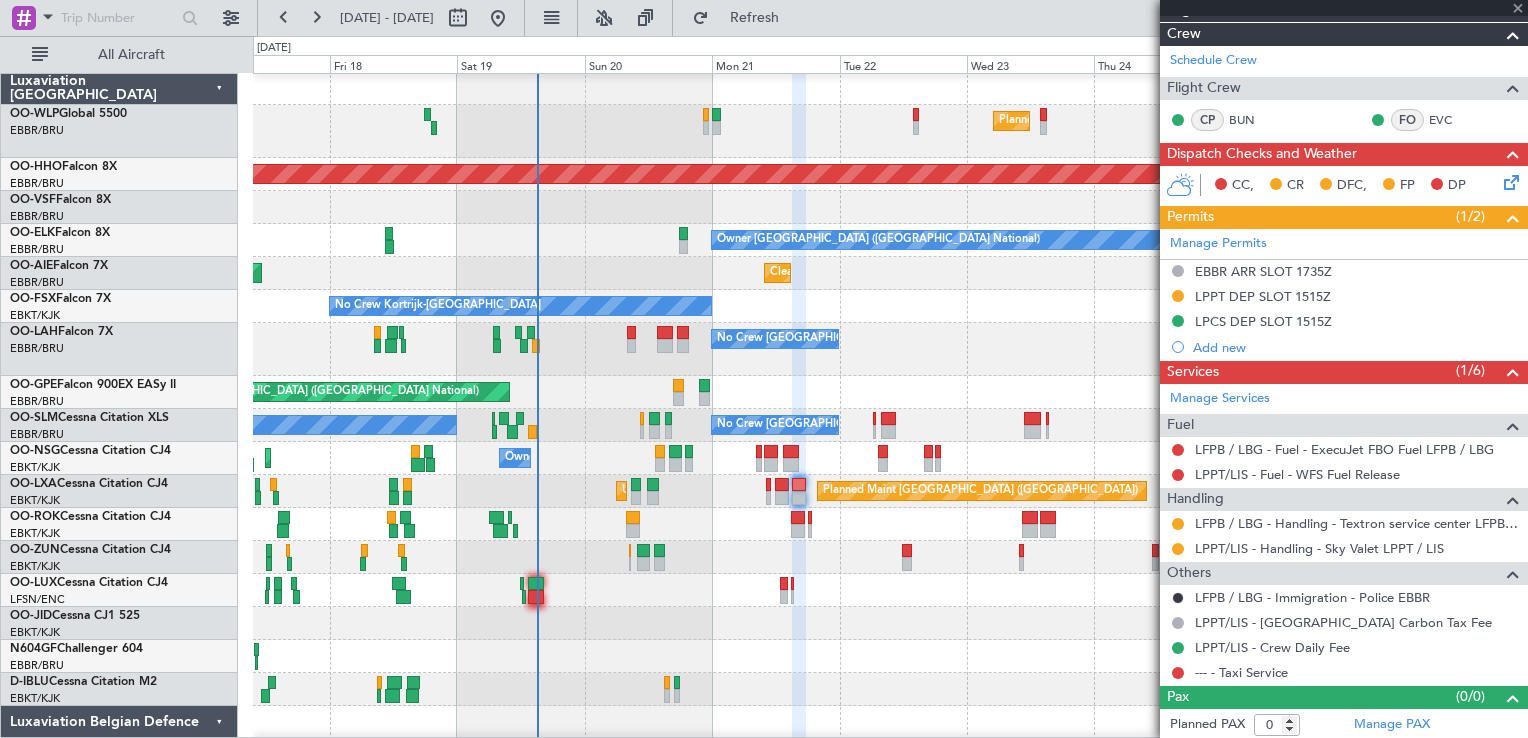 scroll, scrollTop: 0, scrollLeft: 0, axis: both 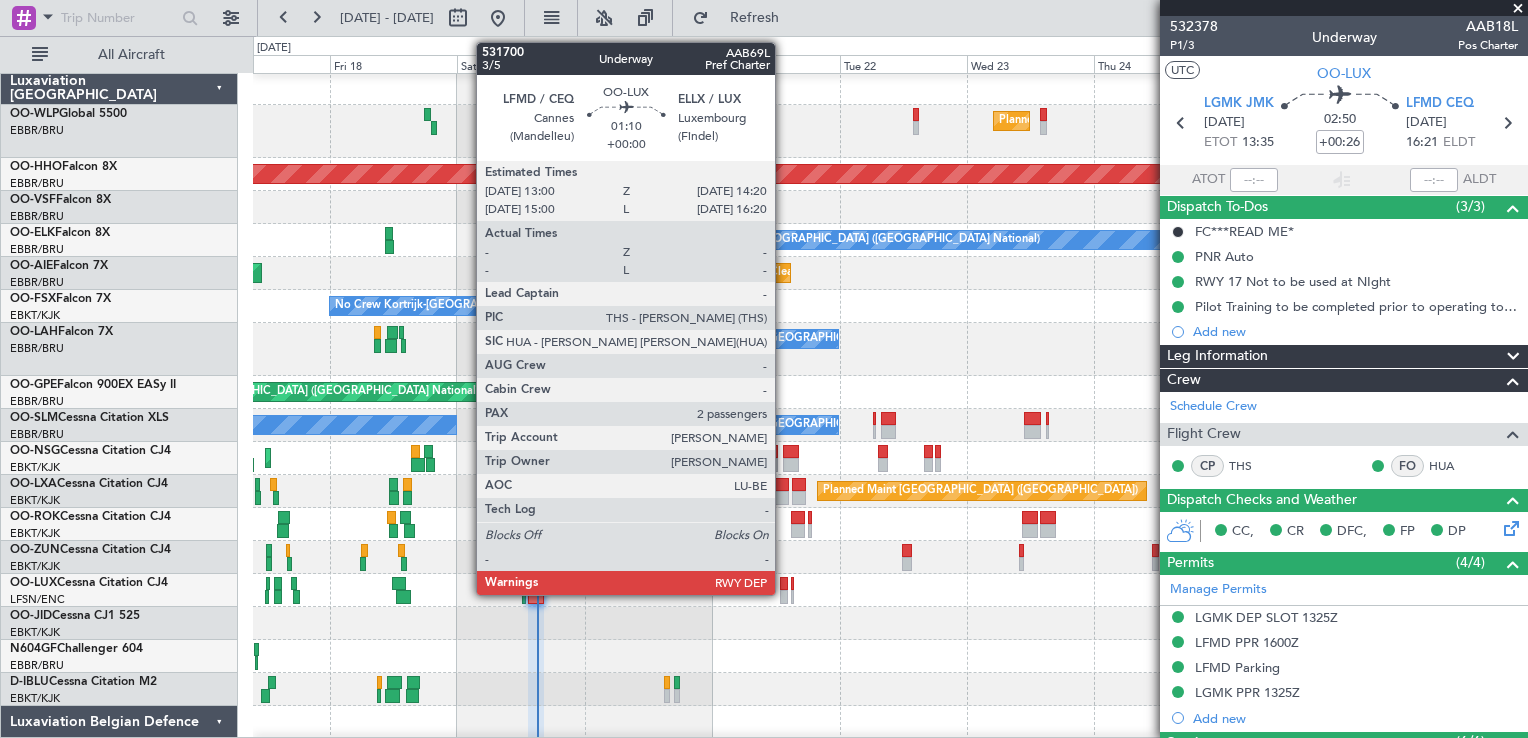click 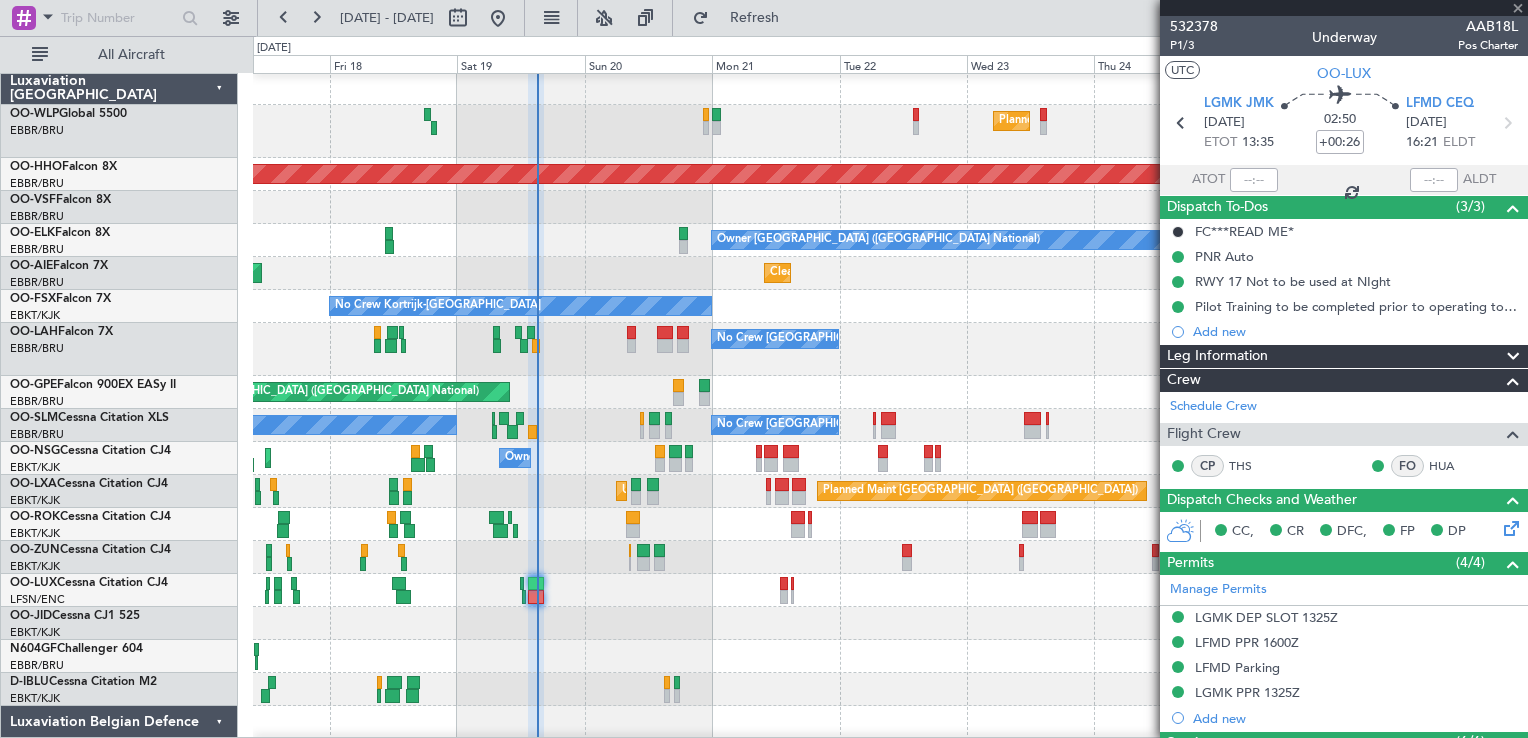 type 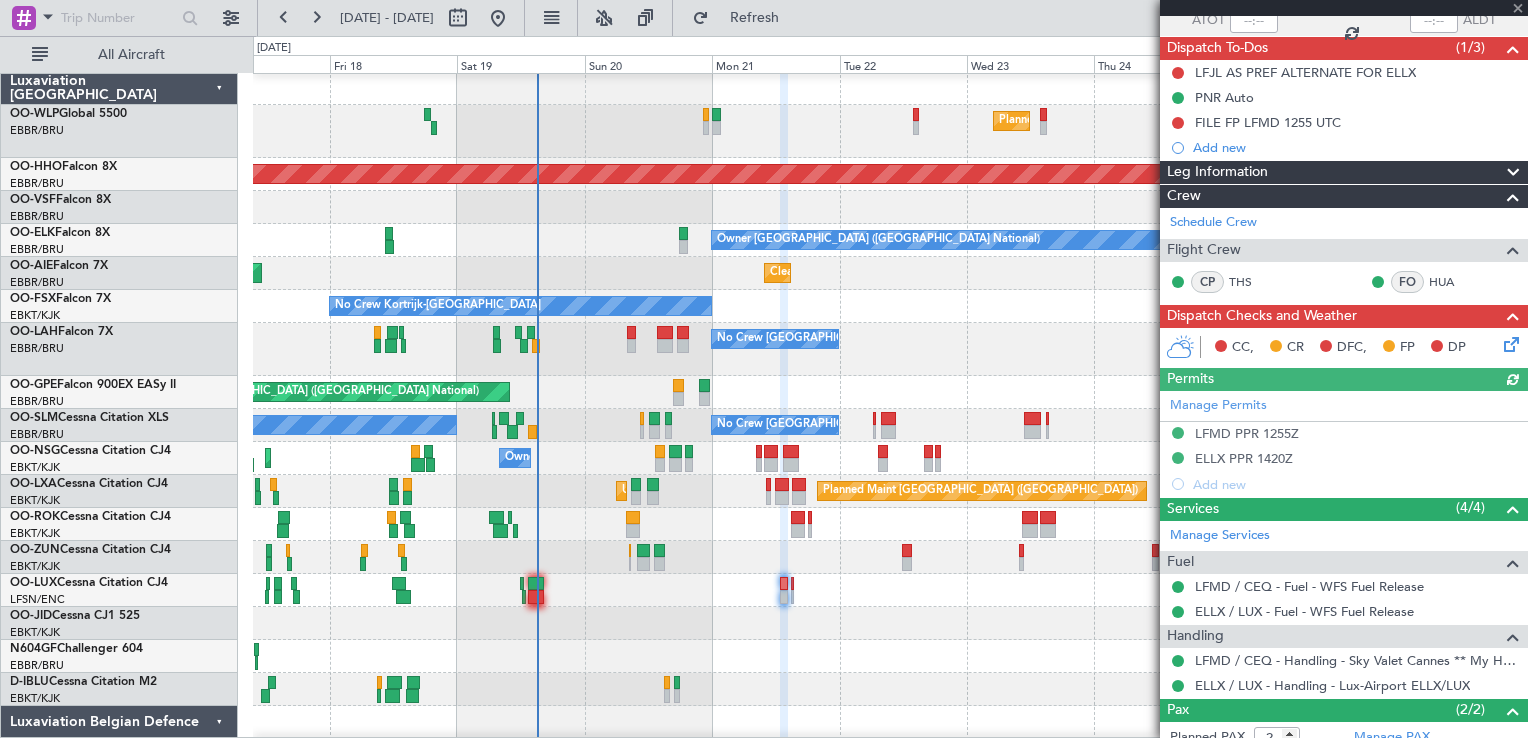 scroll, scrollTop: 262, scrollLeft: 0, axis: vertical 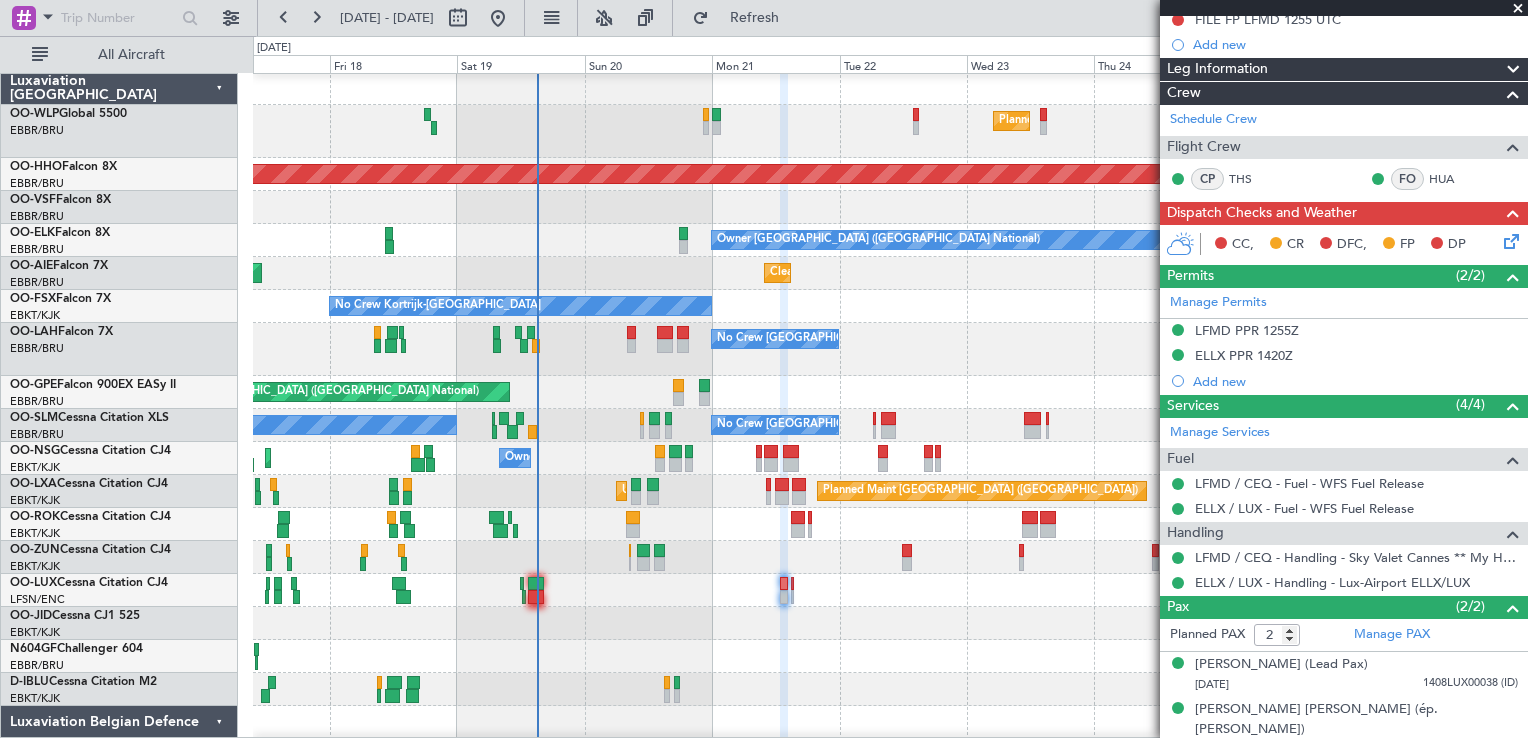 click on "Cleaning Brussels (Brussels National)
Planned Maint Brussels (Brussels National)" 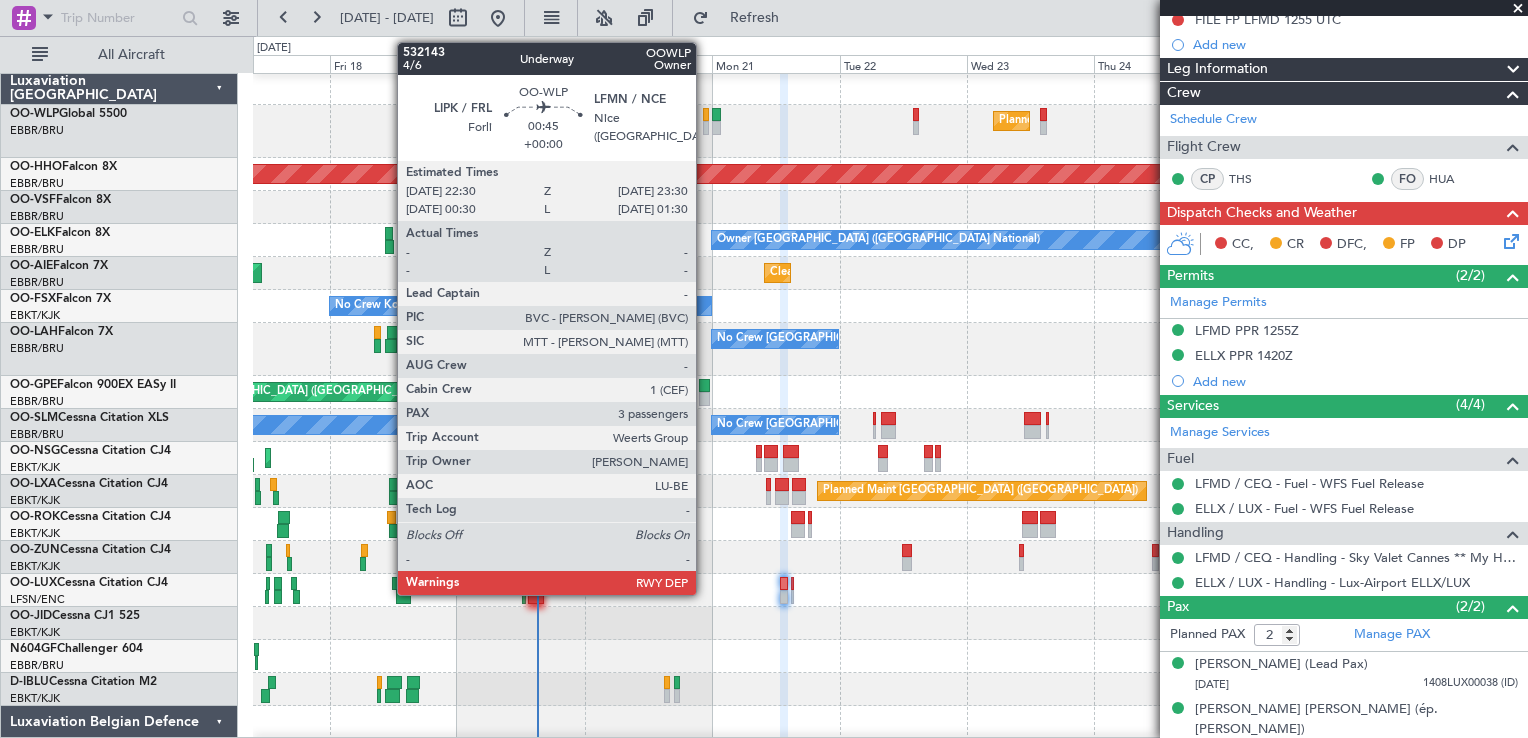 click 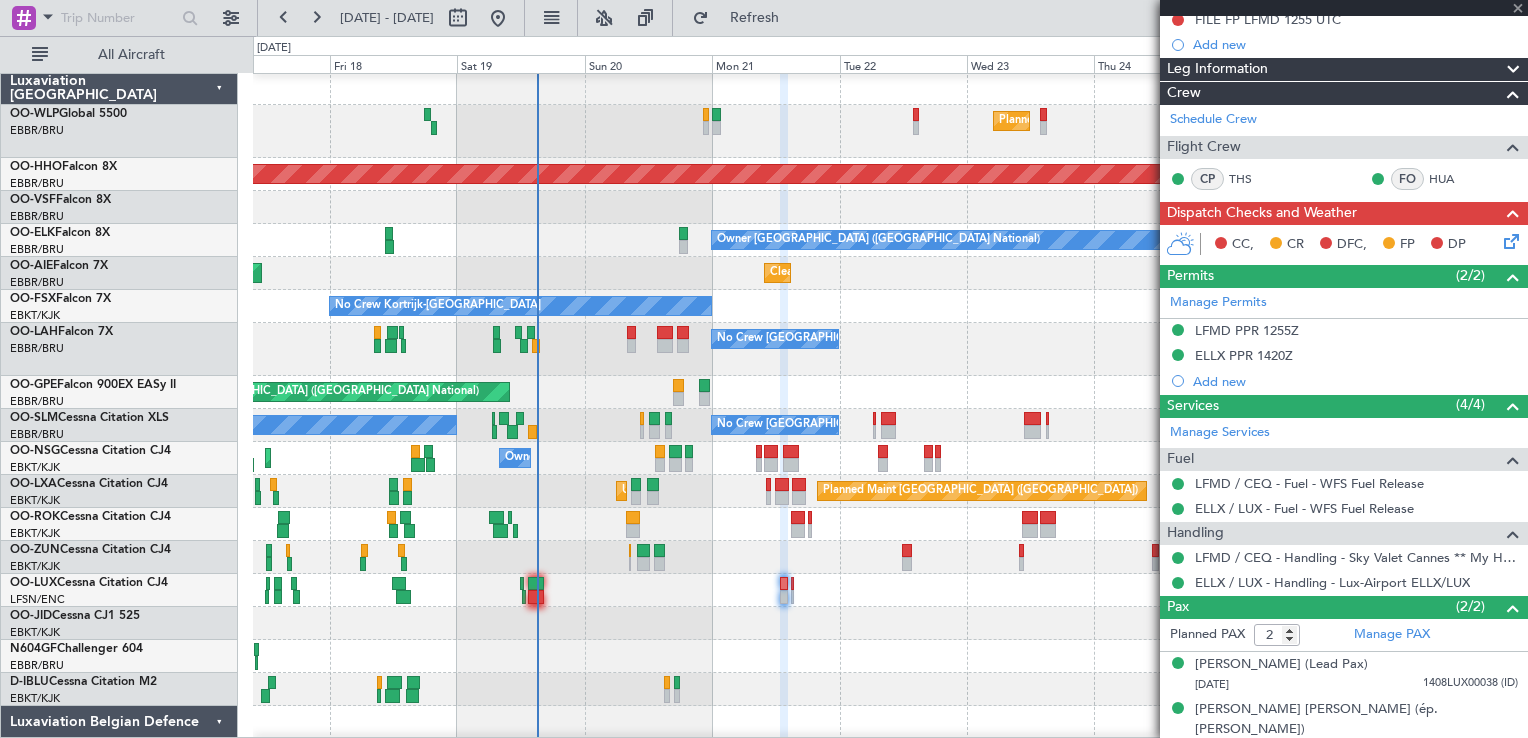type on "3" 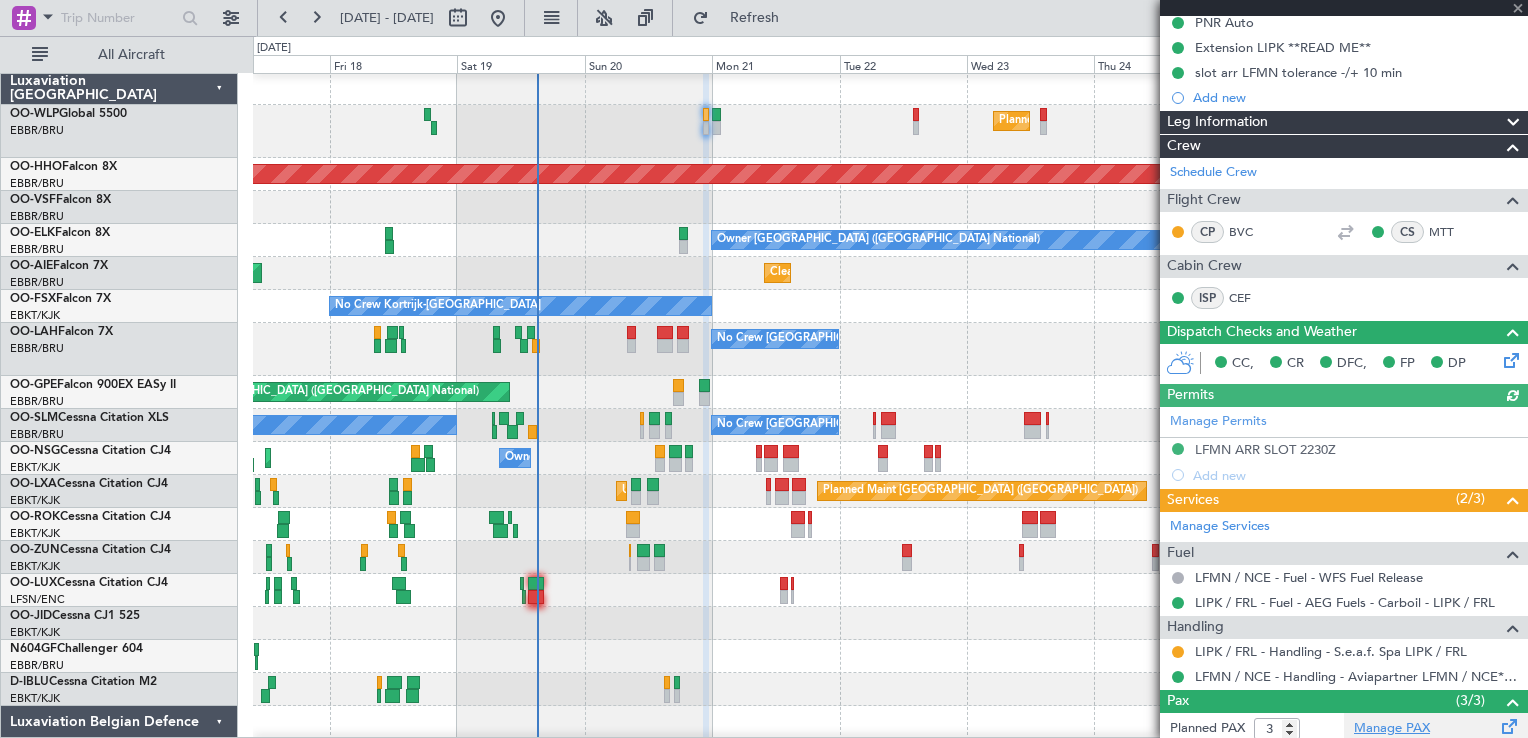 scroll, scrollTop: 348, scrollLeft: 0, axis: vertical 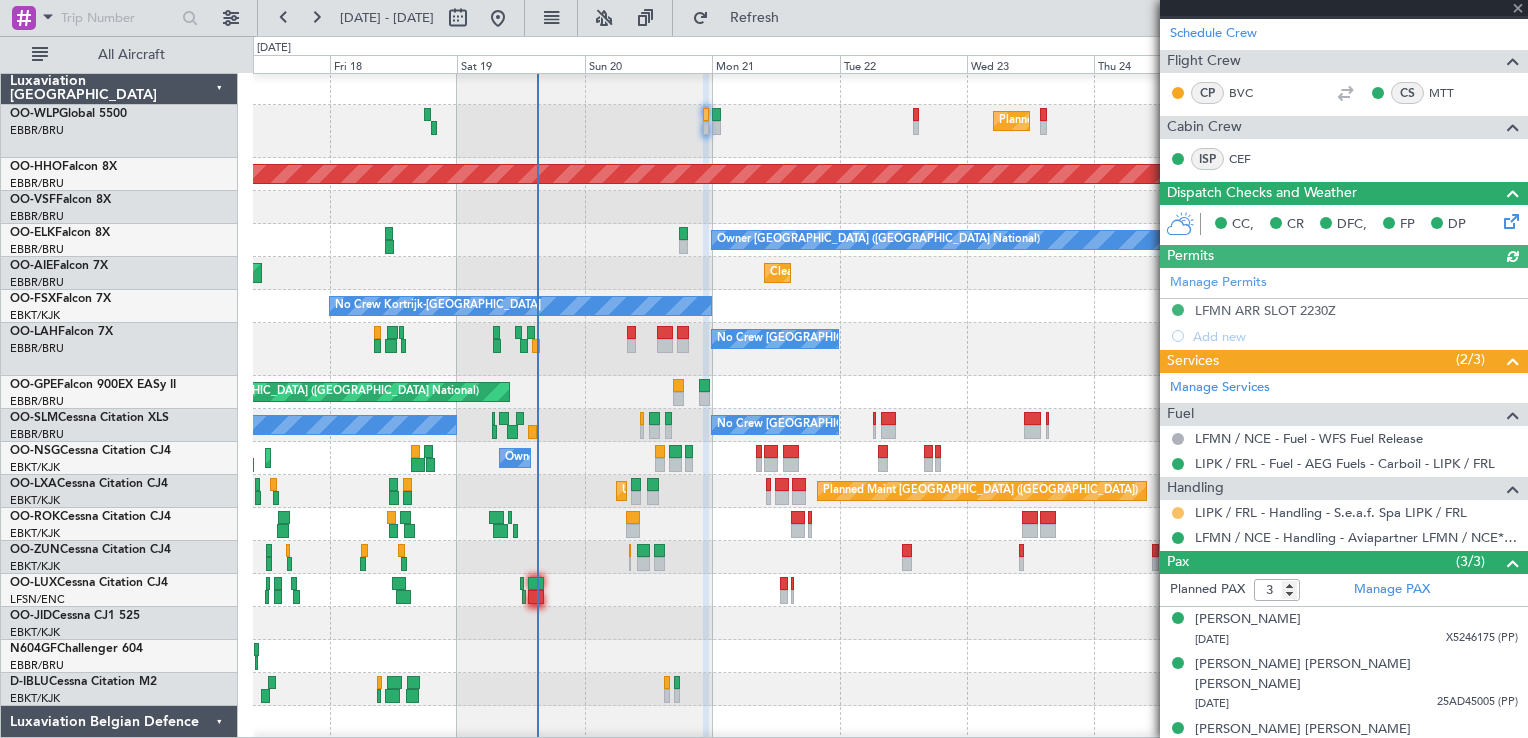 click at bounding box center [1178, 513] 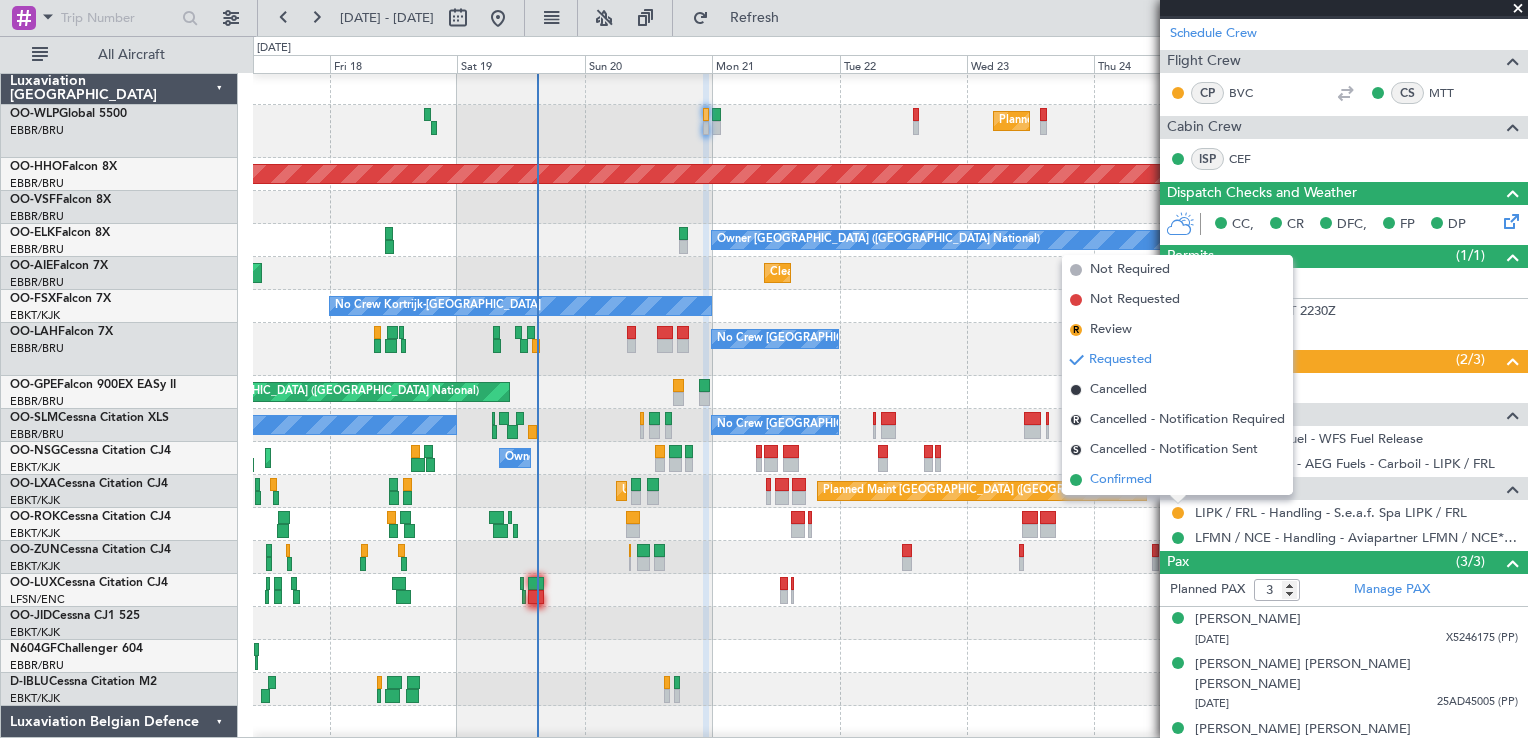 click on "Confirmed" at bounding box center (1121, 480) 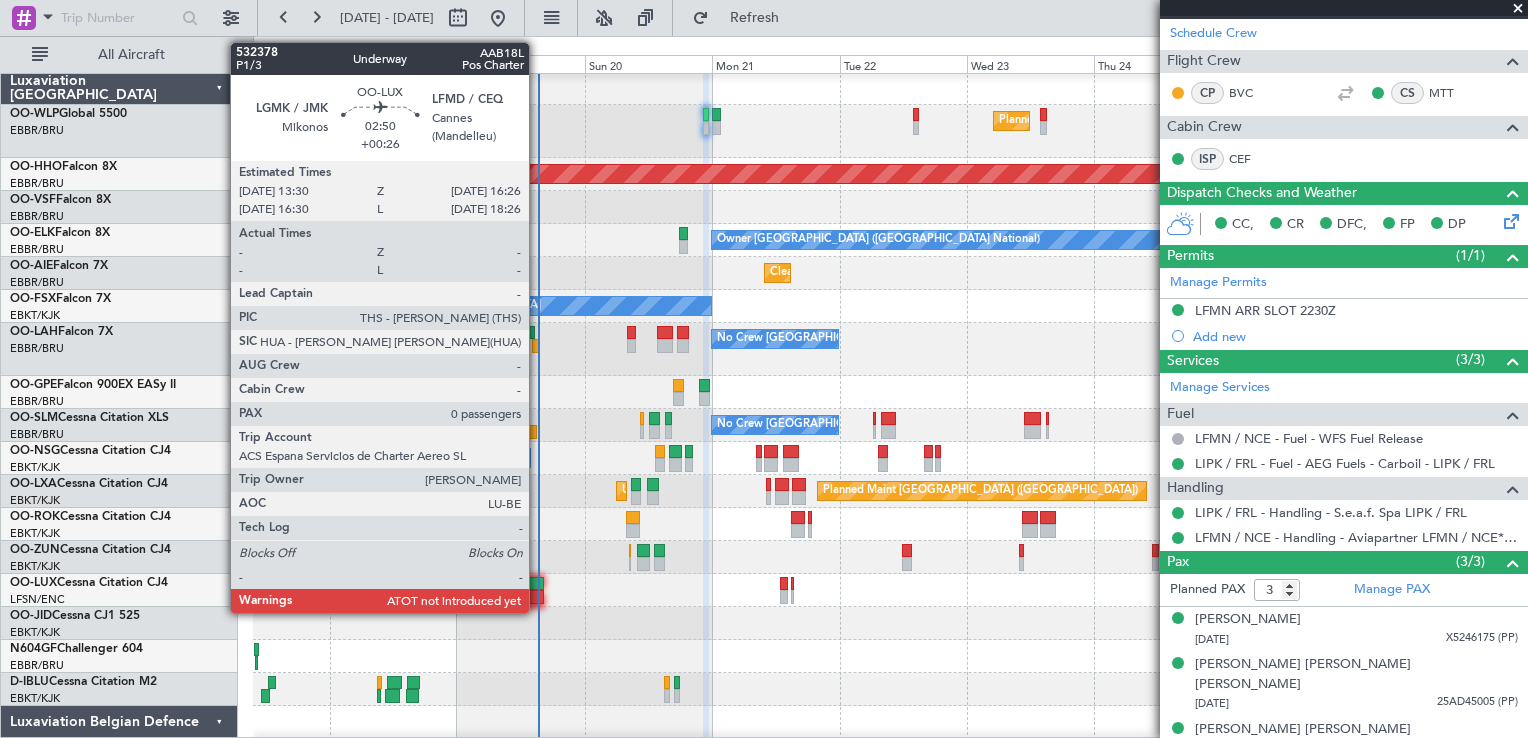 click 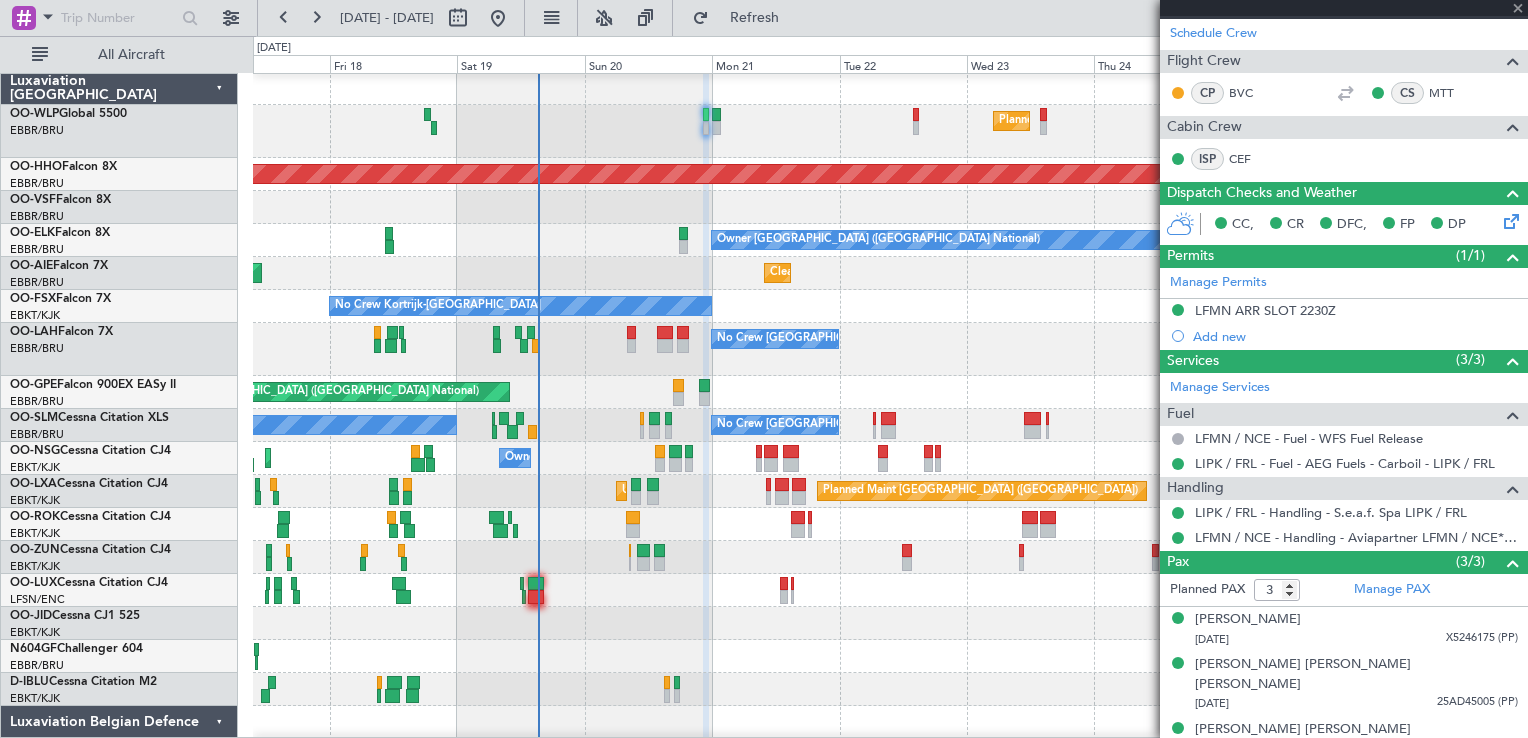 type on "+00:26" 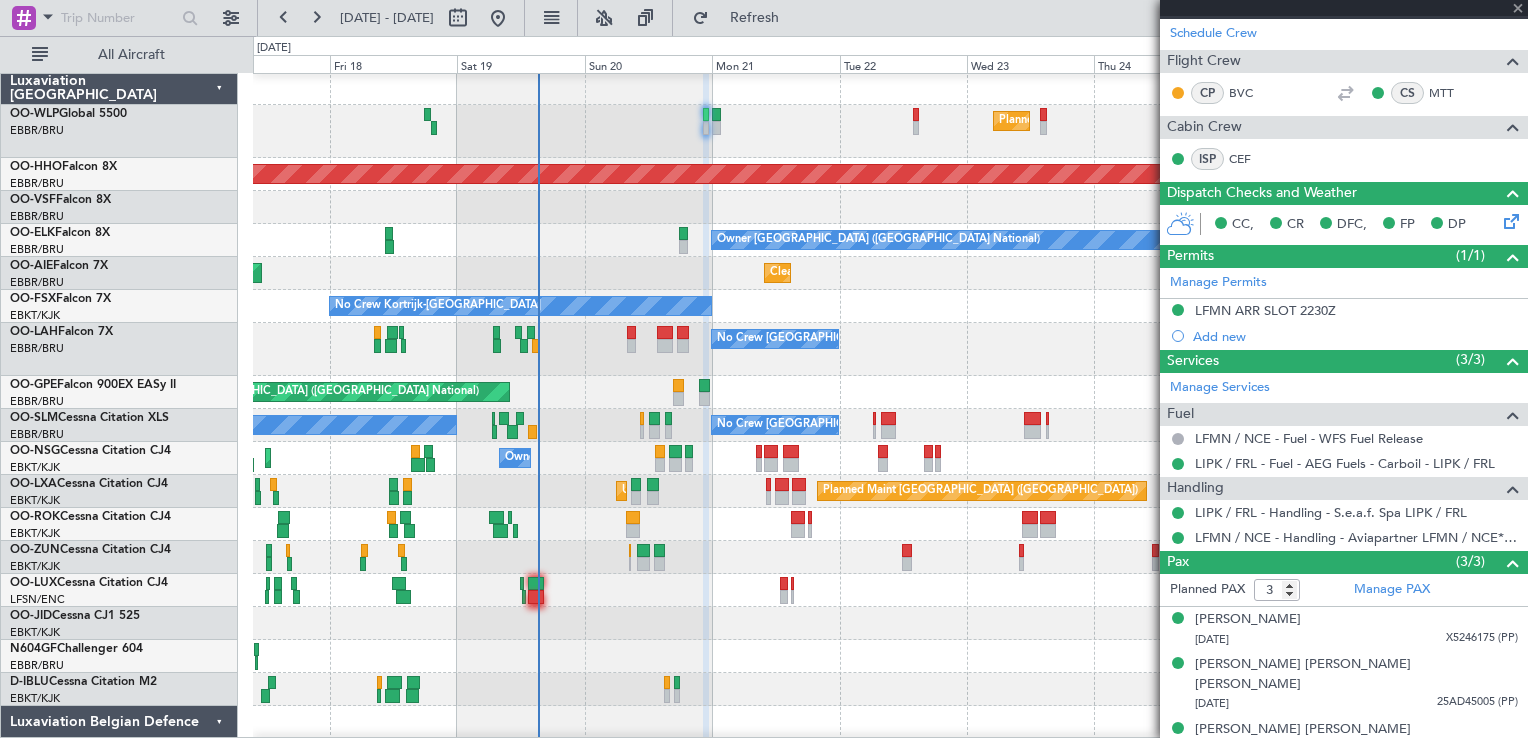 type on "0" 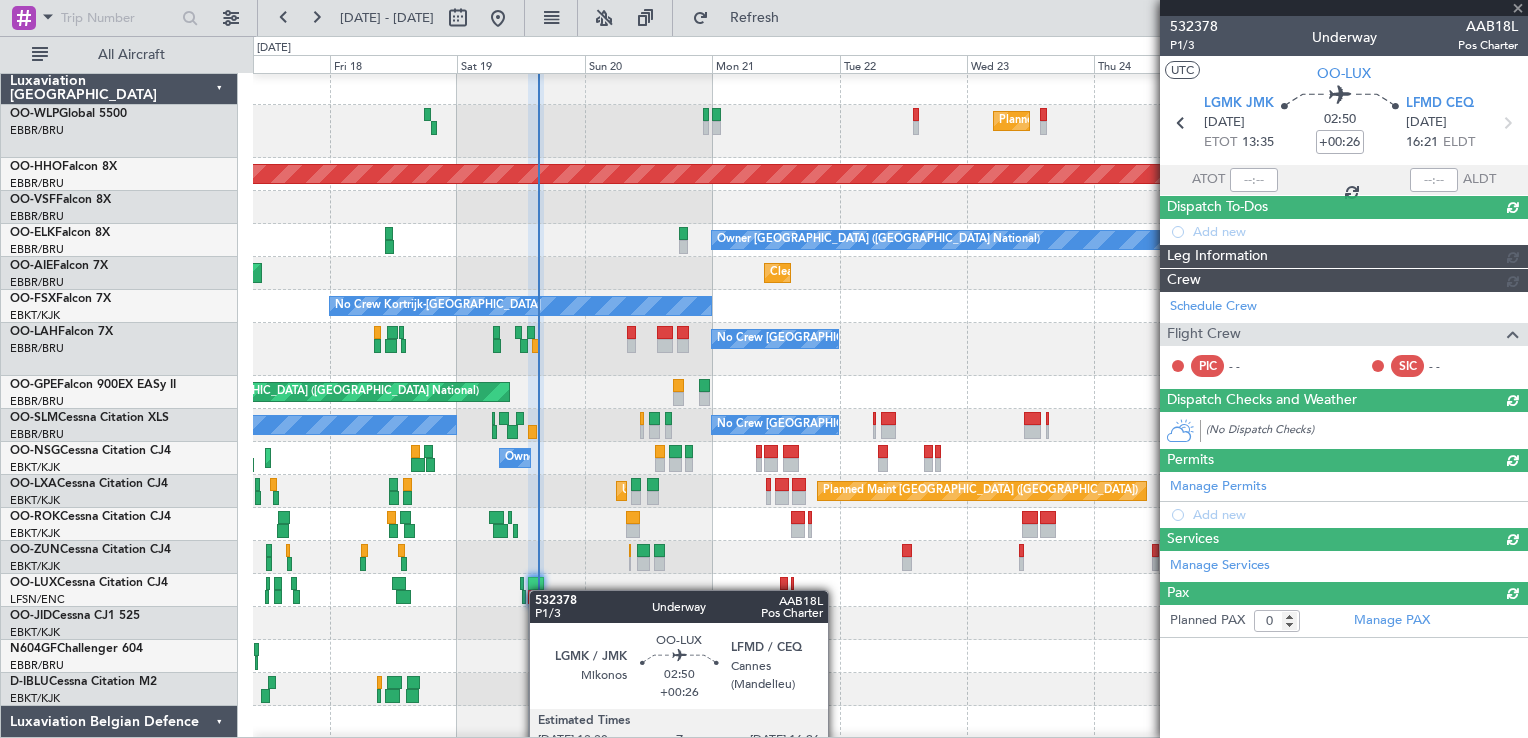 scroll, scrollTop: 0, scrollLeft: 0, axis: both 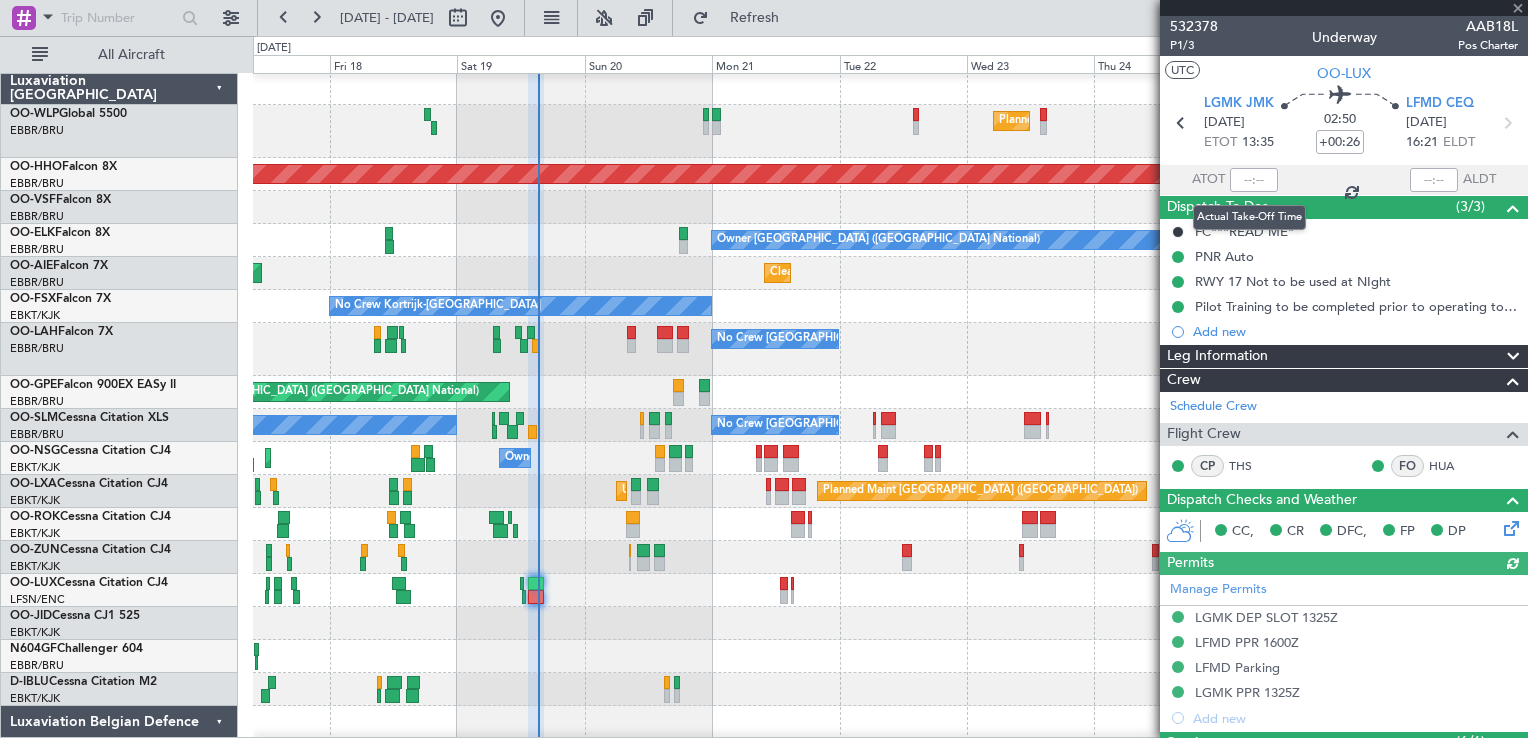 click at bounding box center [1254, 180] 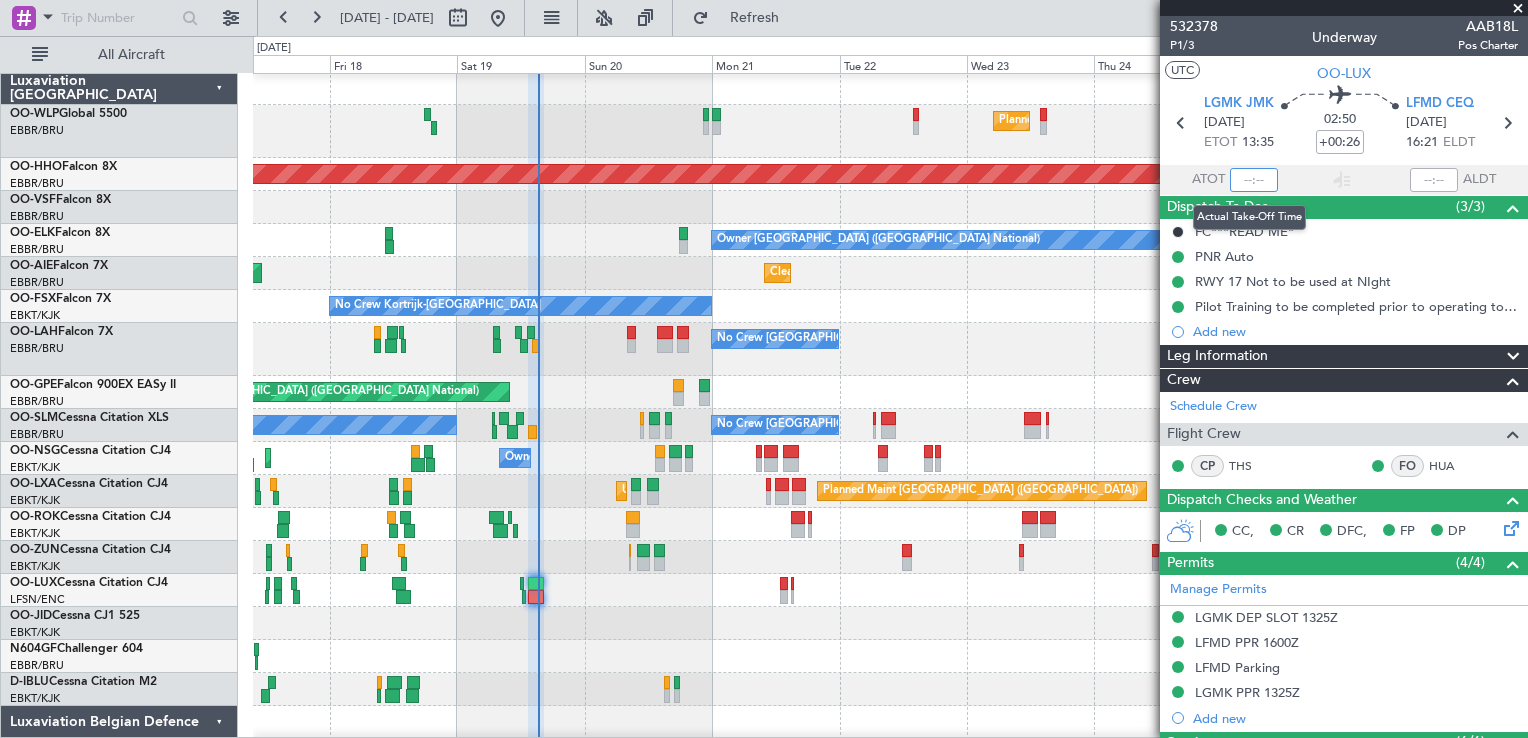 click at bounding box center [1254, 180] 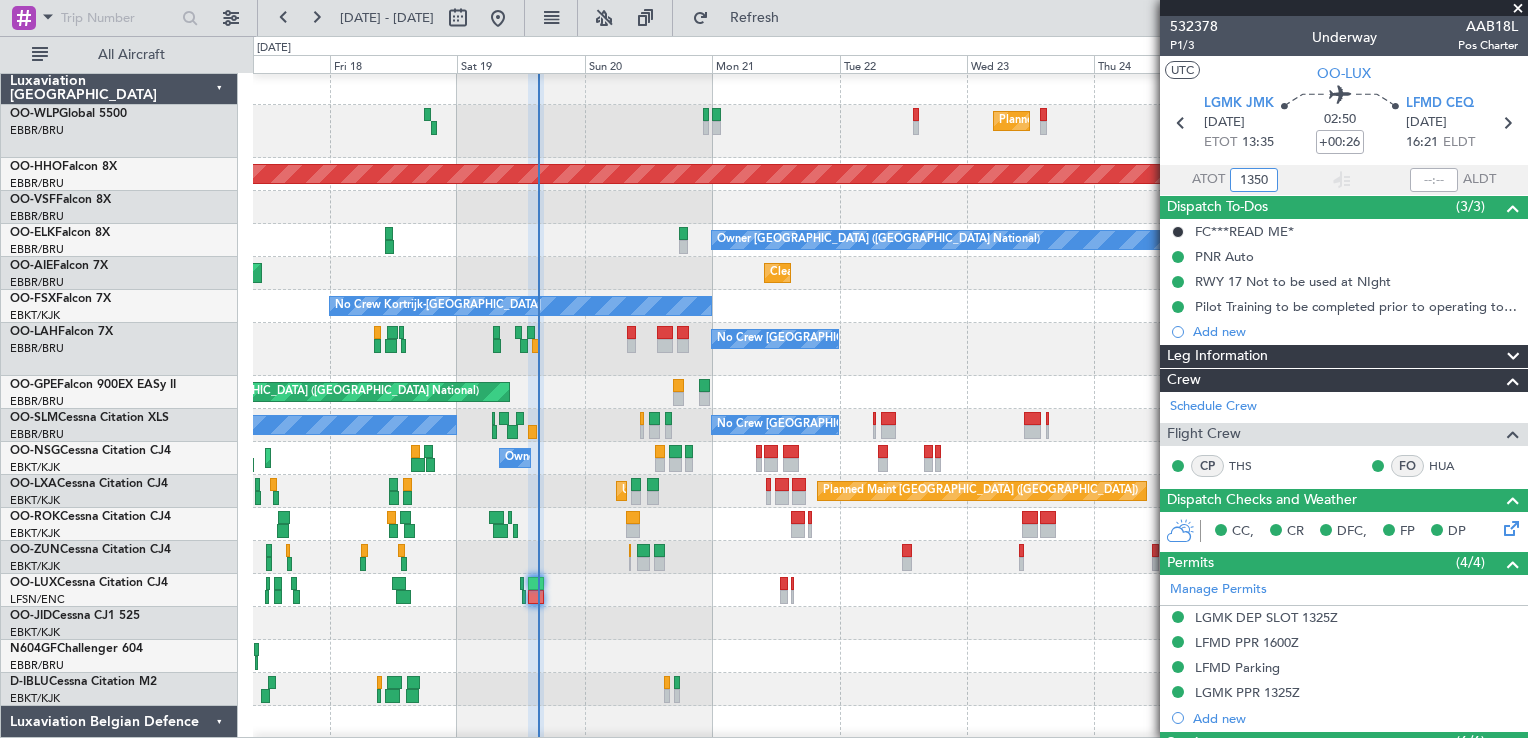 click on "No Crew [GEOGRAPHIC_DATA] ([GEOGRAPHIC_DATA] National)" 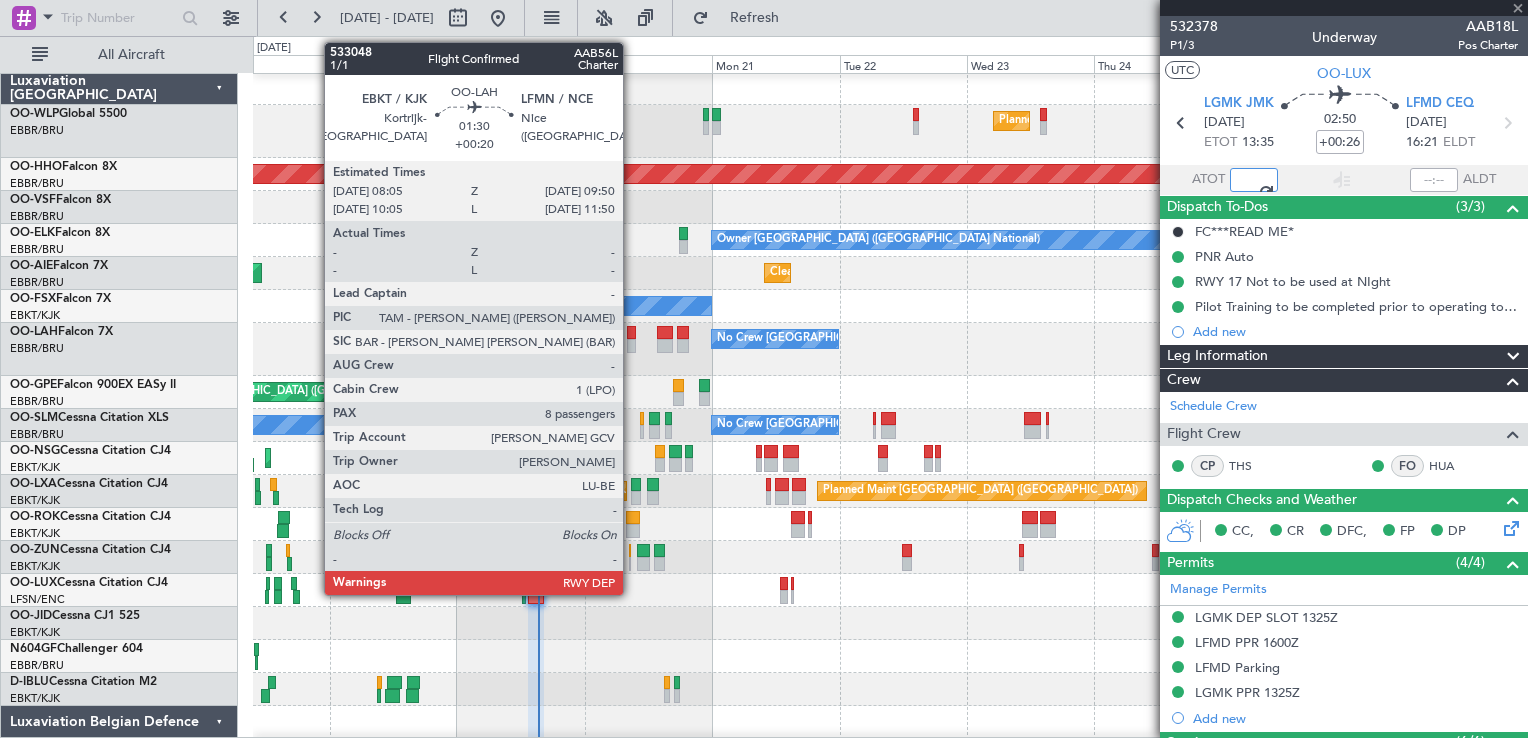 click 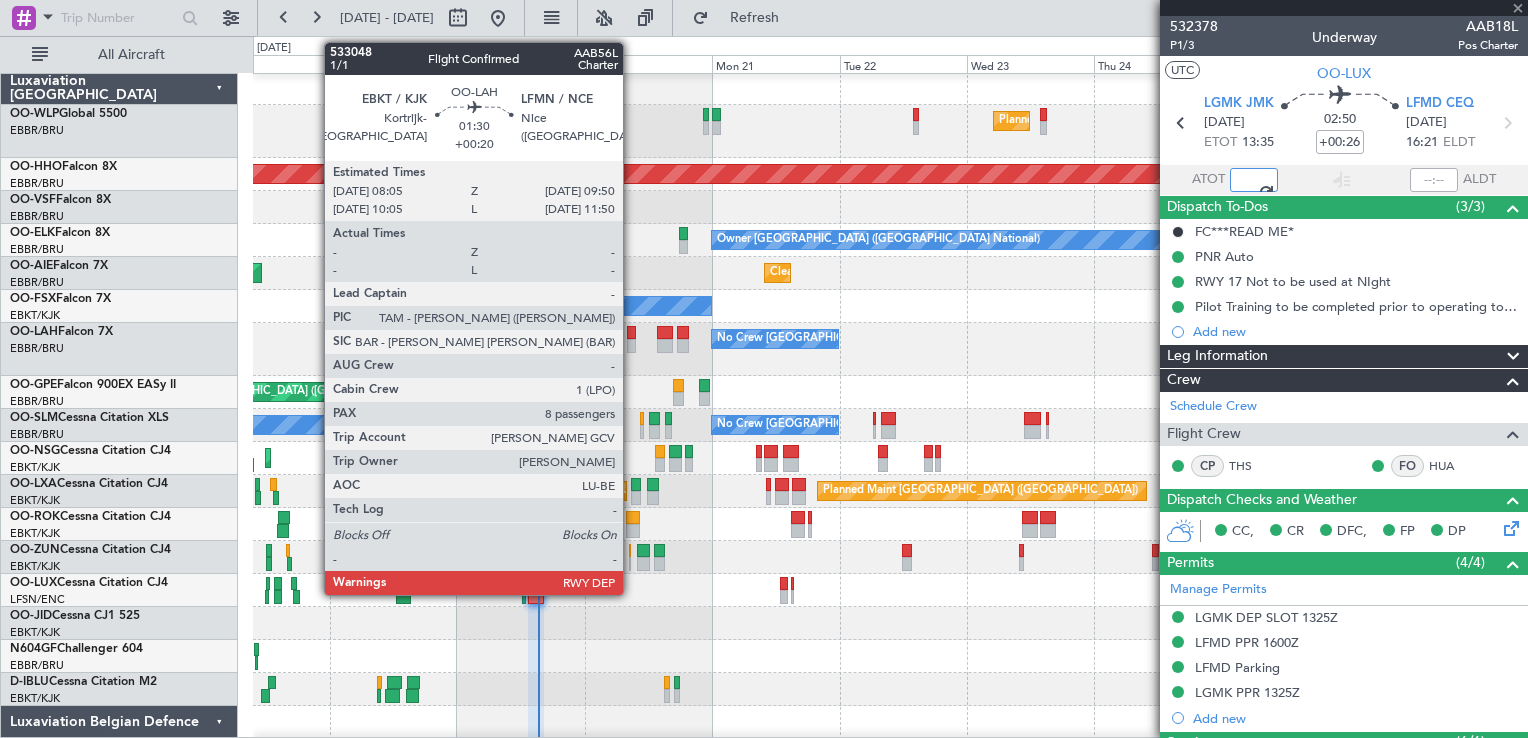 type on "13:50" 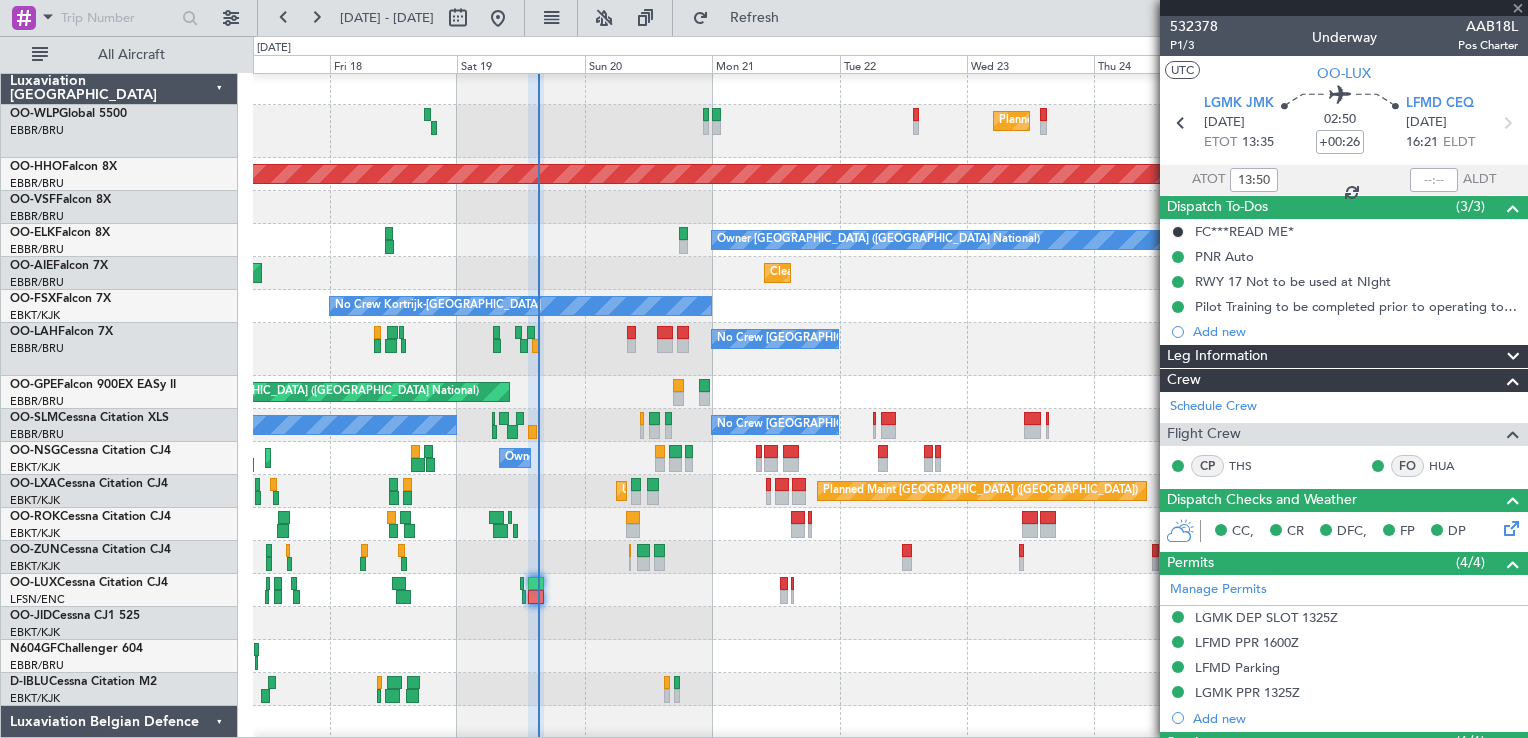 type on "+00:20" 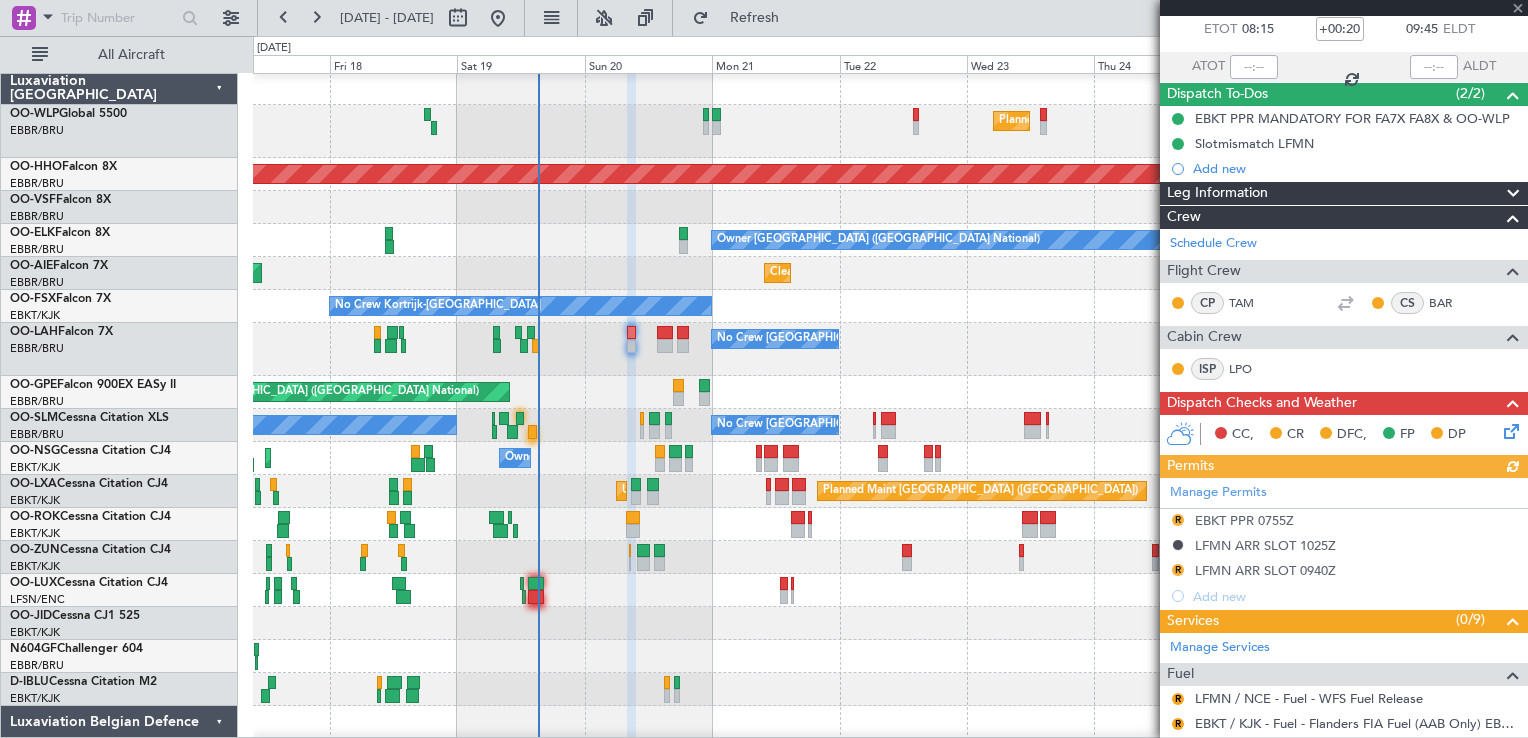 scroll, scrollTop: 500, scrollLeft: 0, axis: vertical 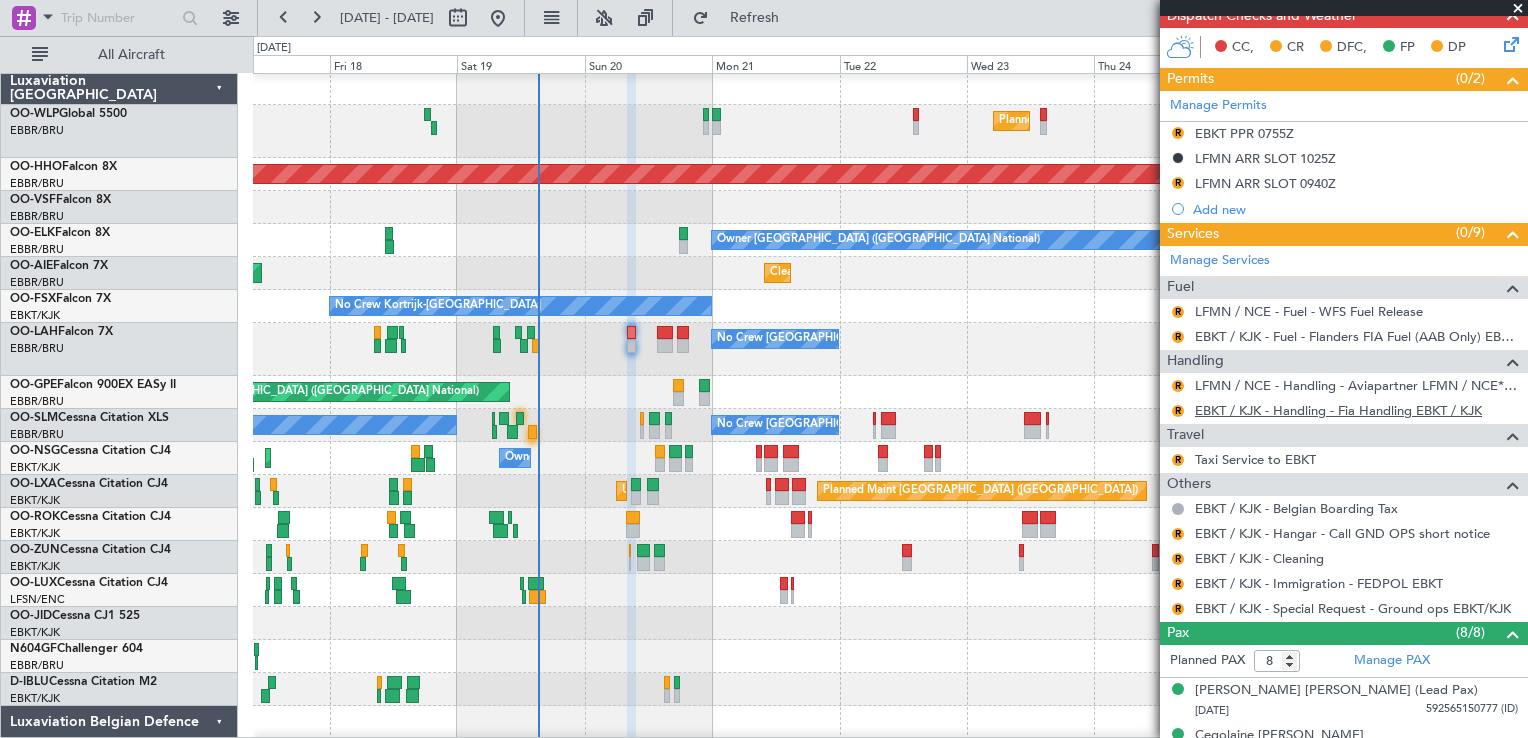 click on "EBKT / KJK - Handling - Fia Handling EBKT / KJK" at bounding box center (1338, 410) 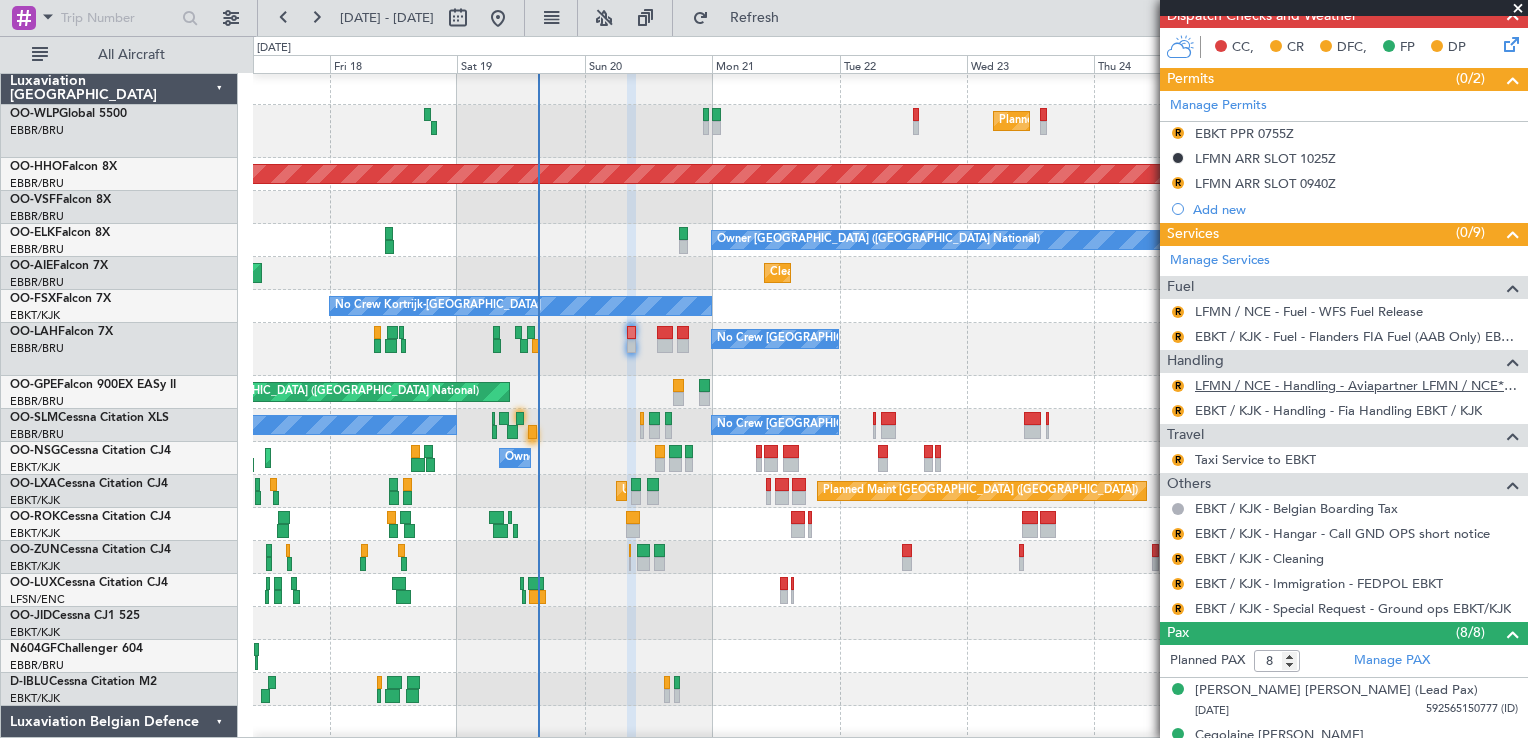 click on "LFMN / NCE - Handling - Aviapartner LFMN / NCE*****MY HANDLING****" at bounding box center (1307, 417) 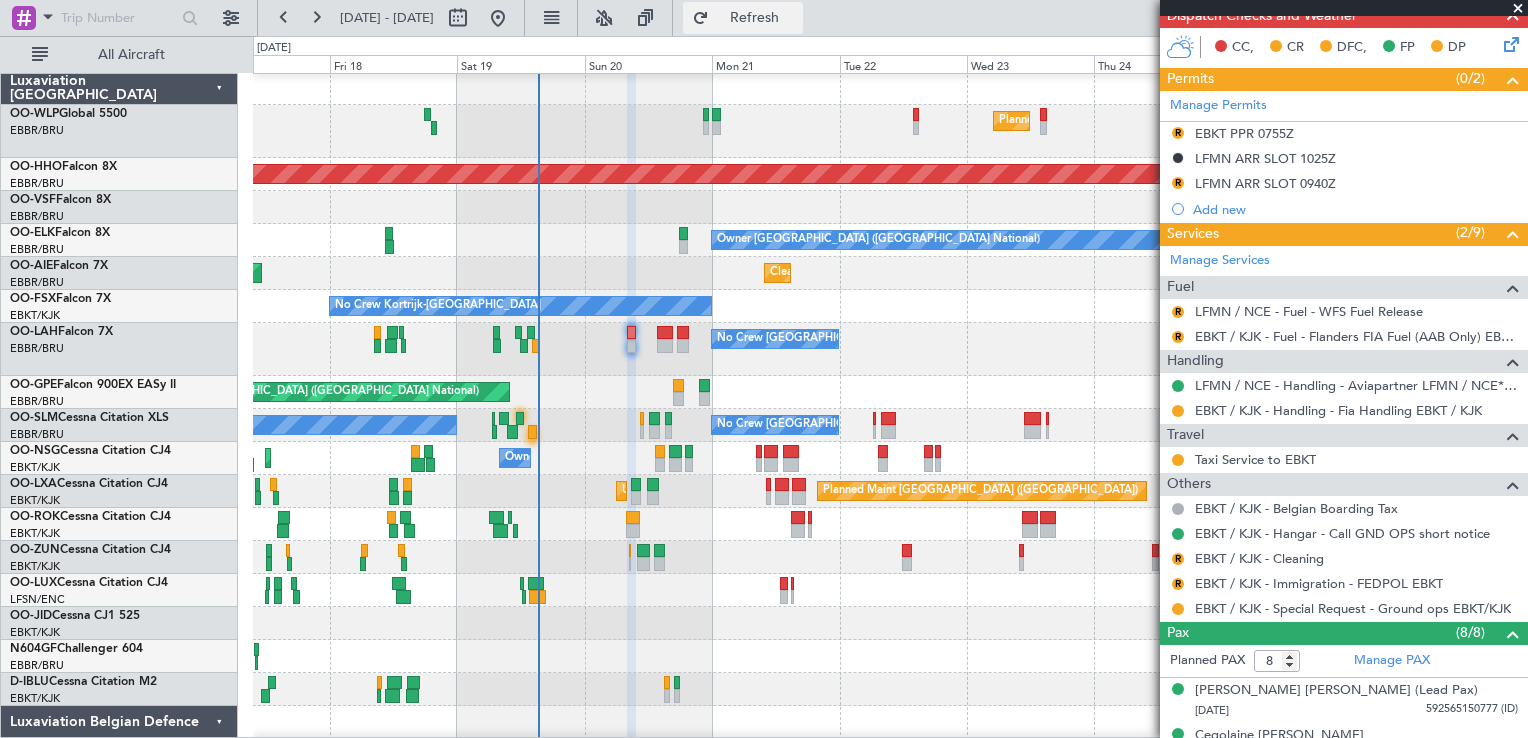 click on "Refresh" 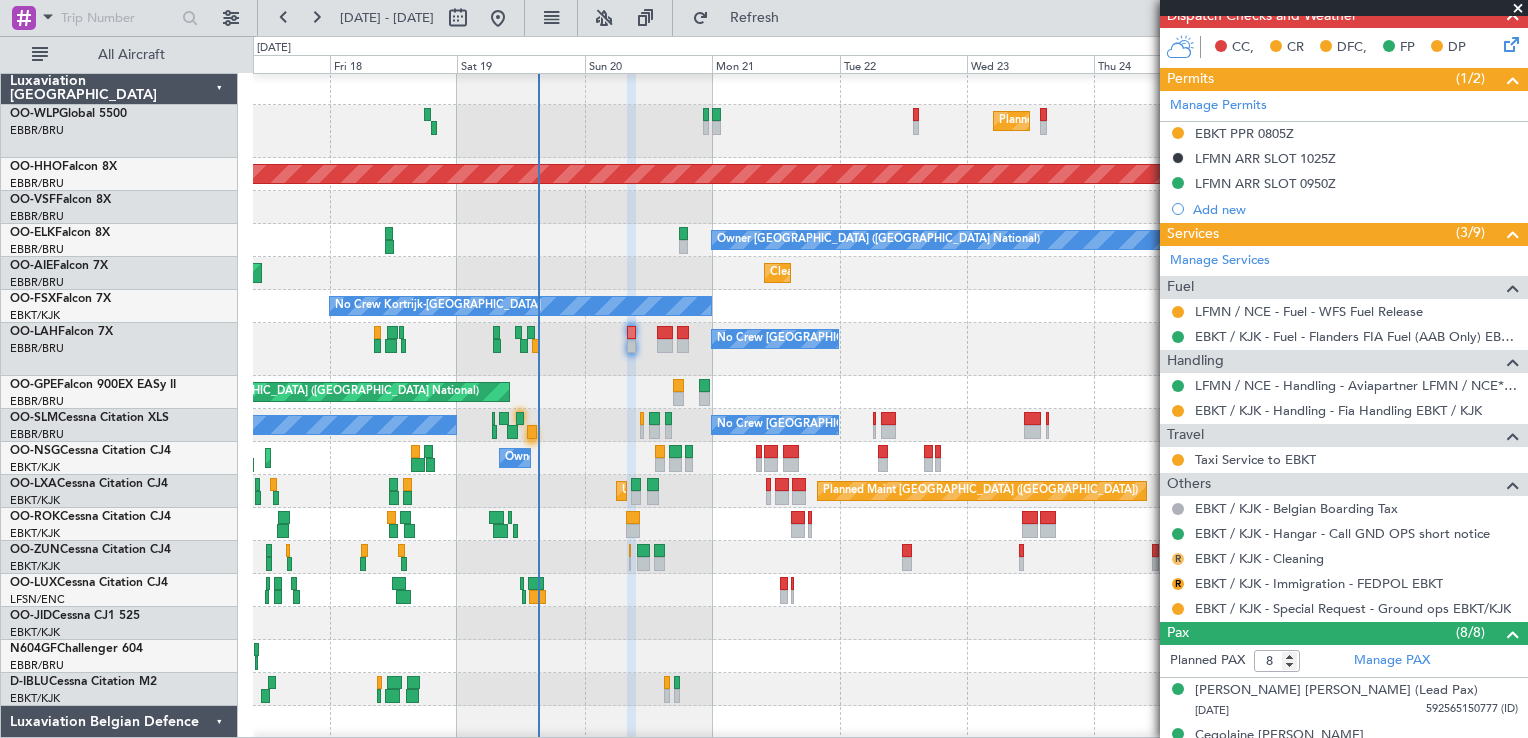 click on "R" at bounding box center (1178, 559) 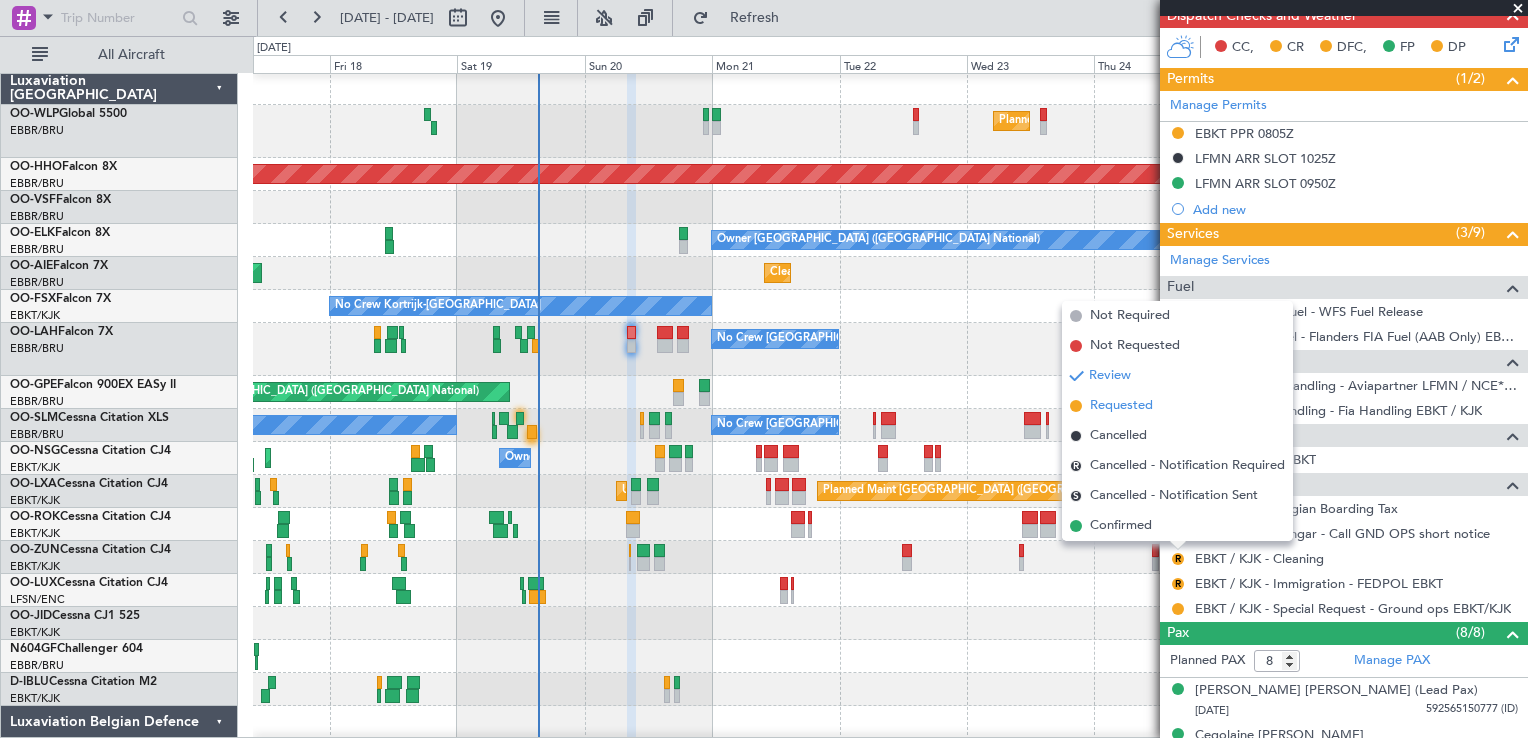 click on "Requested" at bounding box center (1121, 406) 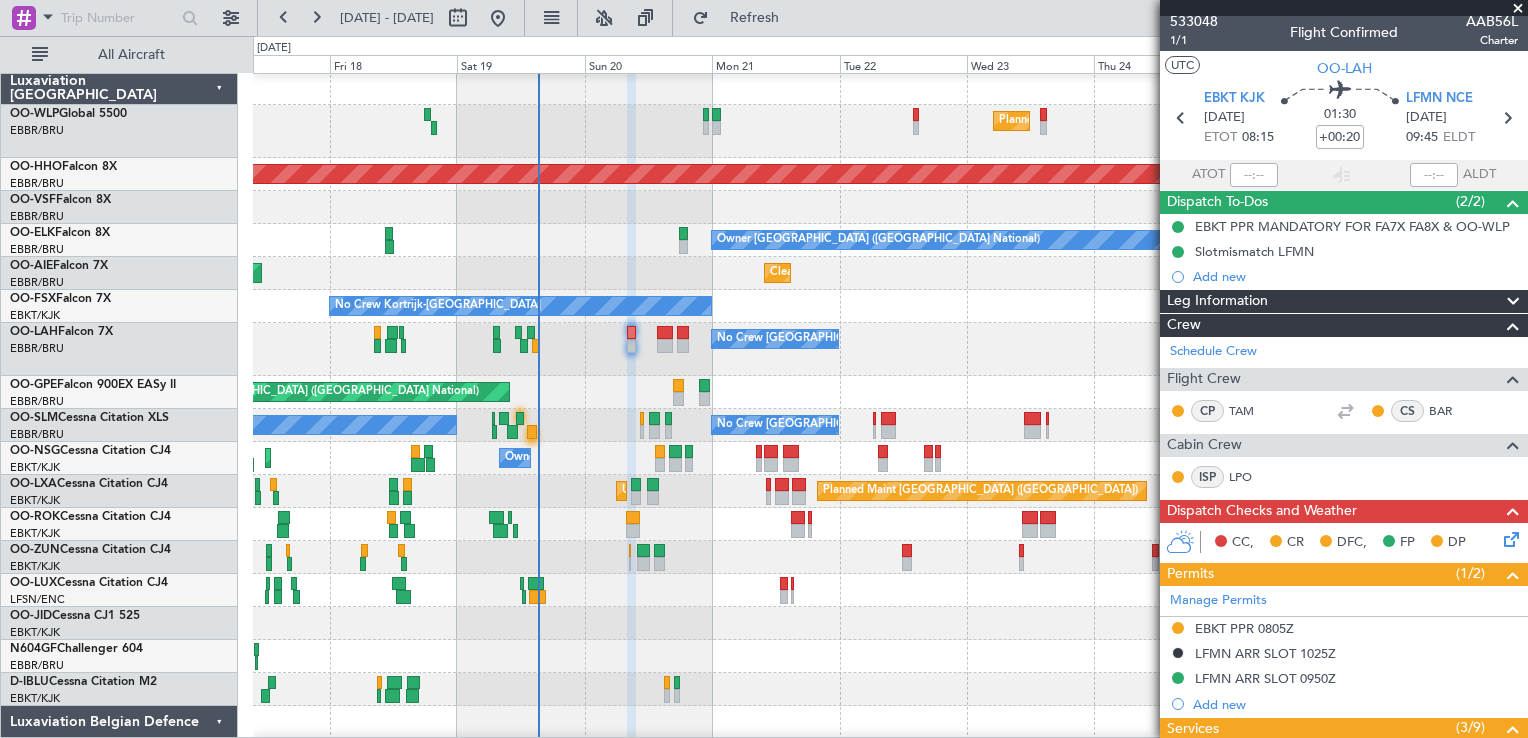 scroll, scrollTop: 0, scrollLeft: 0, axis: both 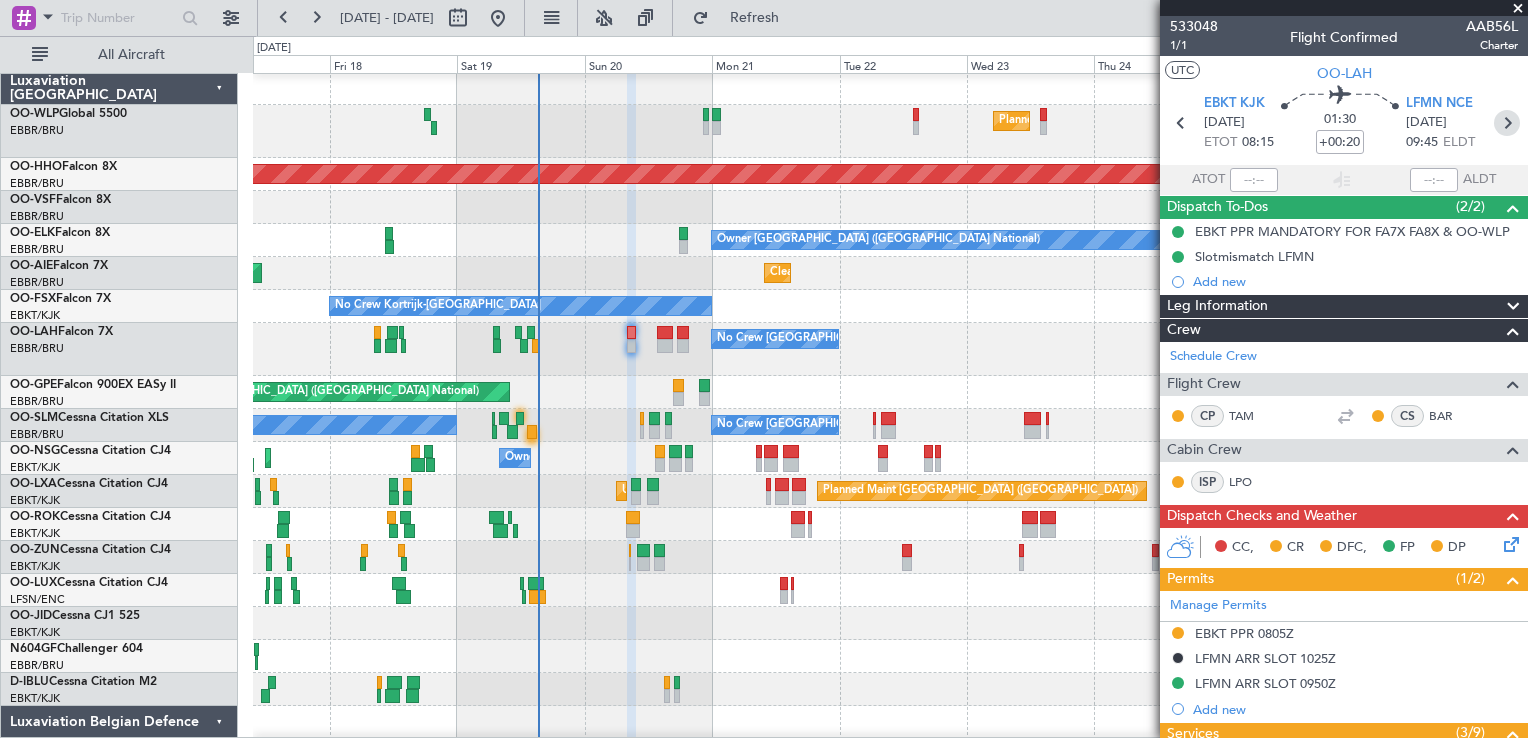 click at bounding box center (1507, 123) 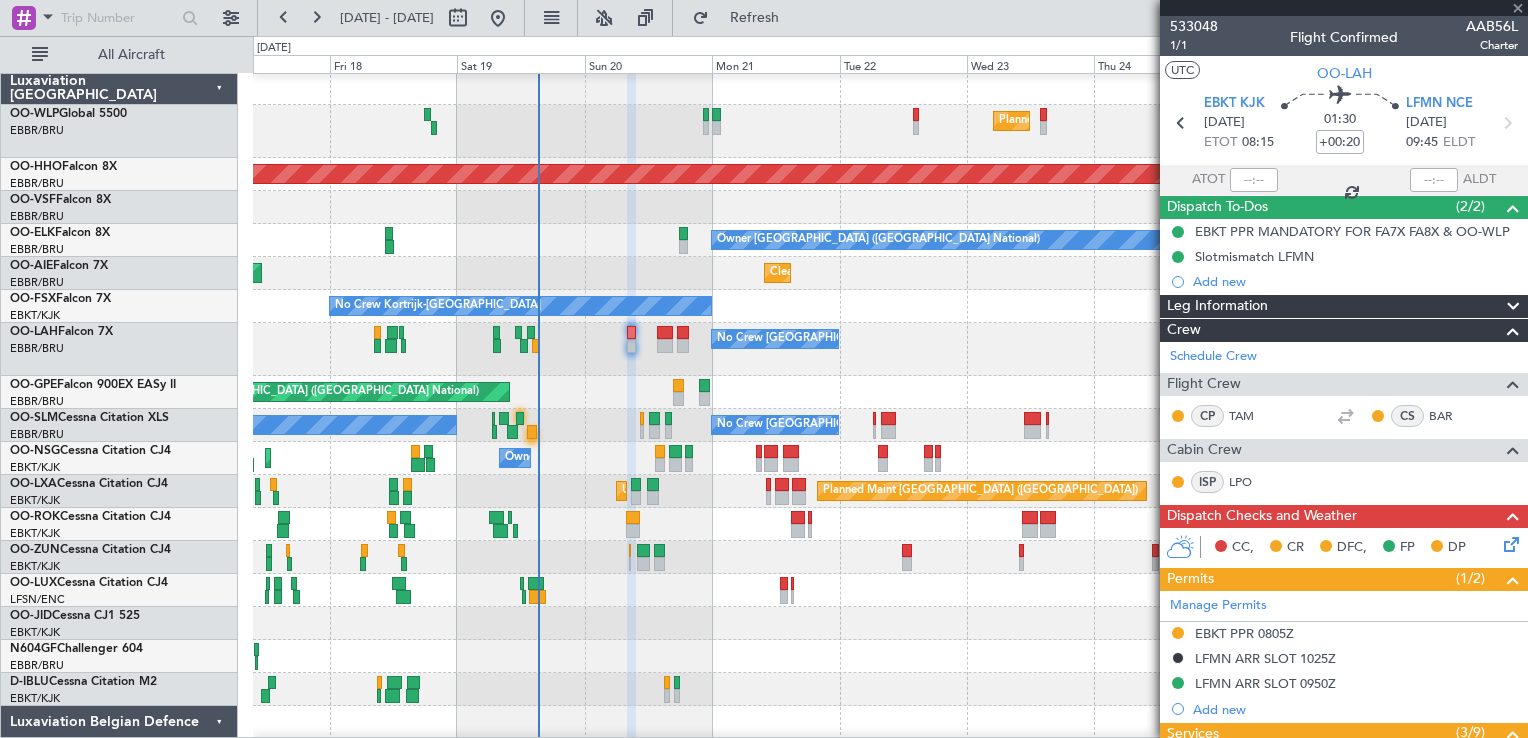 type on "+00:10" 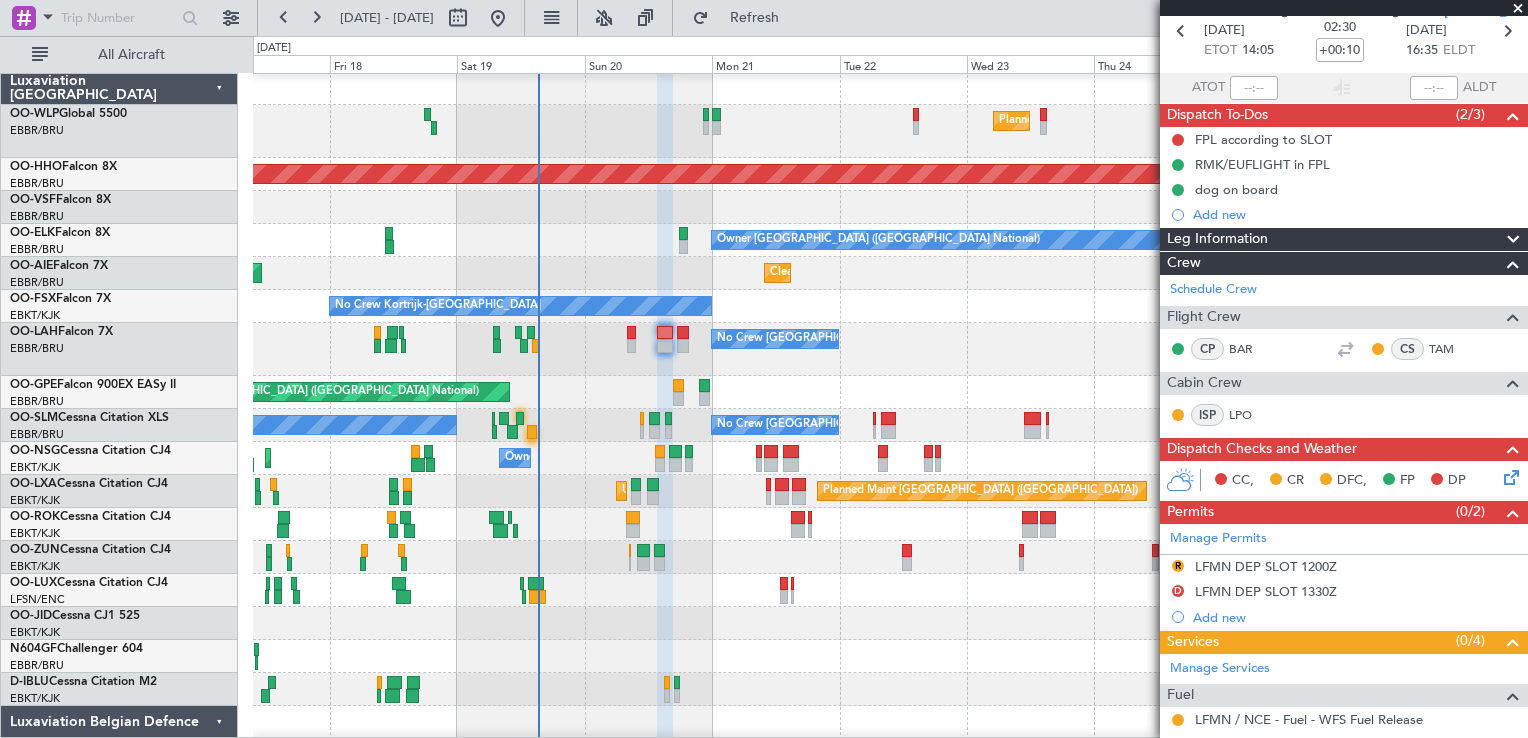 scroll, scrollTop: 200, scrollLeft: 0, axis: vertical 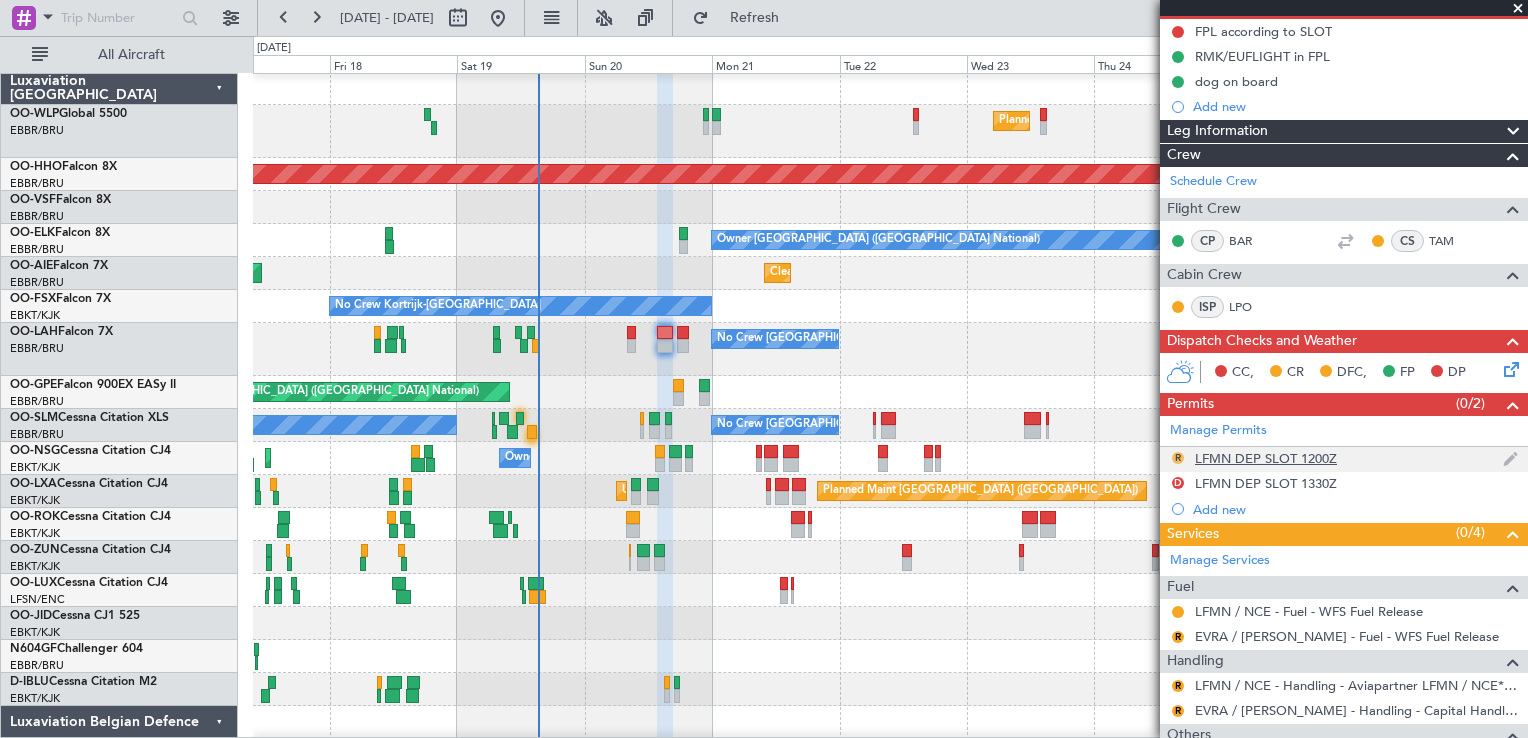 click on "R" at bounding box center [1178, 458] 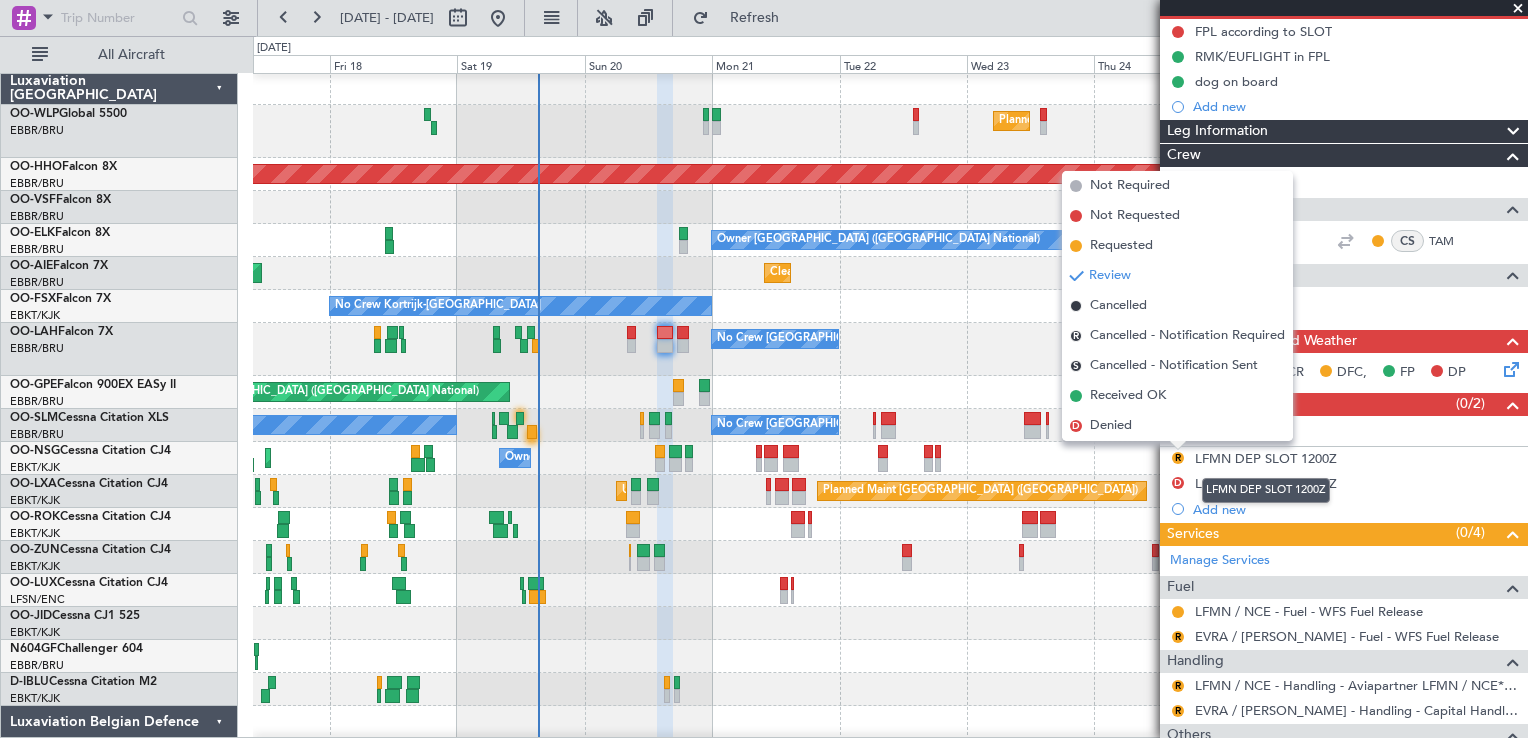 click on "LFMN DEP SLOT 1200Z" at bounding box center (1266, 490) 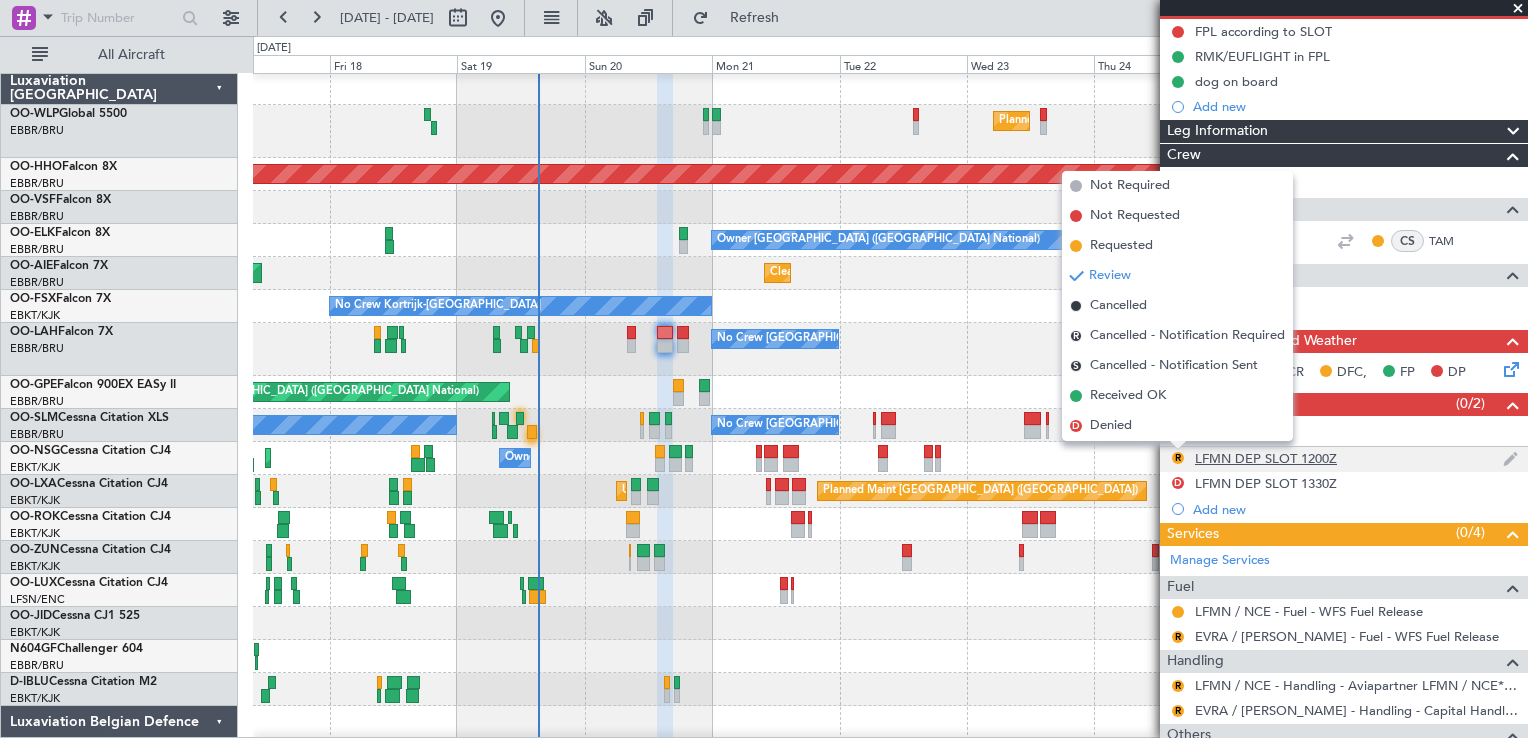 click on "LFMN DEP SLOT 1200Z" at bounding box center (1266, 458) 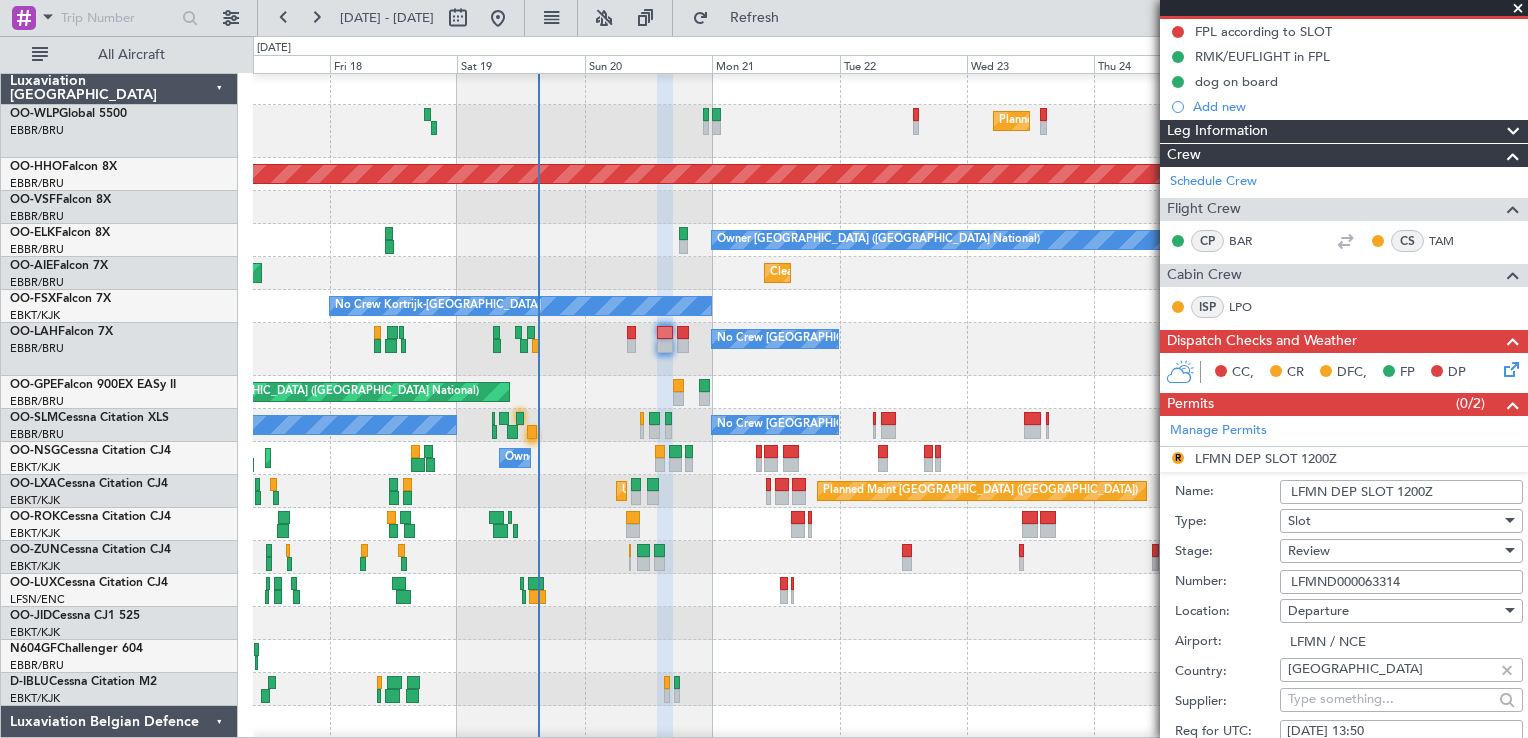 scroll, scrollTop: 400, scrollLeft: 0, axis: vertical 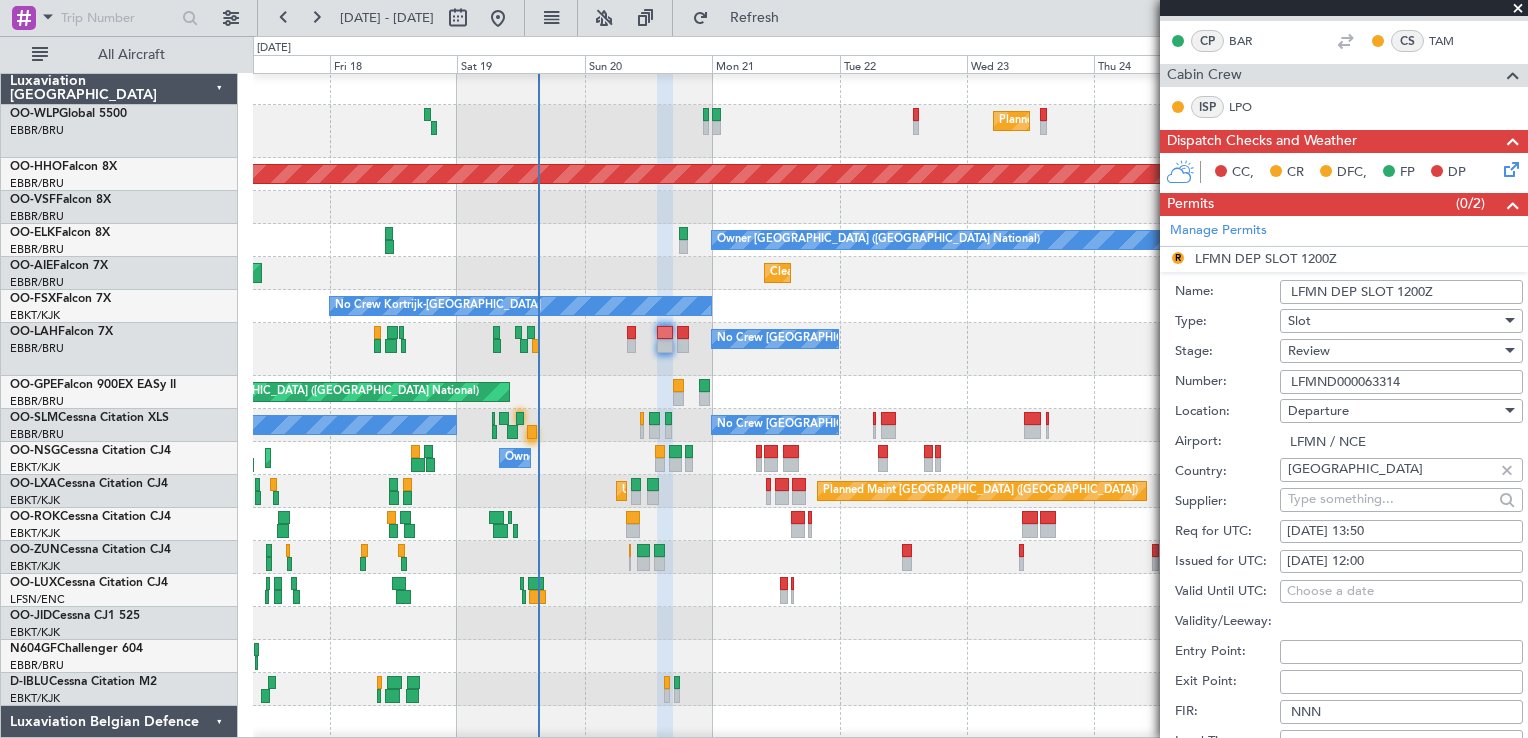 click on "20/07/2025 12:00" at bounding box center (1401, 562) 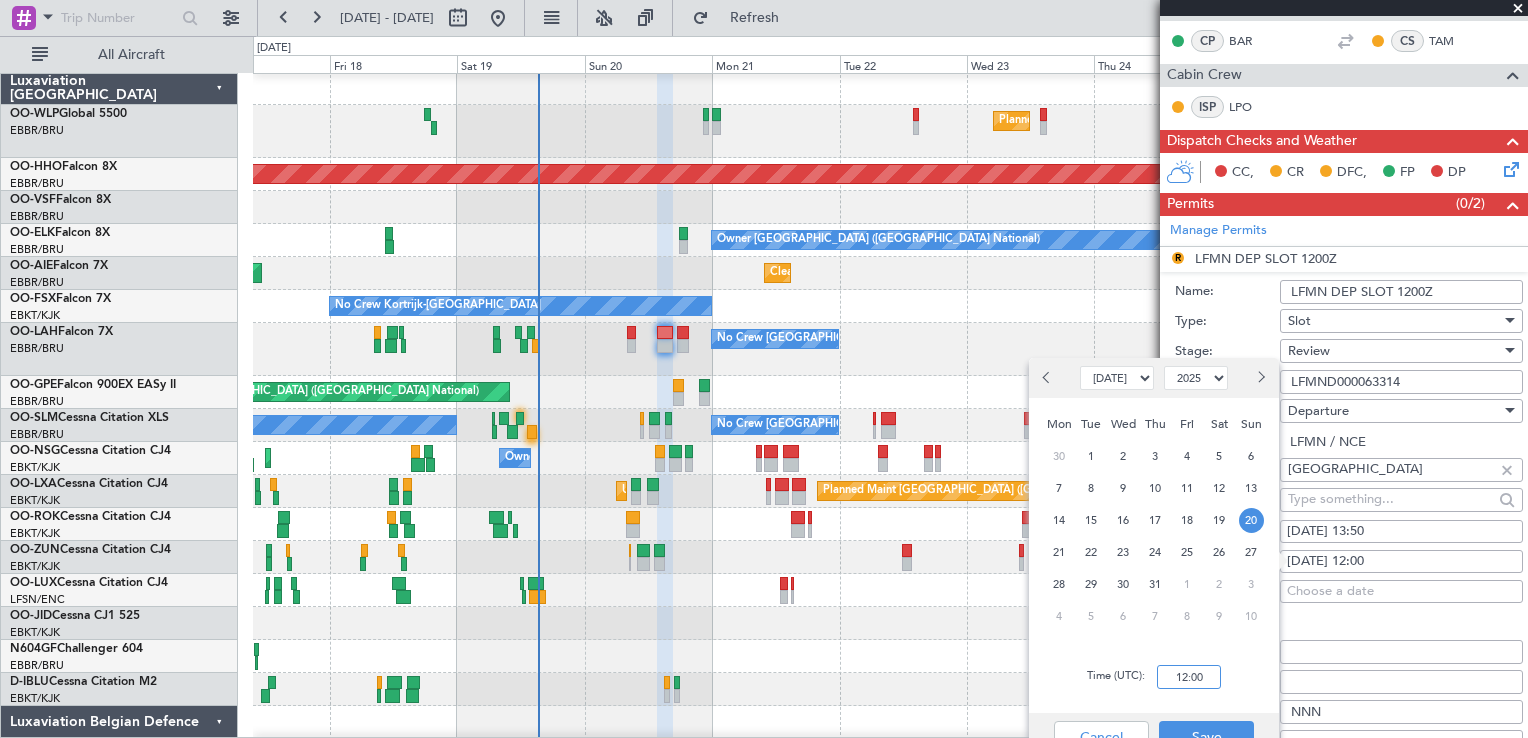 click on "12:00" at bounding box center (1189, 677) 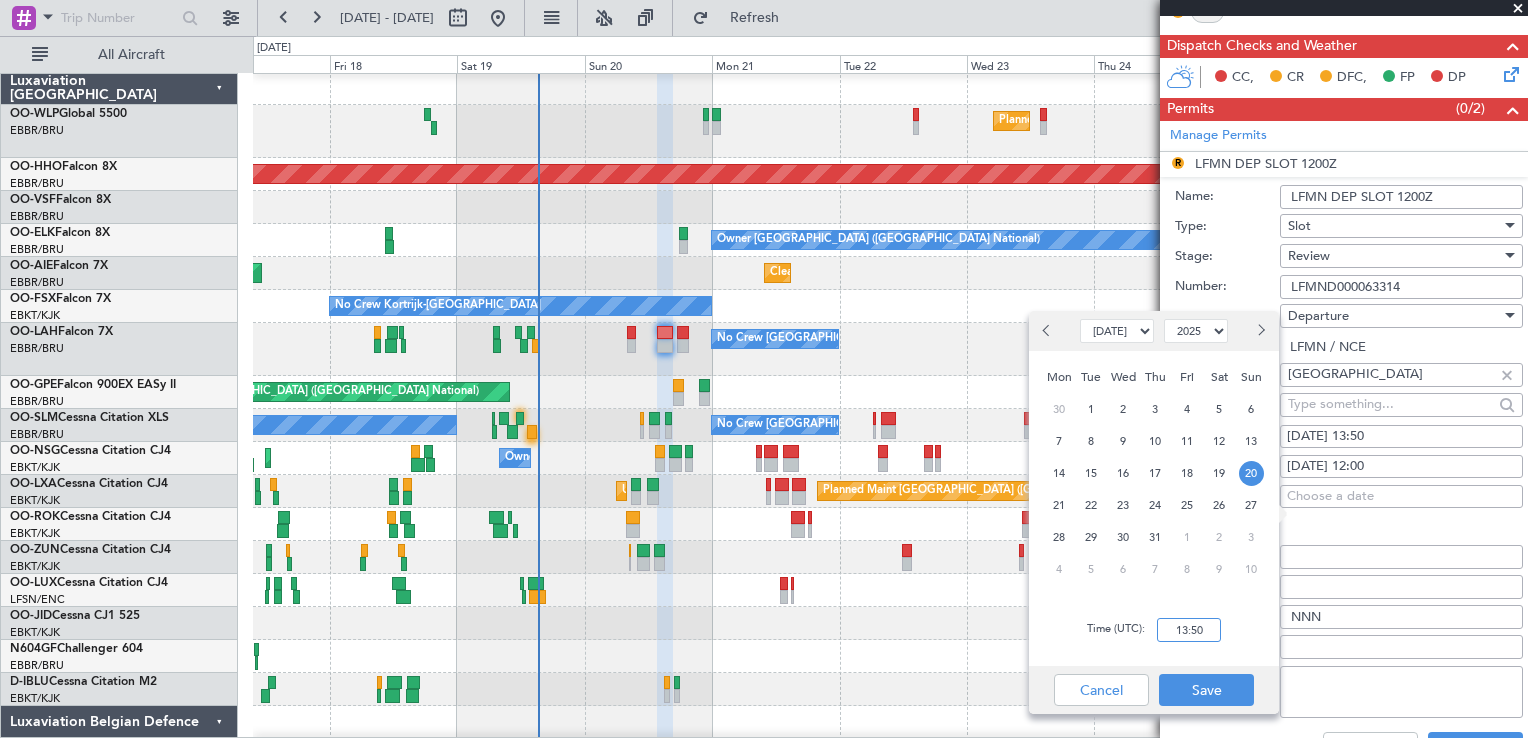 scroll, scrollTop: 600, scrollLeft: 0, axis: vertical 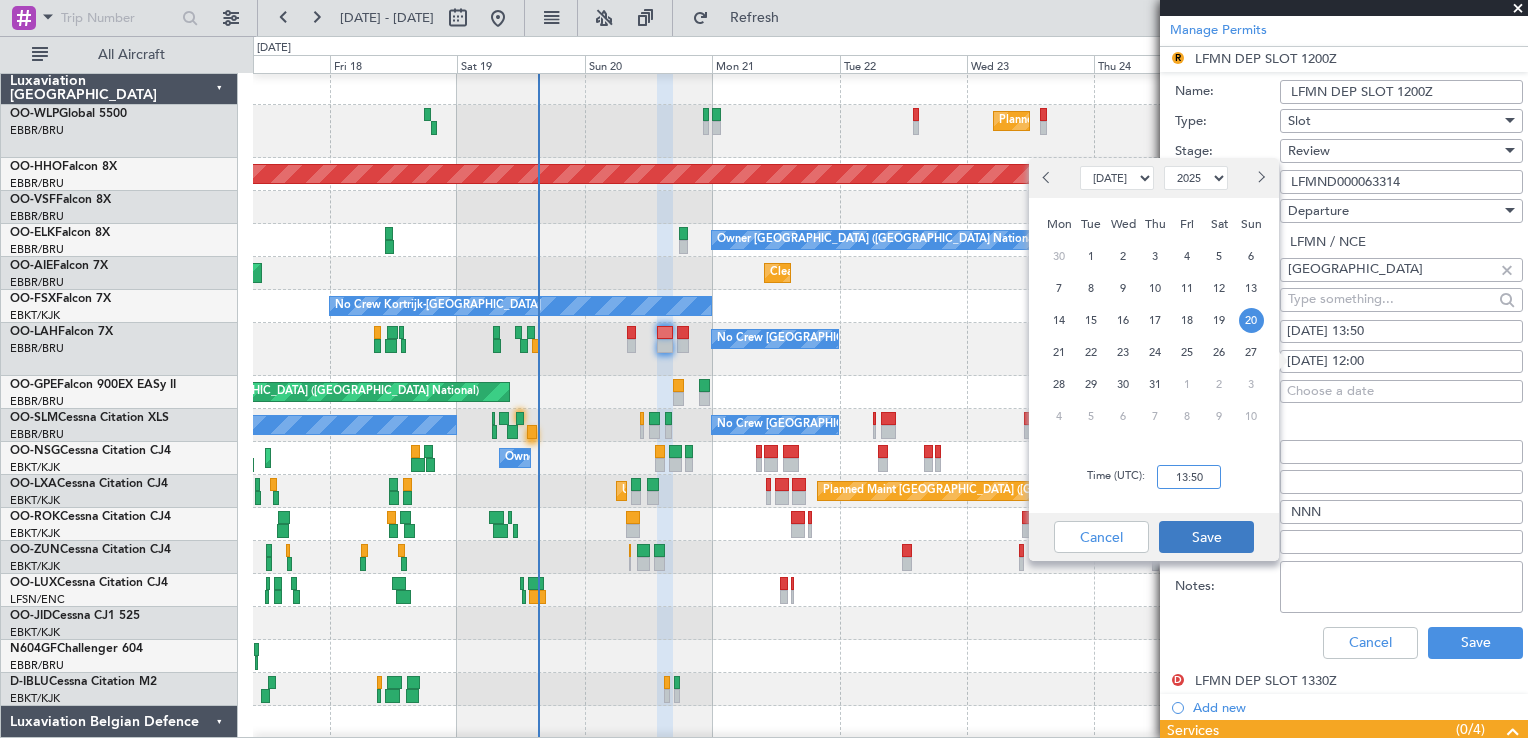 type on "13:50" 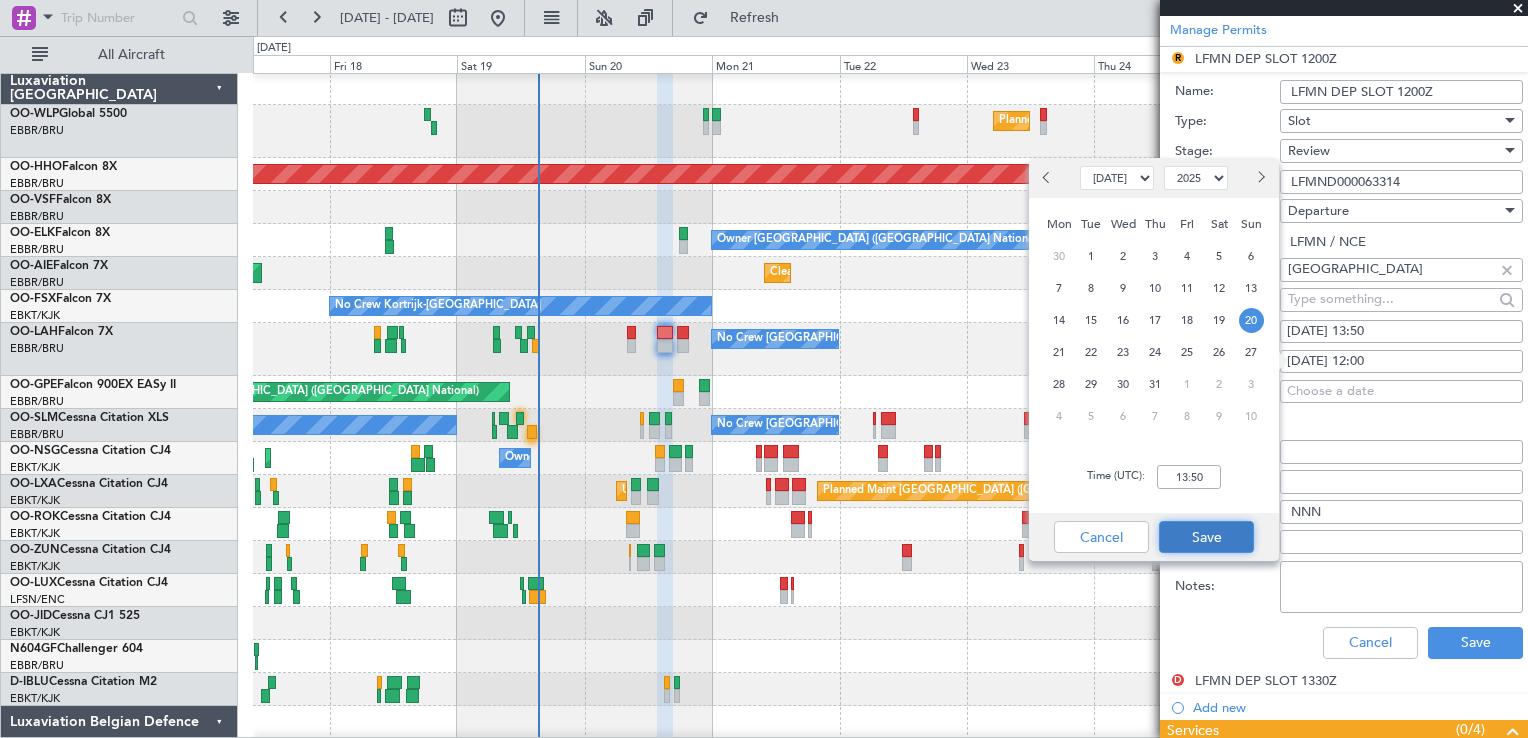 click on "Save" at bounding box center (1206, 537) 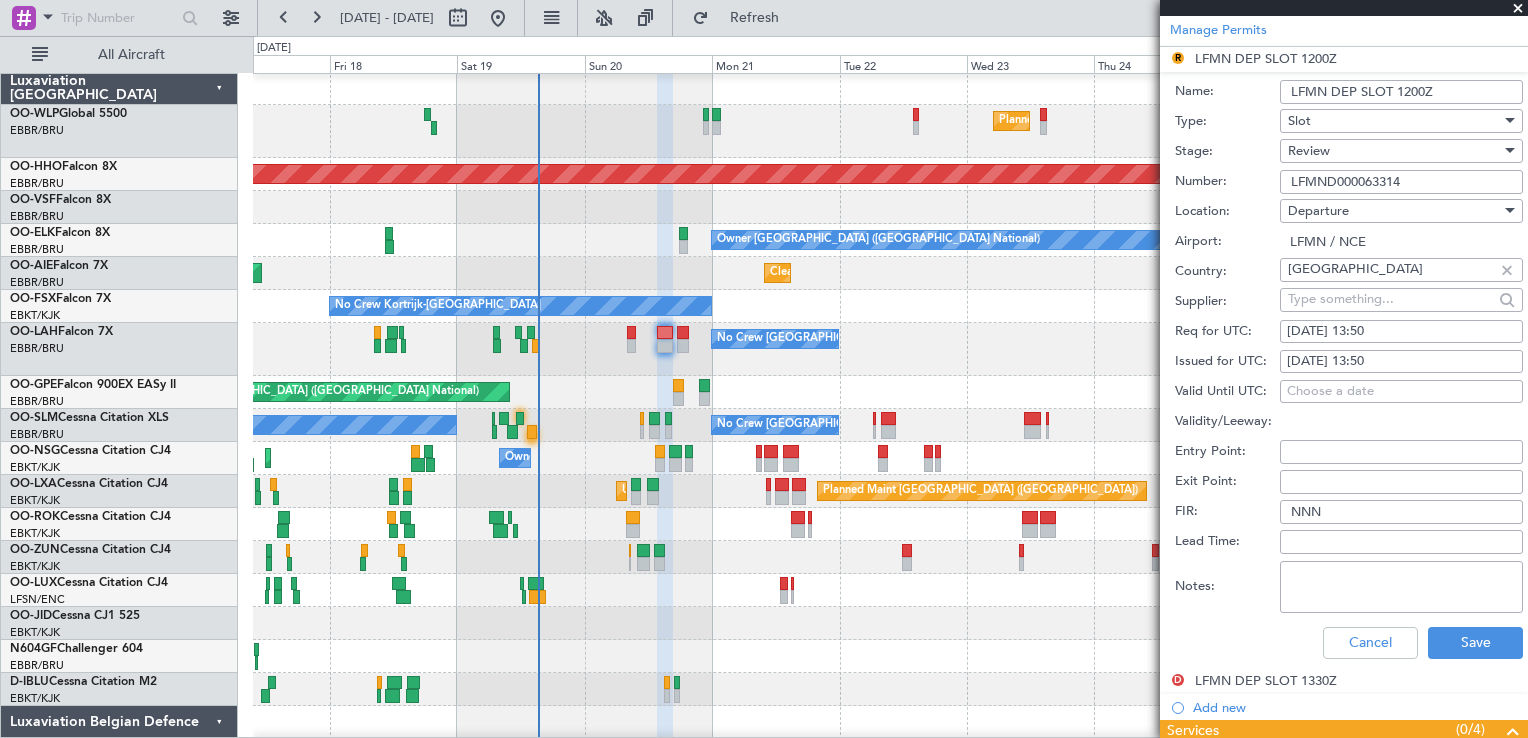 click on "Review" at bounding box center (1394, 151) 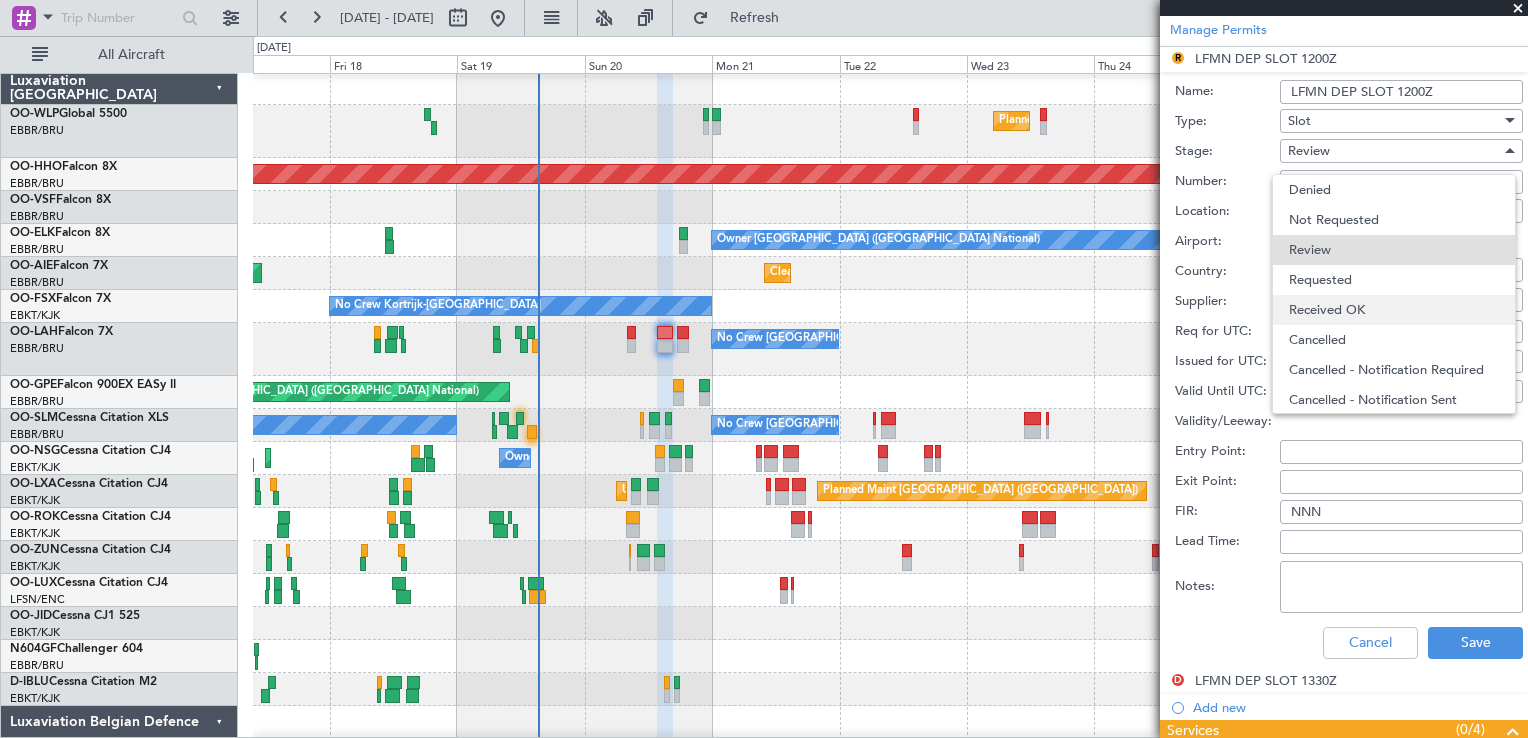 click on "Received OK" at bounding box center [1394, 310] 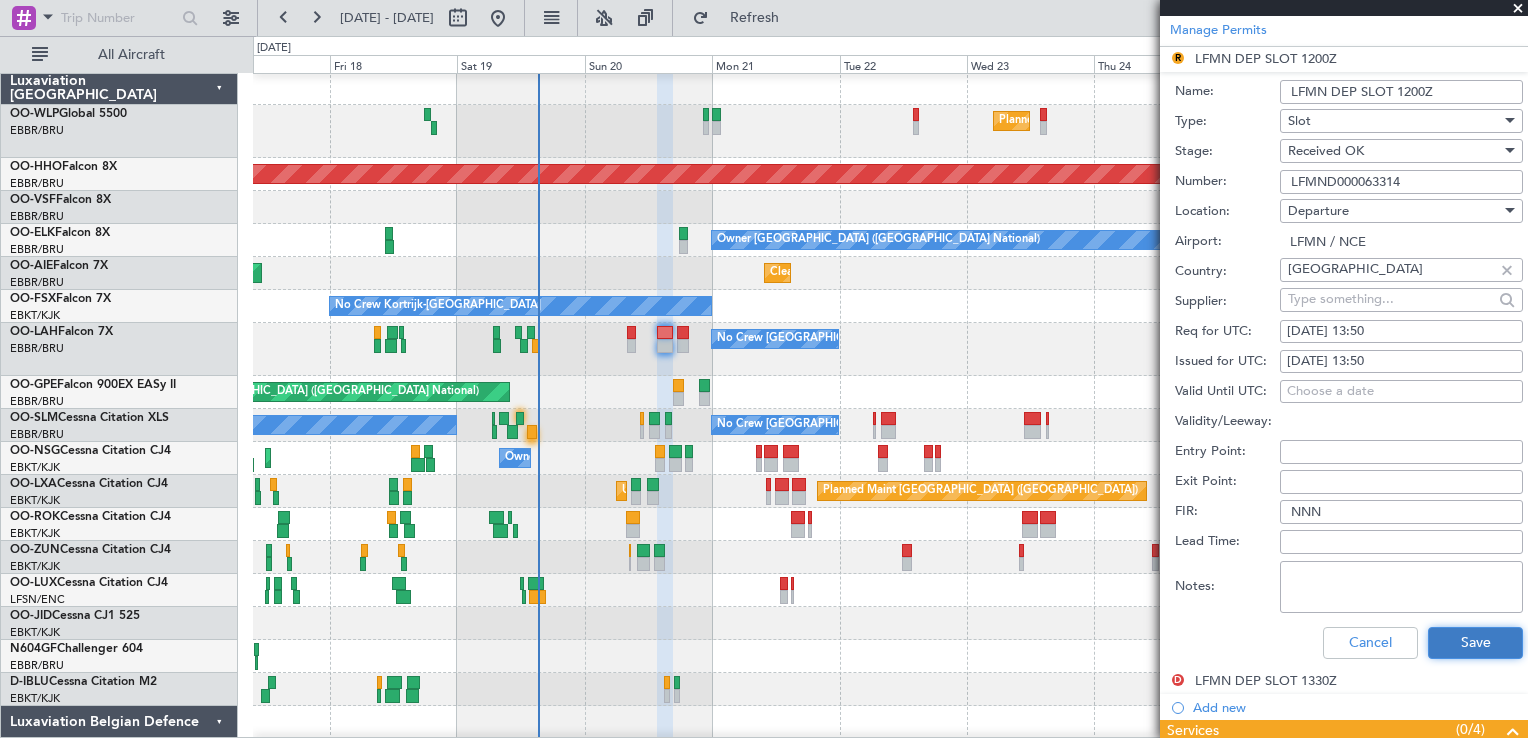 click on "Save" at bounding box center [1475, 643] 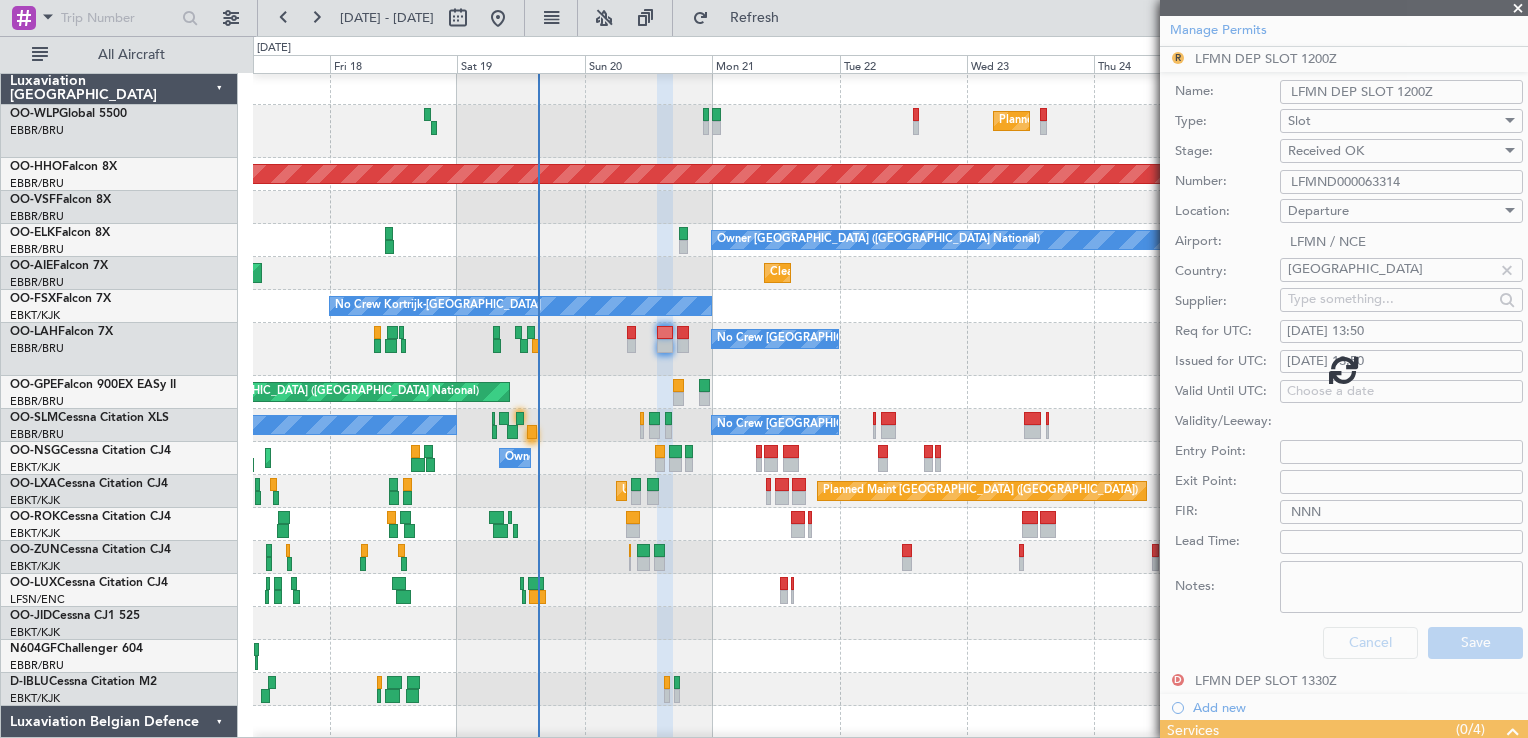 scroll, scrollTop: 582, scrollLeft: 0, axis: vertical 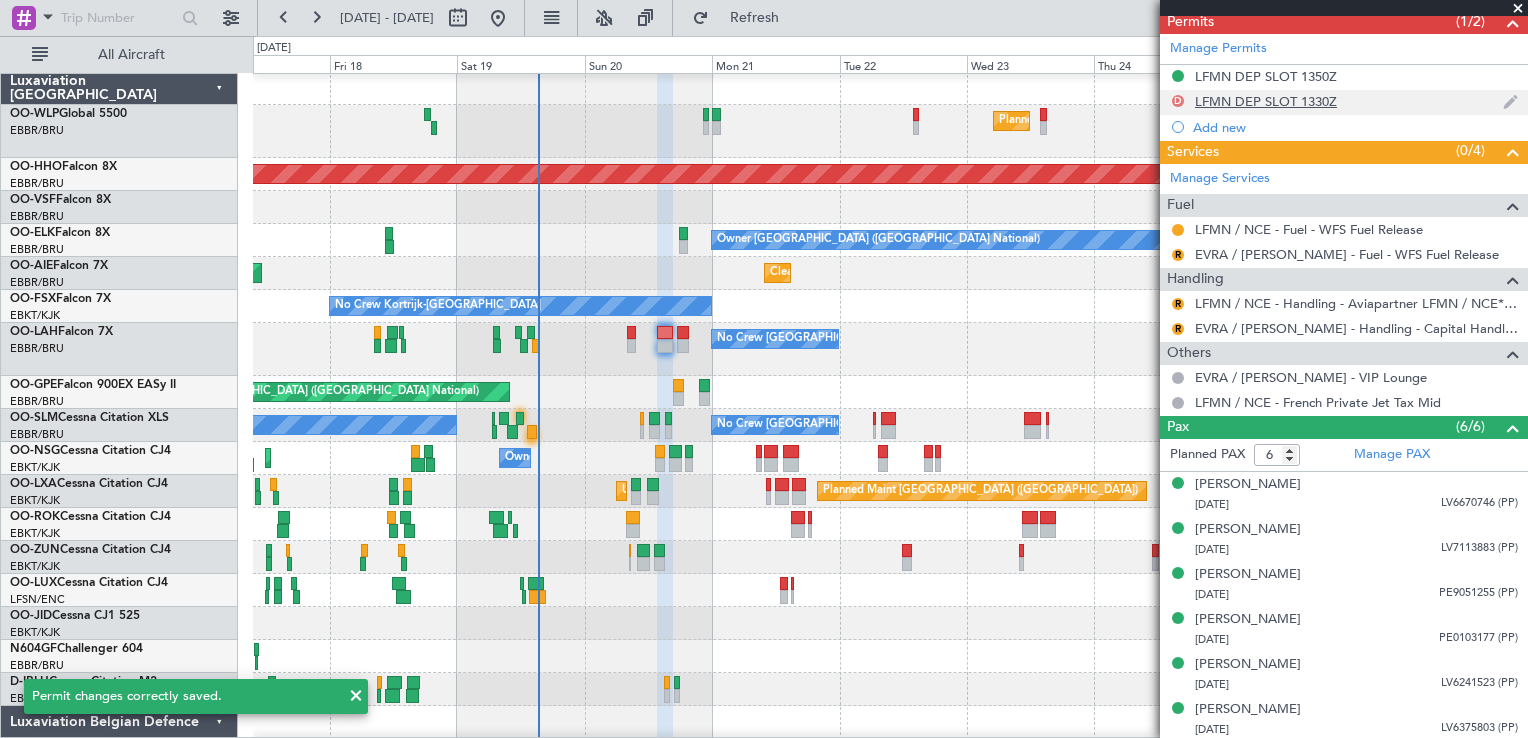 click on "D" at bounding box center [1178, 101] 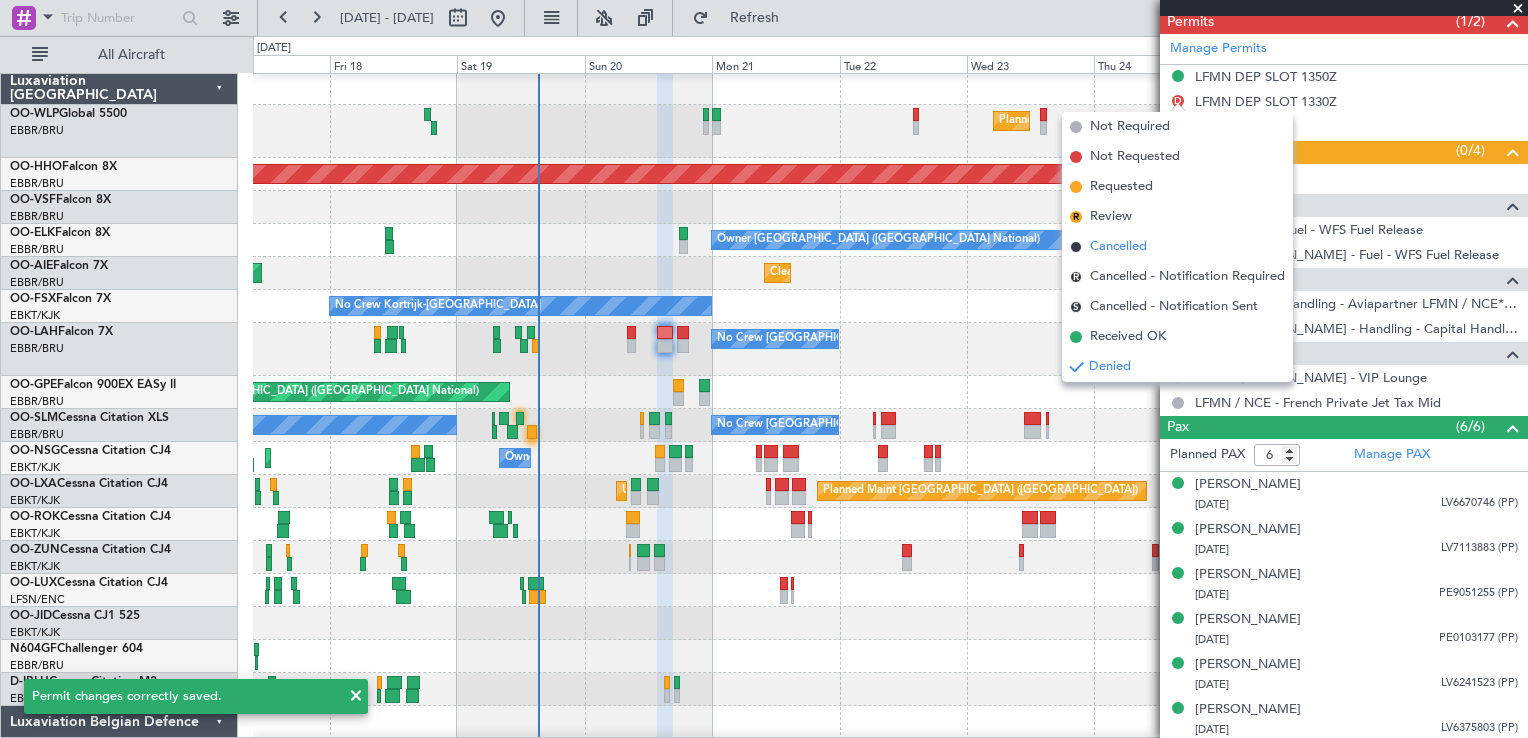click on "Cancelled" at bounding box center [1118, 247] 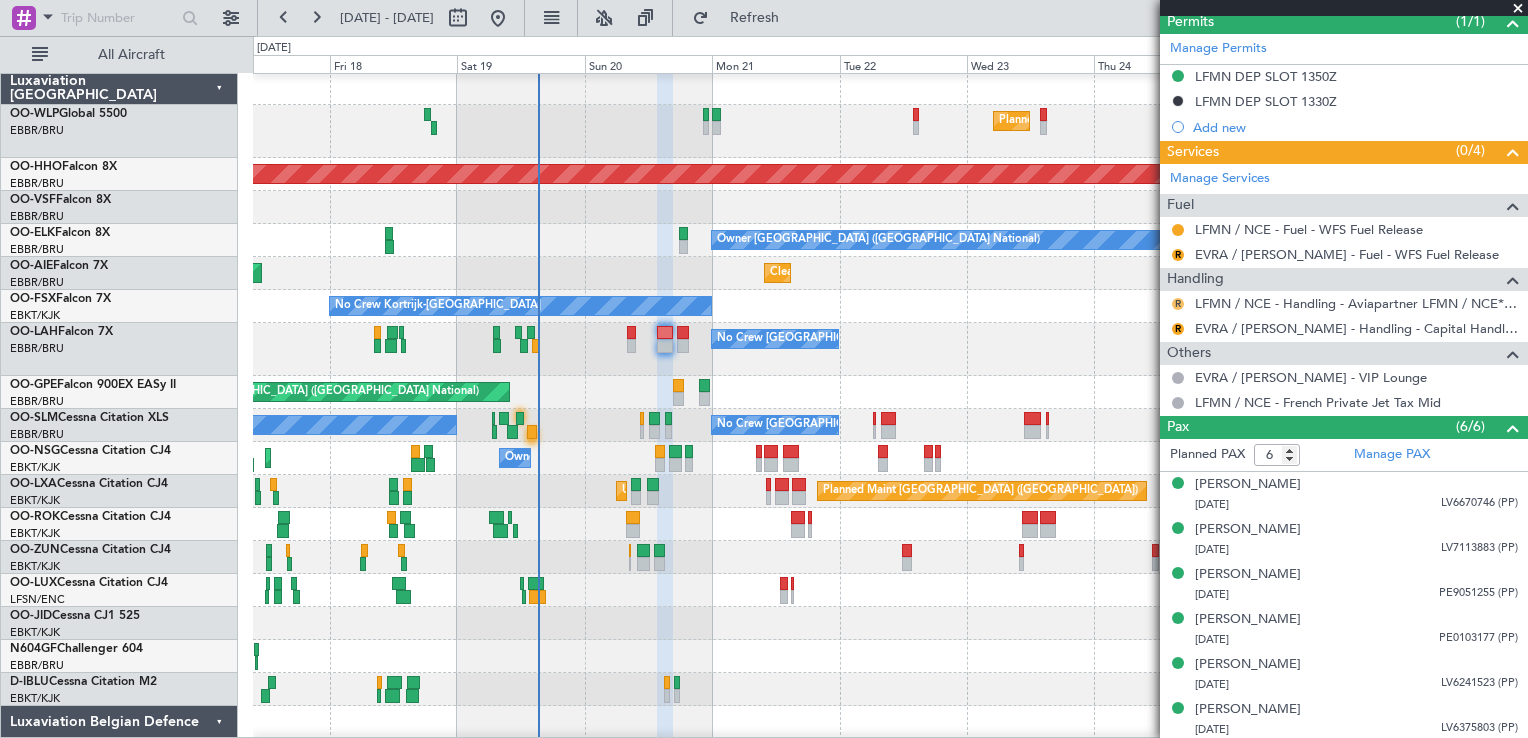 click on "R" at bounding box center (1178, 304) 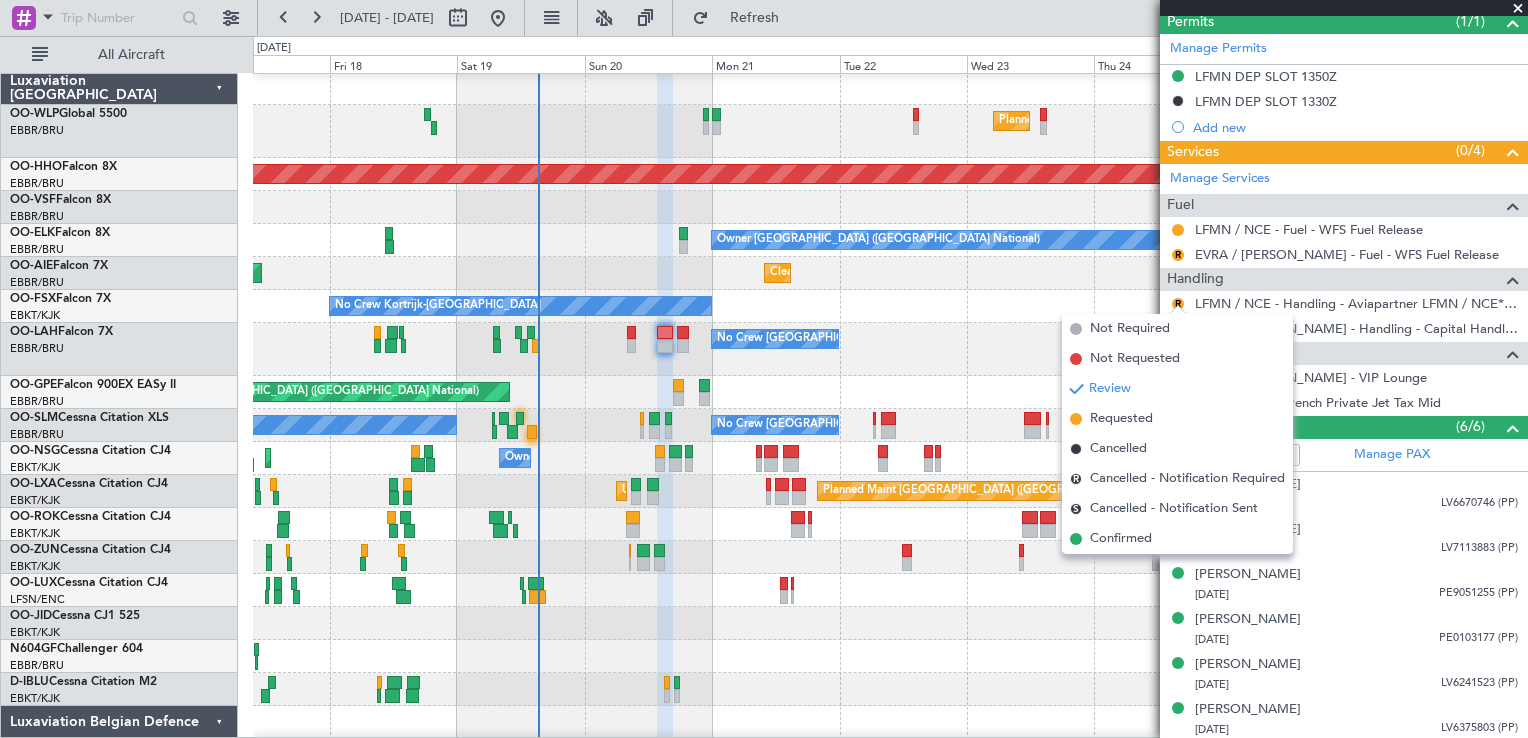 click on "Planned Maint Kortrijk-[GEOGRAPHIC_DATA]" 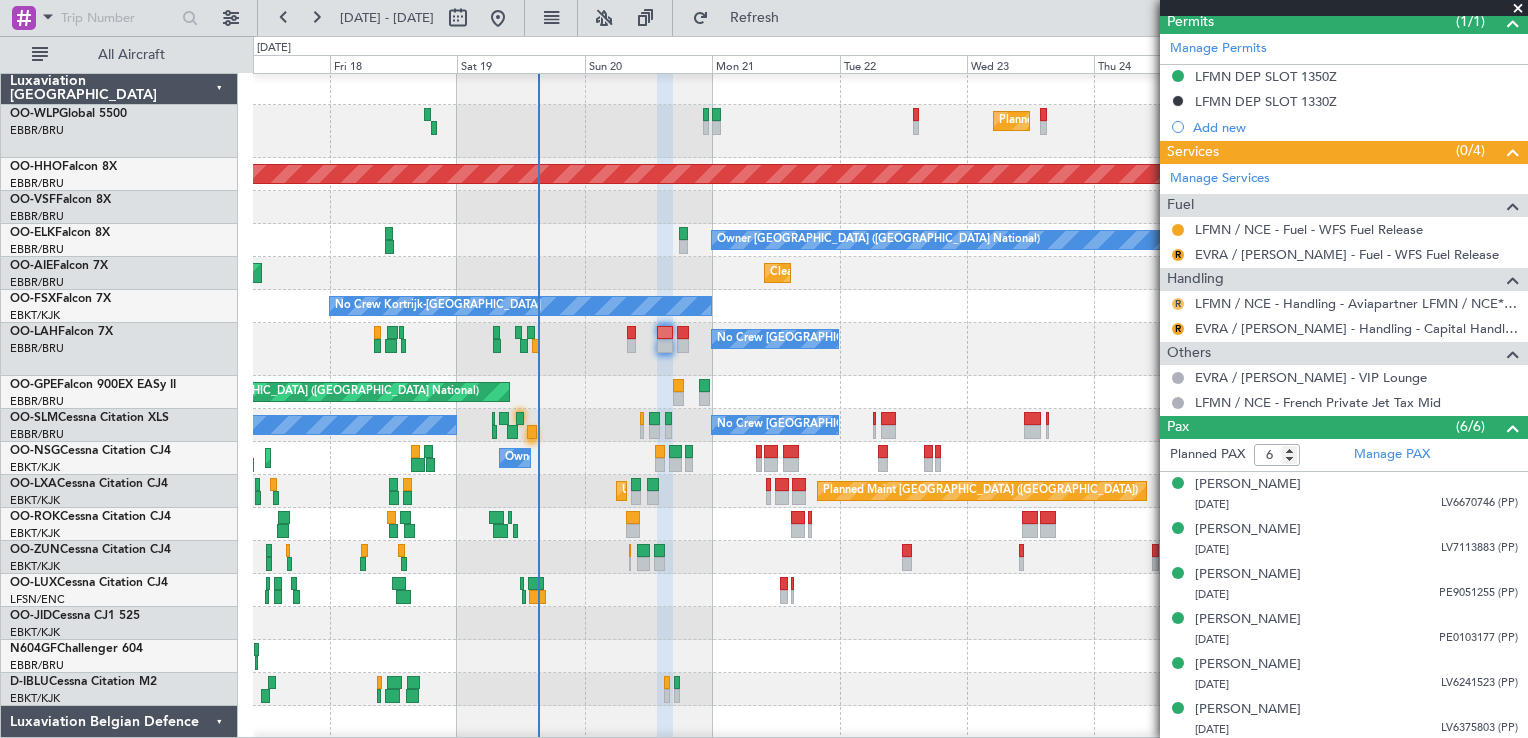 click on "R" at bounding box center (1178, 304) 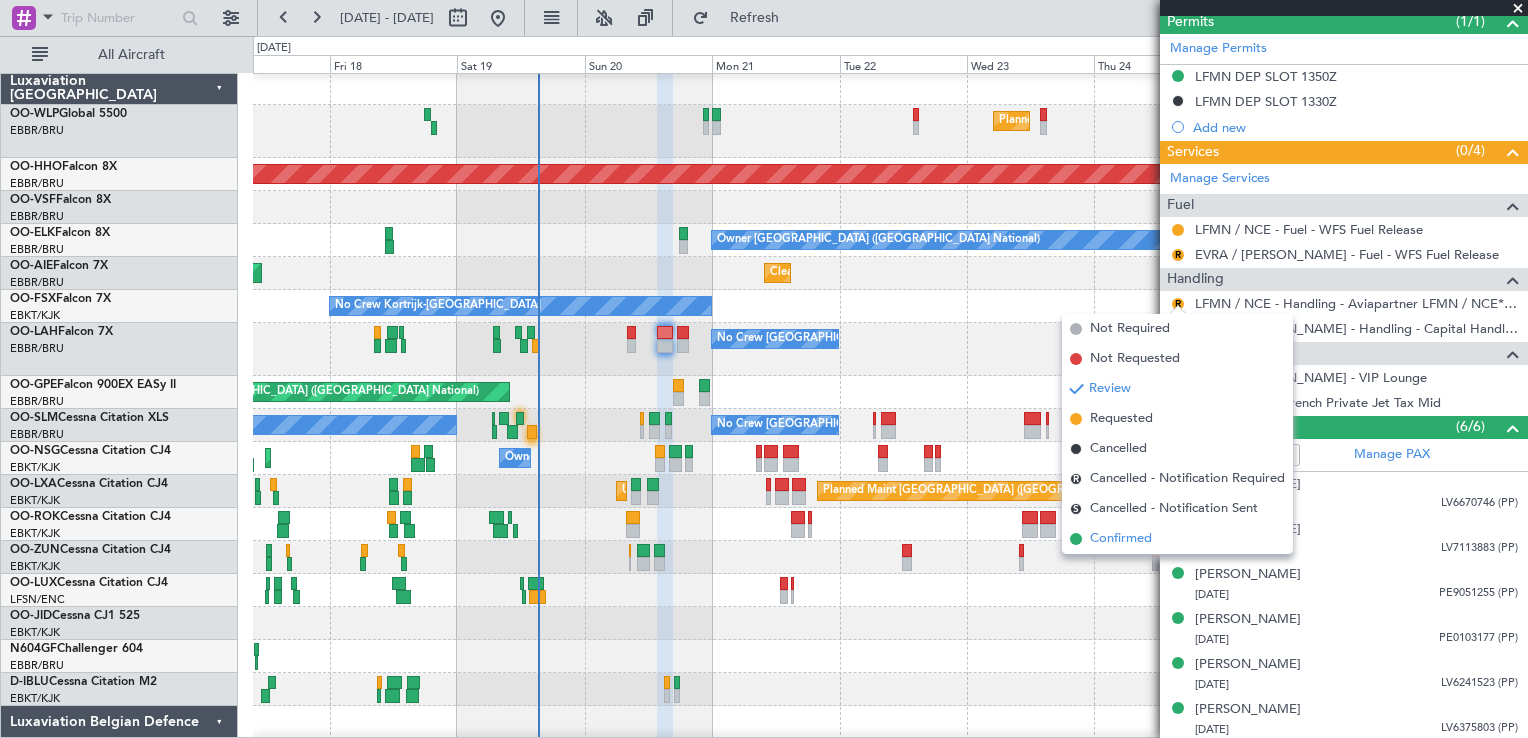 click on "Confirmed" at bounding box center [1177, 539] 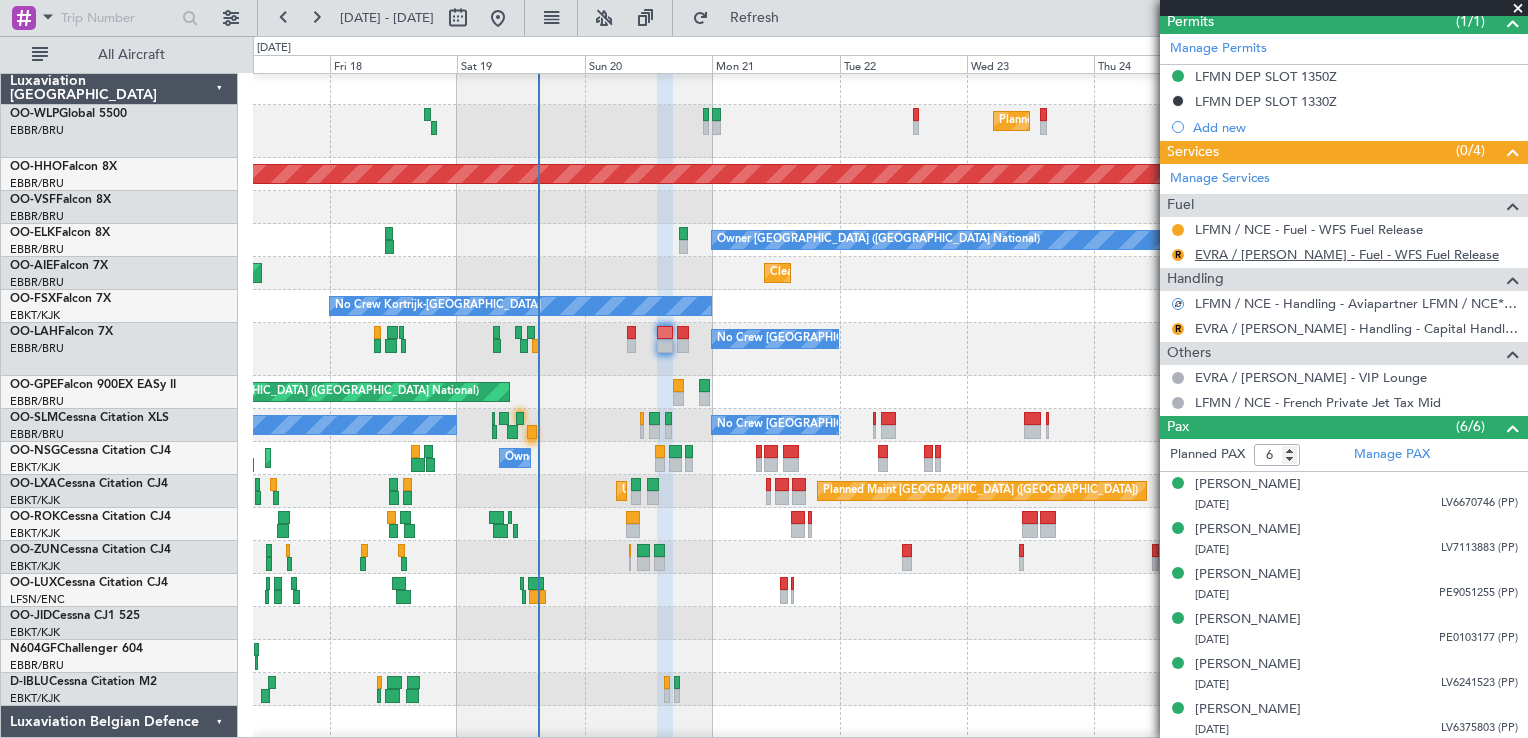 click on "EVRA / RIX - Fuel - WFS Fuel Release" at bounding box center [1347, 254] 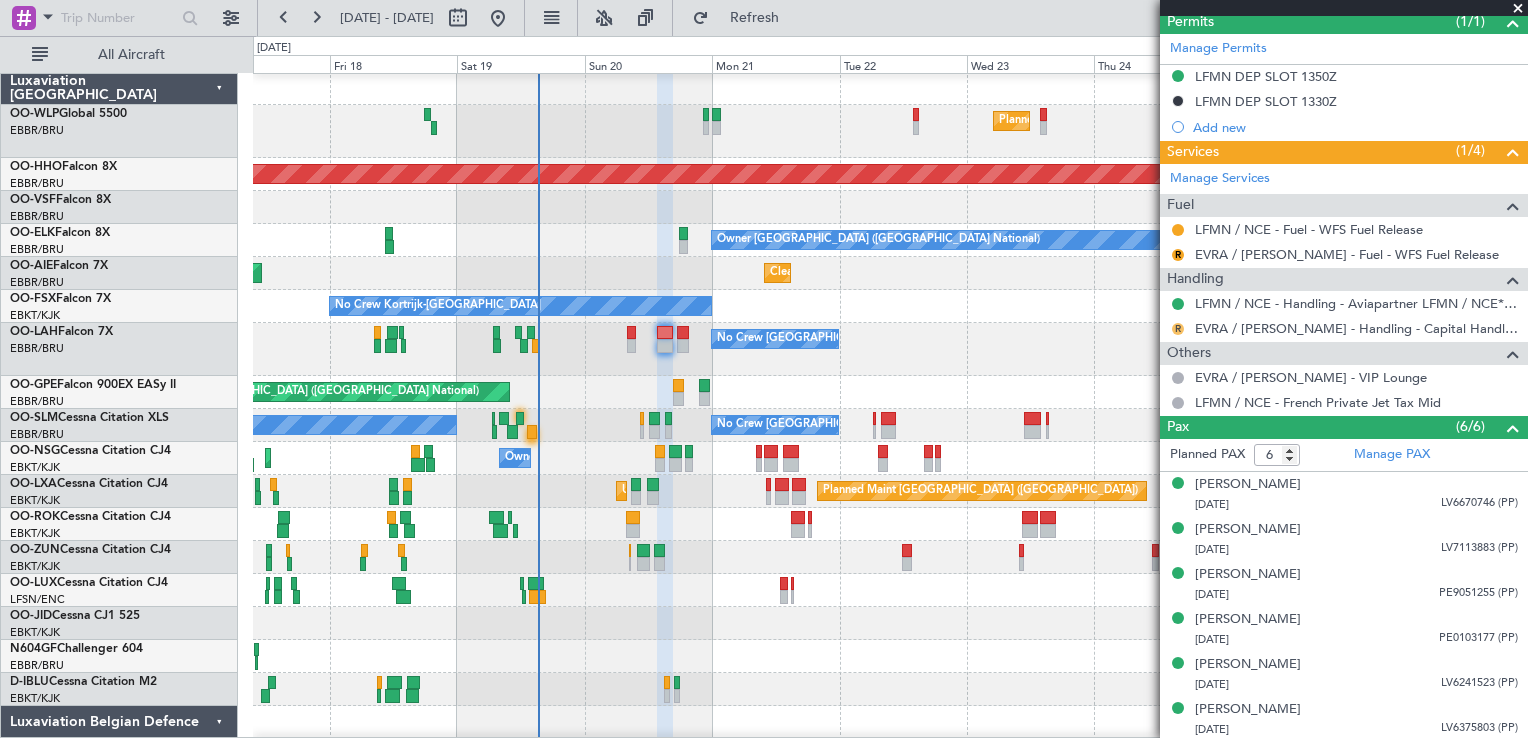 click on "R" at bounding box center (1178, 329) 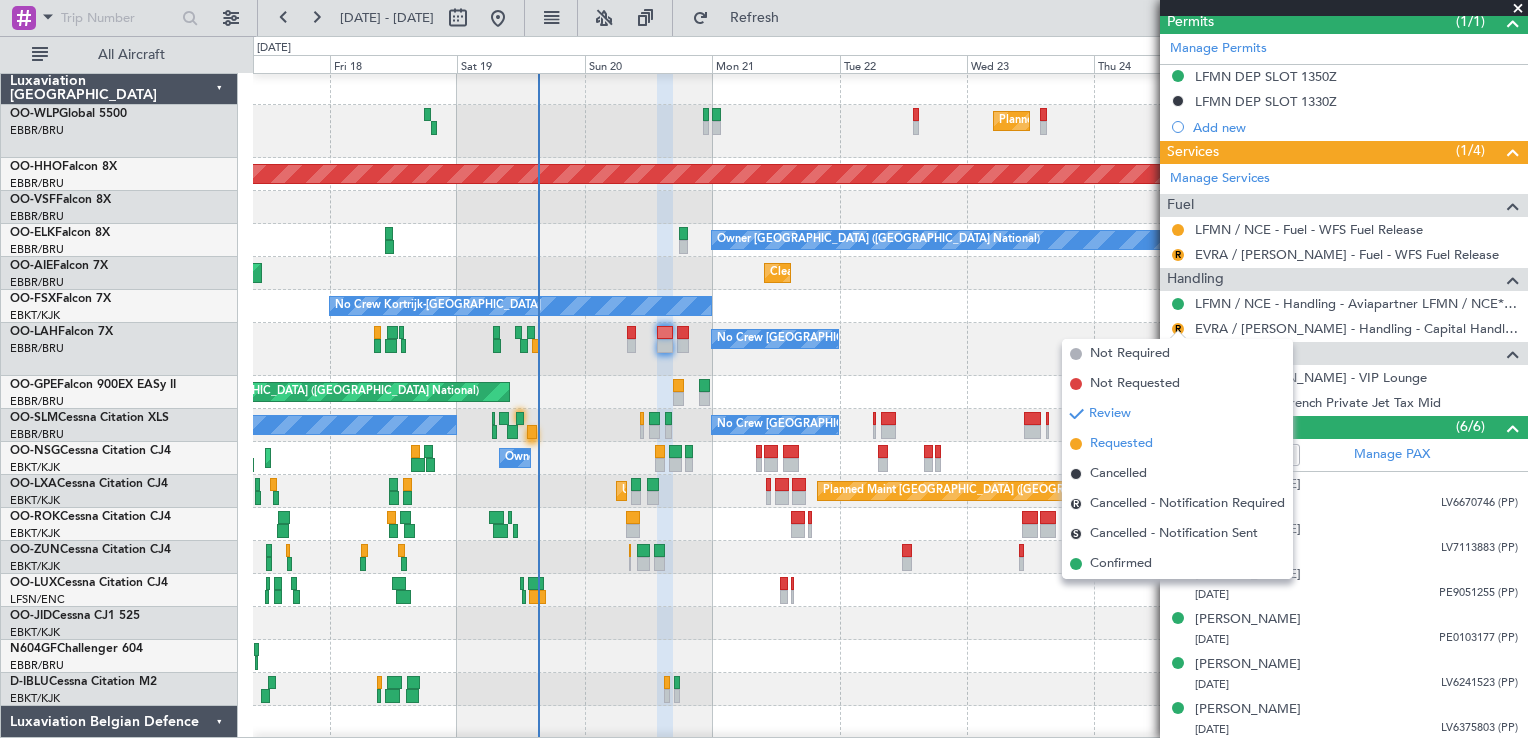 click on "Requested" at bounding box center [1121, 444] 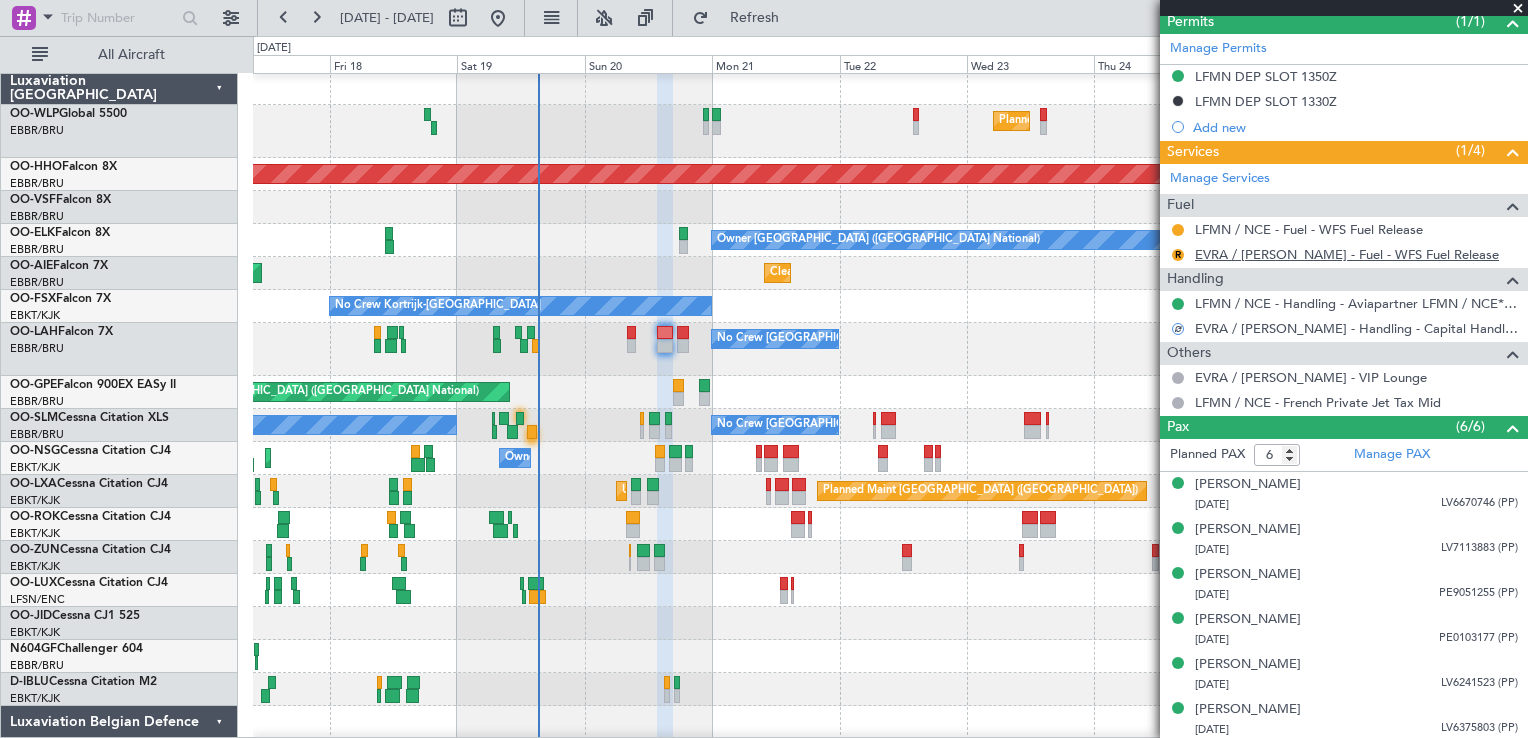 click on "EVRA / RIX - Fuel - WFS Fuel Release" at bounding box center (1347, 254) 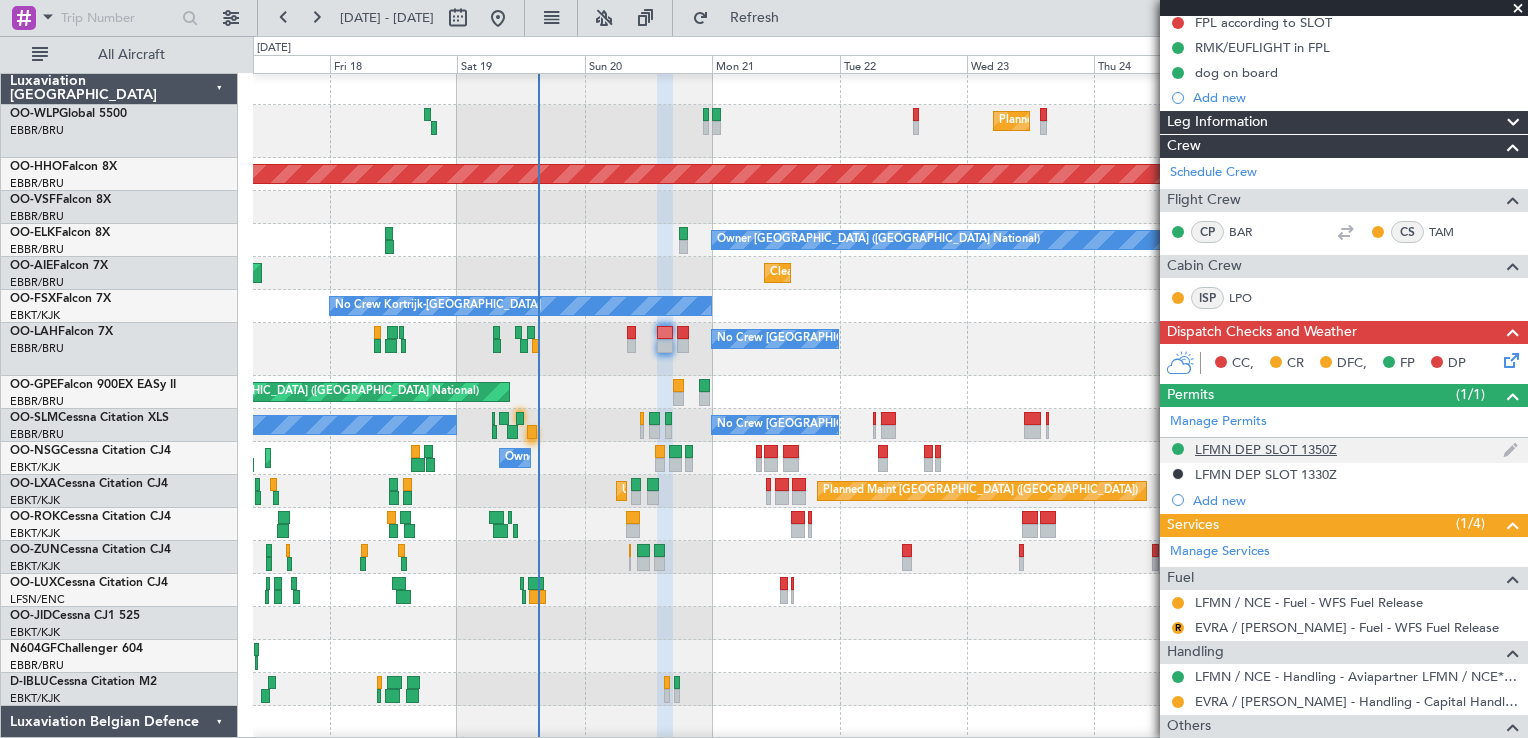 scroll, scrollTop: 182, scrollLeft: 0, axis: vertical 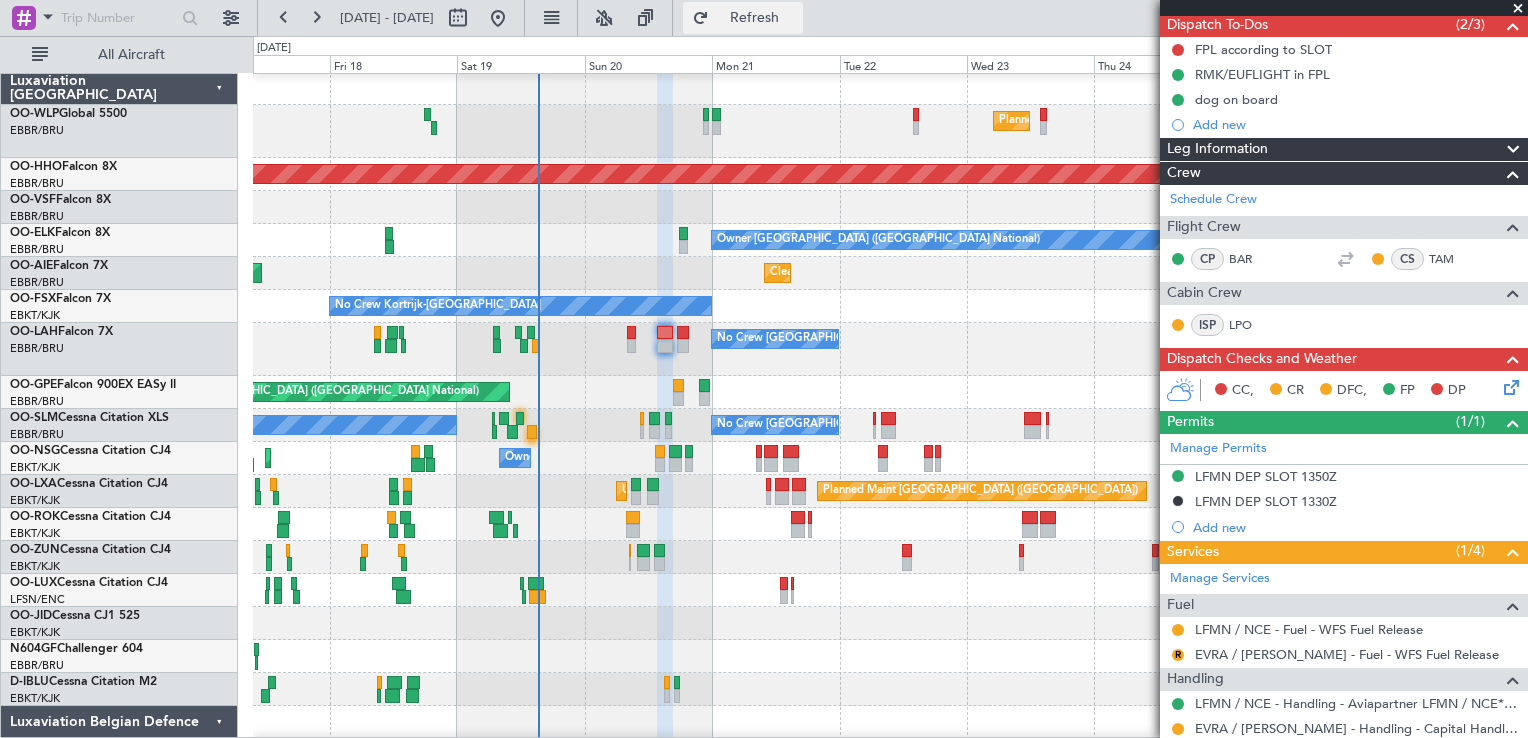 click on "Refresh" 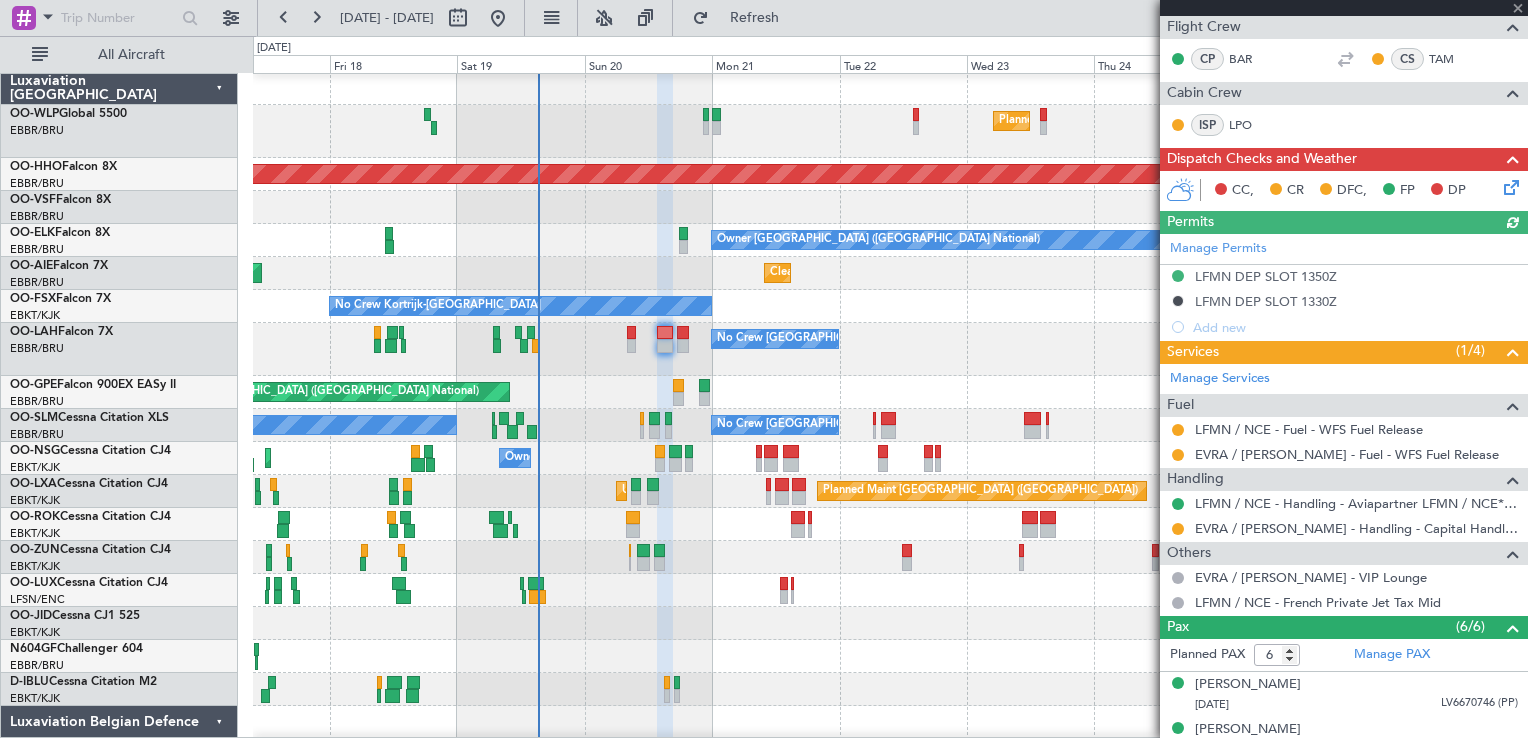 scroll, scrollTop: 0, scrollLeft: 0, axis: both 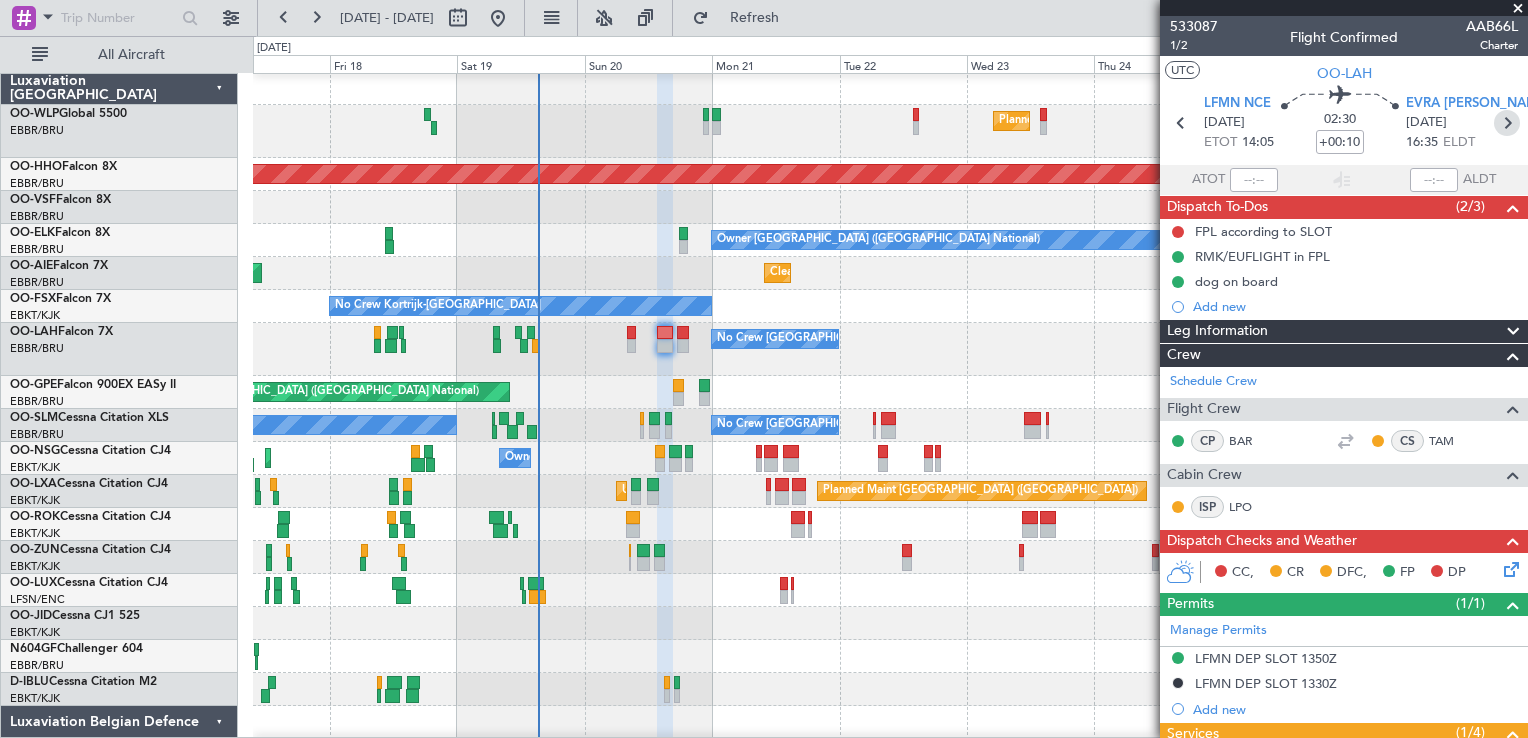 click at bounding box center (1507, 123) 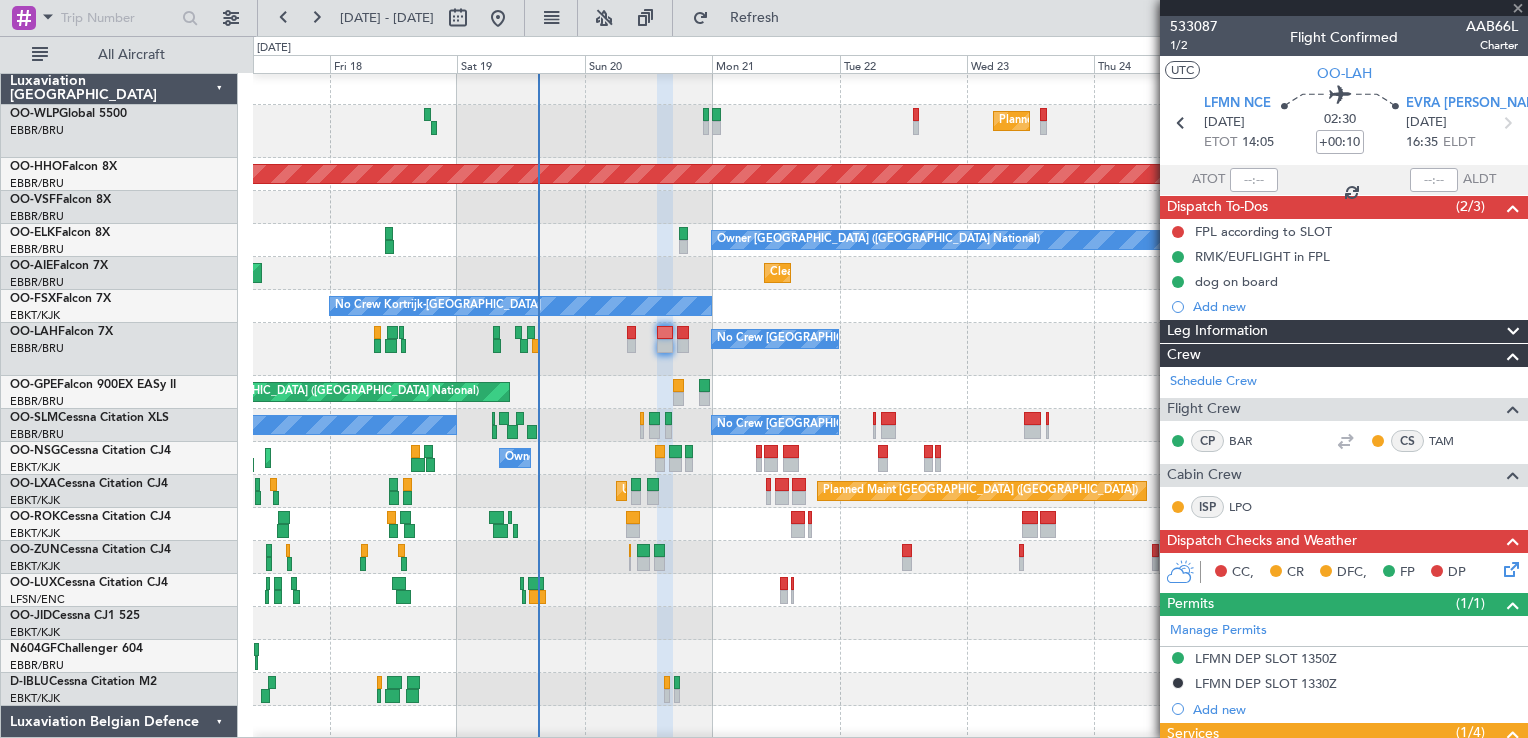 type 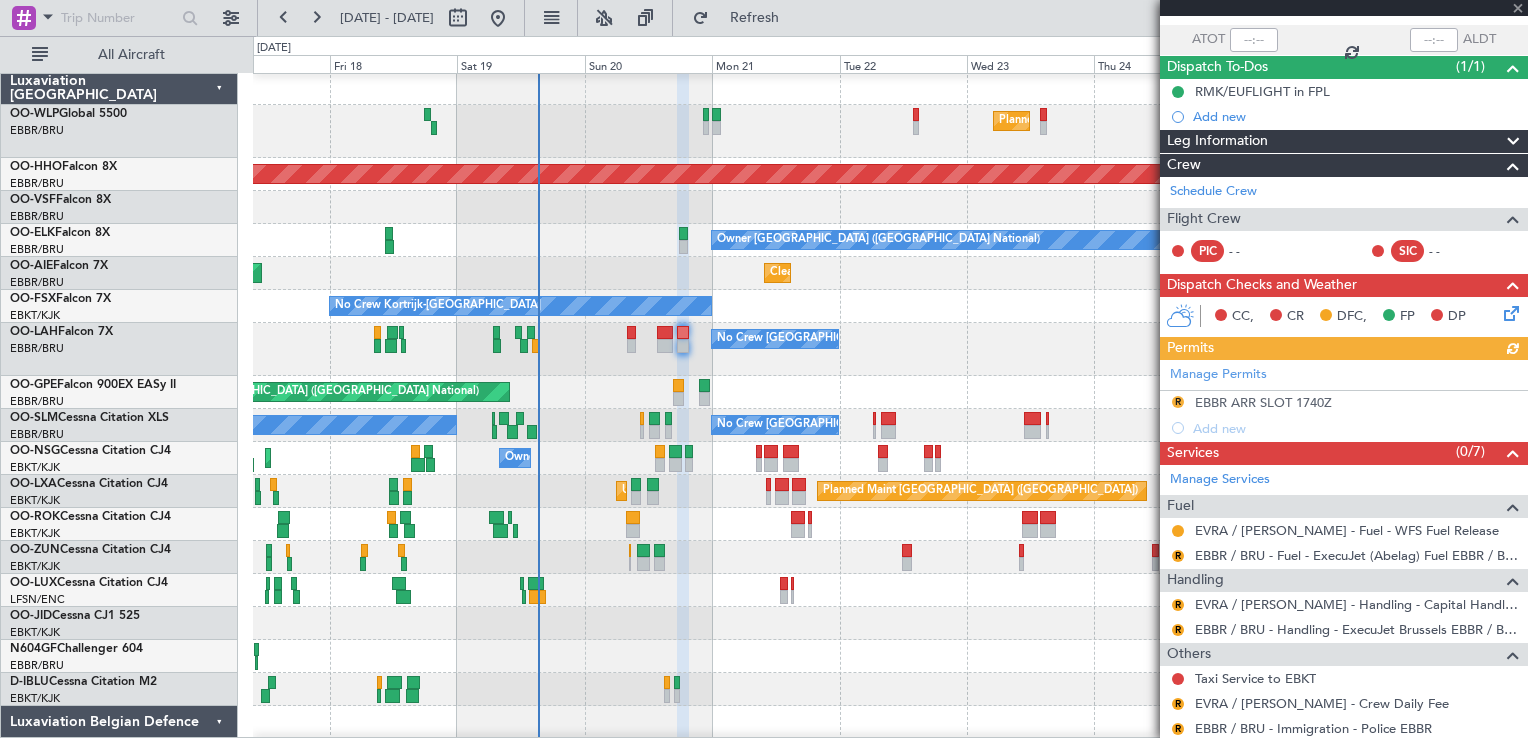 scroll, scrollTop: 196, scrollLeft: 0, axis: vertical 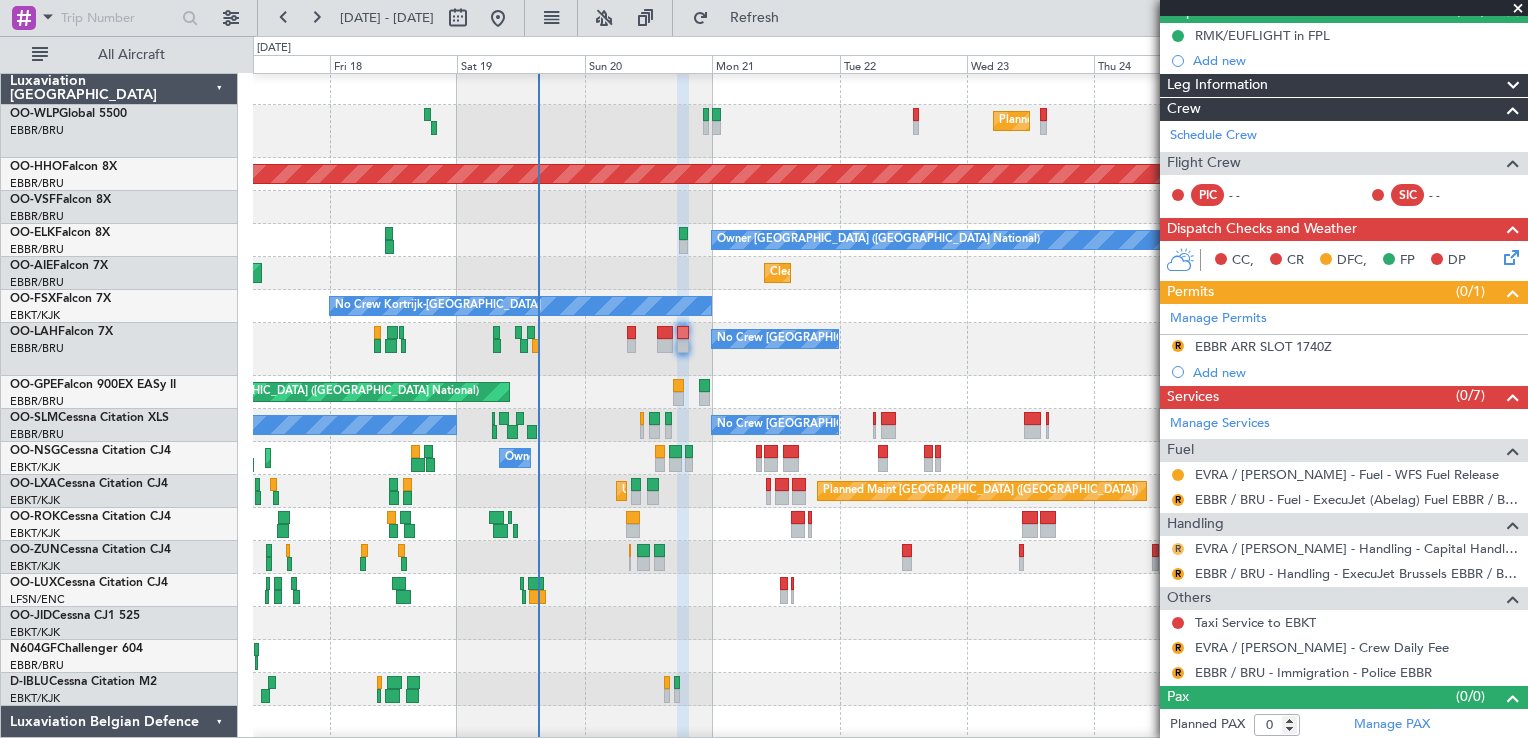 click on "R" at bounding box center [1178, 549] 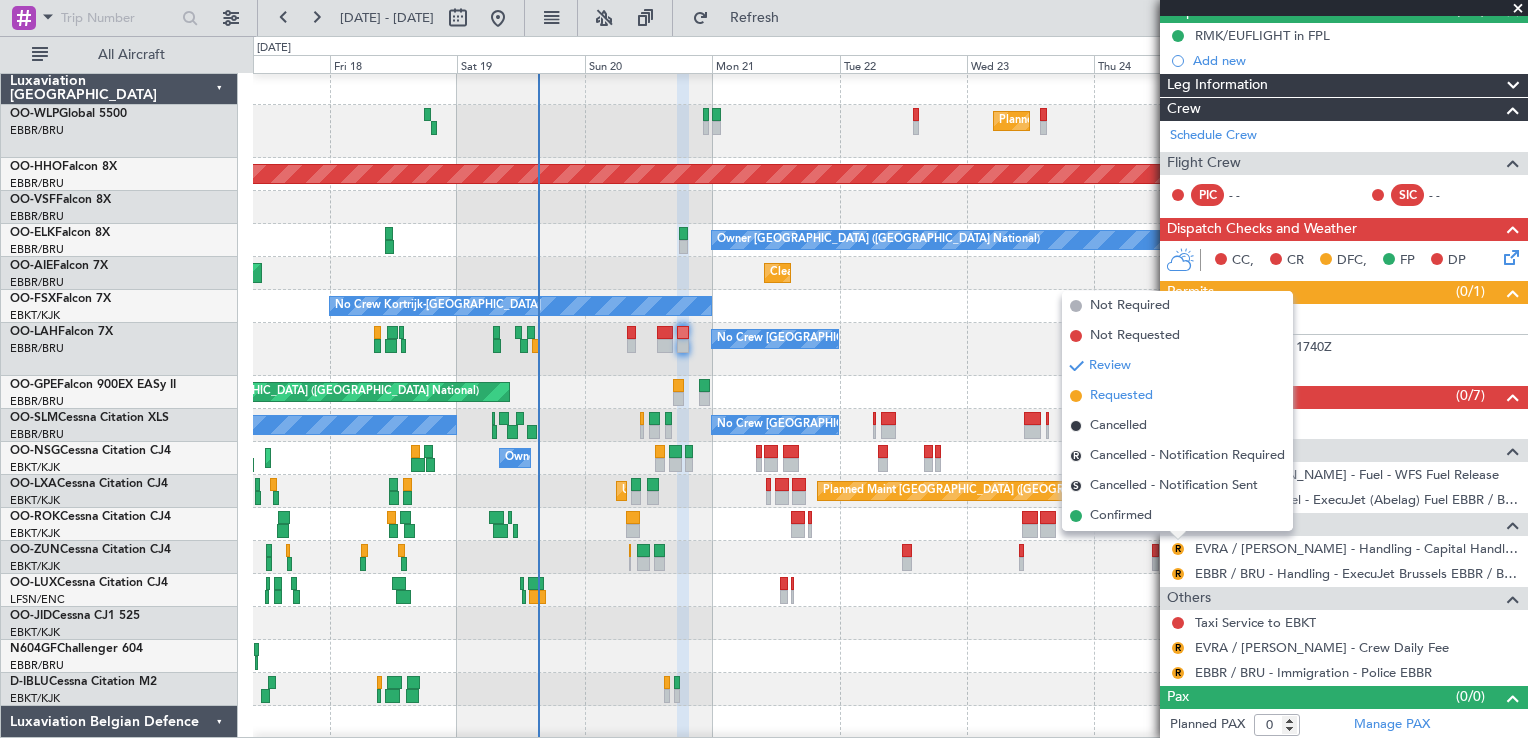 click on "Requested" at bounding box center [1121, 396] 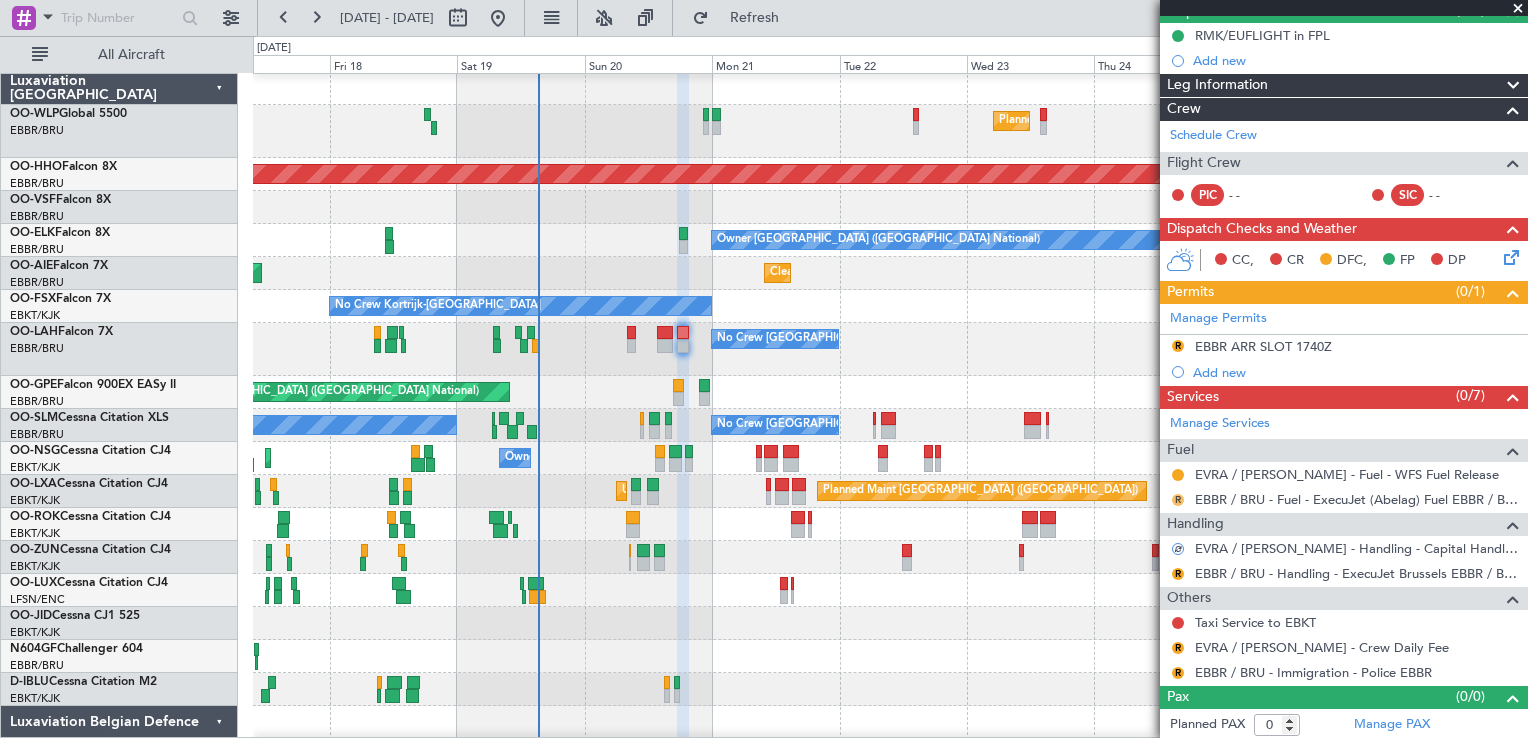 click on "R" at bounding box center (1178, 500) 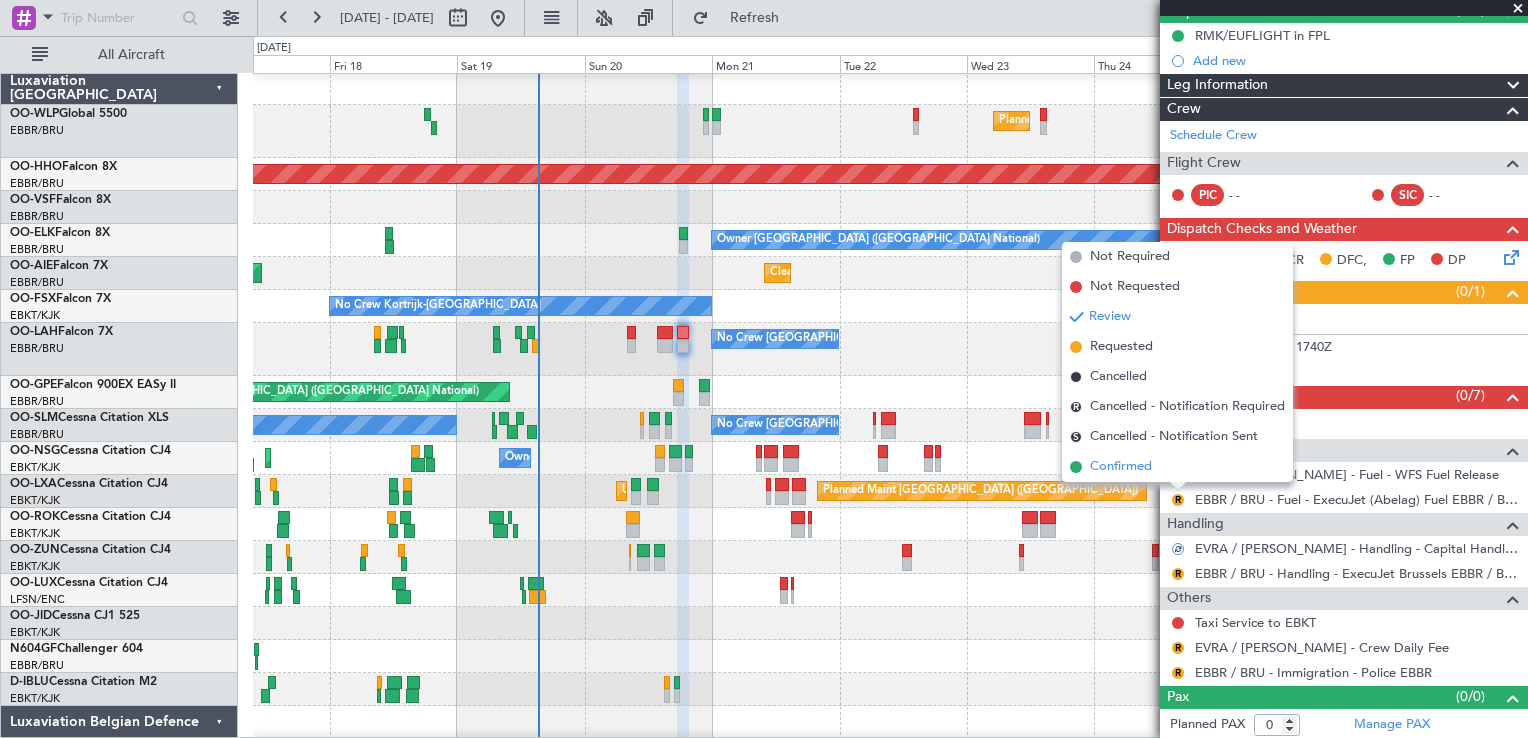 click on "Confirmed" at bounding box center (1121, 467) 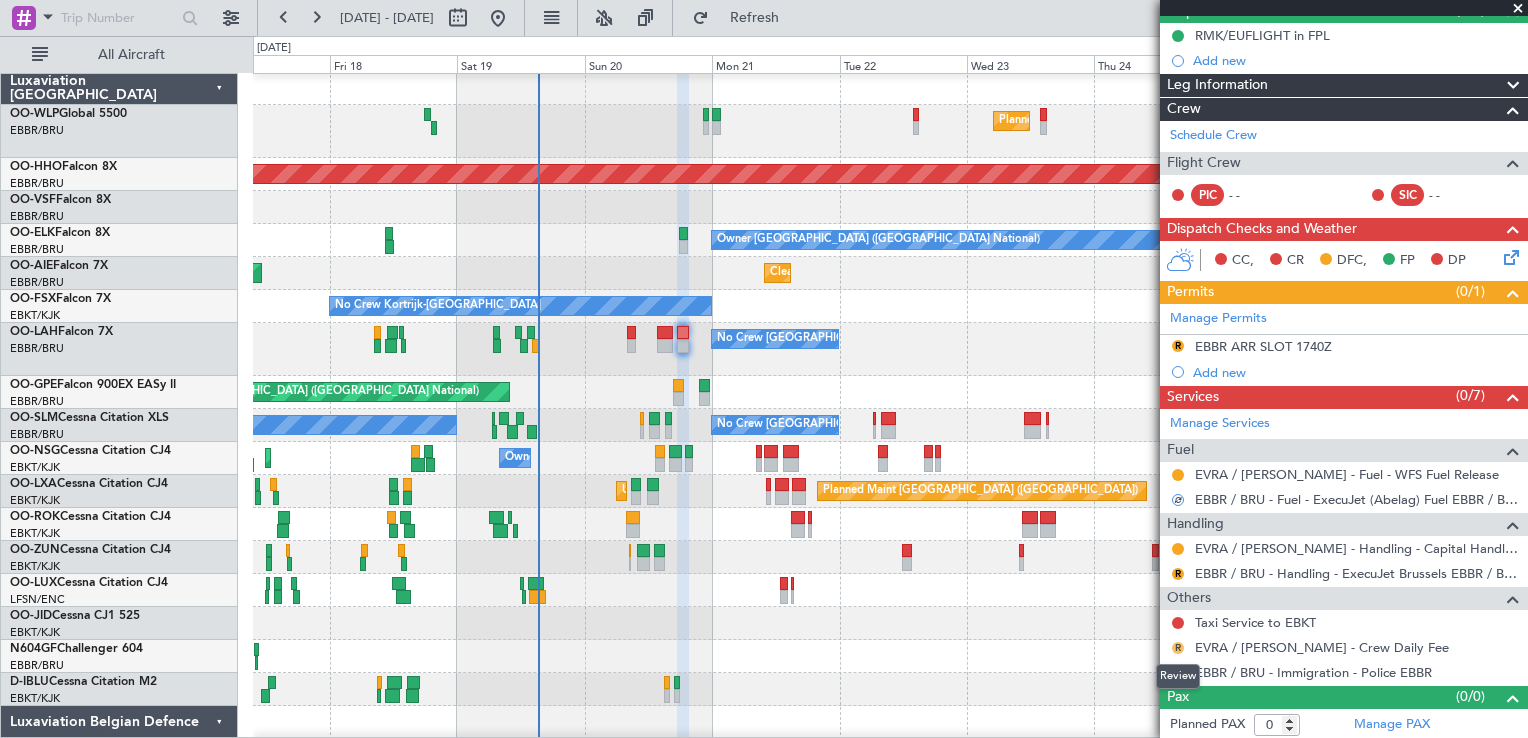 click on "R" at bounding box center (1178, 648) 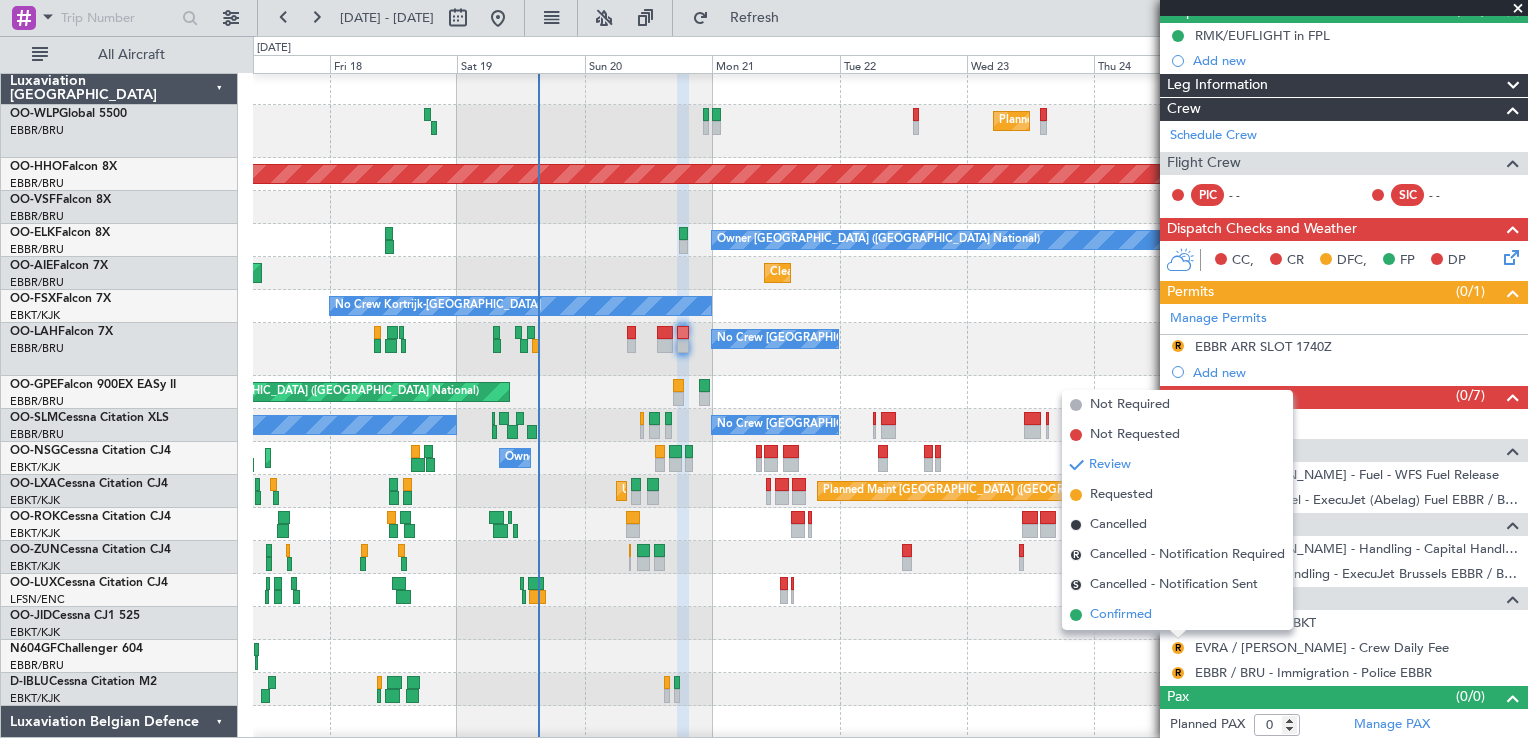 click on "Confirmed" at bounding box center (1121, 615) 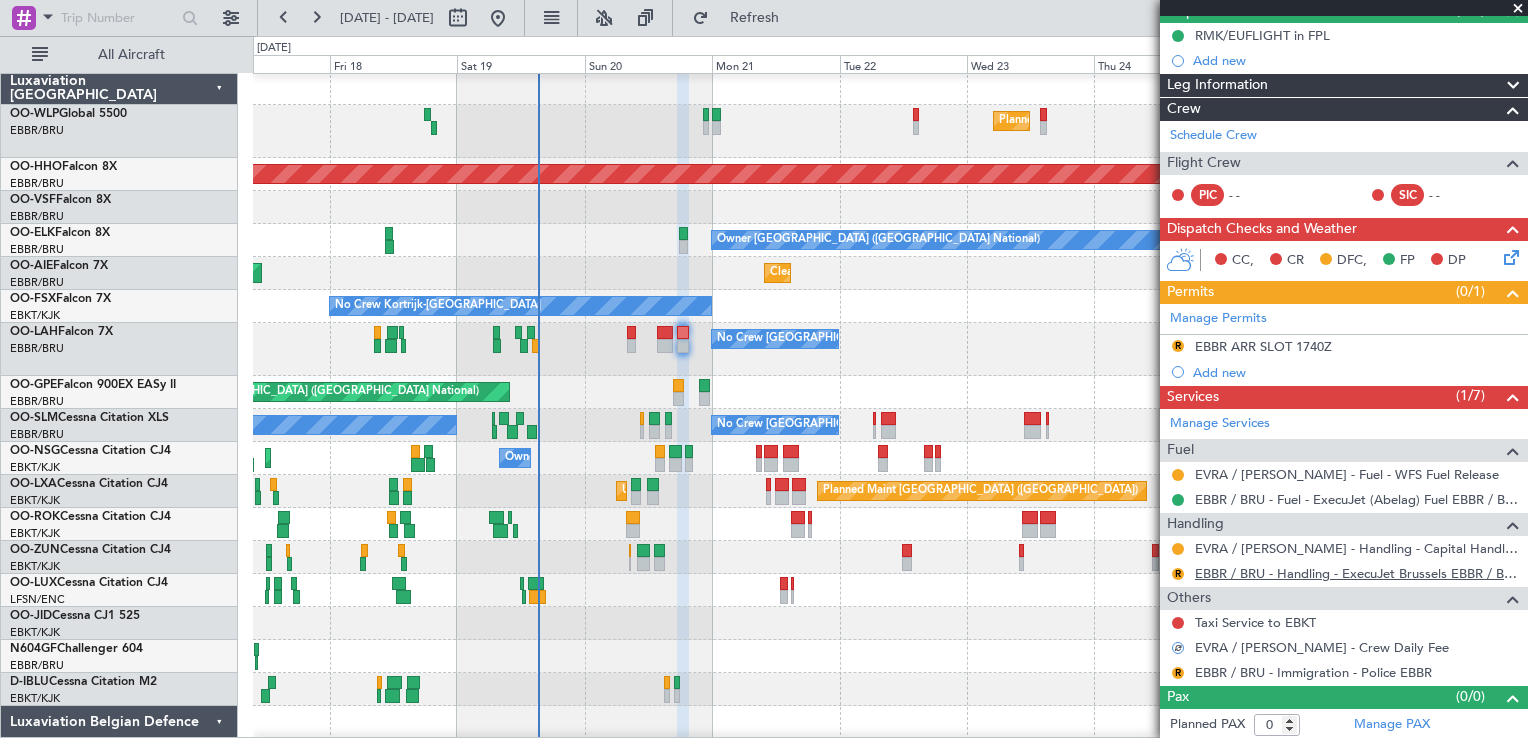 click on "EBBR / BRU - Handling - ExecuJet Brussels EBBR / BRU" at bounding box center [1356, 573] 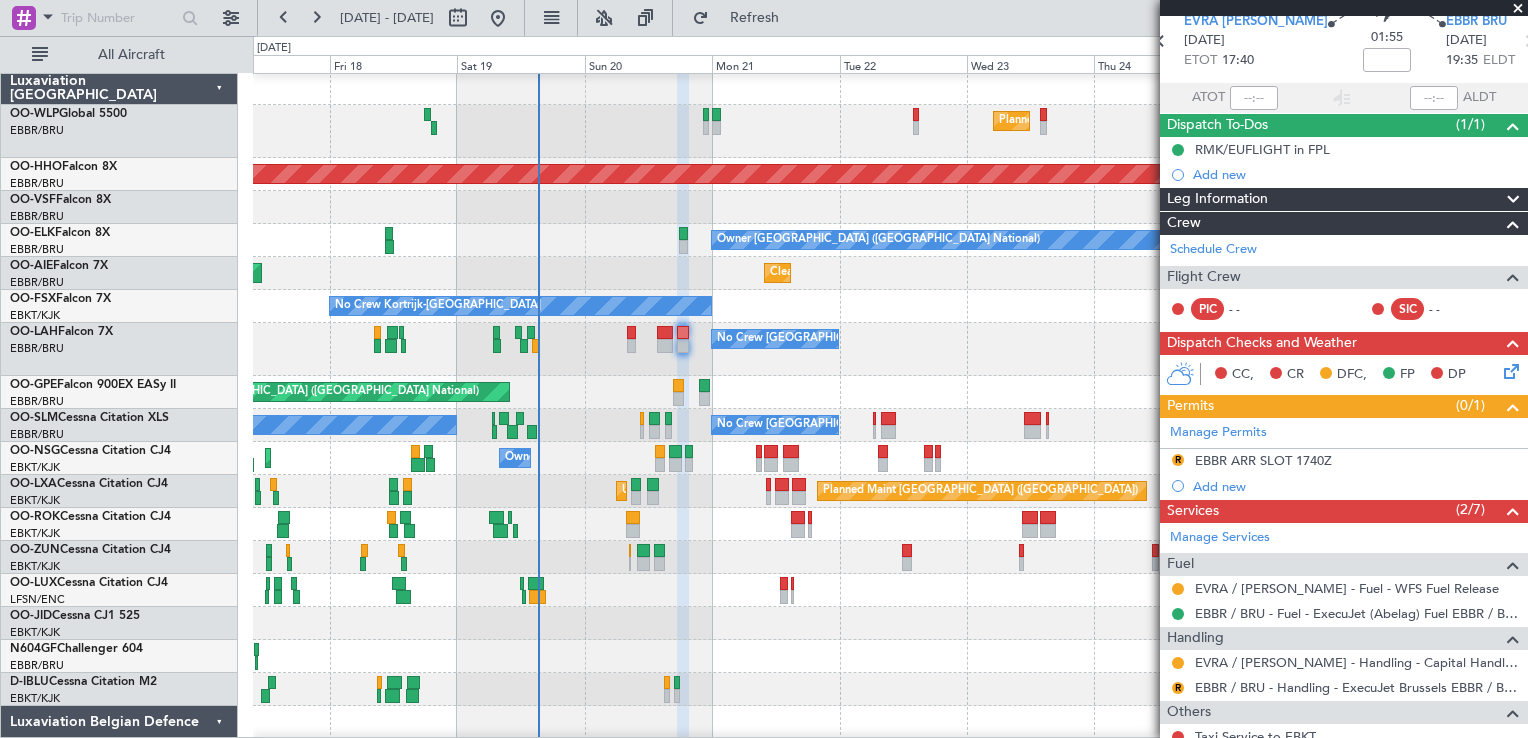 scroll, scrollTop: 196, scrollLeft: 0, axis: vertical 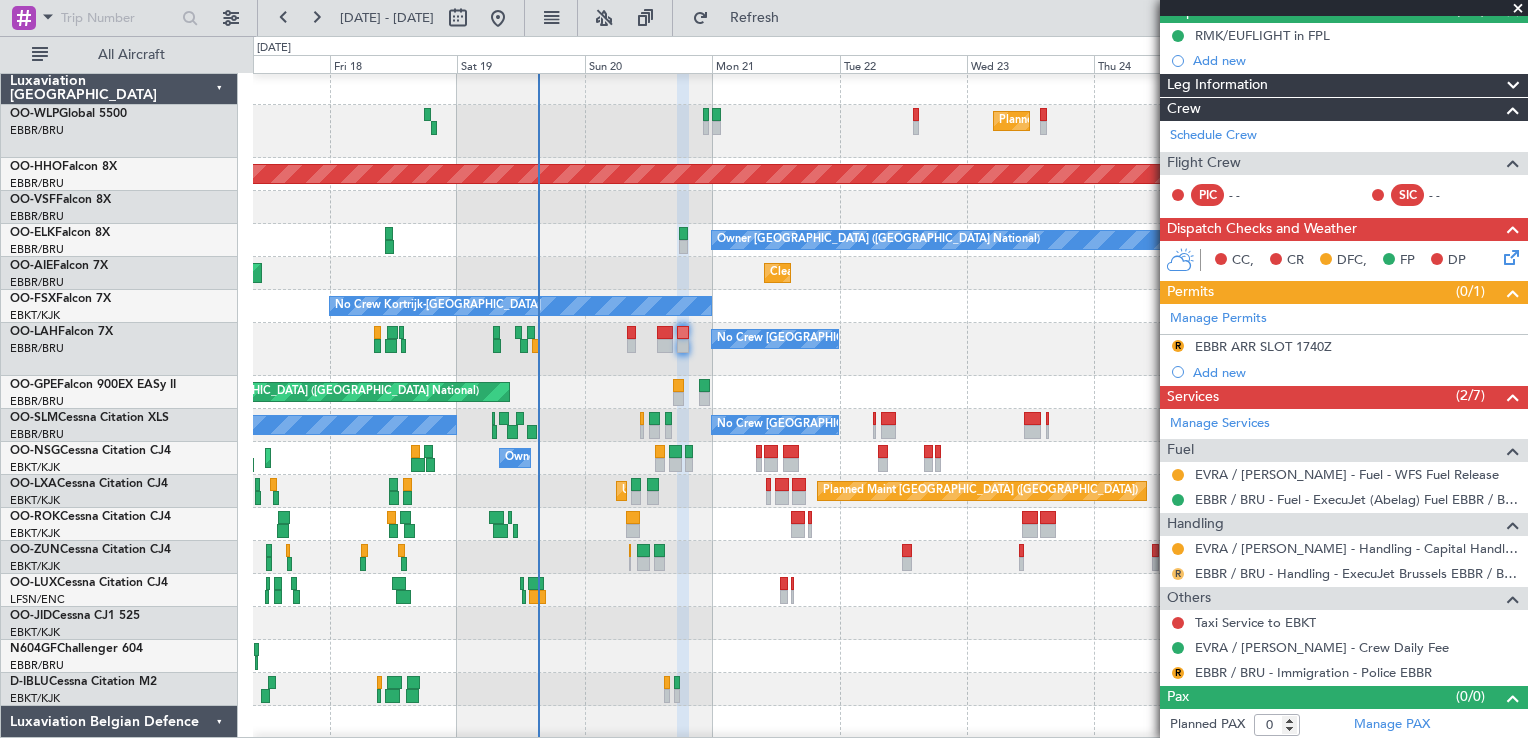 click on "R" at bounding box center (1178, 574) 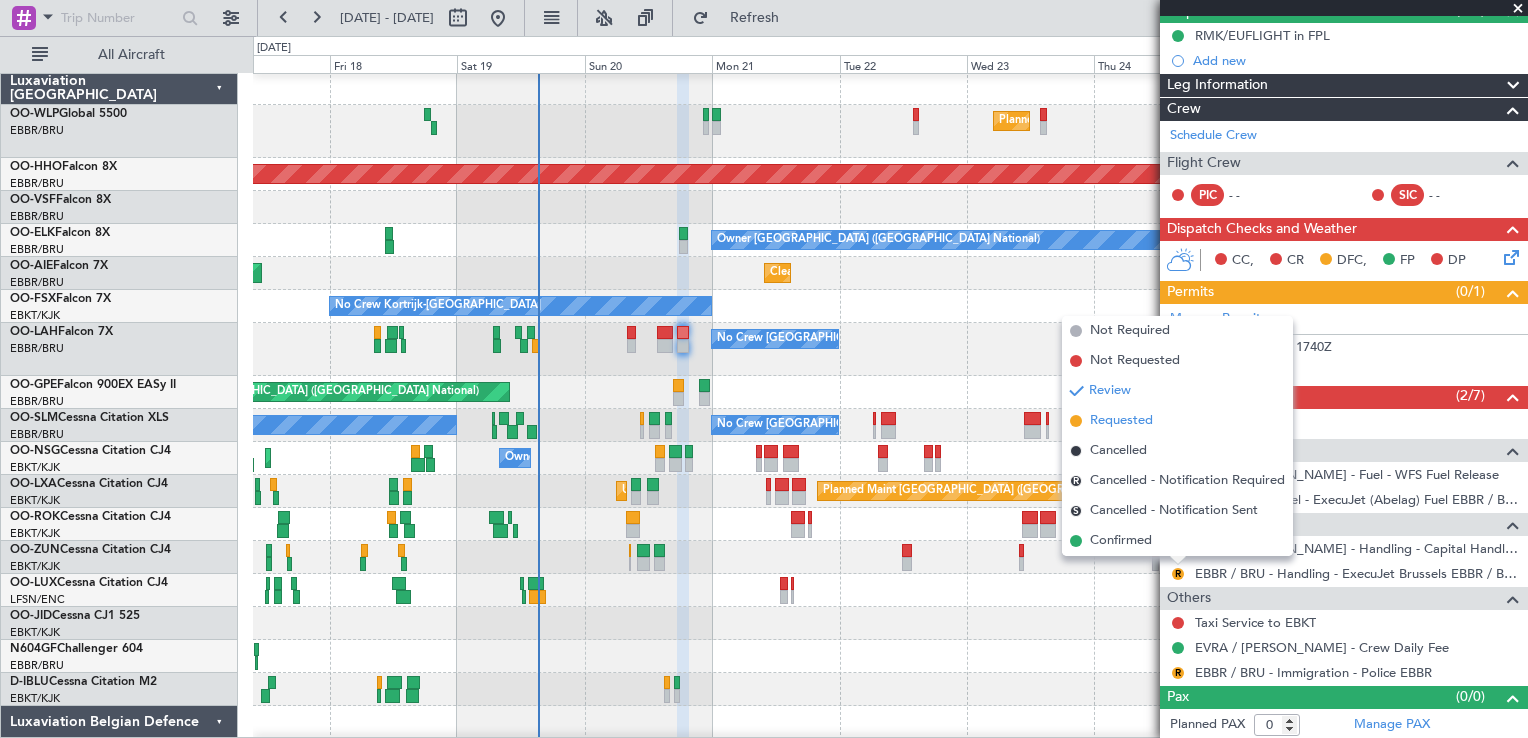 click on "Requested" at bounding box center (1121, 421) 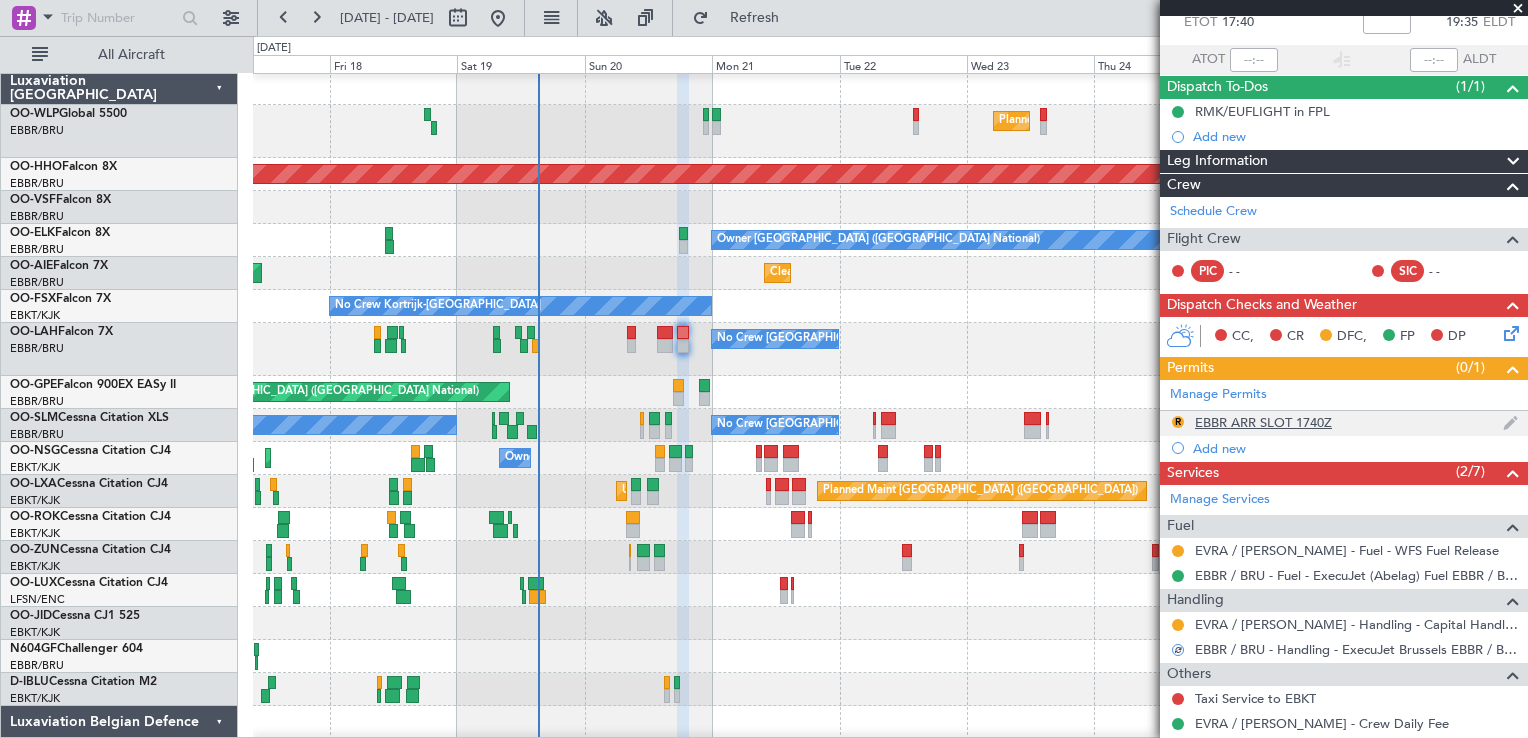 scroll, scrollTop: 0, scrollLeft: 0, axis: both 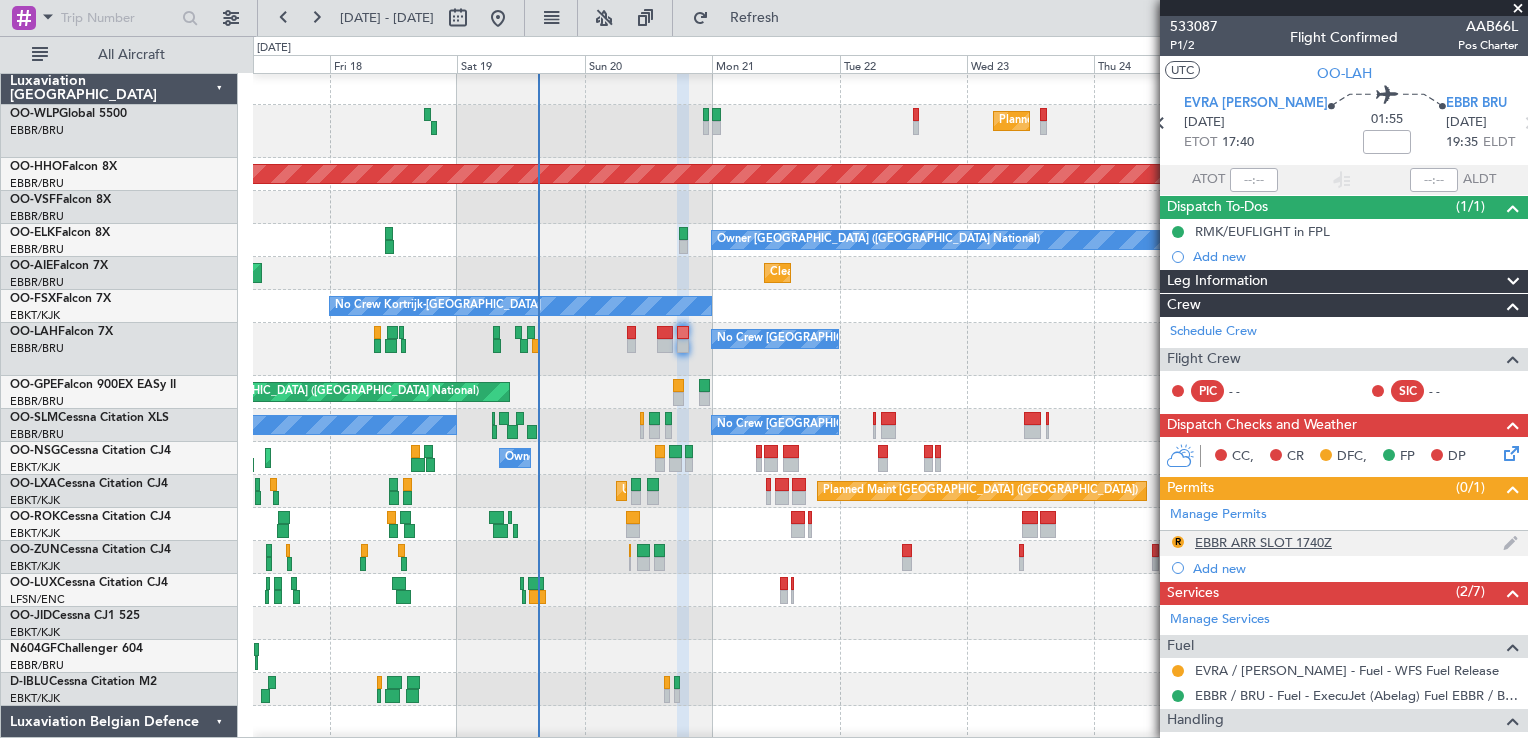 click on "EBBR ARR SLOT 1740Z" at bounding box center [1263, 542] 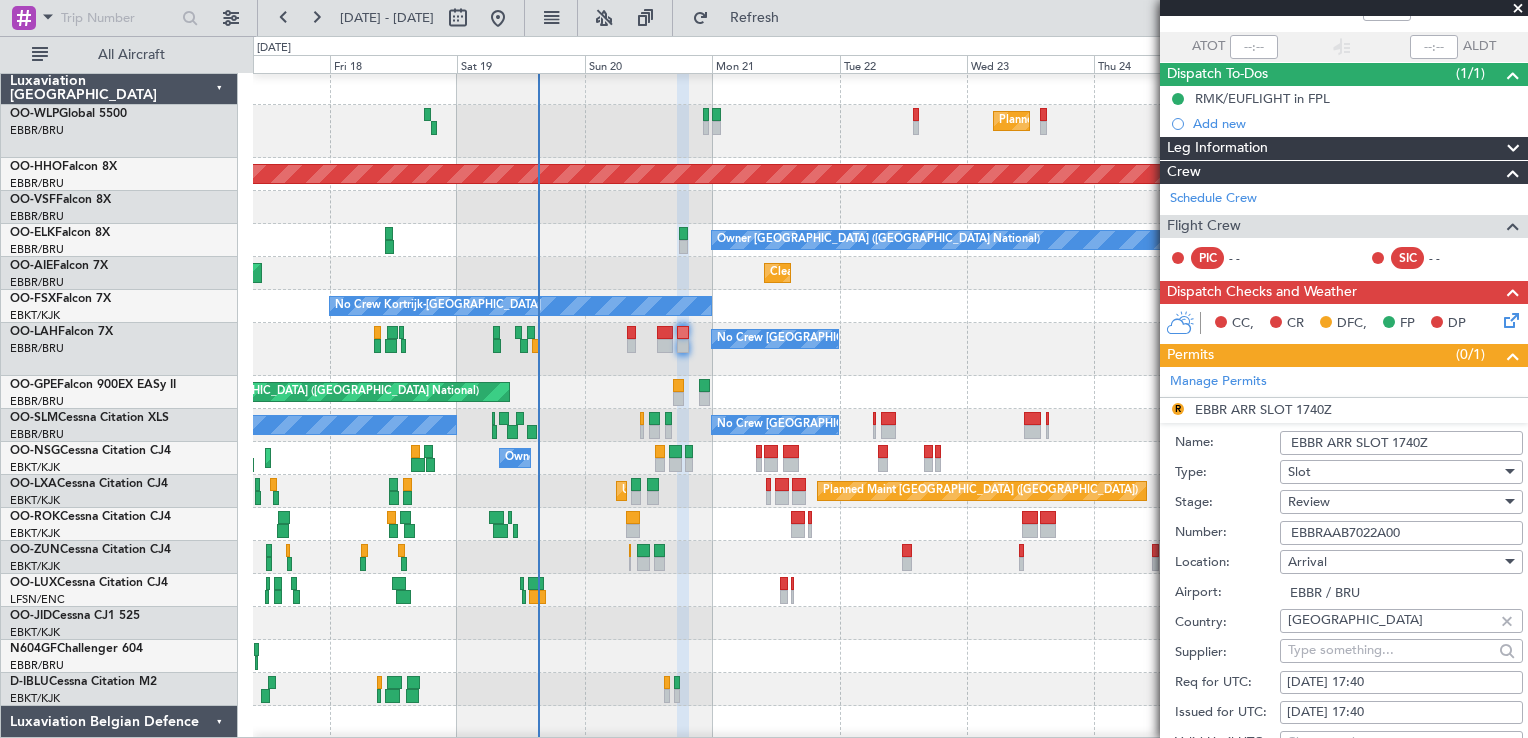 scroll, scrollTop: 200, scrollLeft: 0, axis: vertical 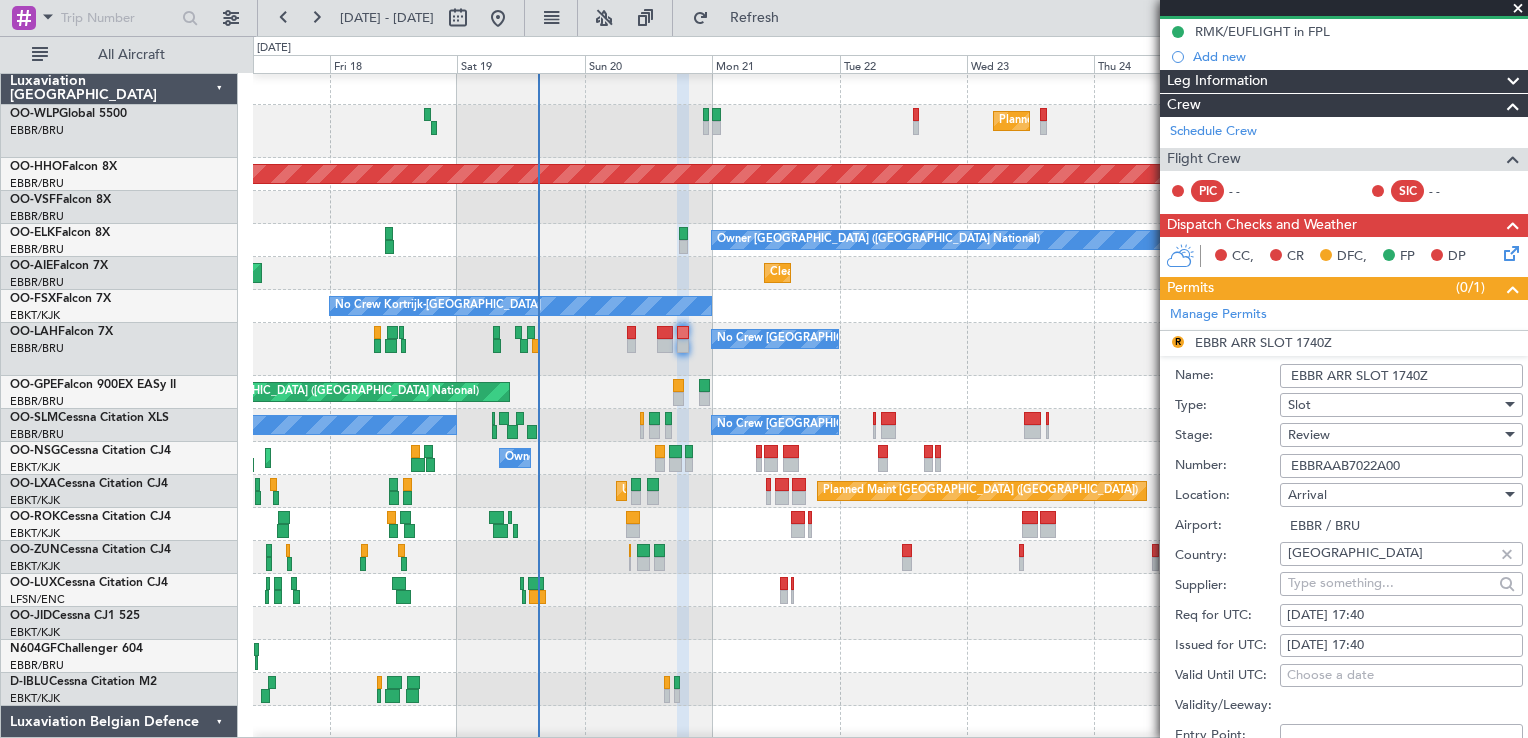 click on "20/07/2025 17:40" at bounding box center [1401, 616] 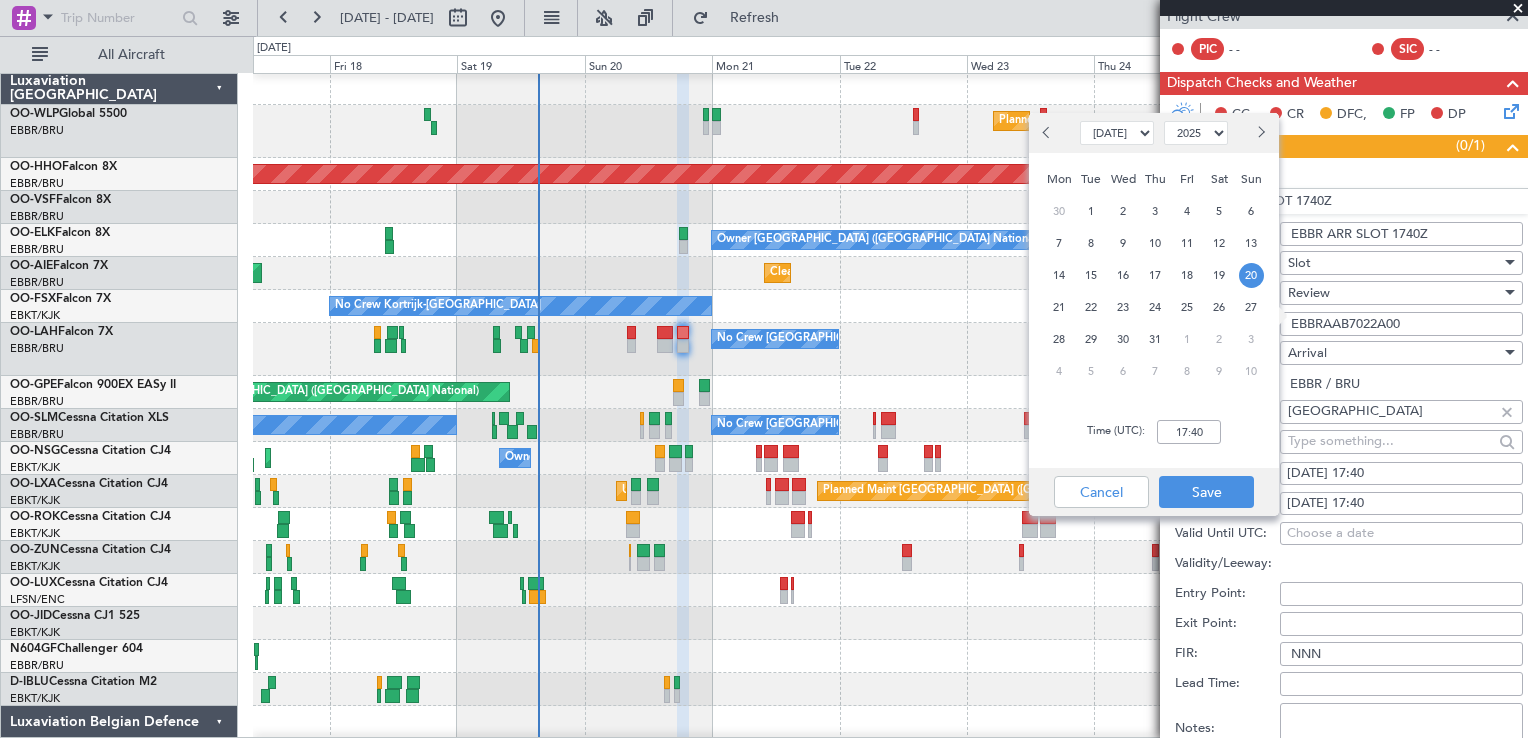 scroll, scrollTop: 500, scrollLeft: 0, axis: vertical 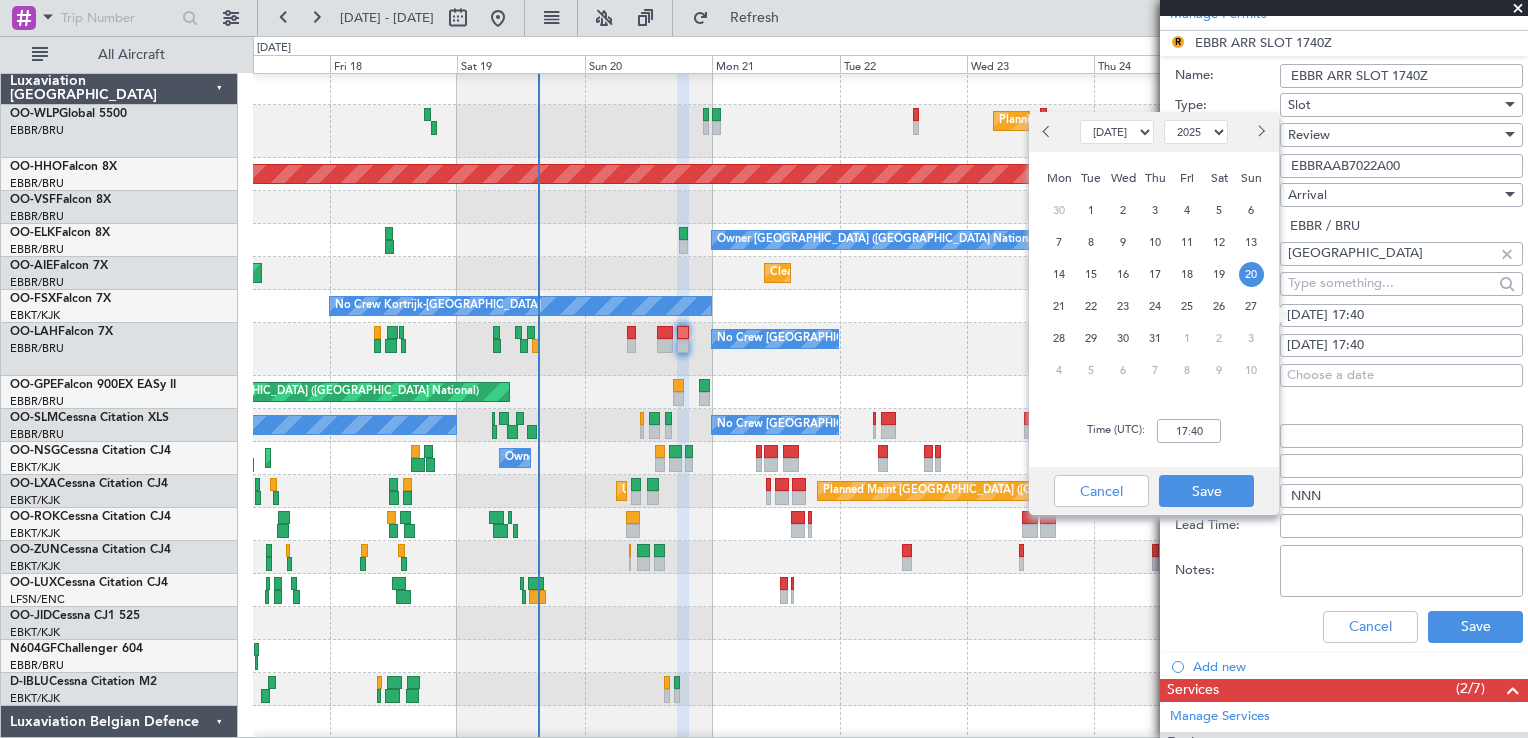 click on "Time (UTC): 17:40" at bounding box center [1154, 431] 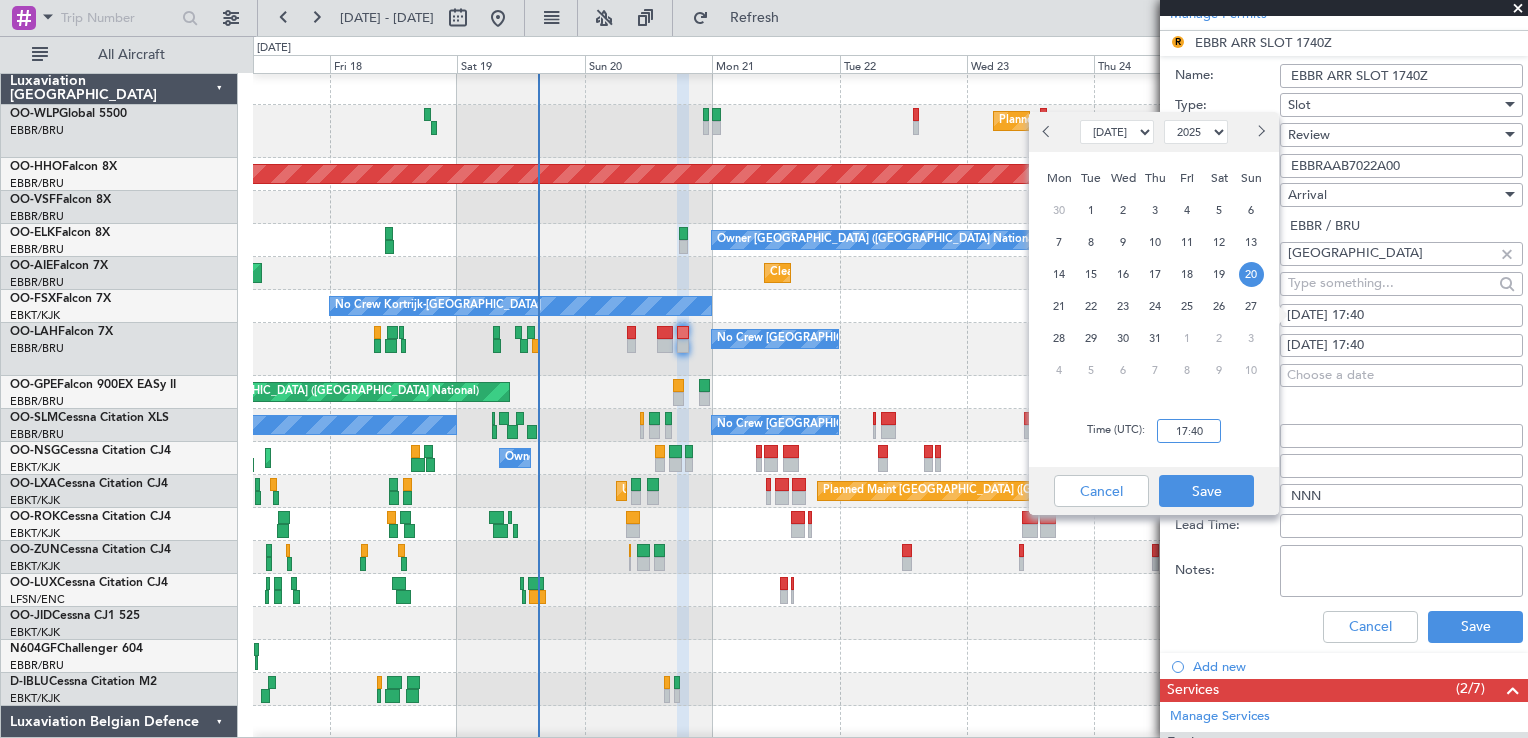 click on "17:40" at bounding box center (1189, 431) 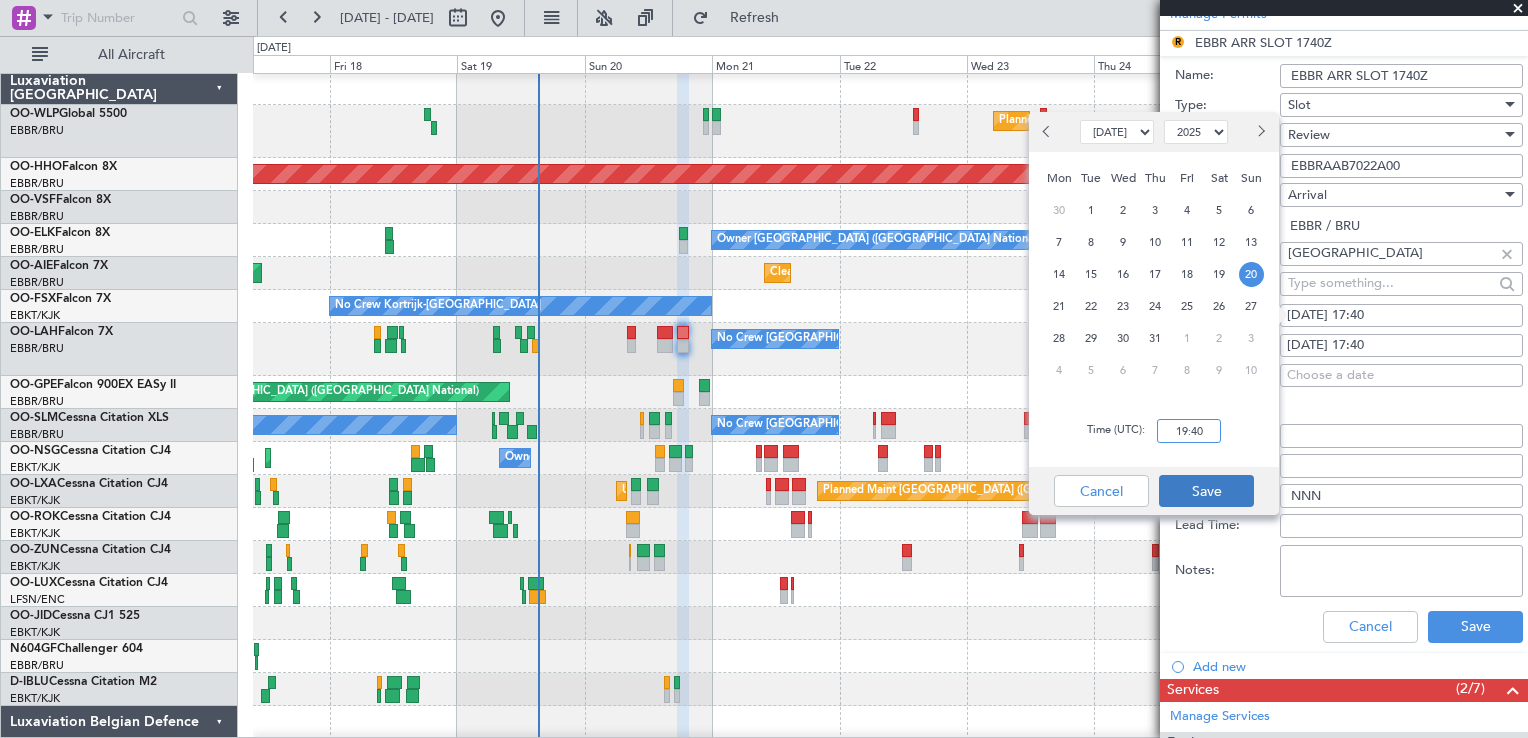 type on "19:40" 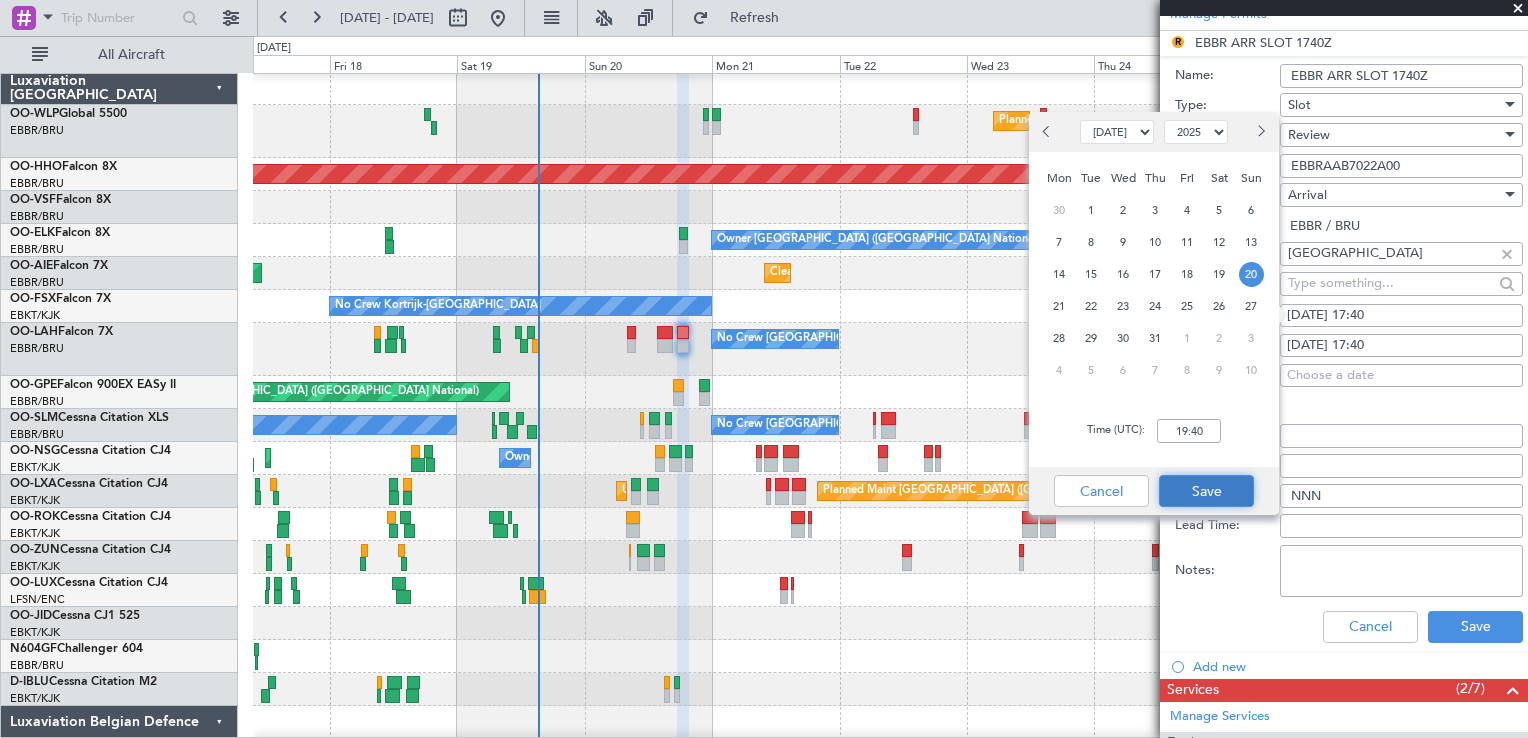 click on "Save" at bounding box center [1206, 491] 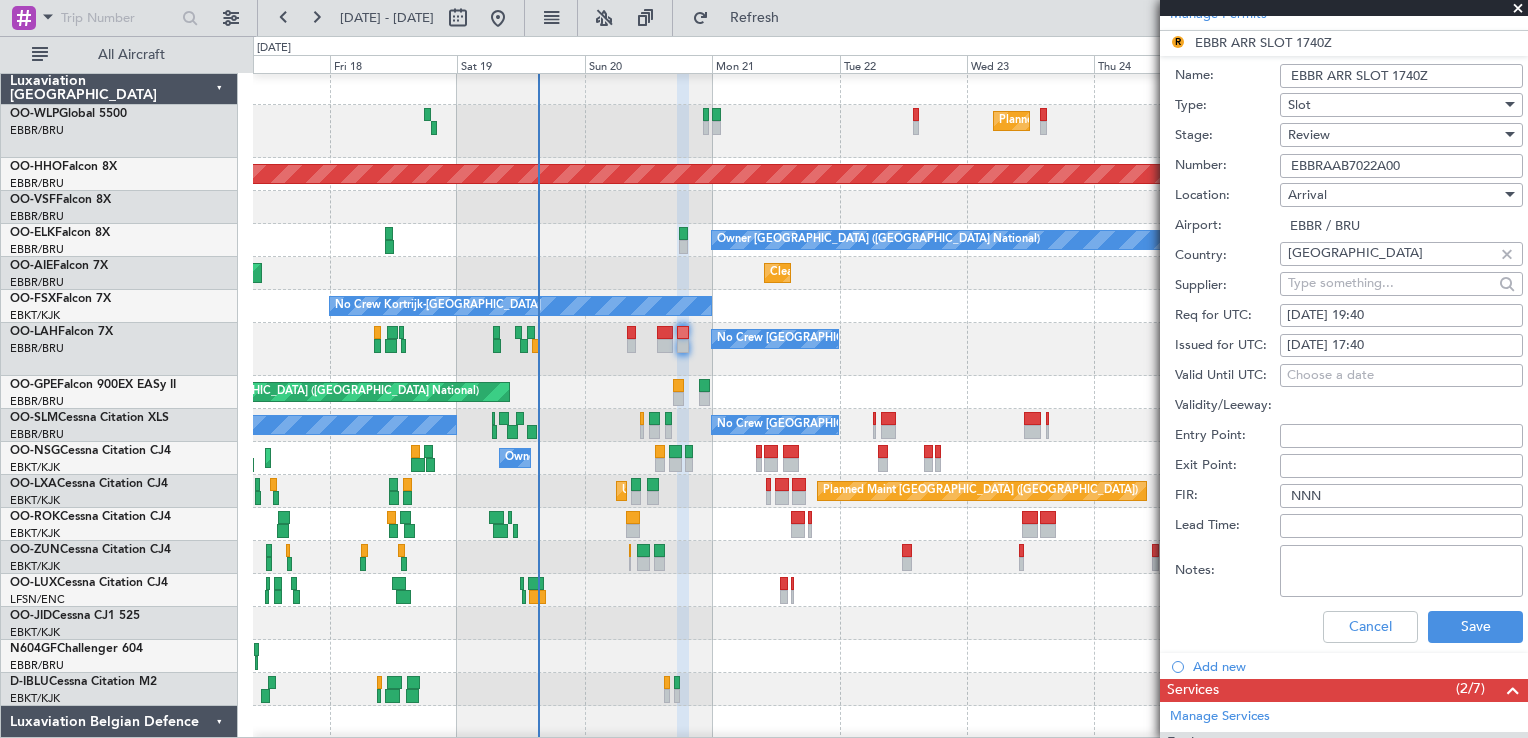 click on "20/07/2025 17:40" at bounding box center [1401, 346] 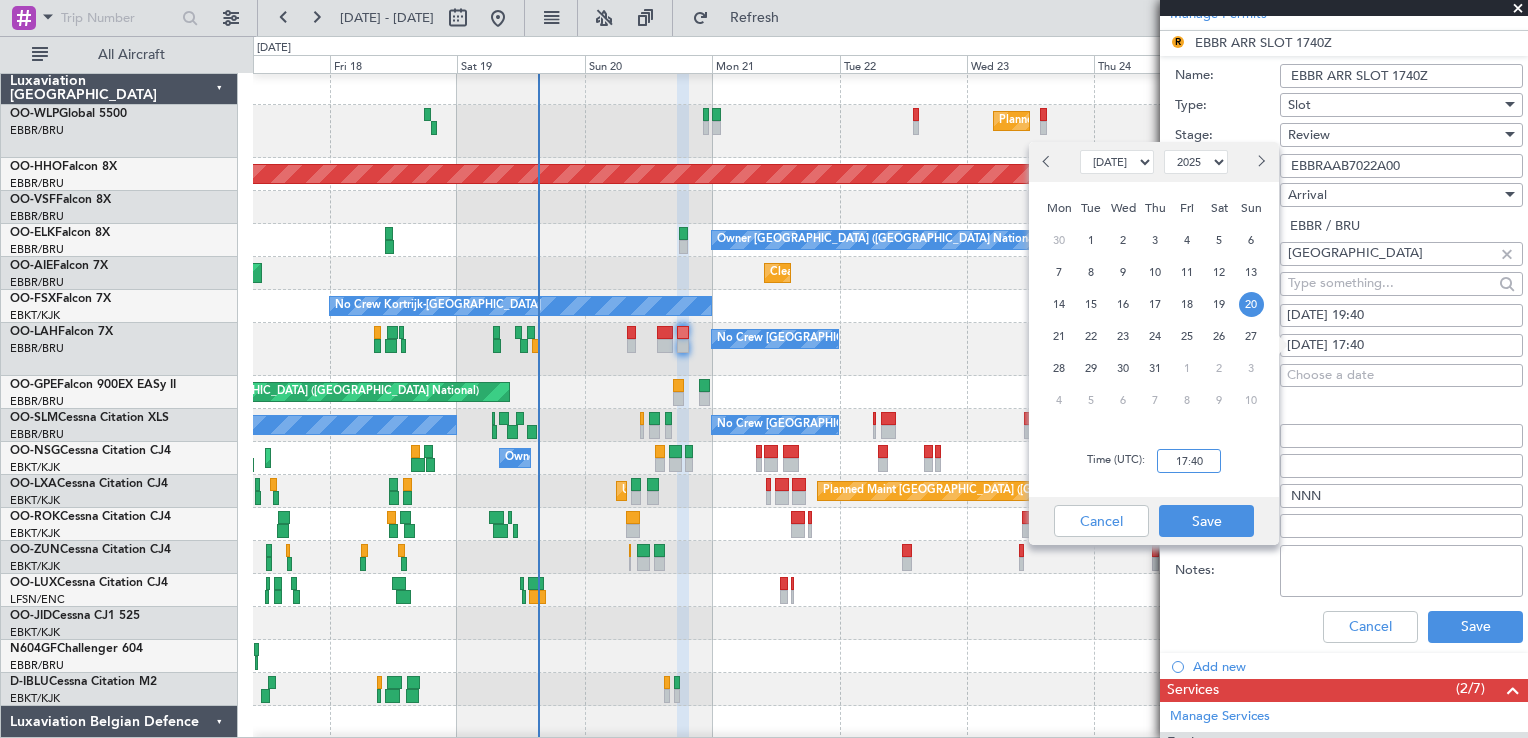 click on "17:40" at bounding box center (1189, 461) 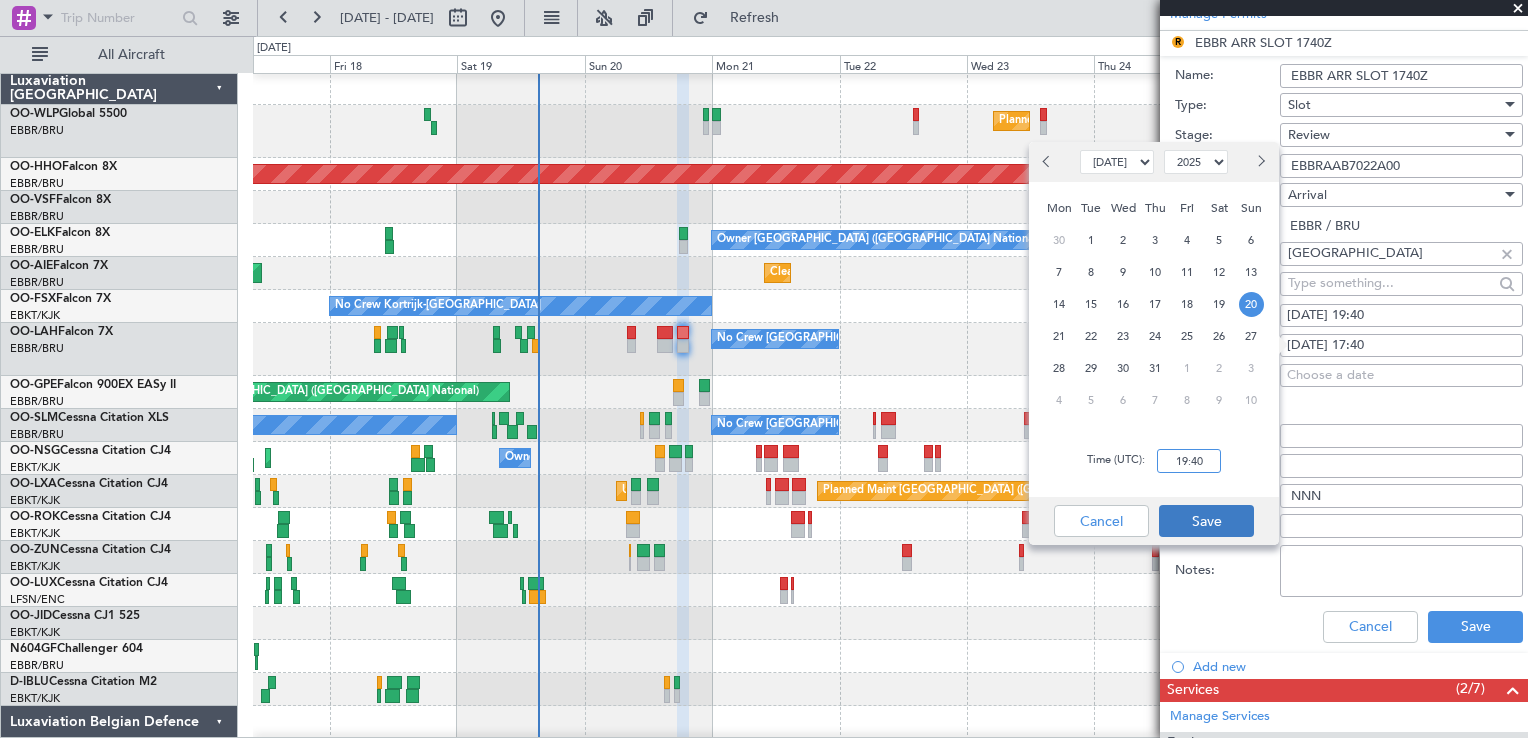 type on "19:40" 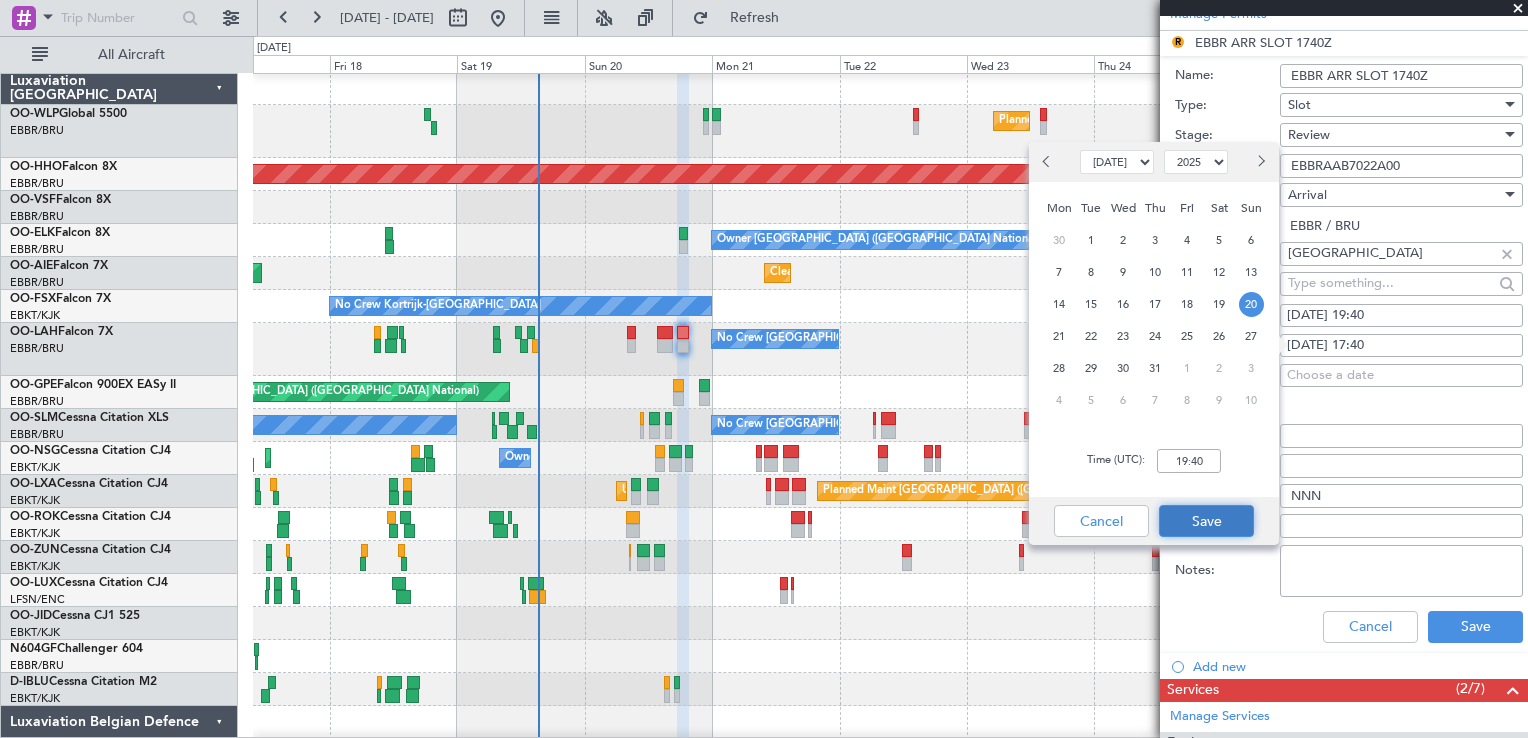 click on "Save" at bounding box center (1206, 521) 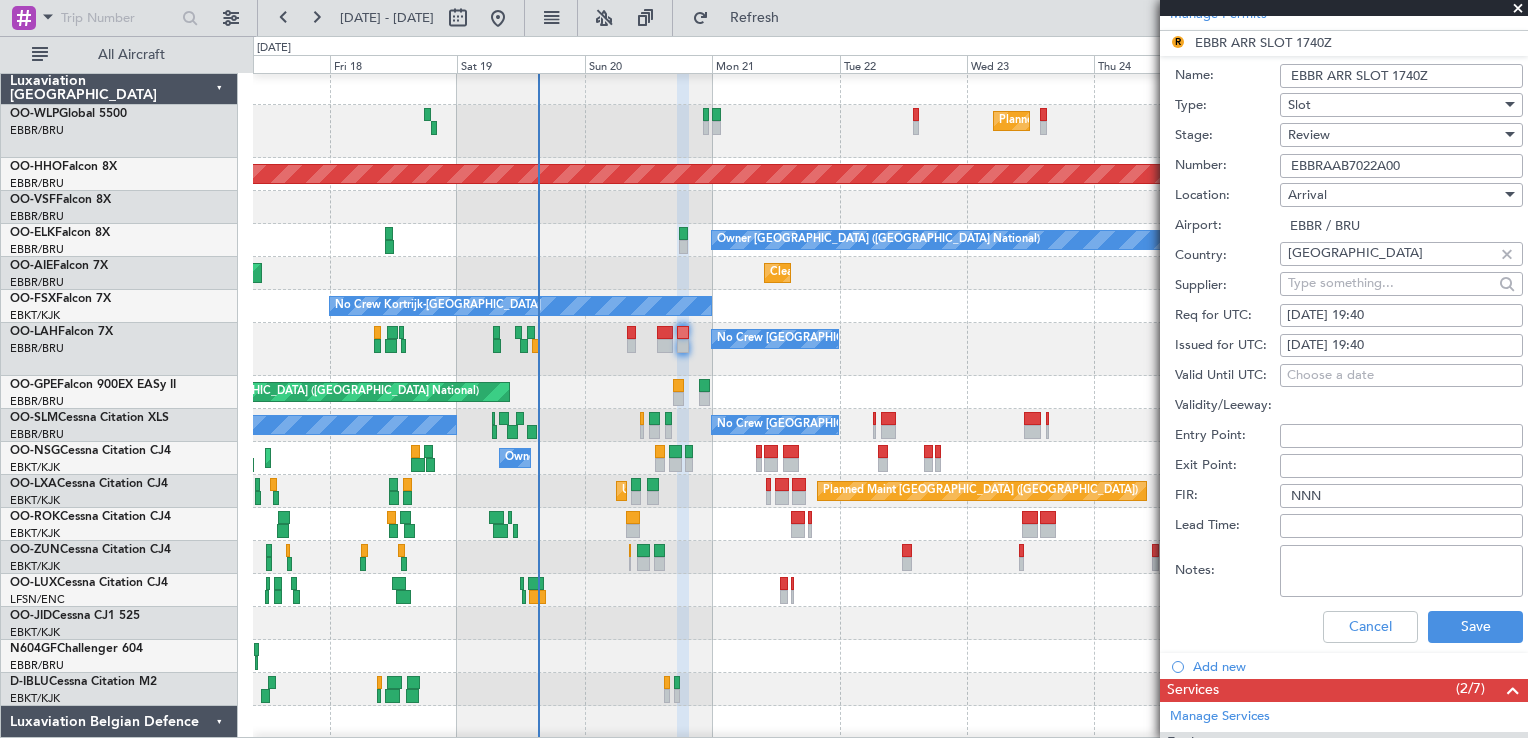 click on "Review" at bounding box center (1309, 135) 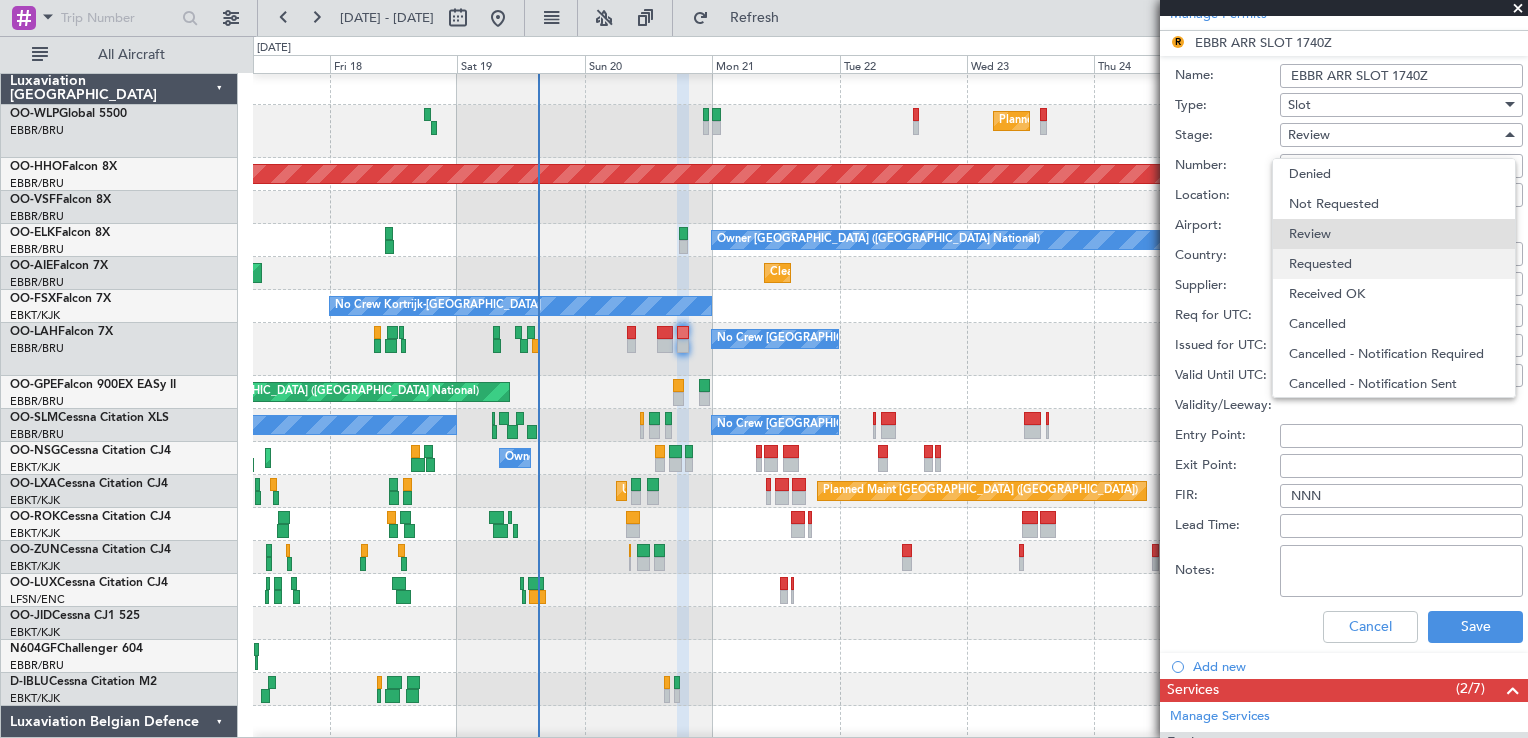 click on "Requested" at bounding box center (1394, 264) 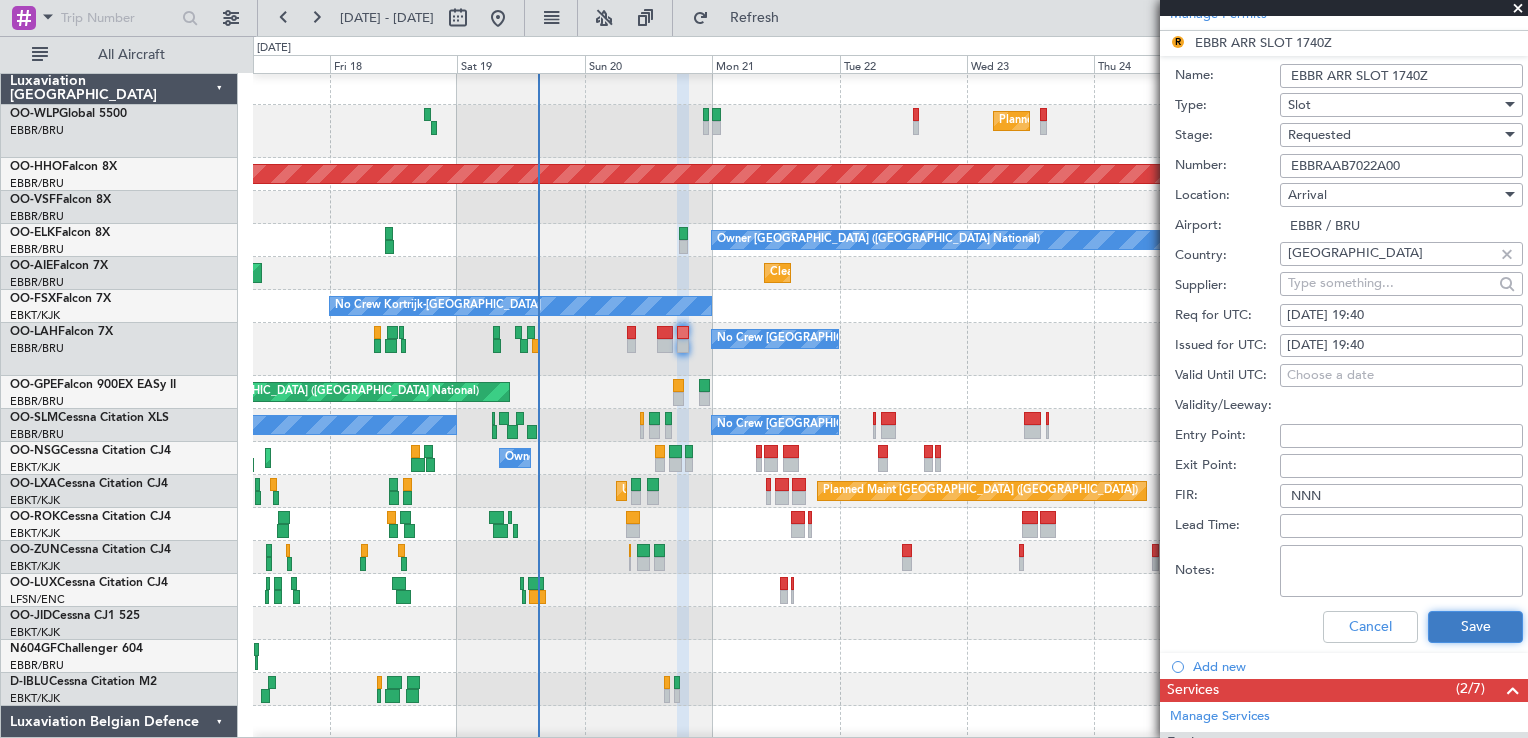 click on "Save" at bounding box center (1475, 627) 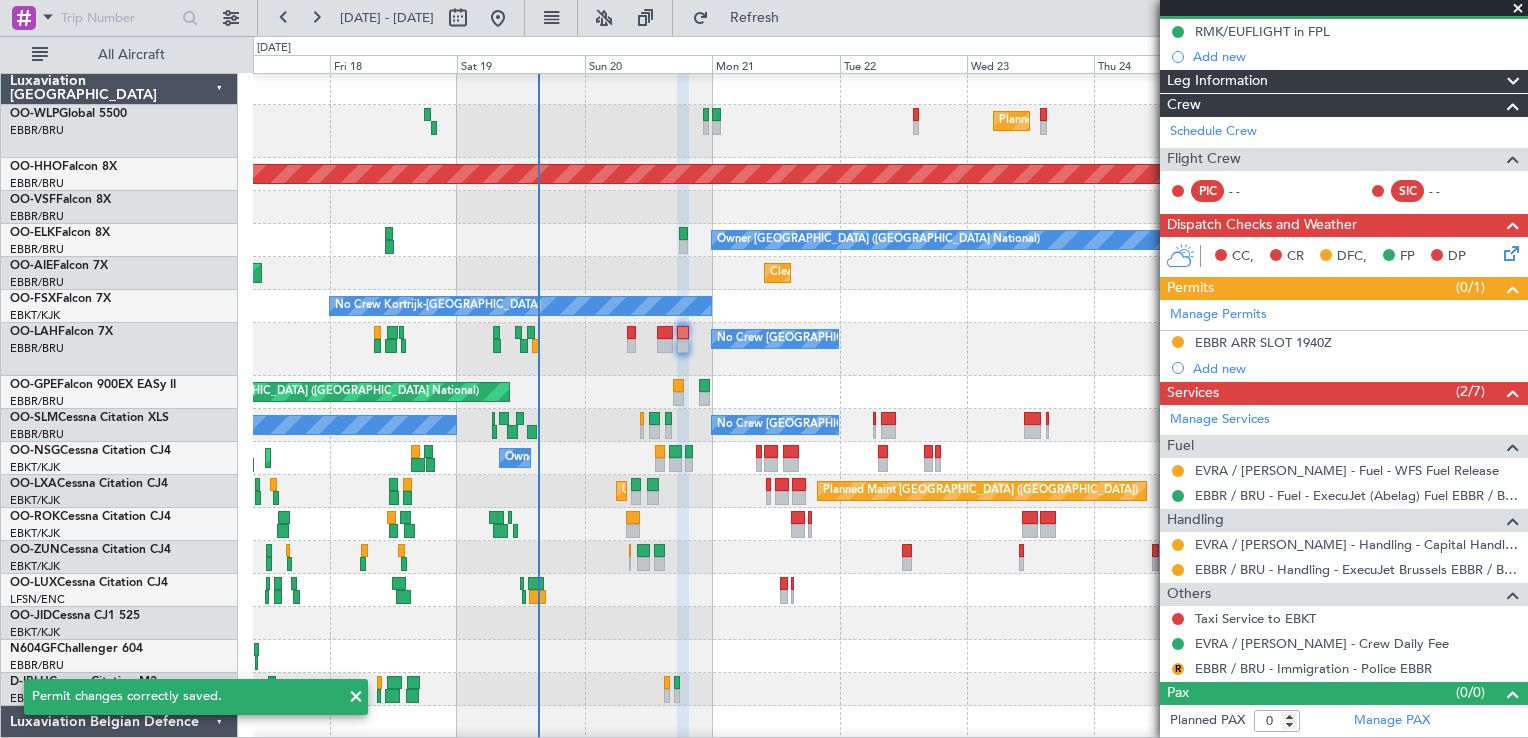 scroll, scrollTop: 196, scrollLeft: 0, axis: vertical 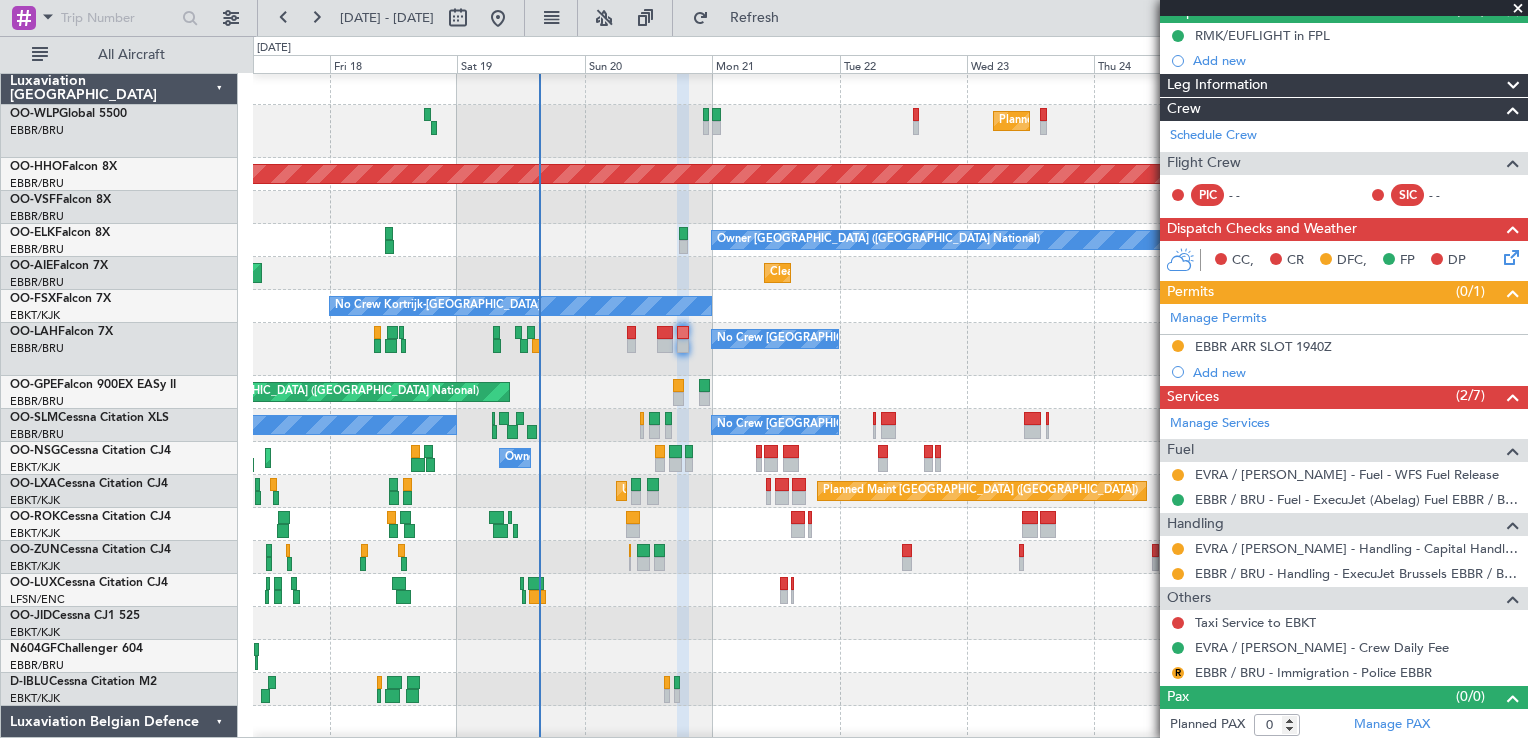 click on "17 Jul 2025 - 27 Jul 2025  Refresh Quick Links All Aircraft" at bounding box center [764, 18] 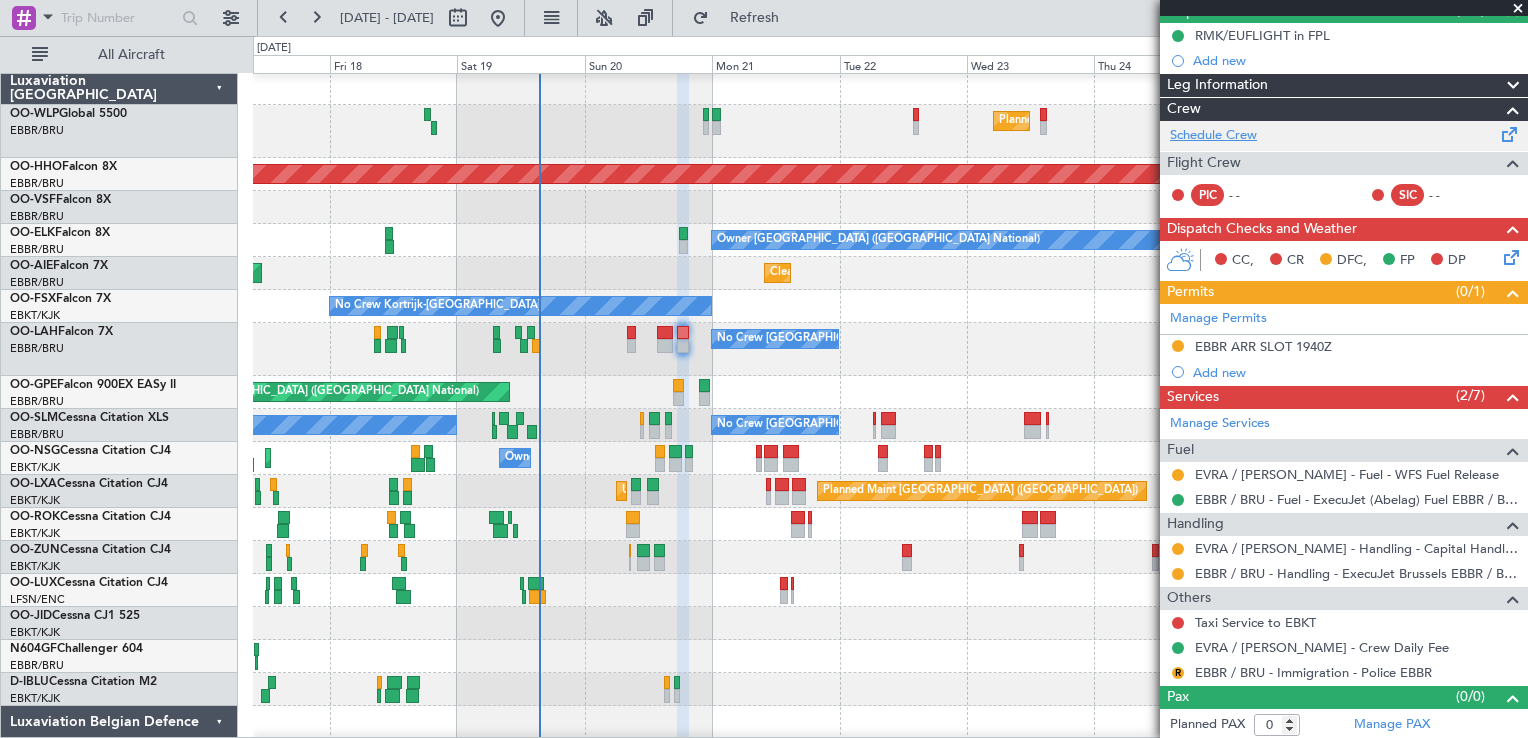 click on "Schedule Crew" 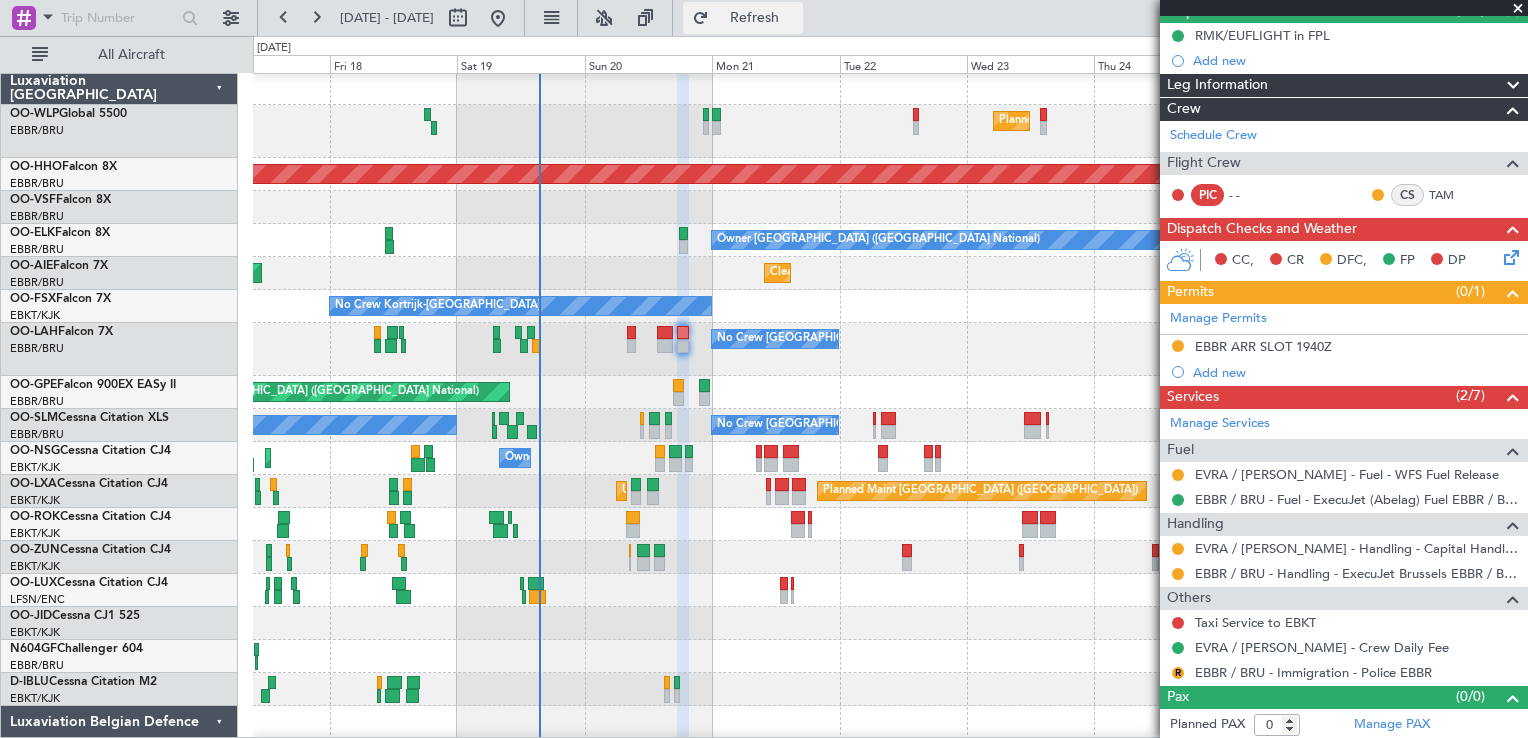 click on "Refresh" 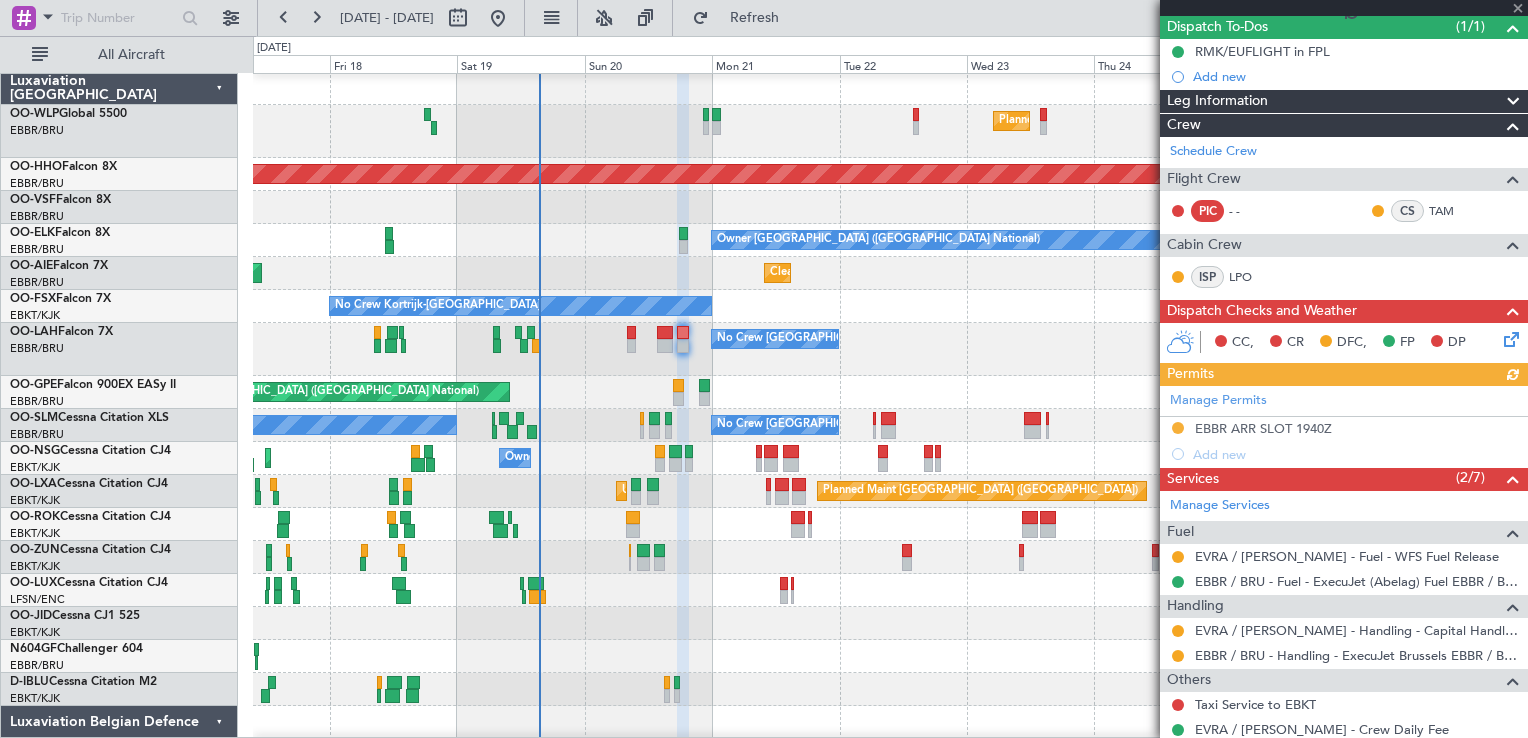 scroll, scrollTop: 62, scrollLeft: 0, axis: vertical 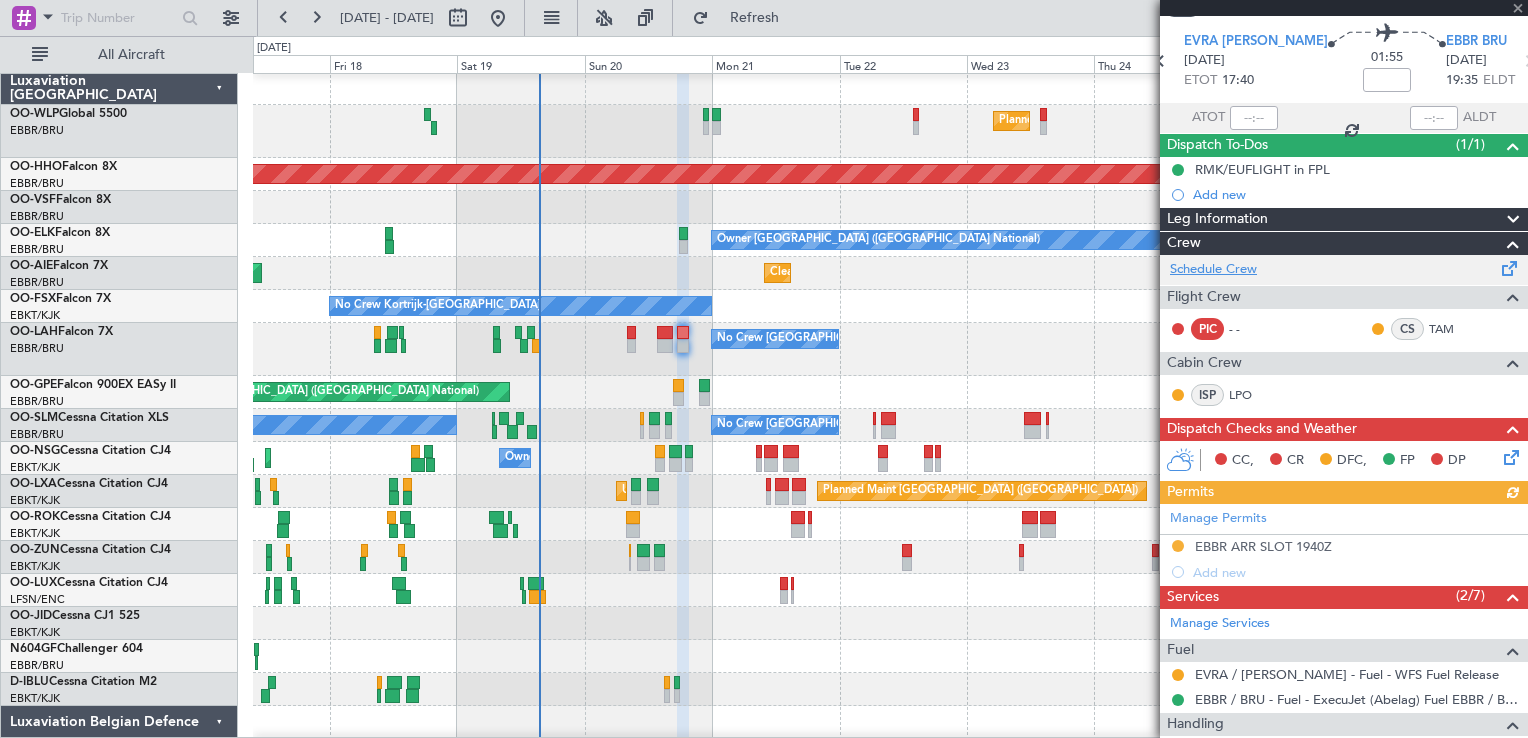 click on "Schedule Crew" 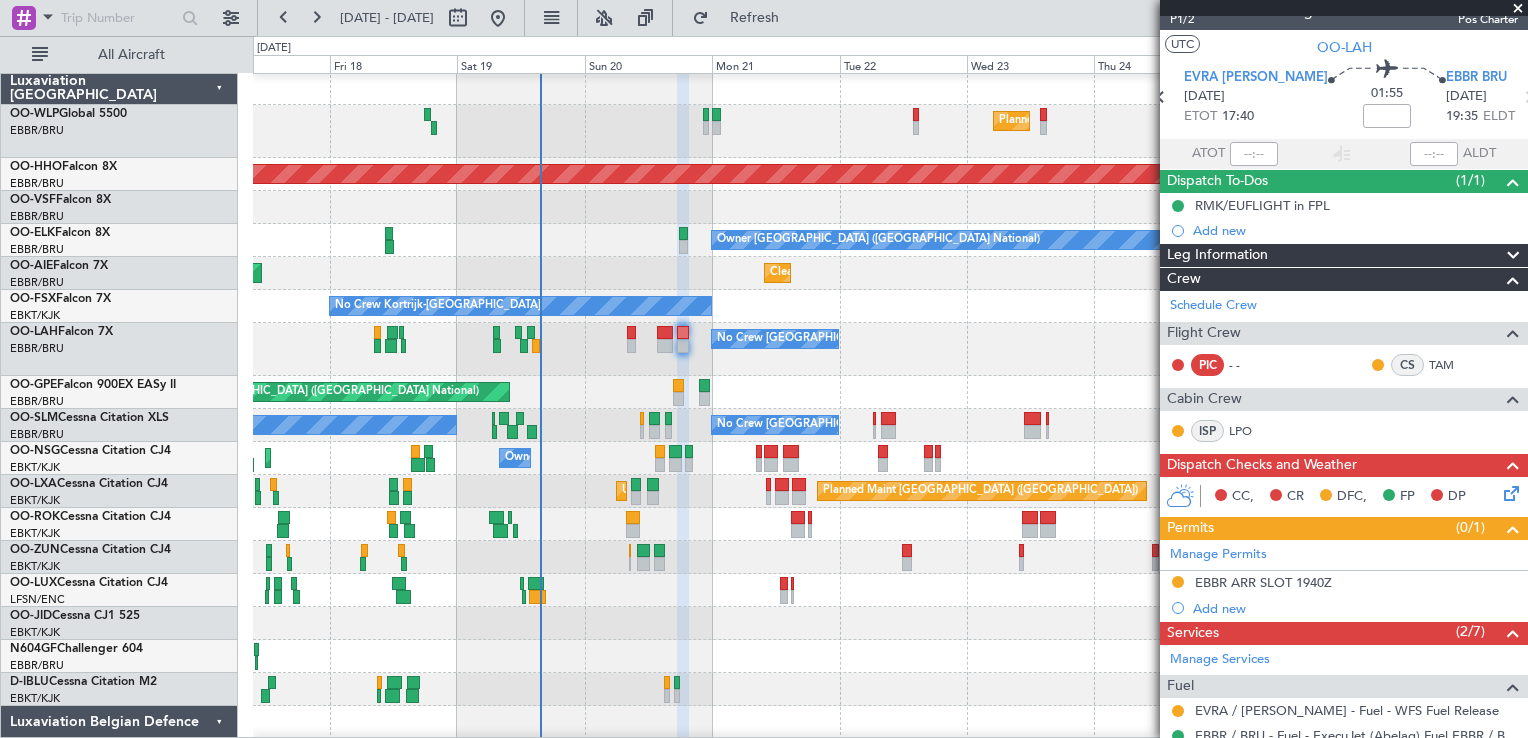 scroll, scrollTop: 0, scrollLeft: 0, axis: both 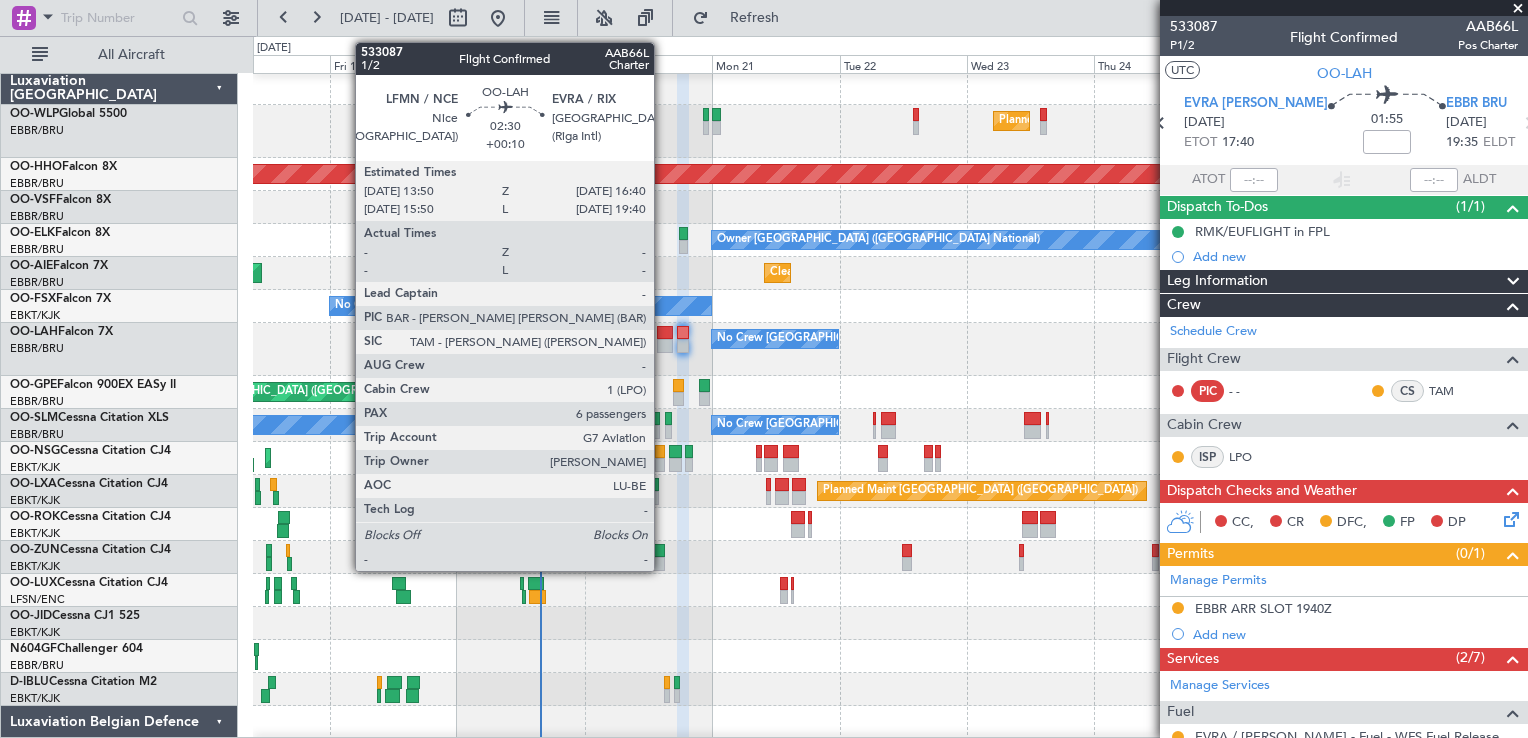 click 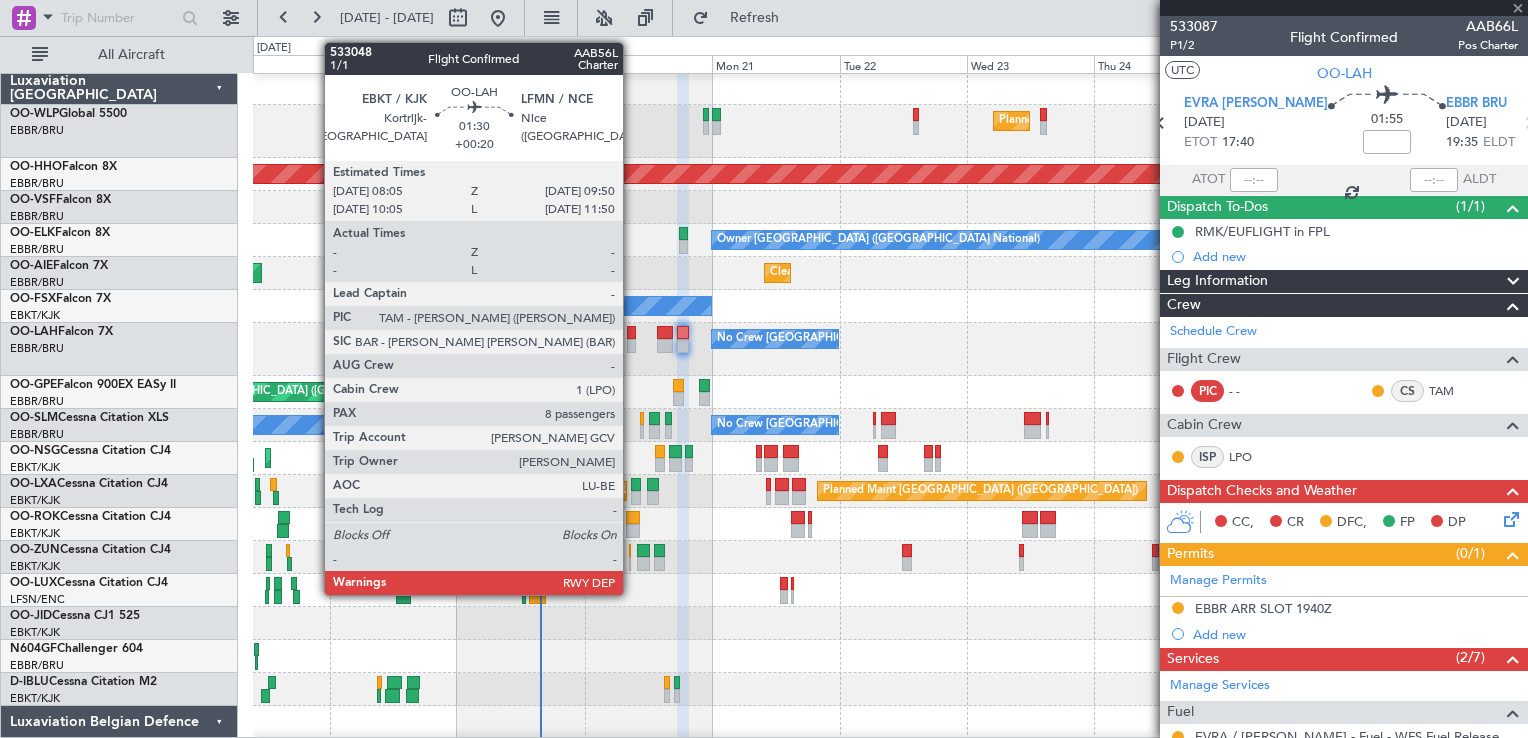 click 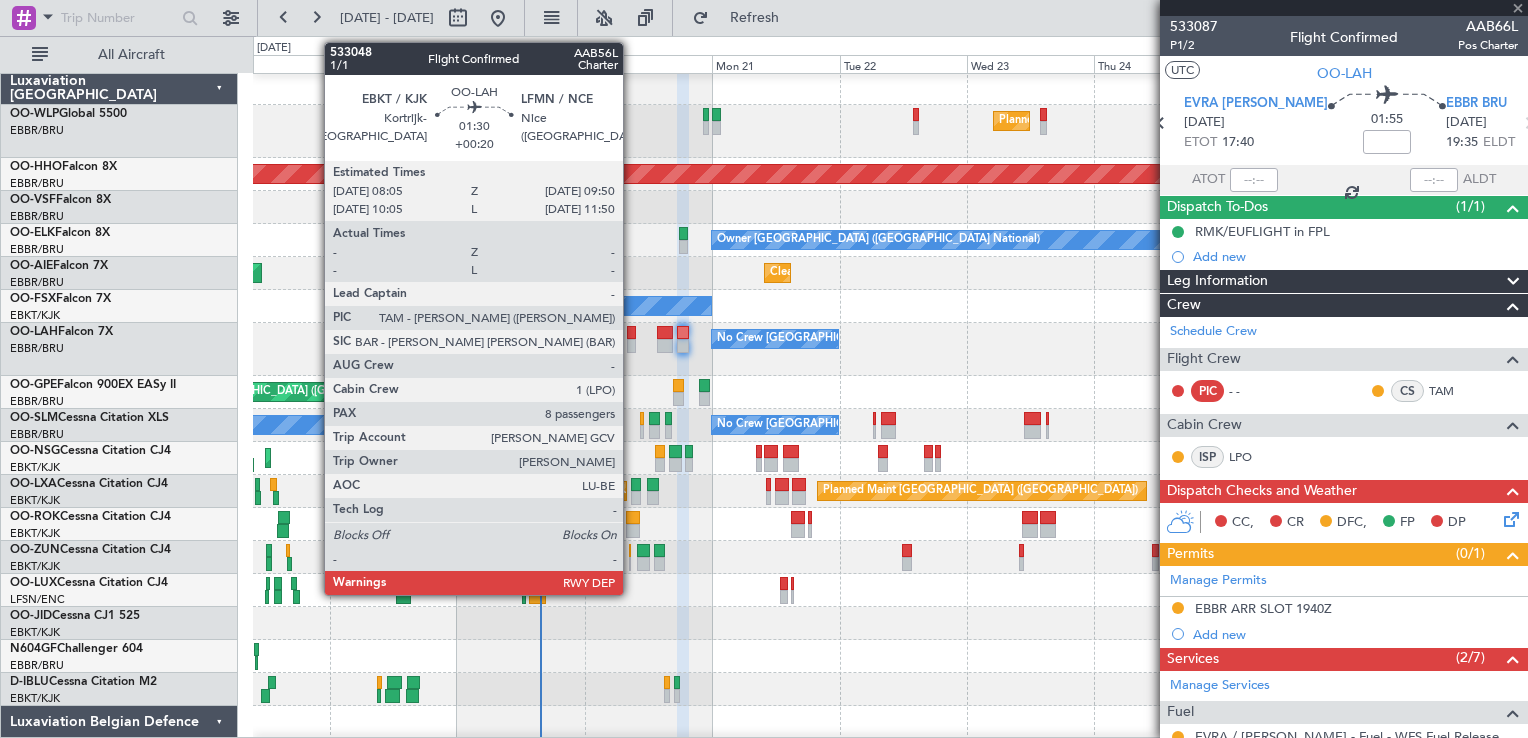 type on "+00:10" 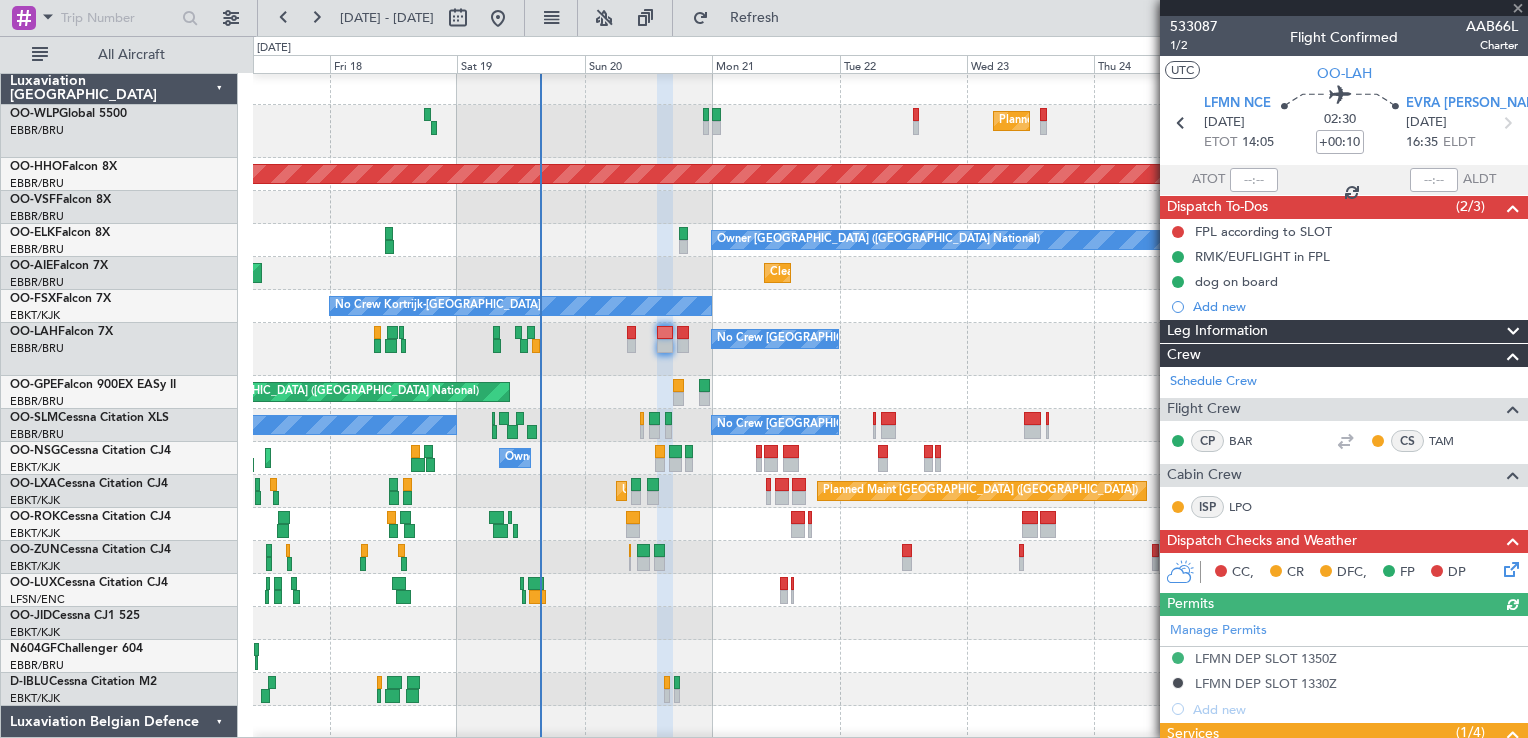 type on "+00:20" 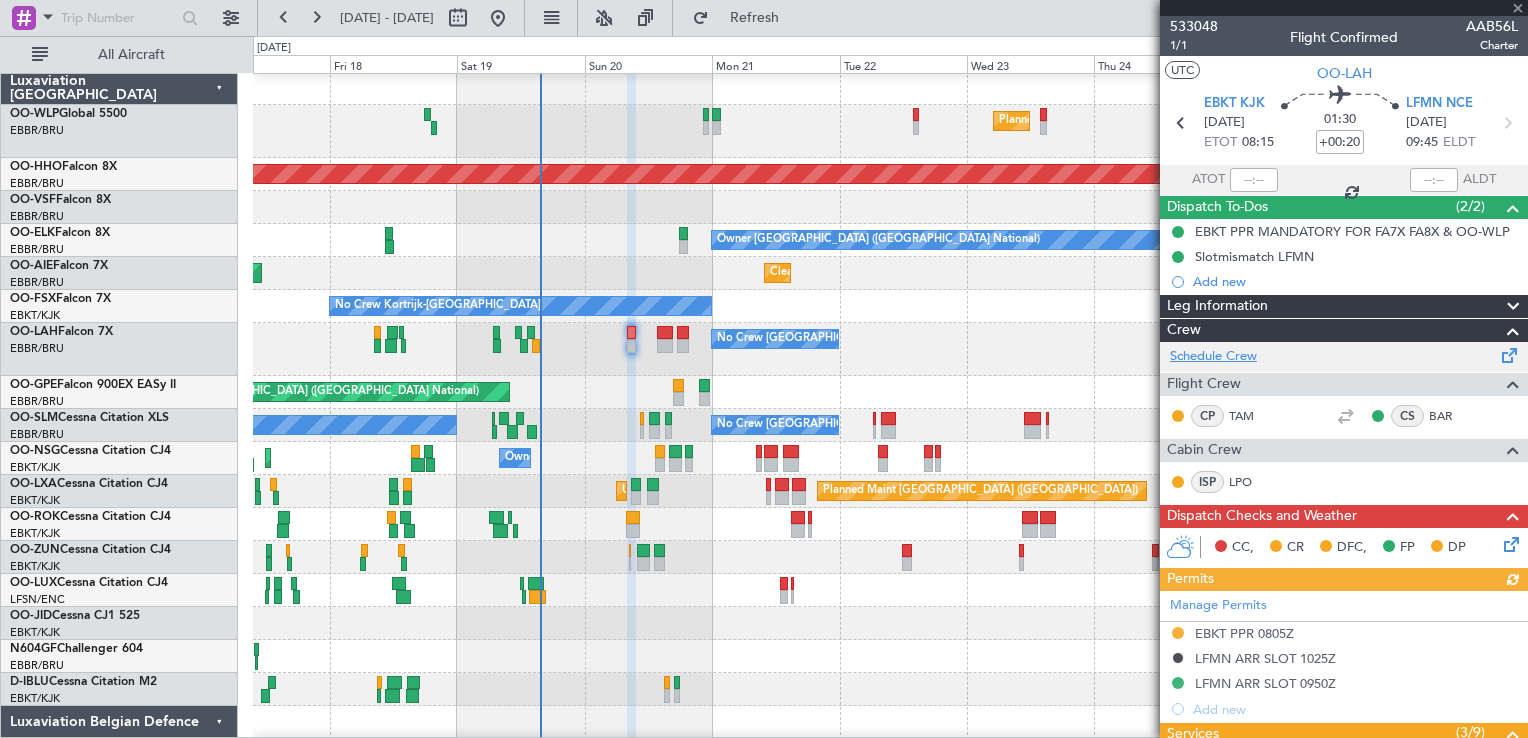 click on "Schedule Crew" 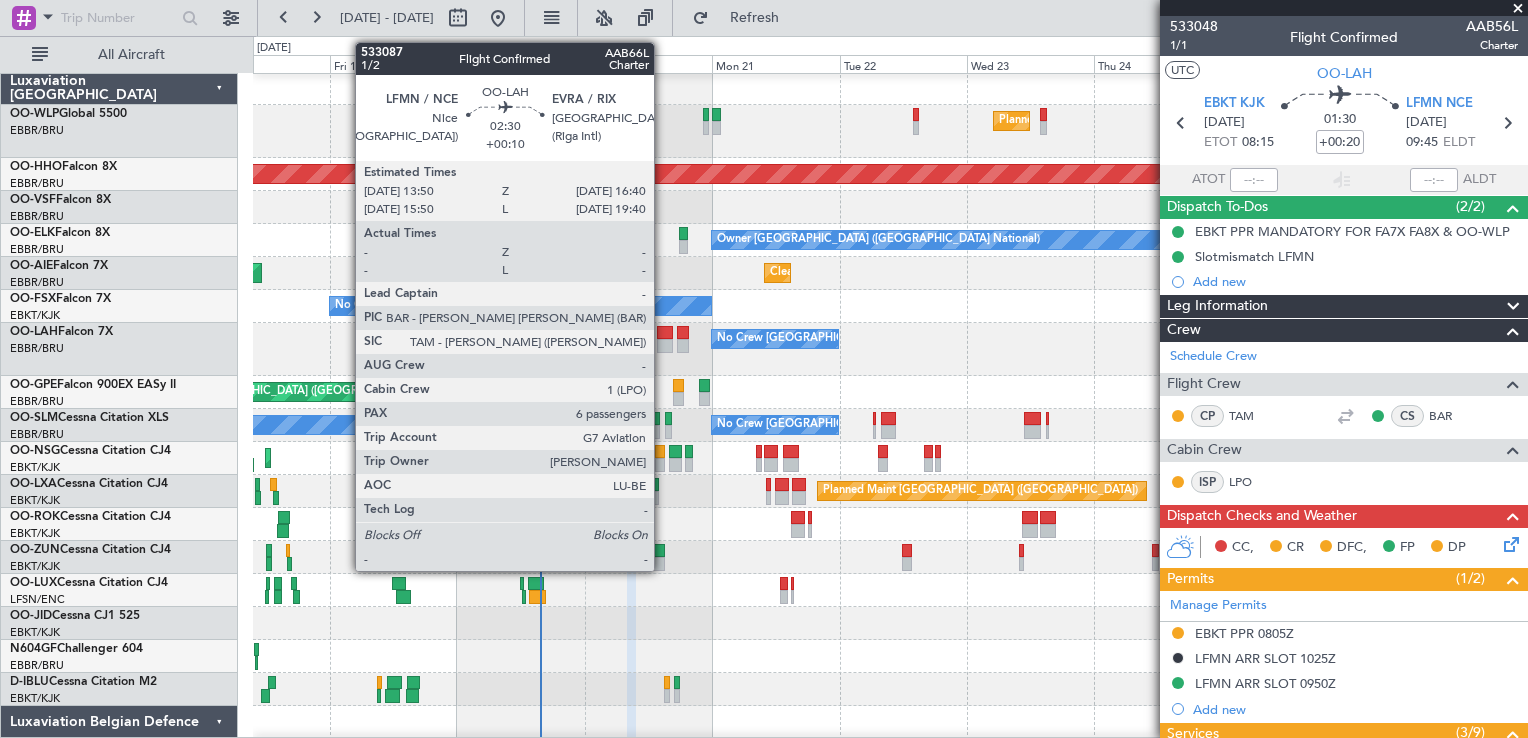 click 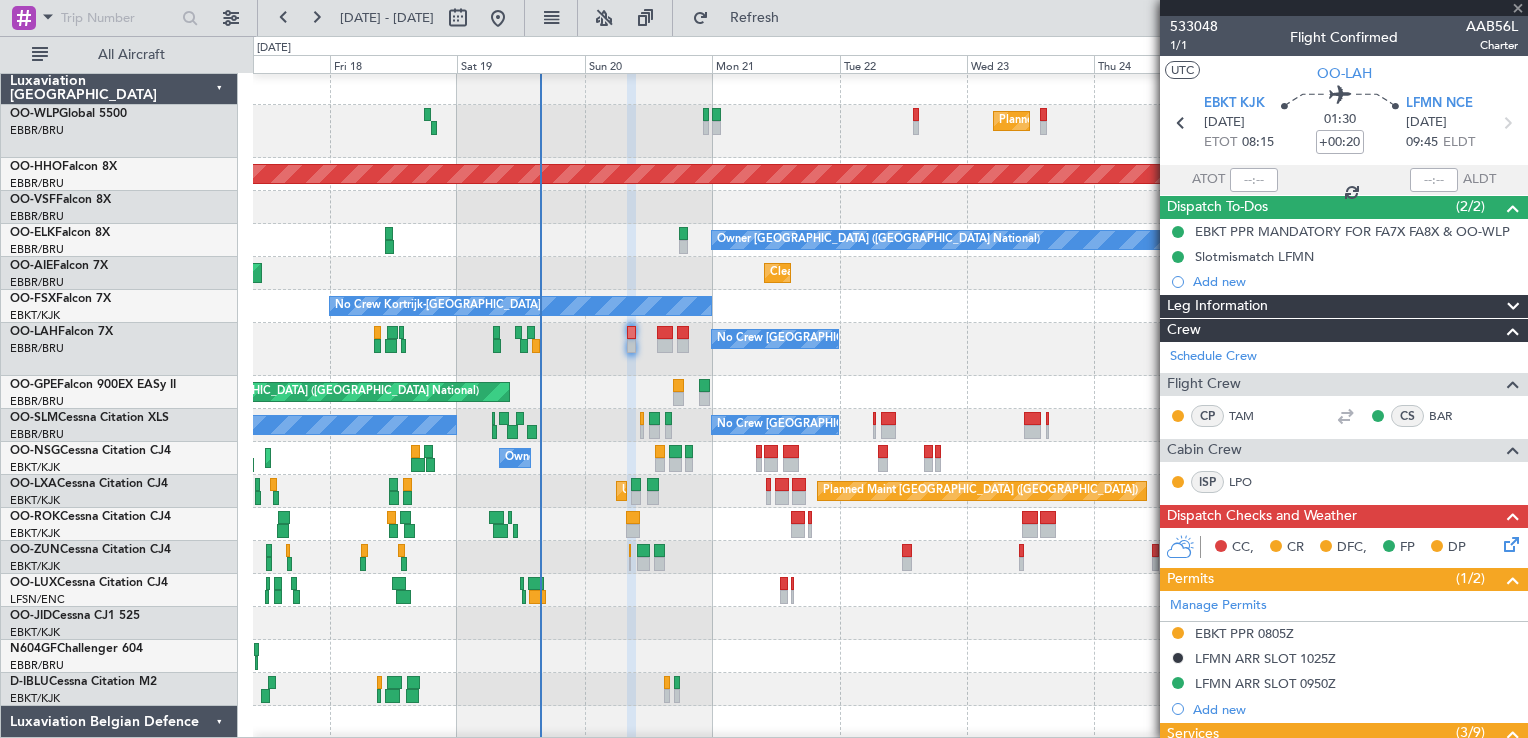 type on "+00:10" 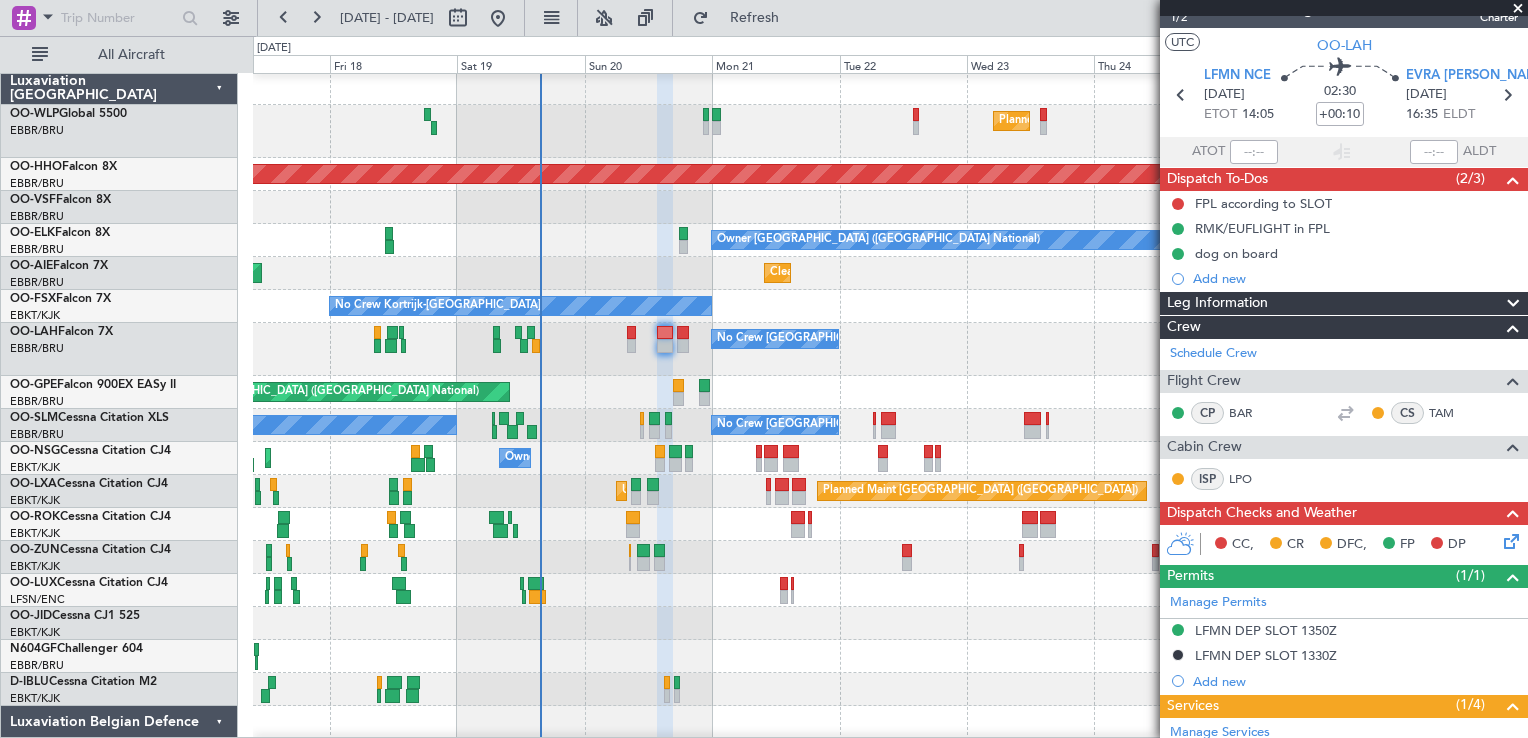 scroll, scrollTop: 0, scrollLeft: 0, axis: both 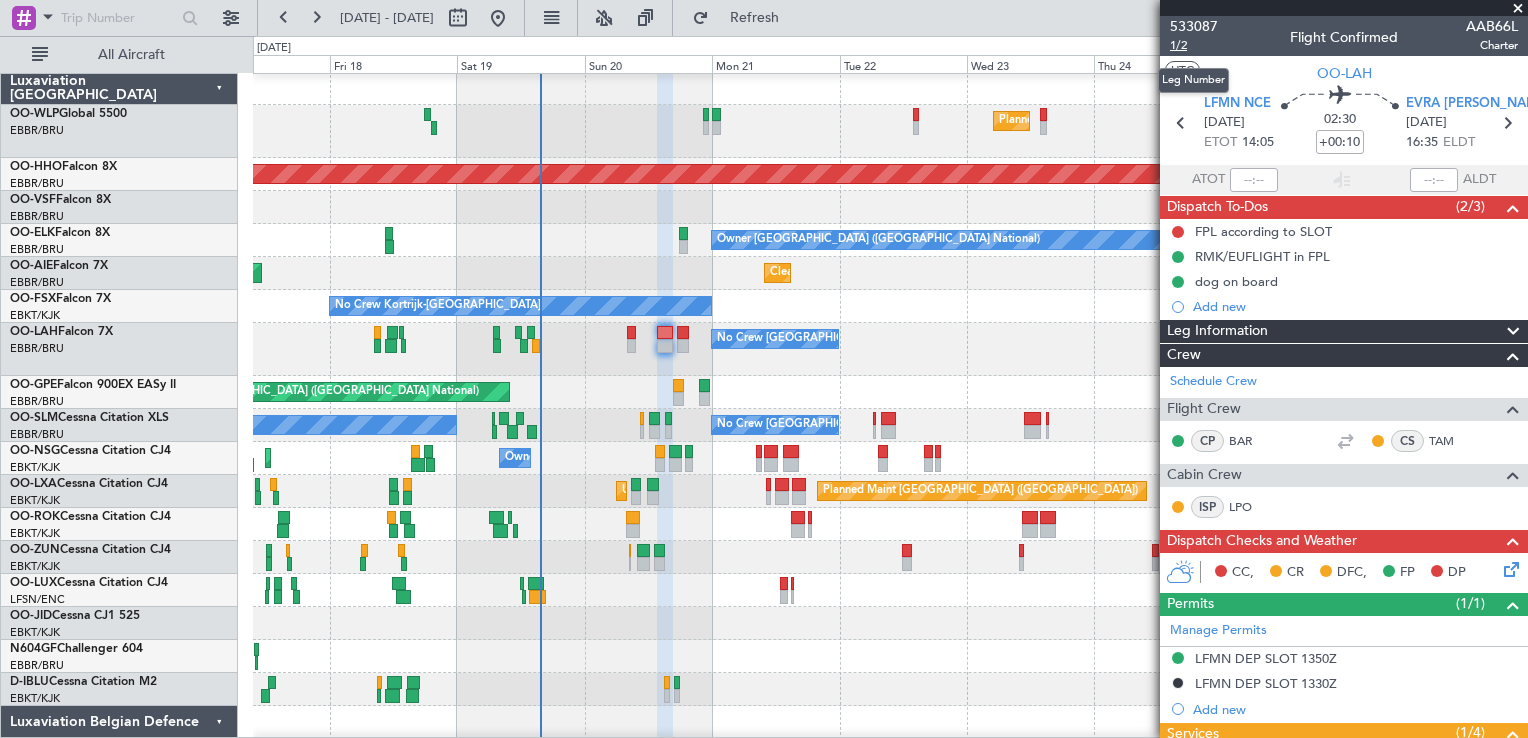 click on "1/2" at bounding box center [1194, 45] 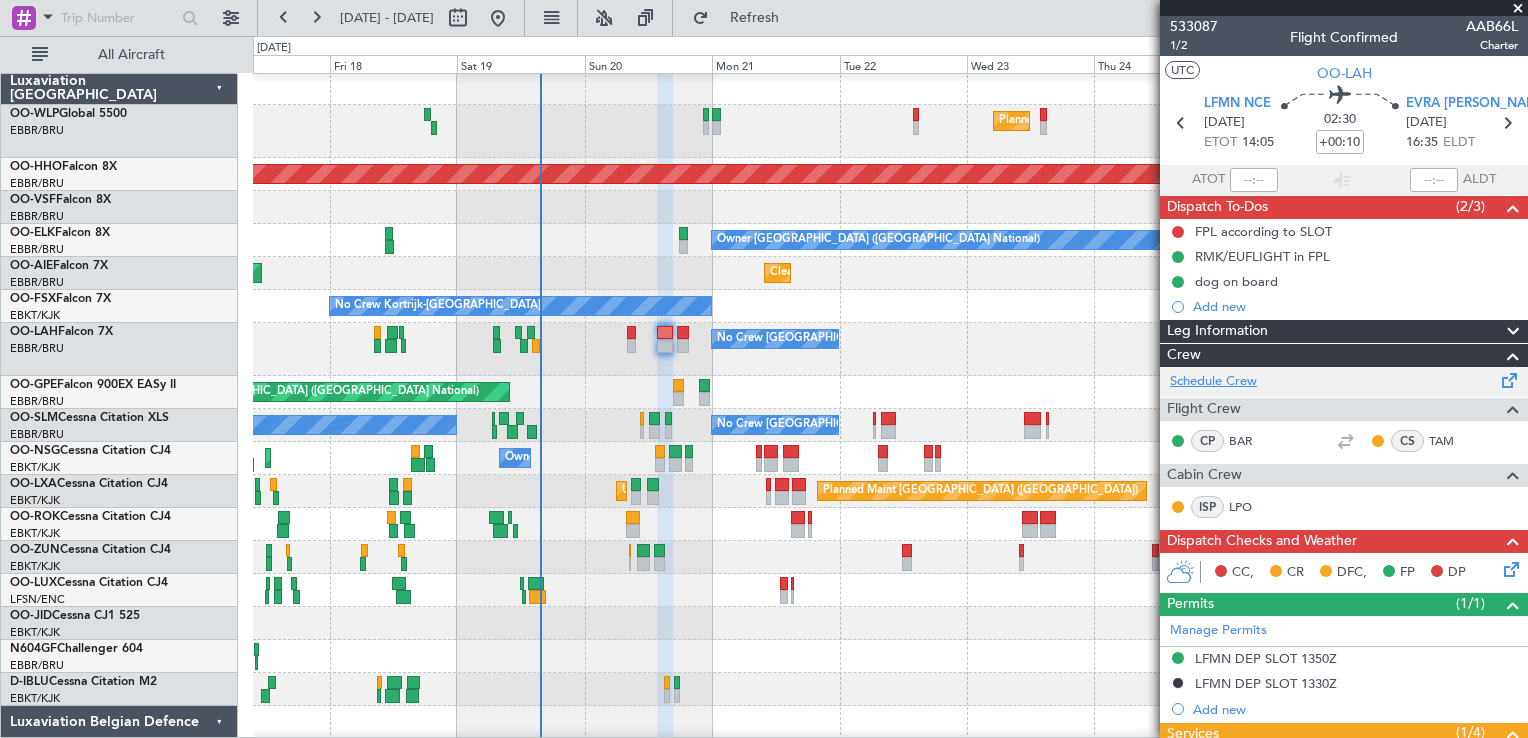 click on "Schedule Crew" 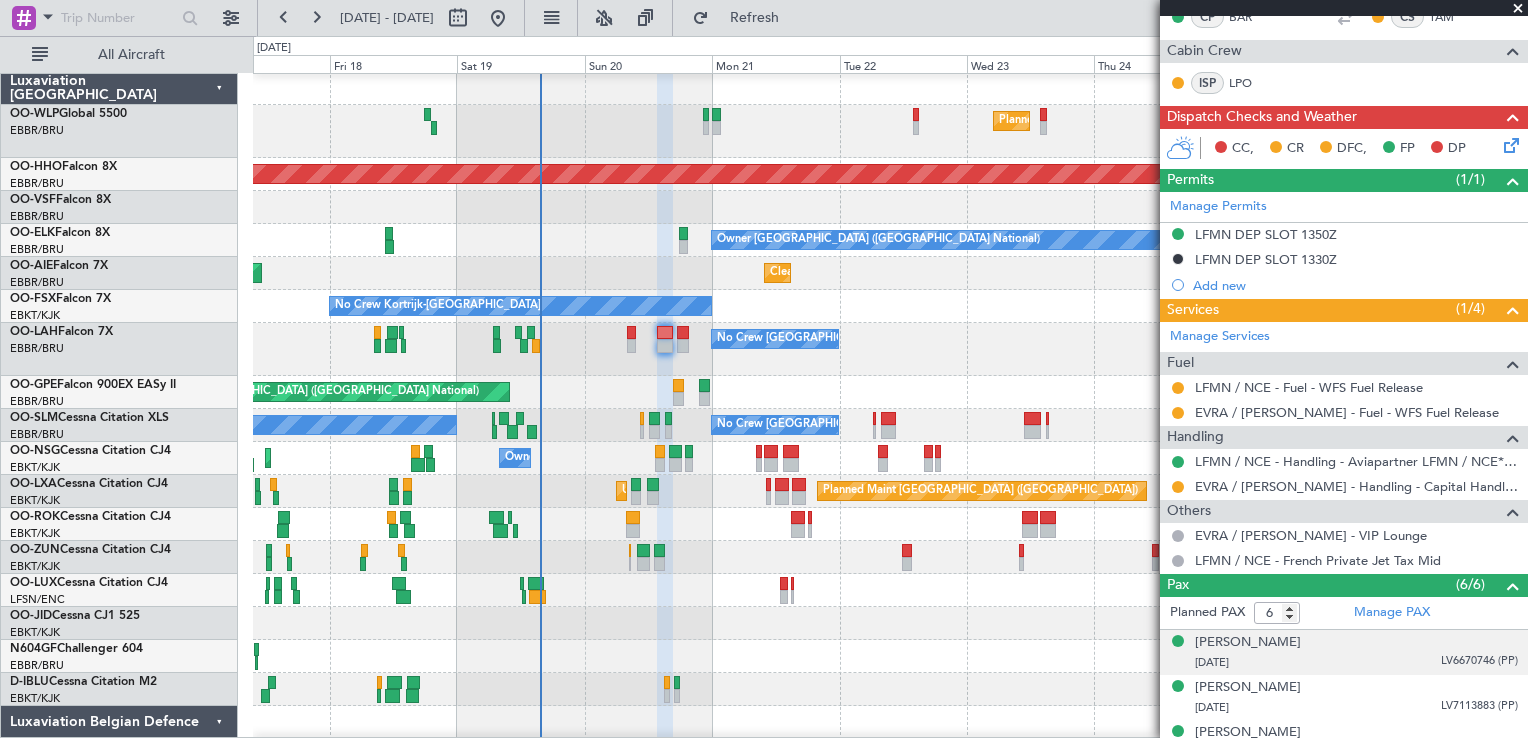 scroll, scrollTop: 582, scrollLeft: 0, axis: vertical 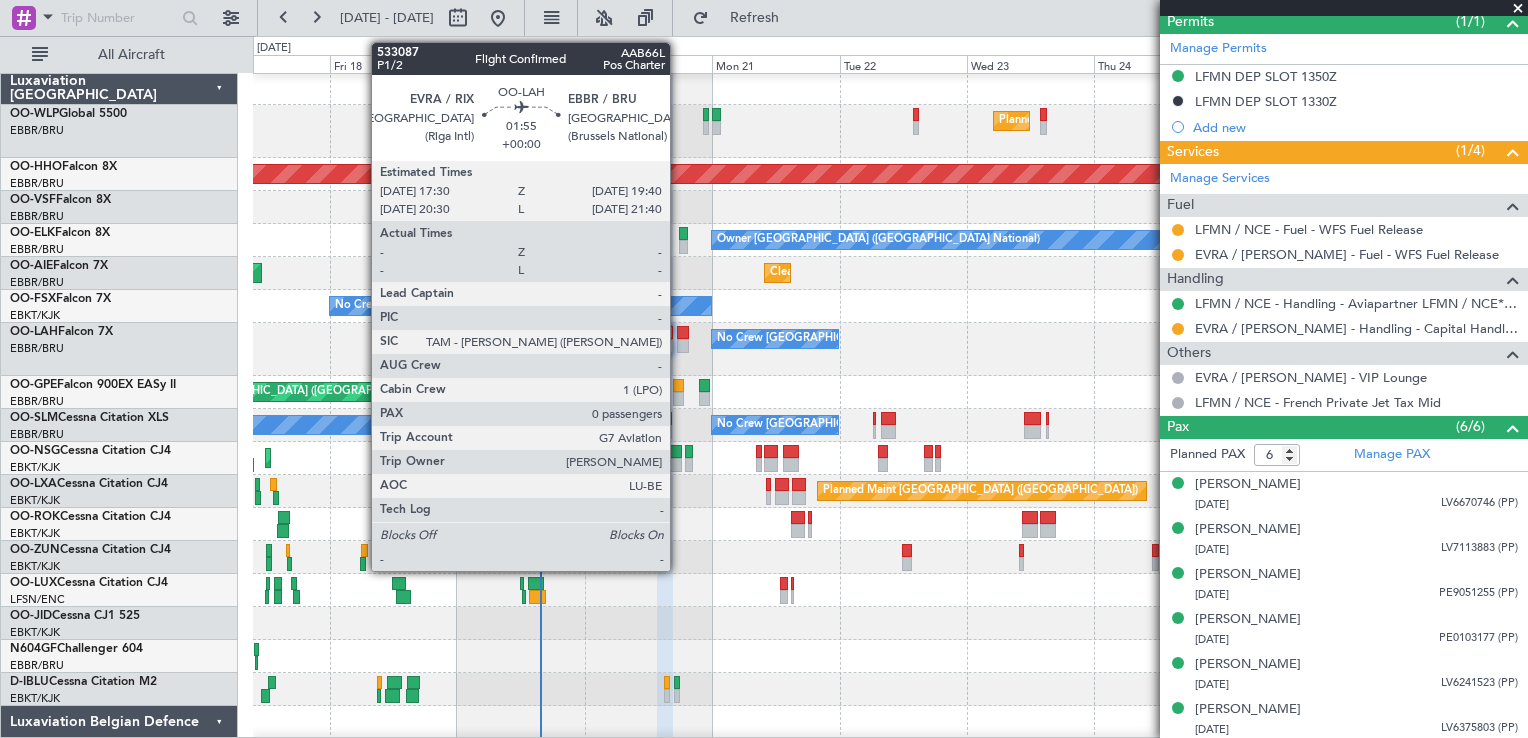 click 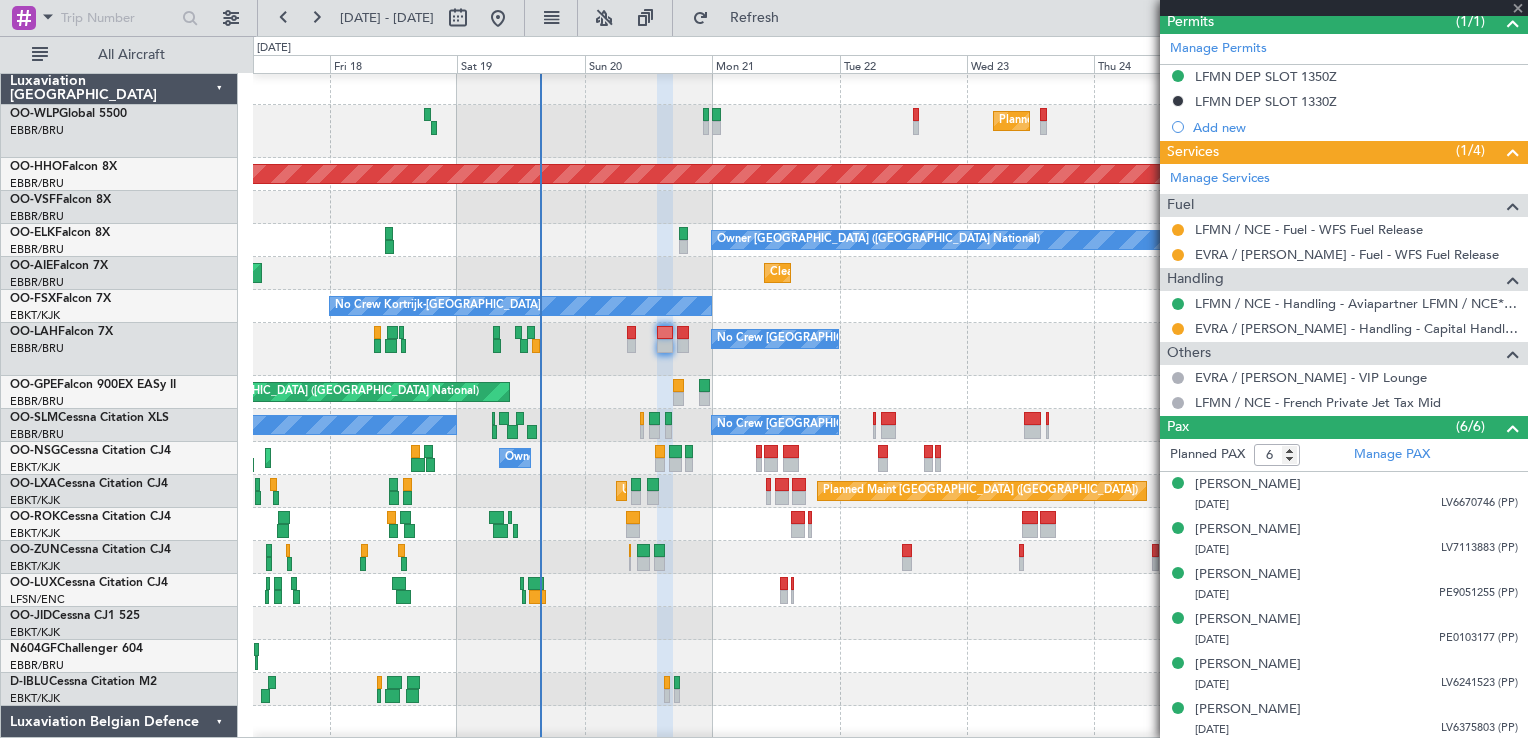 type 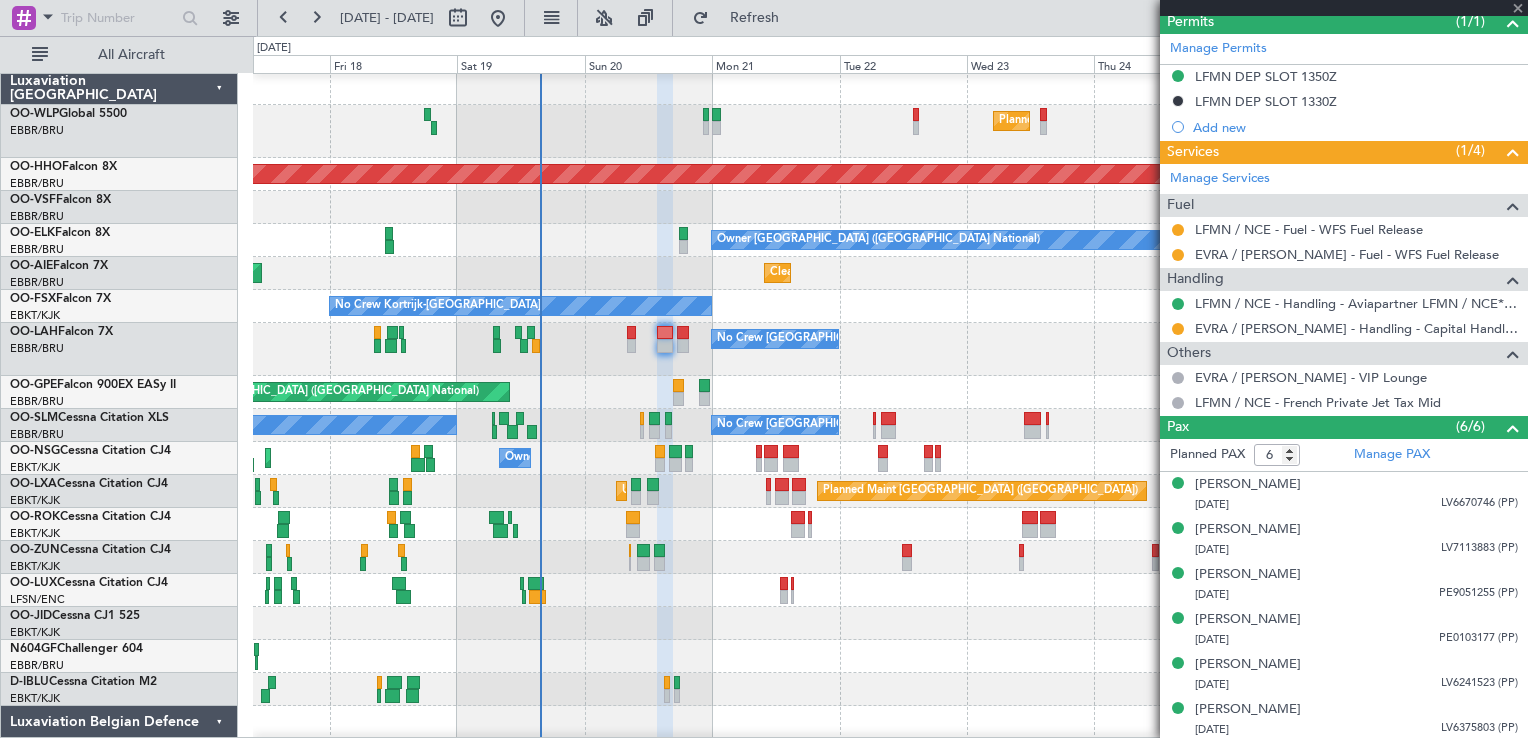 type on "0" 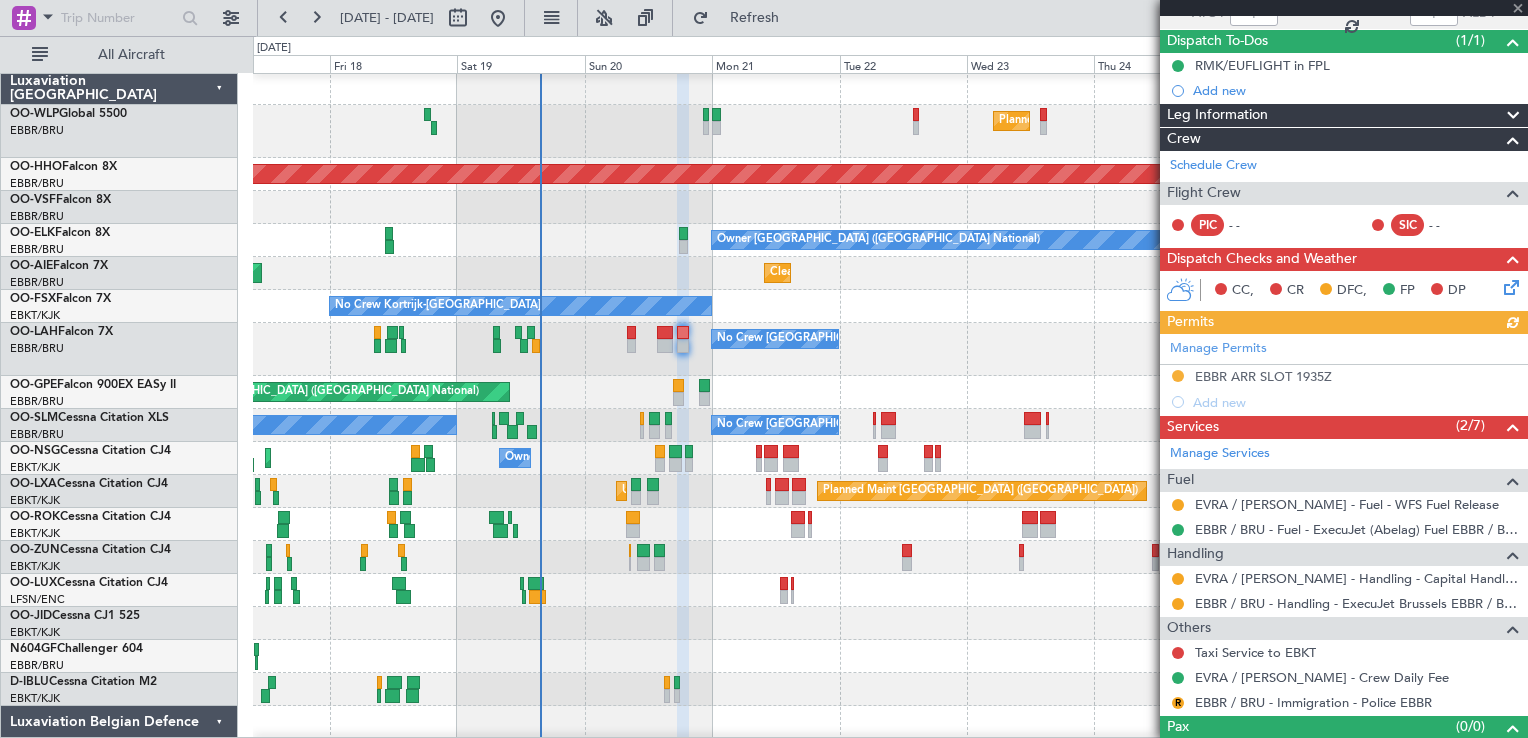 scroll, scrollTop: 196, scrollLeft: 0, axis: vertical 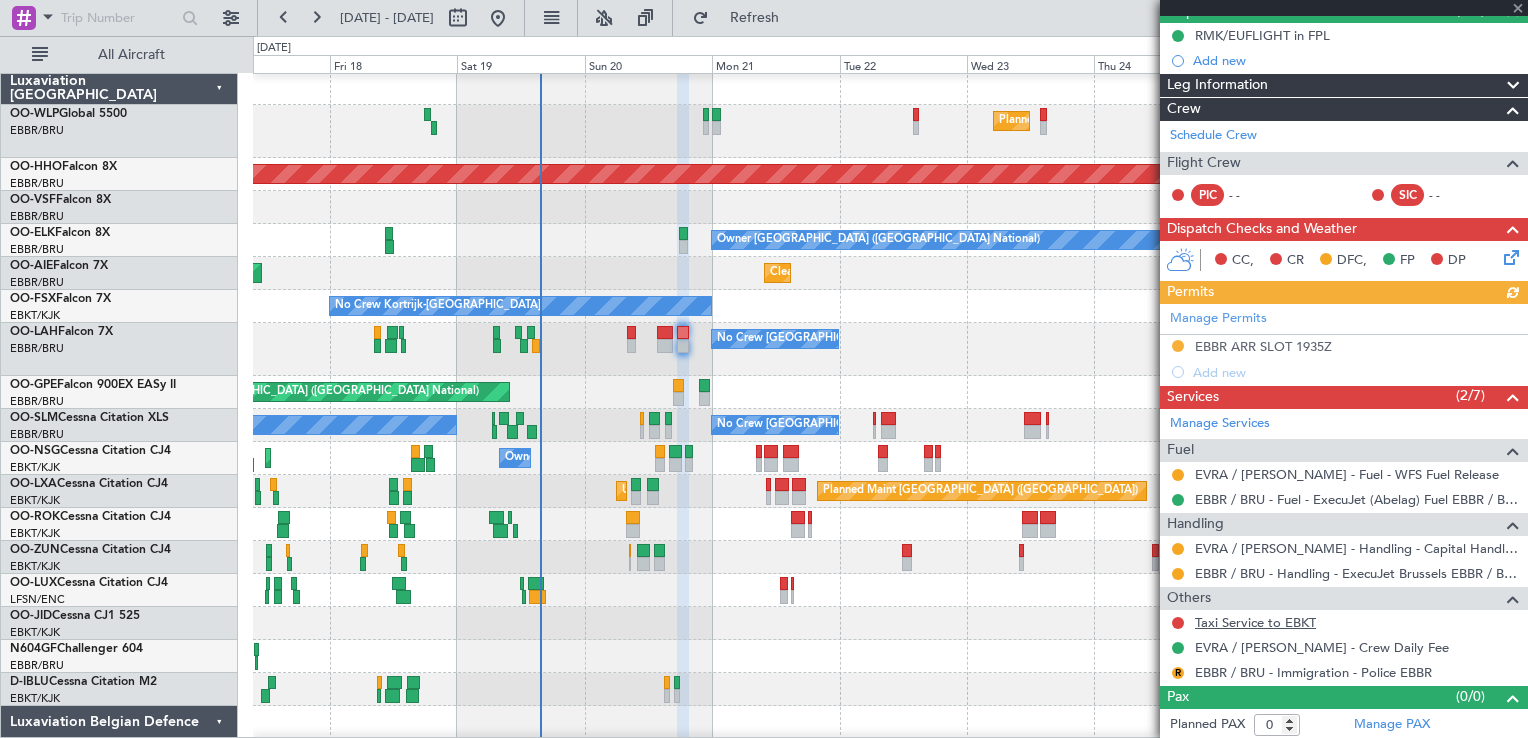click on "Taxi Service to EBKT" at bounding box center (1255, 653) 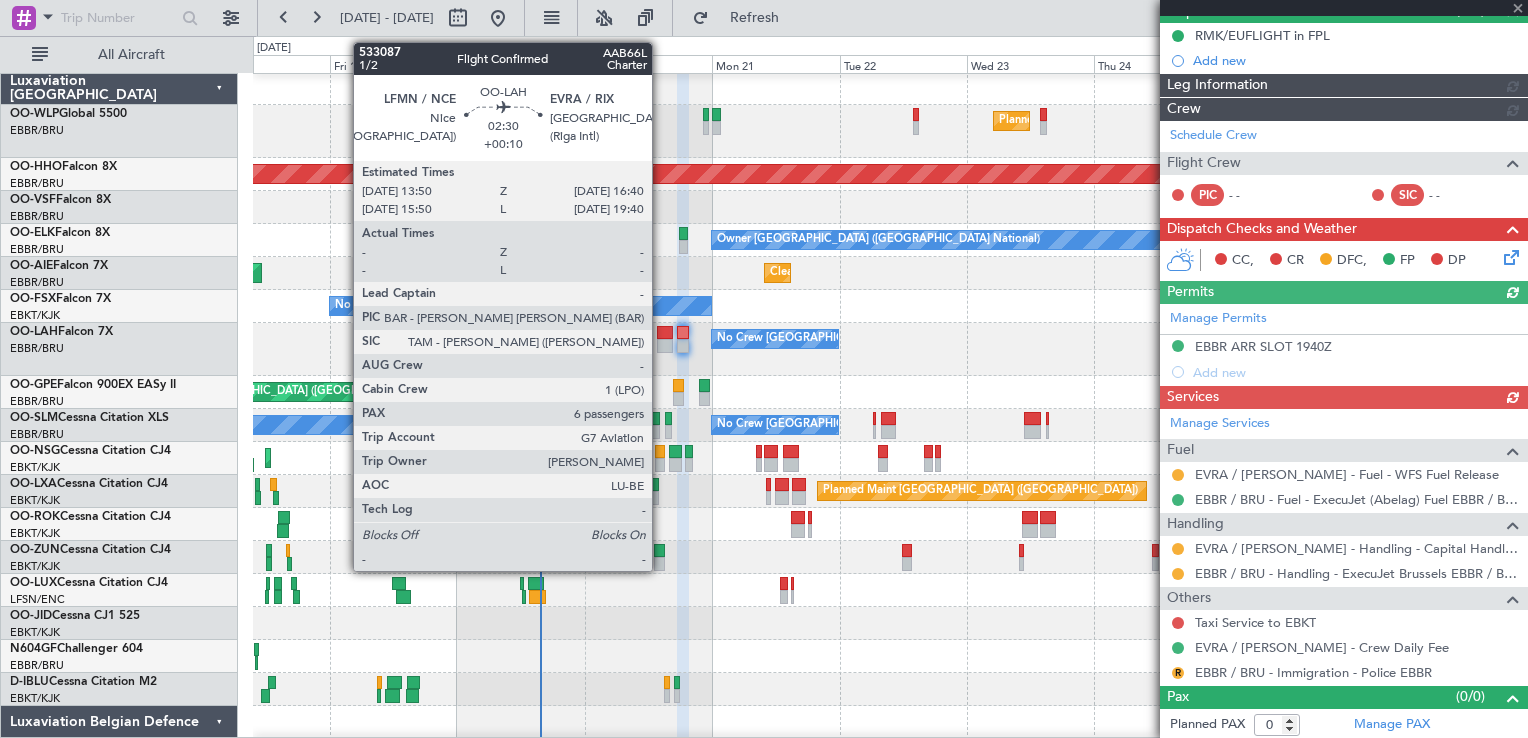 click 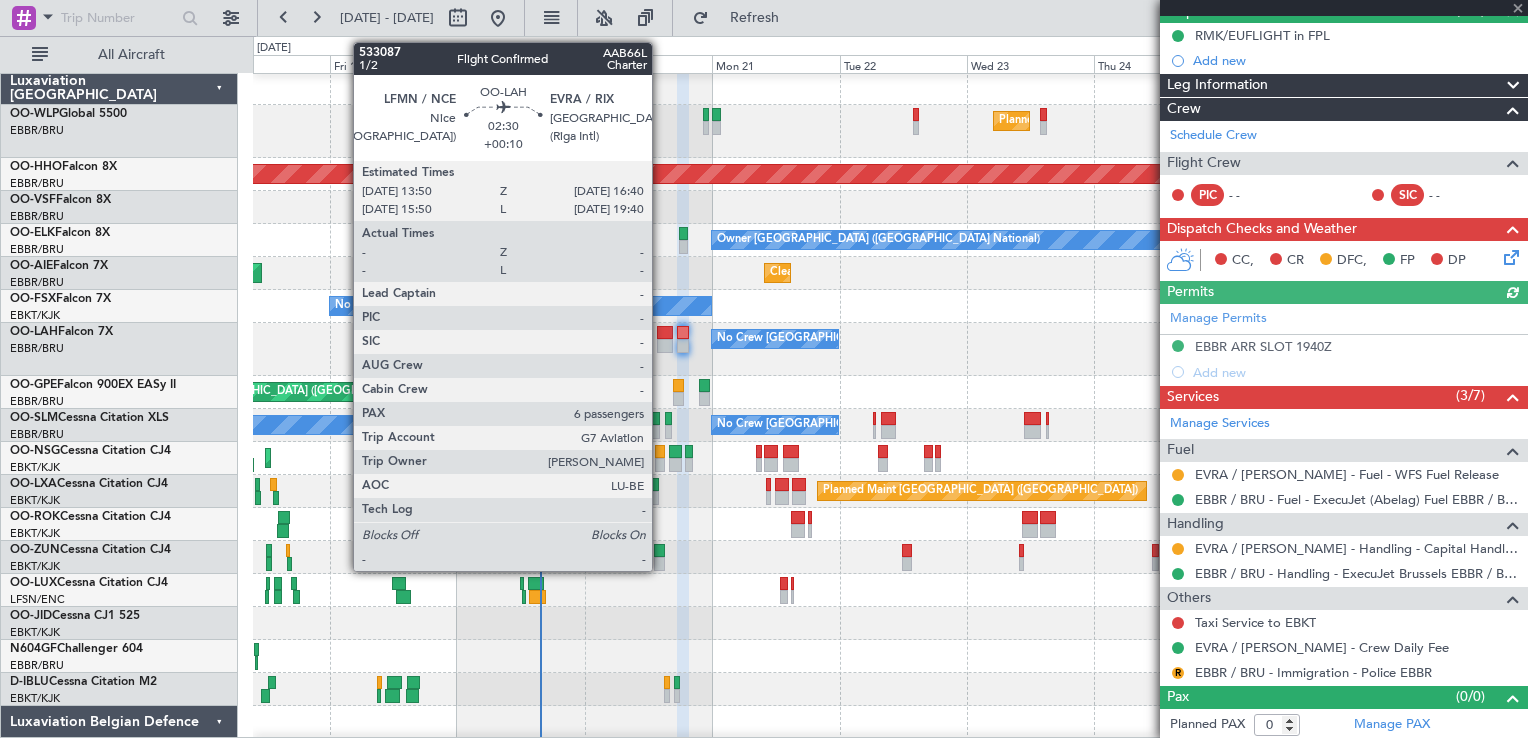 type on "+00:10" 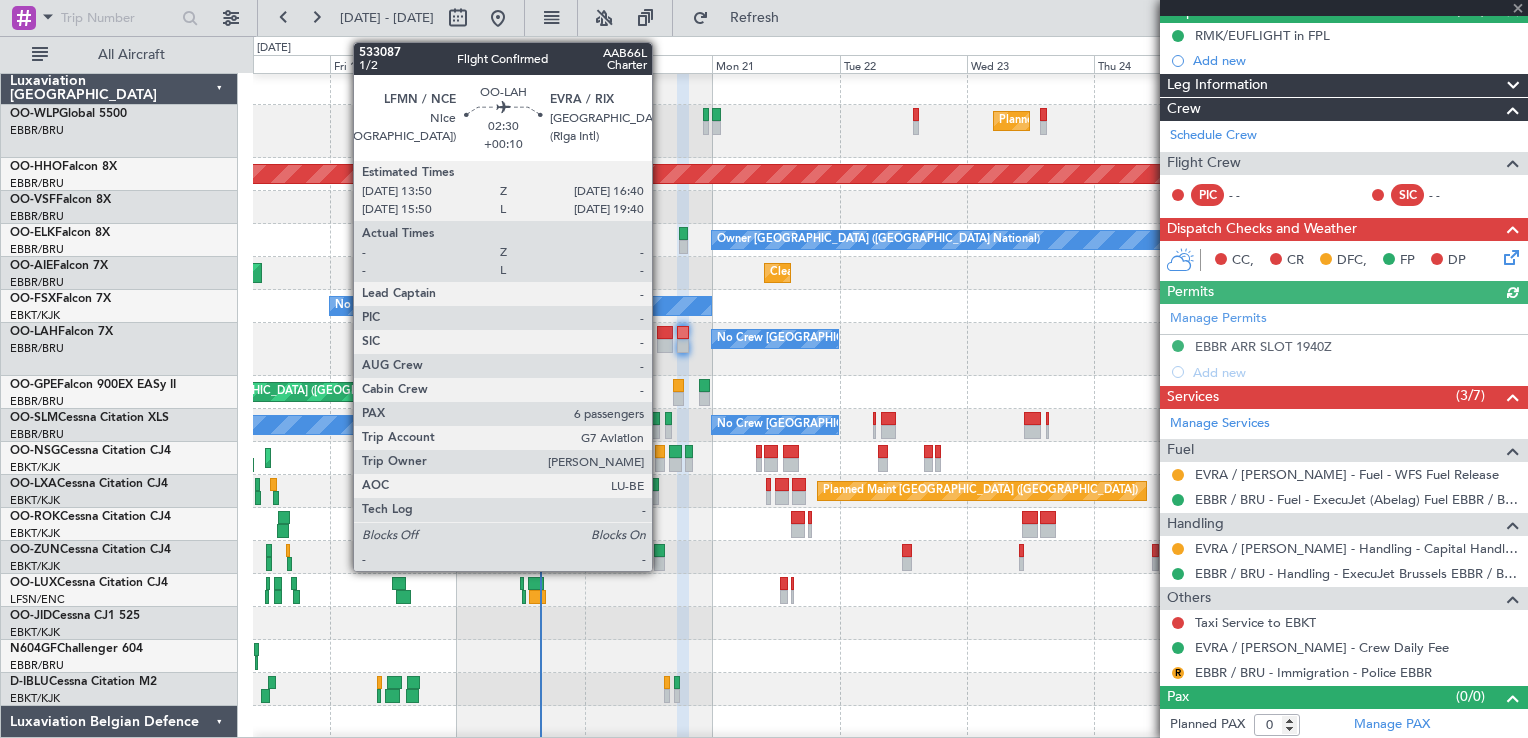 type on "6" 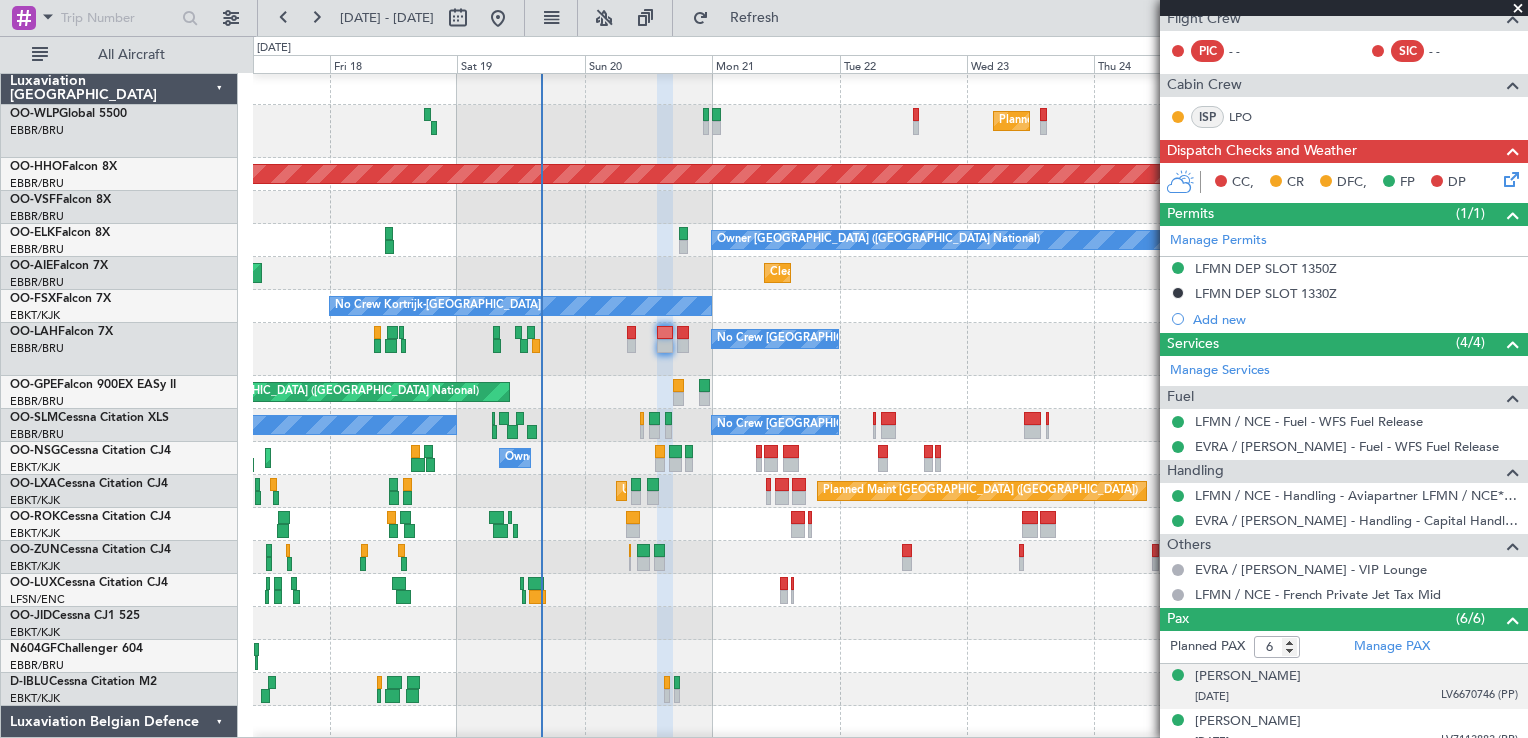 scroll, scrollTop: 582, scrollLeft: 0, axis: vertical 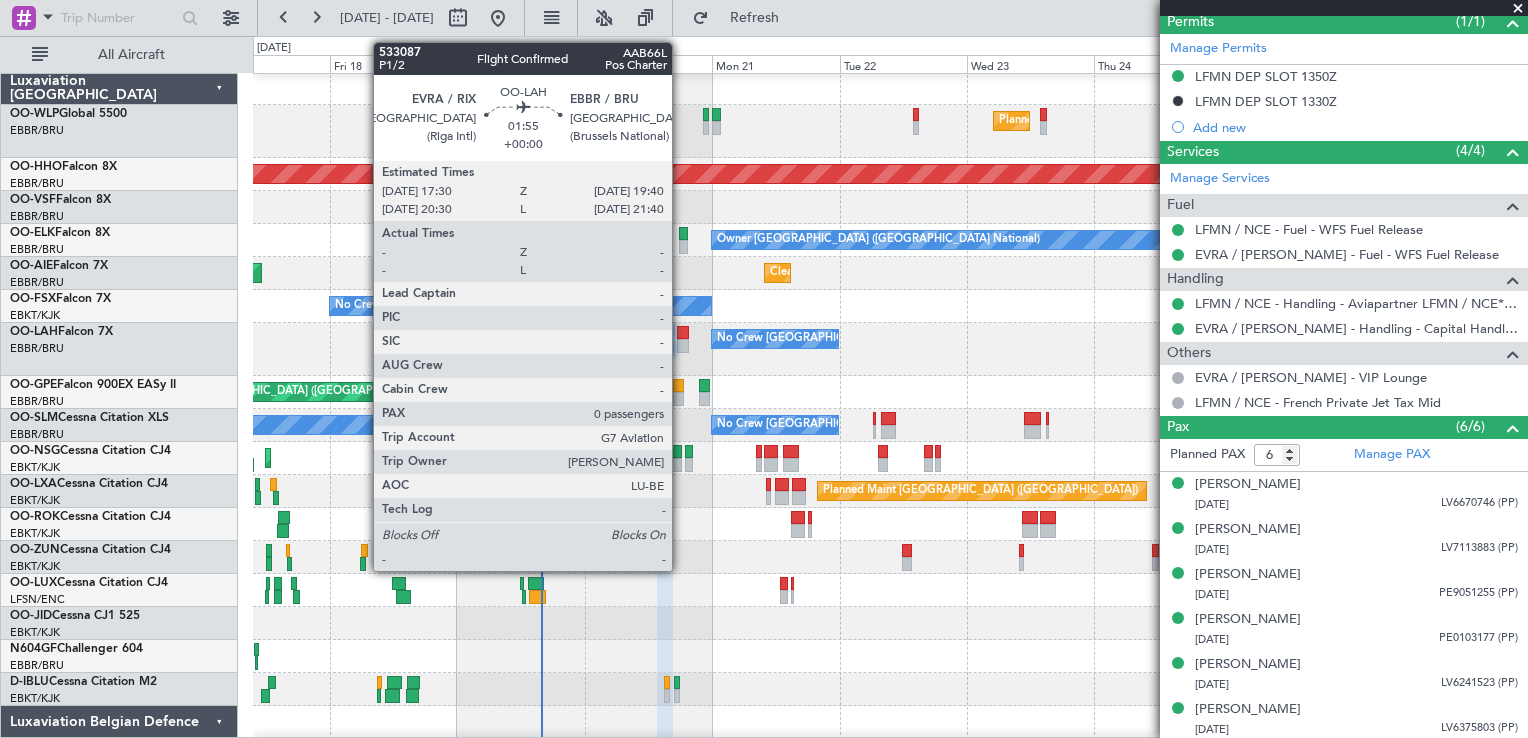 click 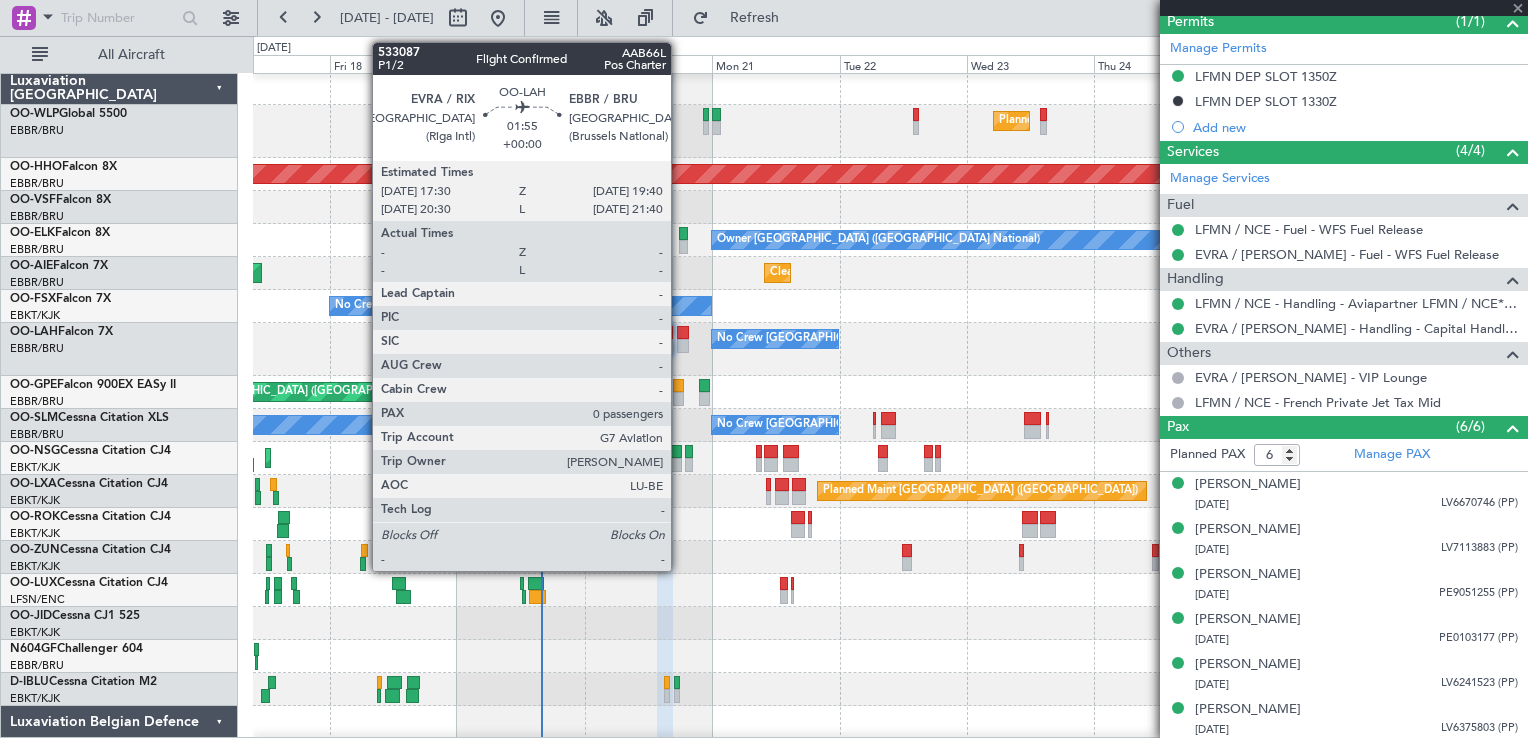 type 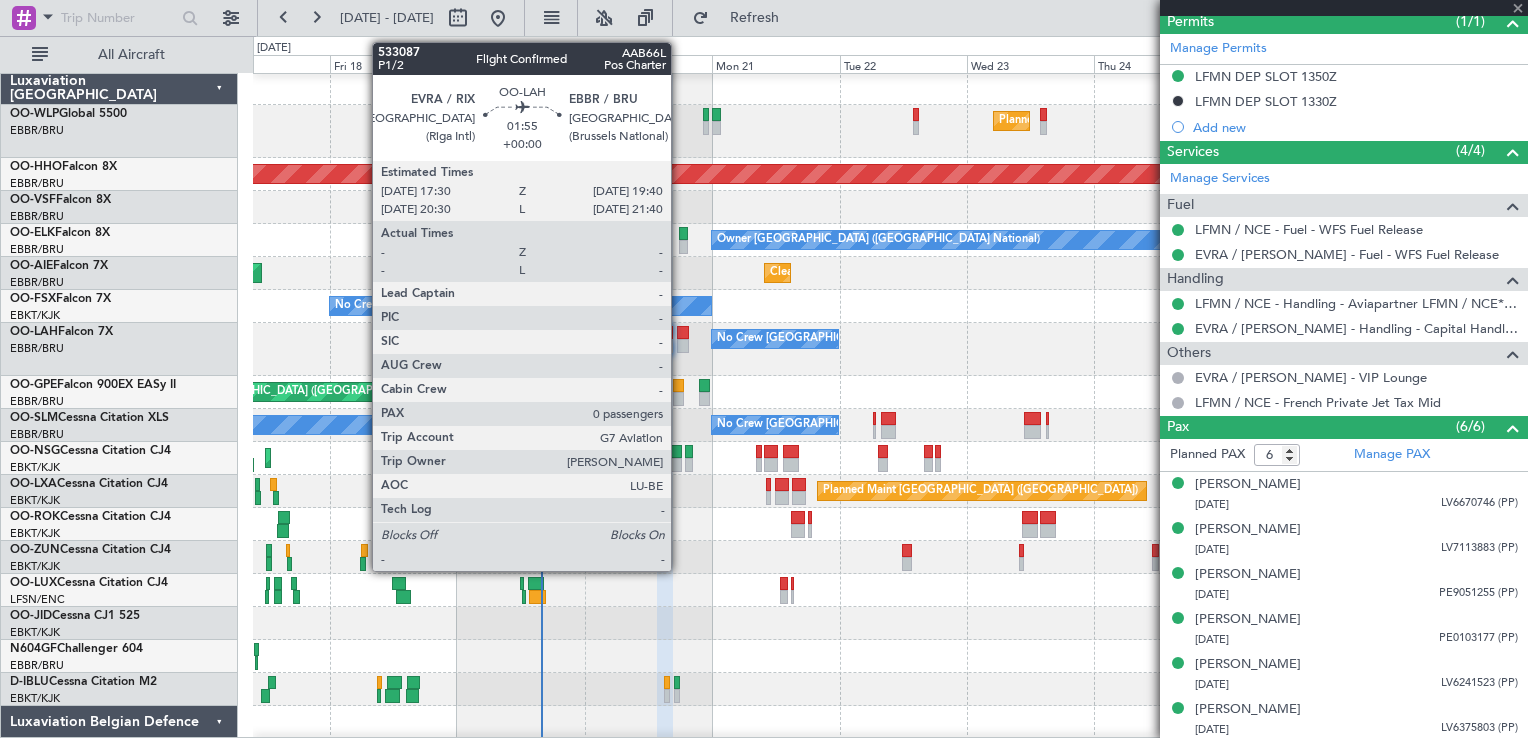 type on "0" 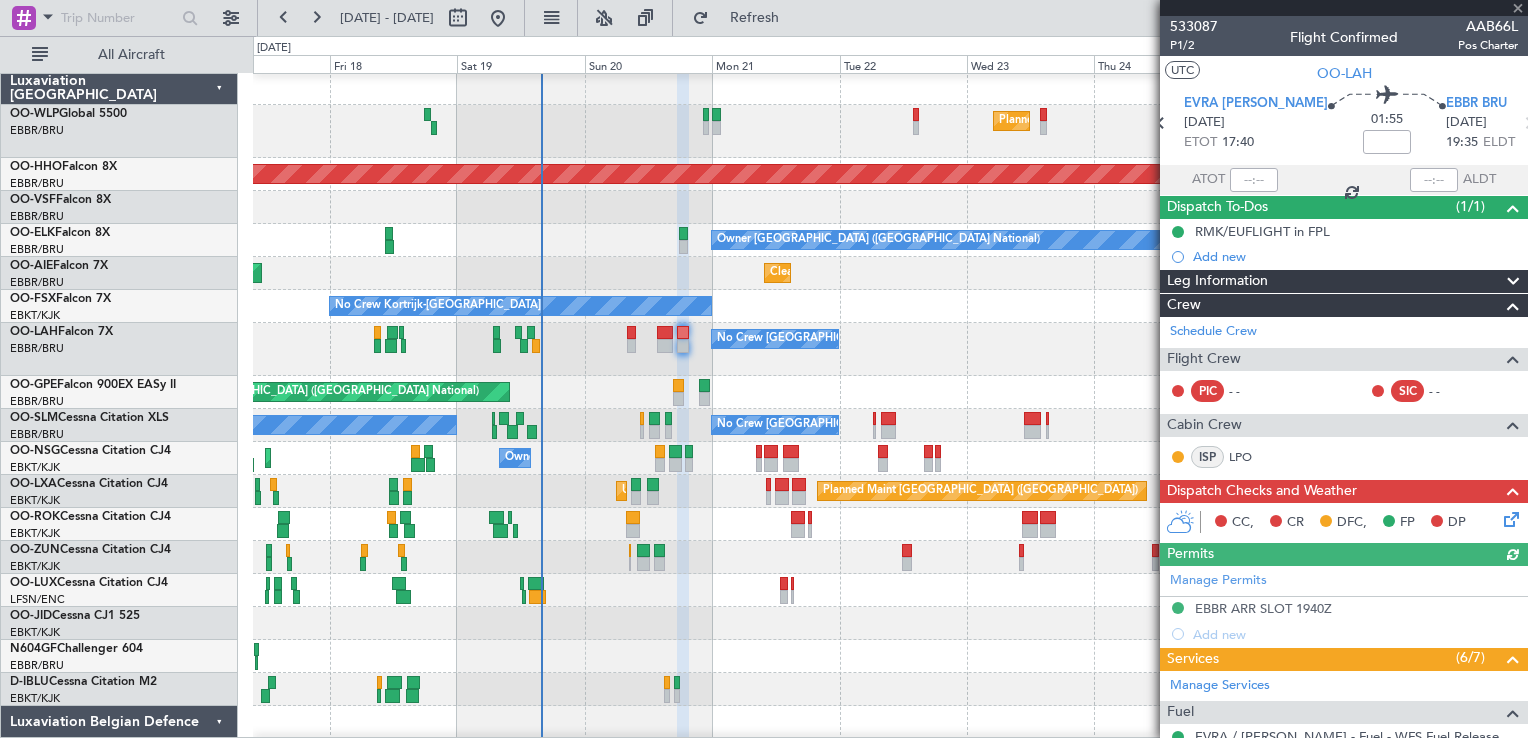 scroll, scrollTop: 262, scrollLeft: 0, axis: vertical 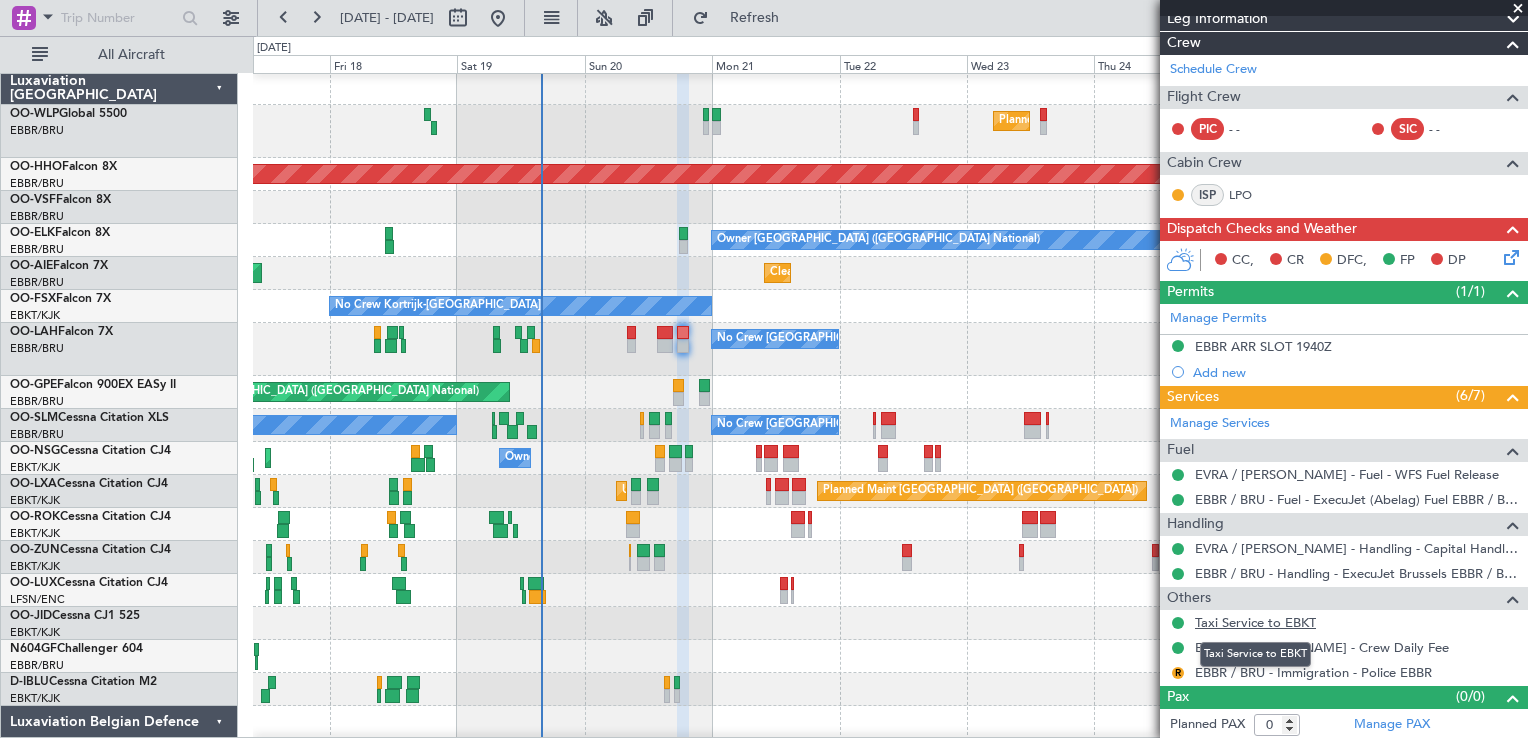 click on "Taxi Service to EBKT" at bounding box center [1255, 622] 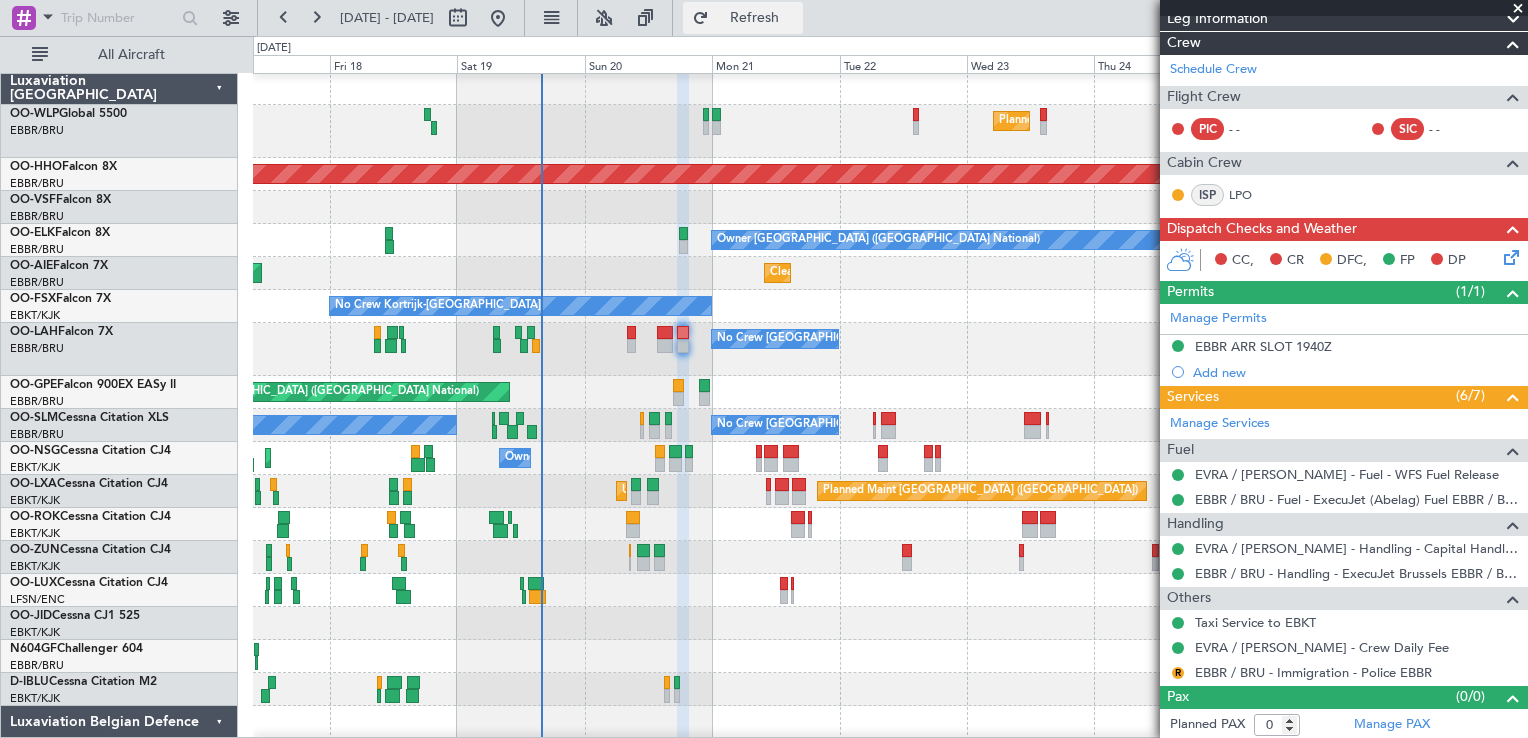 click on "Refresh" 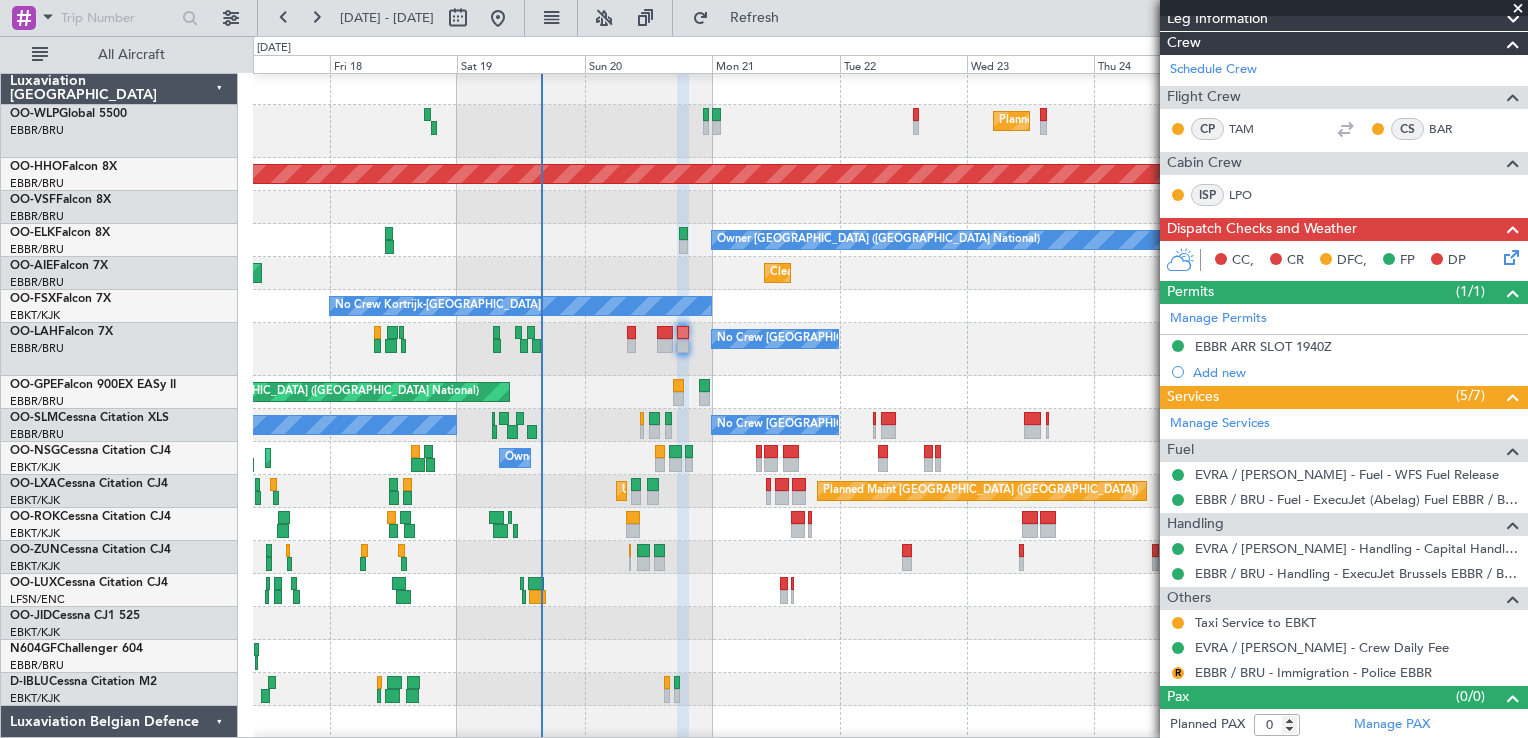 click 